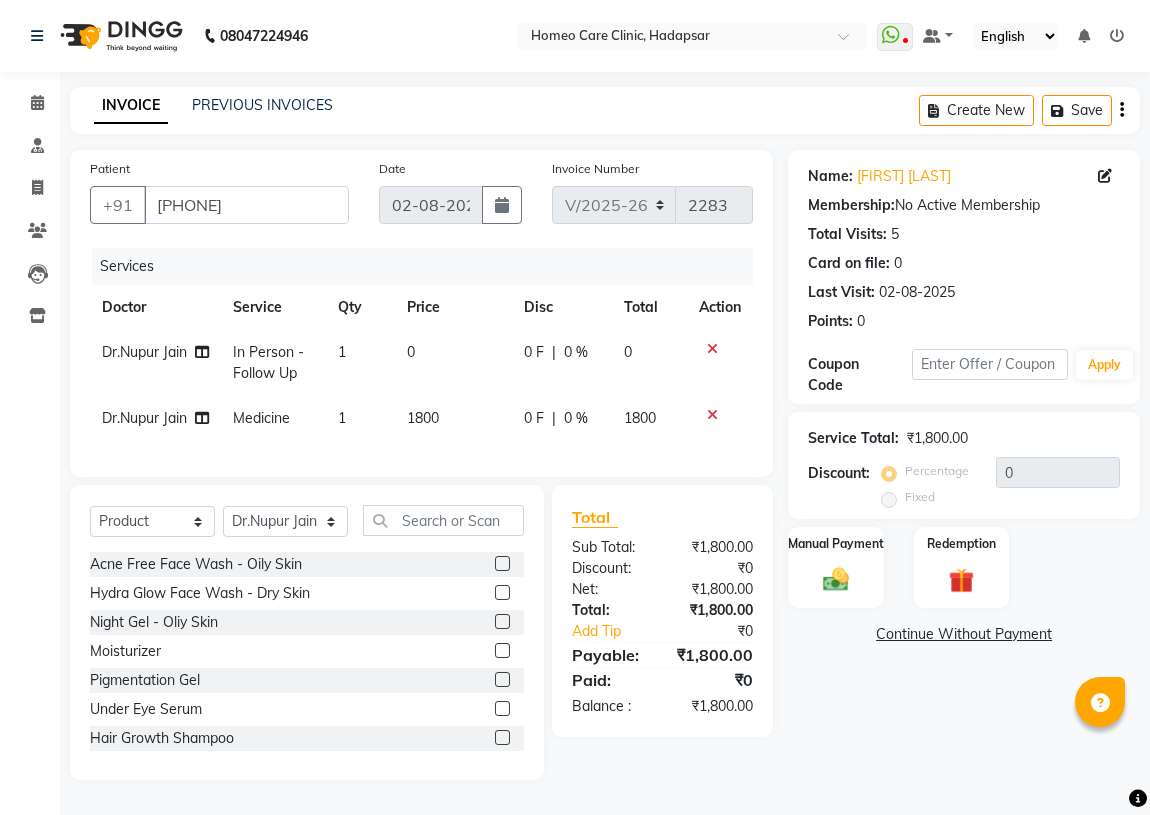 select on "7485" 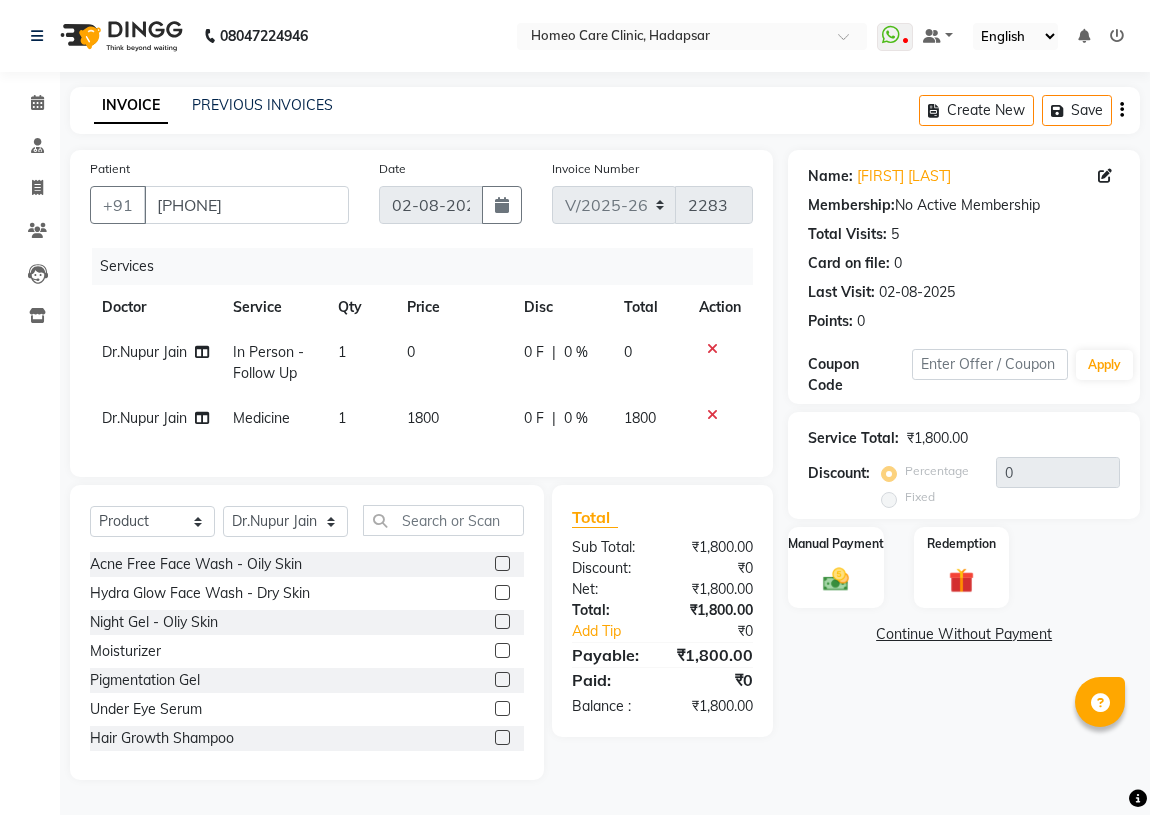 scroll, scrollTop: 0, scrollLeft: 0, axis: both 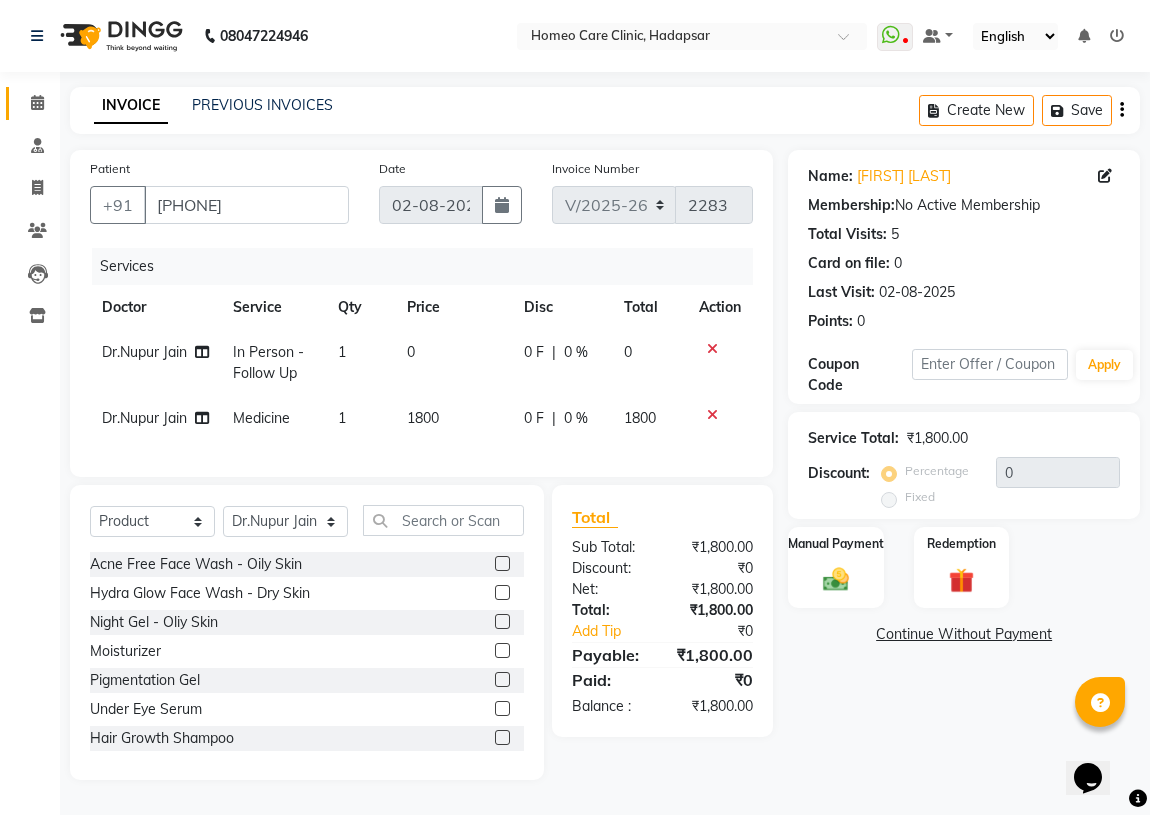 drag, startPoint x: 18, startPoint y: 88, endPoint x: 750, endPoint y: 126, distance: 732.98566 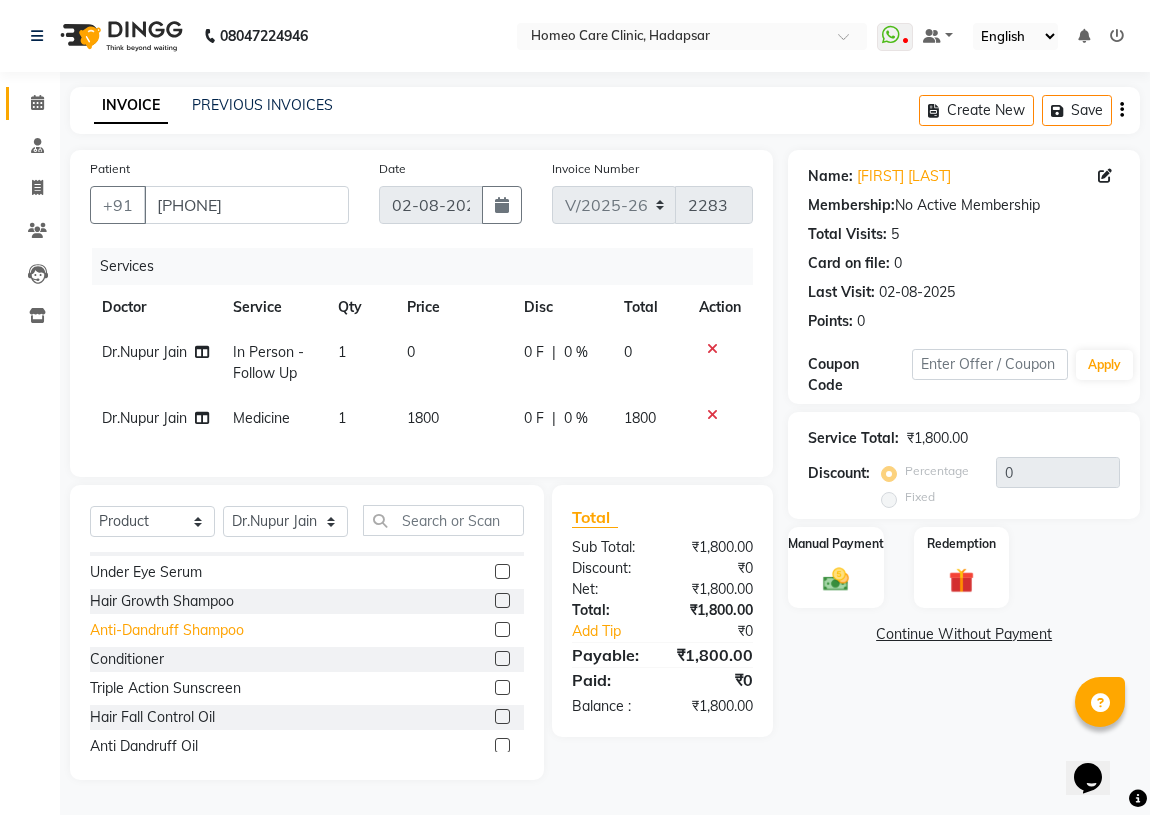 scroll, scrollTop: 181, scrollLeft: 0, axis: vertical 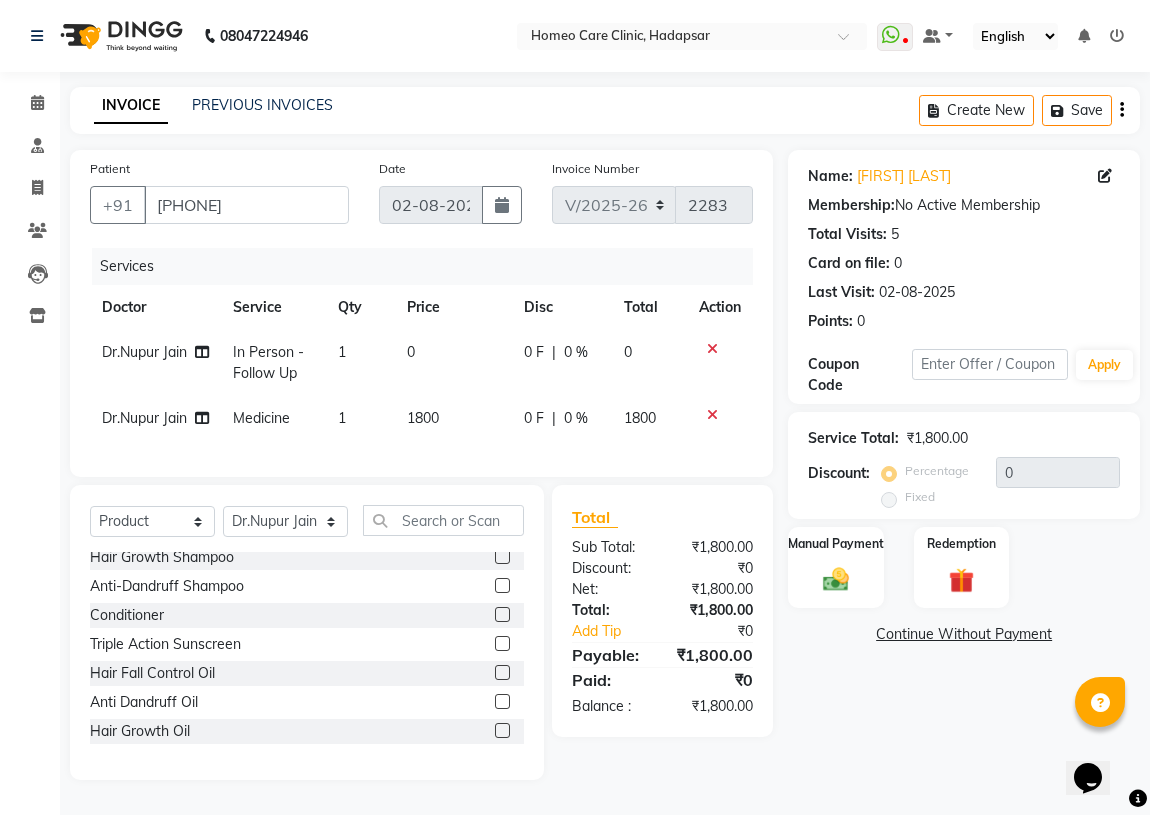 click 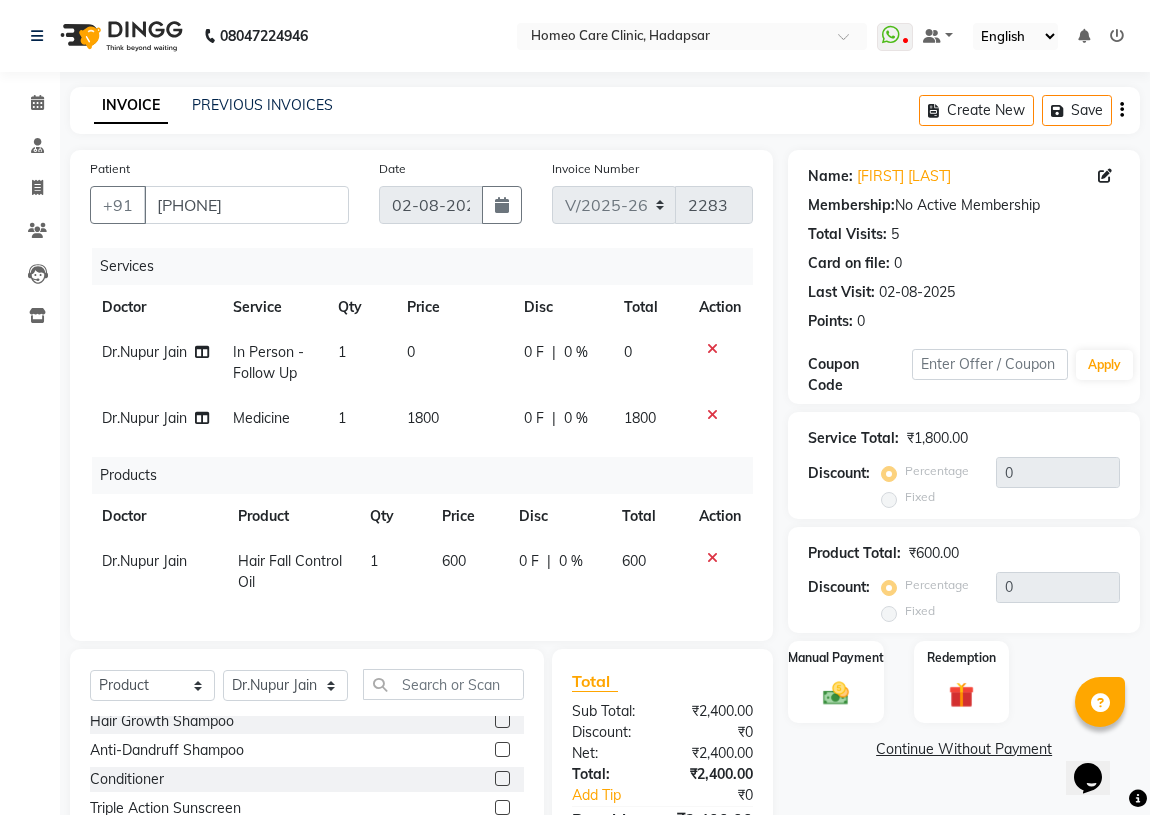 checkbox on "false" 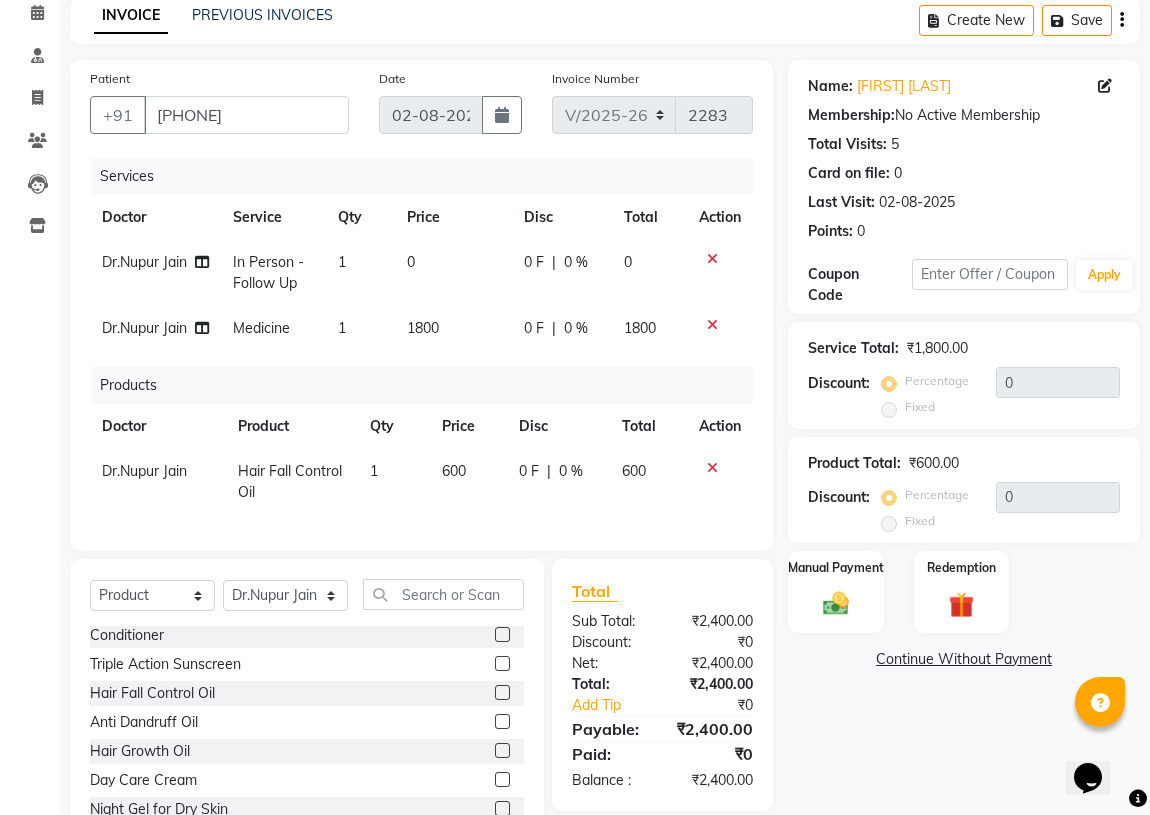 scroll, scrollTop: 263, scrollLeft: 0, axis: vertical 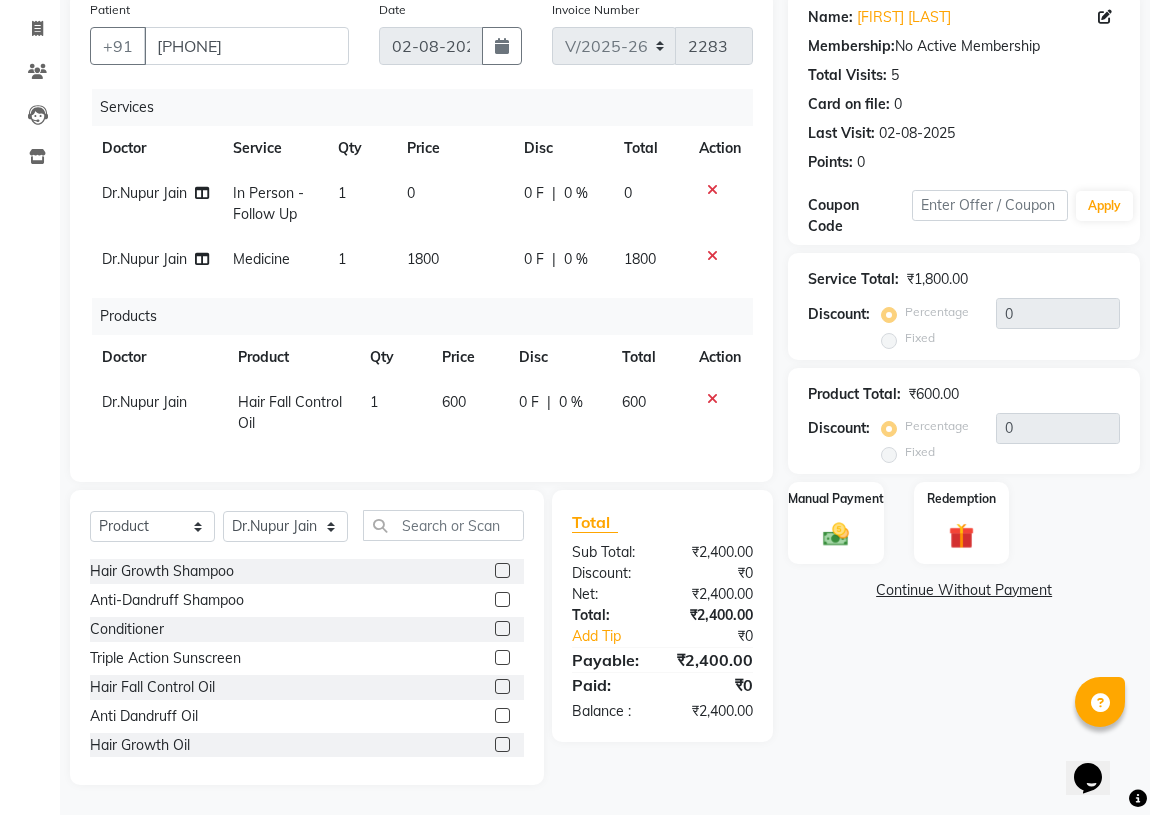 click 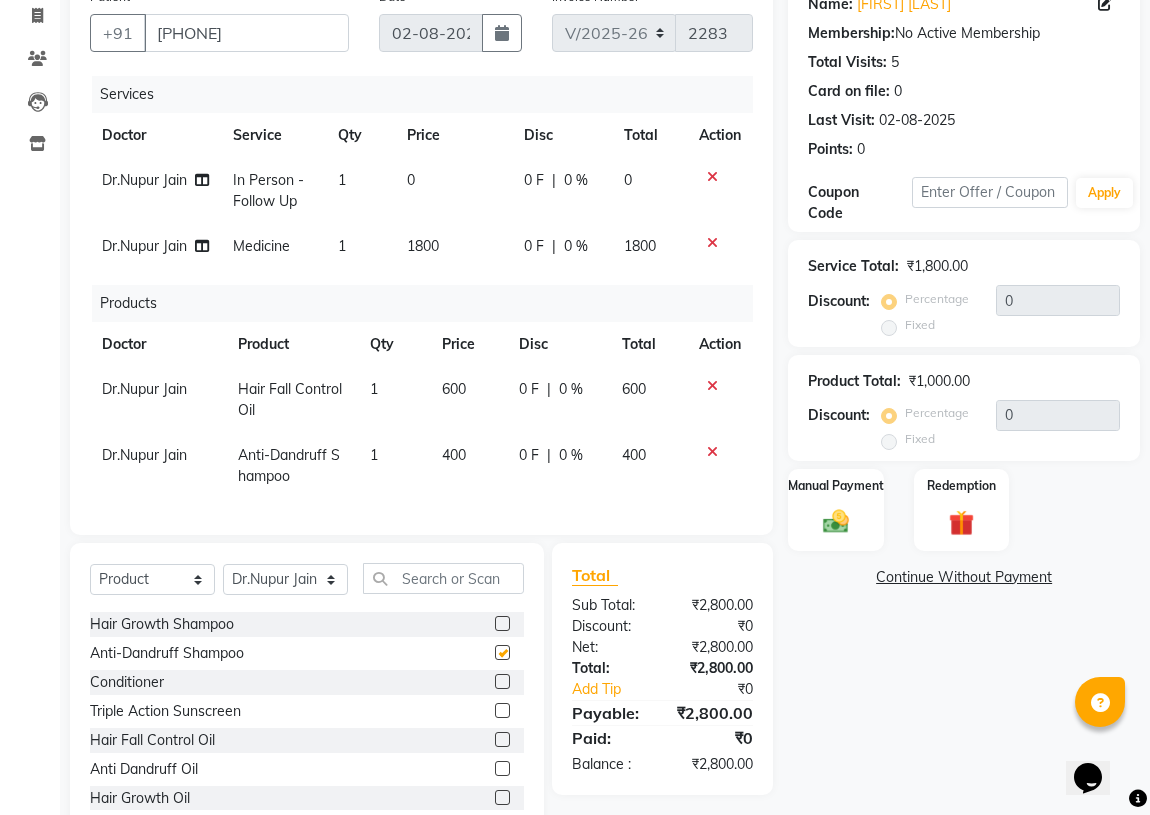checkbox on "false" 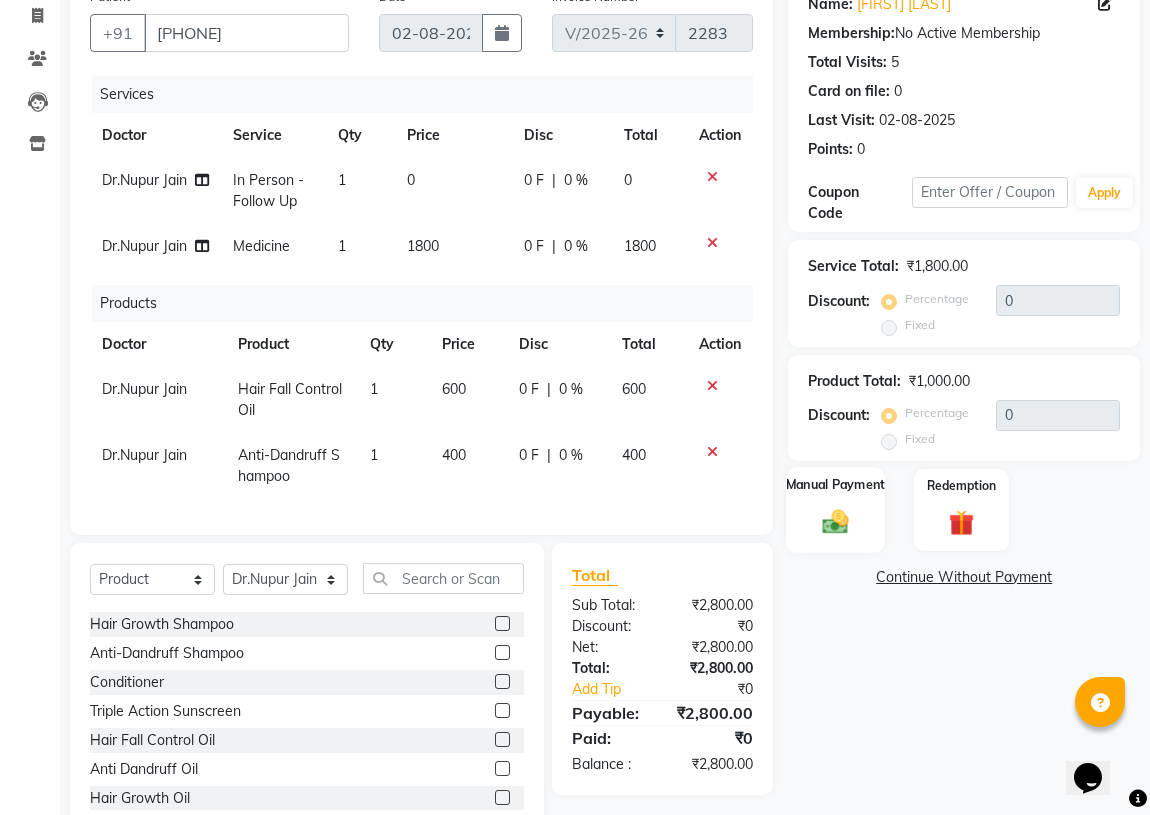 click on "Manual Payment" 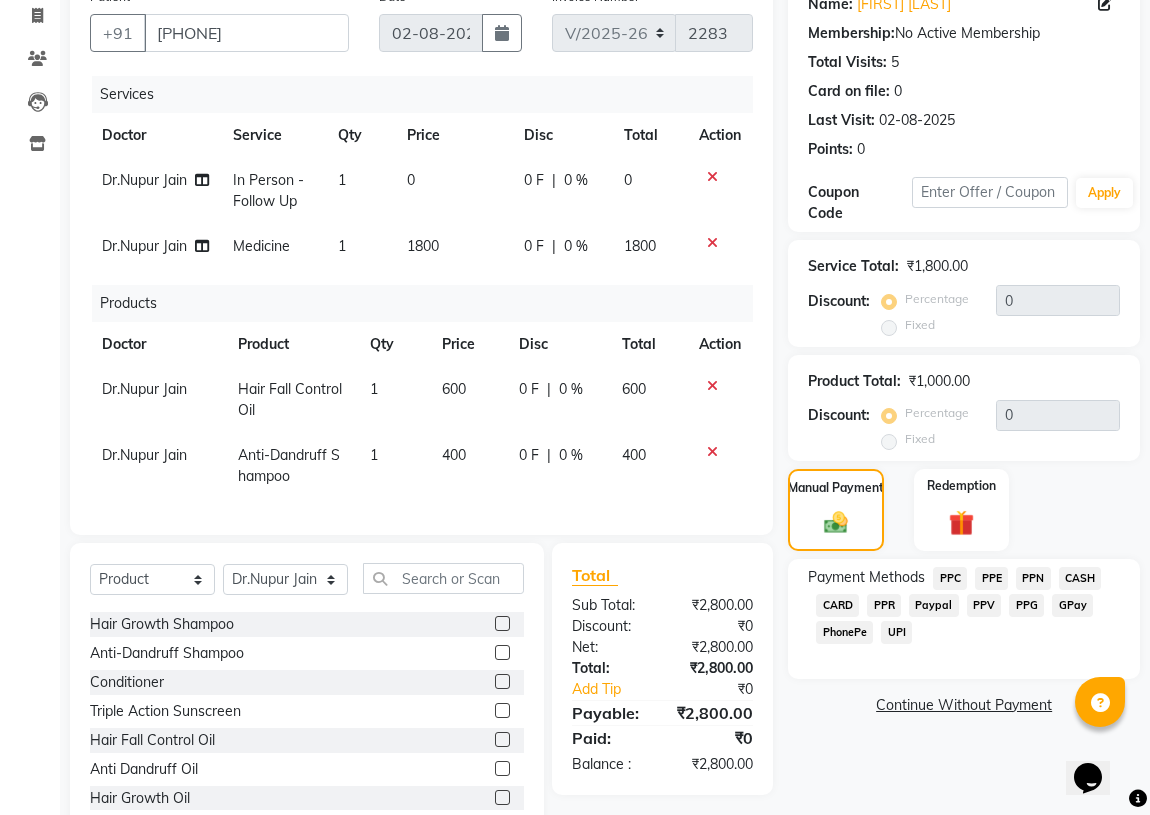 click on "PPR" 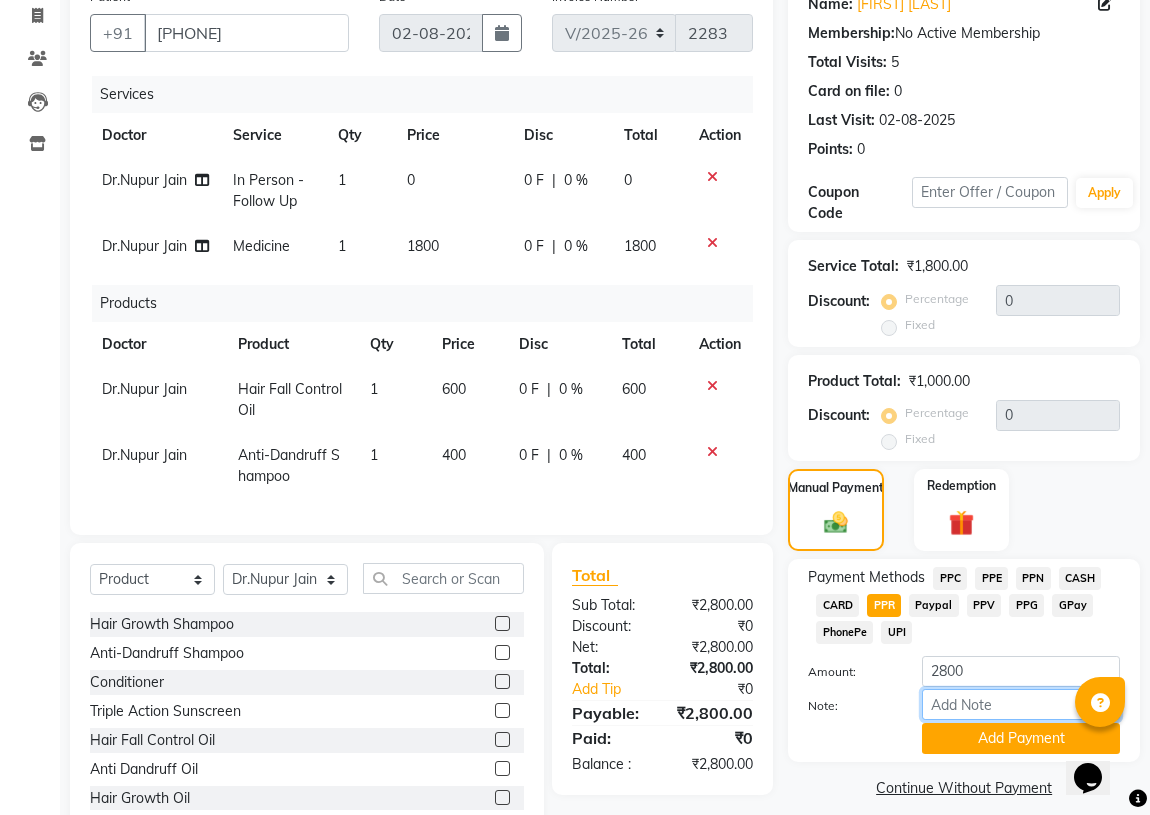 click on "Note:" at bounding box center [1021, 704] 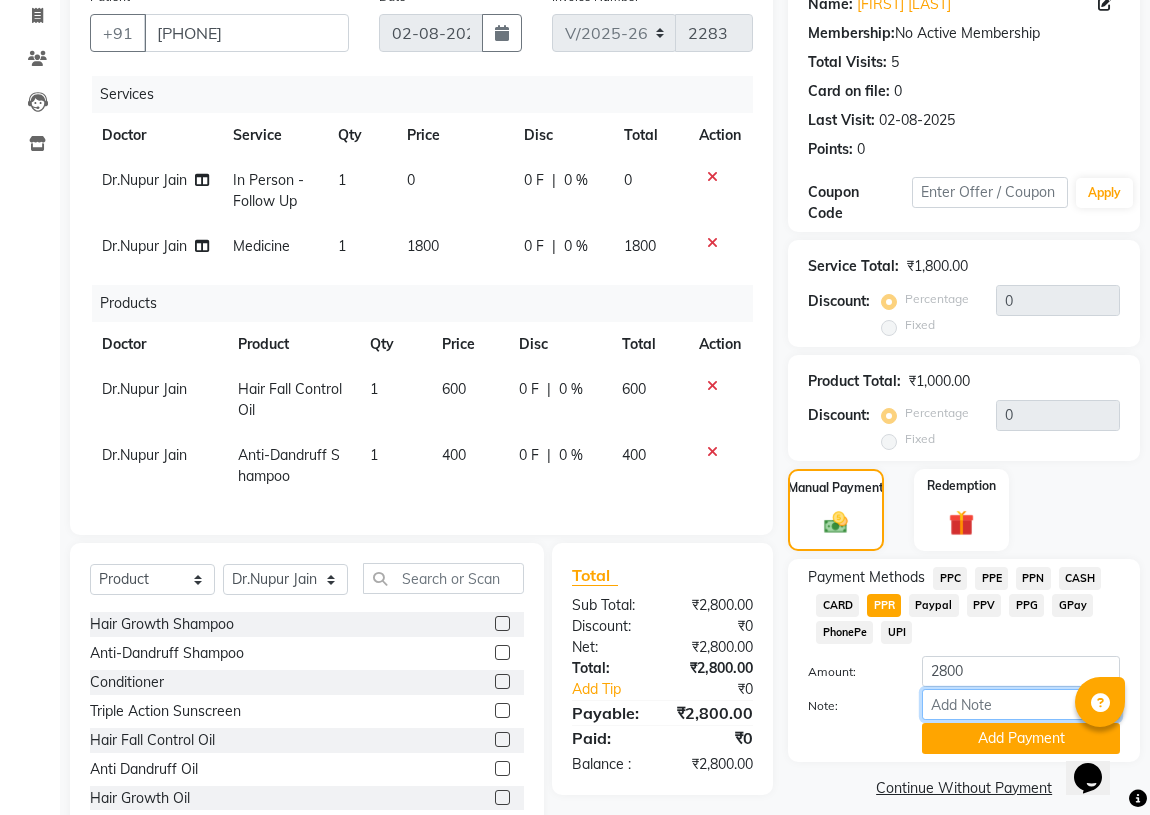type on "PPR" 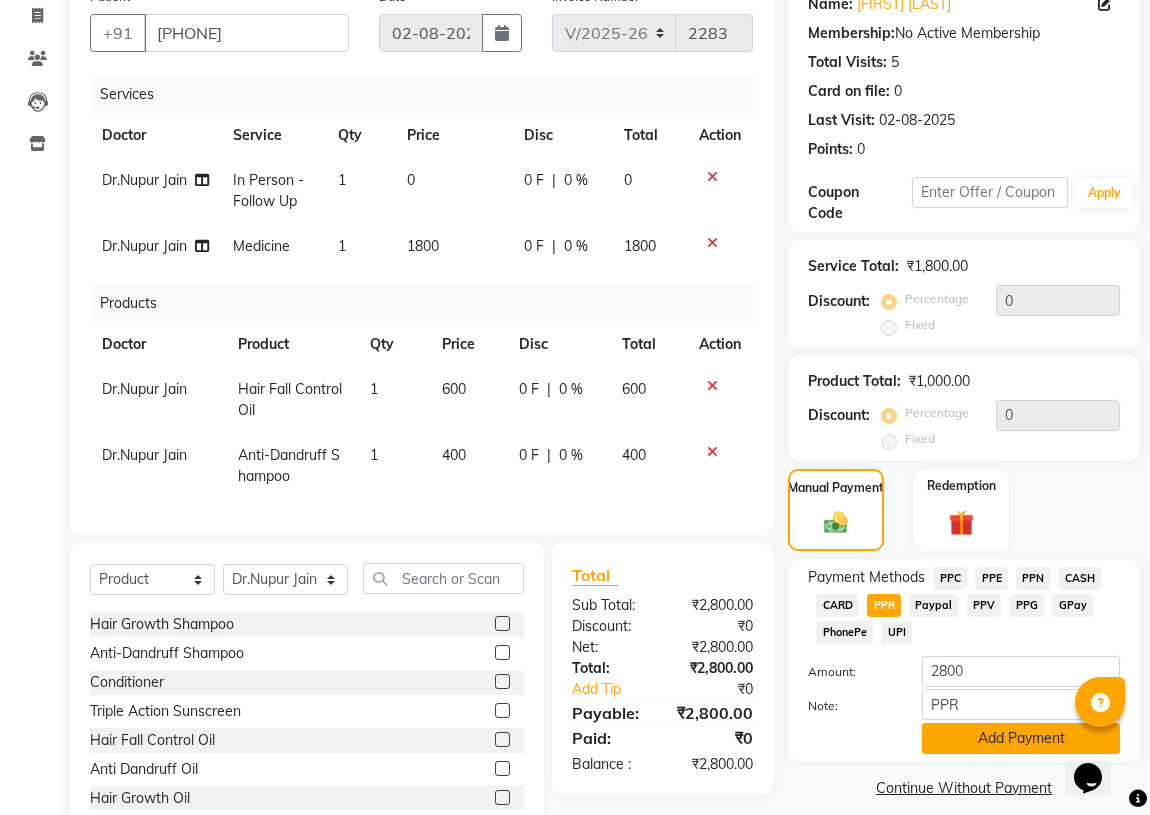 click on "Add Payment" 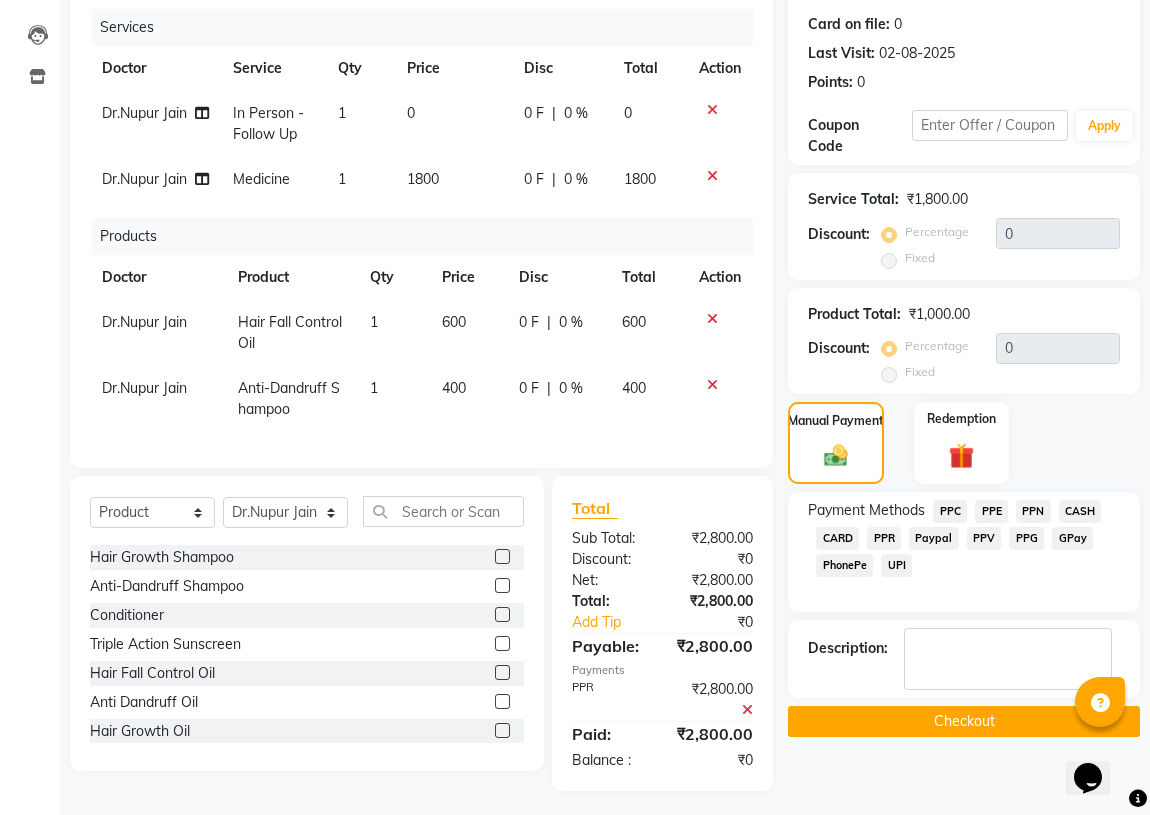 scroll, scrollTop: 258, scrollLeft: 0, axis: vertical 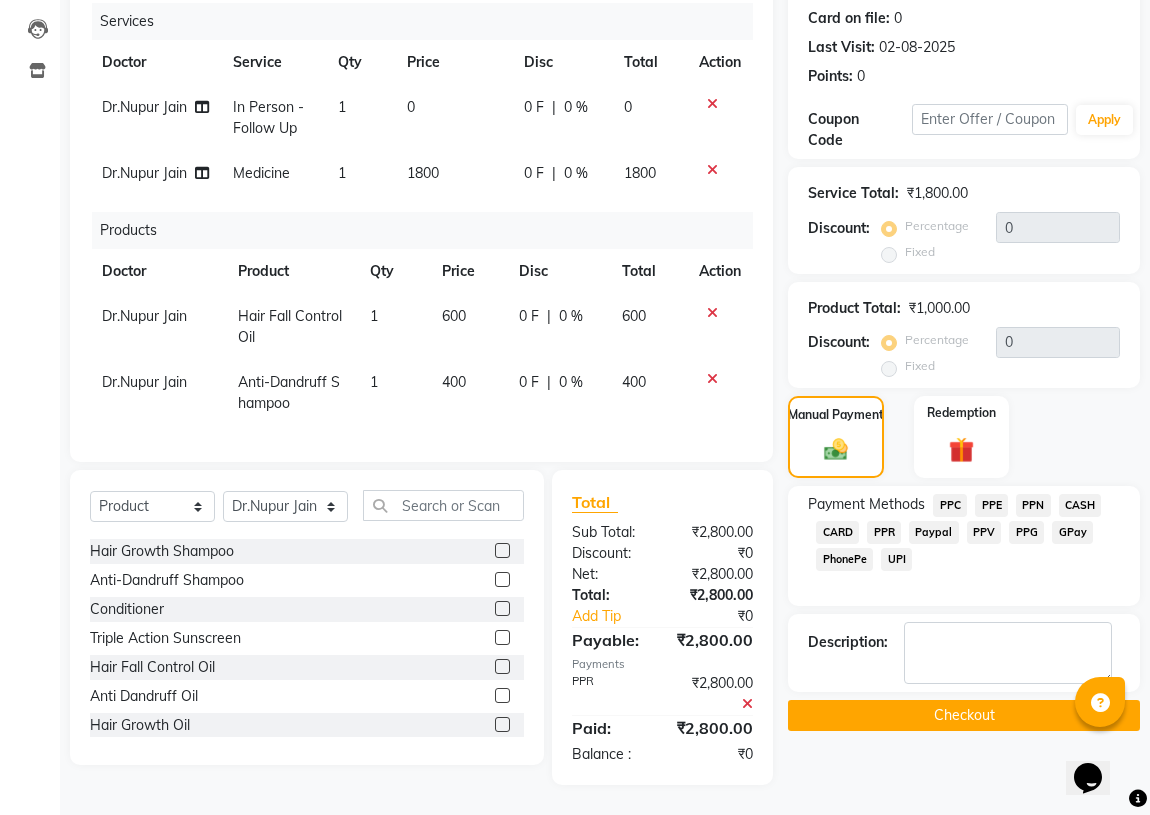 click on "Checkout" 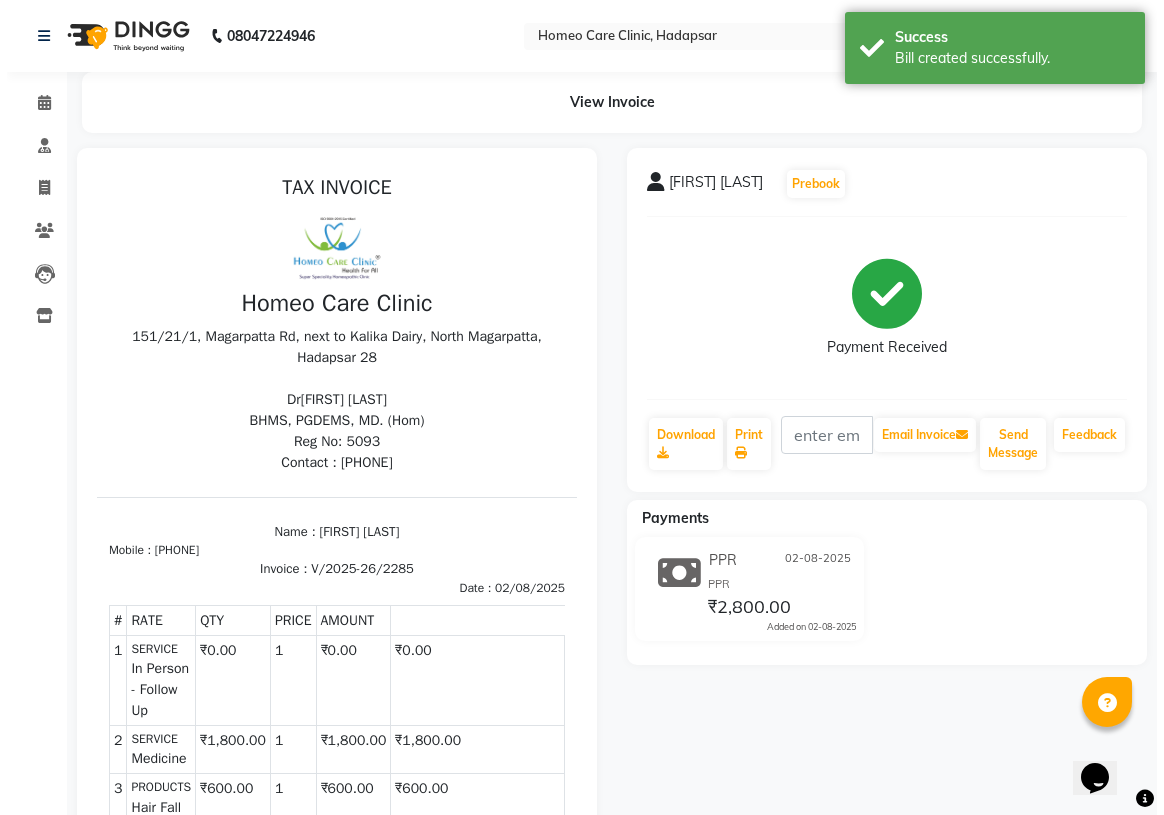 scroll, scrollTop: 0, scrollLeft: 0, axis: both 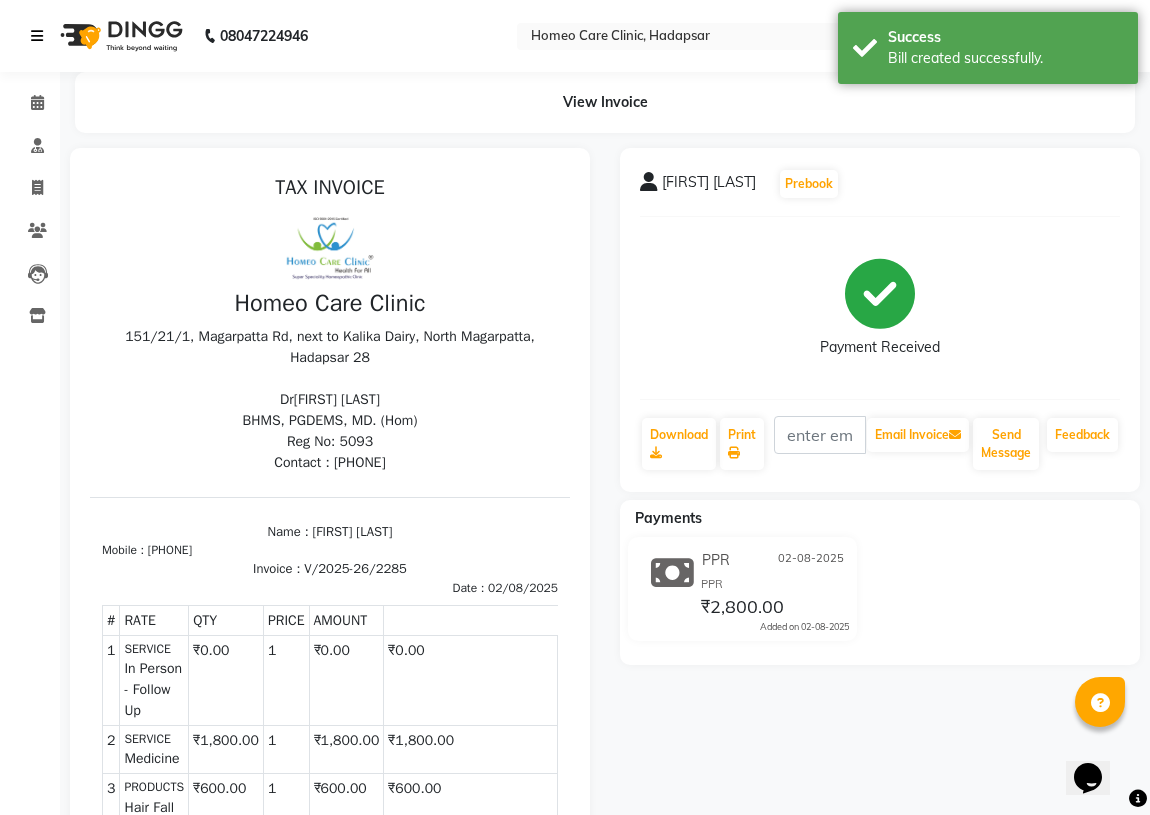 select on "service" 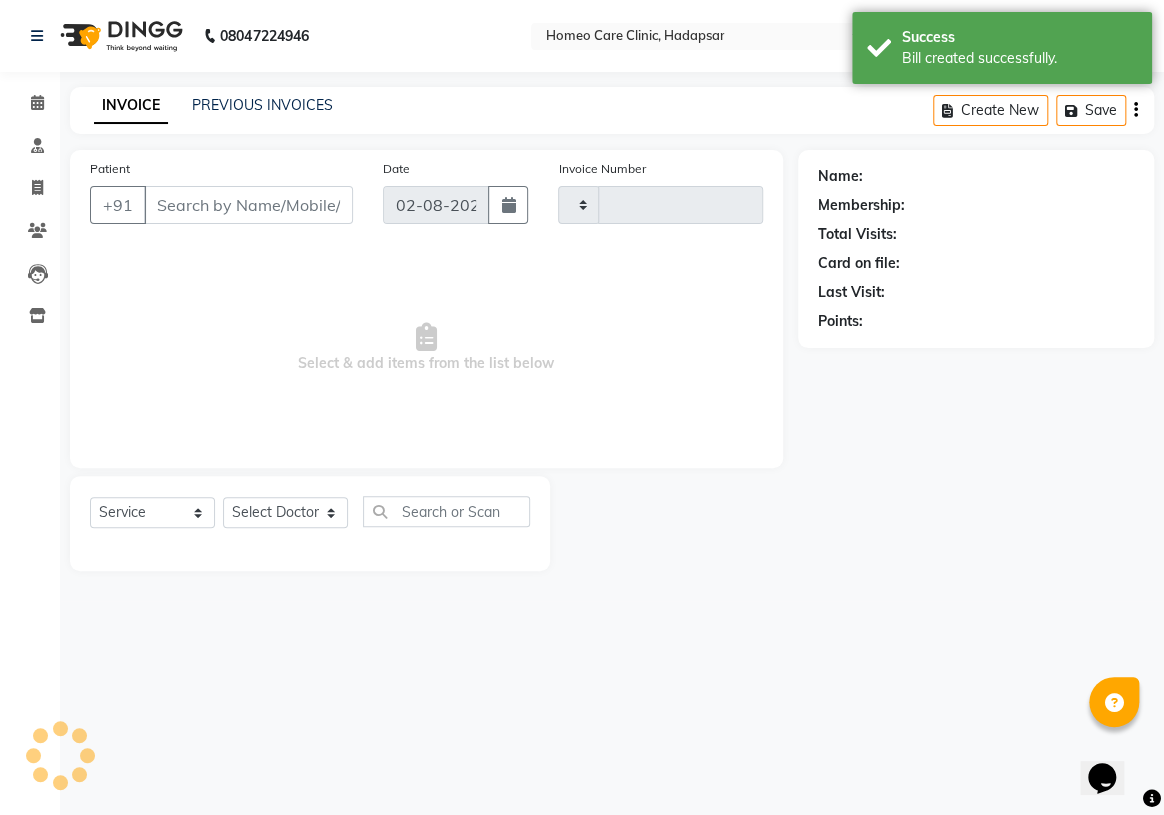 type on "2286" 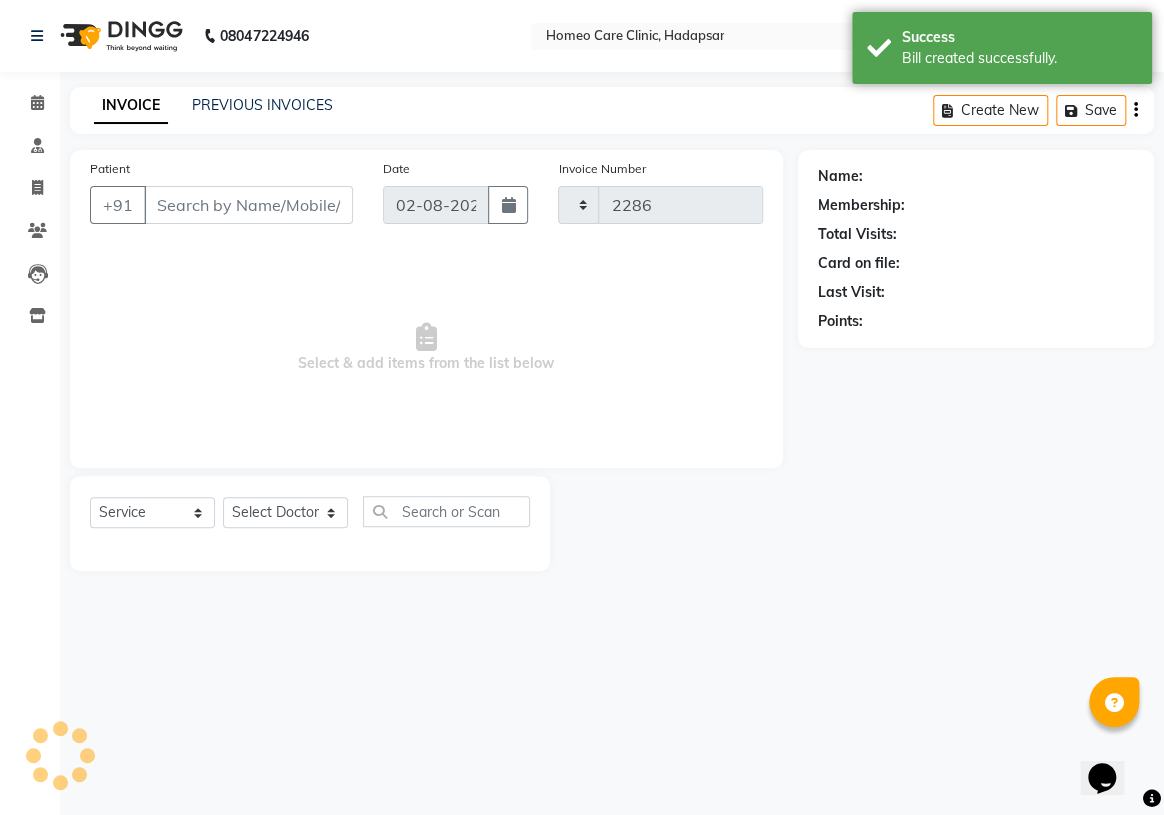 select on "7485" 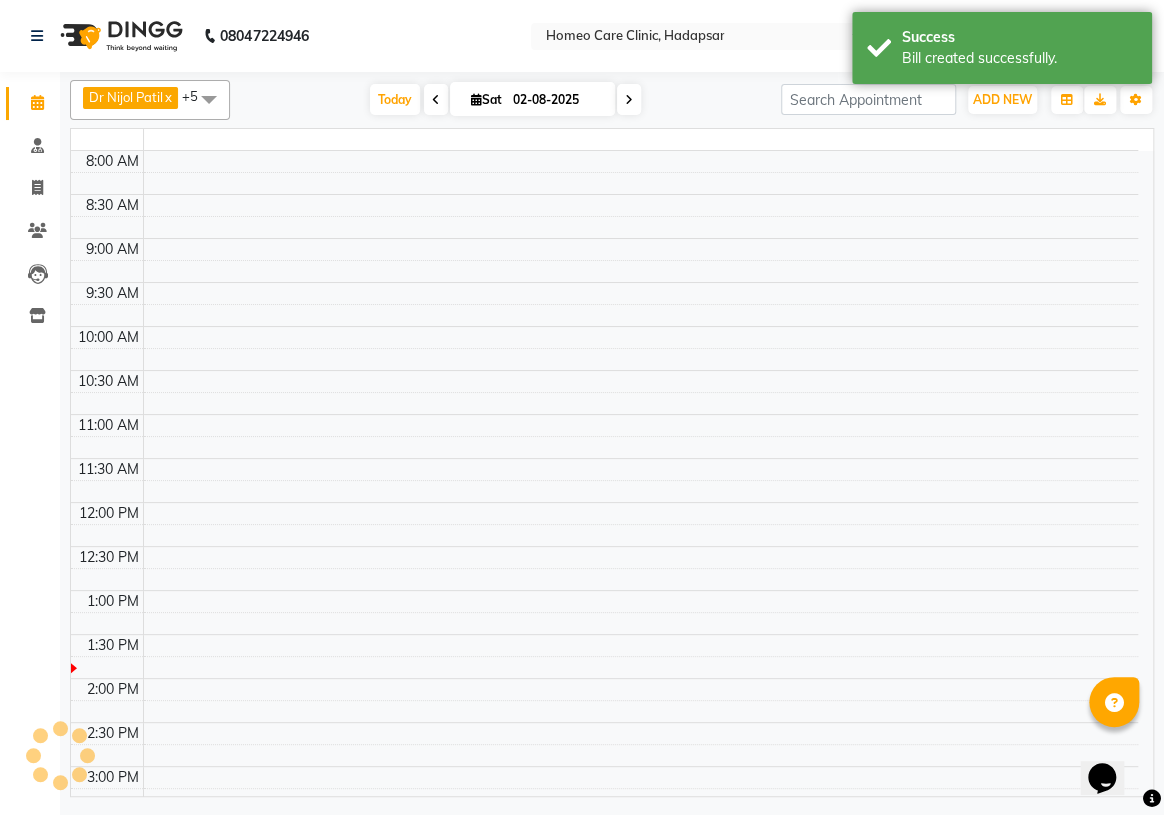 scroll, scrollTop: 0, scrollLeft: 0, axis: both 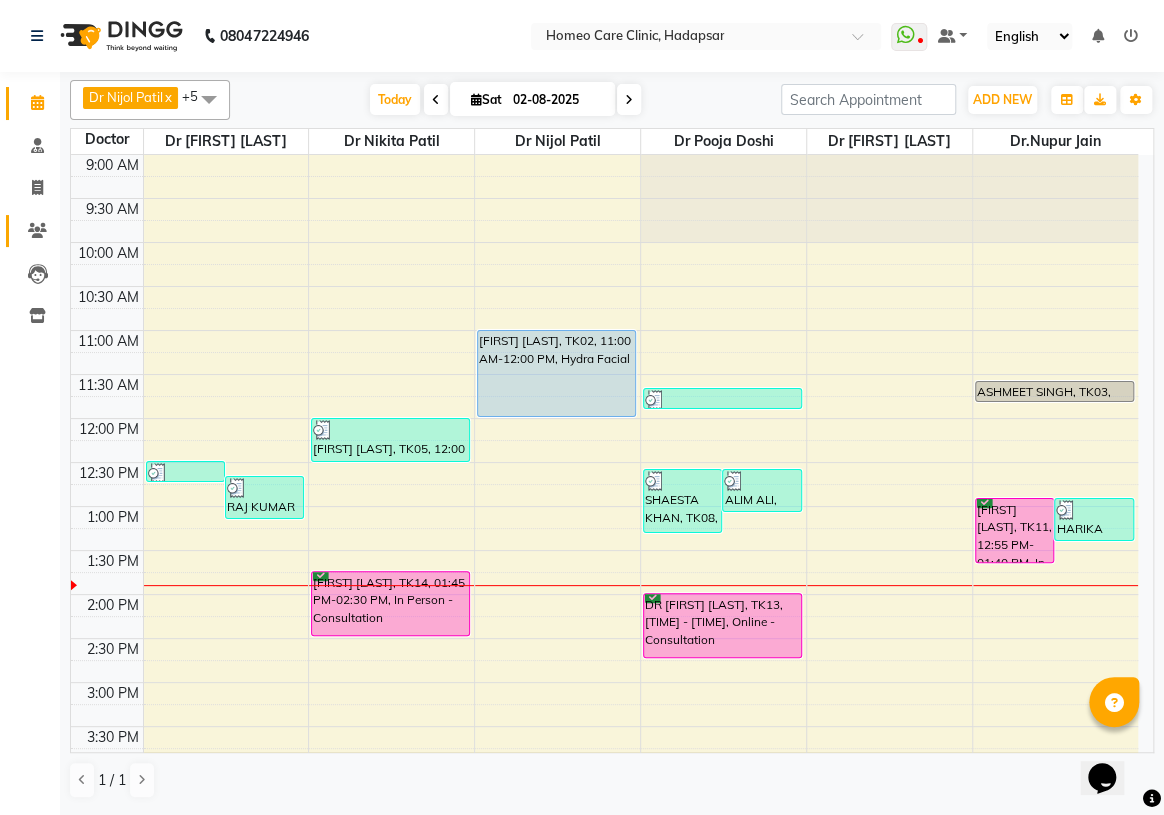 click on "Patients" 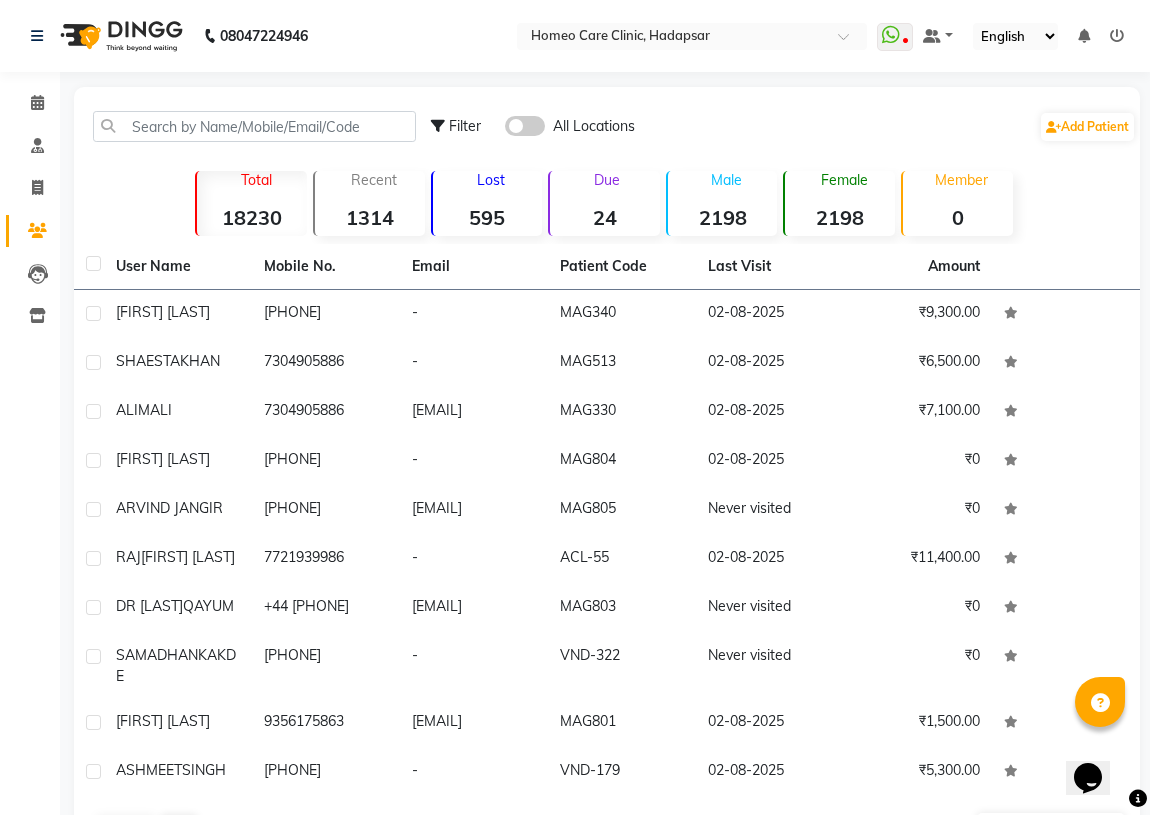 click on "Filter All Locations  Add Patient" 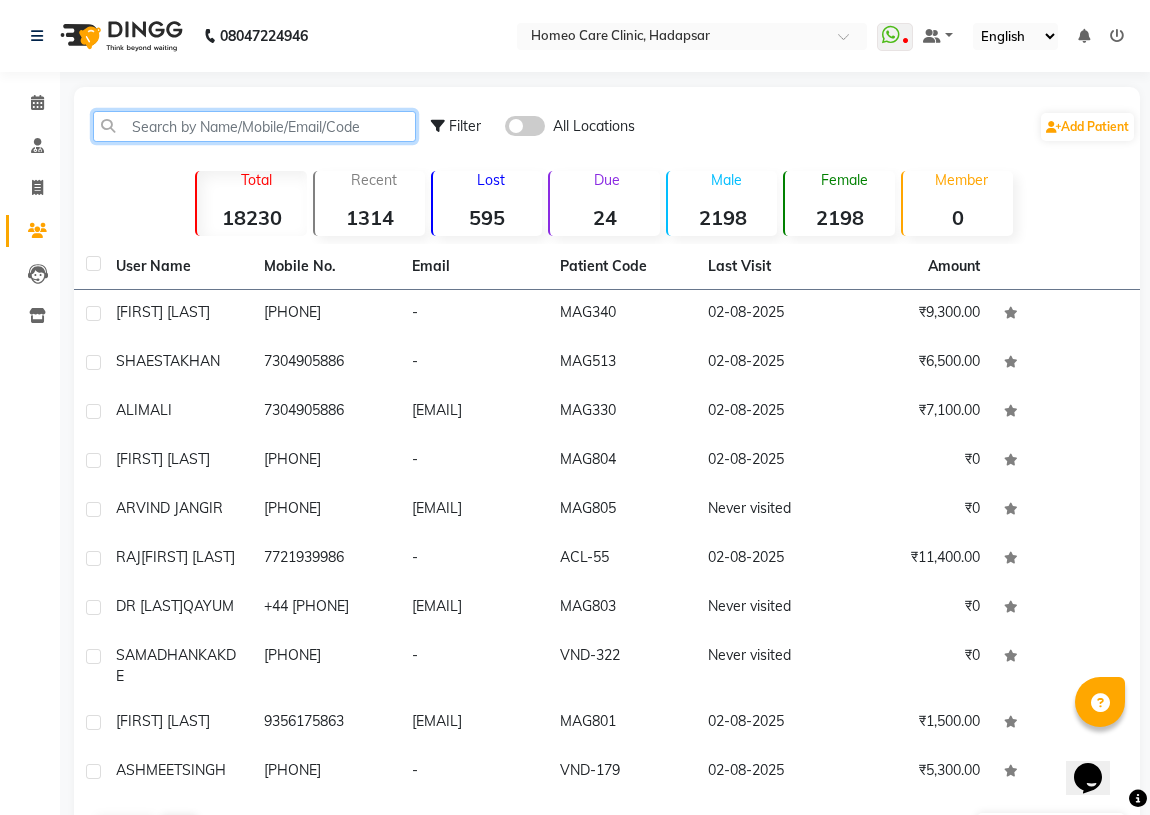 click 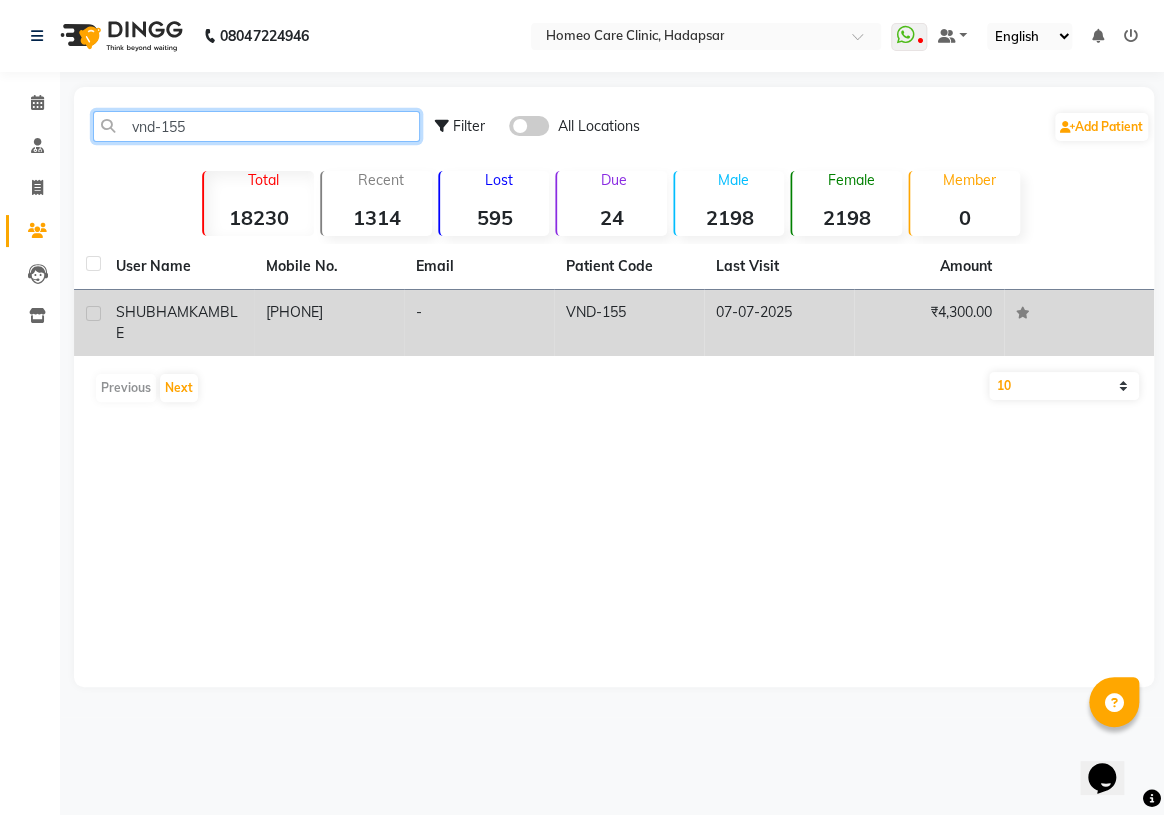 type on "vnd-155" 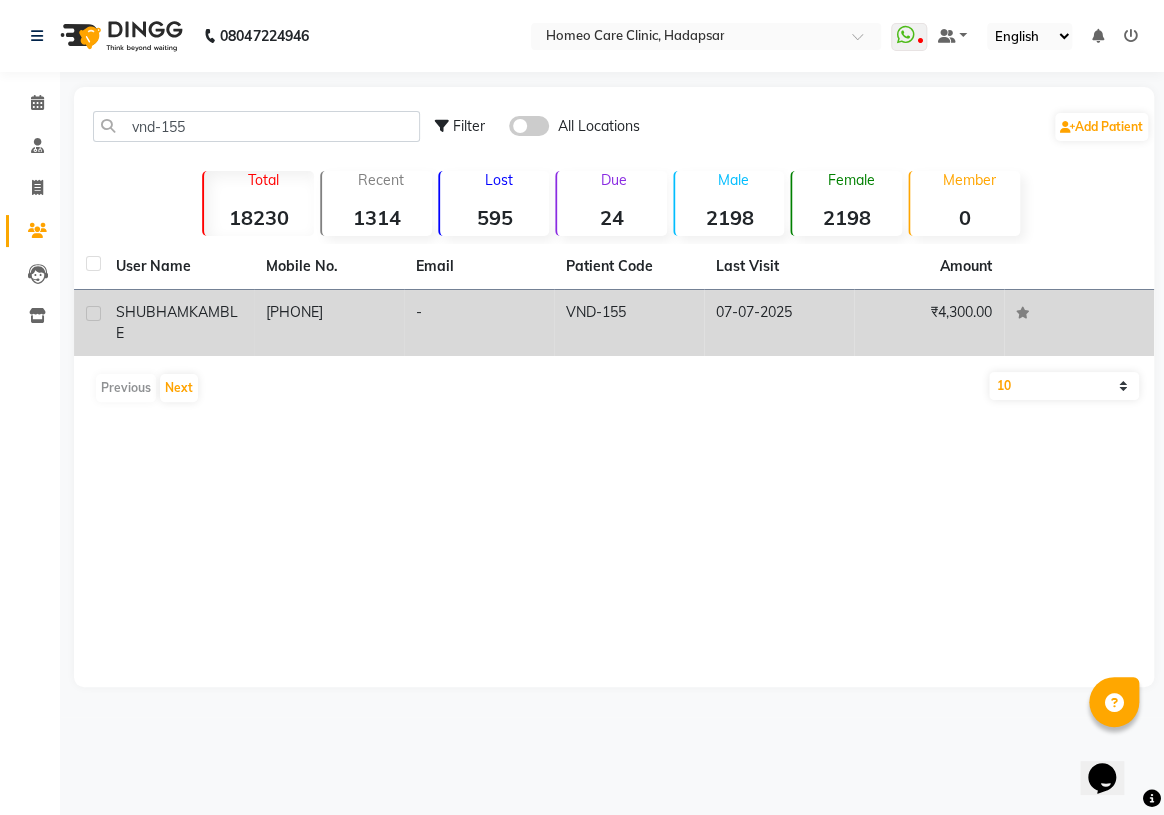 click on "[PHONE]" 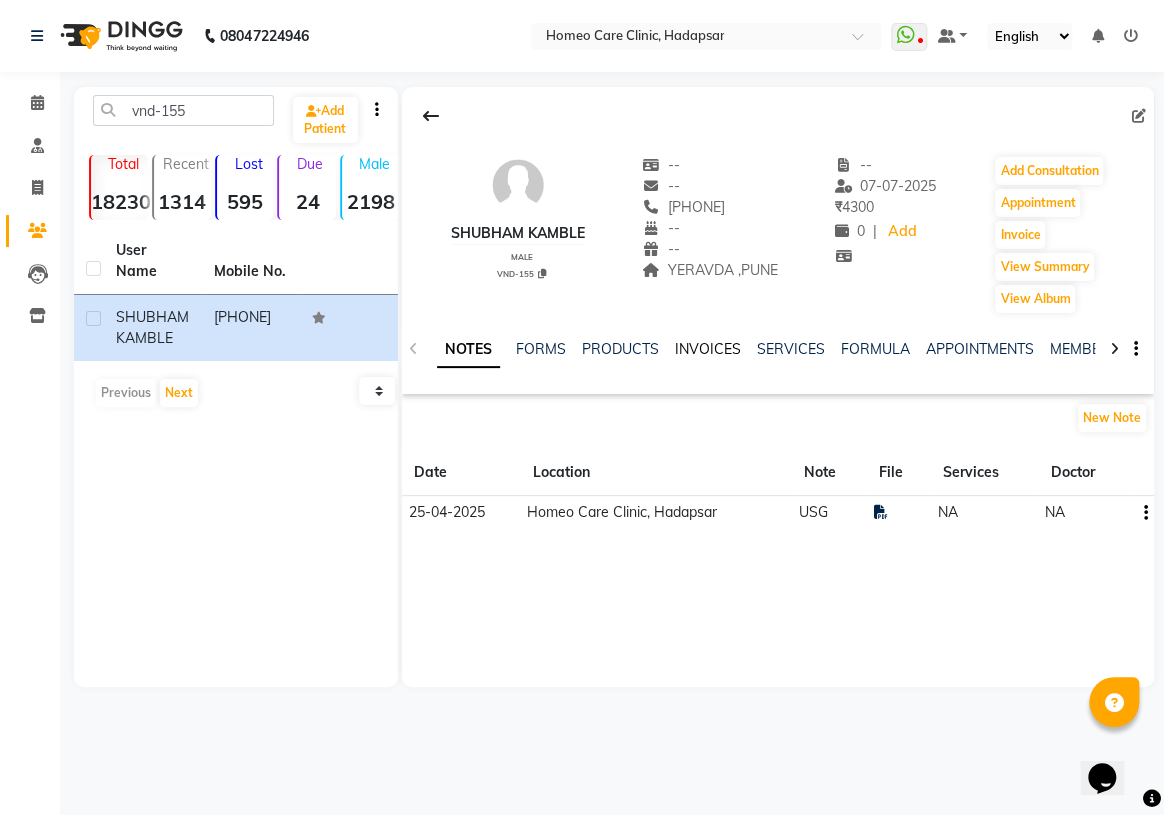 click on "INVOICES" 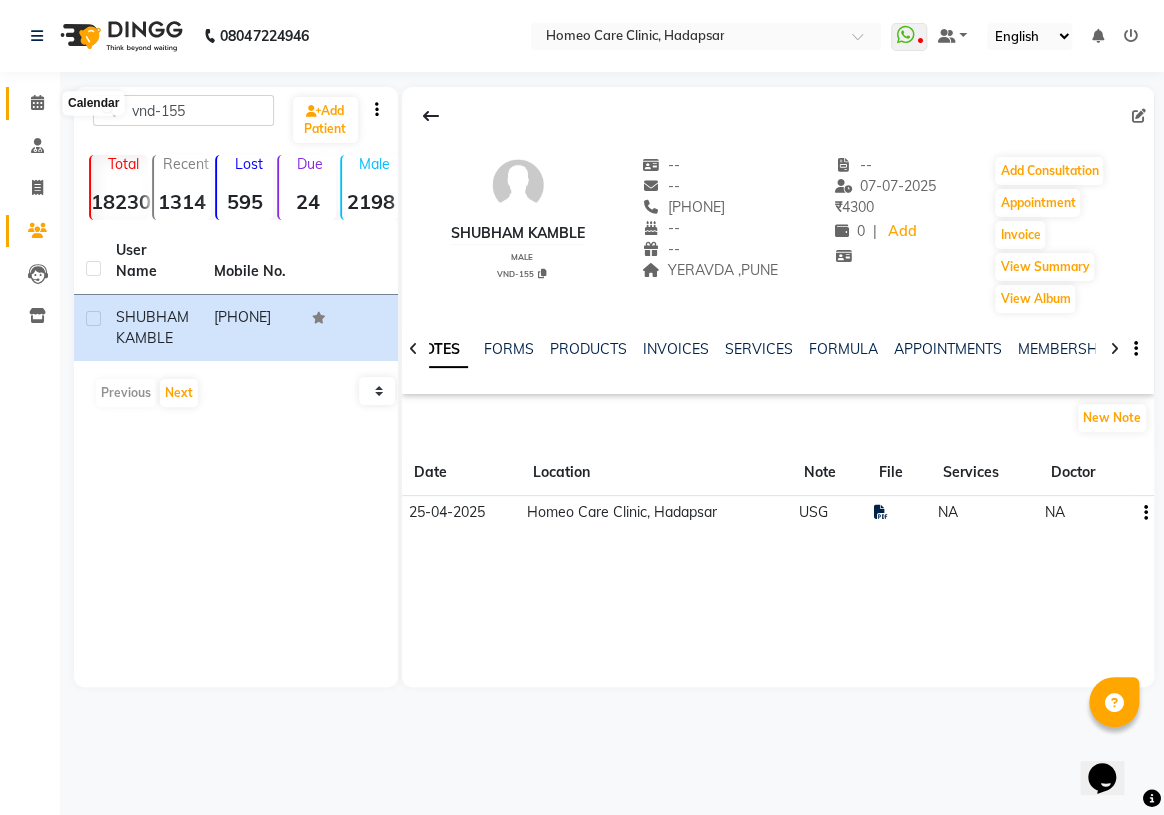 click 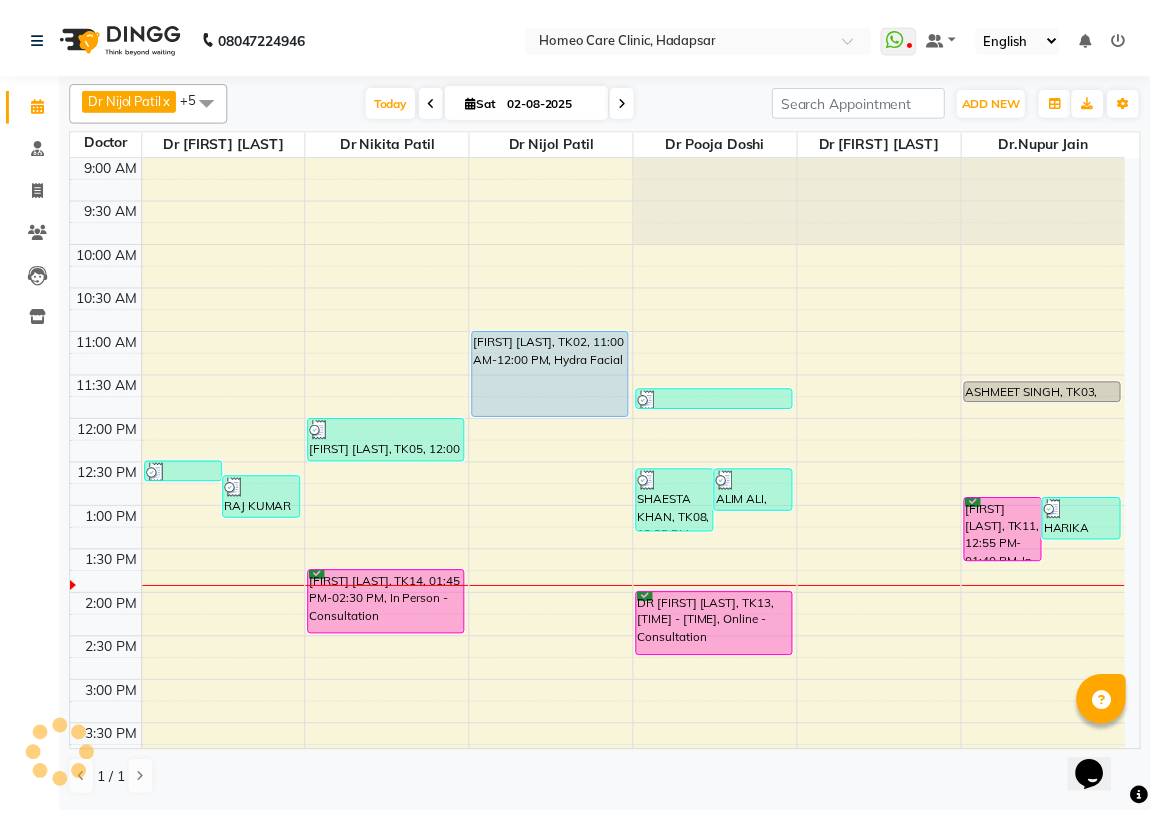 scroll, scrollTop: 0, scrollLeft: 0, axis: both 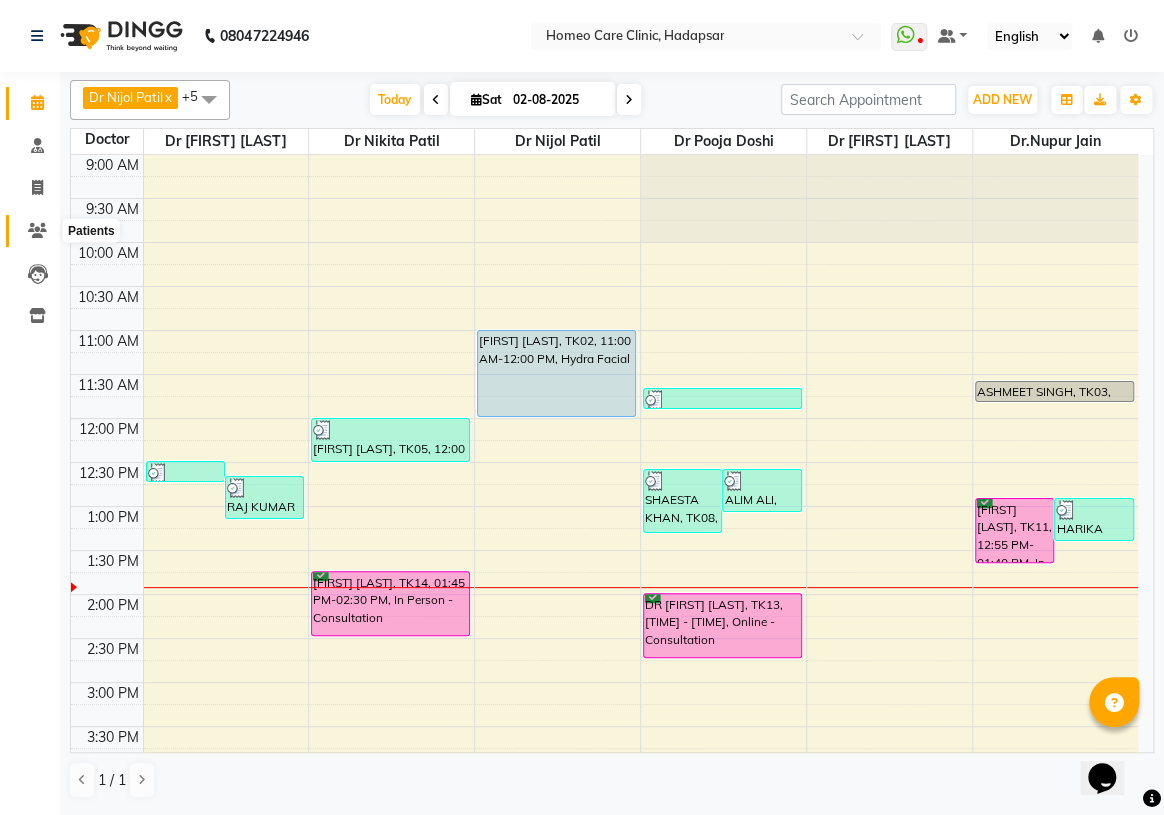 click 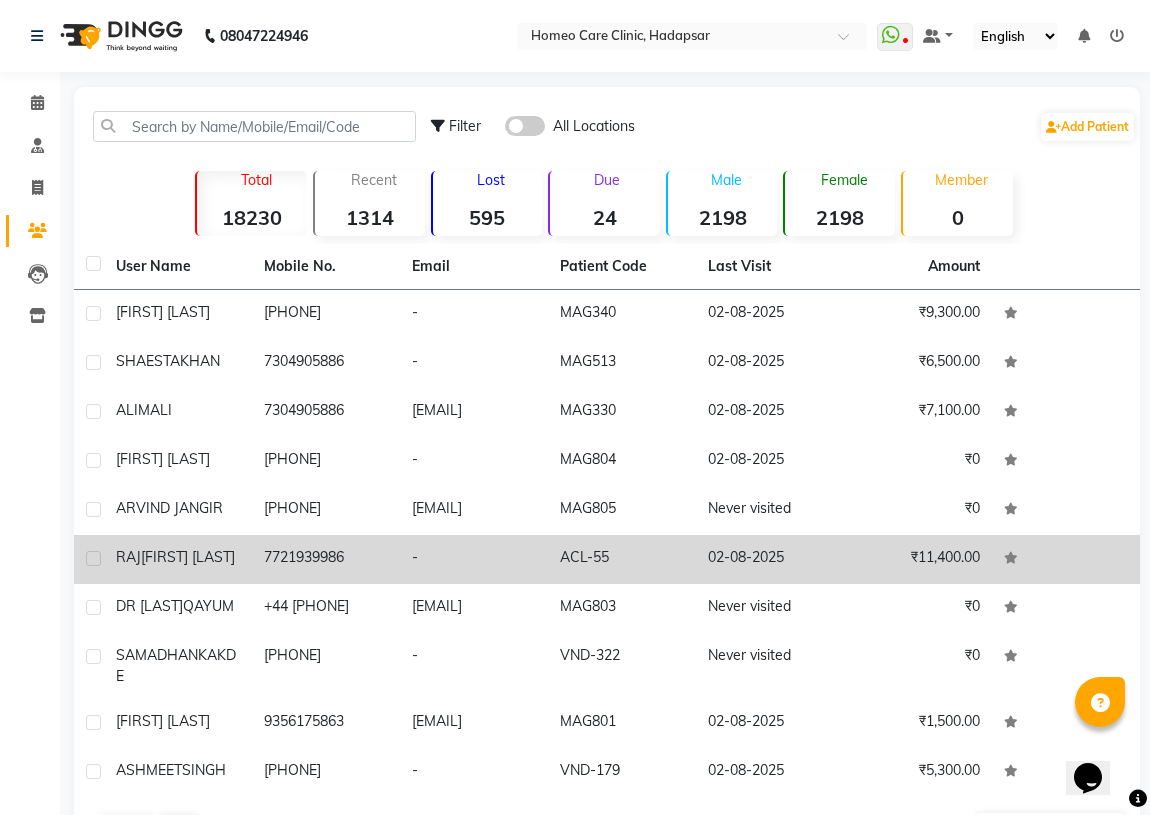 scroll, scrollTop: 90, scrollLeft: 0, axis: vertical 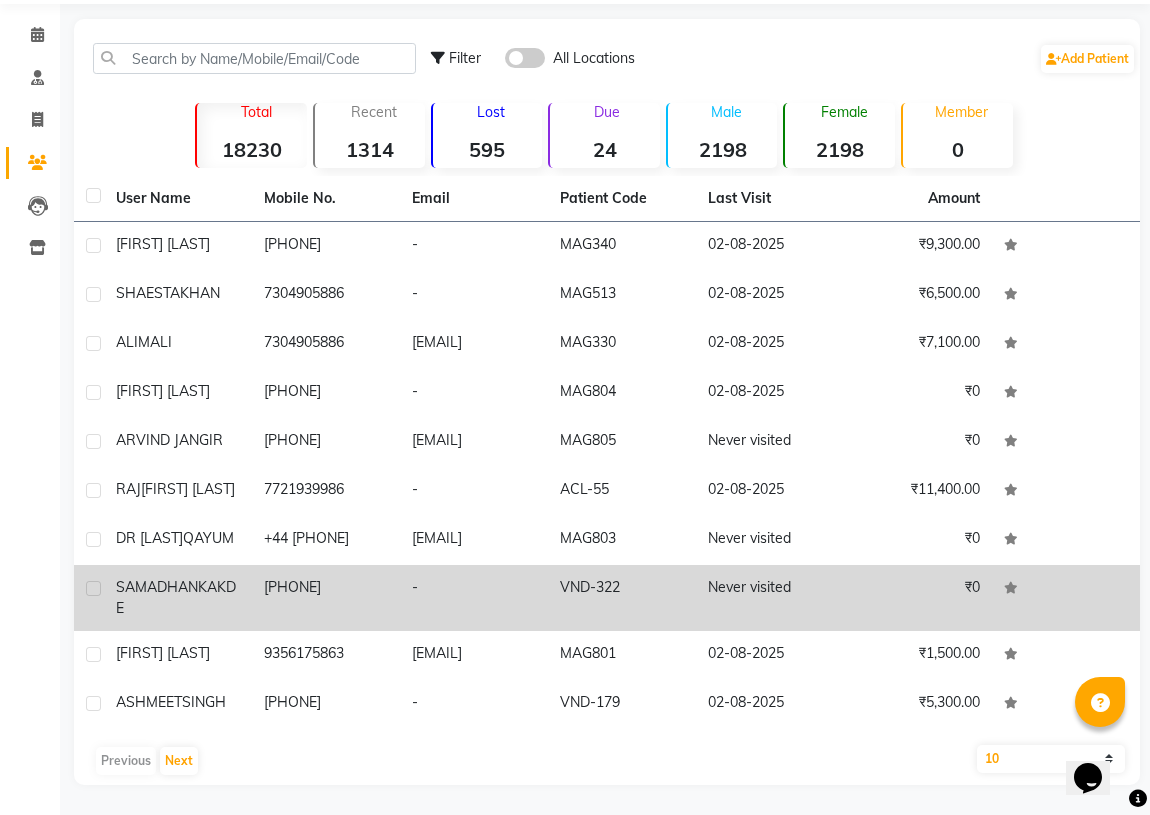 click on "[FIRST] [LAST]" 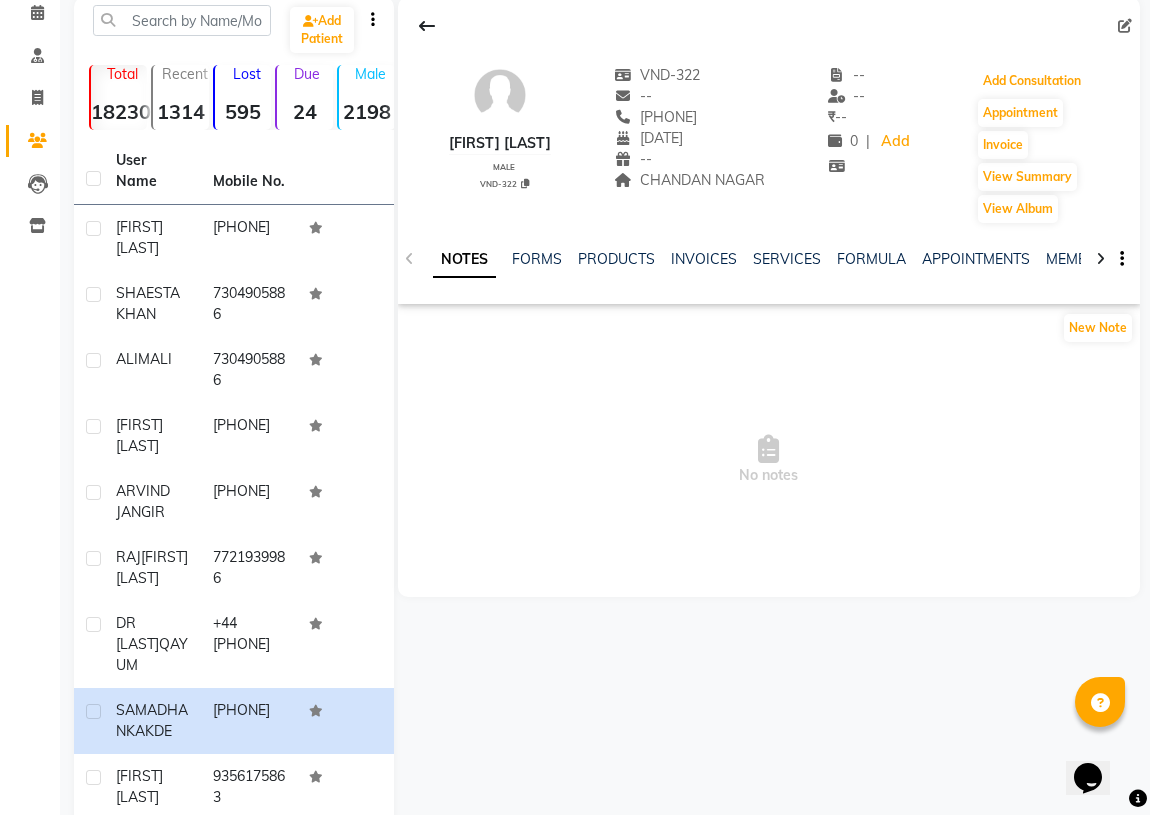 click on "Add Consultation" 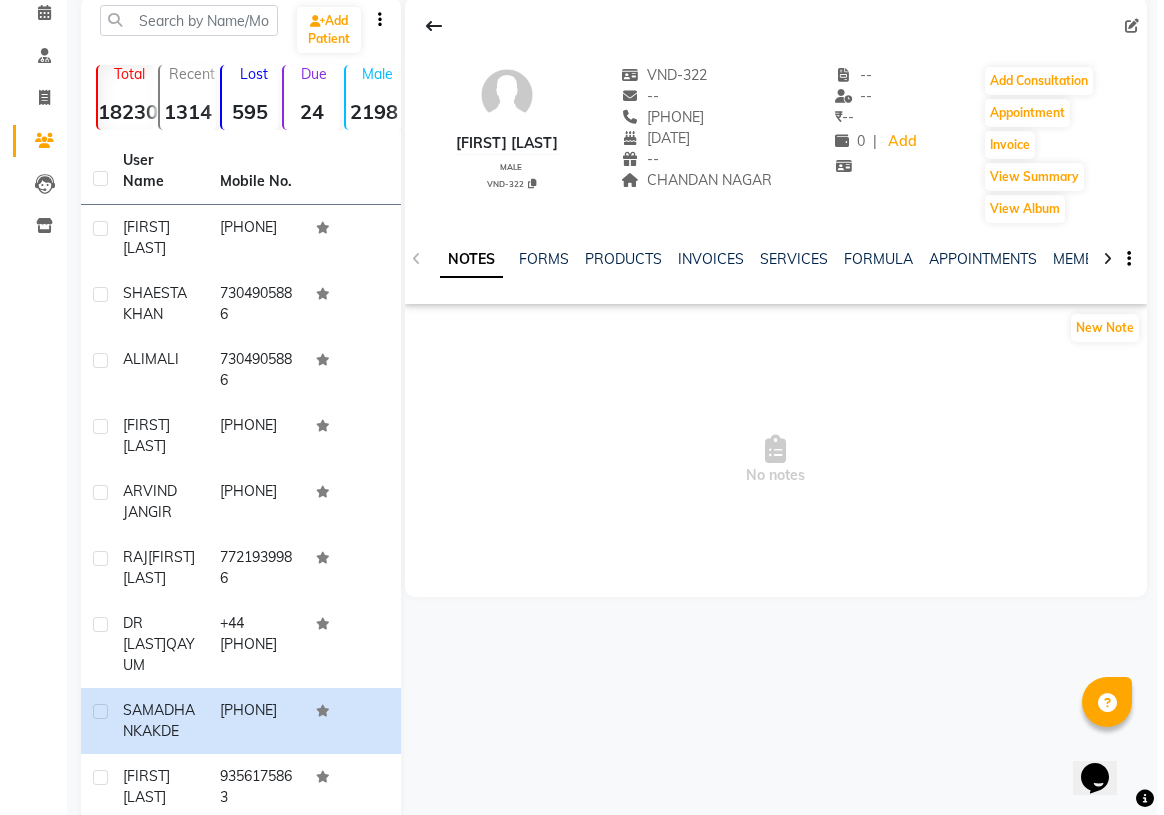 scroll, scrollTop: 0, scrollLeft: 0, axis: both 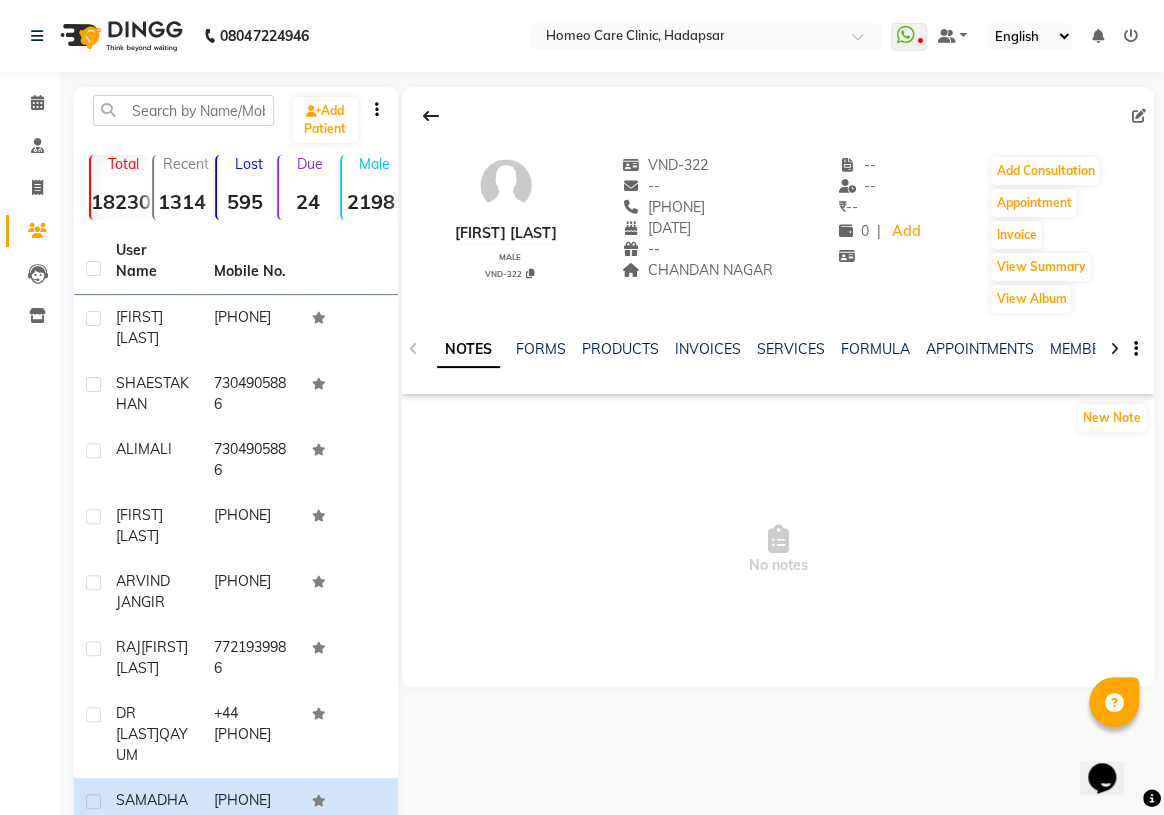 select on "male" 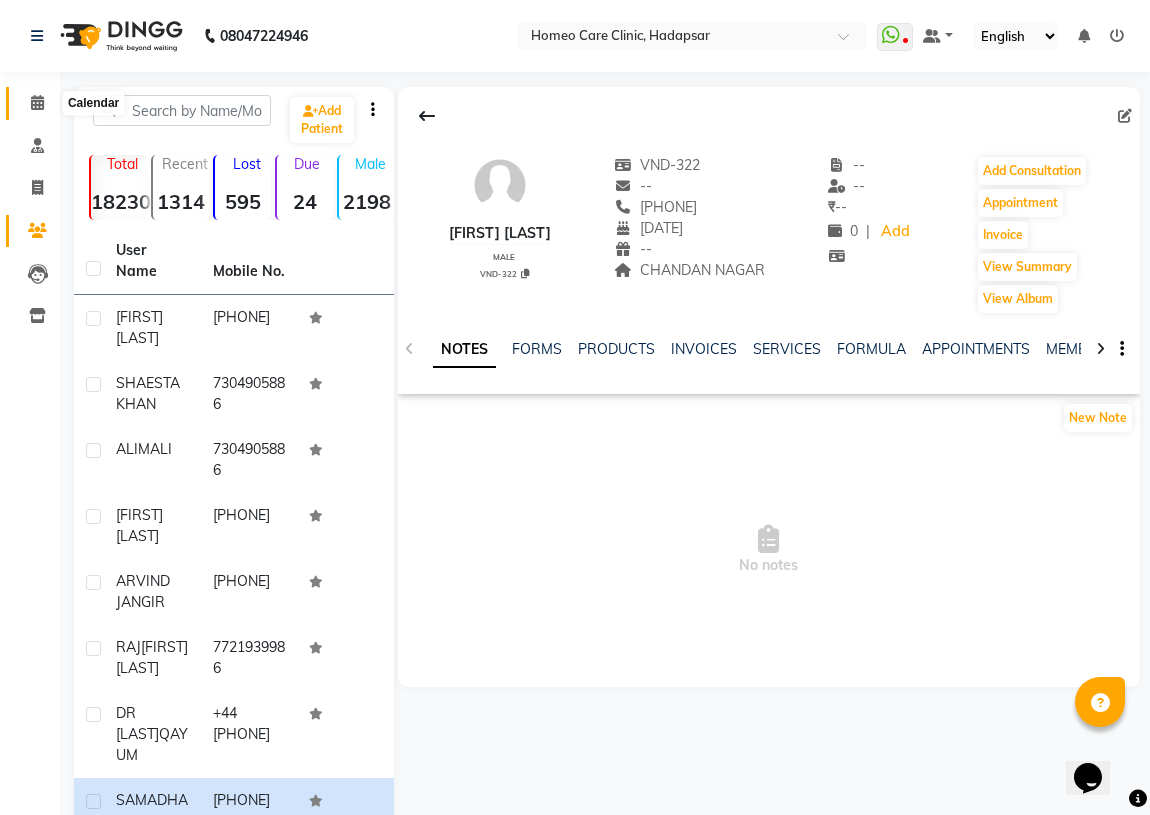 click 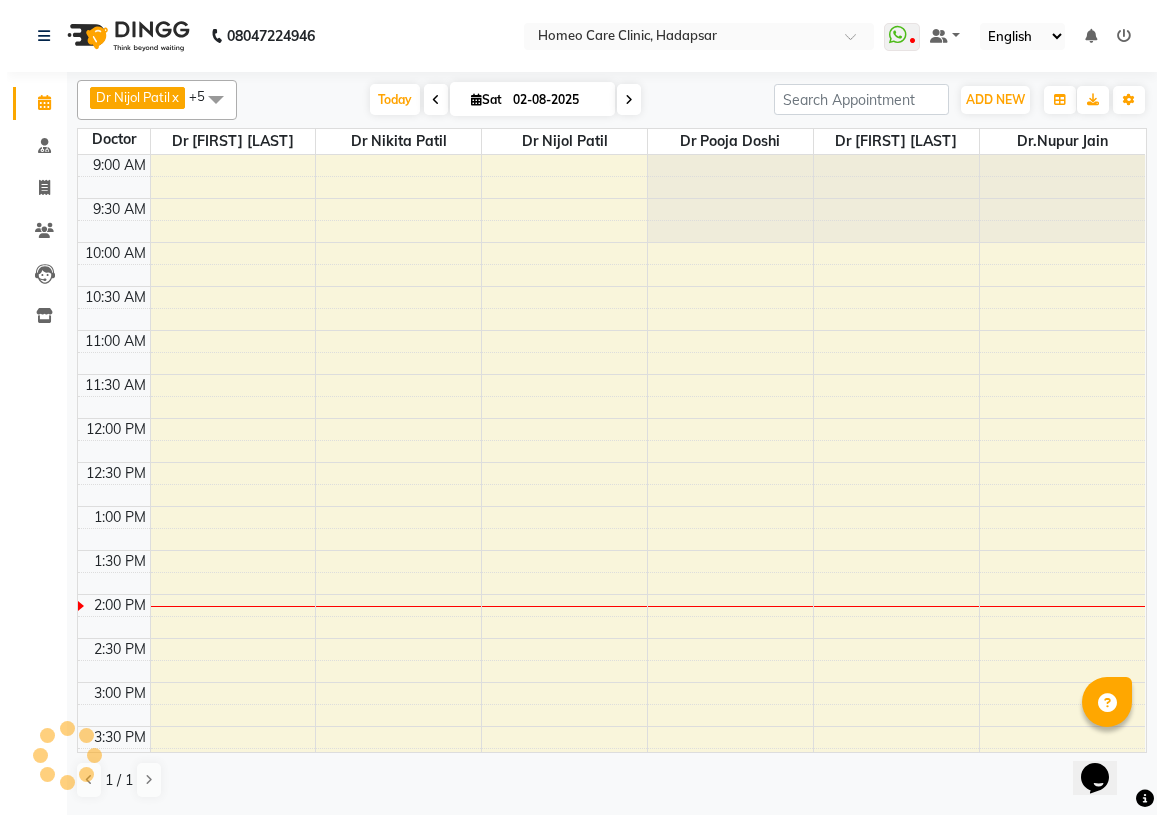 scroll, scrollTop: 0, scrollLeft: 0, axis: both 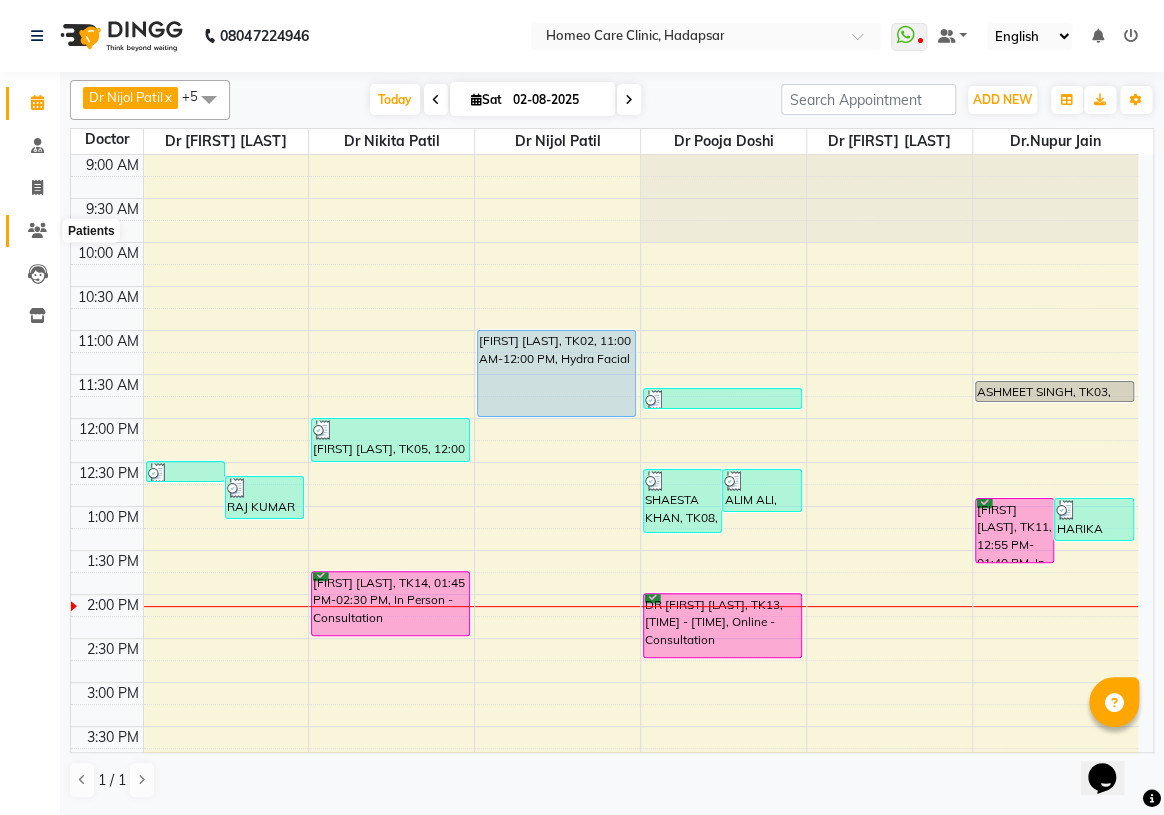 click 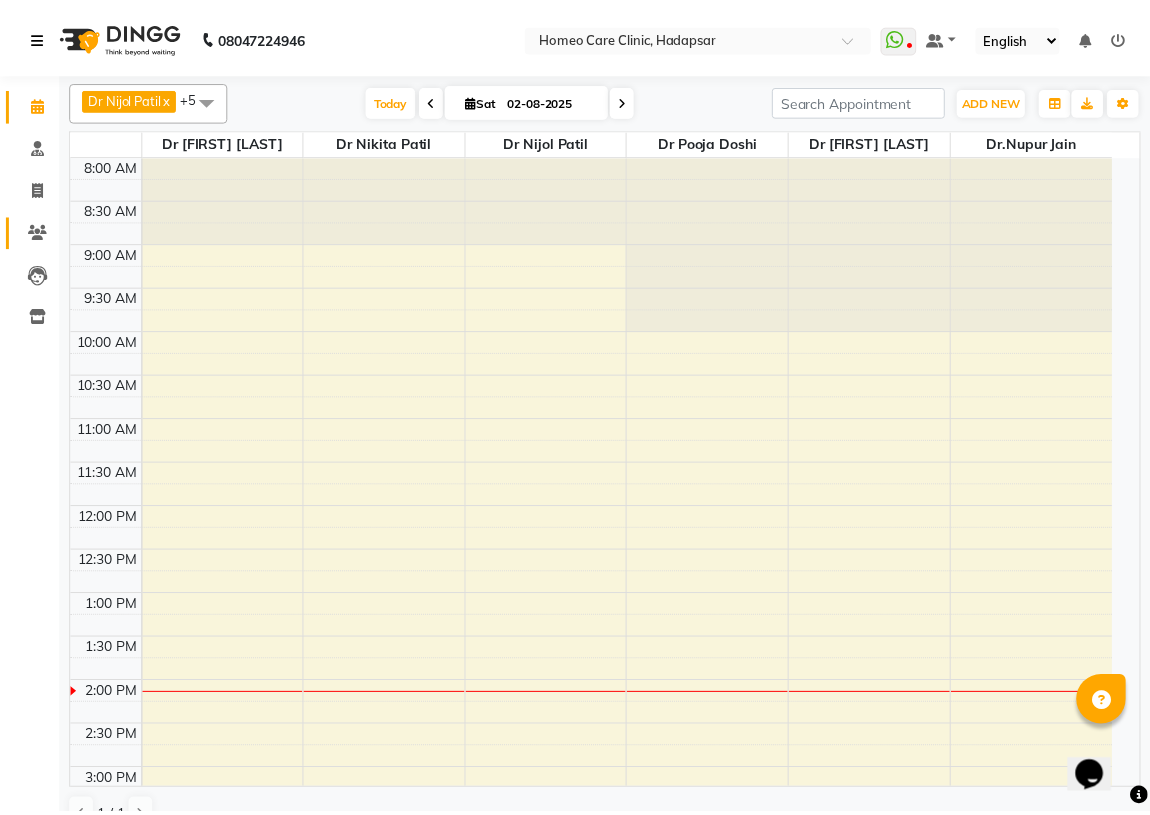 scroll, scrollTop: 0, scrollLeft: 0, axis: both 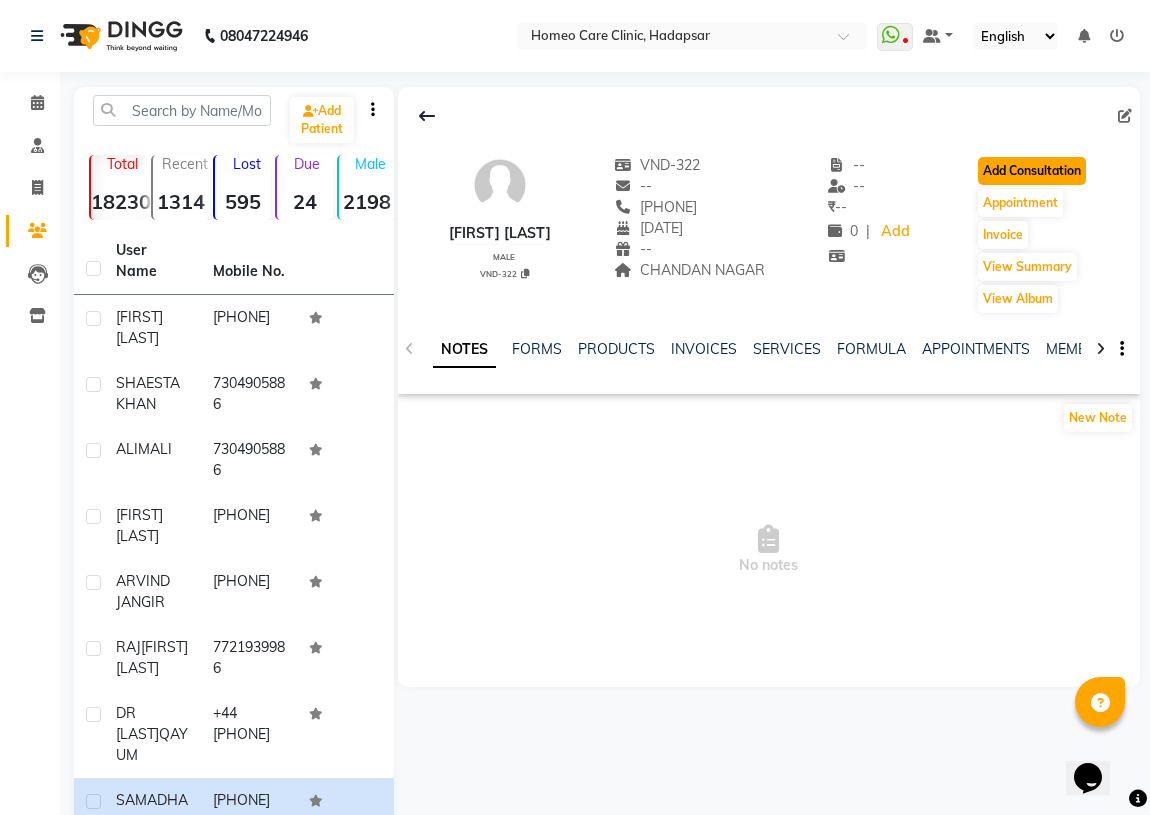click on "Add Consultation" 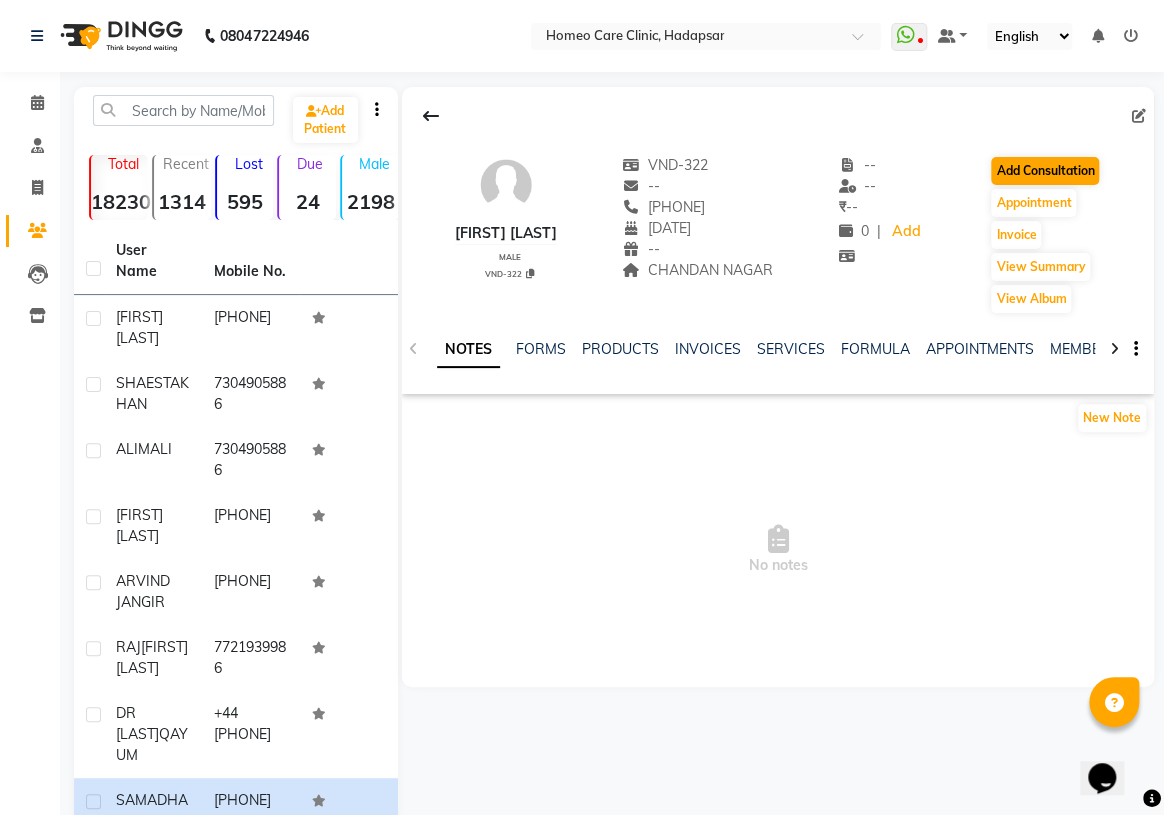 select on "male" 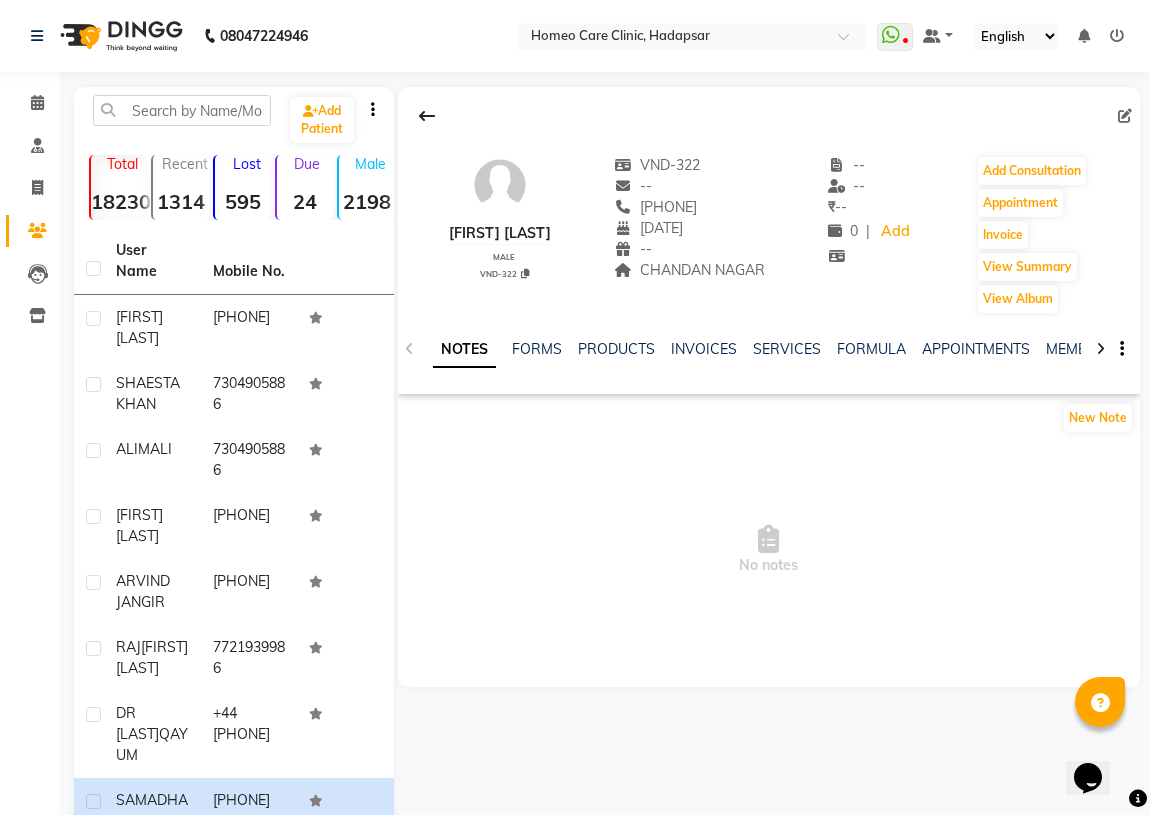 click on "No notes" at bounding box center [769, 550] 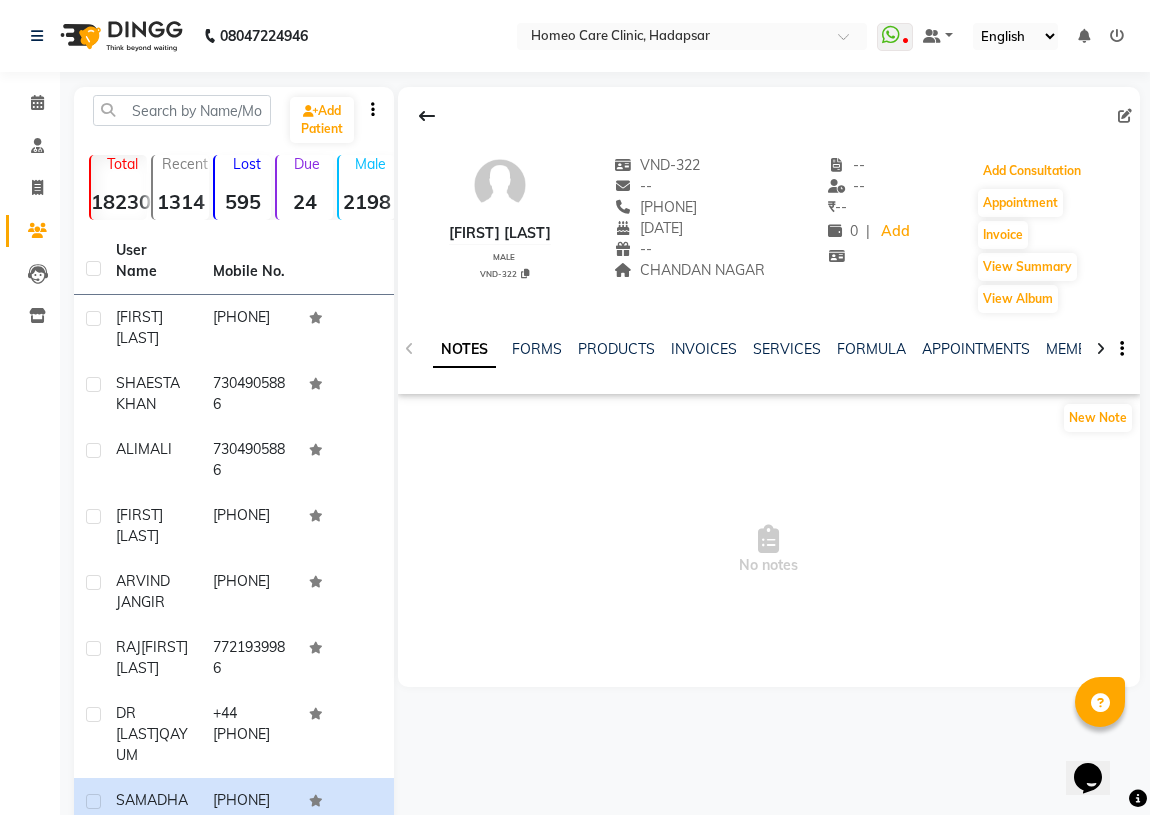 click on "Add Consultation" 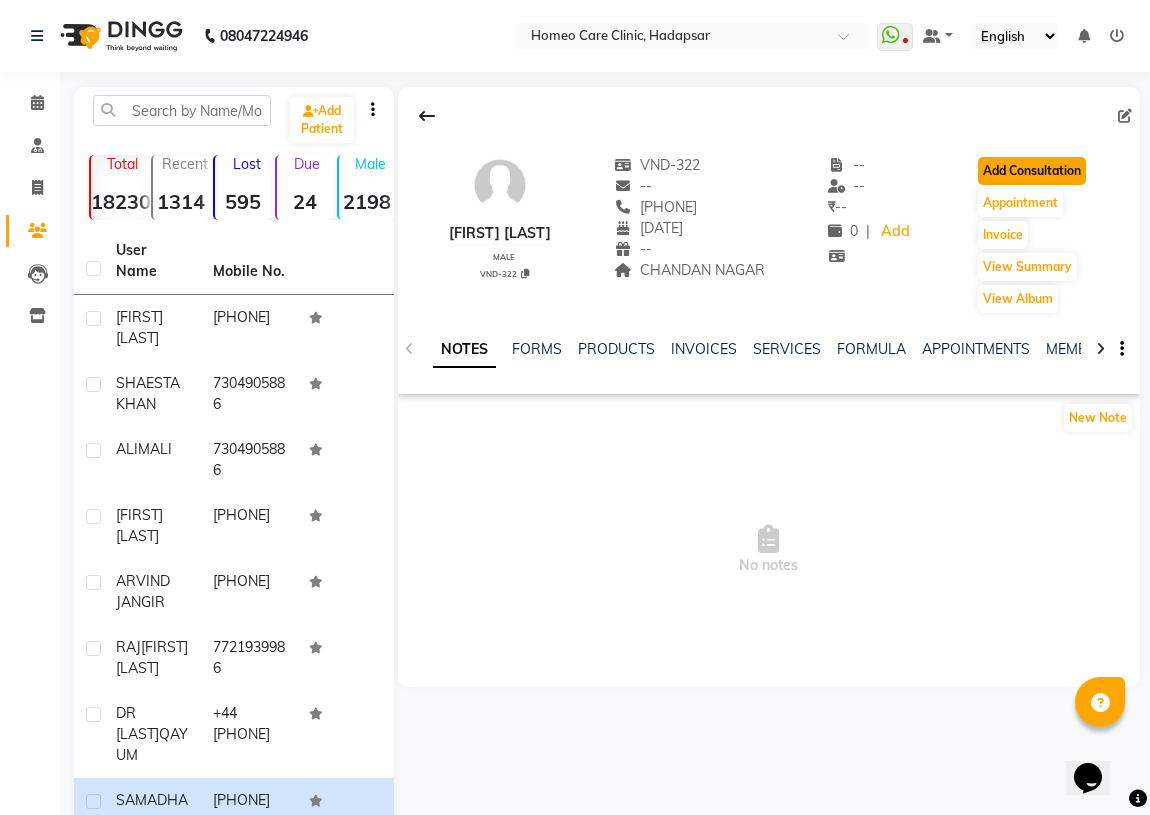 click on "Add Consultation" 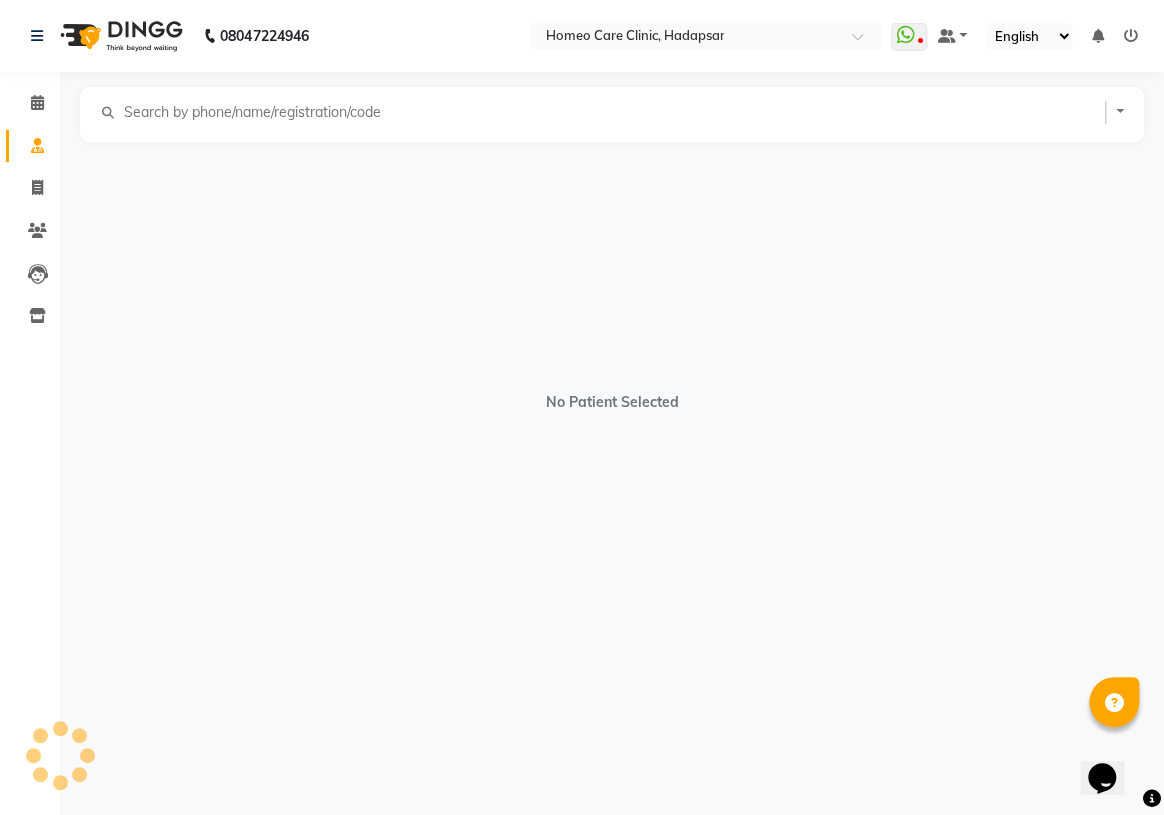 select on "male" 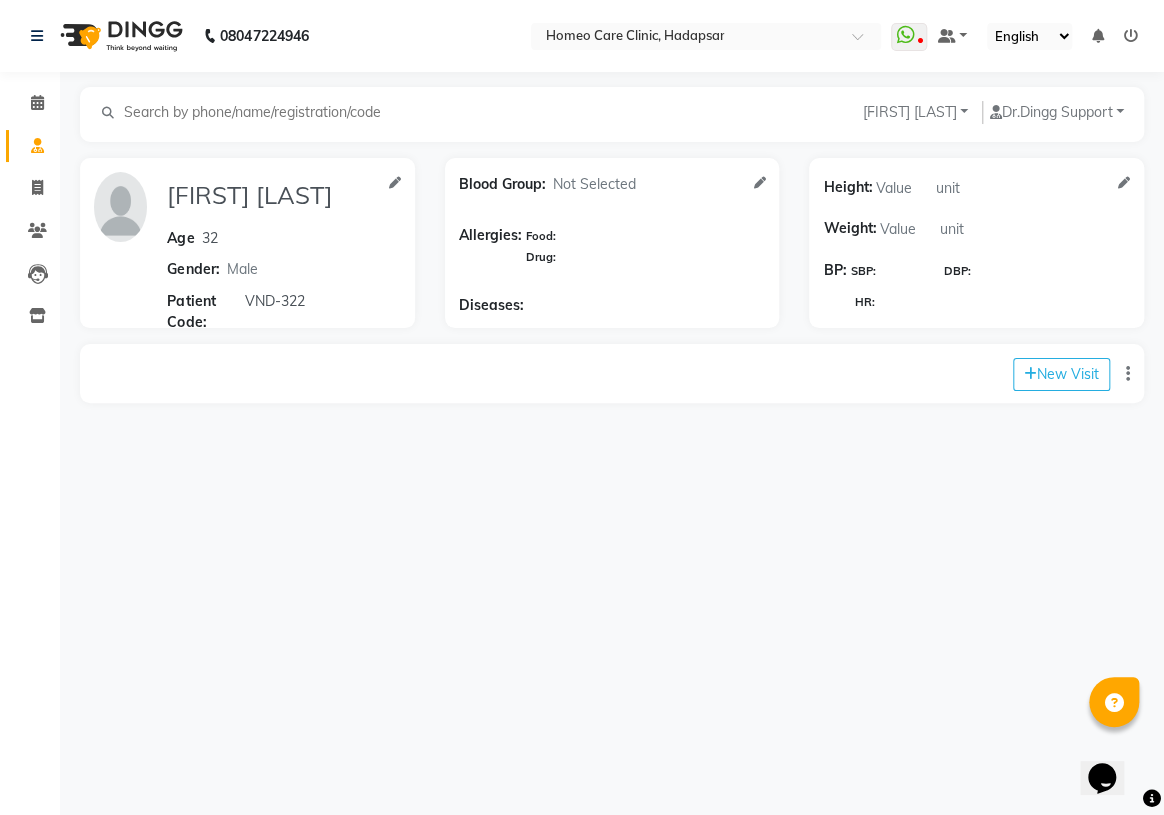drag, startPoint x: 721, startPoint y: 223, endPoint x: 692, endPoint y: 225, distance: 29.068884 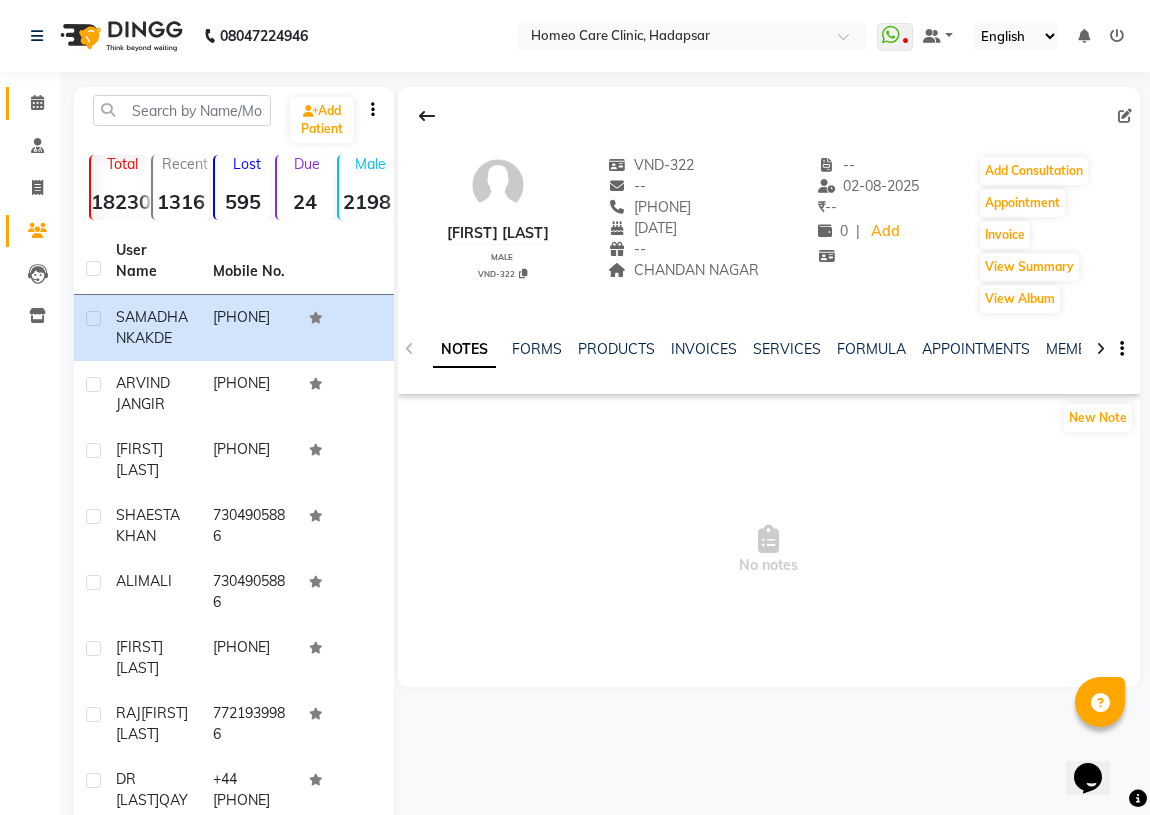 click 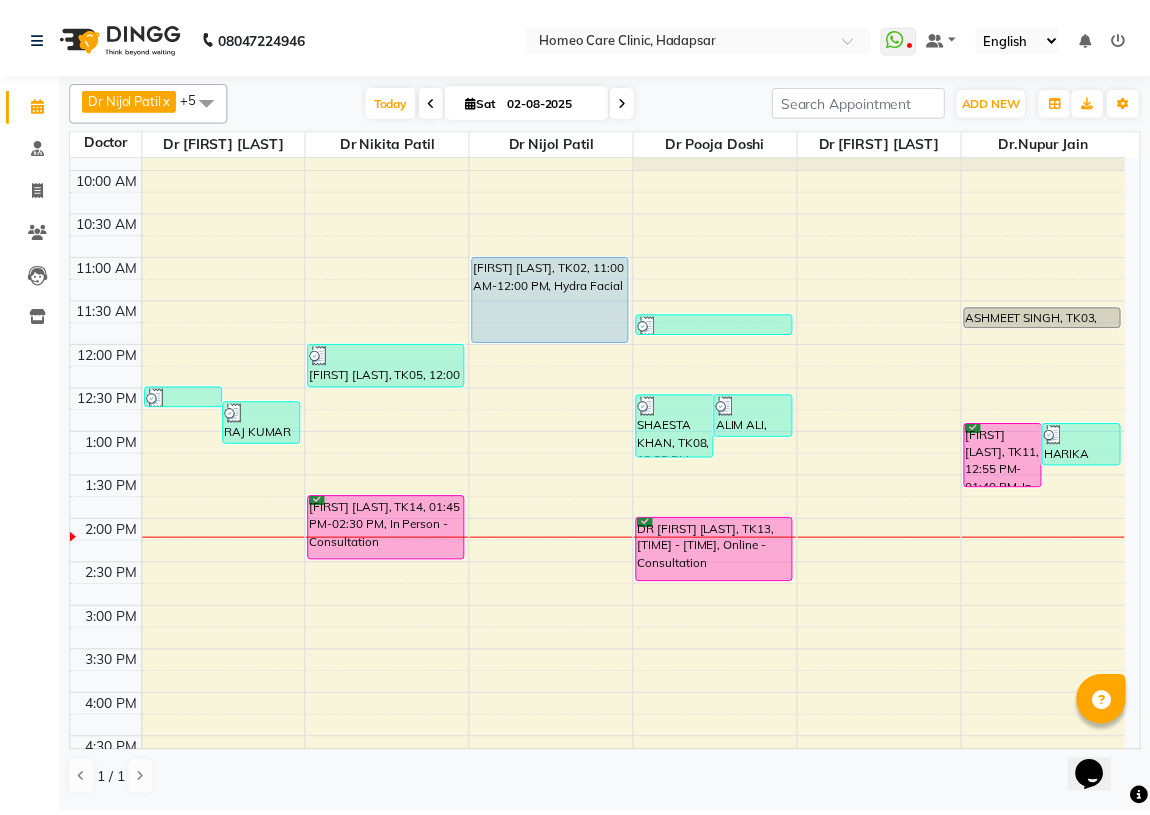 scroll, scrollTop: 0, scrollLeft: 0, axis: both 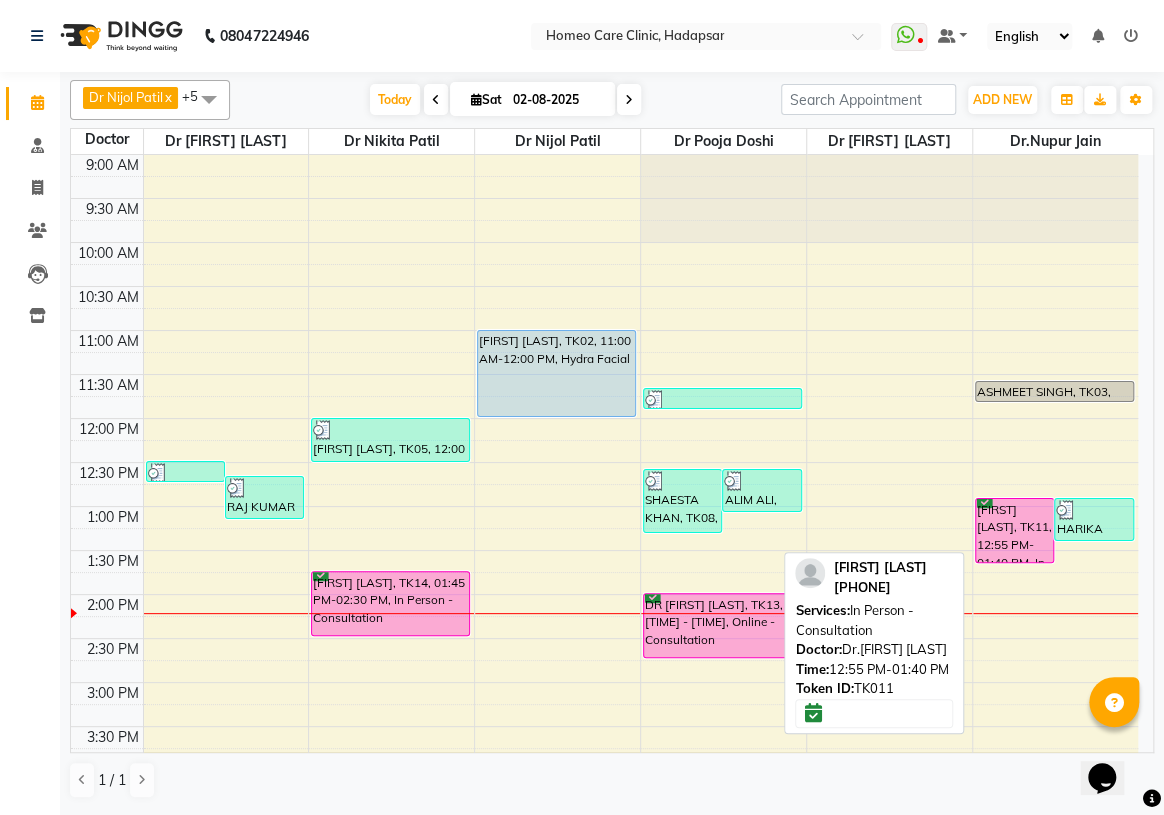 click on "[FIRST] [LAST], TK11, 12:55 PM-01:40 PM, In Person - Consultation" at bounding box center (1015, 530) 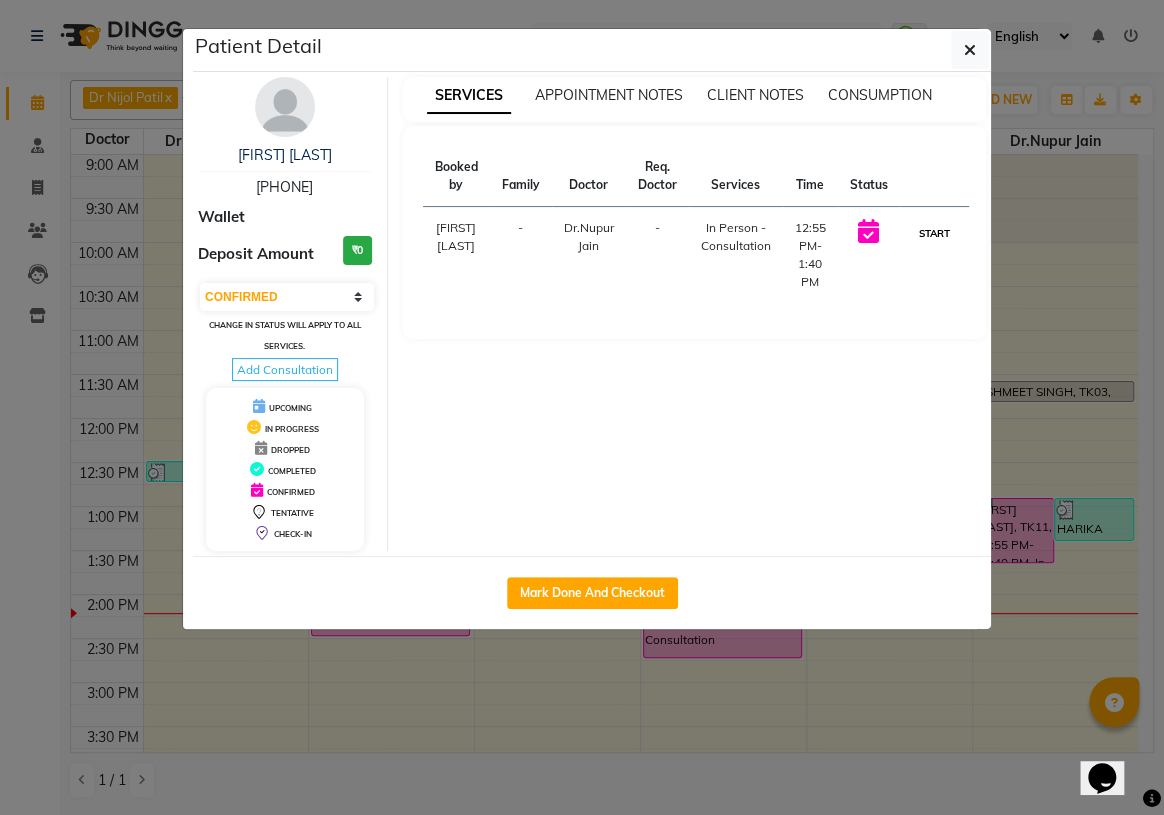 click on "START" at bounding box center (934, 233) 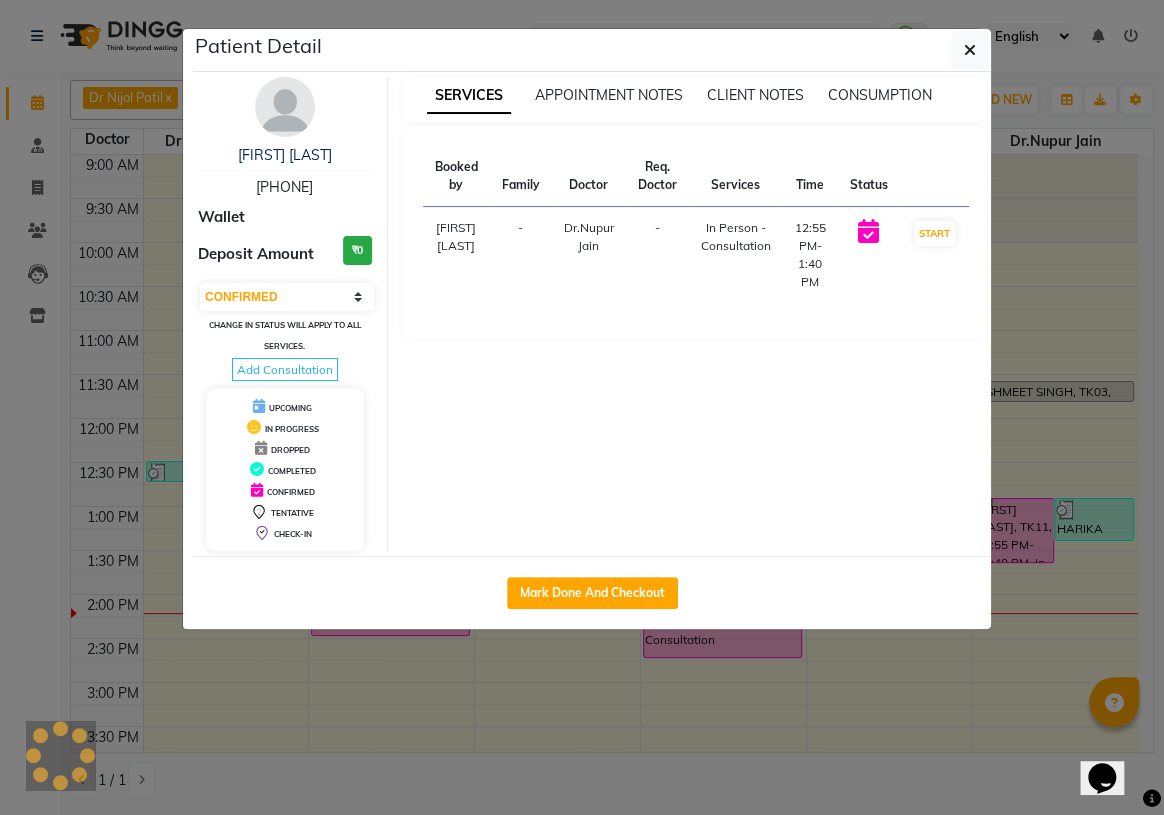 select on "1" 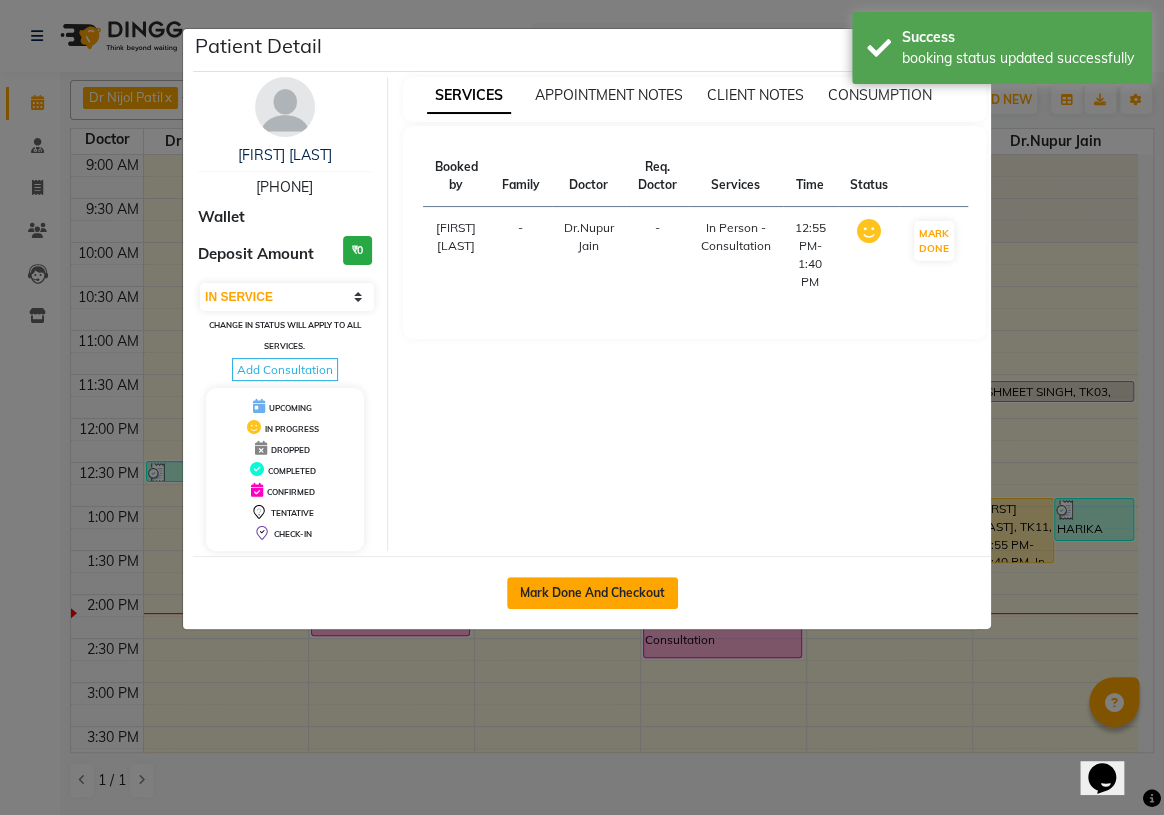 click on "Mark Done And Checkout" 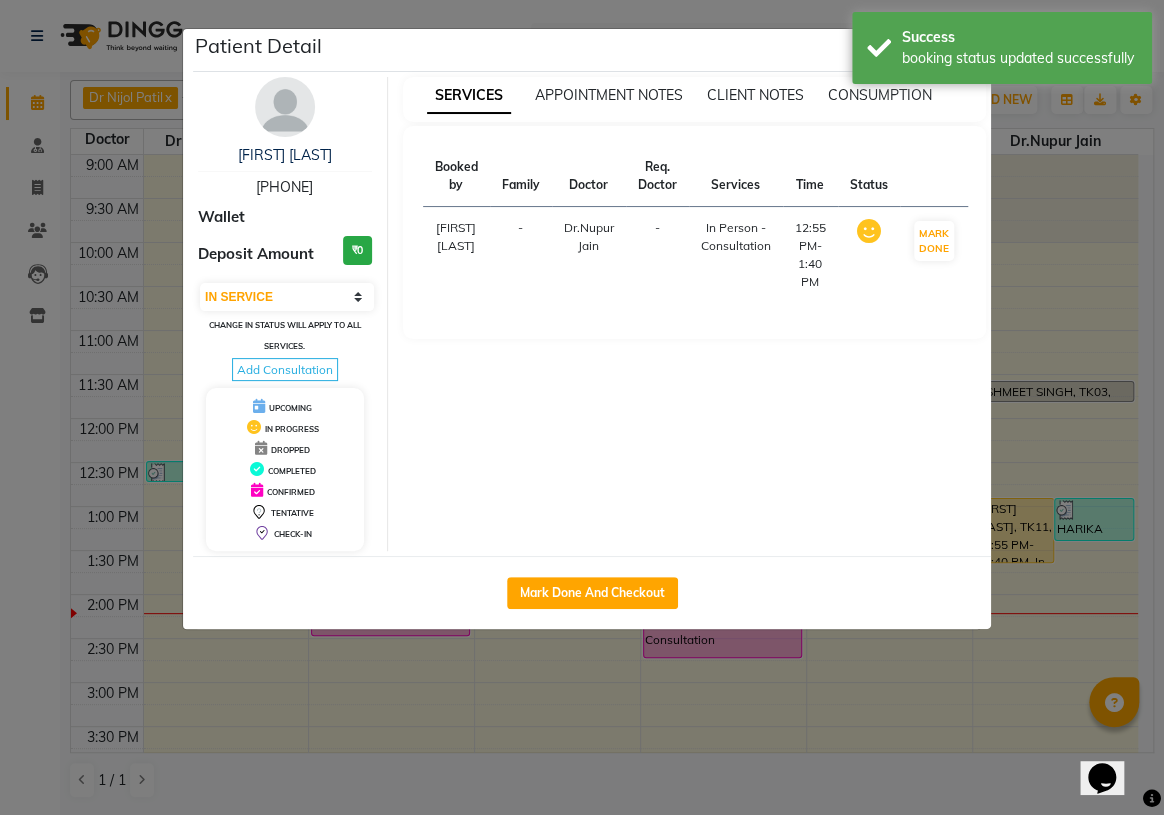 select on "service" 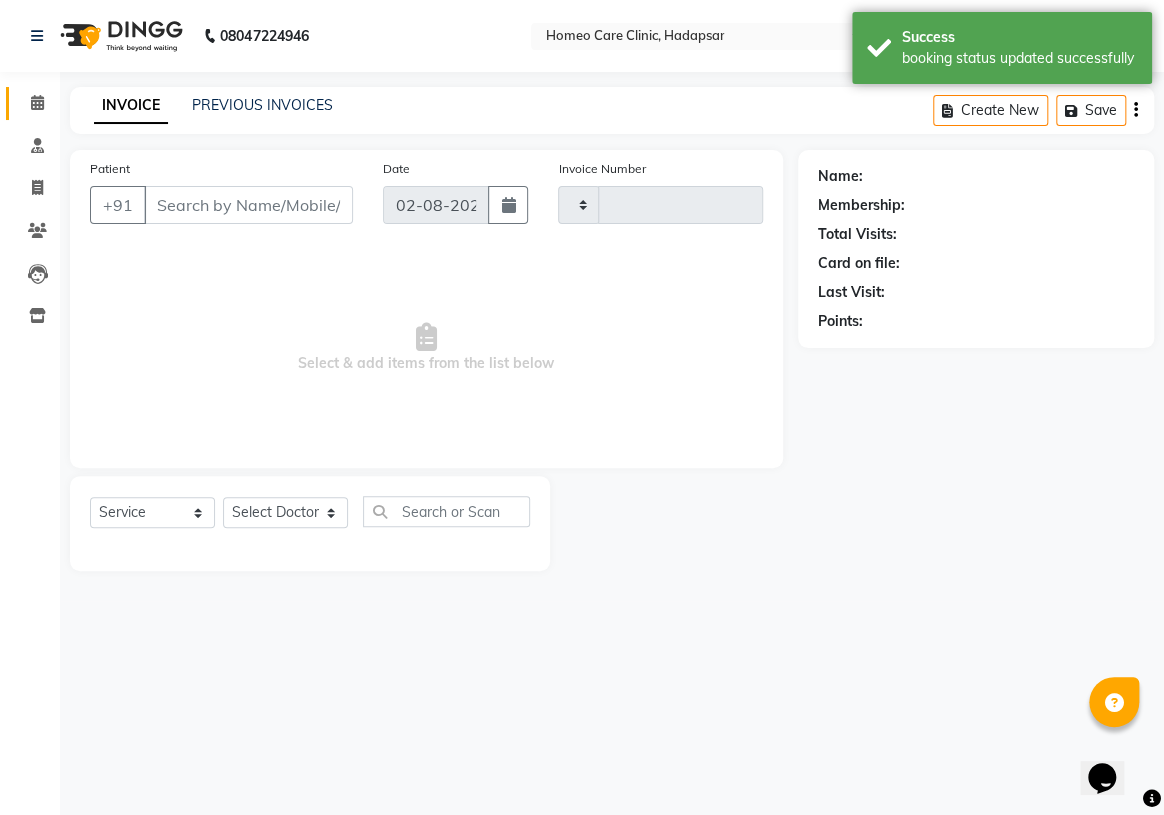 type on "2286" 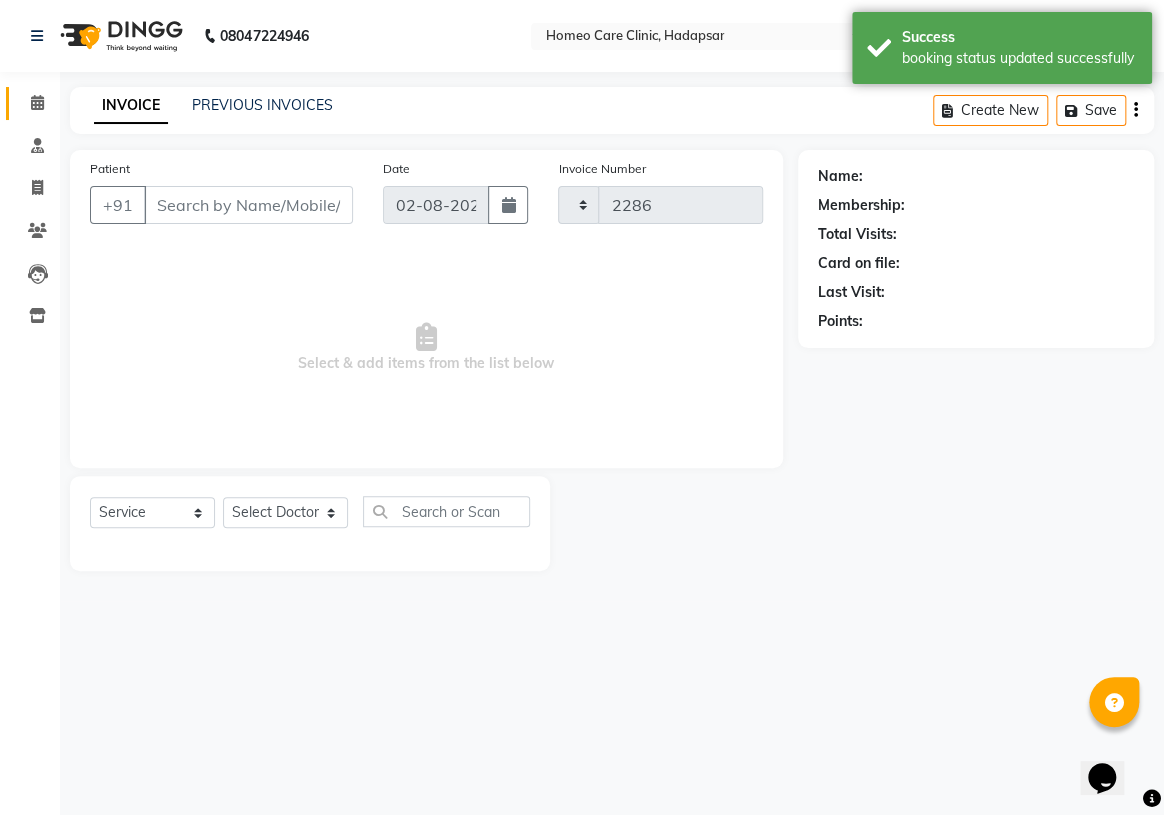 select on "7485" 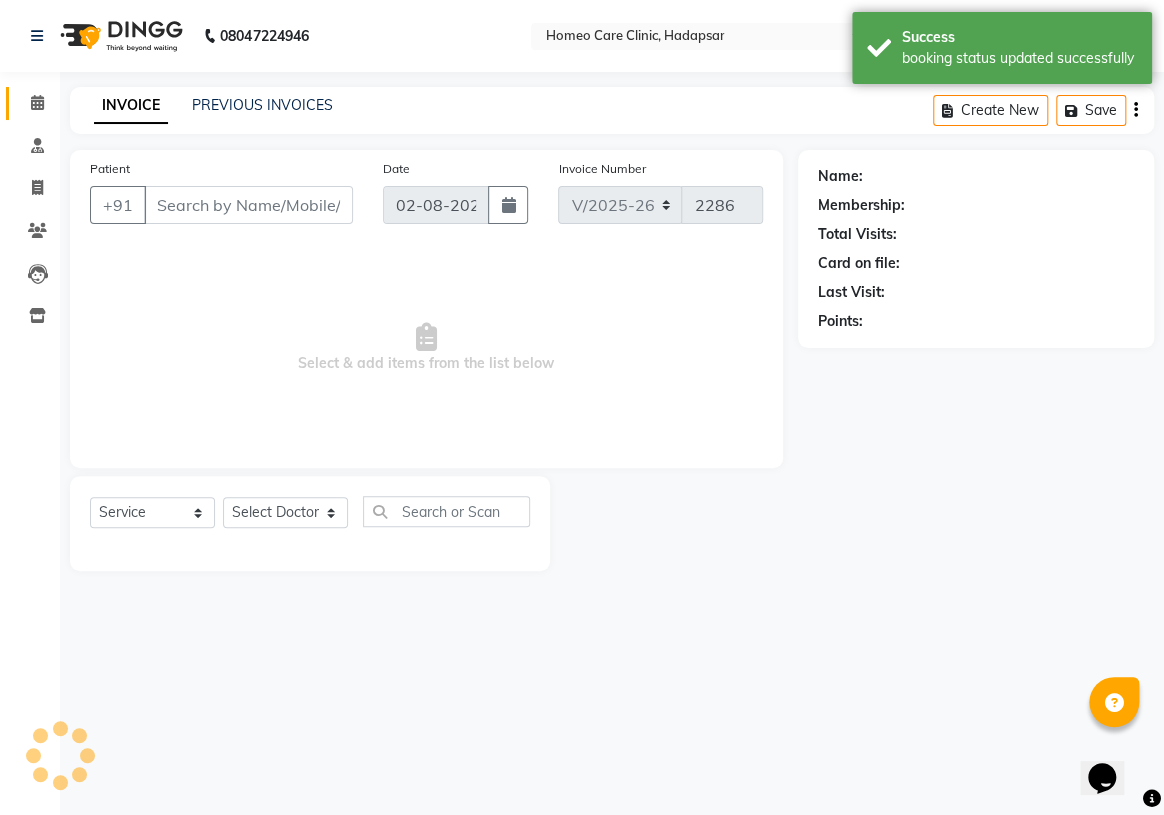 type on "[PHONE]" 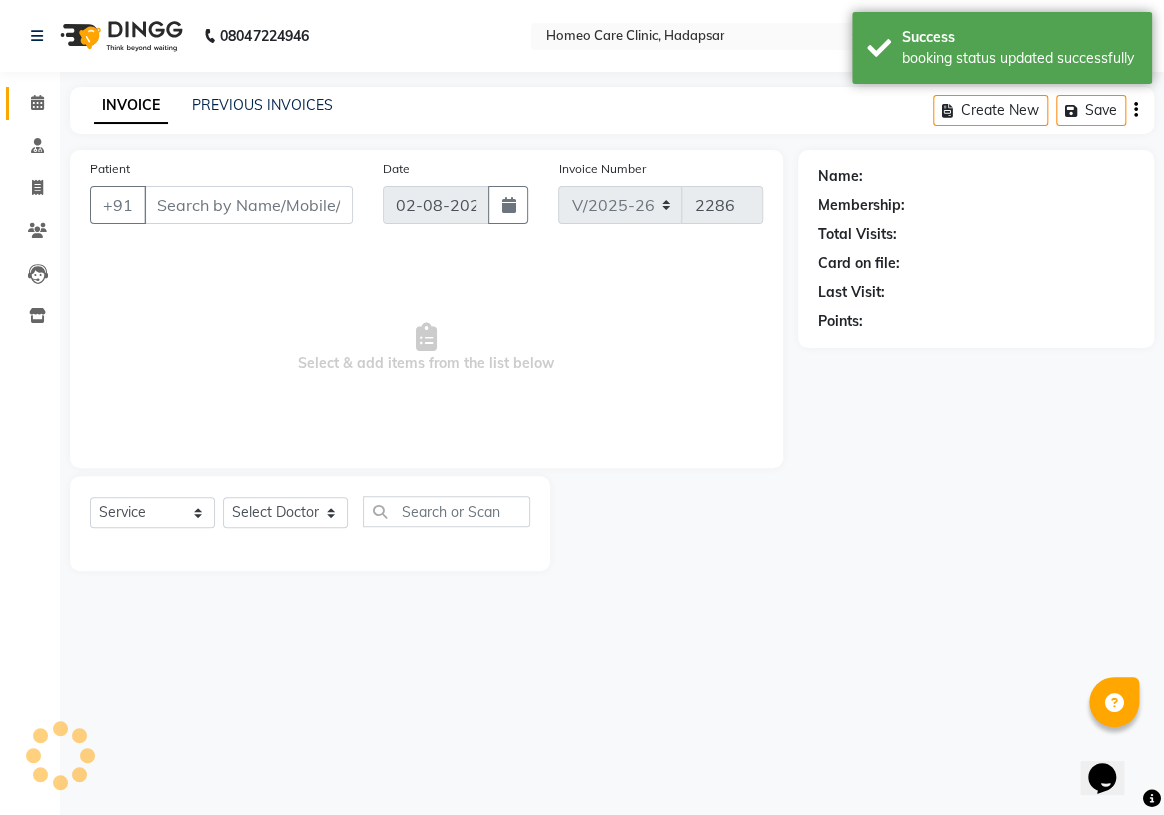 select on "70882" 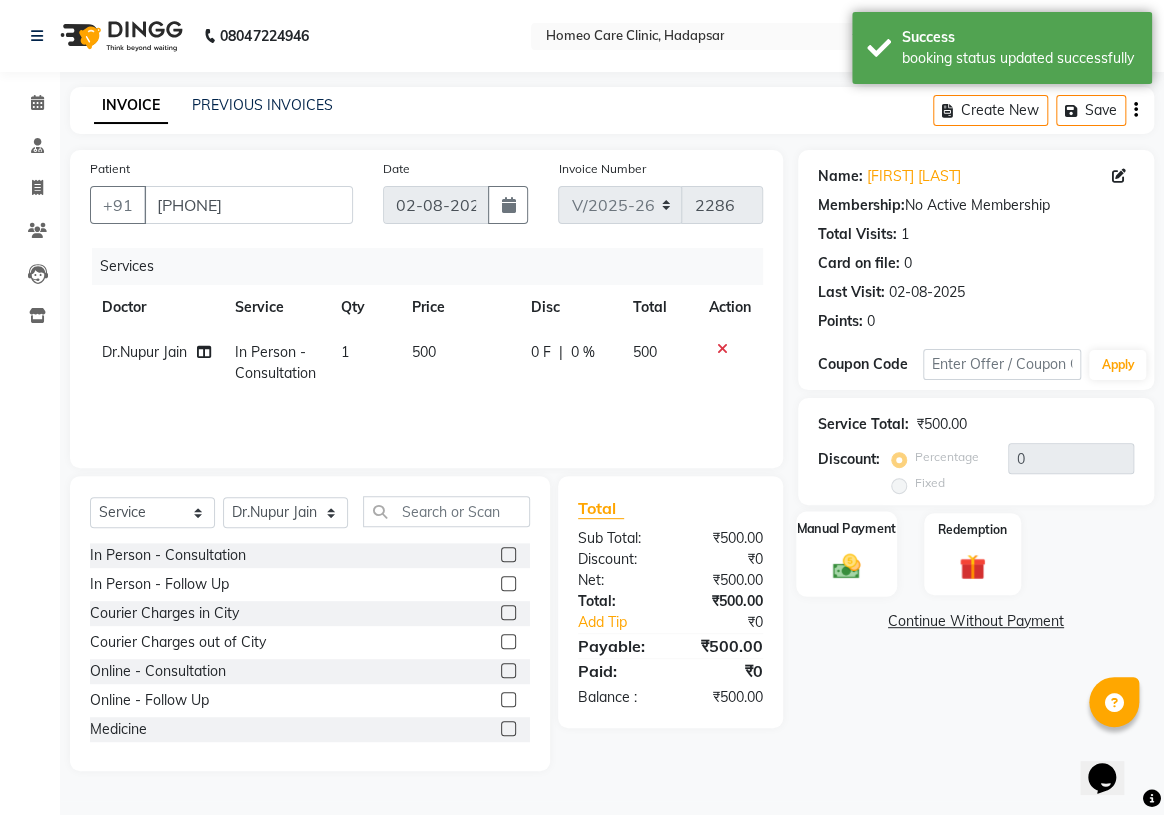 click 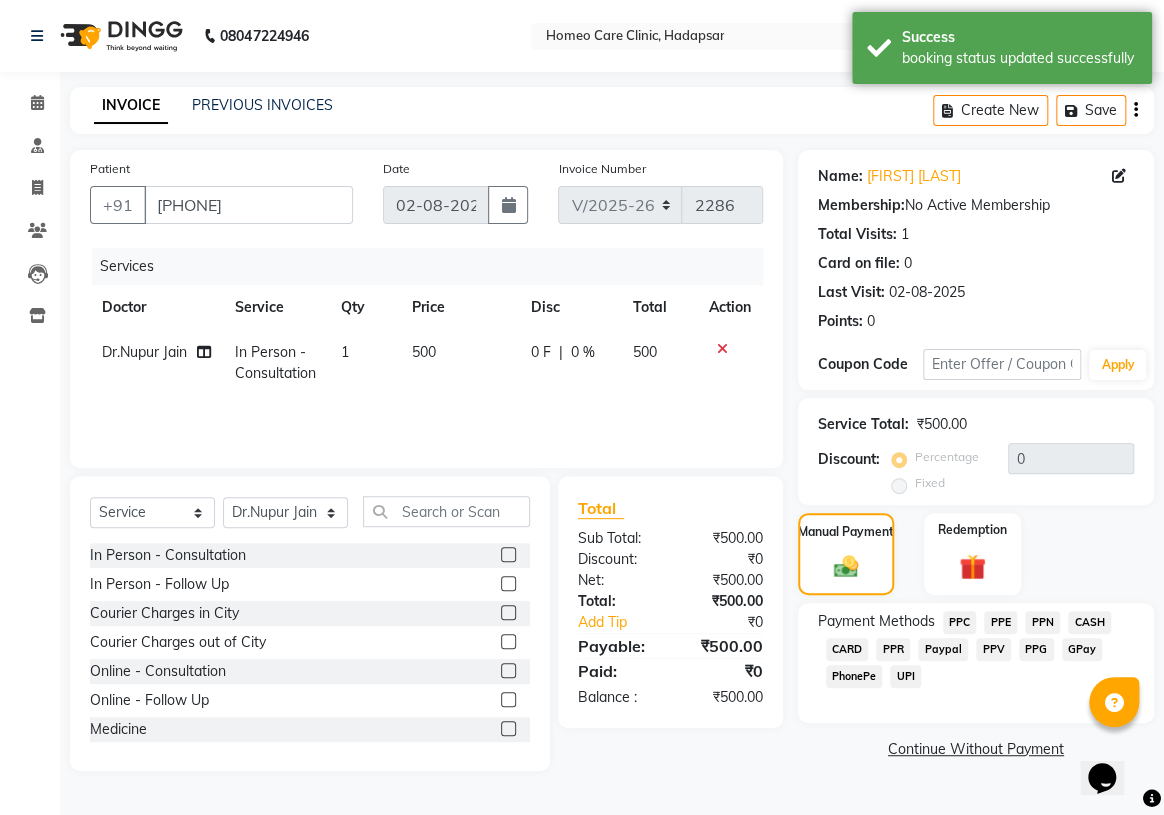 click 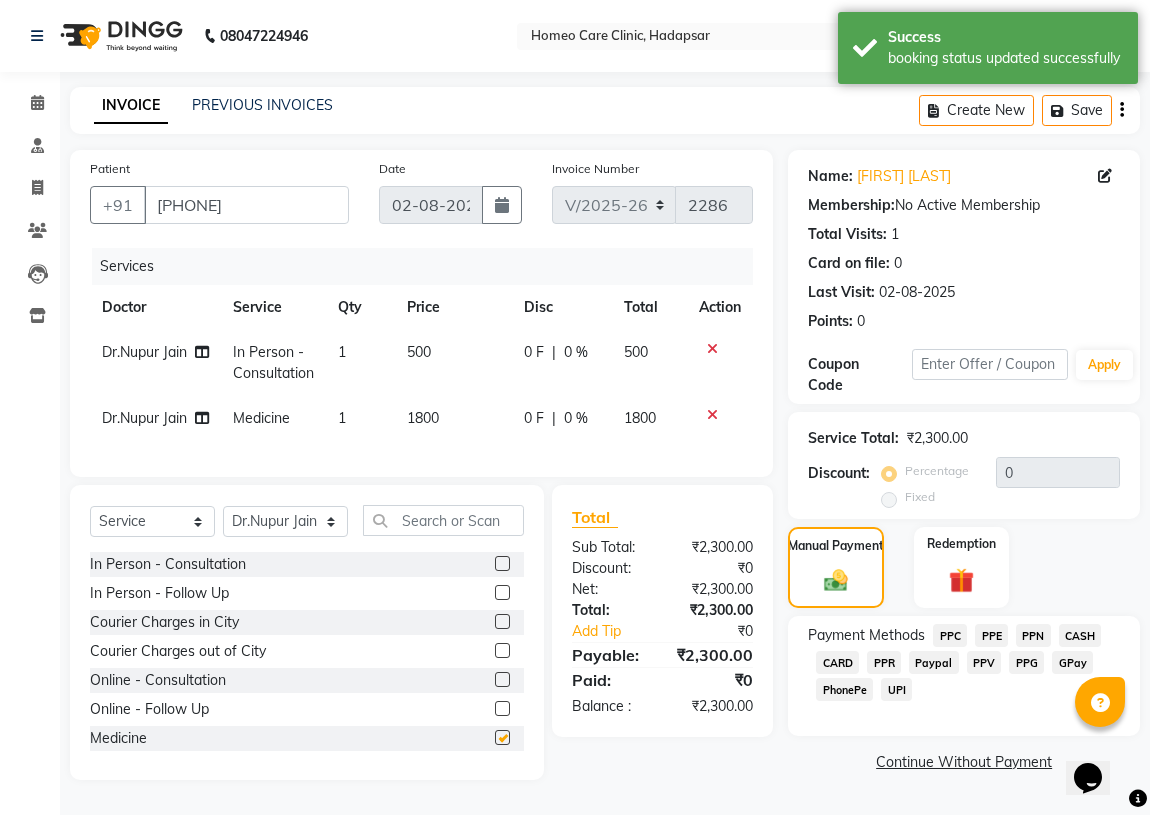 checkbox on "false" 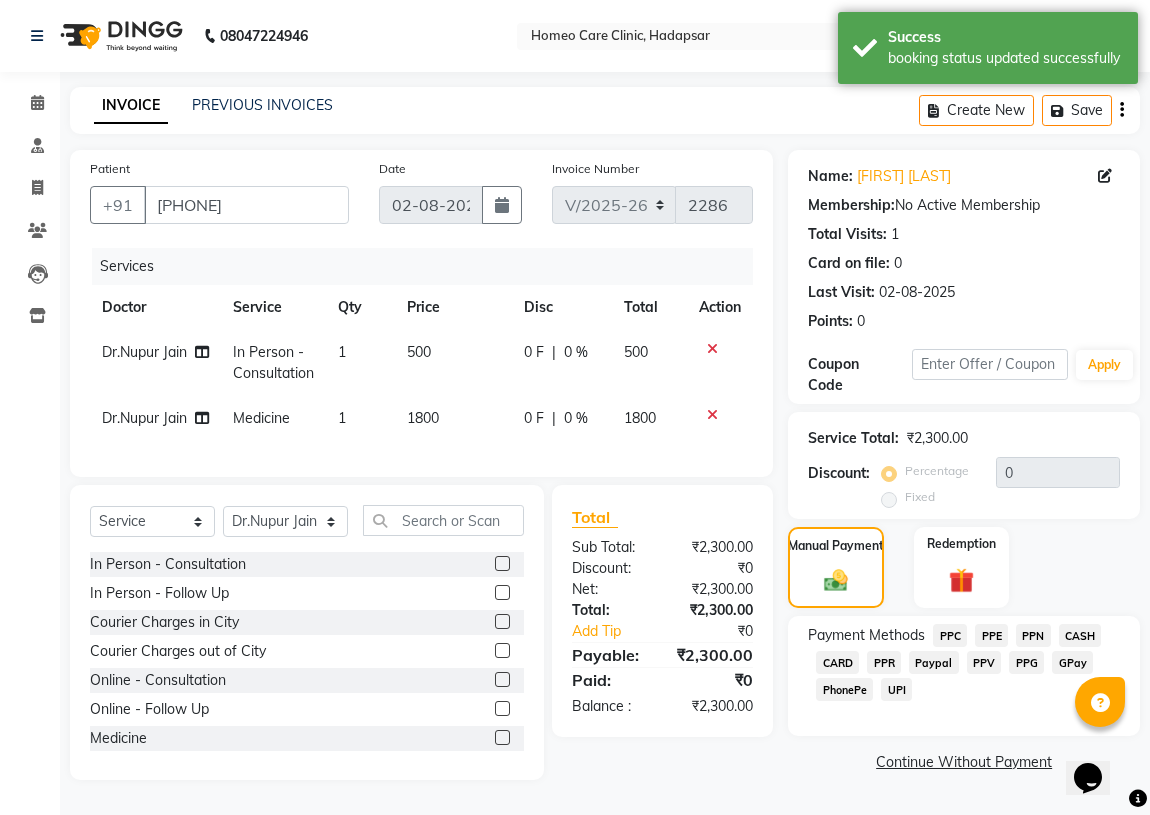 scroll, scrollTop: 30, scrollLeft: 0, axis: vertical 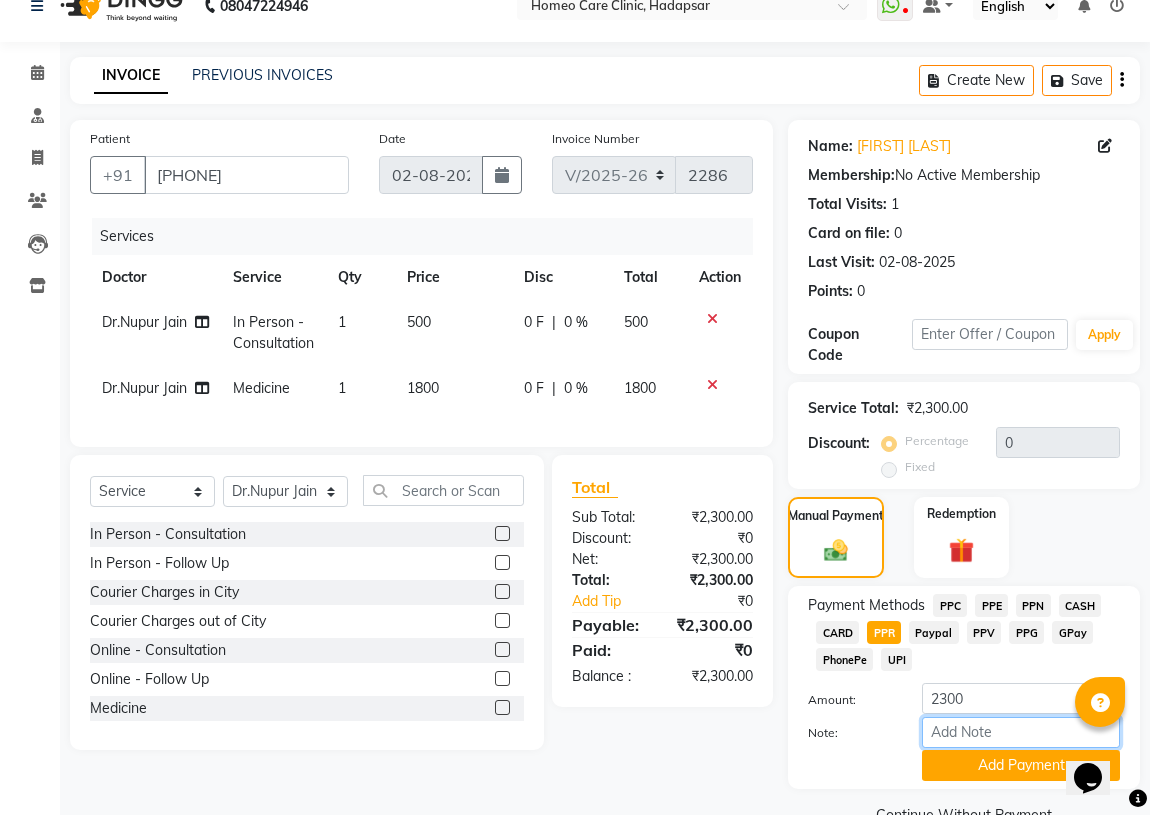 click on "Note:" at bounding box center (1021, 732) 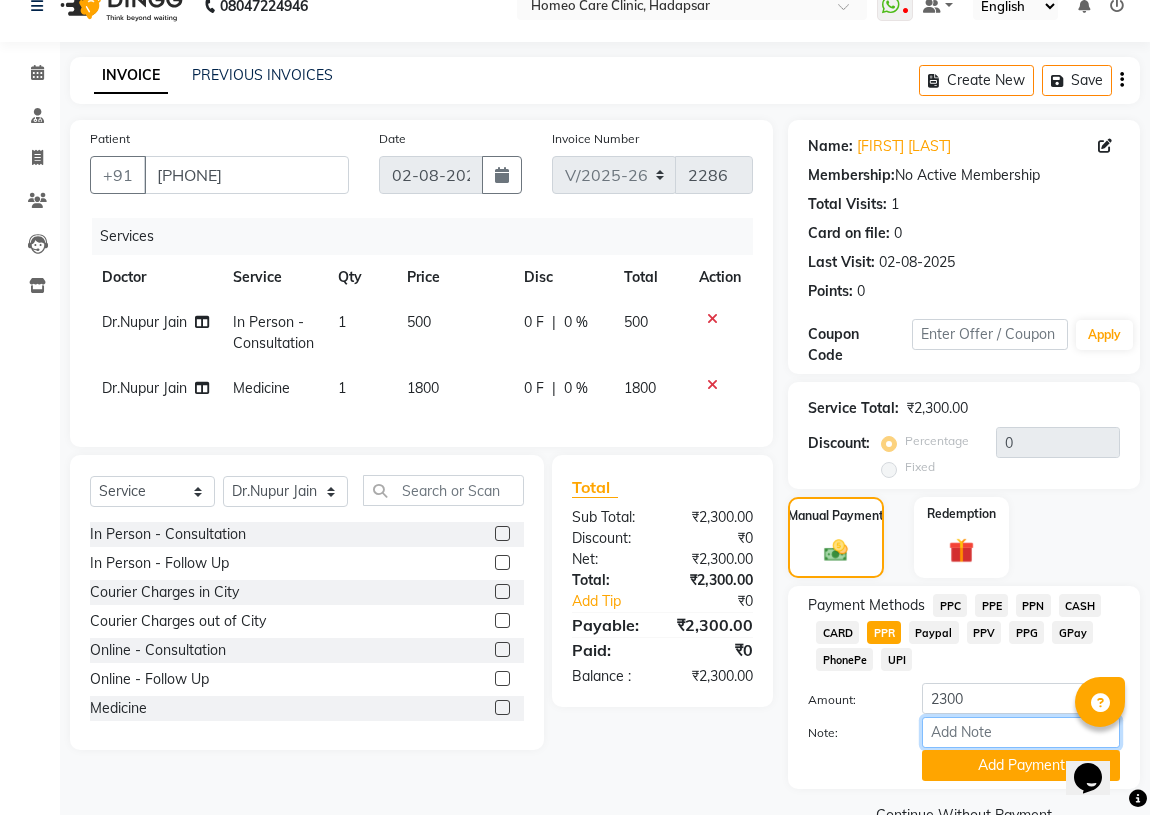 type on "PPR" 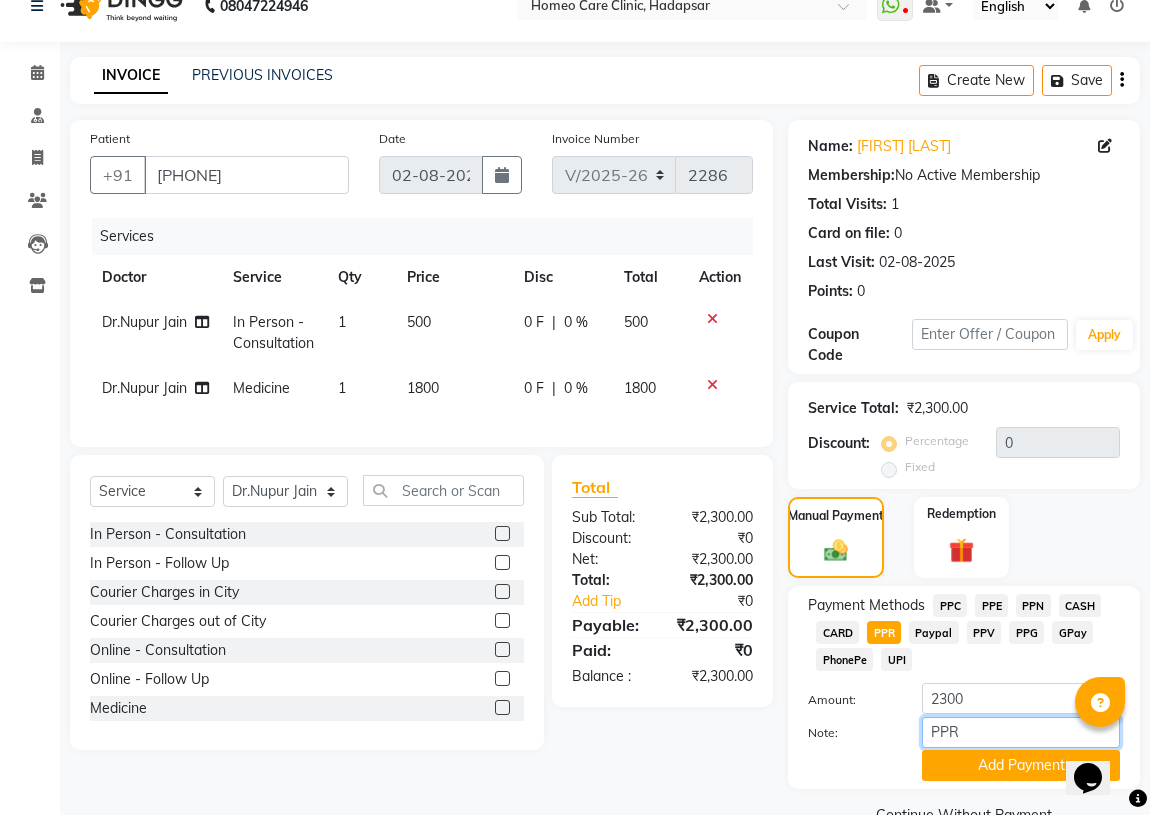 scroll, scrollTop: 74, scrollLeft: 0, axis: vertical 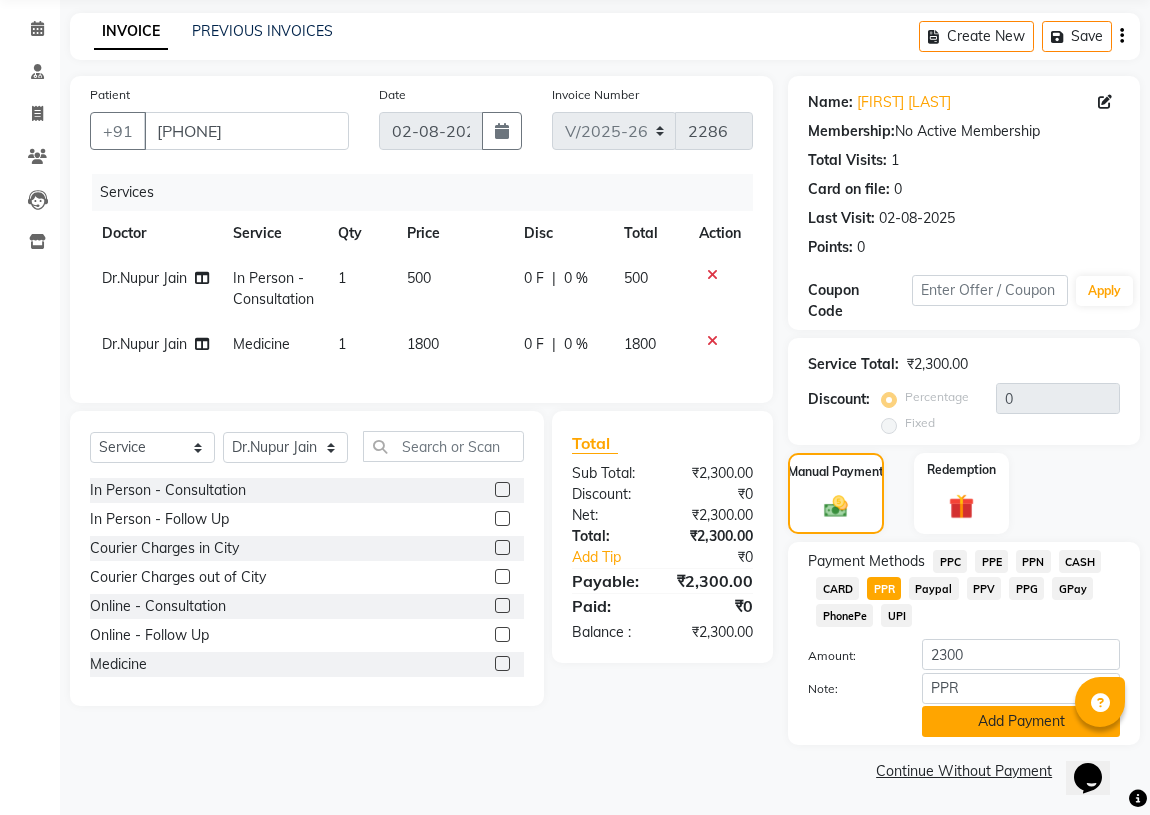 click on "Add Payment" 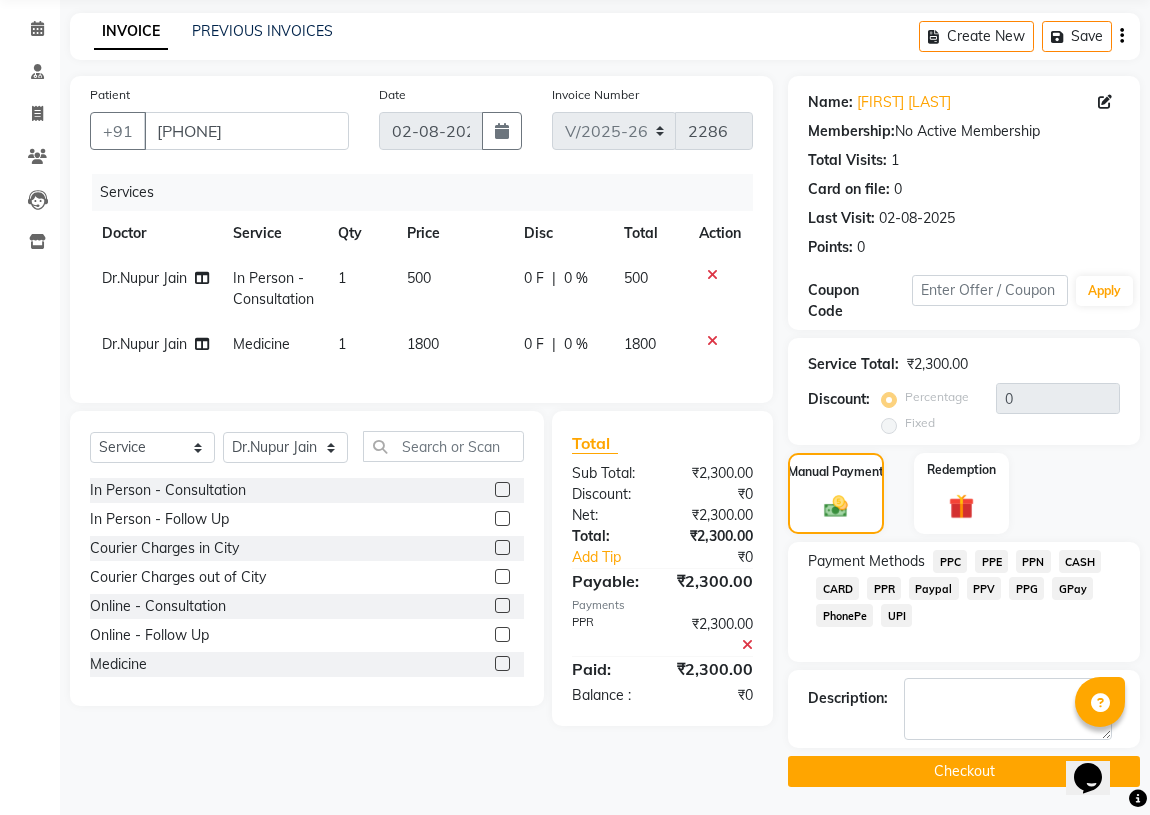 click on "Checkout" 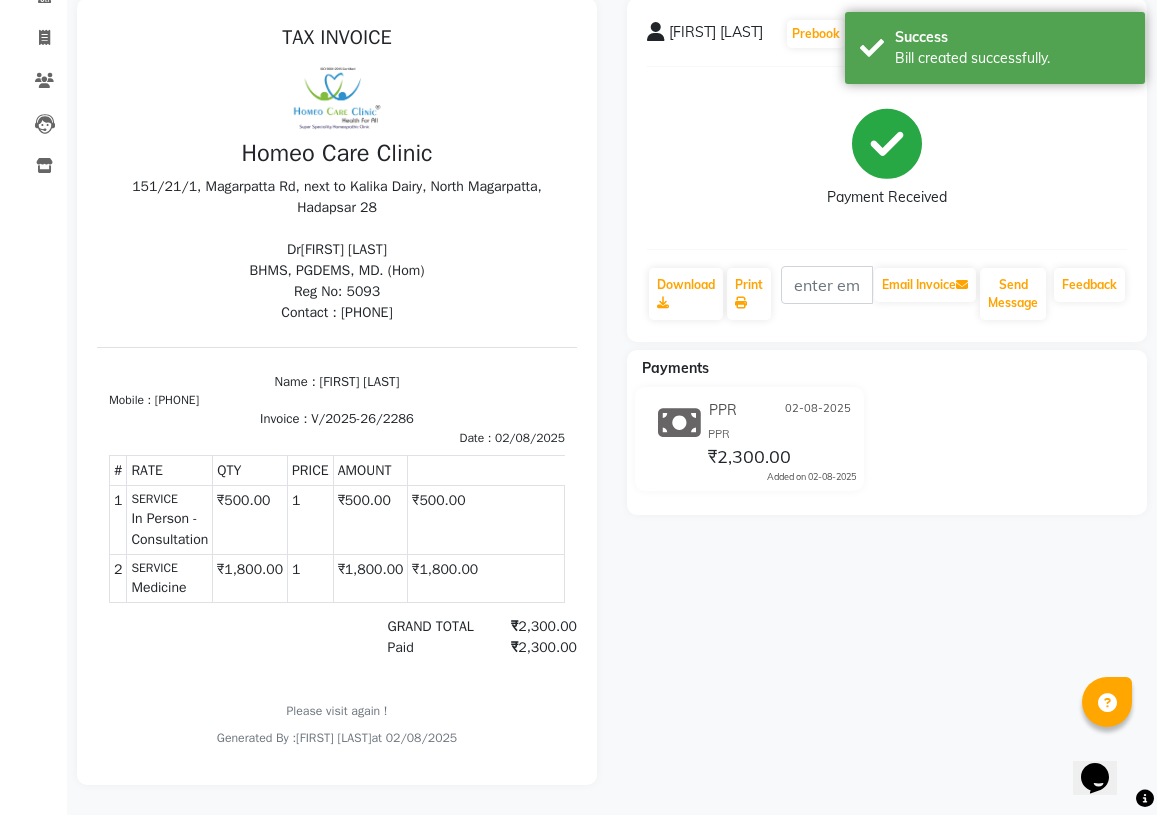 scroll, scrollTop: 0, scrollLeft: 0, axis: both 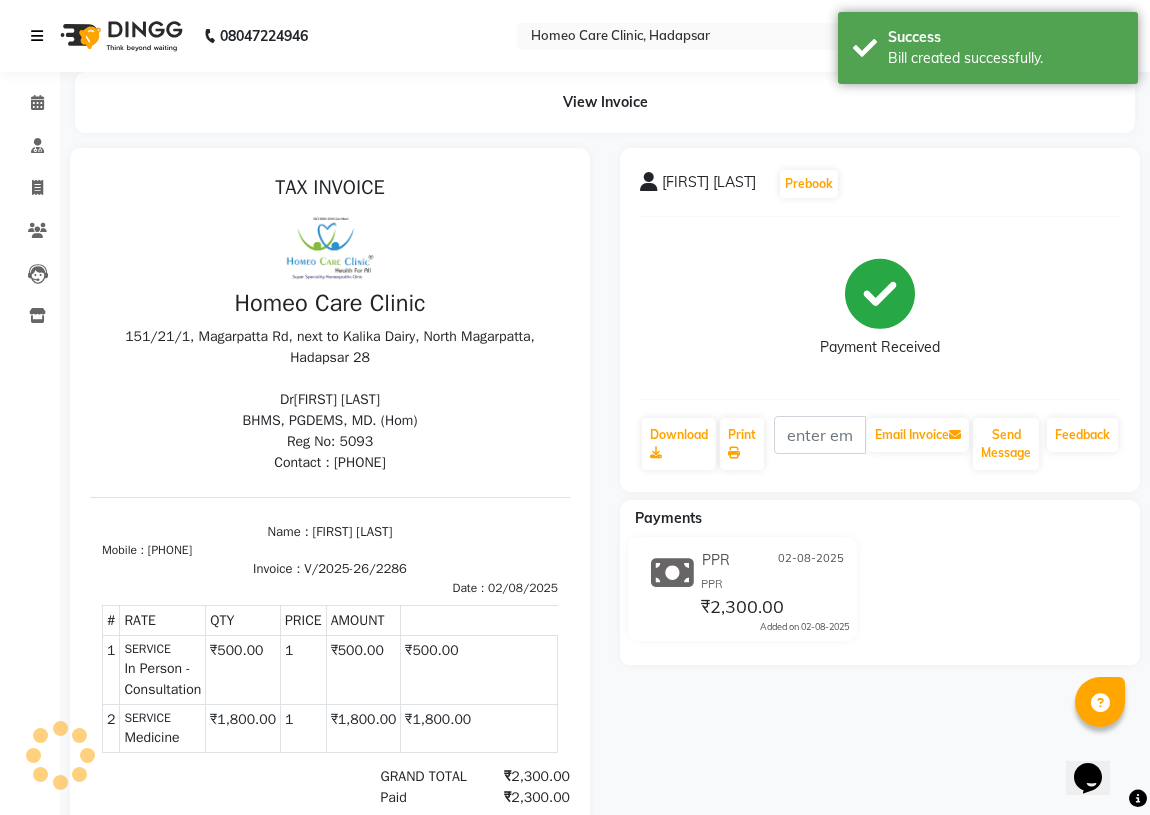 select on "service" 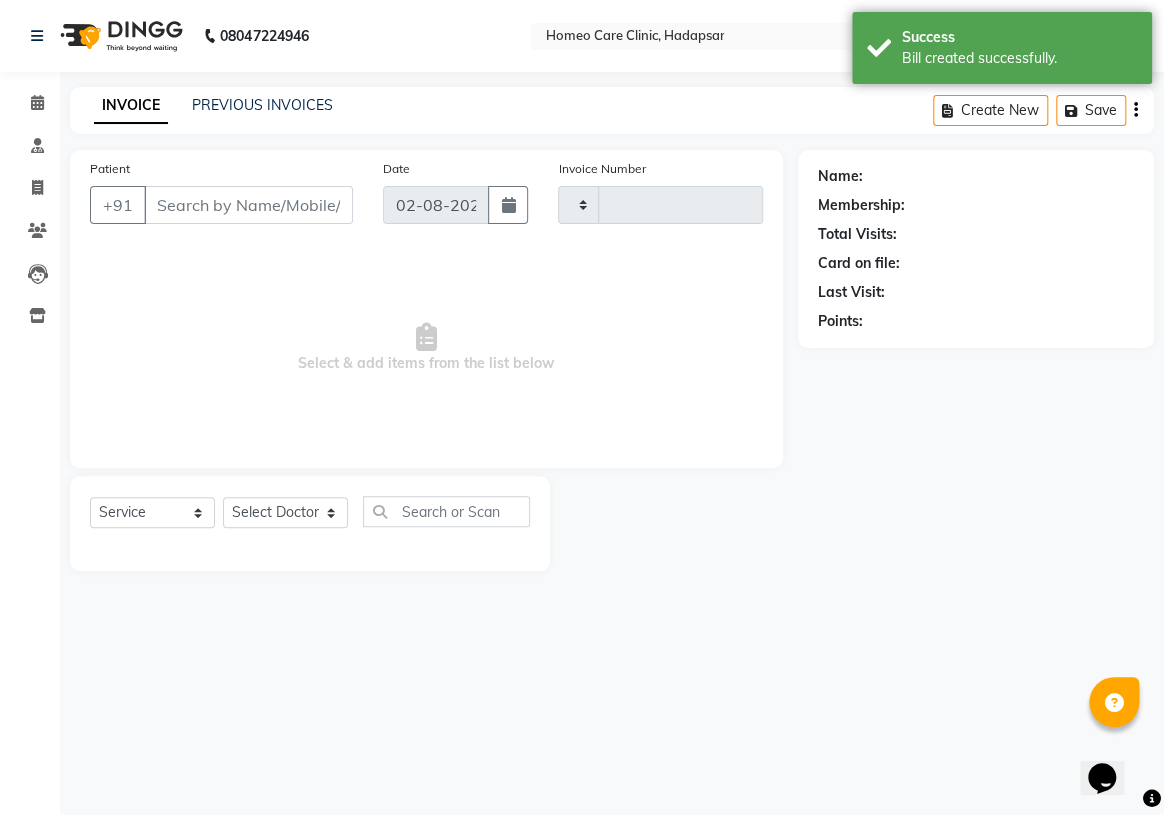 type on "2287" 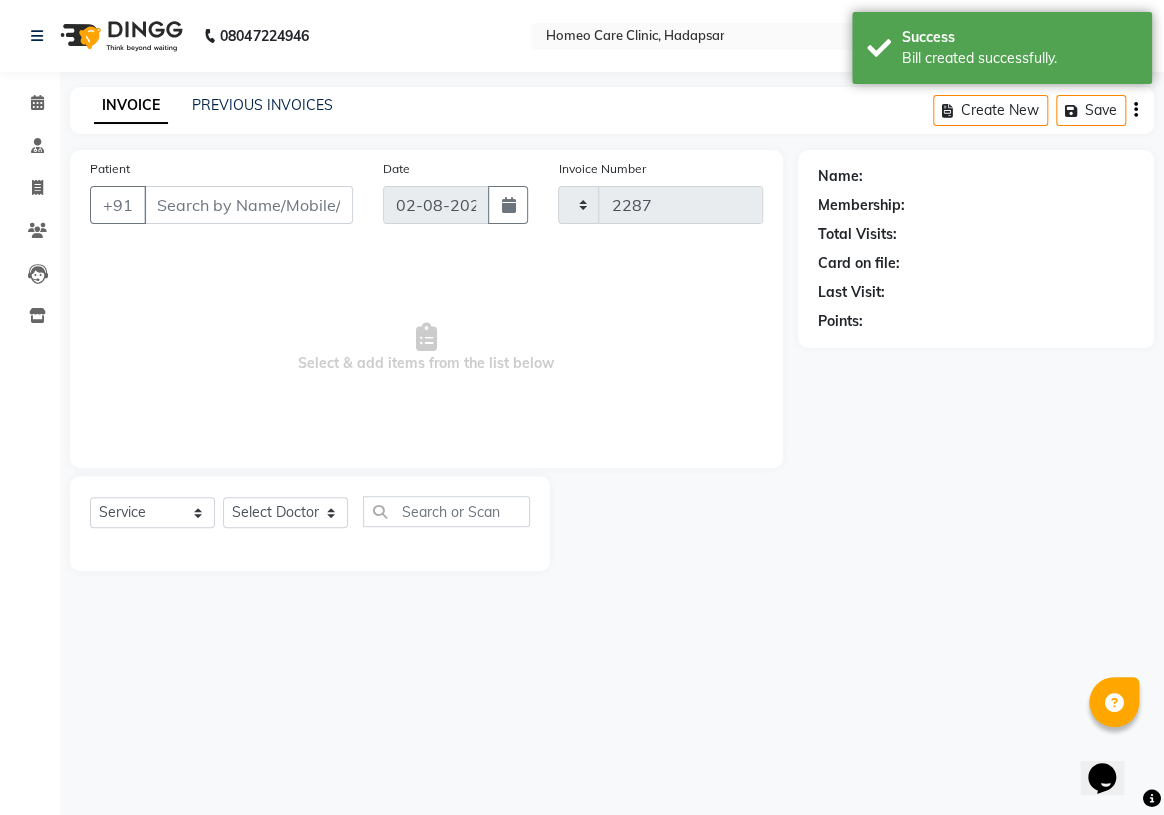 select on "7485" 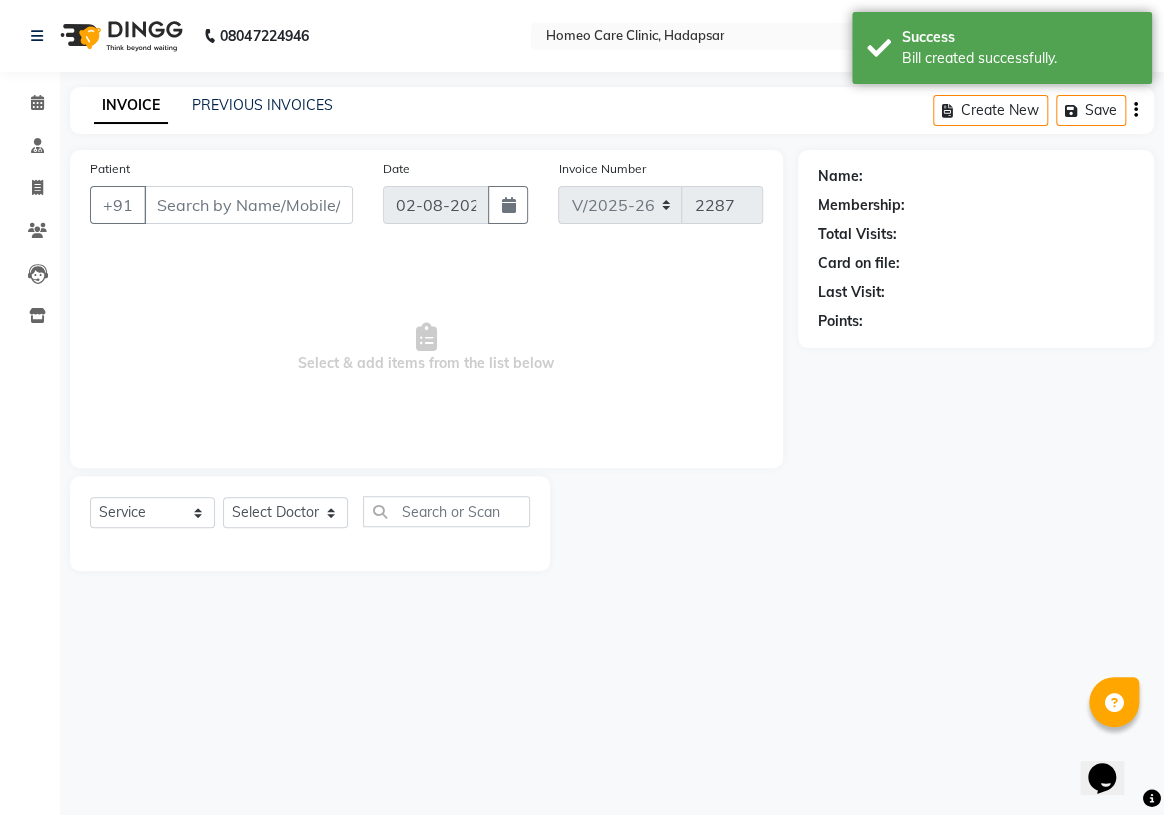 type on "[PHONE]" 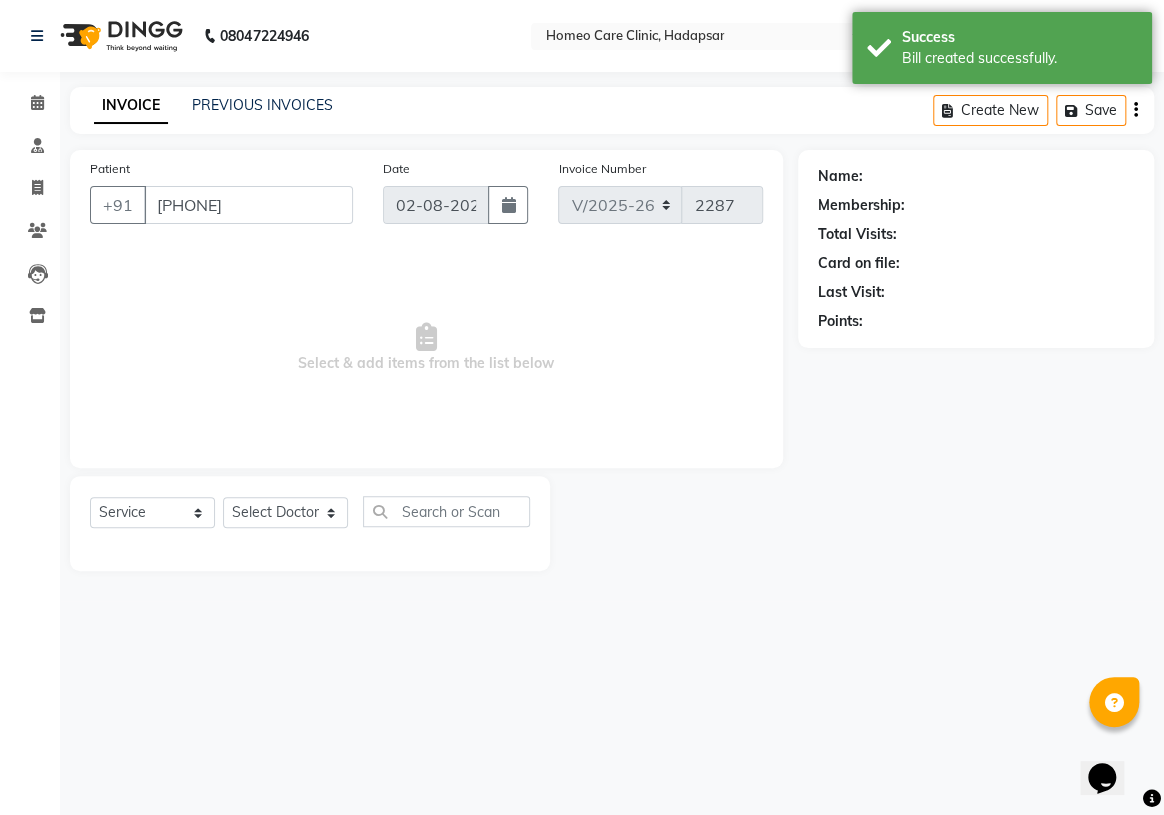 select on "70882" 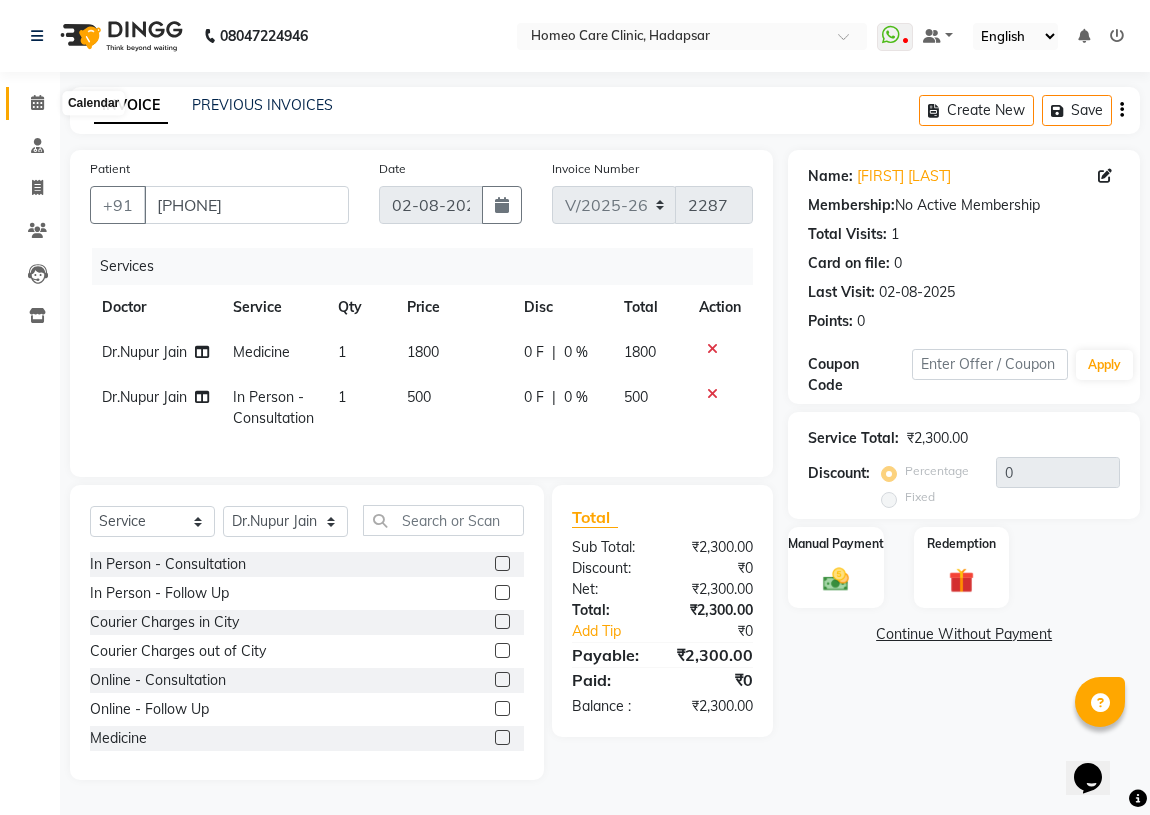 click 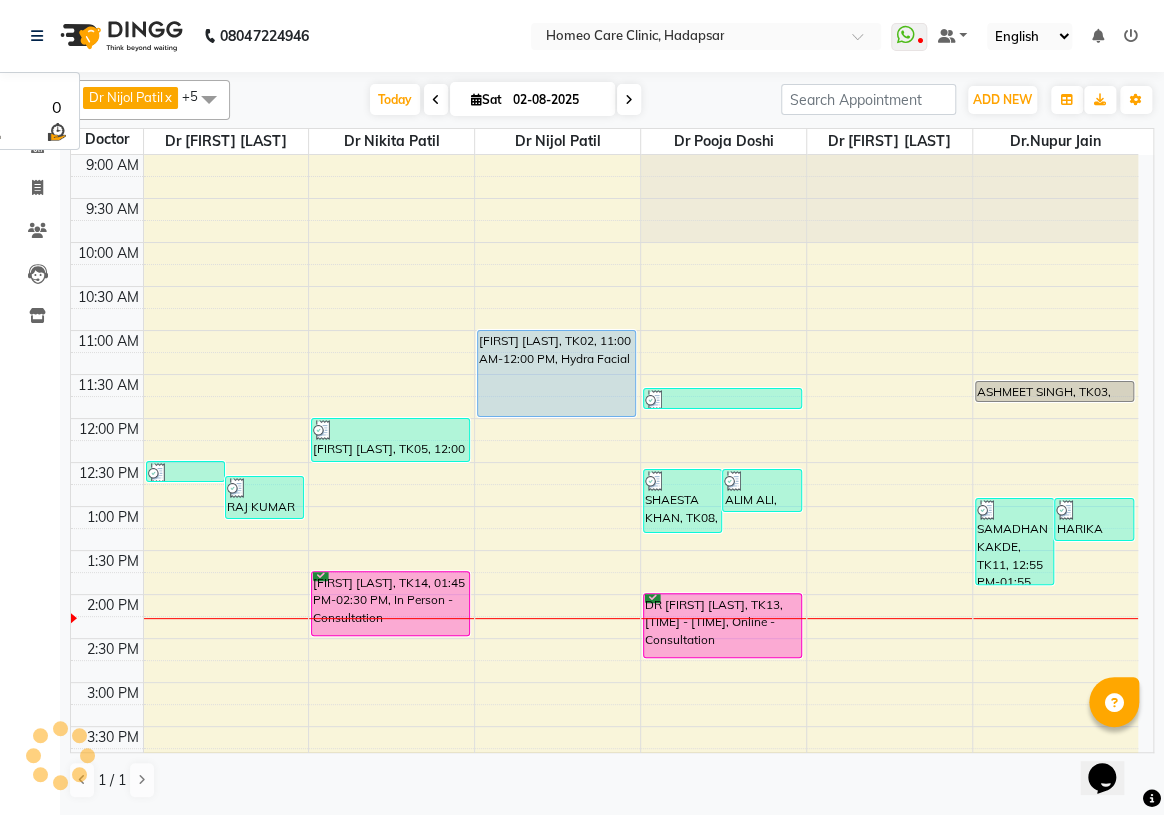 scroll, scrollTop: 0, scrollLeft: 0, axis: both 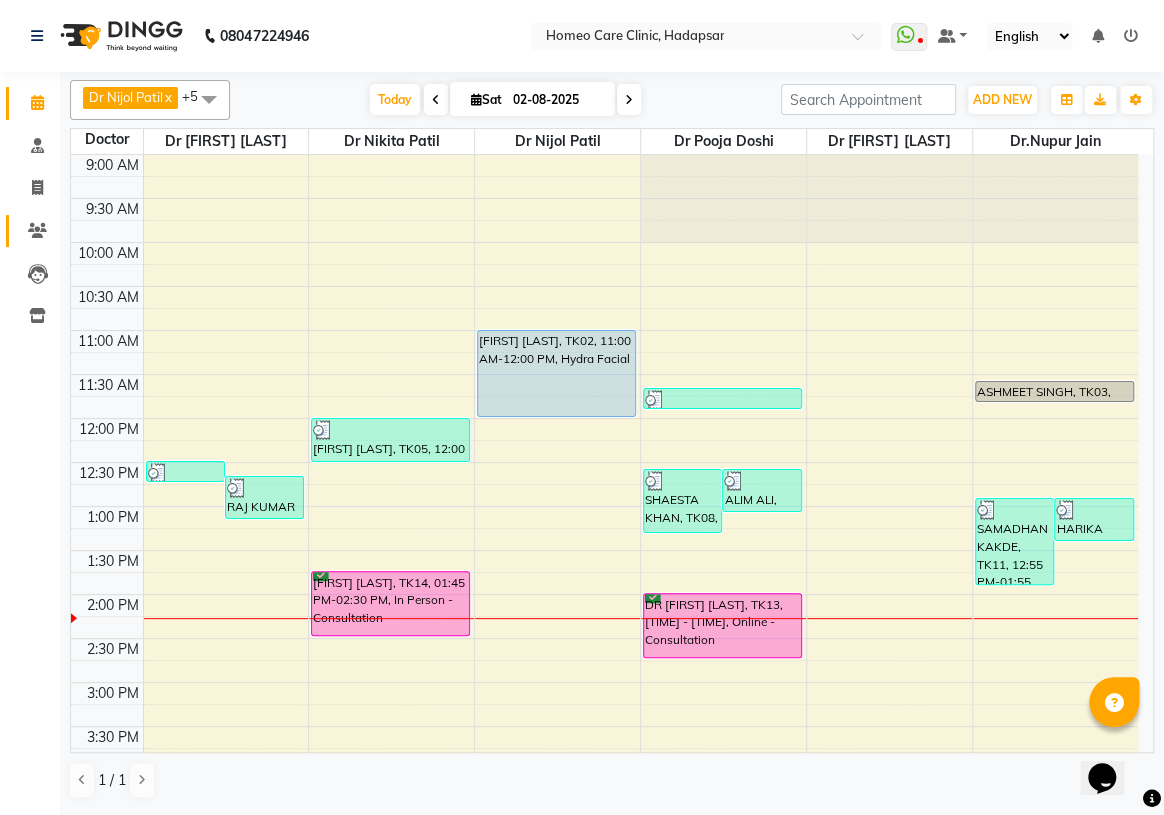 drag, startPoint x: 47, startPoint y: 249, endPoint x: 41, endPoint y: 233, distance: 17.088007 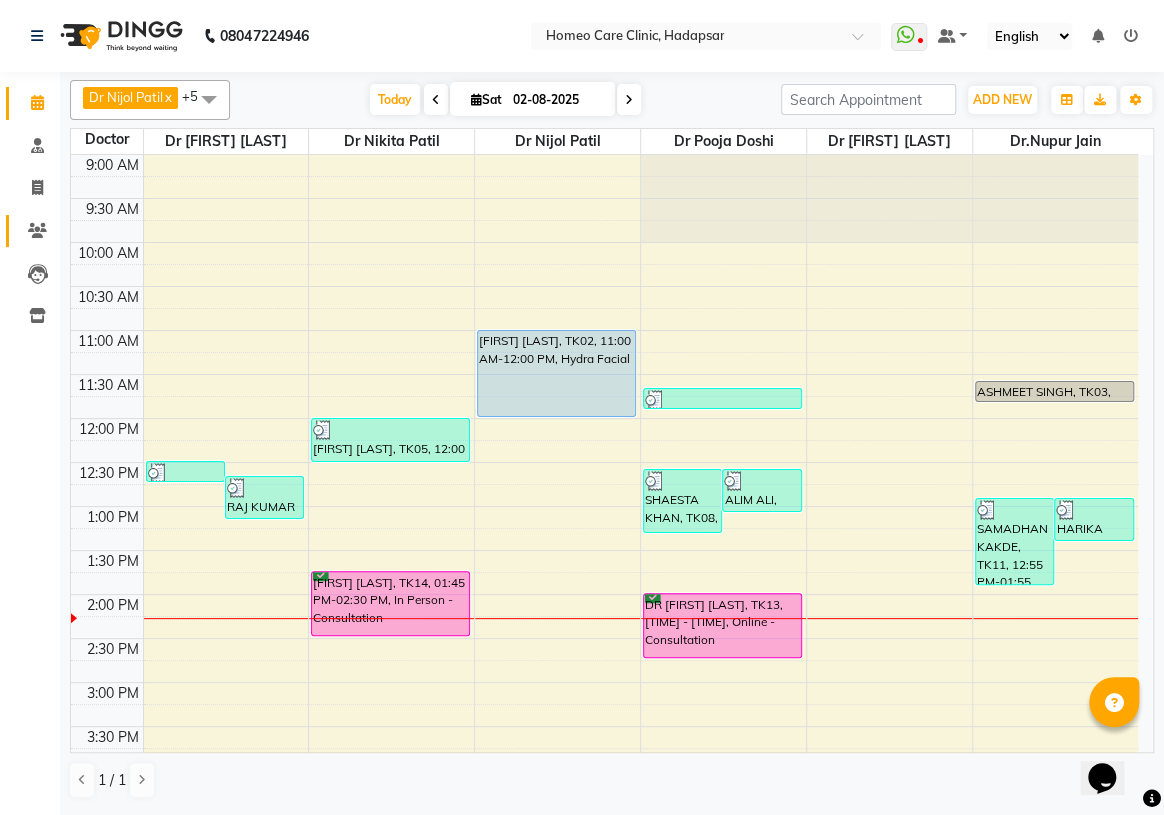 click on "Patients" 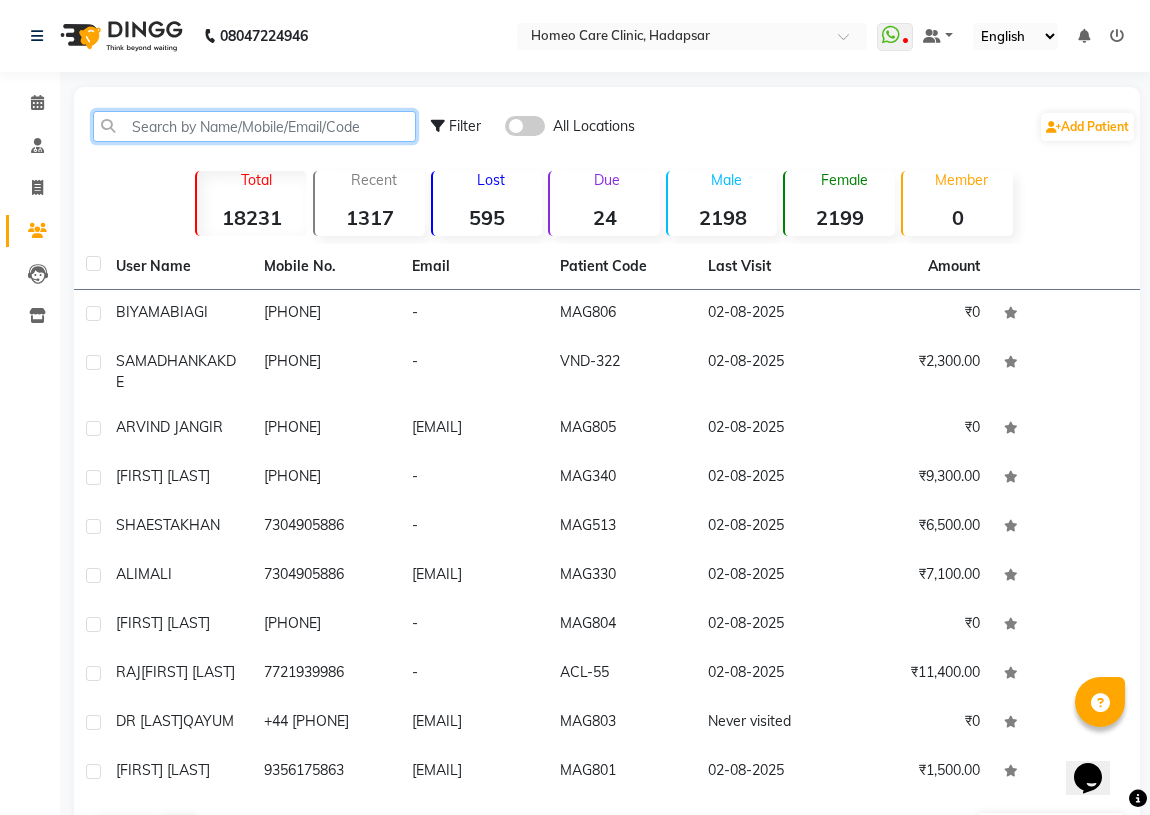 click 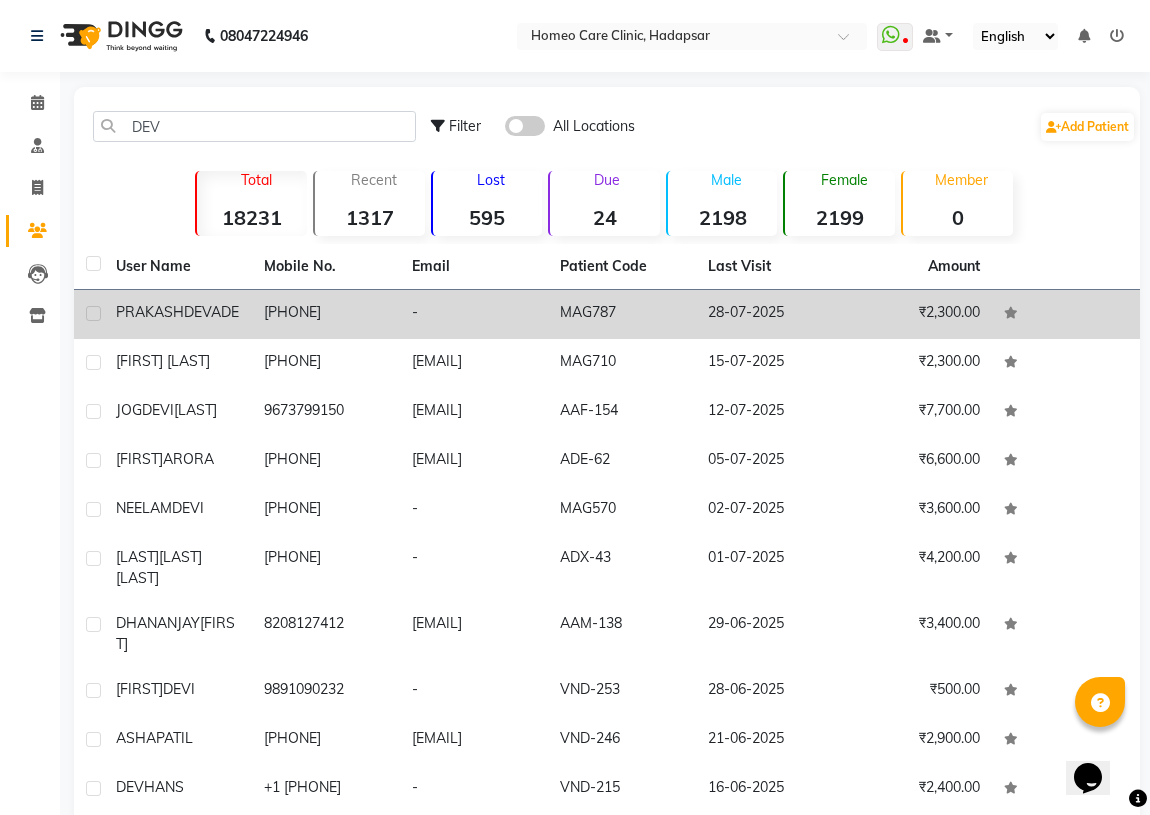click on "[FIRST] [LAST]" 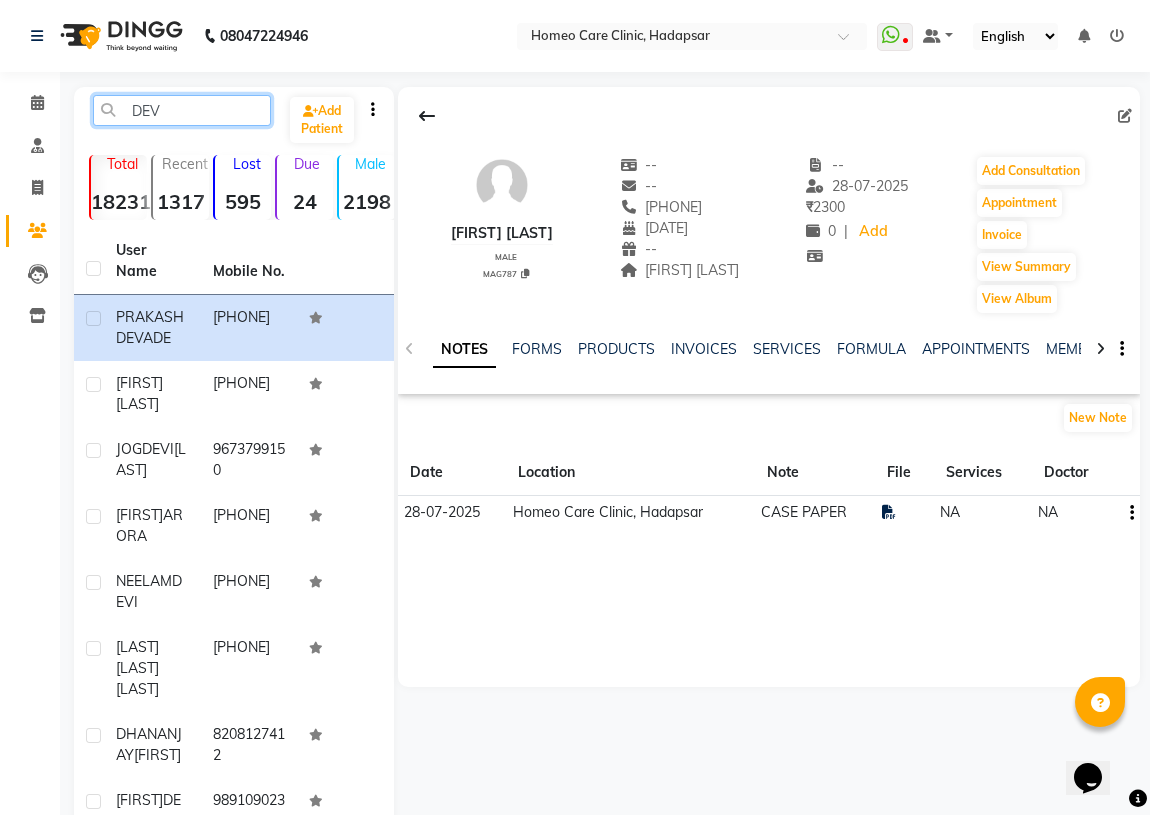 click on "DEV" 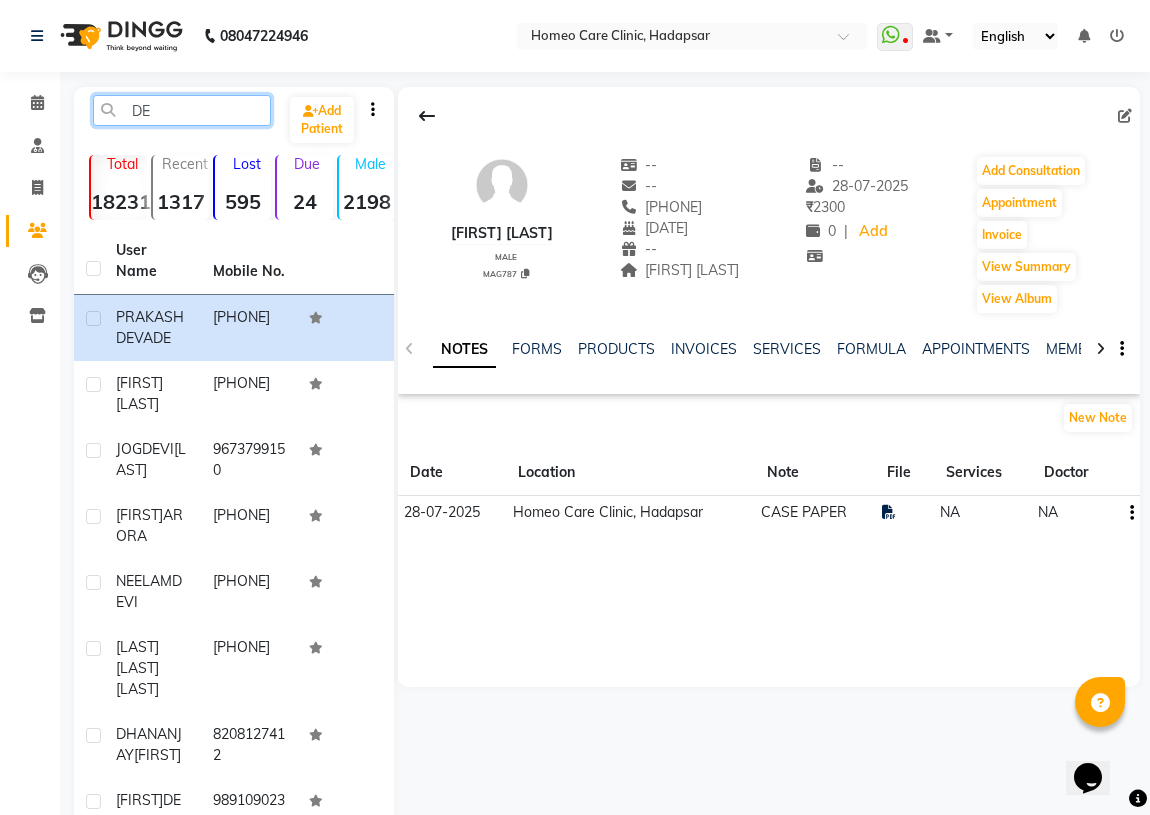 type on "D" 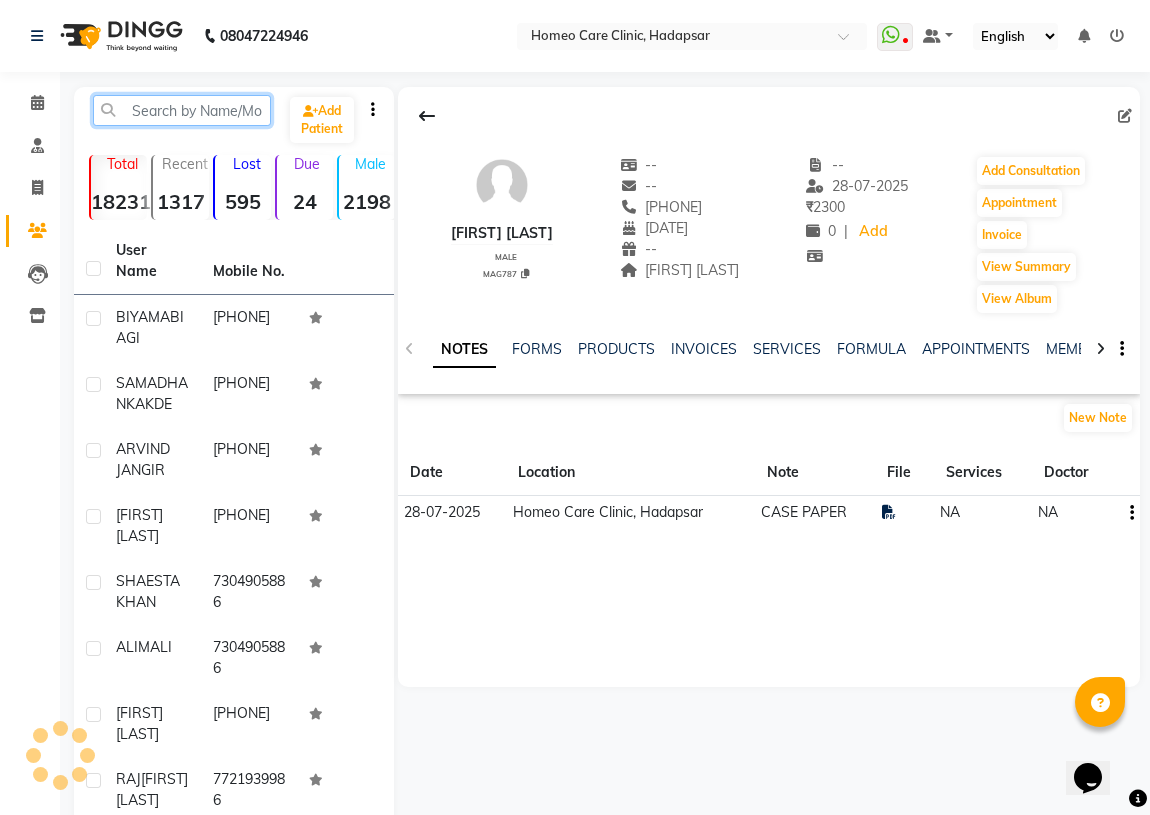 paste on "[PHONE]" 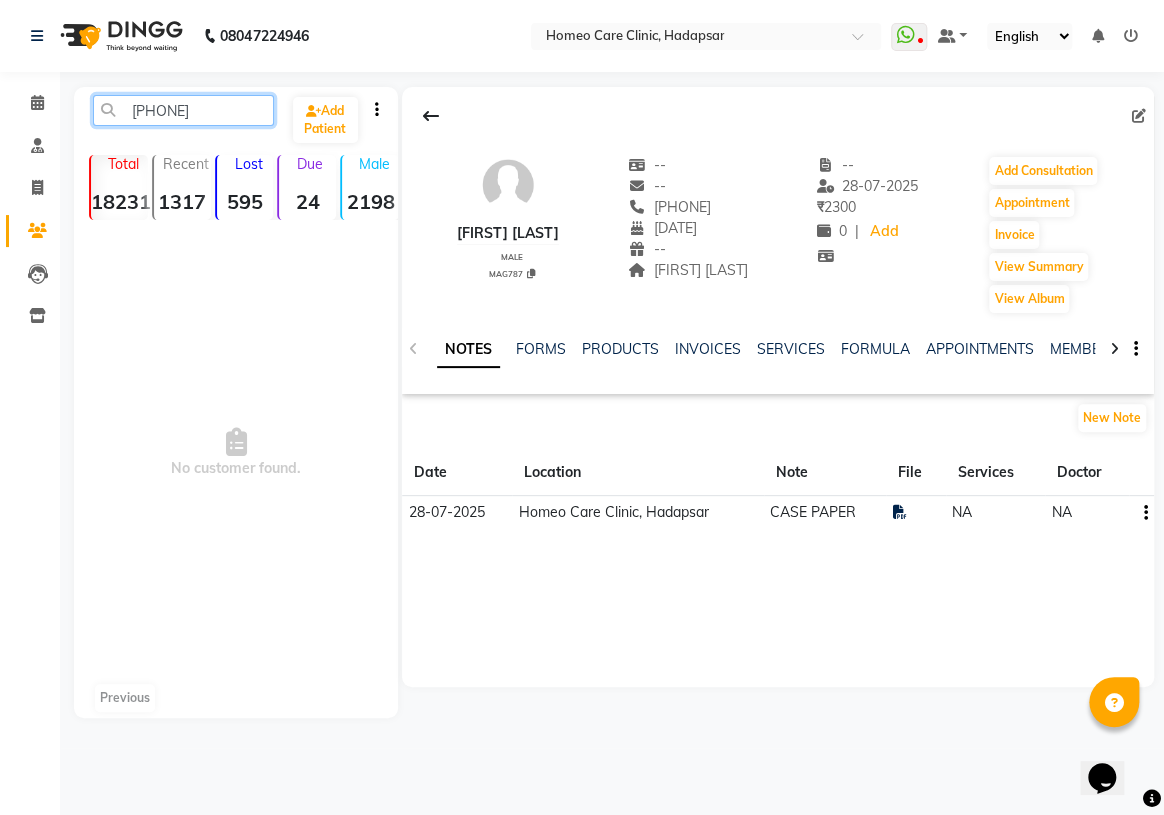click on "[PHONE]" 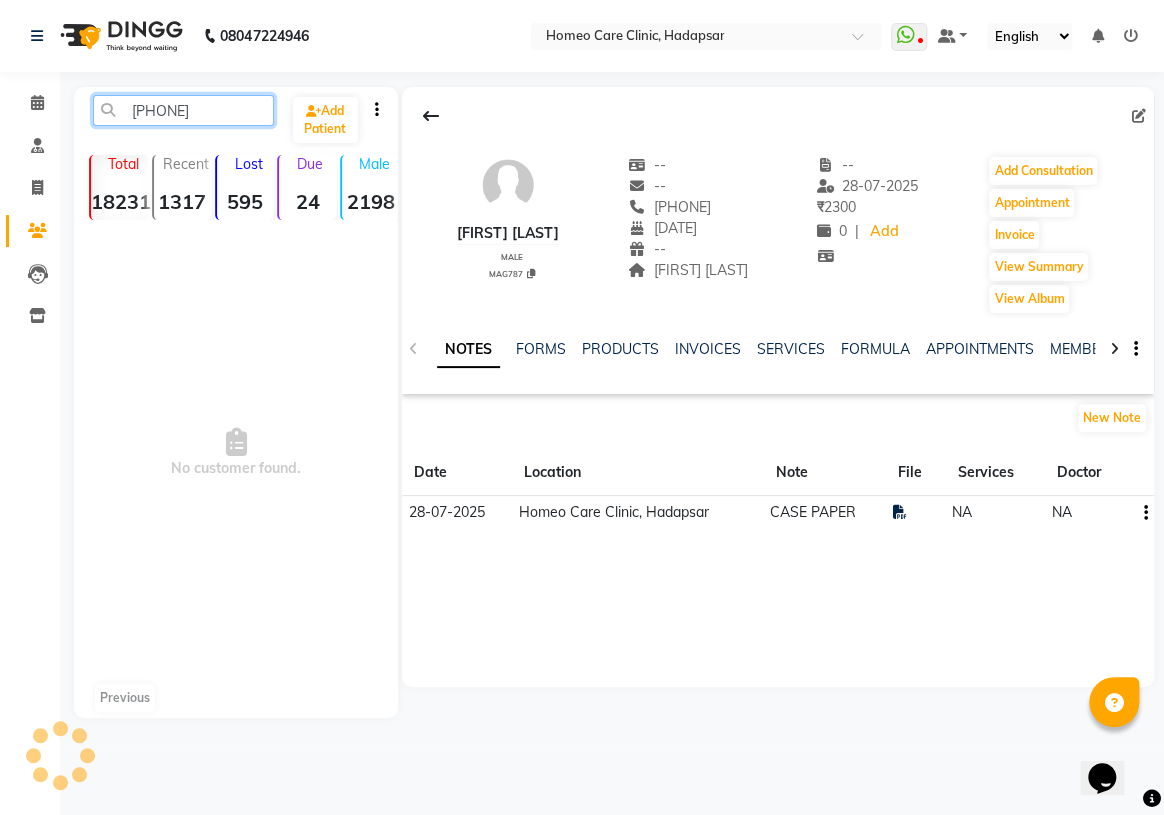 type on "[PHONE]" 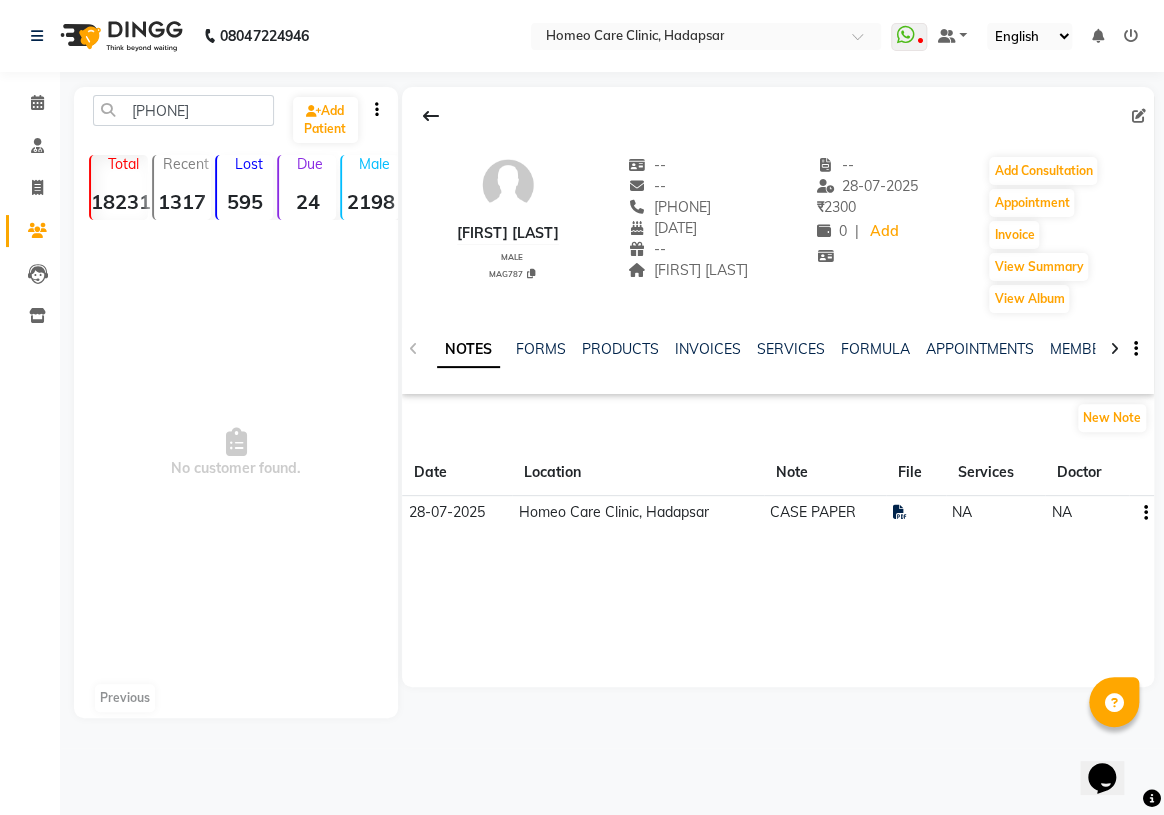 click on "No customer found." at bounding box center [236, 453] 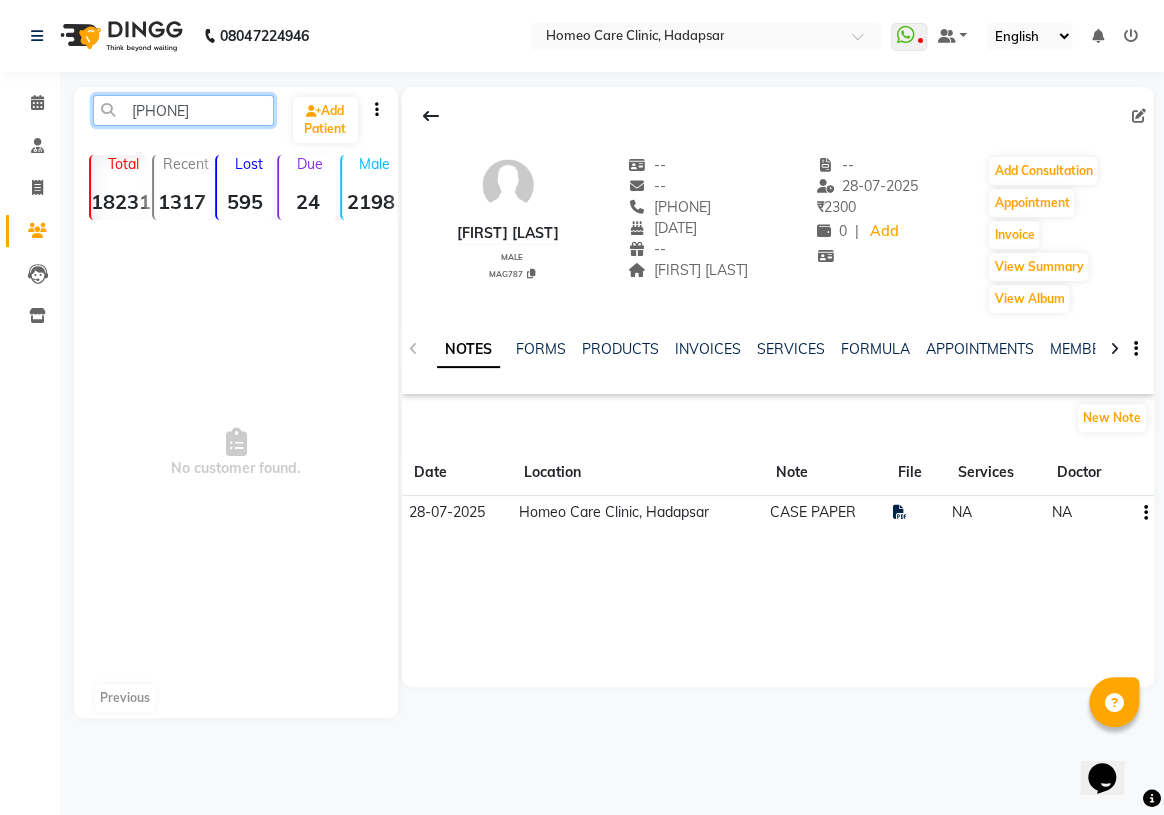 drag, startPoint x: 245, startPoint y: 104, endPoint x: 0, endPoint y: 119, distance: 245.45876 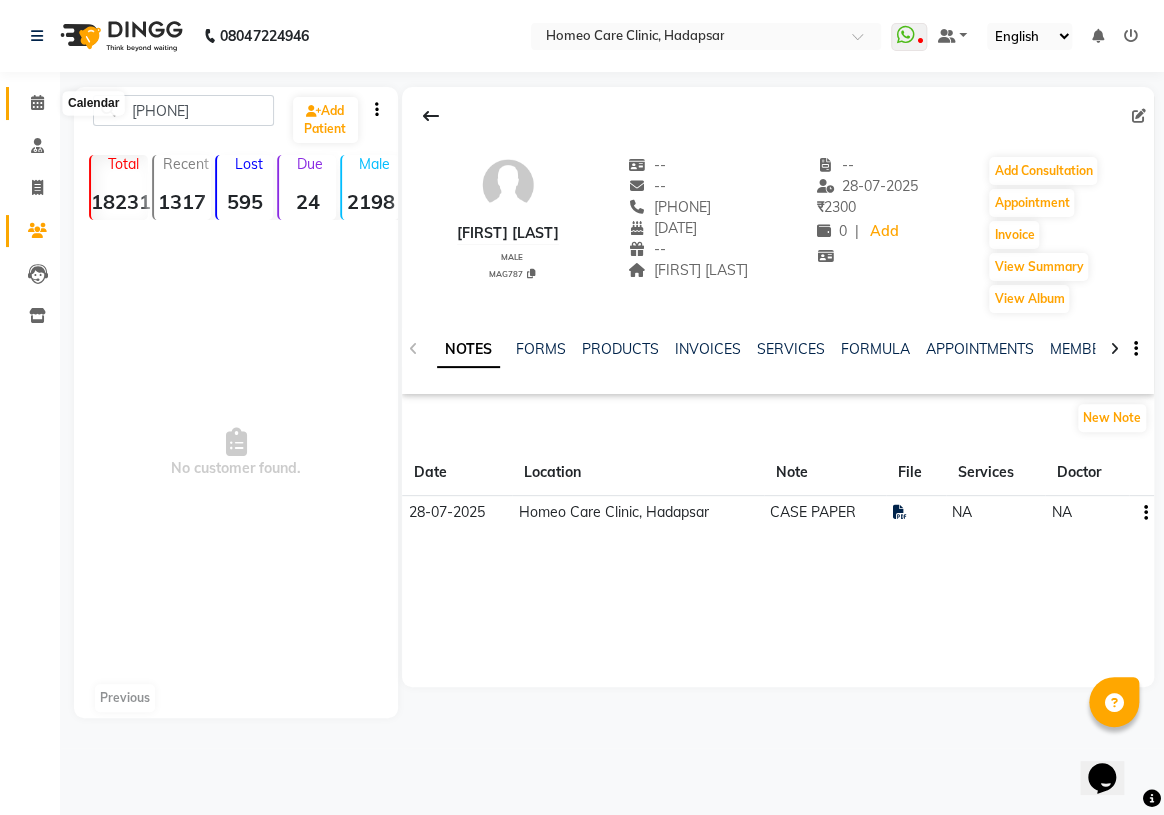 drag, startPoint x: 33, startPoint y: 109, endPoint x: 35, endPoint y: 223, distance: 114.01754 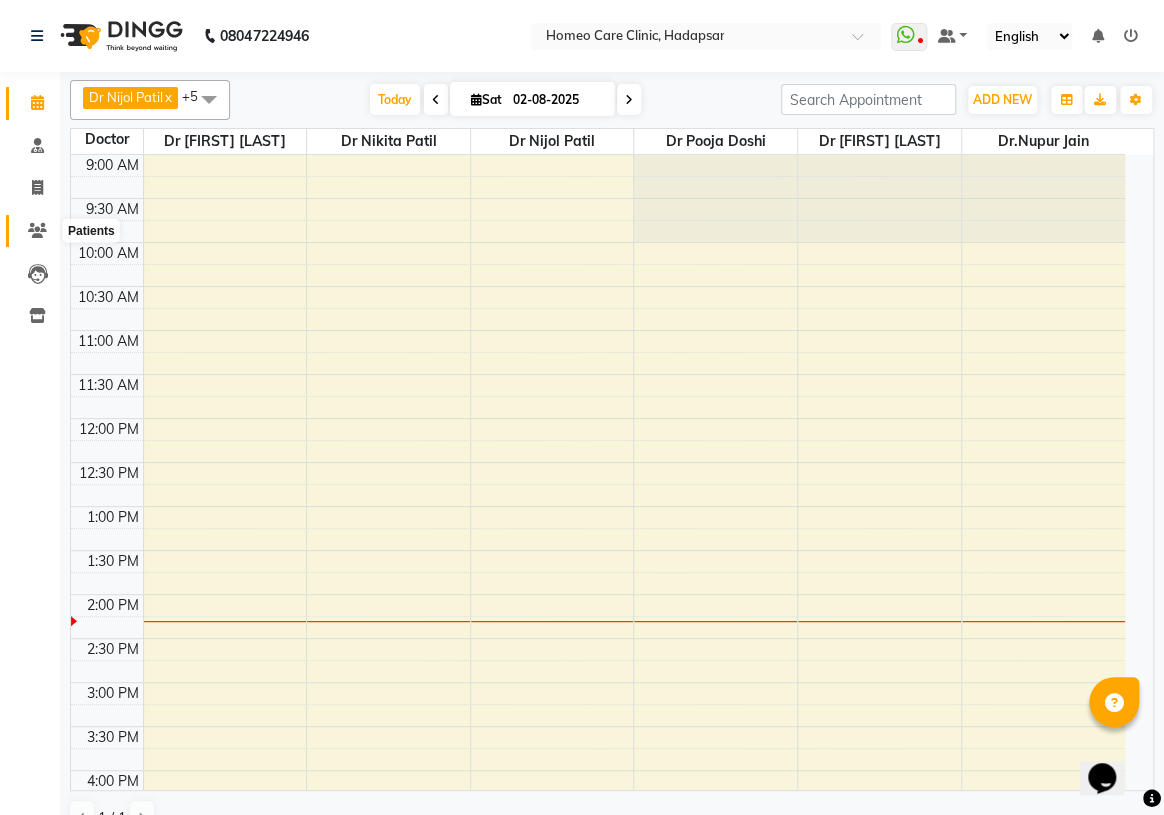 click 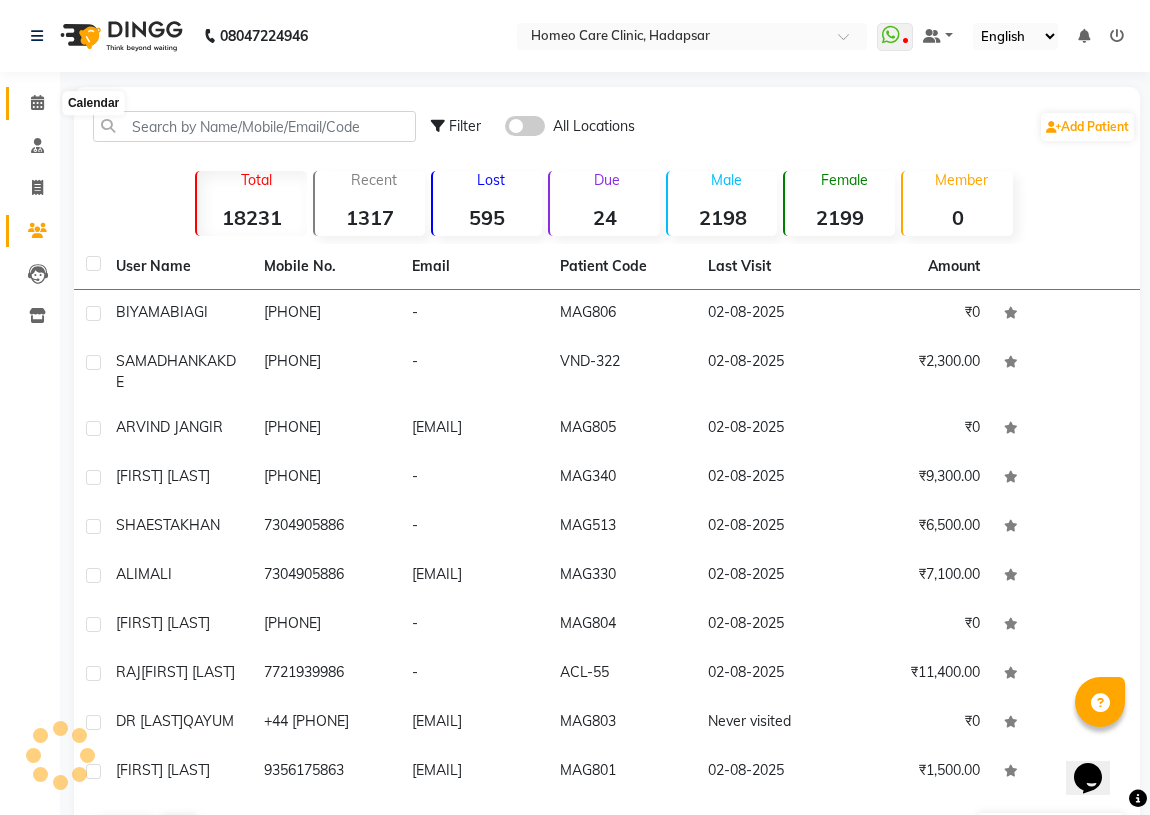 click 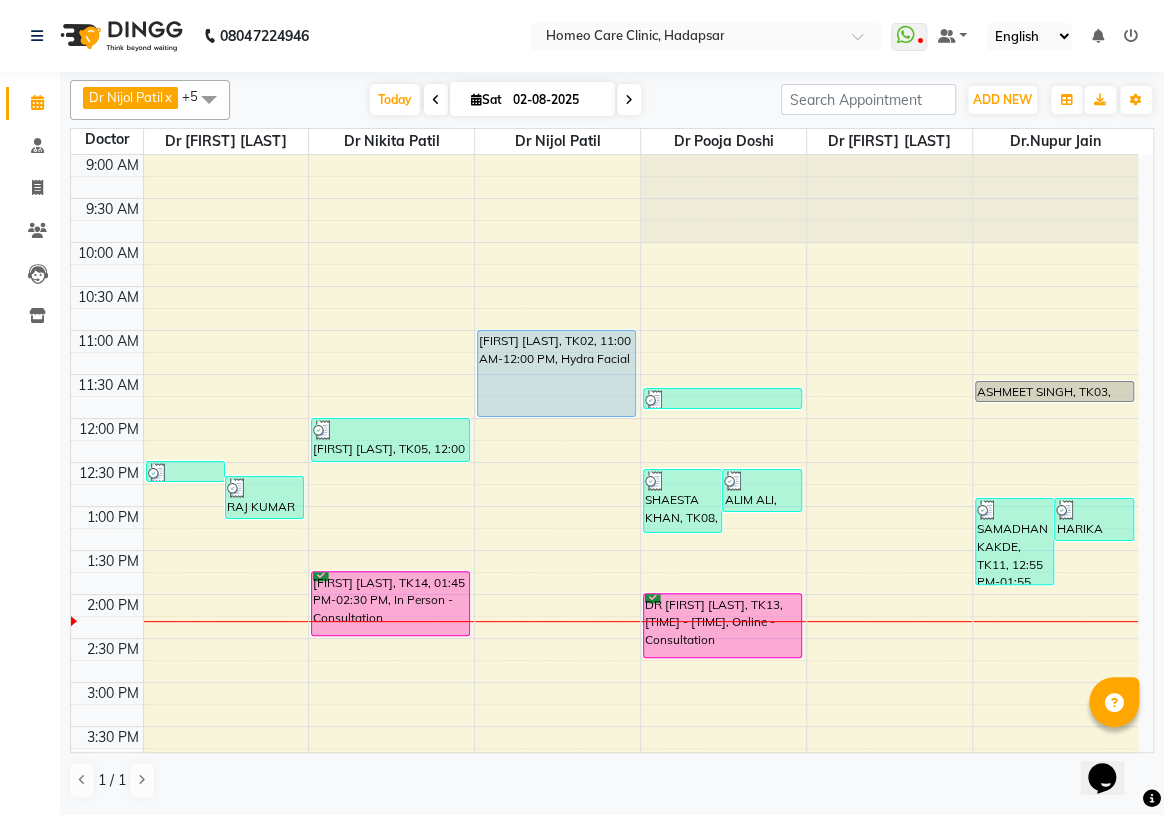scroll, scrollTop: 0, scrollLeft: 0, axis: both 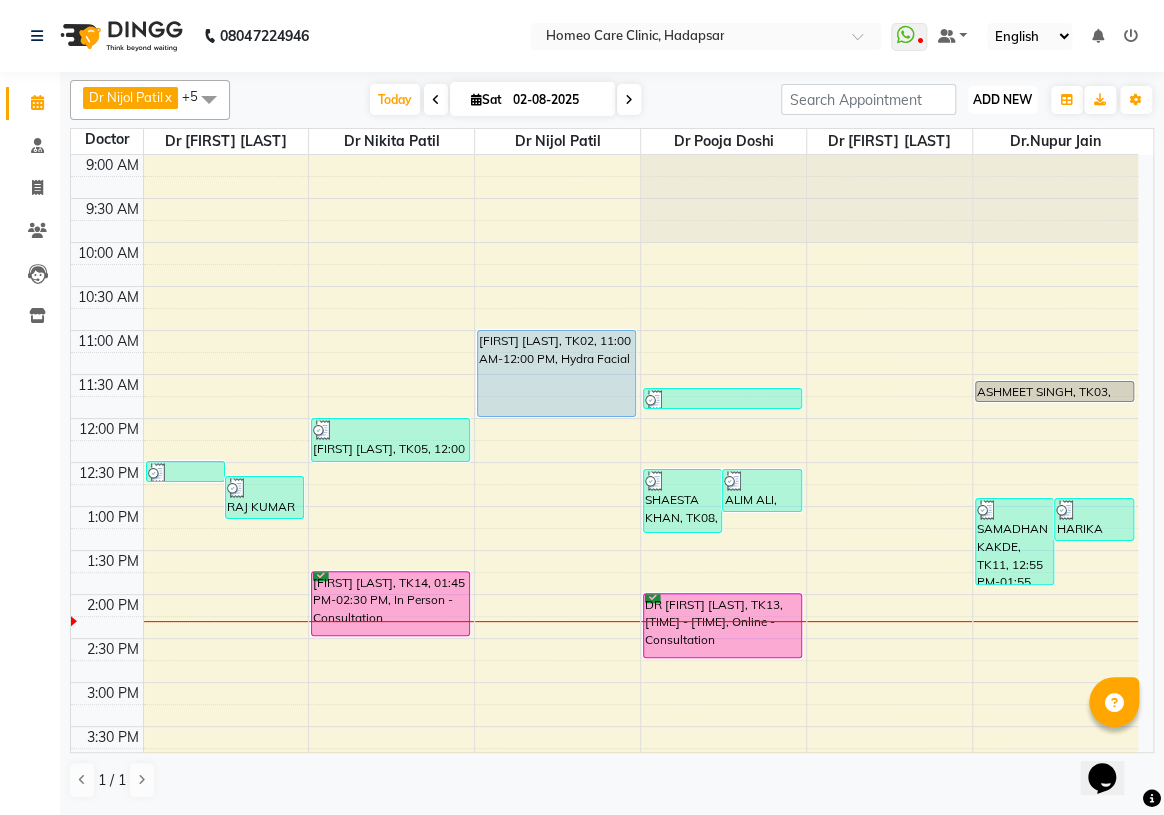 click on "ADD NEW" at bounding box center [1002, 99] 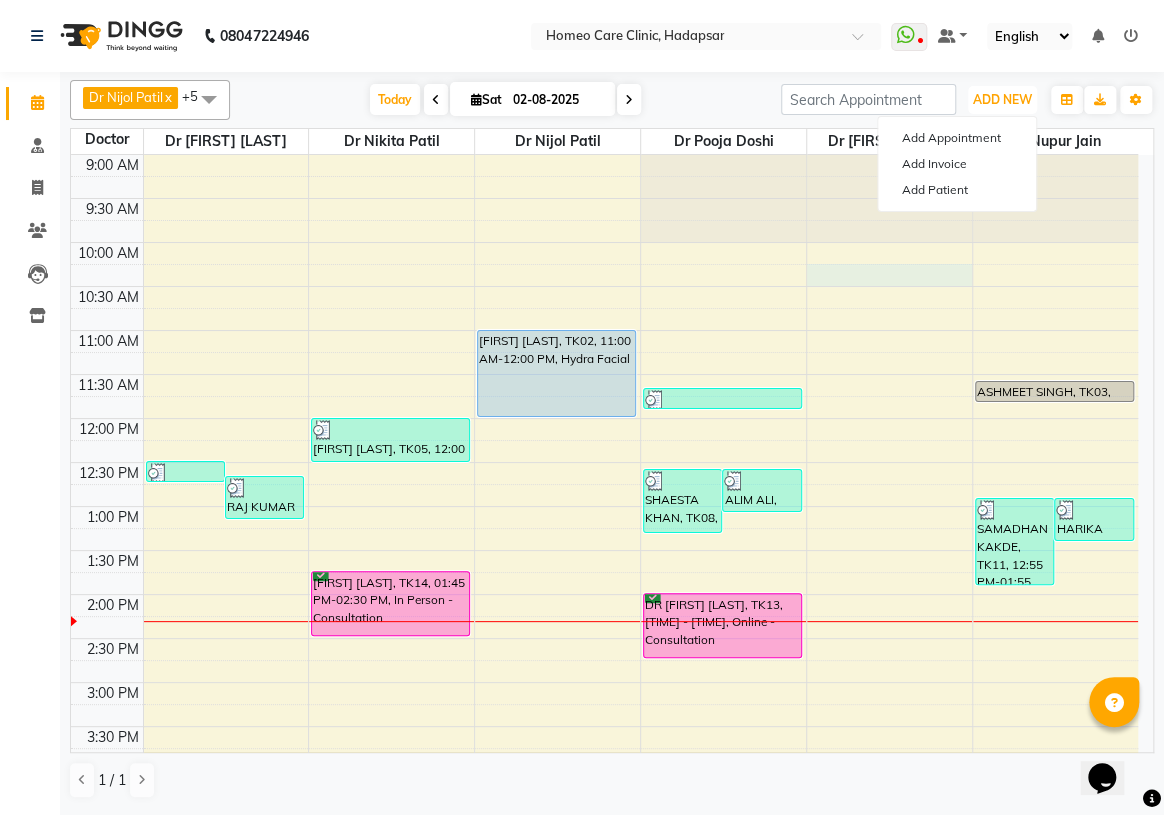 click on "[TIME] [TIME] [TIME] [TIME] [TIME] [TIME] [TIME] [TIME] [TIME] [TIME] [TIME] [TIME] [TIME] [TIME] [TIME] [TIME] [TIME] [TIME] [TIME] [TIME] [TIME] [TIME] [TIME] [TIME] [TIME] [TIME] [TIME] [TIME]     [FIRST] [LAST], TK07, [TIME] - [TIME], In Person - Follow Up     [FIRST] [LAST], TK10, [TIME] - [TIME], In Person - Follow Up,Medicine 1     [FIRST] [LAST], TK05, [TIME] - [TIME], Online - Follow Up,Medicine,Courier Charges out of City     [FIRST] [LAST], TK14, [TIME] - [TIME], In Person - Consultation    [FIRST] [LAST], TK01, [TIME] - [TIME], In Person - Follow Up    [FIRST] [LAST], TK02, [TIME] - [TIME], Hydra Facial     [FIRST] [LAST], TK08, [TIME] - [TIME], In Person - Follow Up,Medicine 1,Medicine     [FIRST] [LAST], TK09, [TIME] - [TIME], In Person - Follow Up,Medicine 1     [FIRST] [LAST], TK04, [TIME] - [TIME], In Person - Follow Up     DR [FIRST] [LAST], TK13, [TIME] - [TIME], Online - Consultation            [FIRST] [LAST], TK03, [TIME] - [TIME], Online - Follow Up" at bounding box center (604, 770) 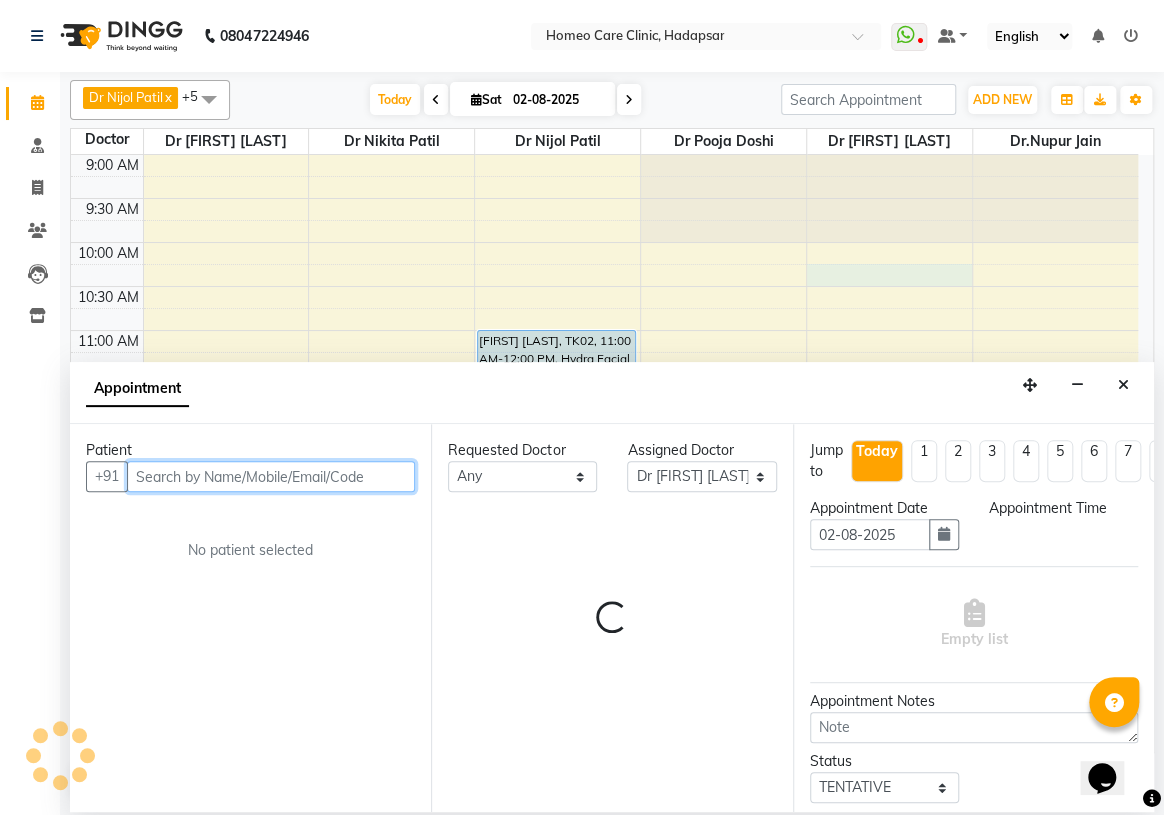 select on "615" 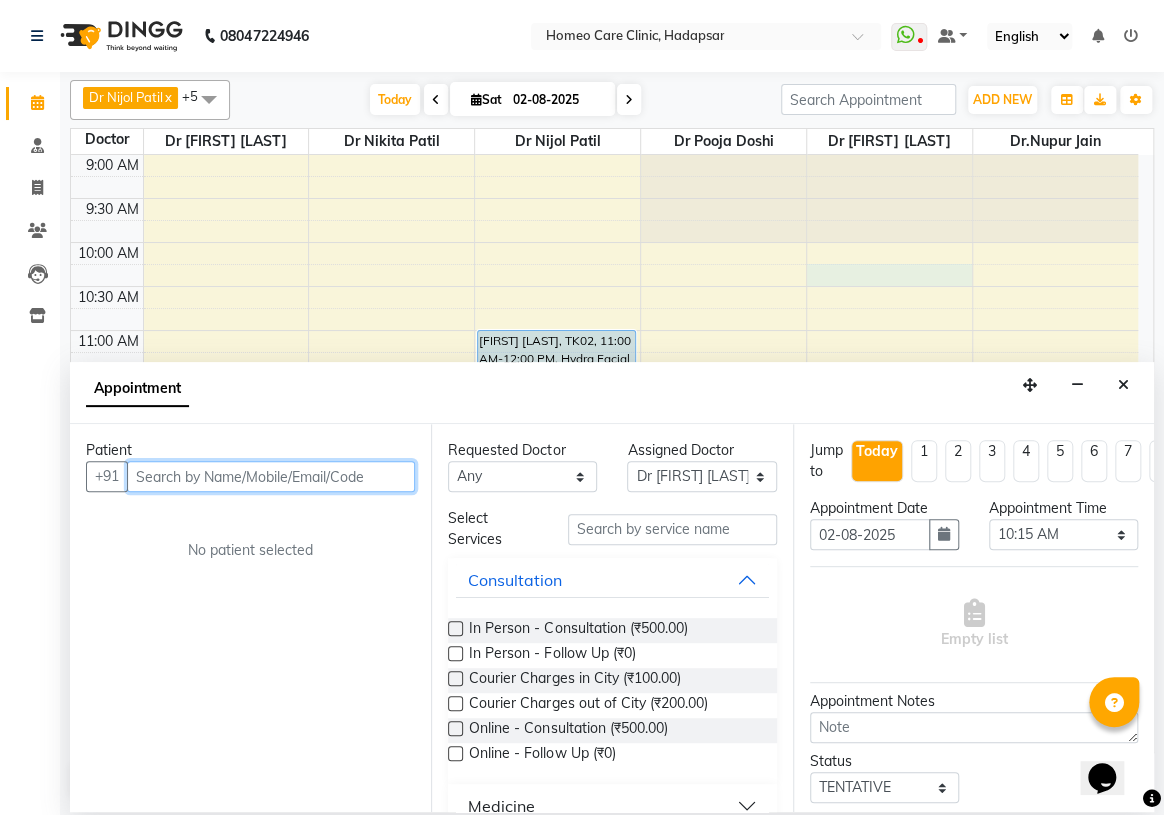 paste on "[PHONE]" 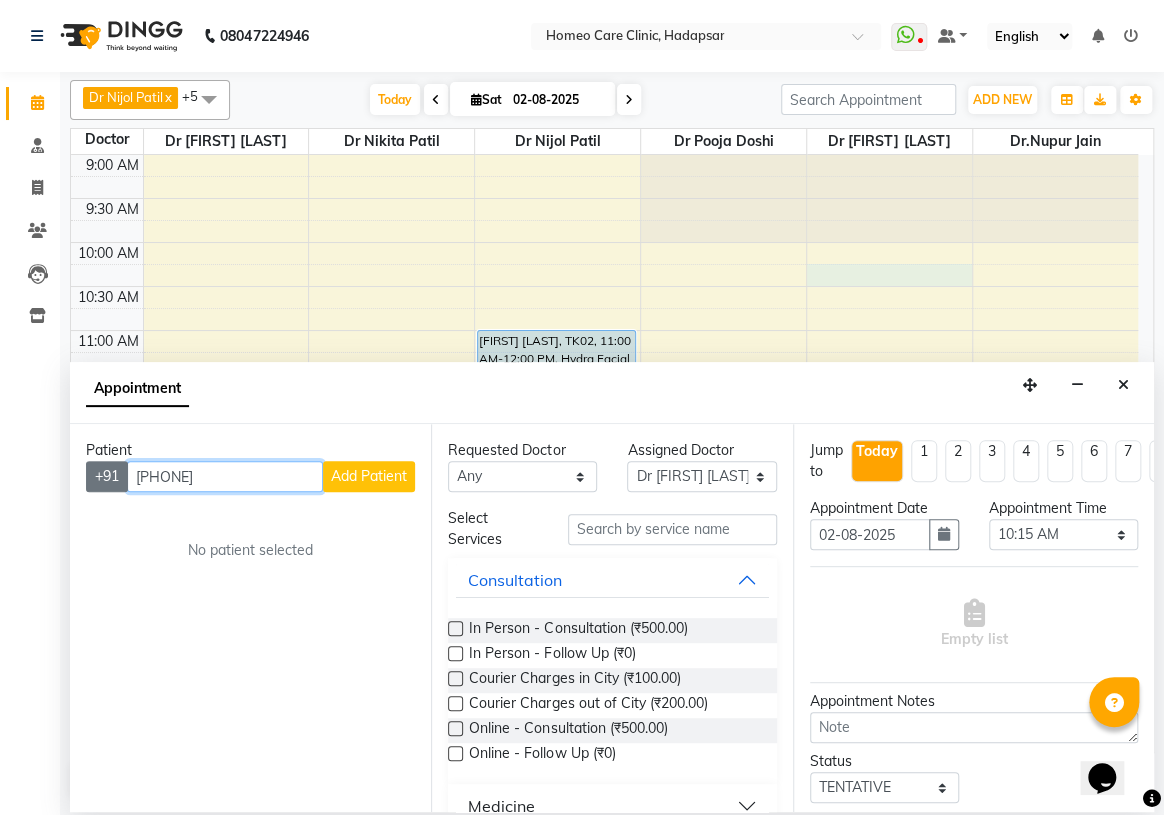 drag, startPoint x: 263, startPoint y: 476, endPoint x: 106, endPoint y: 487, distance: 157.38487 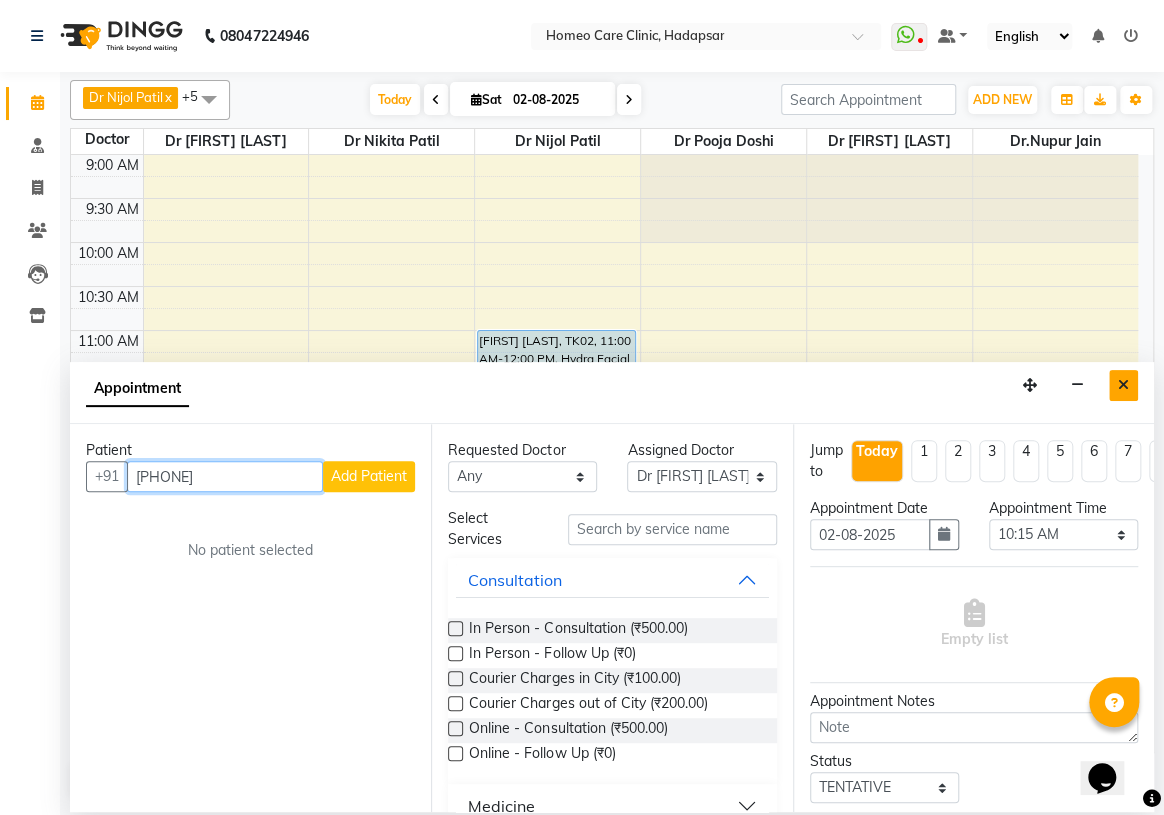 type on "[PHONE]" 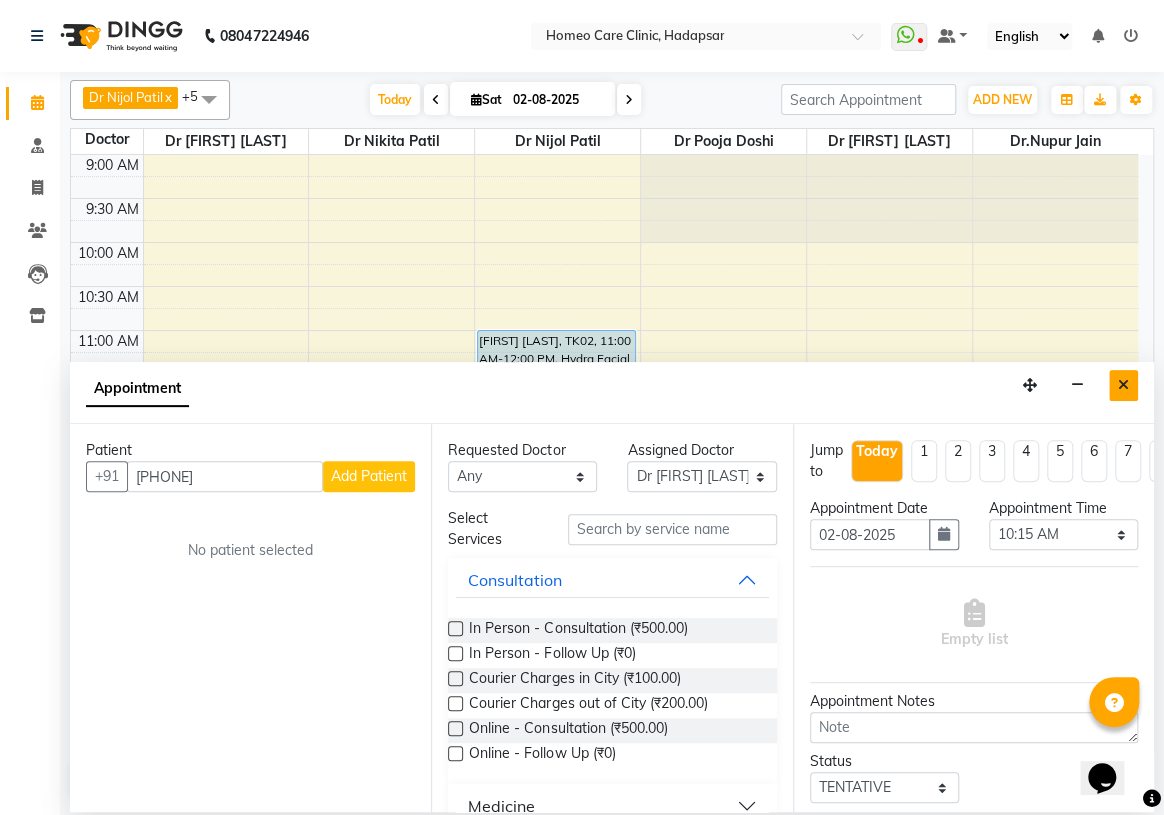 click at bounding box center (1123, 385) 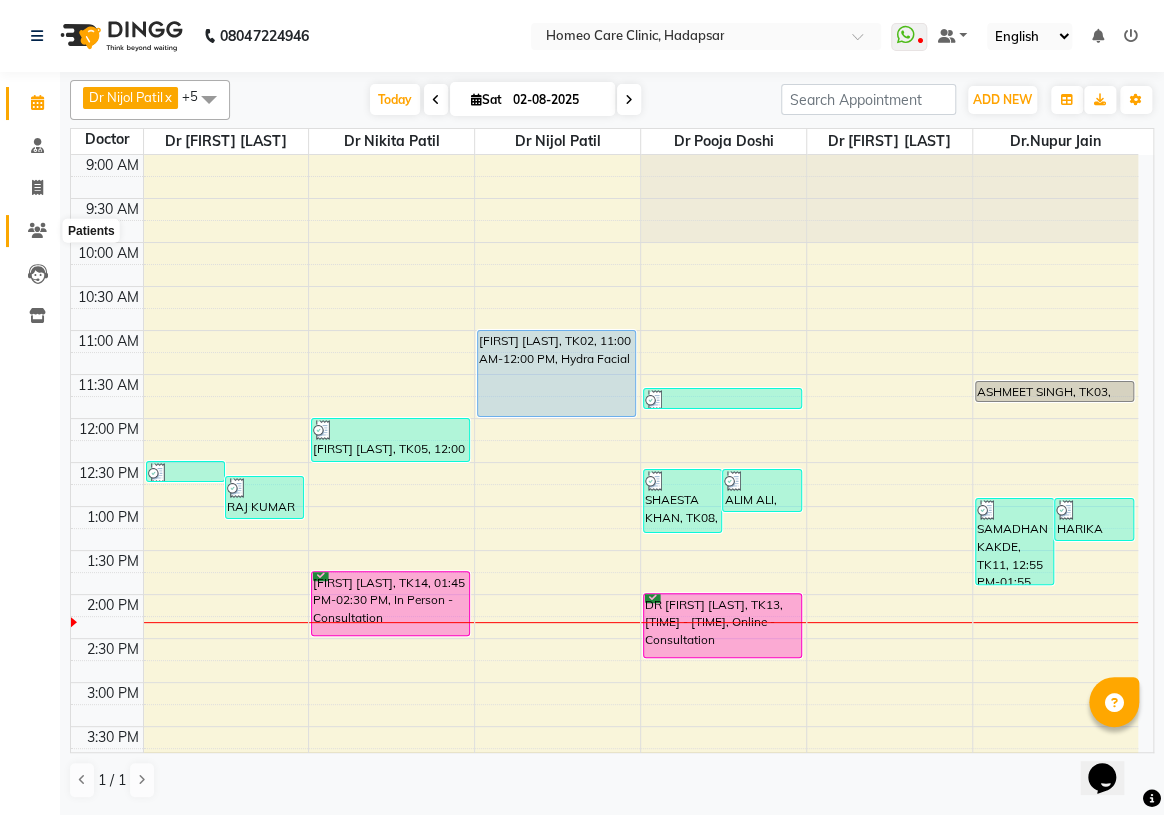 click 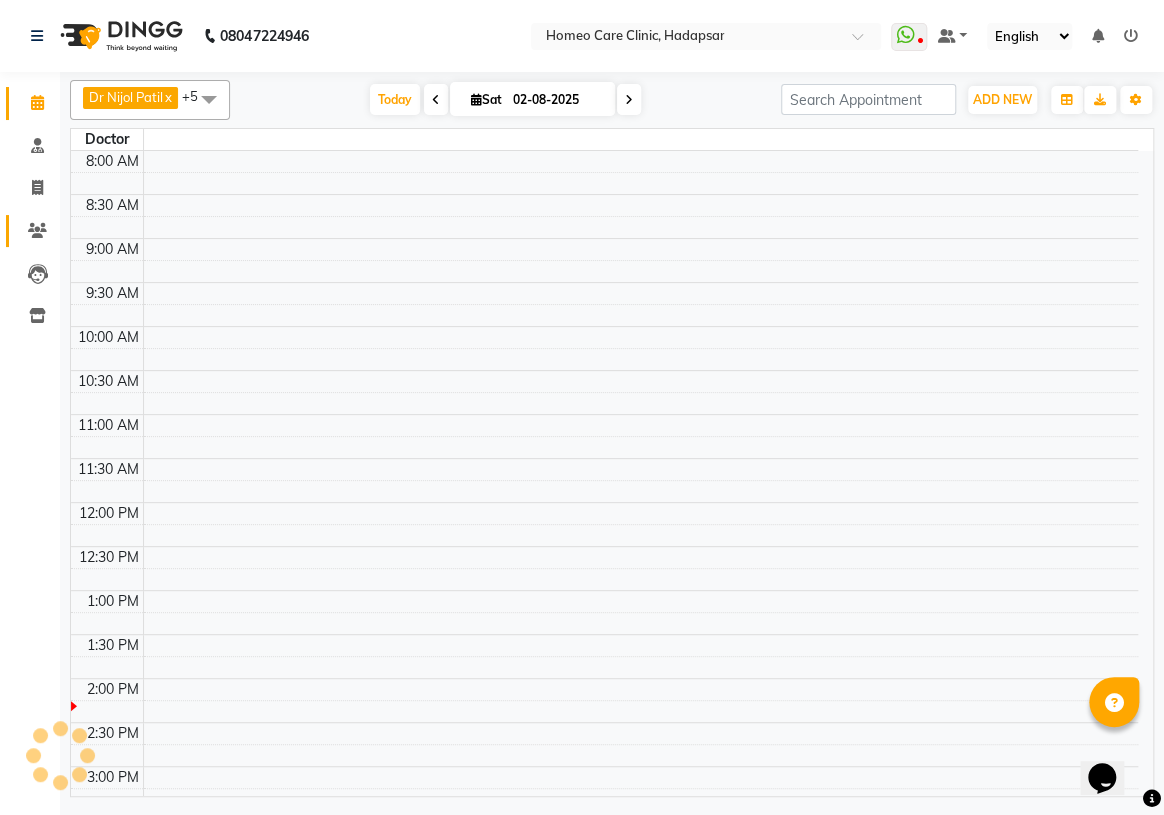 scroll, scrollTop: 439, scrollLeft: 0, axis: vertical 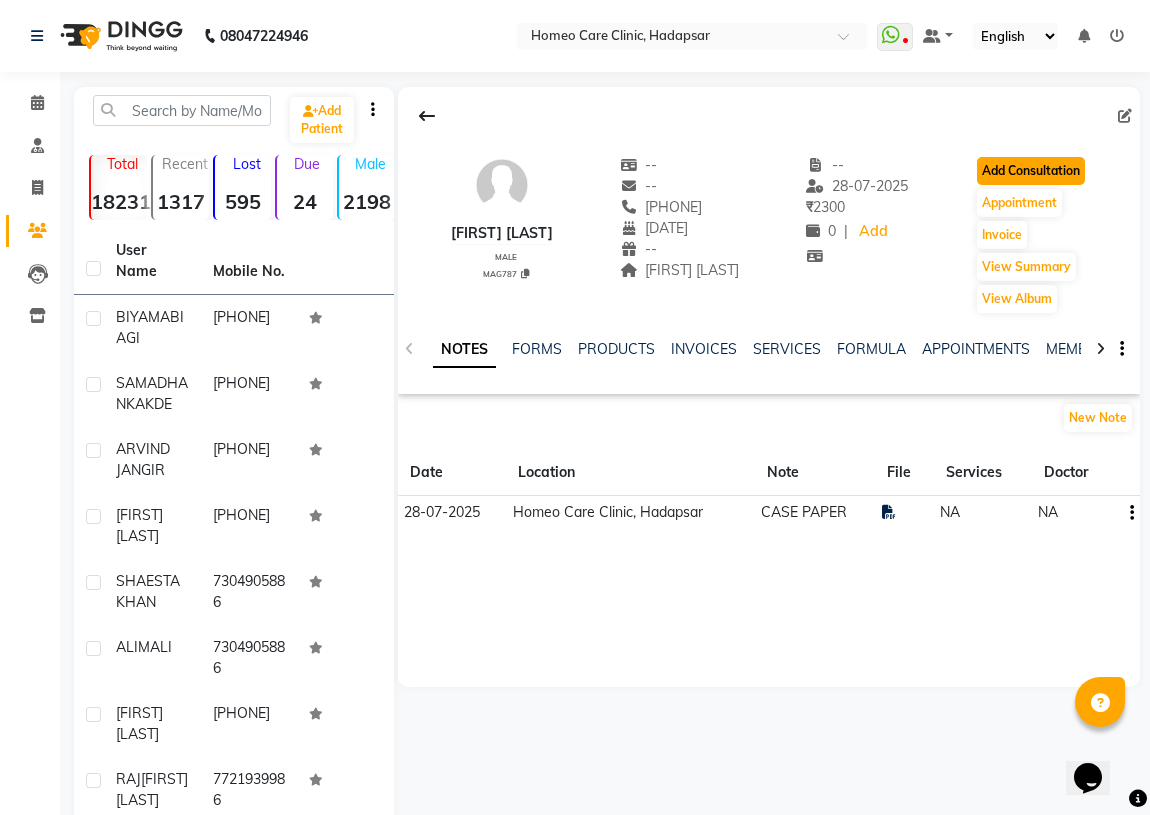 click on "Add Consultation" 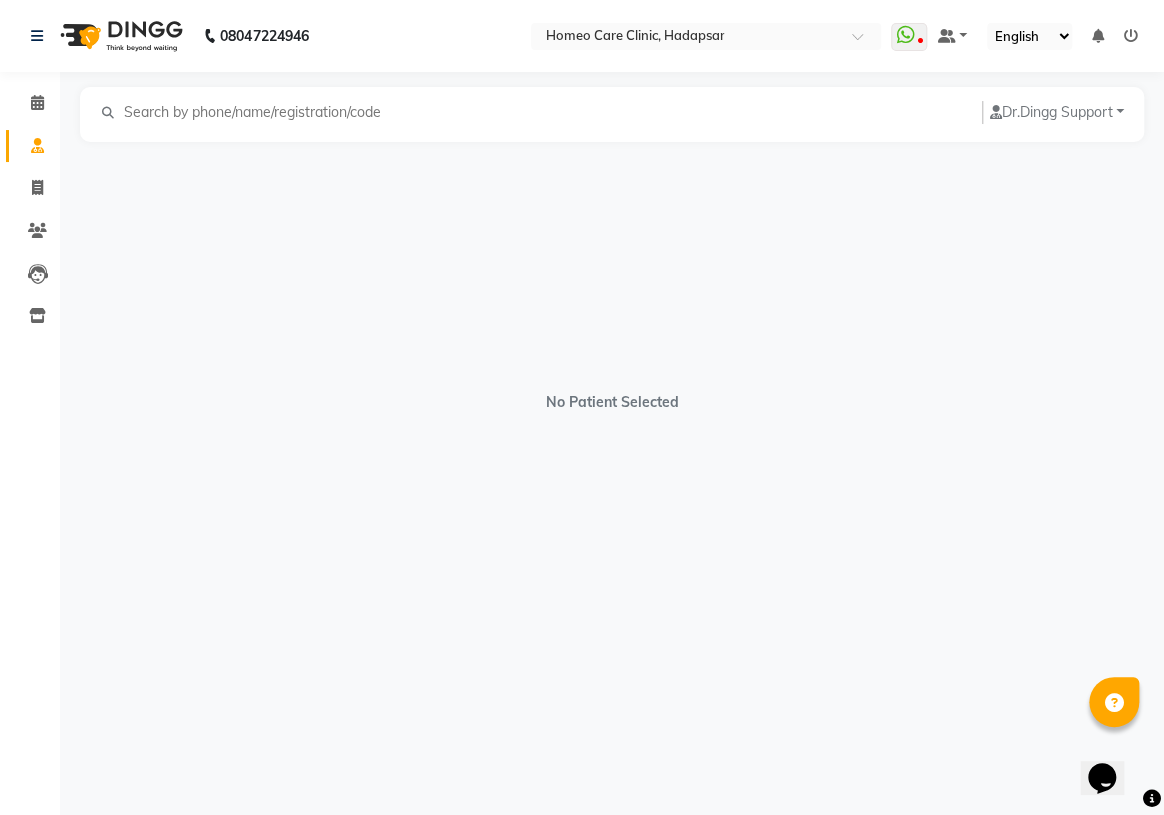 select on "male" 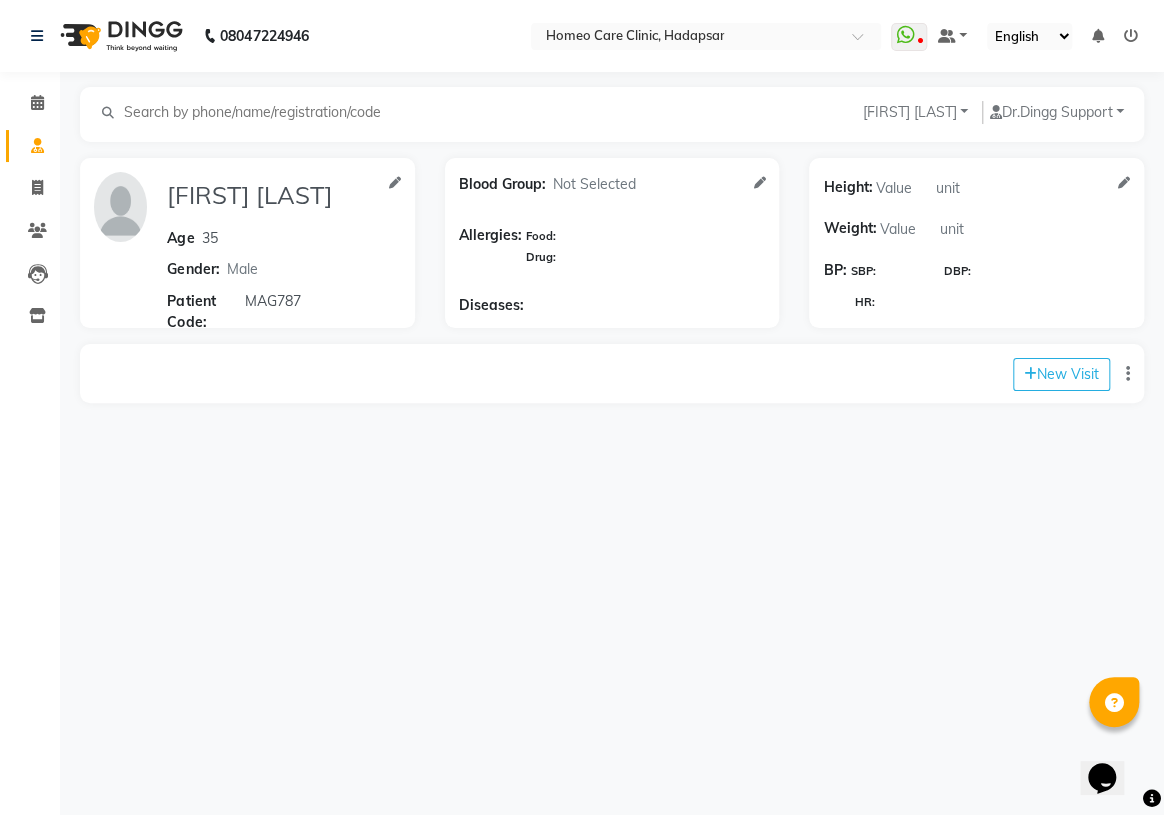 scroll, scrollTop: 3, scrollLeft: 0, axis: vertical 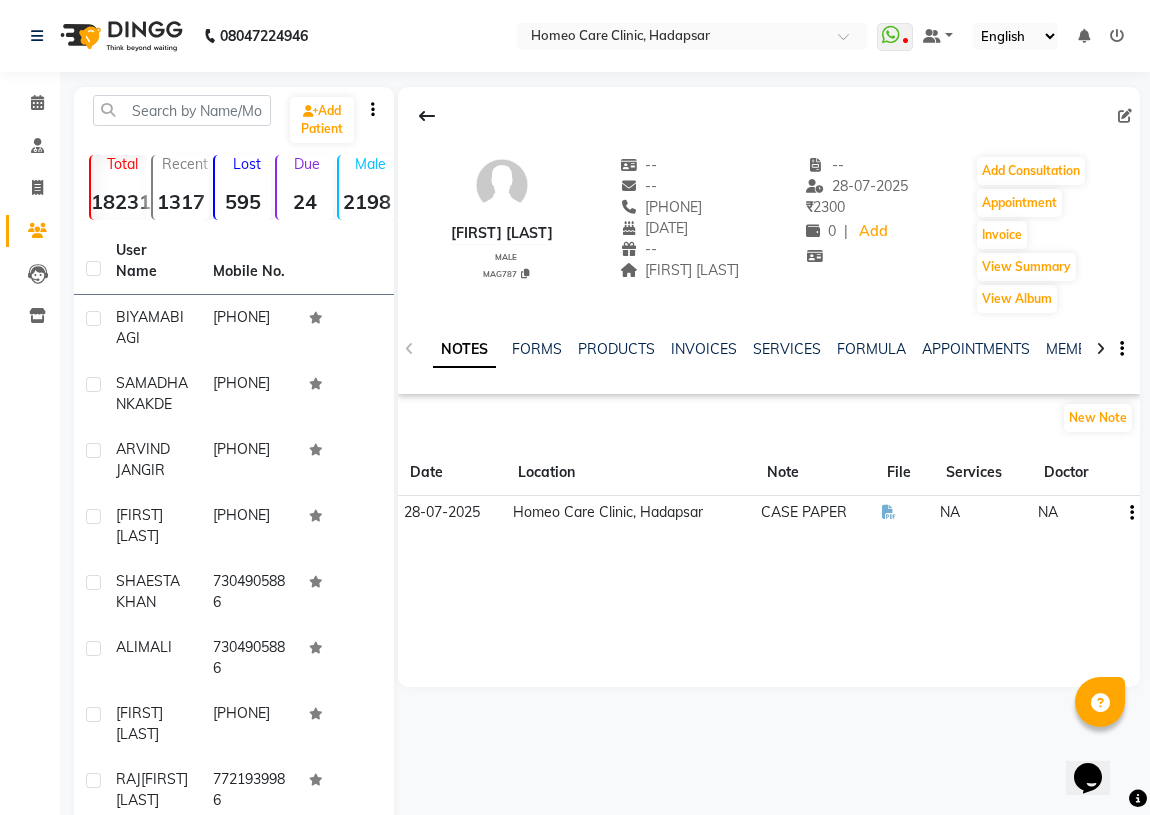 click 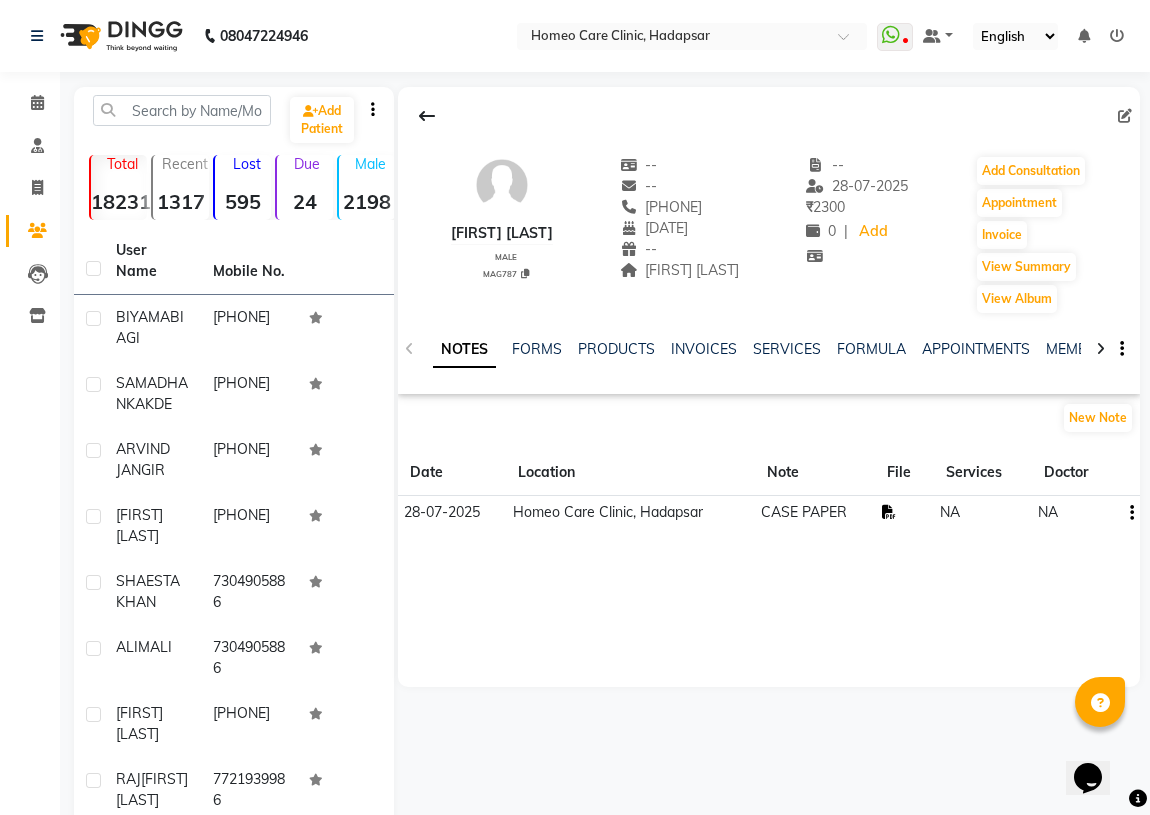 click 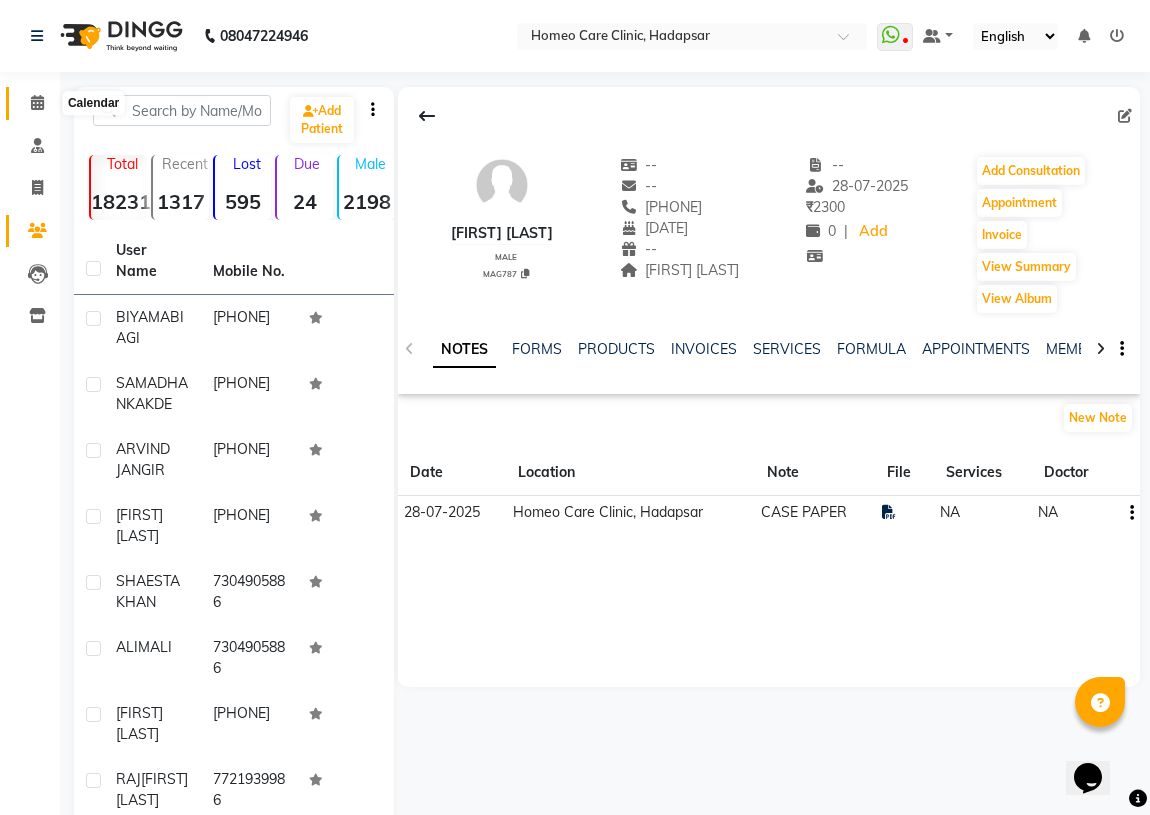 click 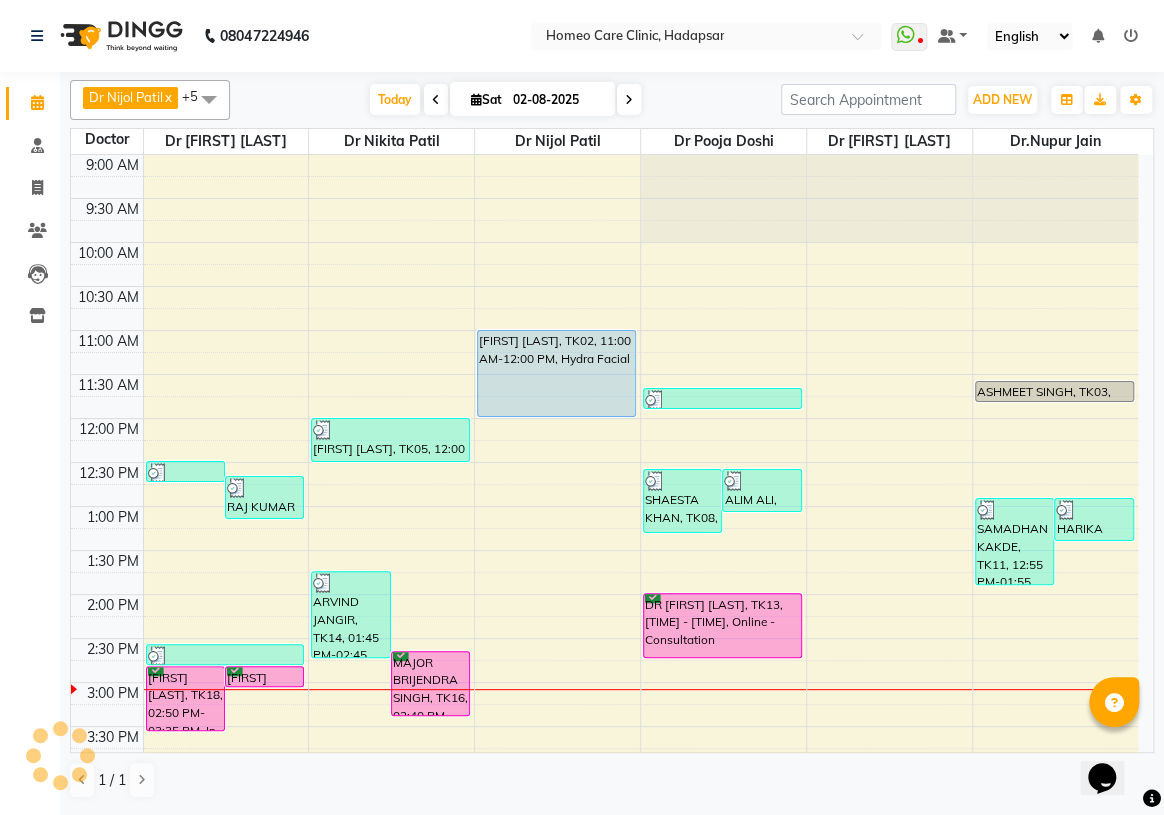 scroll, scrollTop: 0, scrollLeft: 0, axis: both 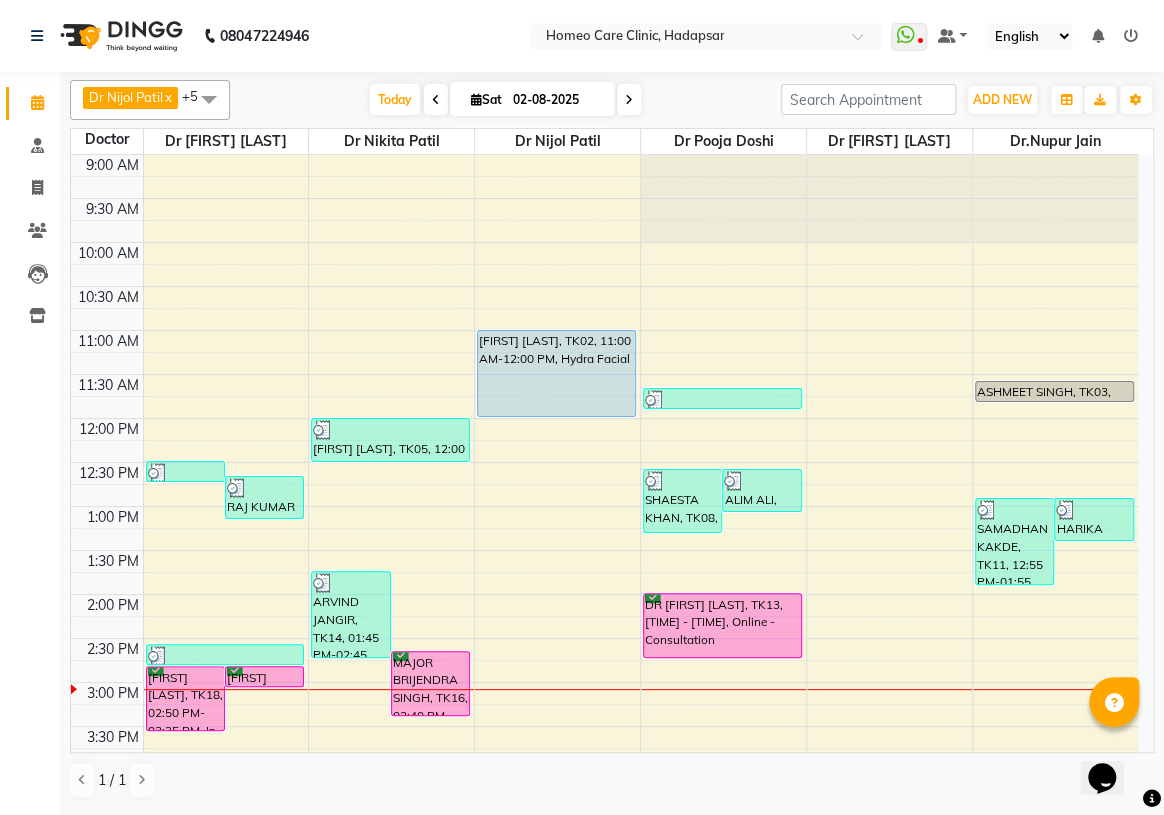 click on "Patients" 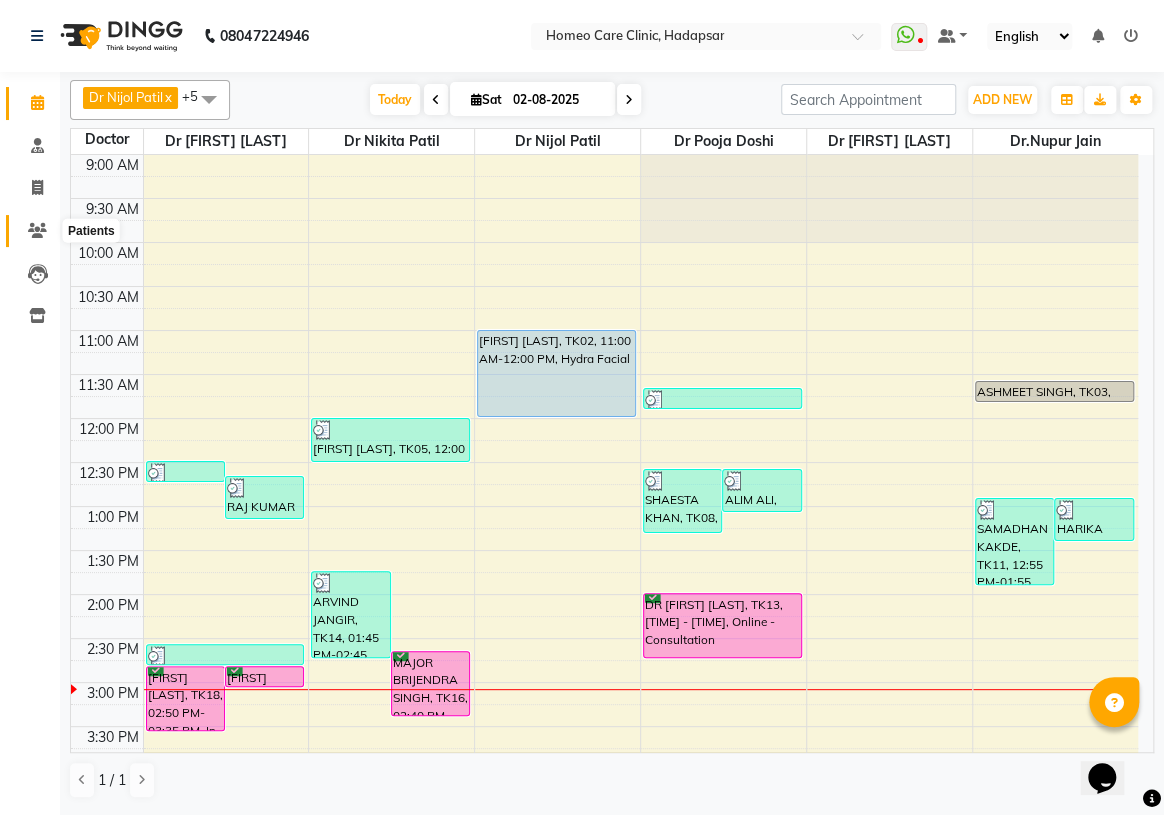 click 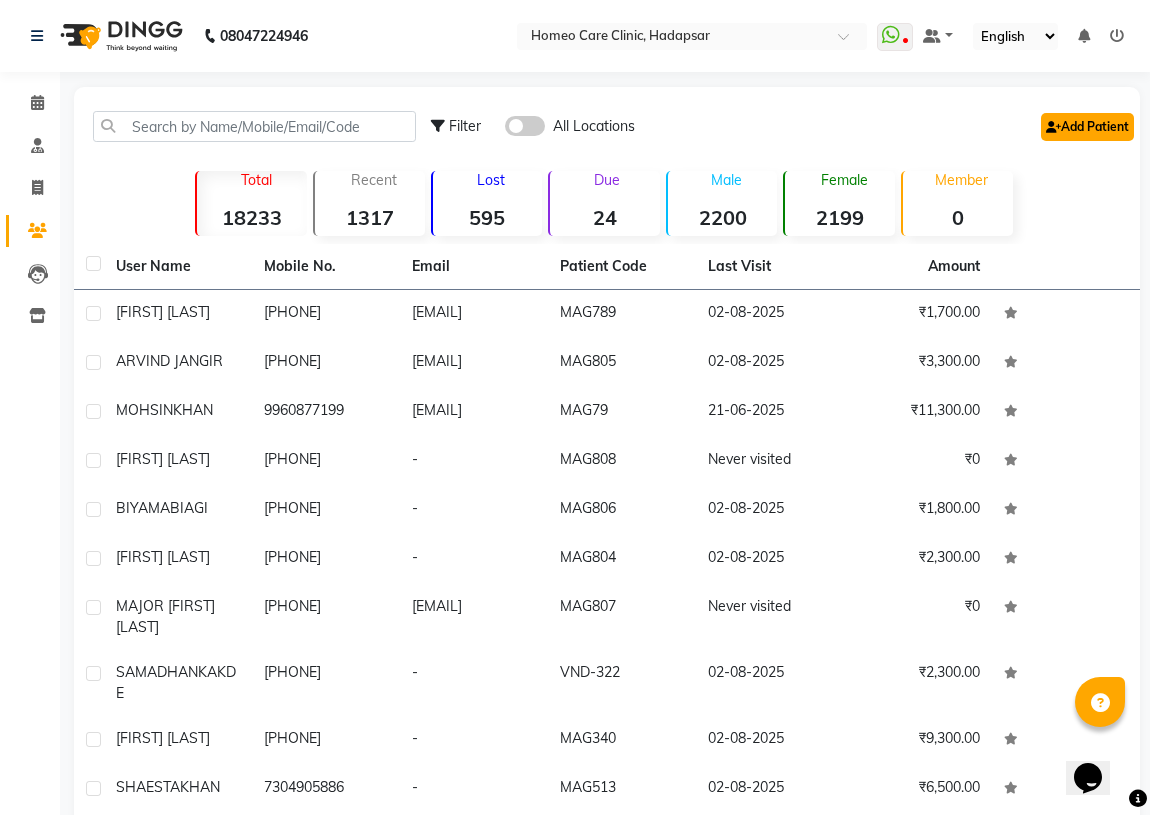 click on "Add Patient" 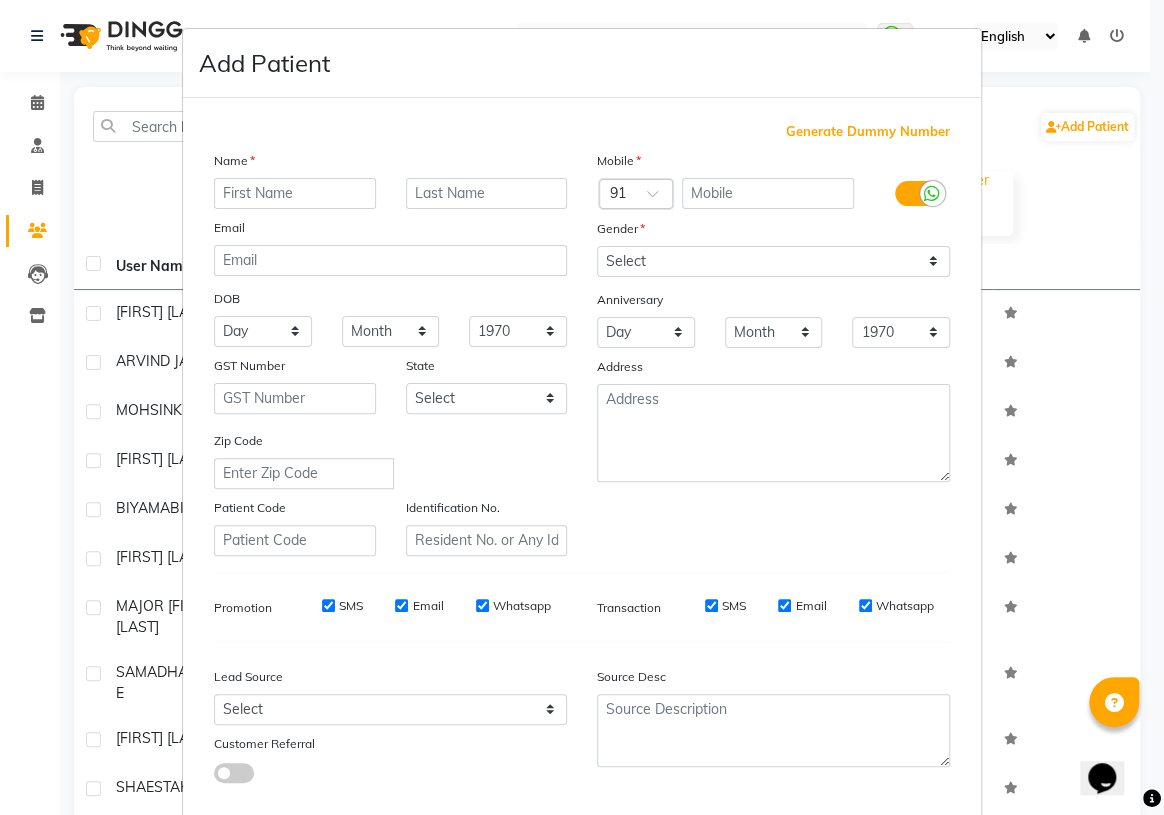 click at bounding box center (295, 193) 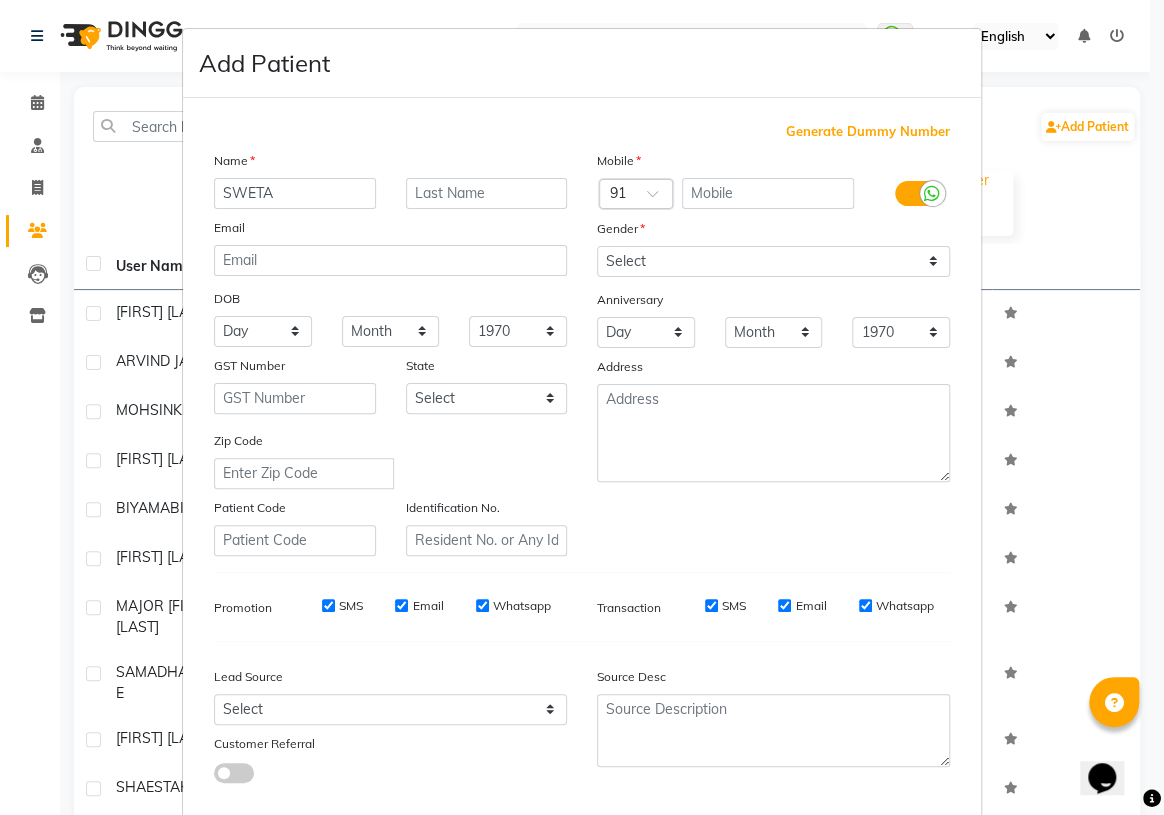 click on "SWETA" at bounding box center [295, 193] 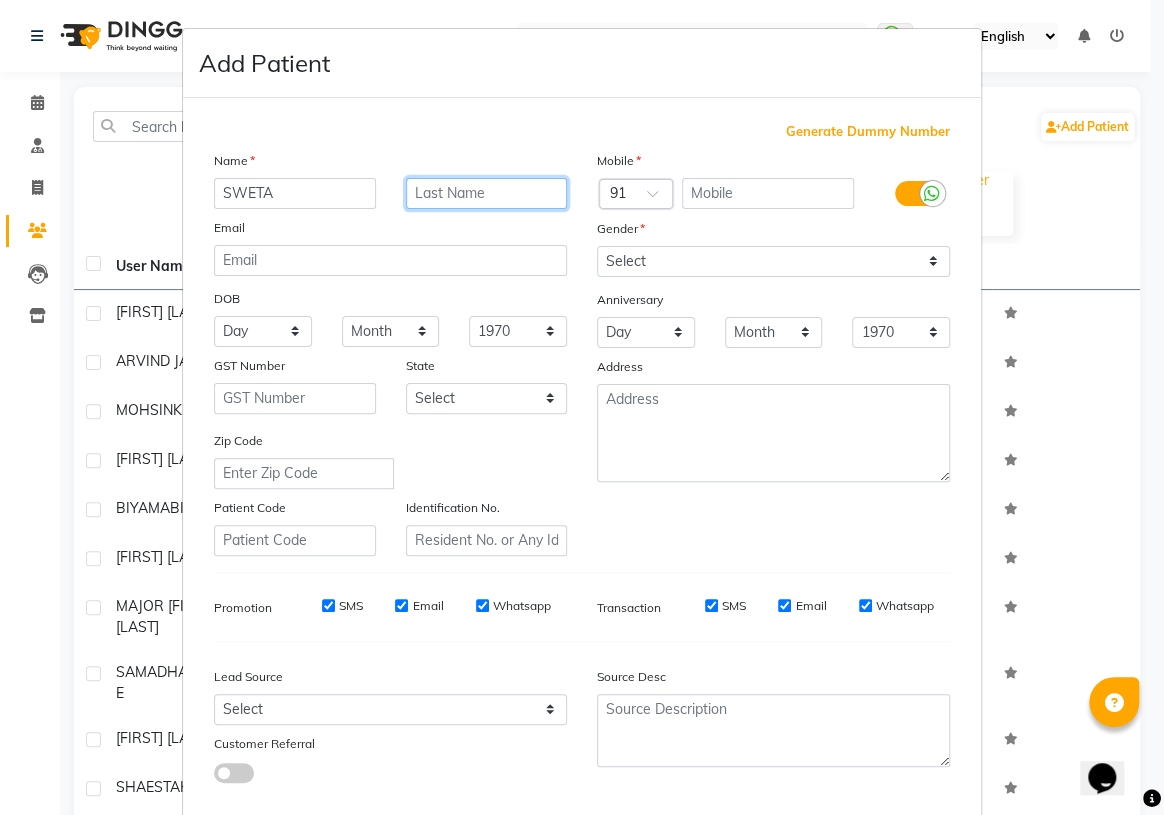 click at bounding box center [487, 193] 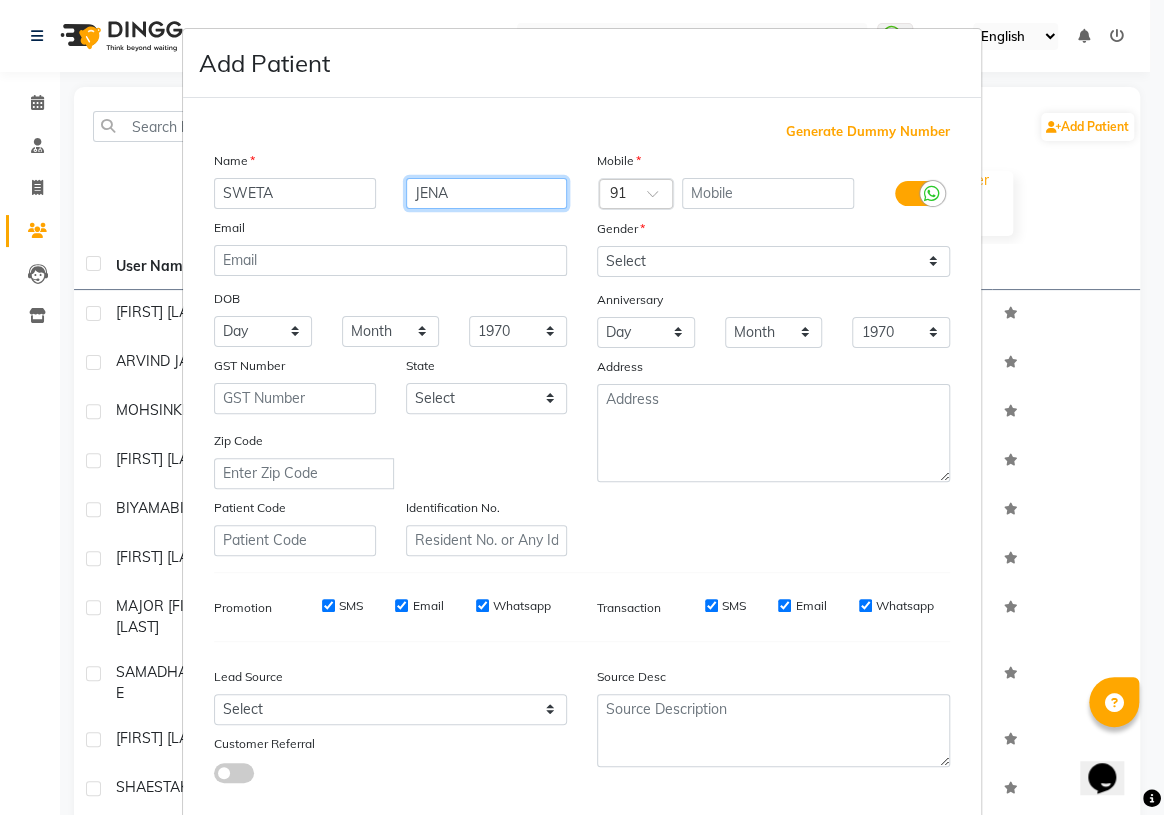 type on "JENA" 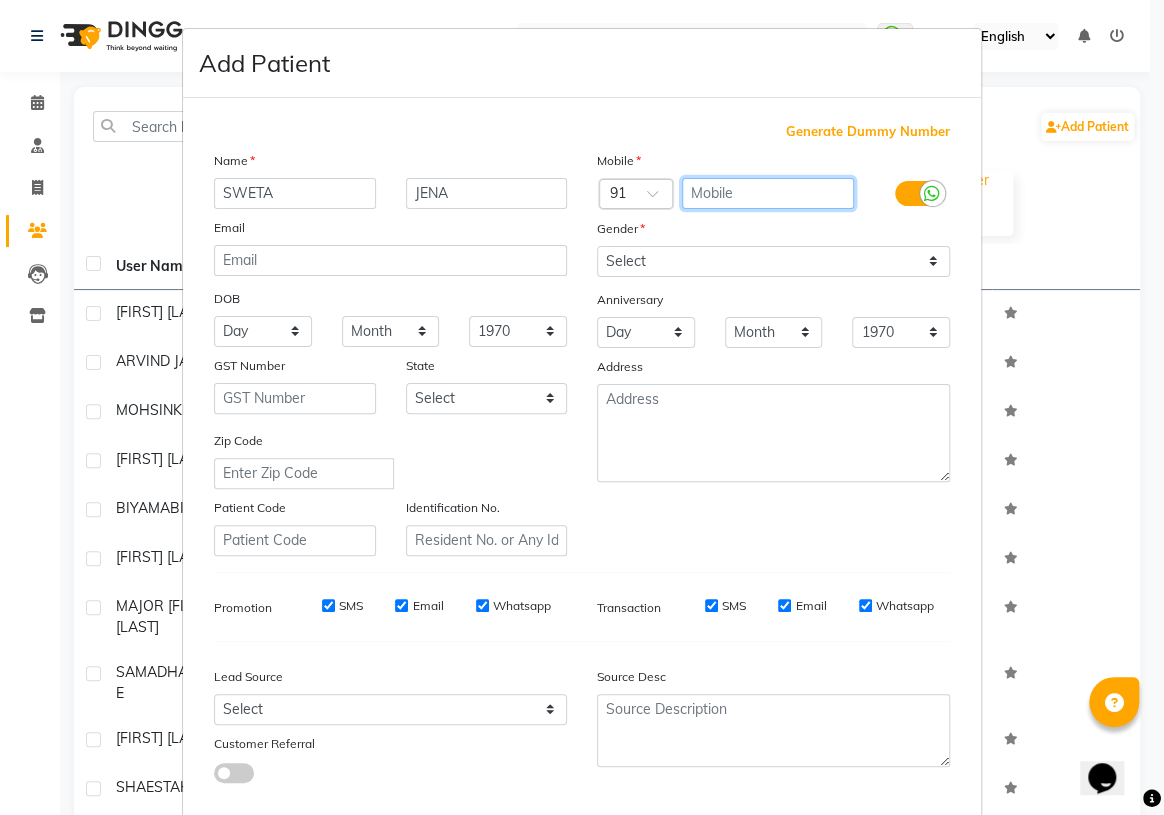 click at bounding box center (768, 193) 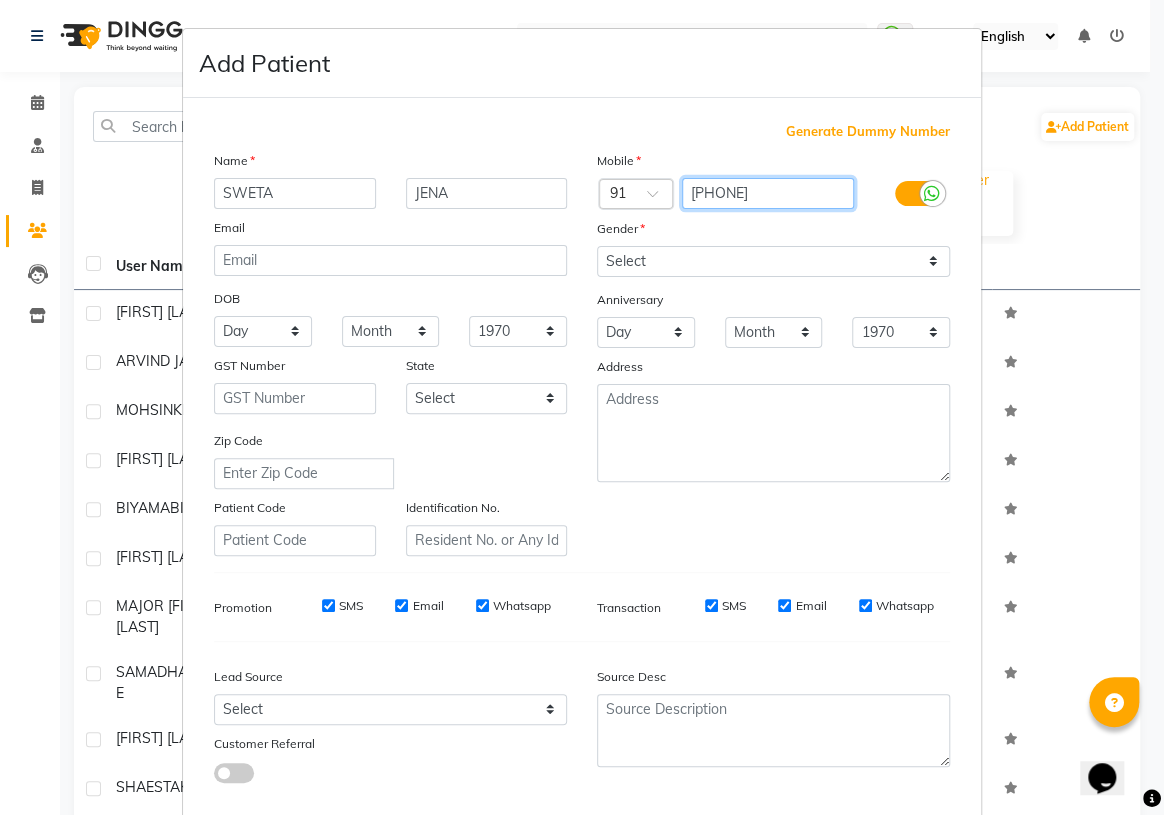 type on "[PHONE]" 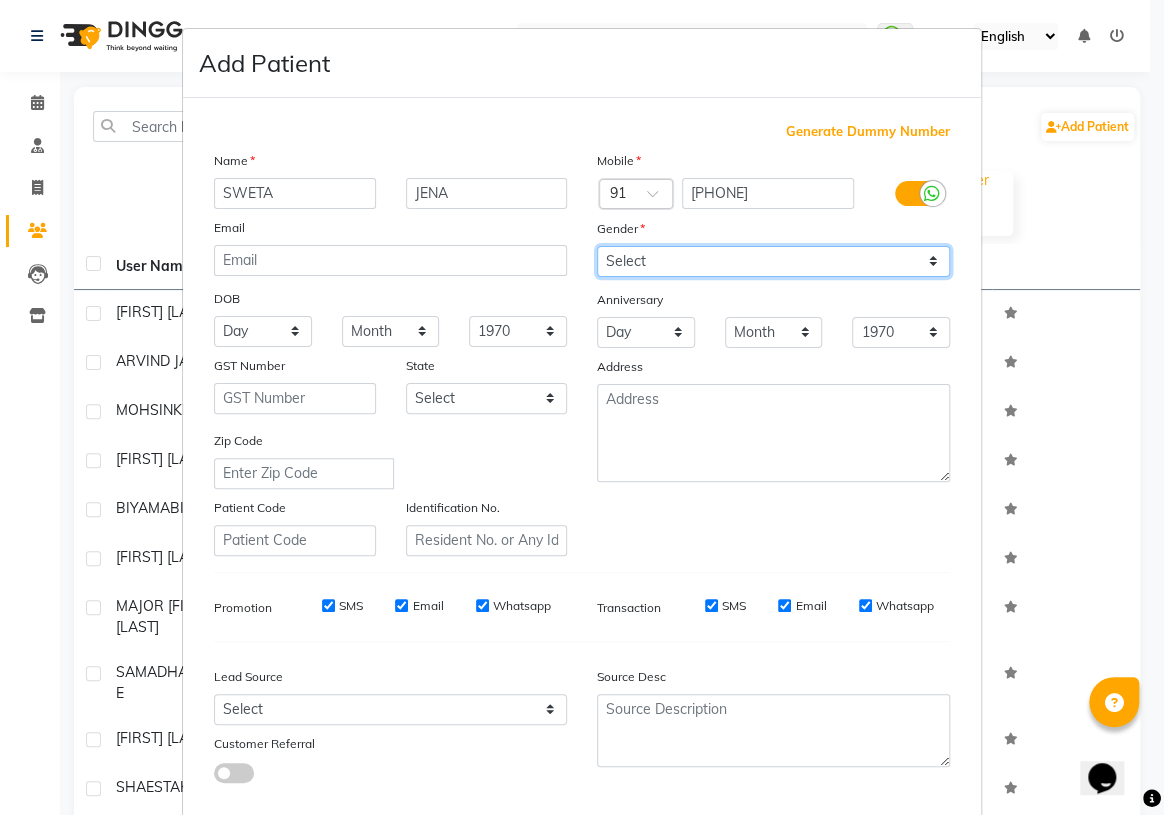 click on "Select Male Female Other Prefer Not To Say" at bounding box center (773, 261) 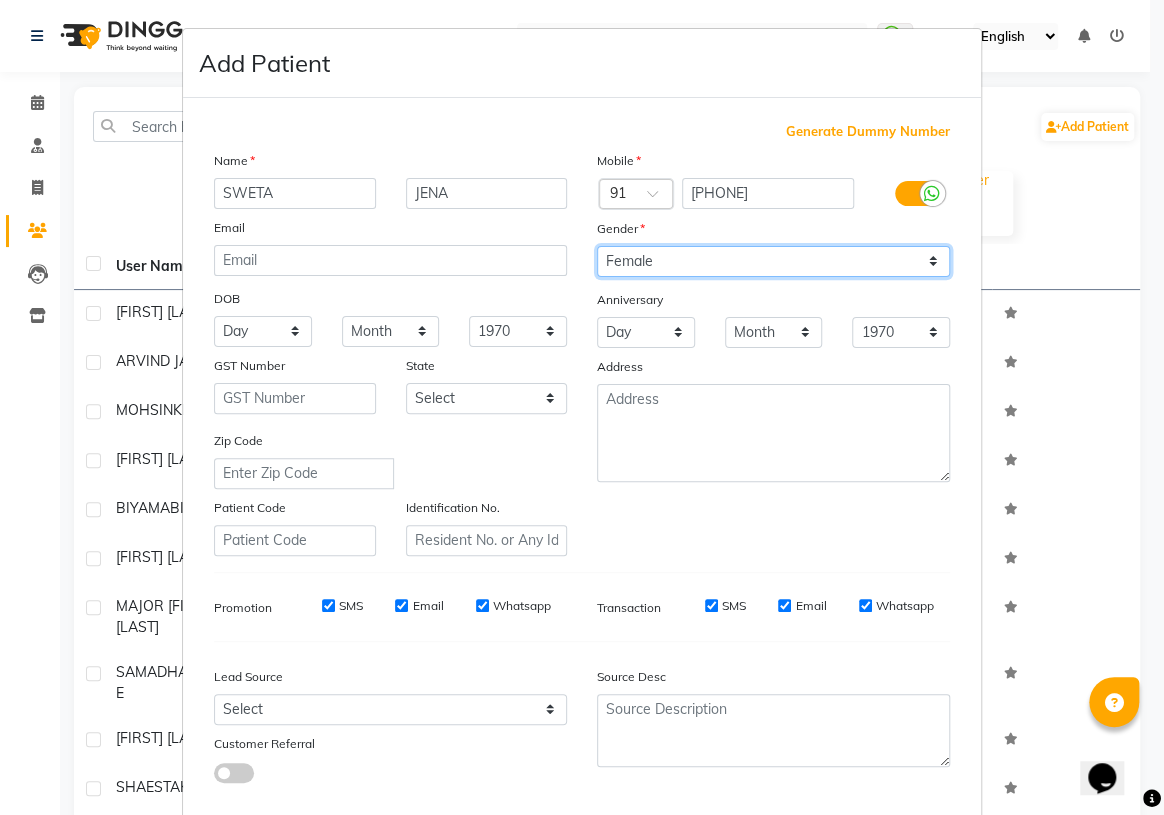 click on "Select Male Female Other Prefer Not To Say" at bounding box center (773, 261) 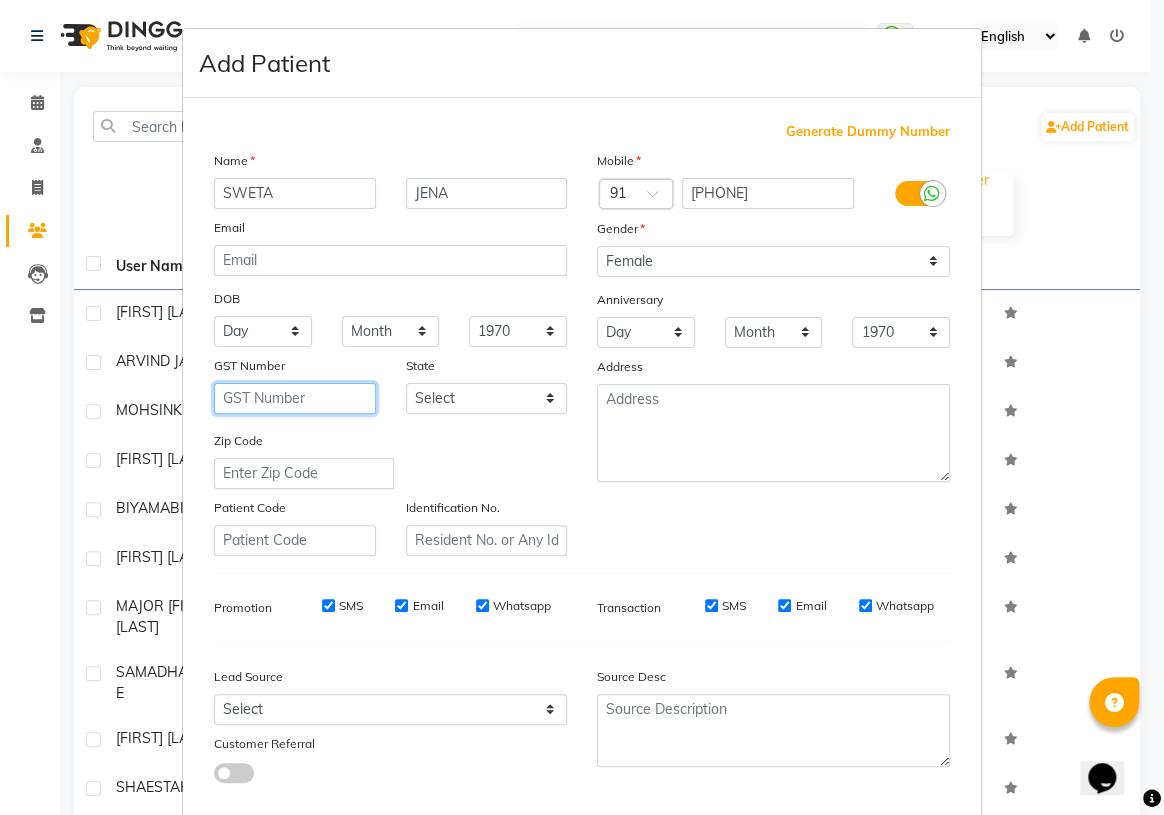click at bounding box center (295, 398) 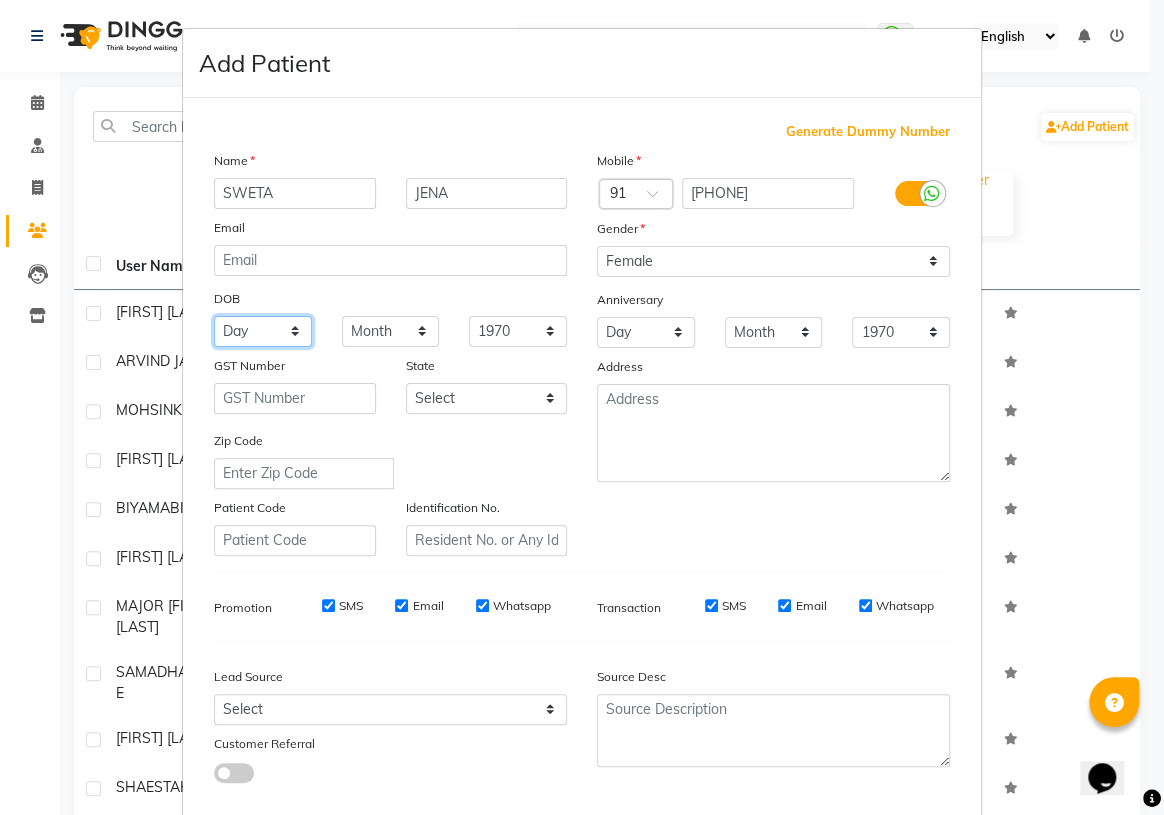 click on "Day 01 02 03 04 05 06 07 08 09 10 11 12 13 14 15 16 17 18 19 20 21 22 23 24 25 26 27 28 29 30 31" at bounding box center [263, 331] 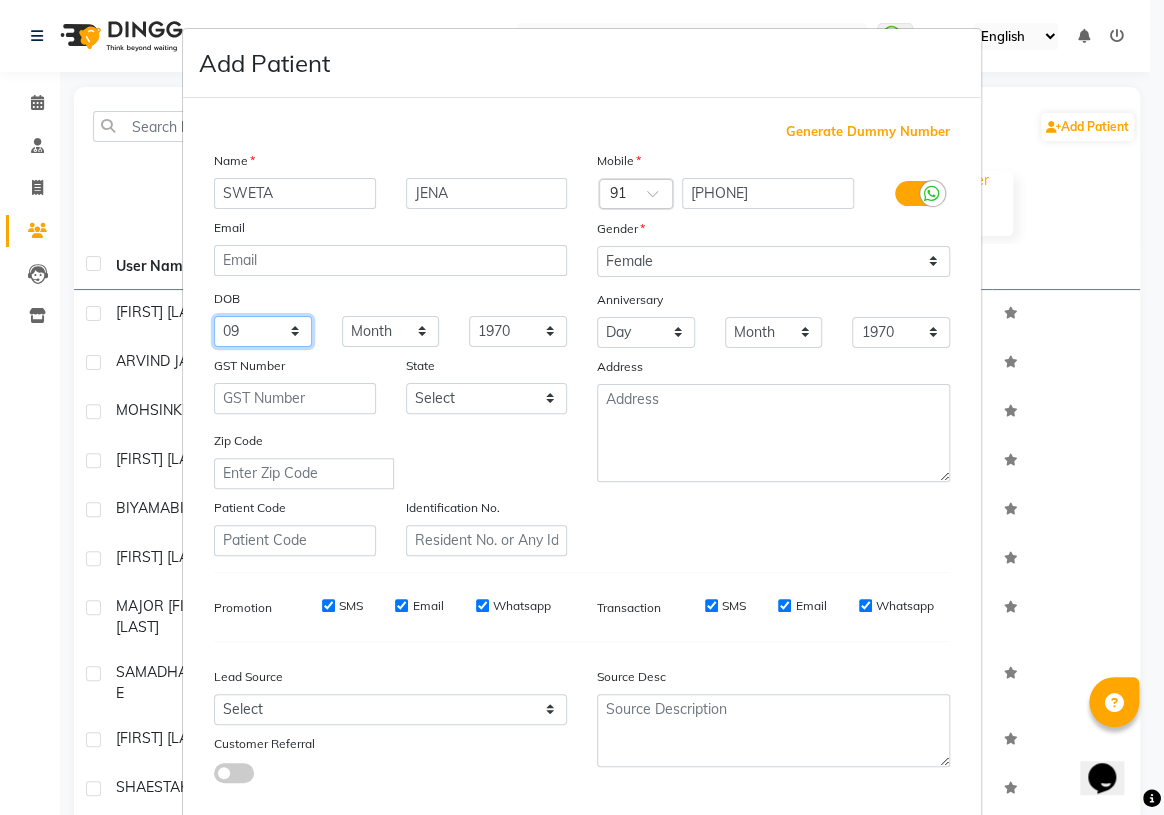 click on "Day 01 02 03 04 05 06 07 08 09 10 11 12 13 14 15 16 17 18 19 20 21 22 23 24 25 26 27 28 29 30 31" at bounding box center [263, 331] 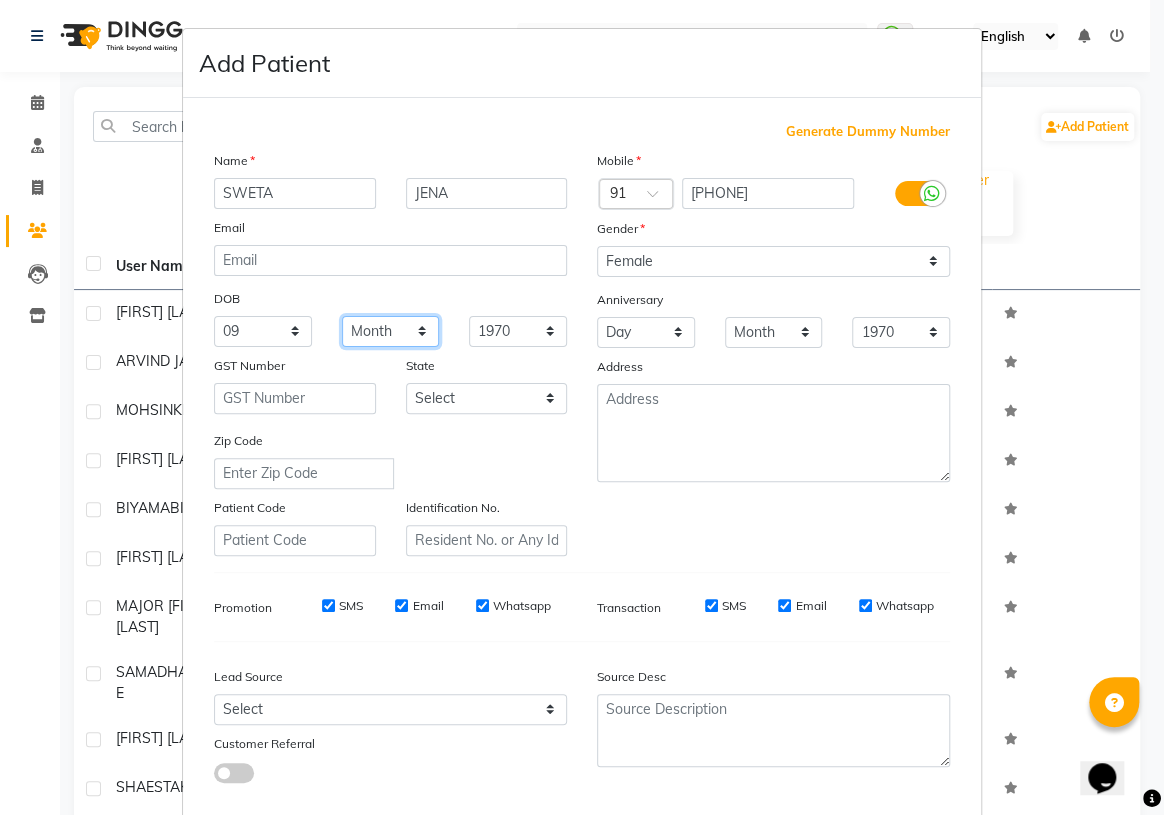 click on "Month January February March April May June July August September October November December" at bounding box center [391, 331] 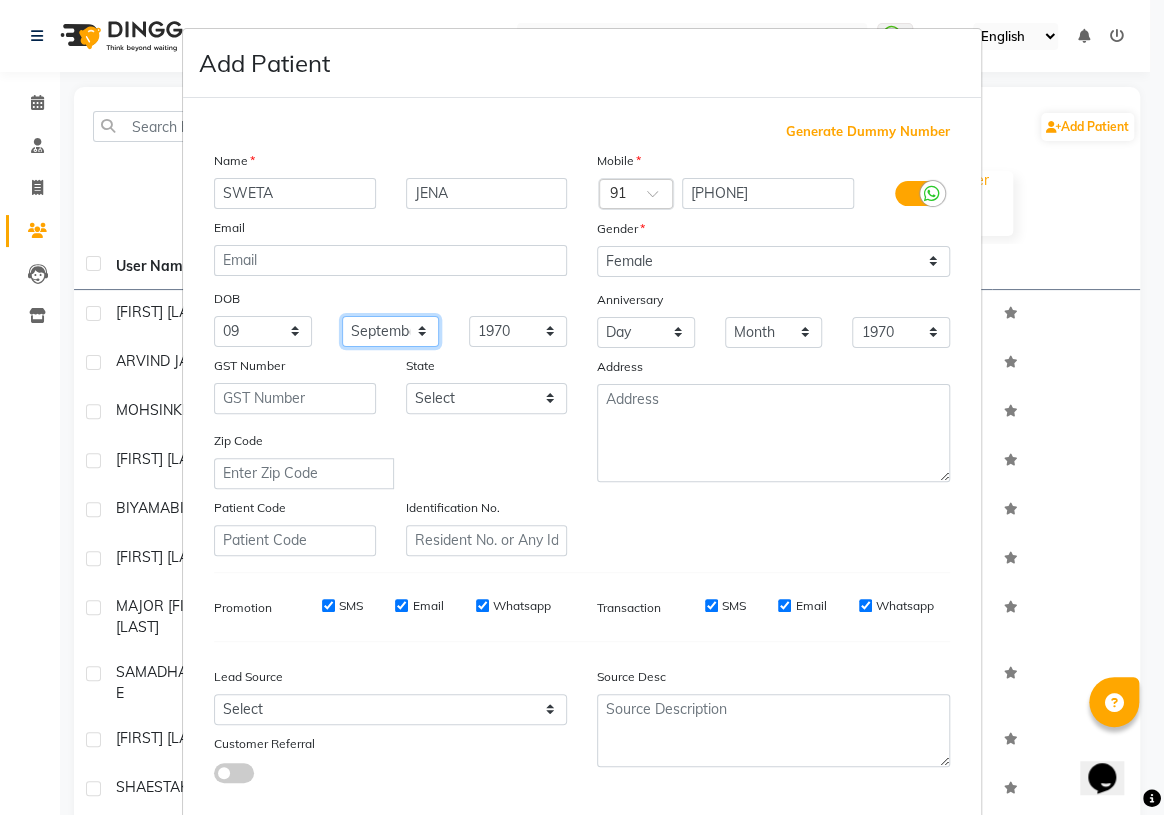click on "Month January February March April May June July August September October November December" at bounding box center [391, 331] 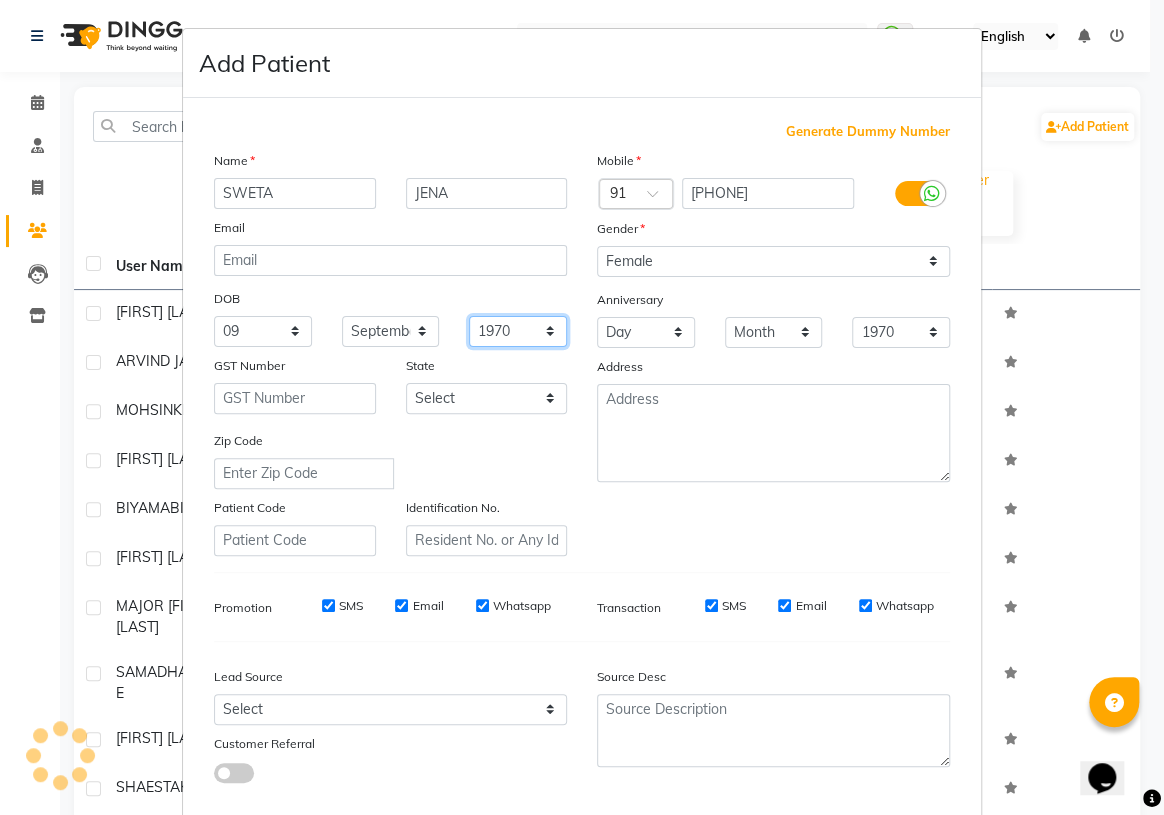 click on "1940 1941 1942 1943 1944 1945 1946 1947 1948 1949 1950 1951 1952 1953 1954 1955 1956 1957 1958 1959 1960 1961 1962 1963 1964 1965 1966 1967 1968 1969 1970 1971 1972 1973 1974 1975 1976 1977 1978 1979 1980 1981 1982 1983 1984 1985 1986 1987 1988 1989 1990 1991 1992 1993 1994 1995 1996 1997 1998 1999 2000 2001 2002 2003 2004 2005 2006 2007 2008 2009 2010 2011 2012 2013 2014 2015 2016 2017 2018 2019 2020 2021 2022 2023 2024" at bounding box center (518, 331) 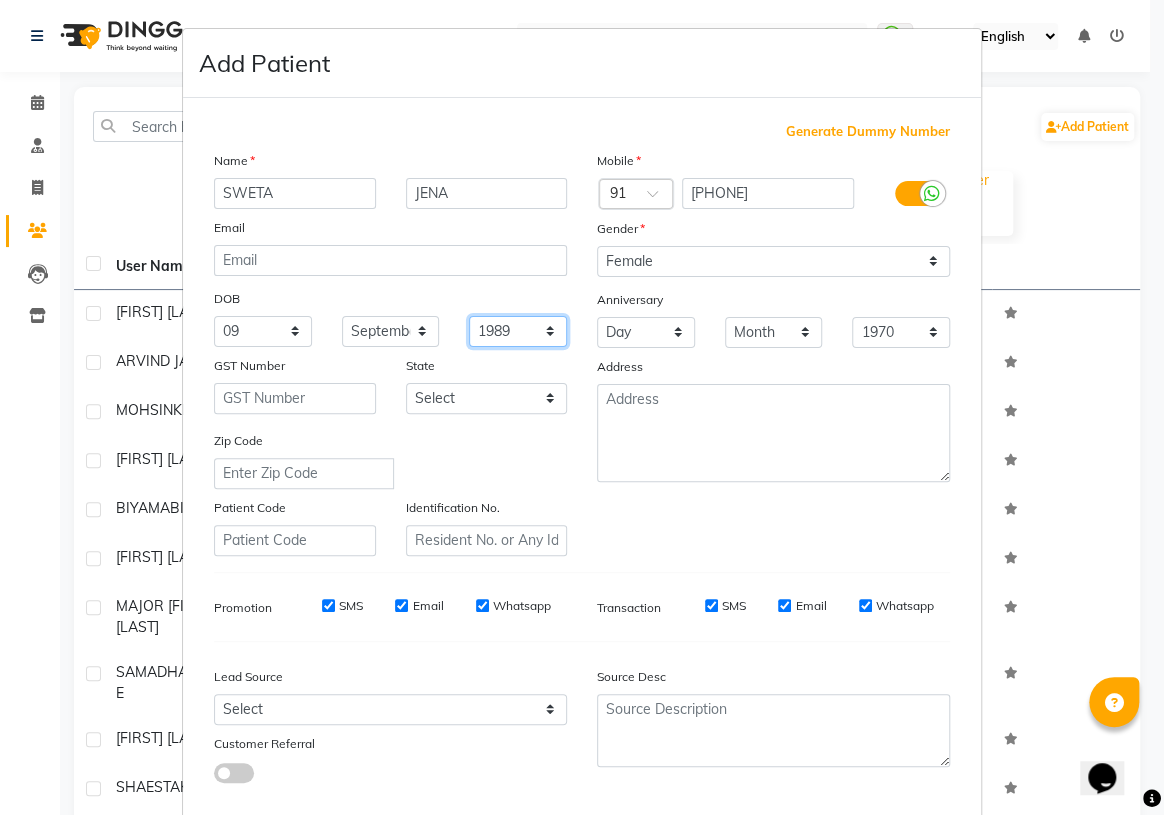 click on "1940 1941 1942 1943 1944 1945 1946 1947 1948 1949 1950 1951 1952 1953 1954 1955 1956 1957 1958 1959 1960 1961 1962 1963 1964 1965 1966 1967 1968 1969 1970 1971 1972 1973 1974 1975 1976 1977 1978 1979 1980 1981 1982 1983 1984 1985 1986 1987 1988 1989 1990 1991 1992 1993 1994 1995 1996 1997 1998 1999 2000 2001 2002 2003 2004 2005 2006 2007 2008 2009 2010 2011 2012 2013 2014 2015 2016 2017 2018 2019 2020 2021 2022 2023 2024" at bounding box center [518, 331] 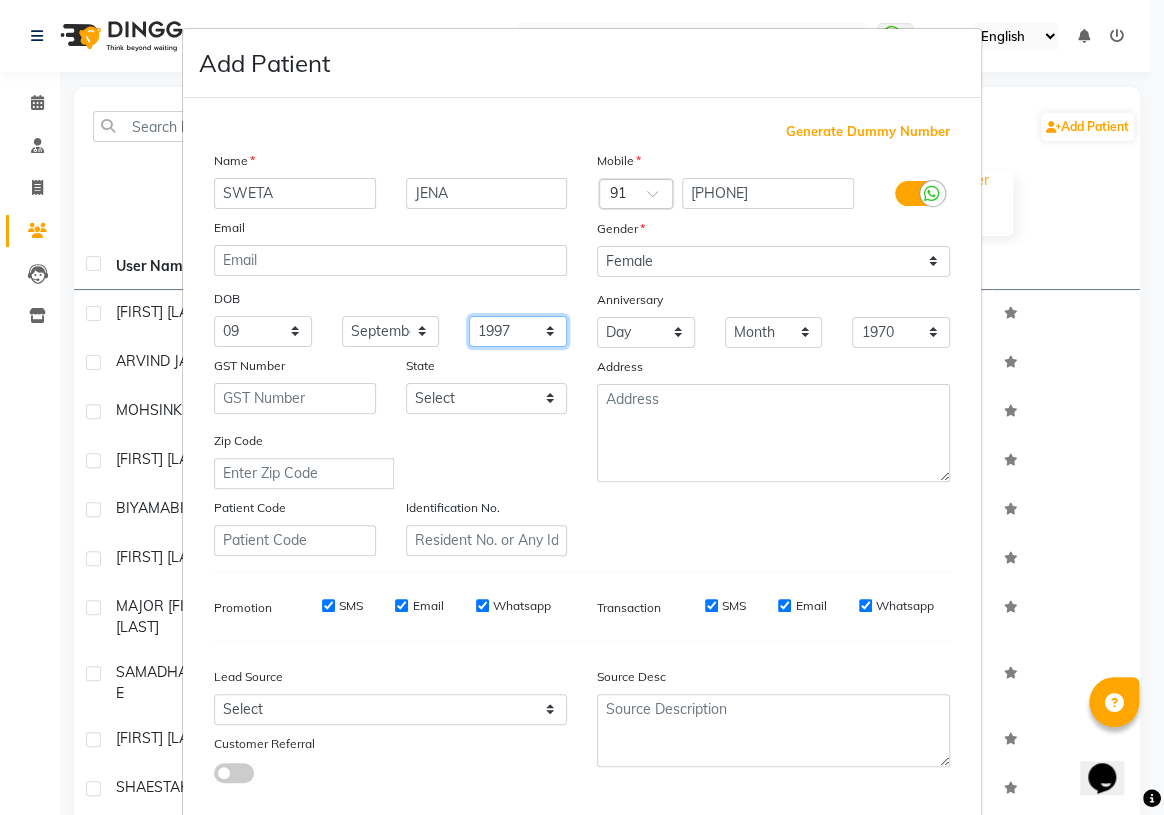 click on "1940 1941 1942 1943 1944 1945 1946 1947 1948 1949 1950 1951 1952 1953 1954 1955 1956 1957 1958 1959 1960 1961 1962 1963 1964 1965 1966 1967 1968 1969 1970 1971 1972 1973 1974 1975 1976 1977 1978 1979 1980 1981 1982 1983 1984 1985 1986 1987 1988 1989 1990 1991 1992 1993 1994 1995 1996 1997 1998 1999 2000 2001 2002 2003 2004 2005 2006 2007 2008 2009 2010 2011 2012 2013 2014 2015 2016 2017 2018 2019 2020 2021 2022 2023 2024" at bounding box center (518, 331) 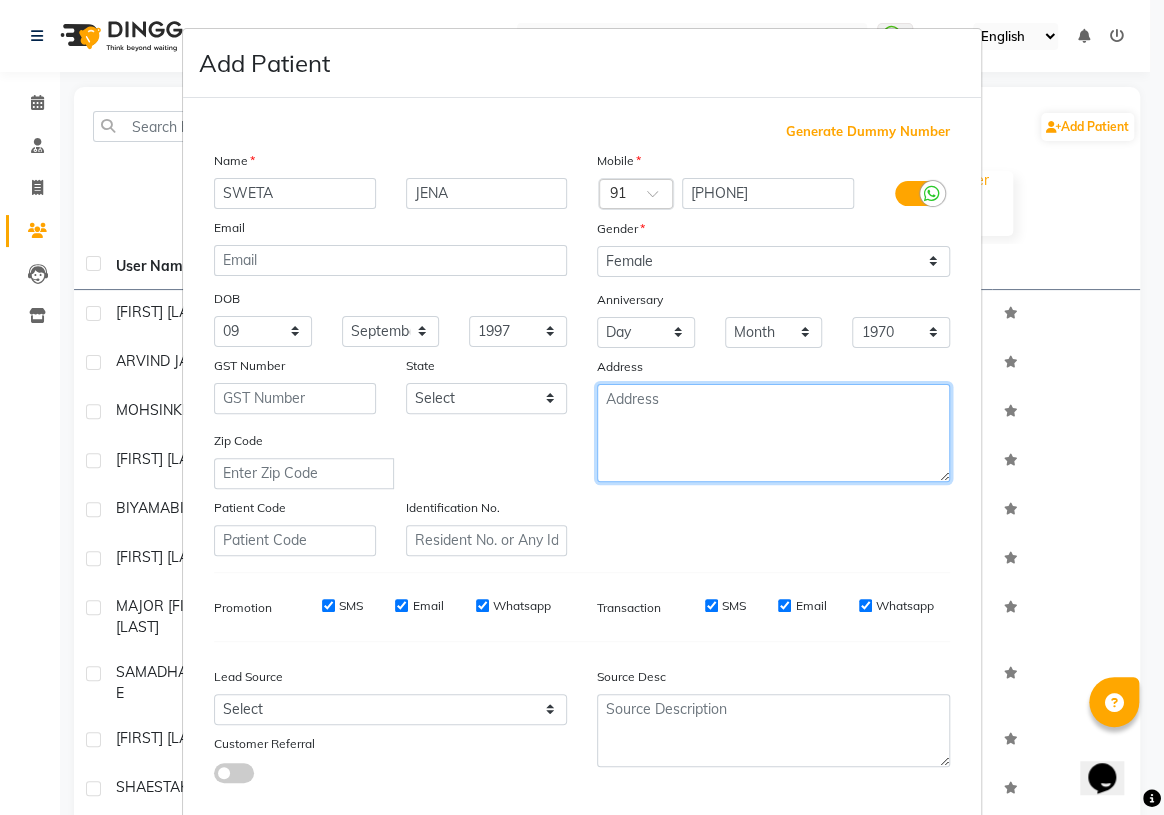 click at bounding box center [773, 433] 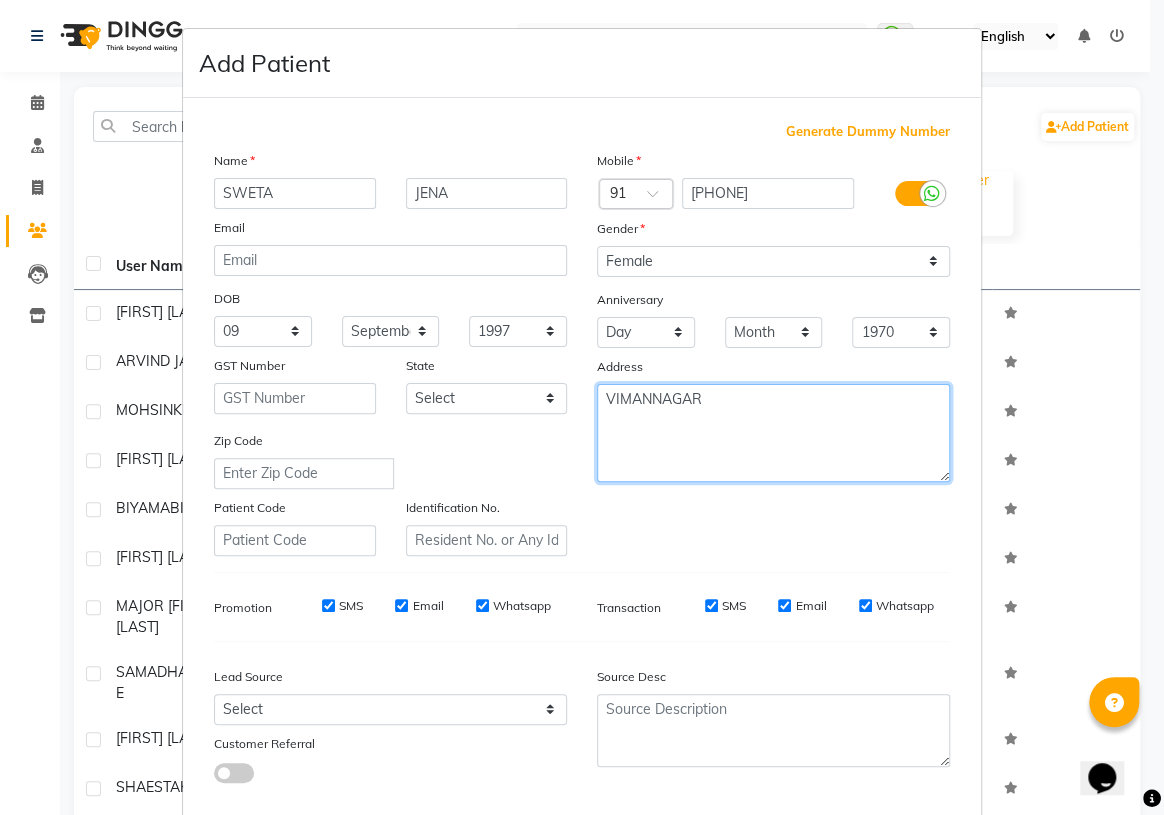 type on "VIMANNAGAR" 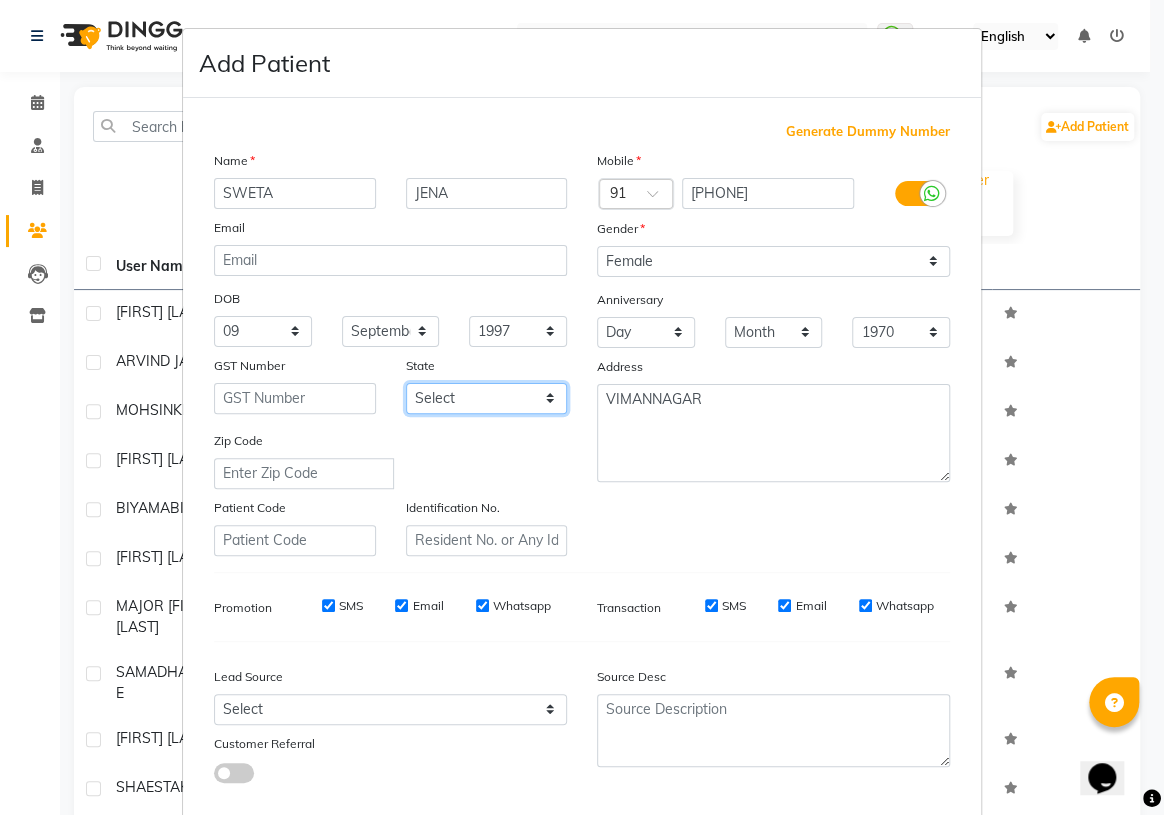 click on "Select Andaman and Nicobar Islands Andhra Pradesh Arunachal Pradesh Assam Bihar Chandigarh Chhattisgarh Dadra and Nagar Haveli Daman and Diu Delhi Goa Gujarat Haryana Himachal Pradesh Jammu and Kashmir Jharkhand Karnataka Kerala Lakshadweep Madhya Pradesh Maharashtra Manipur Meghalaya Mizoram Nagaland Odisha Pondicherry Punjab Rajasthan Sikkim Tamil Nadu Telangana Tripura Uttar Pradesh Uttarakhand West Bengal Ladakh Other Territory Centre Jurisdiction" at bounding box center [487, 398] 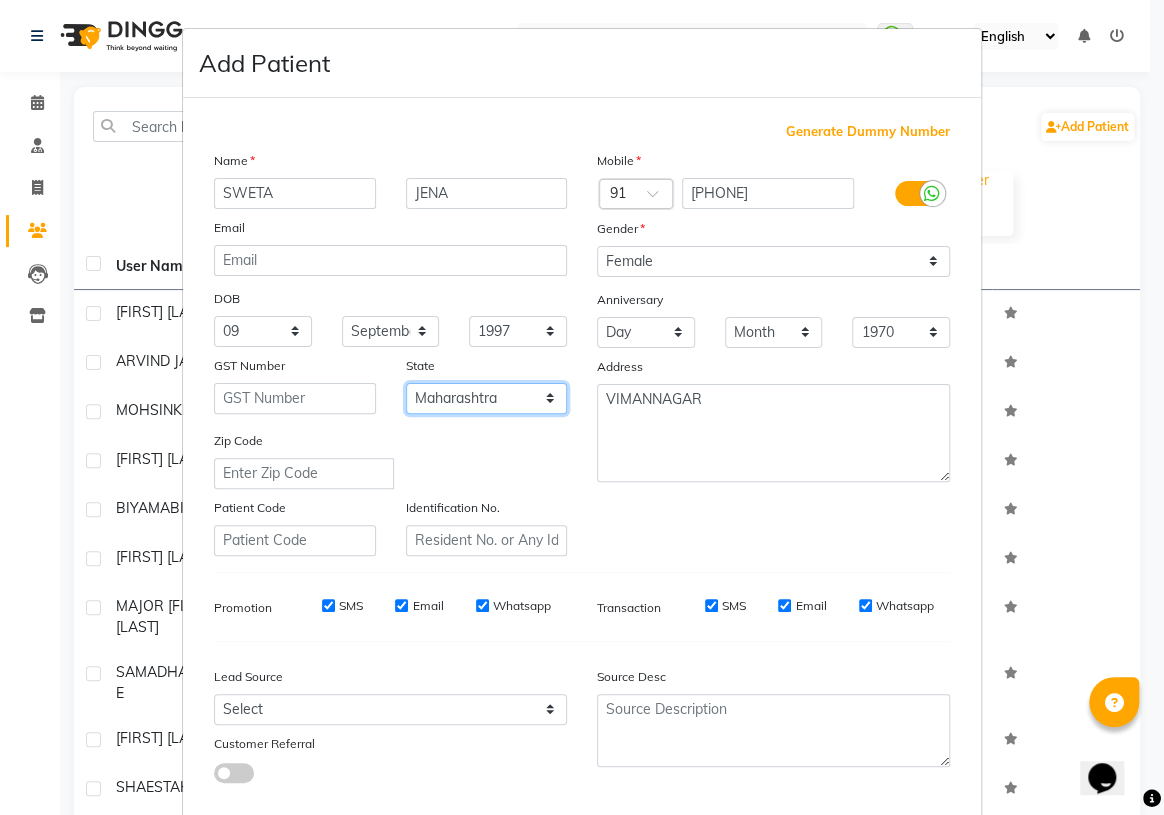 click on "Select Andaman and Nicobar Islands Andhra Pradesh Arunachal Pradesh Assam Bihar Chandigarh Chhattisgarh Dadra and Nagar Haveli Daman and Diu Delhi Goa Gujarat Haryana Himachal Pradesh Jammu and Kashmir Jharkhand Karnataka Kerala Lakshadweep Madhya Pradesh Maharashtra Manipur Meghalaya Mizoram Nagaland Odisha Pondicherry Punjab Rajasthan Sikkim Tamil Nadu Telangana Tripura Uttar Pradesh Uttarakhand West Bengal Ladakh Other Territory Centre Jurisdiction" at bounding box center (487, 398) 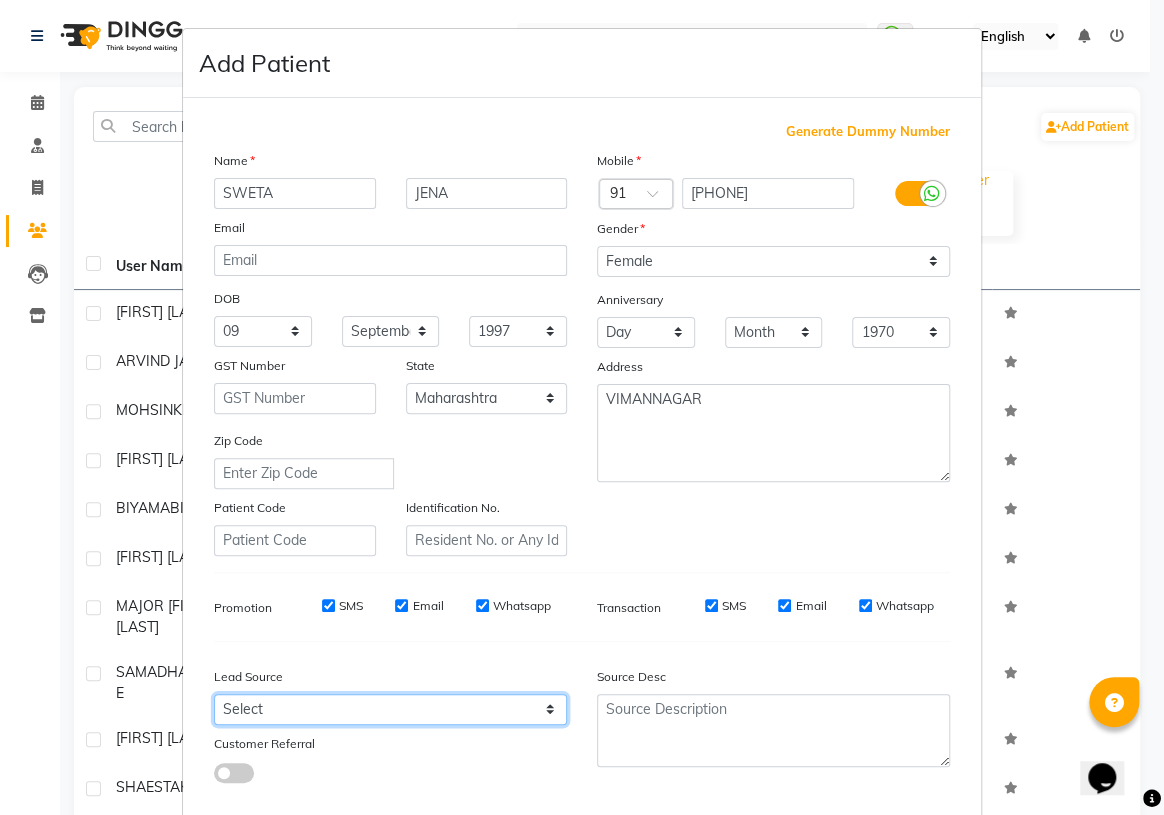 click on "Select Walk-in Referral Internet Friend Word of Mouth Advertisement Facebook JustDial Google Other Meta By Doctor Website" at bounding box center (390, 709) 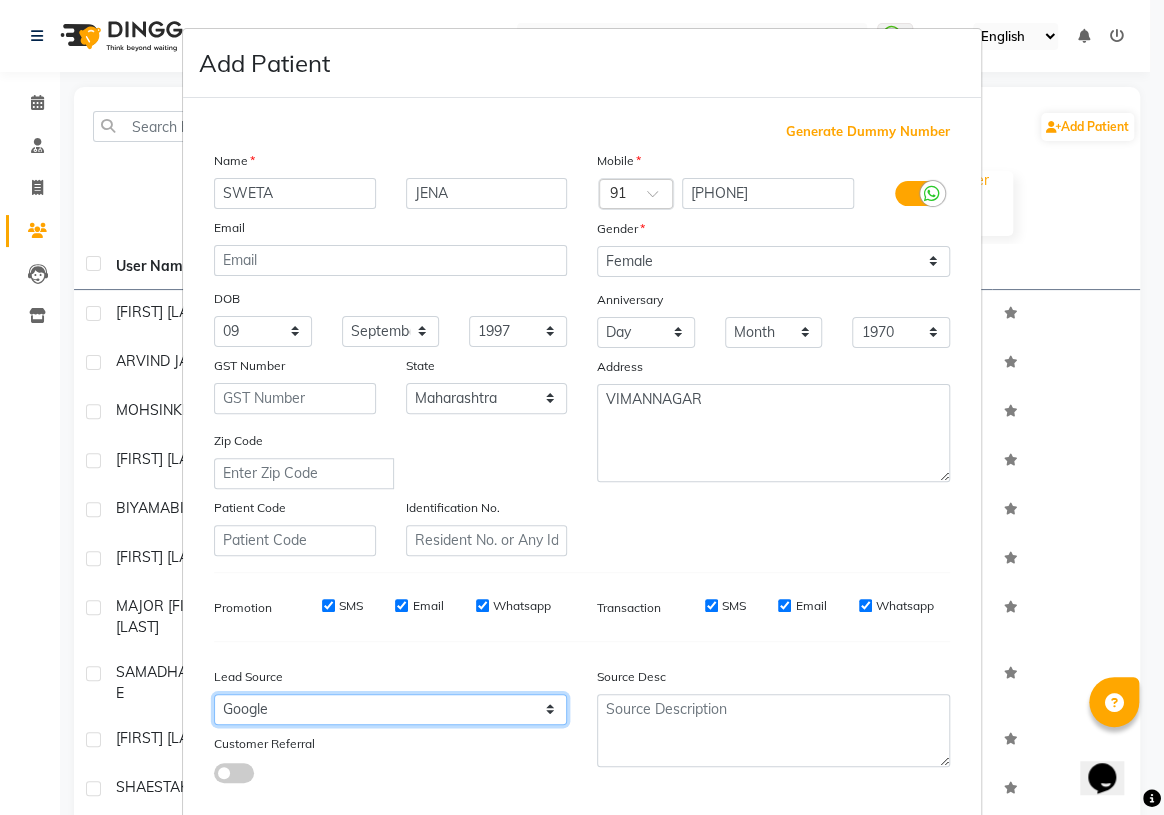 click on "Select Walk-in Referral Internet Friend Word of Mouth Advertisement Facebook JustDial Google Other Meta By Doctor Website" at bounding box center (390, 709) 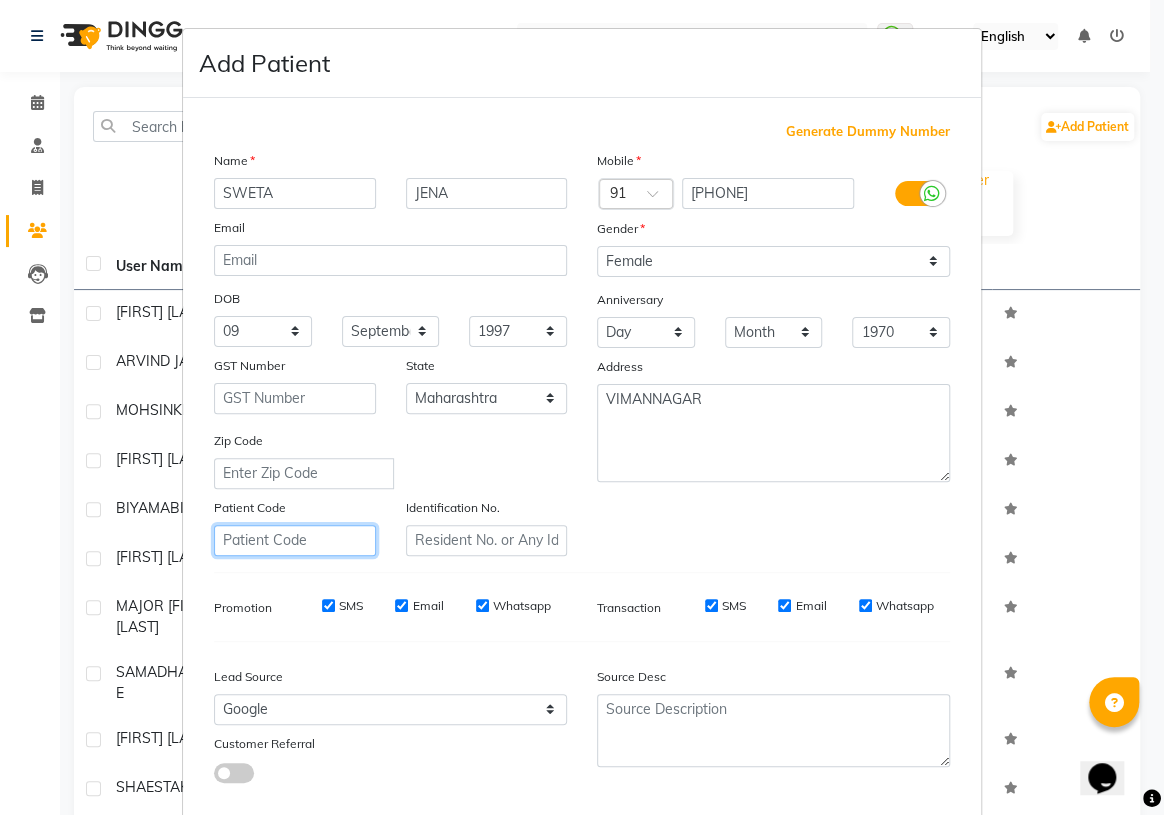 click at bounding box center (295, 540) 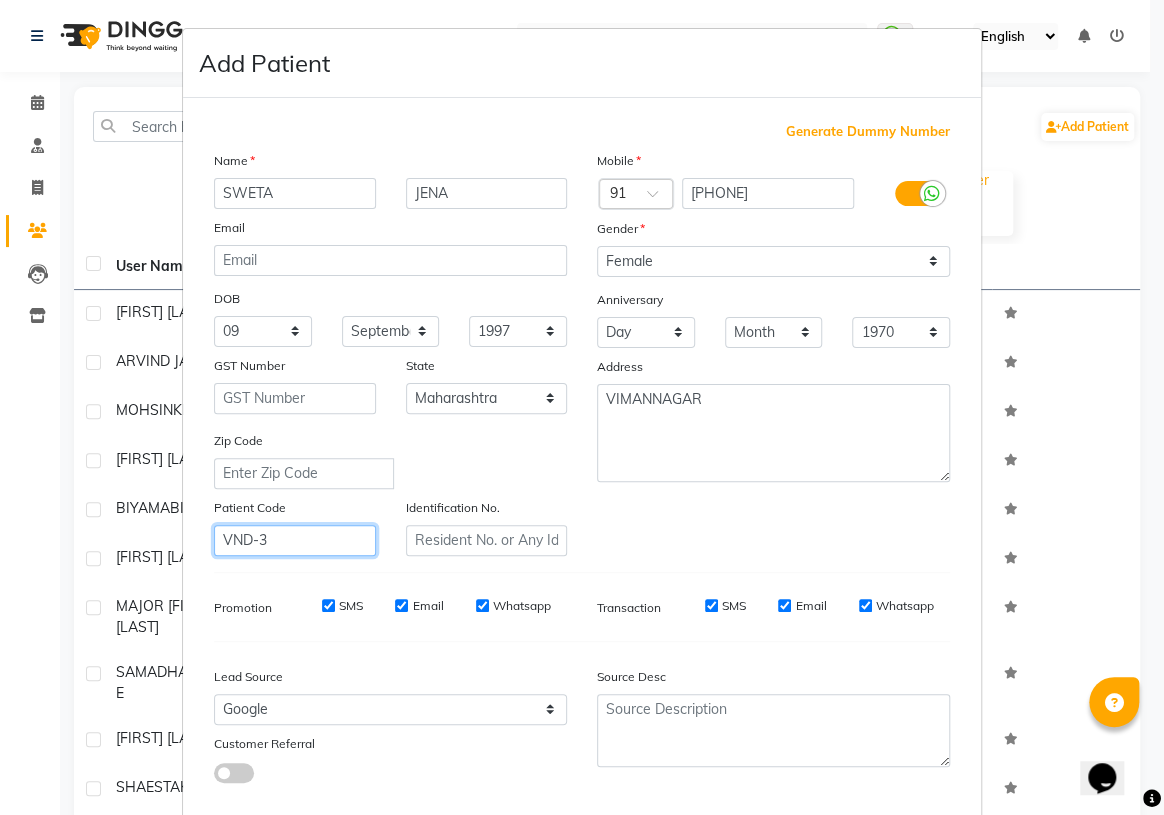 click on "VND-3" at bounding box center (295, 540) 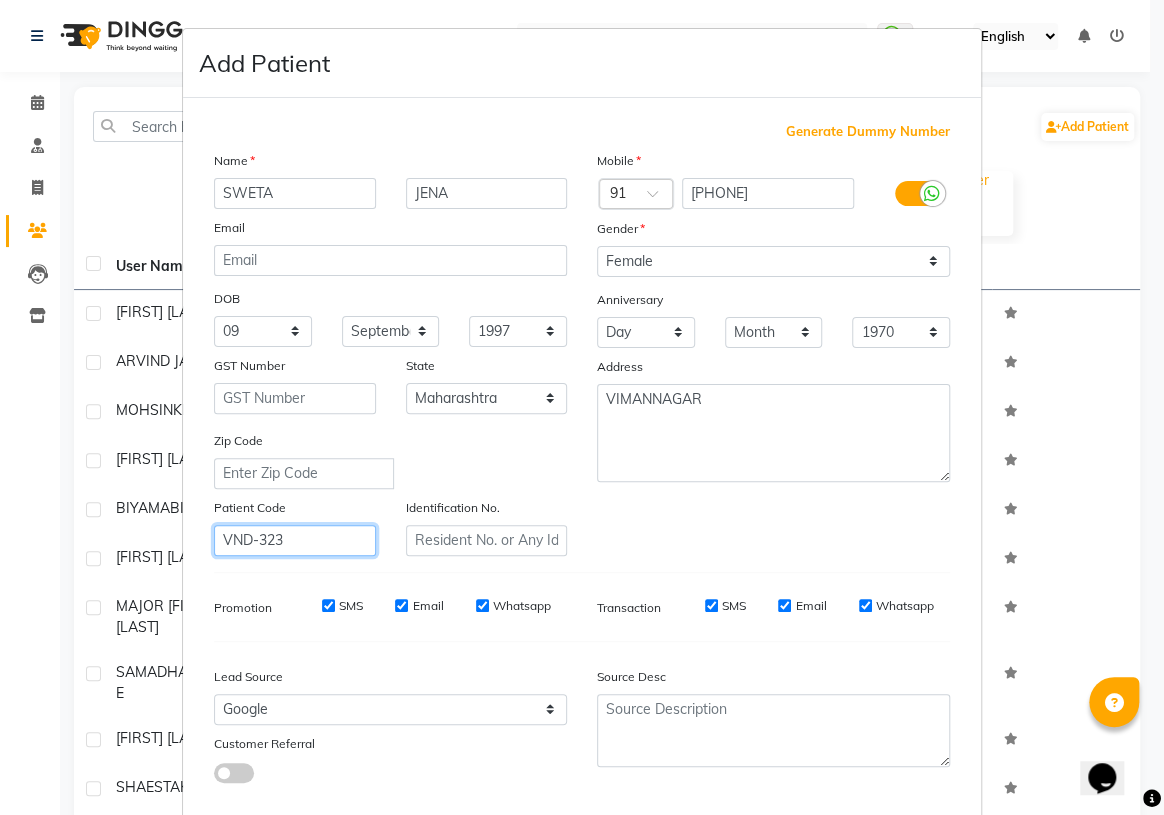 drag, startPoint x: 342, startPoint y: 541, endPoint x: 62, endPoint y: 558, distance: 280.5156 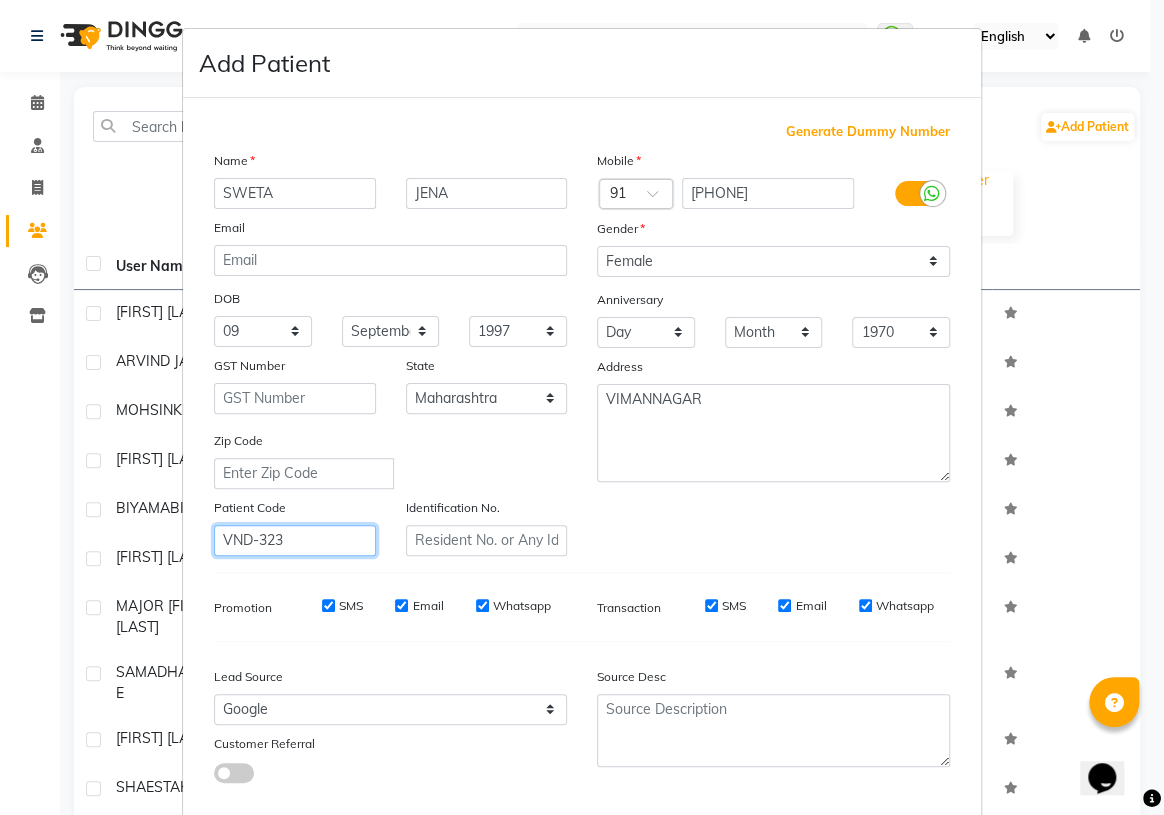 type on "VND-323" 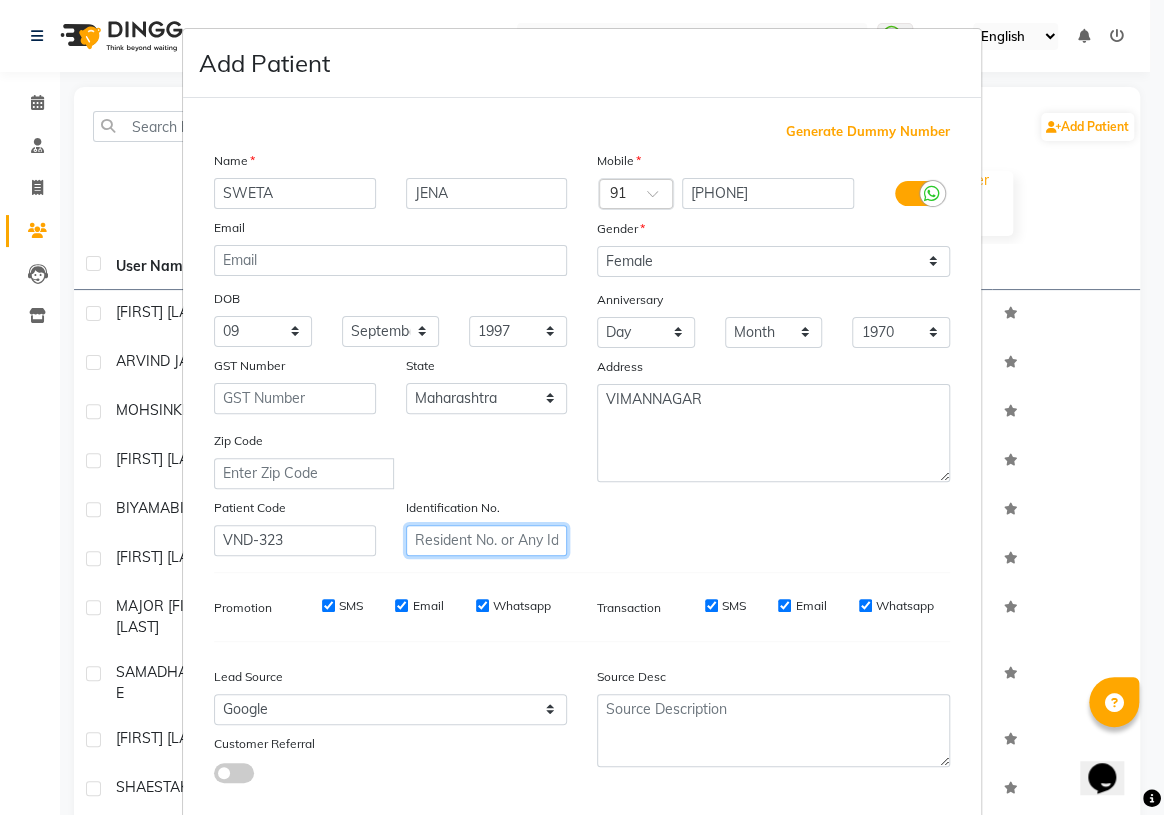 click at bounding box center (487, 540) 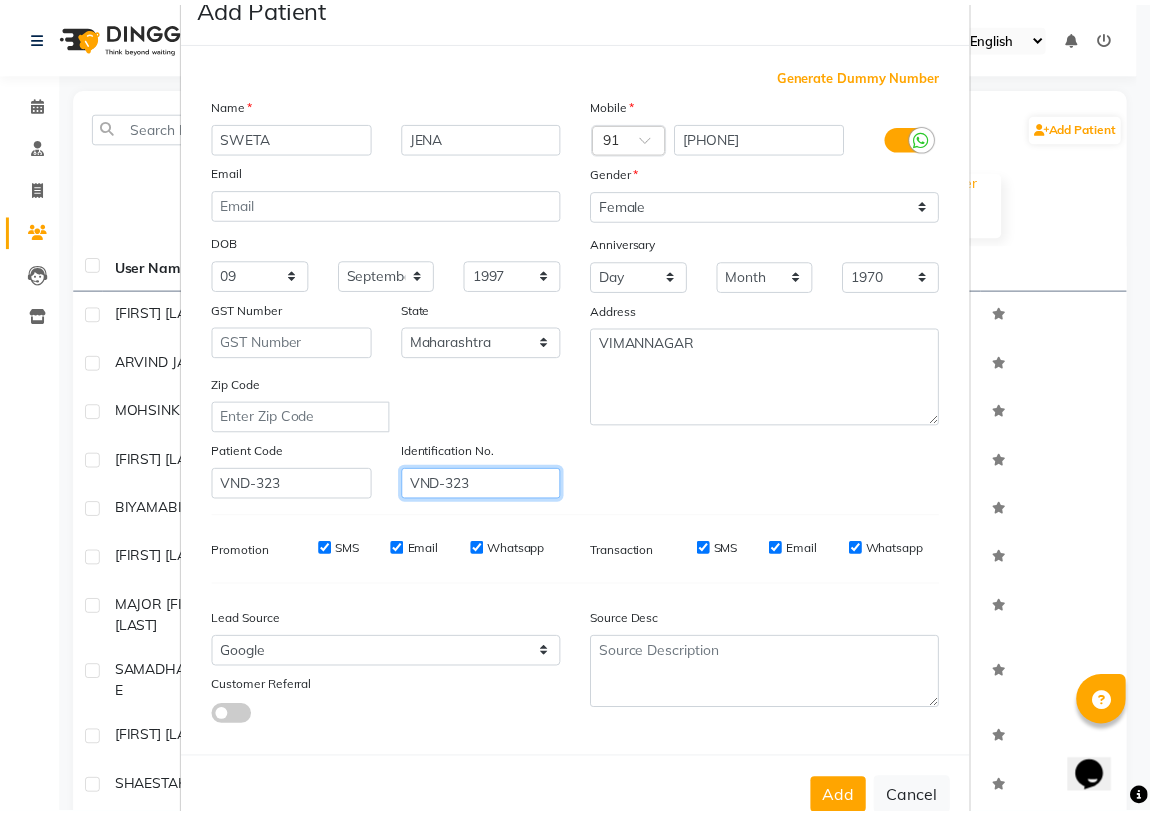 scroll, scrollTop: 113, scrollLeft: 0, axis: vertical 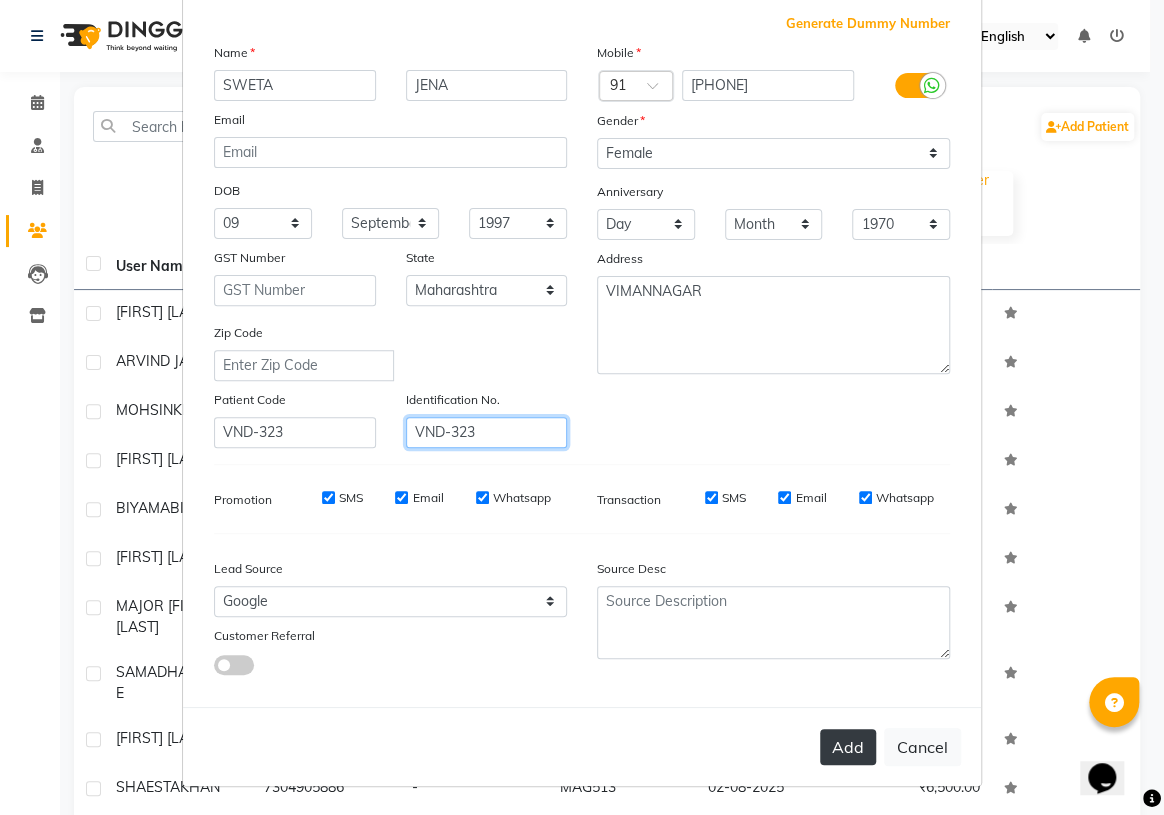 type on "VND-323" 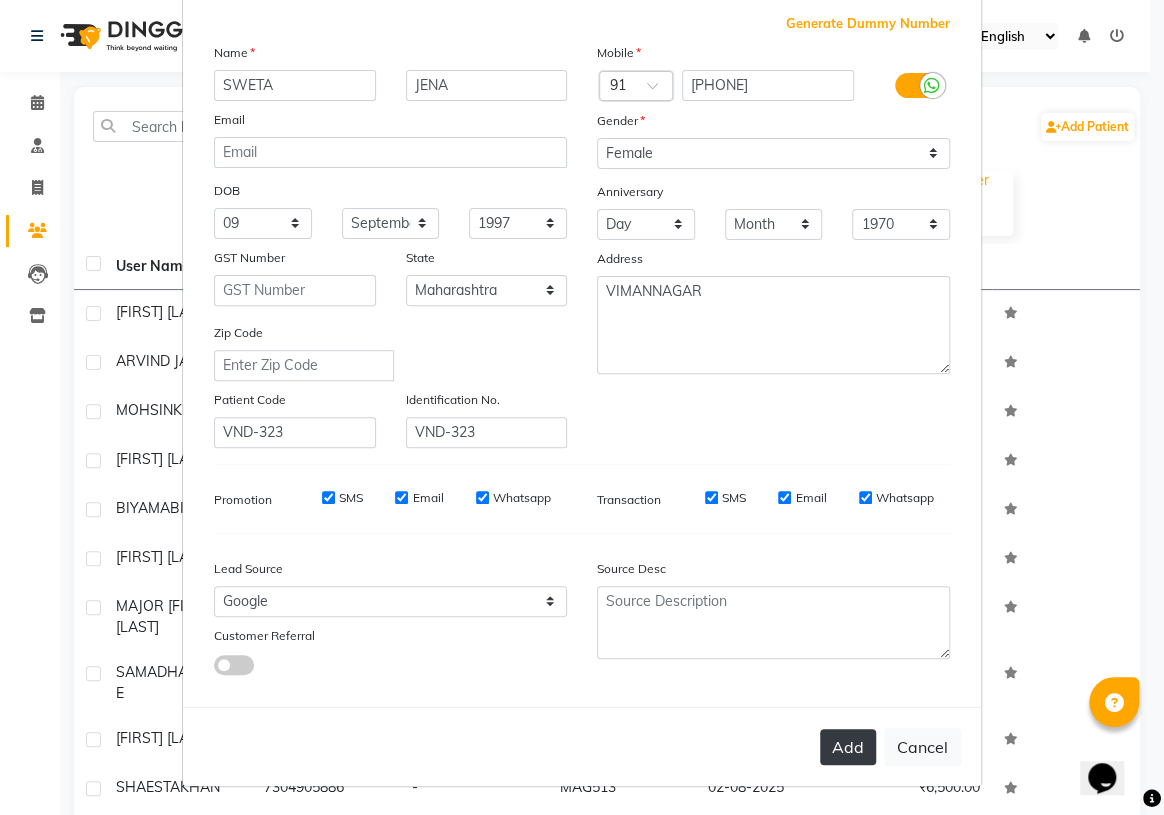 click on "Add" at bounding box center (848, 747) 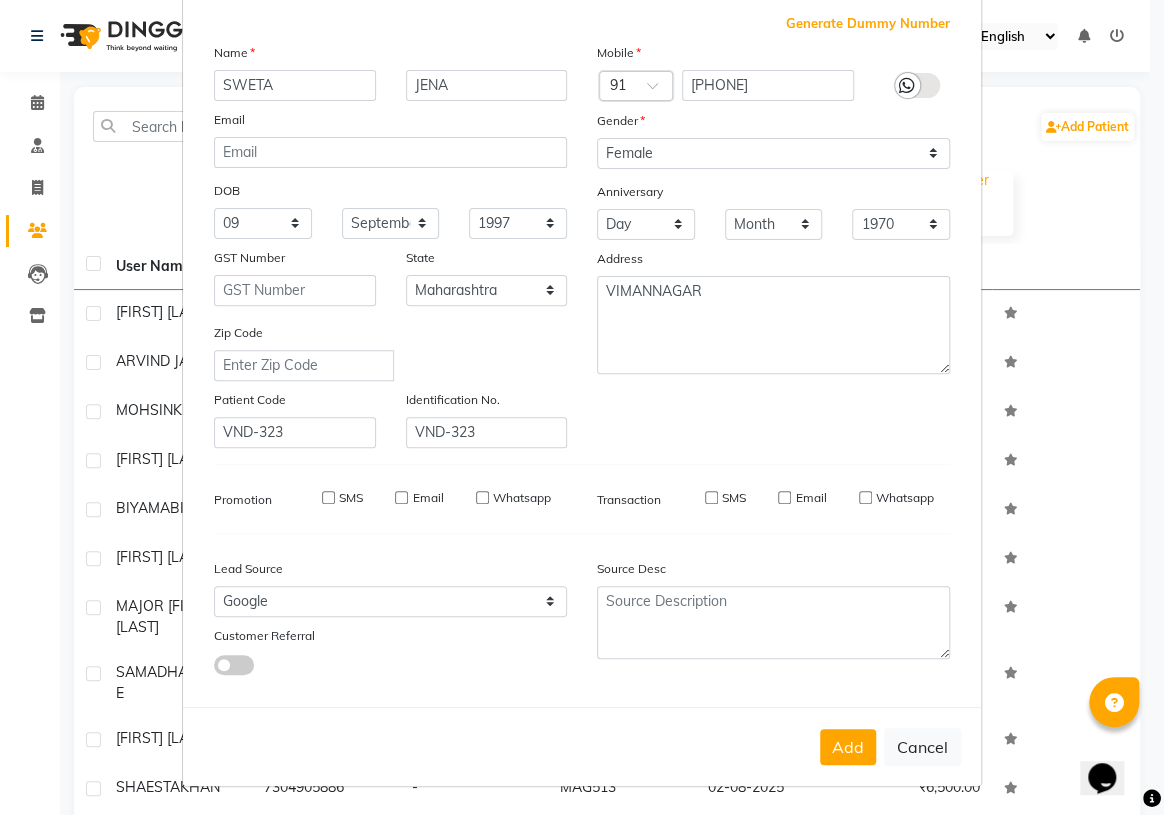 type 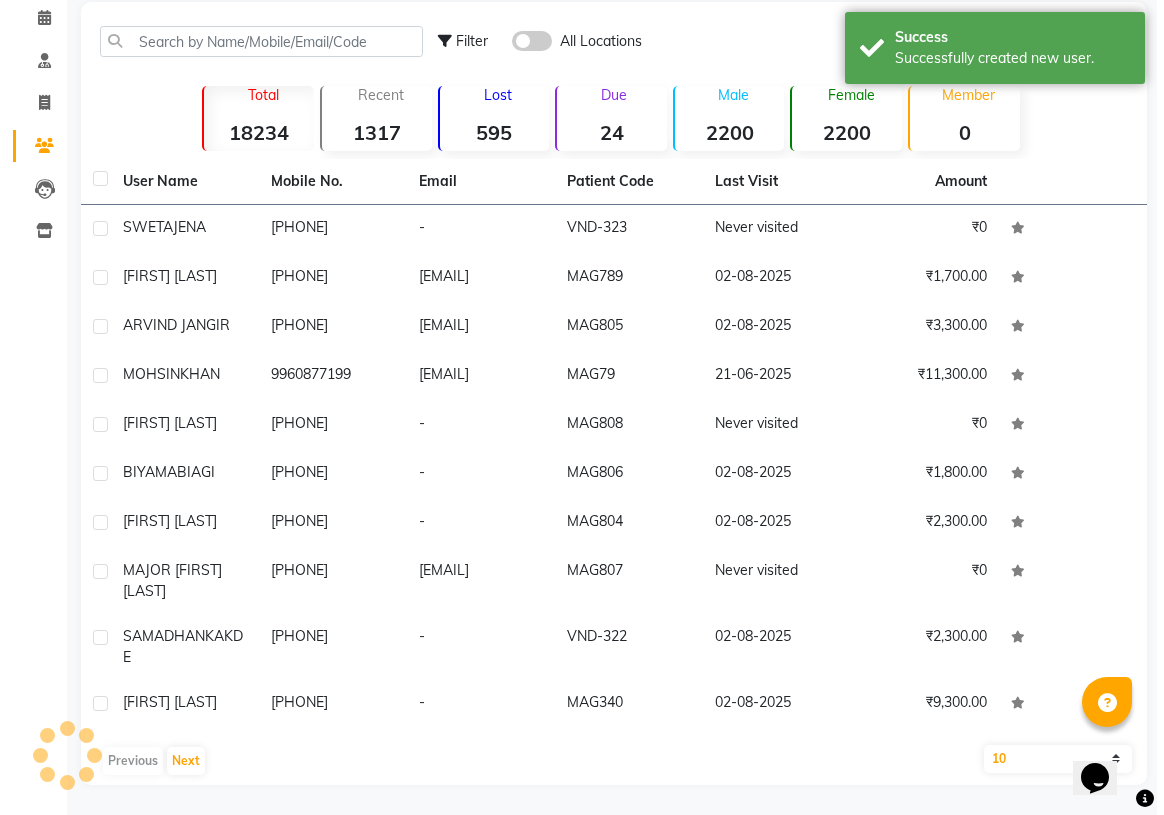 scroll, scrollTop: 0, scrollLeft: 0, axis: both 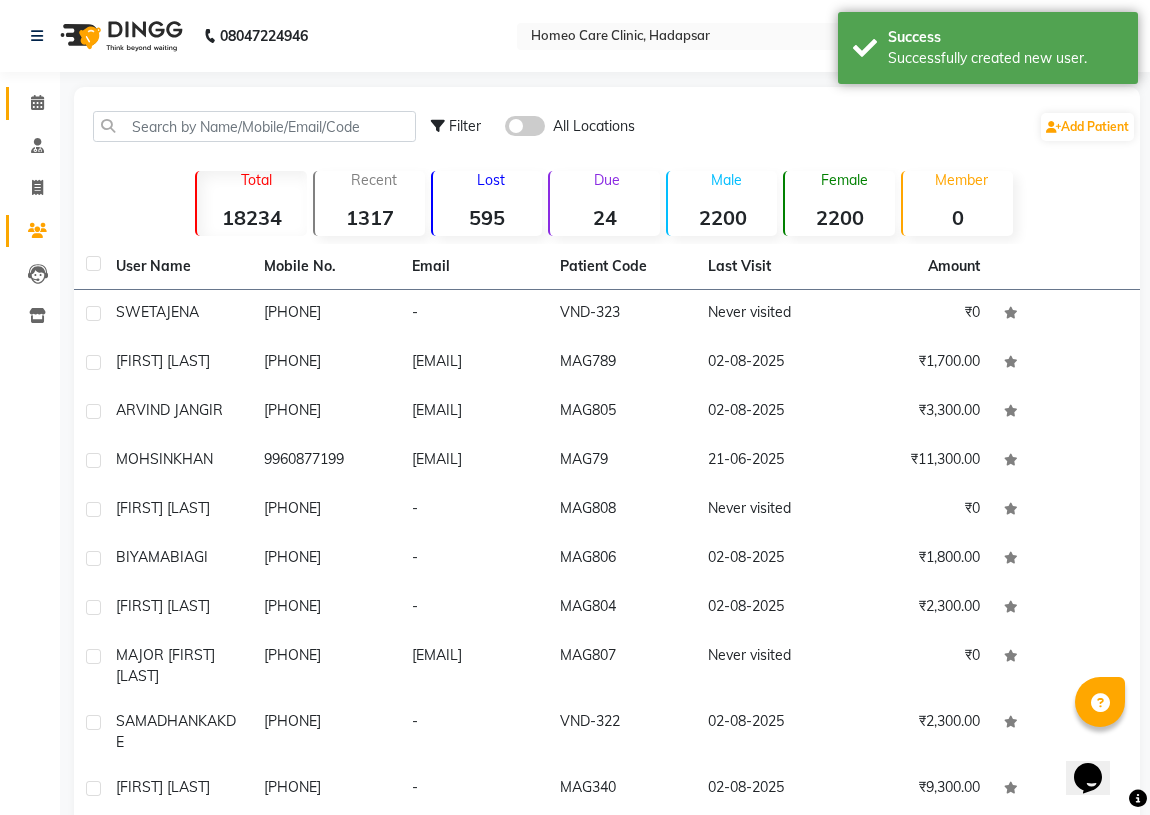click 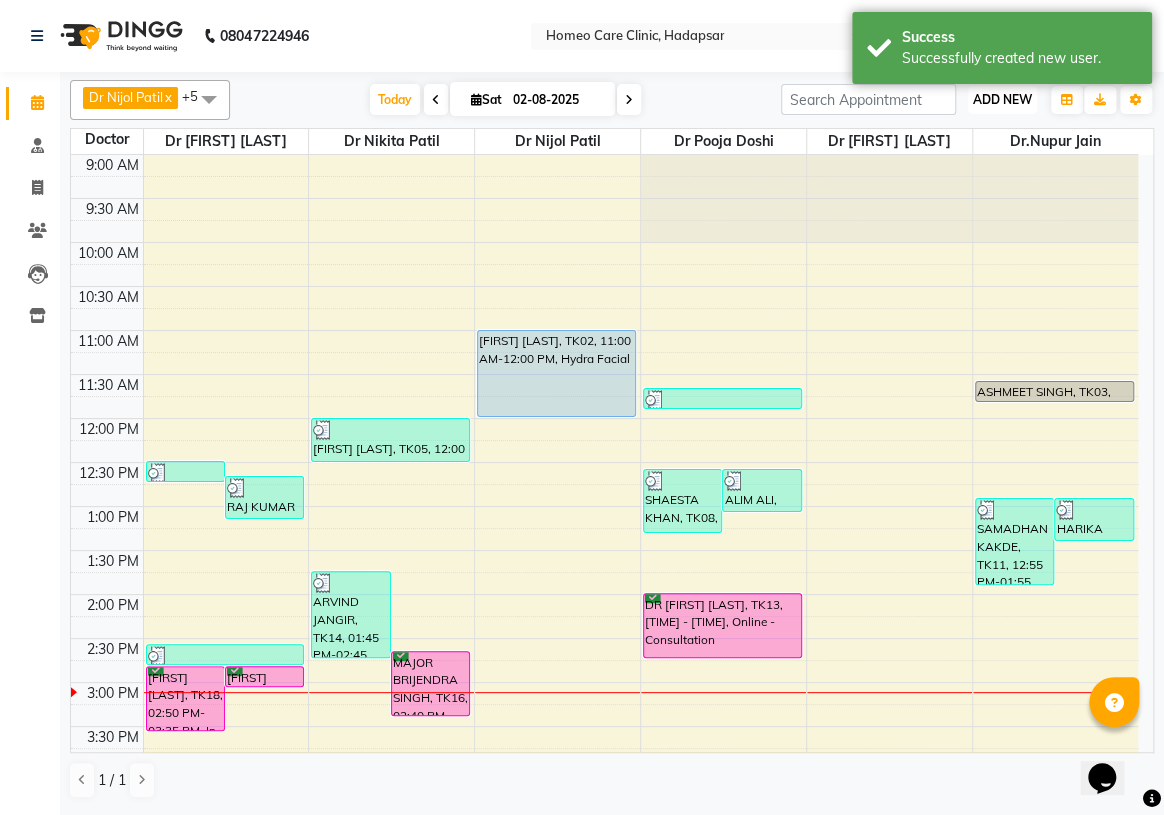 click on "ADD NEW Toggle Dropdown" at bounding box center [1002, 100] 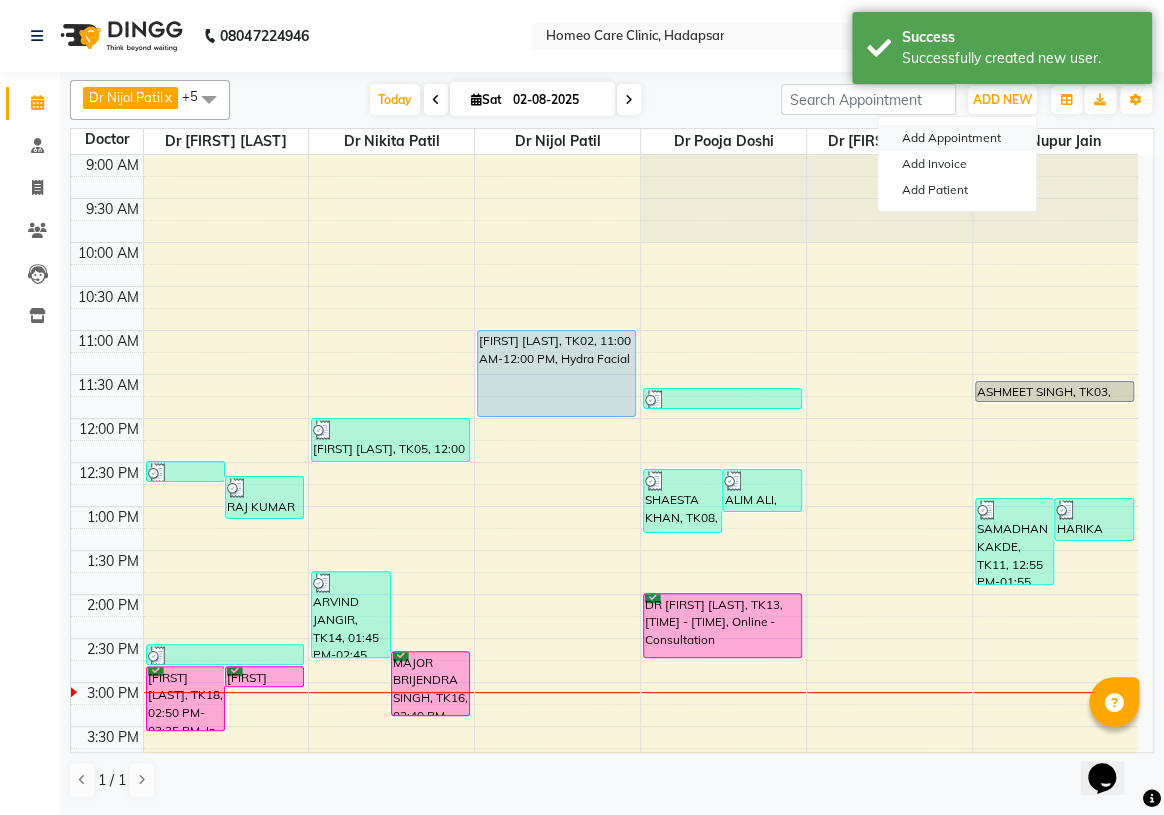 click on "Add Appointment" at bounding box center (957, 138) 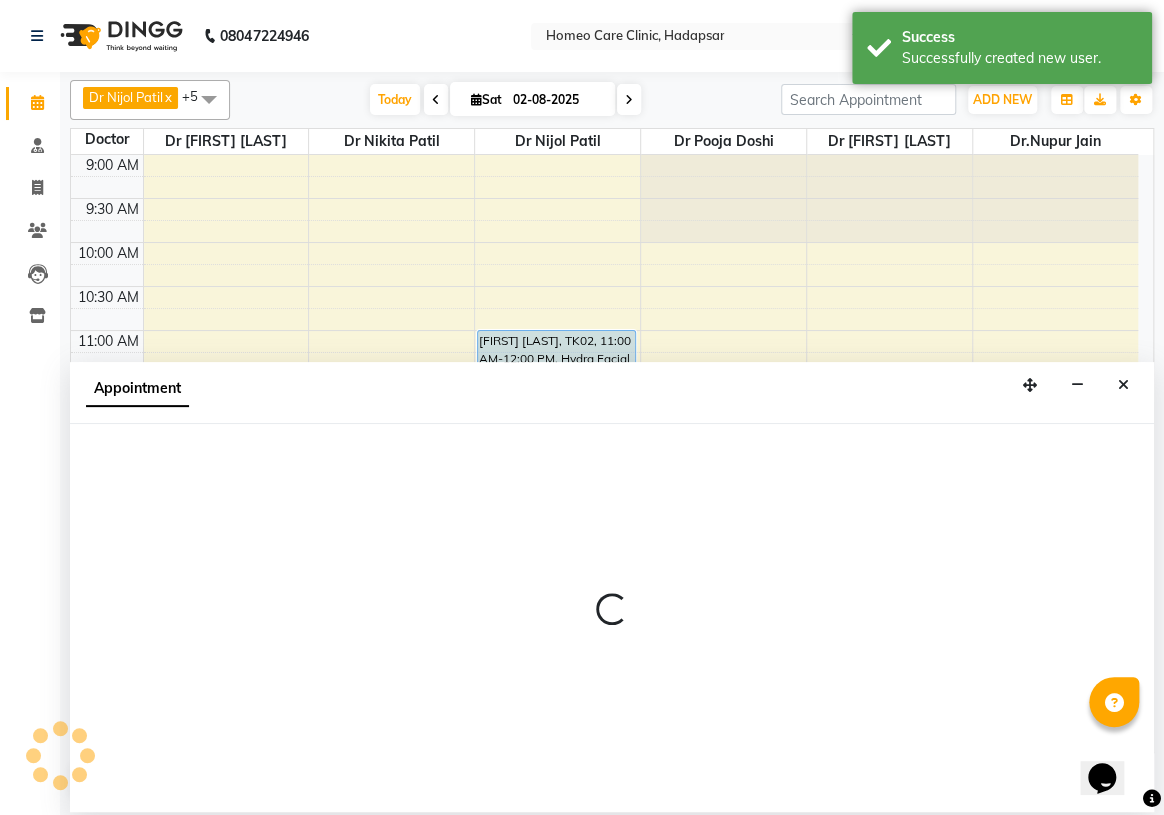 select on "600" 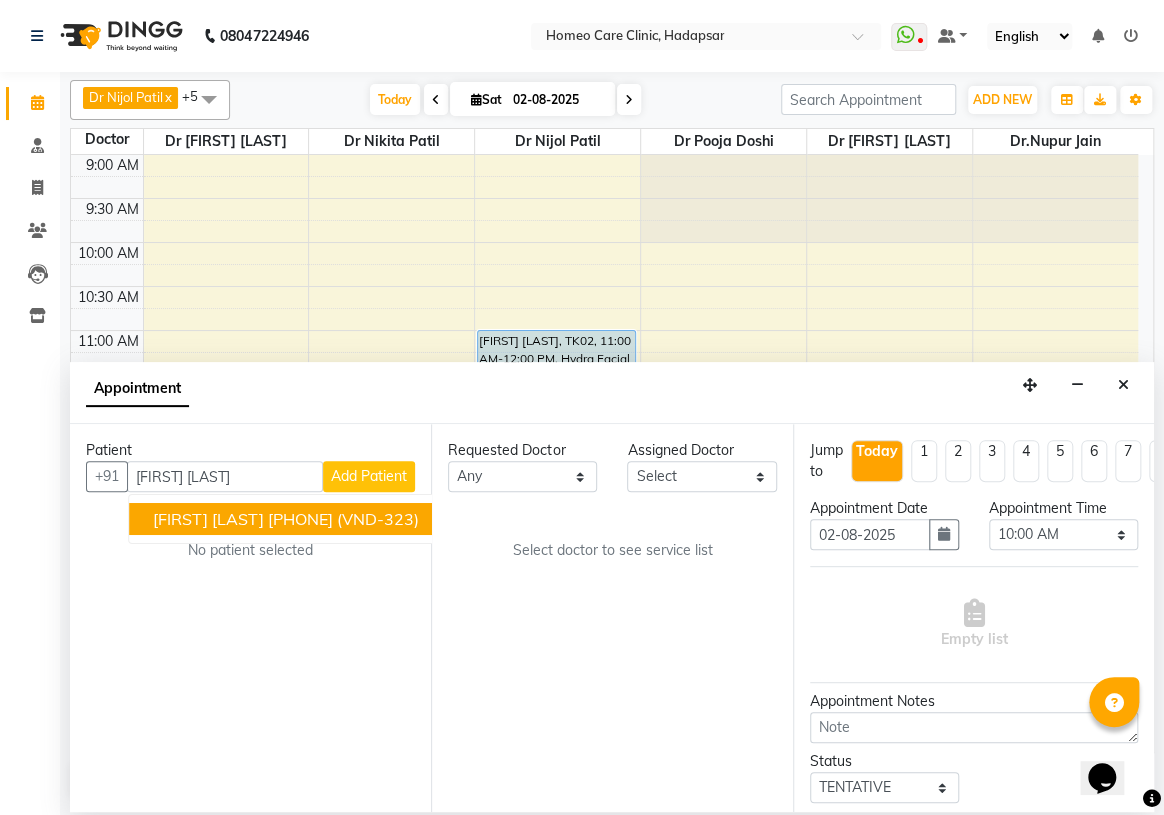 click on "[FIRST] [LAST]" at bounding box center (208, 519) 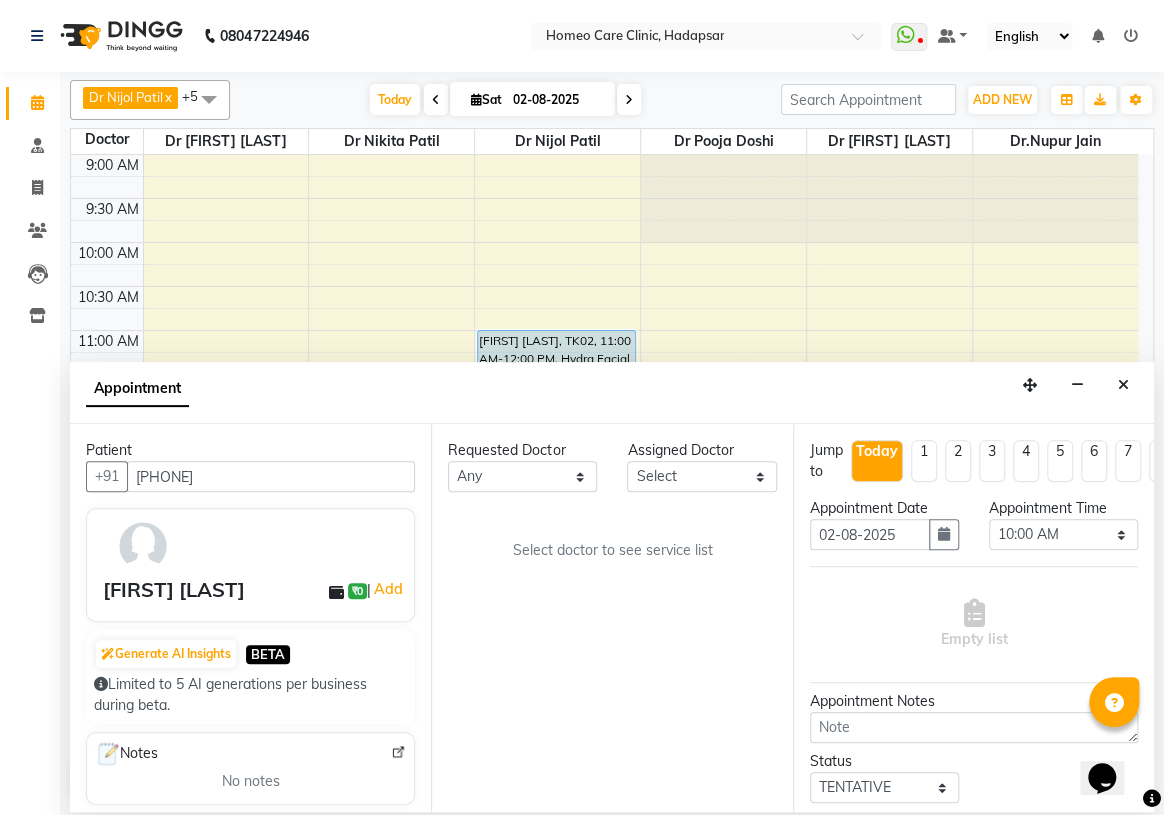 type on "[PHONE]" 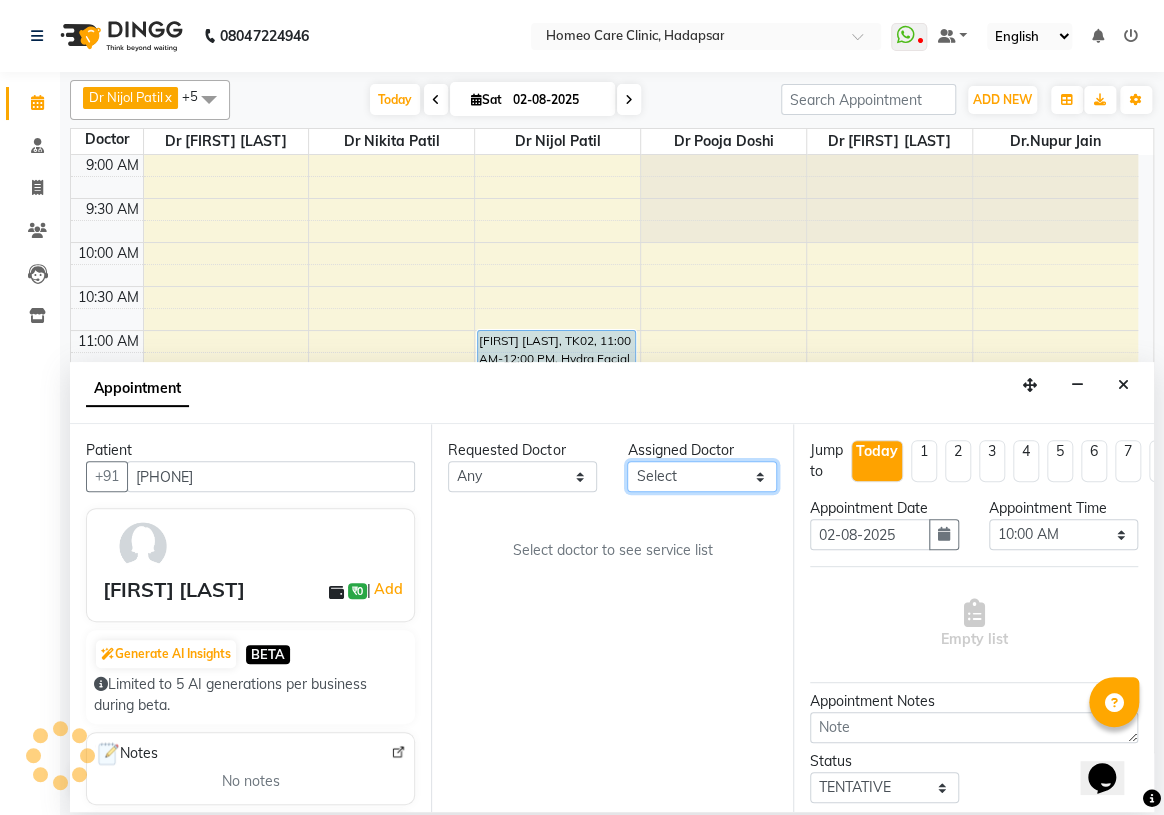 click on "Select Dingg Support Dr.[FIRST] [LAST] Dr [FIRST] [LAST]  Dr [FIRST] [LAST] Dr [FIRST] [LAST] Dr [FIRST] [LAST] Dr.[FIRST] [LAST] Dr [FIRST] [LAST] Dr [FIRST] [LAST] Dr [FIRST] [LAST] [FIRST] [LAST]" at bounding box center [701, 476] 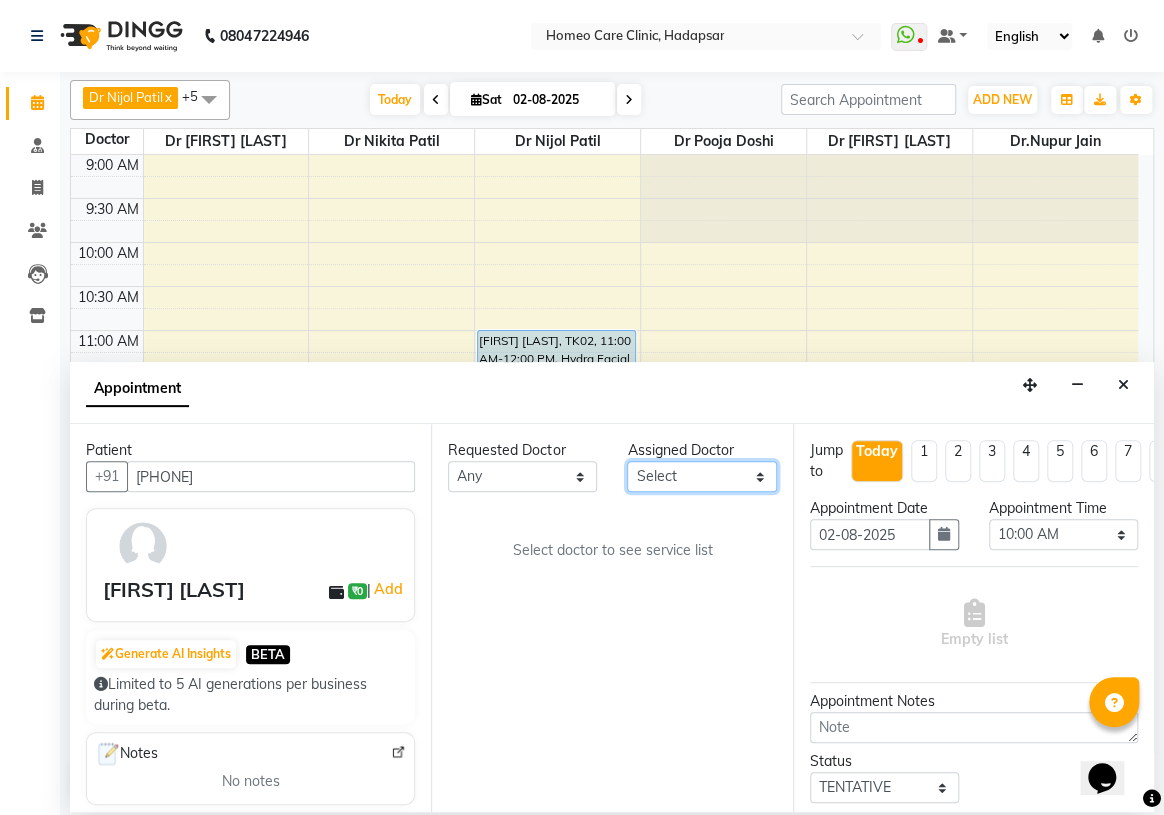 select on "70882" 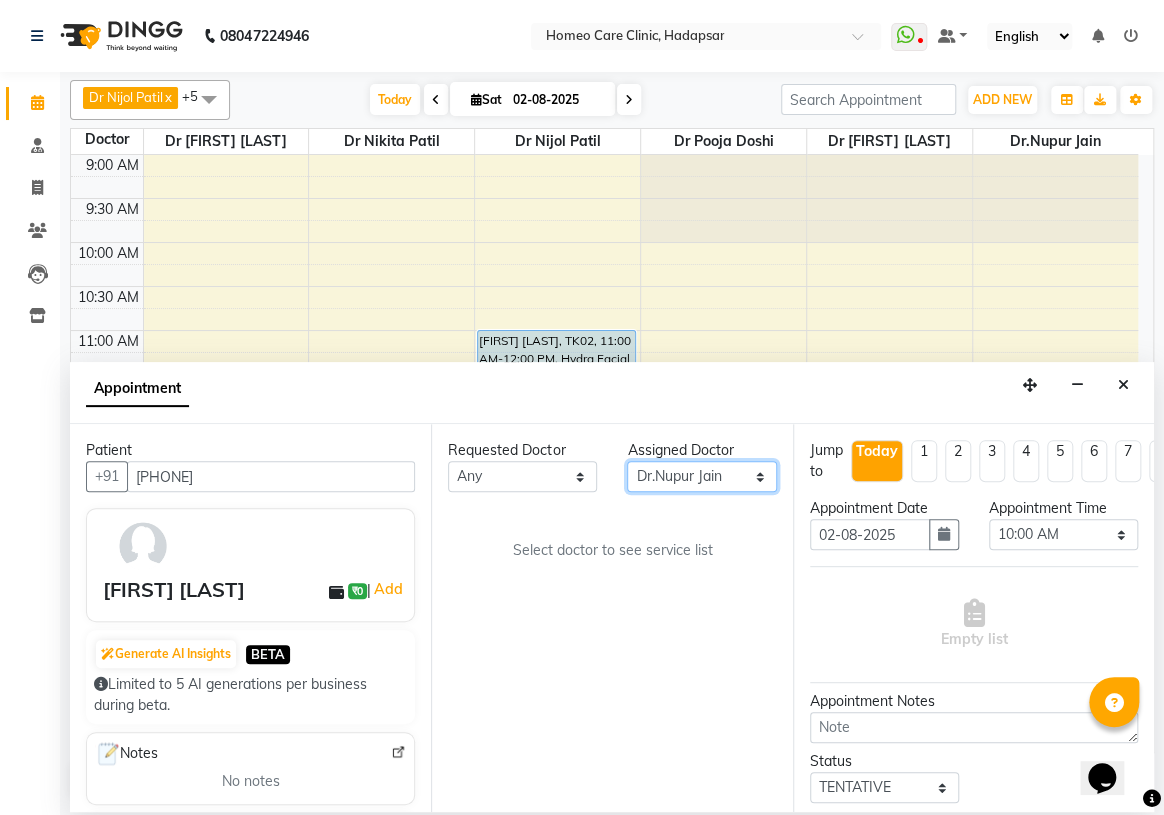 click on "Select Dingg Support Dr.[FIRST] [LAST] Dr [FIRST] [LAST]  Dr [FIRST] [LAST] Dr [FIRST] [LAST] Dr [FIRST] [LAST] Dr.[FIRST] [LAST] Dr [FIRST] [LAST] Dr [FIRST] [LAST] Dr [FIRST] [LAST] [FIRST] [LAST]" at bounding box center (701, 476) 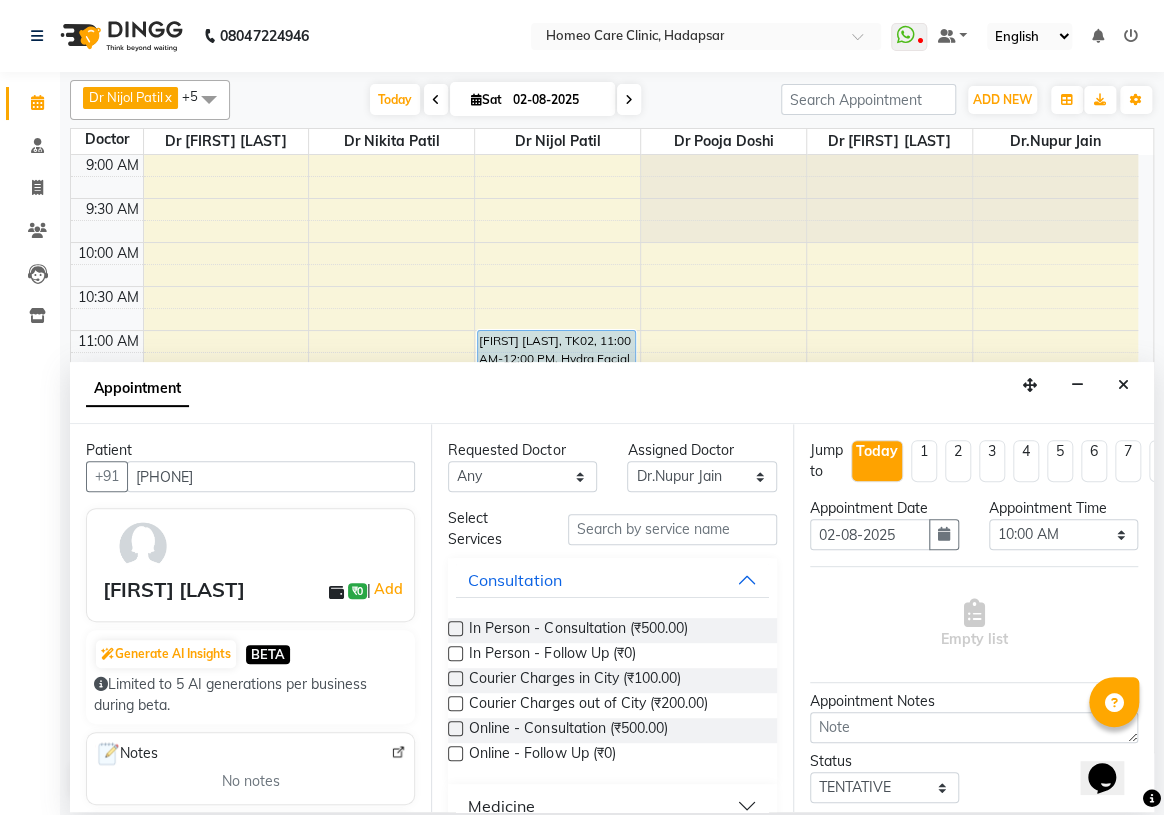 click at bounding box center [455, 628] 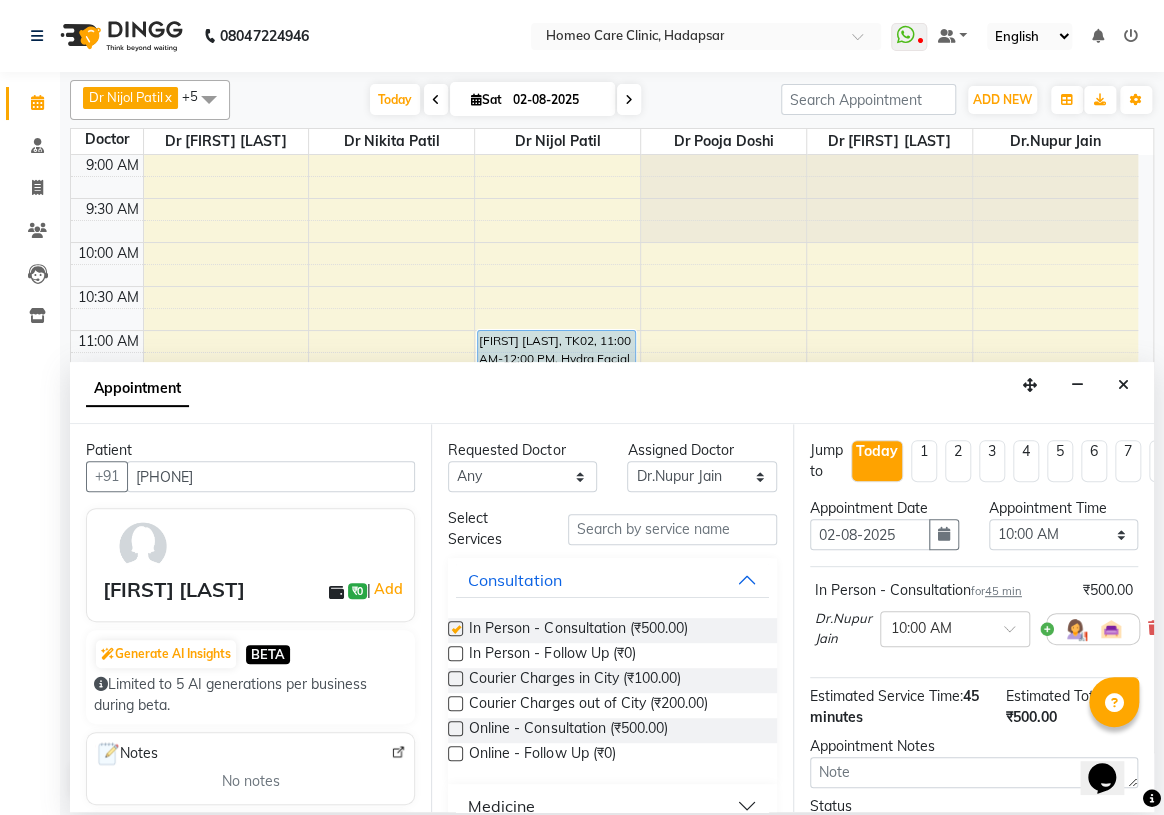 checkbox on "false" 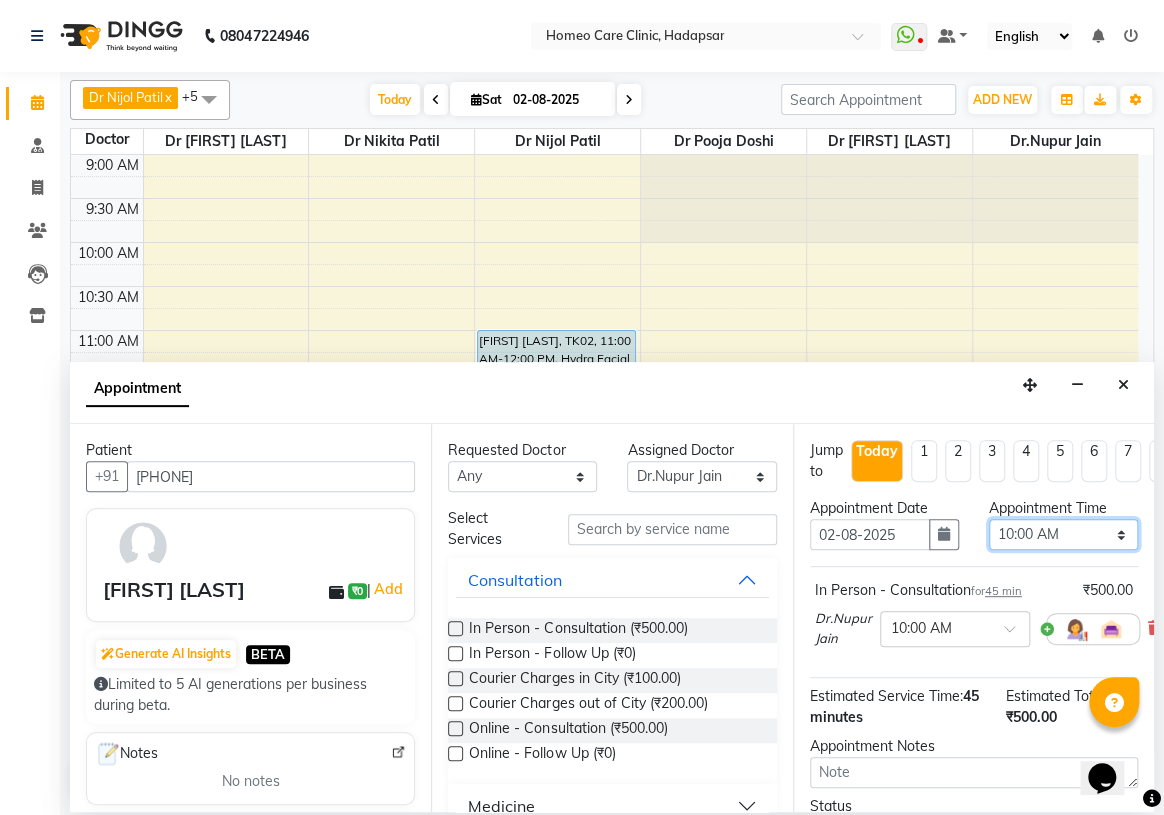 click on "Select 10:00 AM 10:05 AM 10:10 AM 10:15 AM 10:20 AM 10:25 AM 10:30 AM 10:35 AM 10:40 AM 10:45 AM 10:50 AM 10:55 AM 11:00 AM 11:05 AM 11:10 AM 11:15 AM 11:20 AM 11:25 AM 11:30 AM 11:35 AM 11:40 AM 11:45 AM 11:50 AM 11:55 AM 12:00 PM 12:05 PM 12:10 PM 12:15 PM 12:20 PM 12:25 PM 12:30 PM 12:35 PM 12:40 PM 12:45 PM 12:50 PM 12:55 PM 01:00 PM 01:05 PM 01:10 PM 01:15 PM 01:20 PM 01:25 PM 01:30 PM 01:35 PM 01:40 PM 01:45 PM 01:50 PM 01:55 PM 02:00 PM 02:05 PM 02:10 PM 02:15 PM 02:20 PM 02:25 PM 02:30 PM 02:35 PM 02:40 PM 02:45 PM 02:50 PM 02:55 PM 03:00 PM 03:05 PM 03:10 PM 03:15 PM 03:20 PM 03:25 PM 03:30 PM 03:35 PM 03:40 PM 03:45 PM 03:50 PM 03:55 PM 04:00 PM 04:05 PM 04:10 PM 04:15 PM 04:20 PM 04:25 PM 04:30 PM 04:35 PM 04:40 PM 04:45 PM 04:50 PM 04:55 PM 05:00 PM 05:05 PM 05:10 PM 05:15 PM 05:20 PM 05:25 PM 05:30 PM 05:35 PM 05:40 PM 05:45 PM 05:50 PM 05:55 PM 06:00 PM 06:05 PM 06:10 PM 06:15 PM 06:20 PM 06:25 PM 06:30 PM 06:35 PM 06:40 PM 06:45 PM 06:50 PM 06:55 PM 07:00 PM 07:05 PM 07:10 PM 07:15 PM 07:20 PM" at bounding box center (1063, 534) 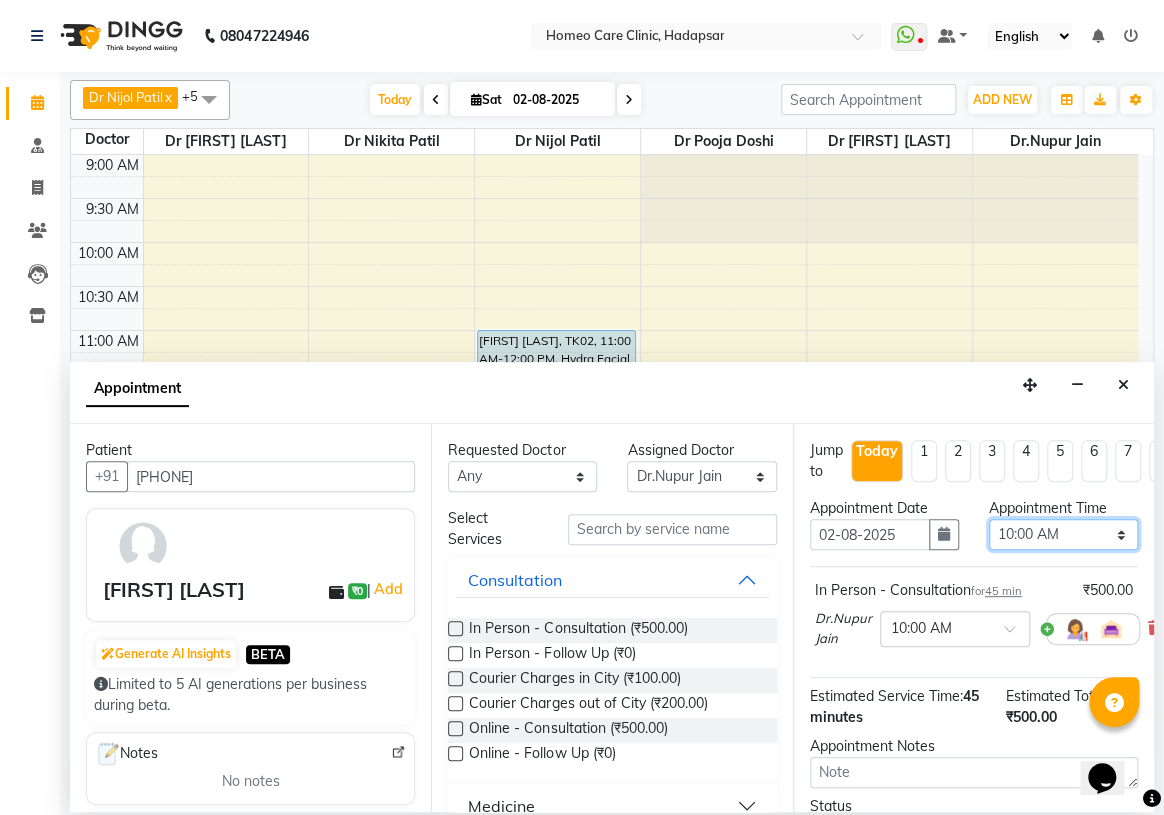 select on "900" 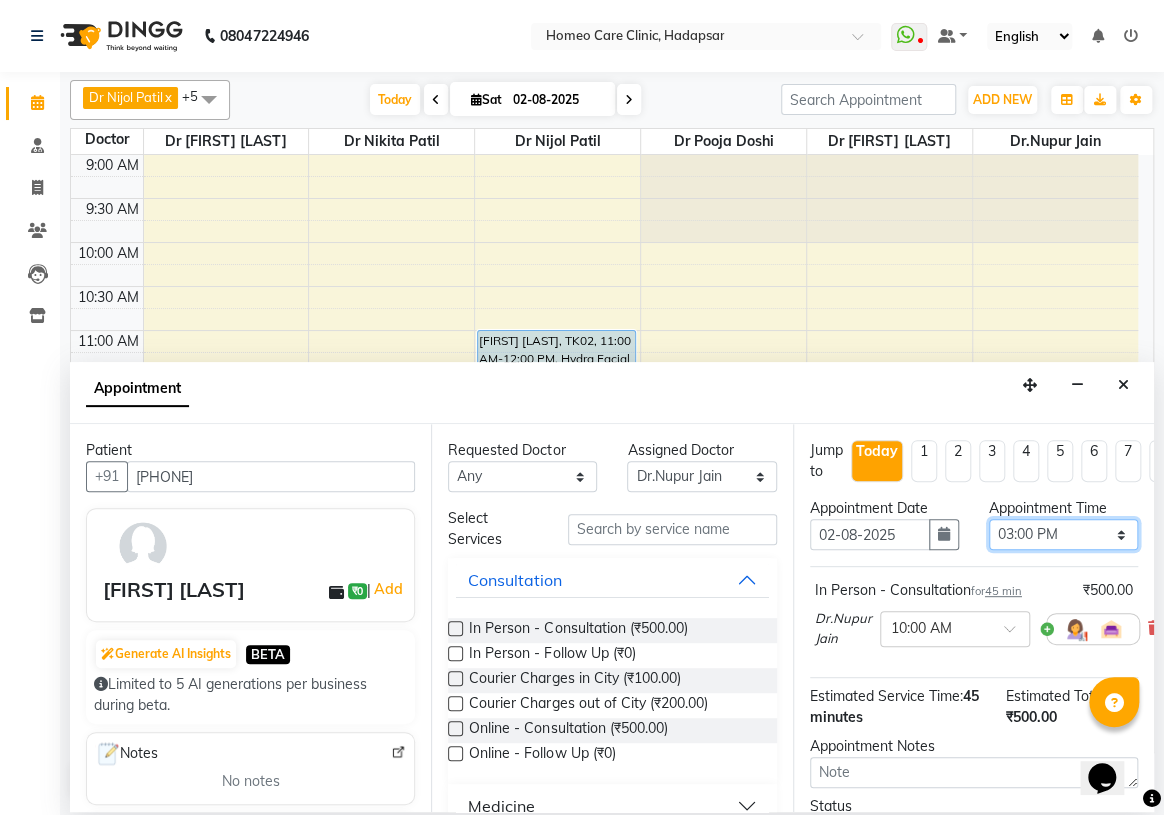 click on "Select 10:00 AM 10:05 AM 10:10 AM 10:15 AM 10:20 AM 10:25 AM 10:30 AM 10:35 AM 10:40 AM 10:45 AM 10:50 AM 10:55 AM 11:00 AM 11:05 AM 11:10 AM 11:15 AM 11:20 AM 11:25 AM 11:30 AM 11:35 AM 11:40 AM 11:45 AM 11:50 AM 11:55 AM 12:00 PM 12:05 PM 12:10 PM 12:15 PM 12:20 PM 12:25 PM 12:30 PM 12:35 PM 12:40 PM 12:45 PM 12:50 PM 12:55 PM 01:00 PM 01:05 PM 01:10 PM 01:15 PM 01:20 PM 01:25 PM 01:30 PM 01:35 PM 01:40 PM 01:45 PM 01:50 PM 01:55 PM 02:00 PM 02:05 PM 02:10 PM 02:15 PM 02:20 PM 02:25 PM 02:30 PM 02:35 PM 02:40 PM 02:45 PM 02:50 PM 02:55 PM 03:00 PM 03:05 PM 03:10 PM 03:15 PM 03:20 PM 03:25 PM 03:30 PM 03:35 PM 03:40 PM 03:45 PM 03:50 PM 03:55 PM 04:00 PM 04:05 PM 04:10 PM 04:15 PM 04:20 PM 04:25 PM 04:30 PM 04:35 PM 04:40 PM 04:45 PM 04:50 PM 04:55 PM 05:00 PM 05:05 PM 05:10 PM 05:15 PM 05:20 PM 05:25 PM 05:30 PM 05:35 PM 05:40 PM 05:45 PM 05:50 PM 05:55 PM 06:00 PM 06:05 PM 06:10 PM 06:15 PM 06:20 PM 06:25 PM 06:30 PM 06:35 PM 06:40 PM 06:45 PM 06:50 PM 06:55 PM 07:00 PM 07:05 PM 07:10 PM 07:15 PM 07:20 PM" at bounding box center (1063, 534) 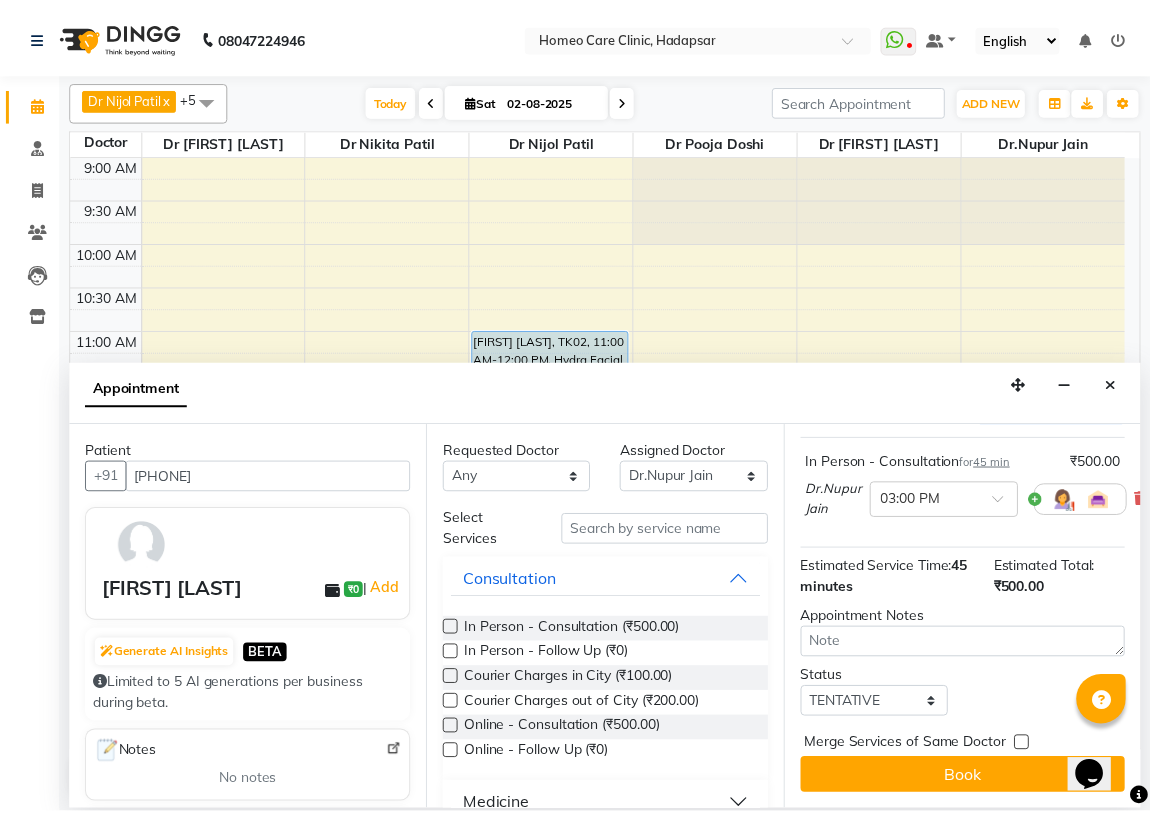 scroll, scrollTop: 141, scrollLeft: 0, axis: vertical 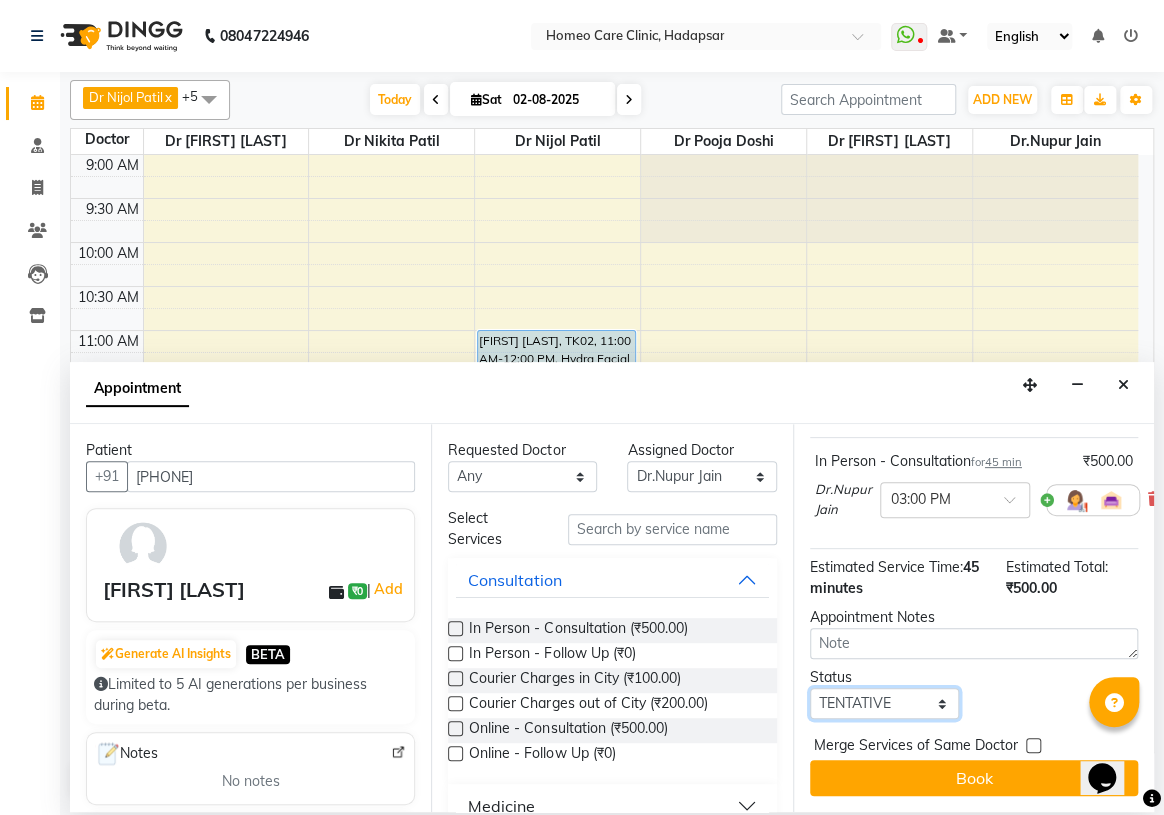 click on "Select TENTATIVE CONFIRM CHECK-IN UPCOMING" at bounding box center [884, 703] 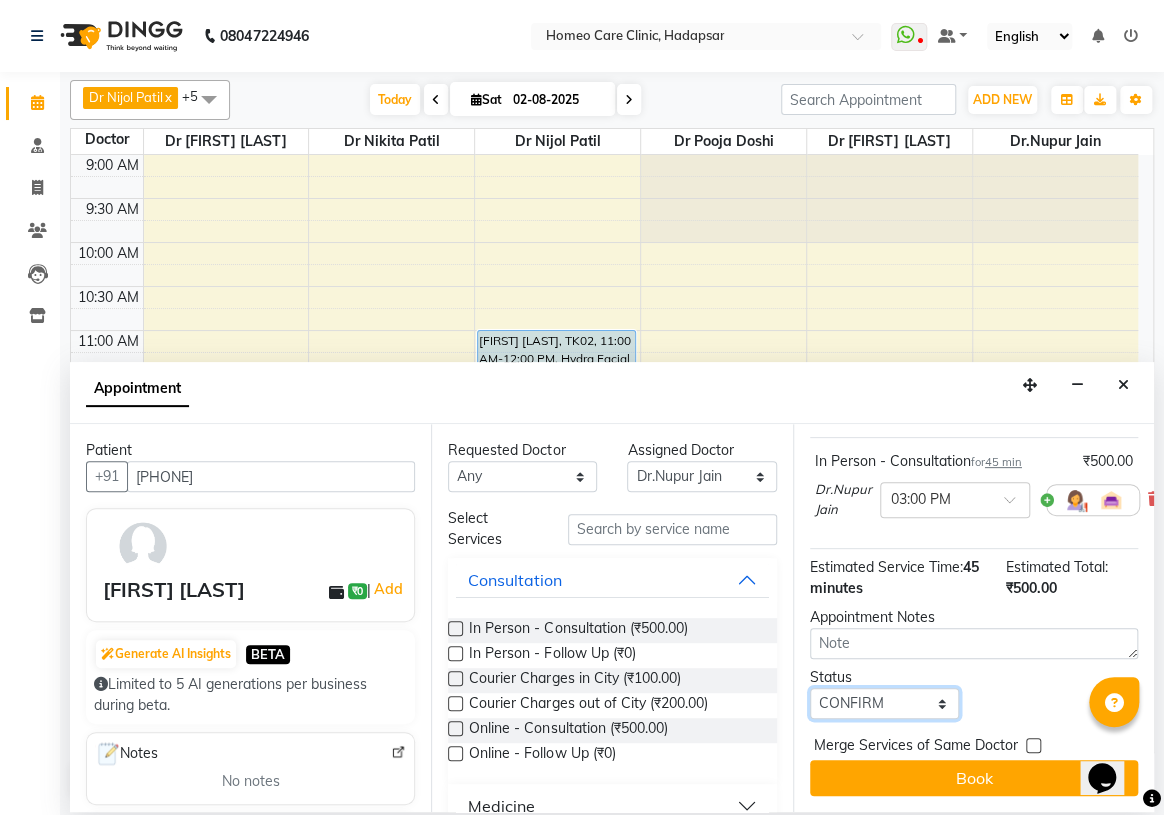 click on "Select TENTATIVE CONFIRM CHECK-IN UPCOMING" at bounding box center [884, 703] 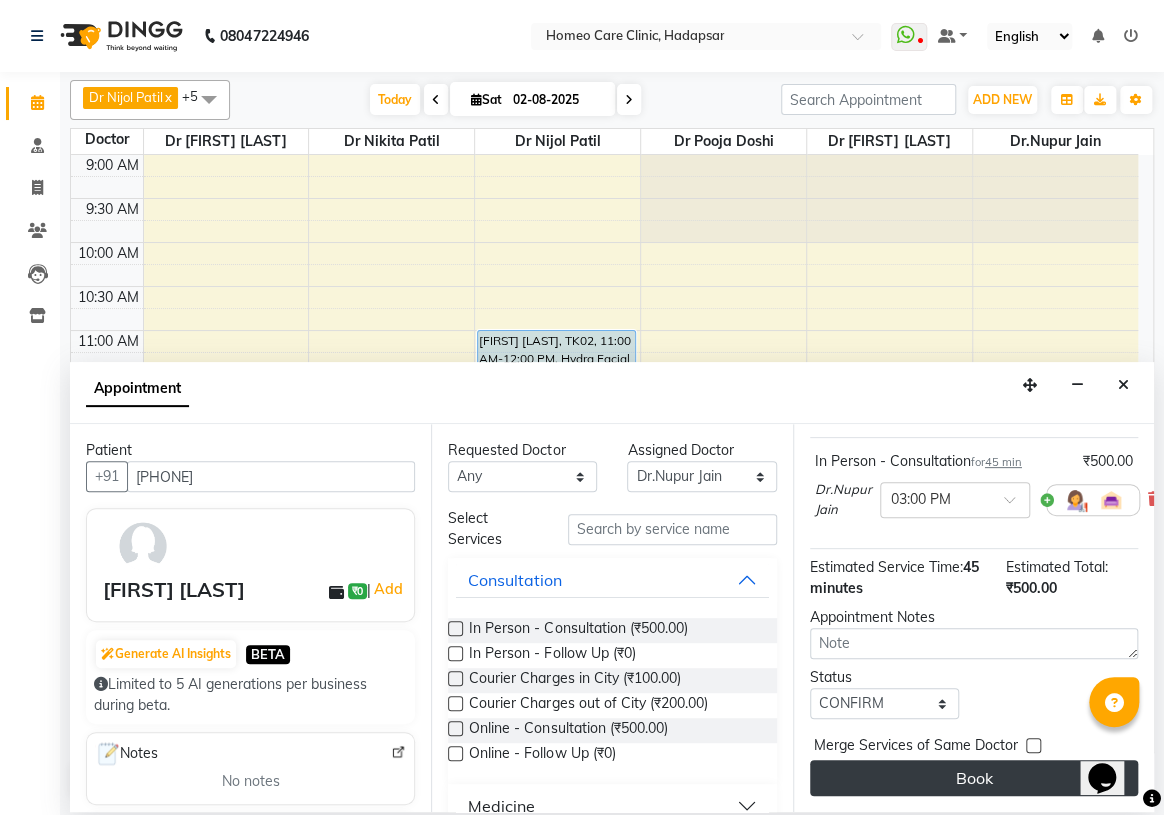 click on "Book" at bounding box center (974, 778) 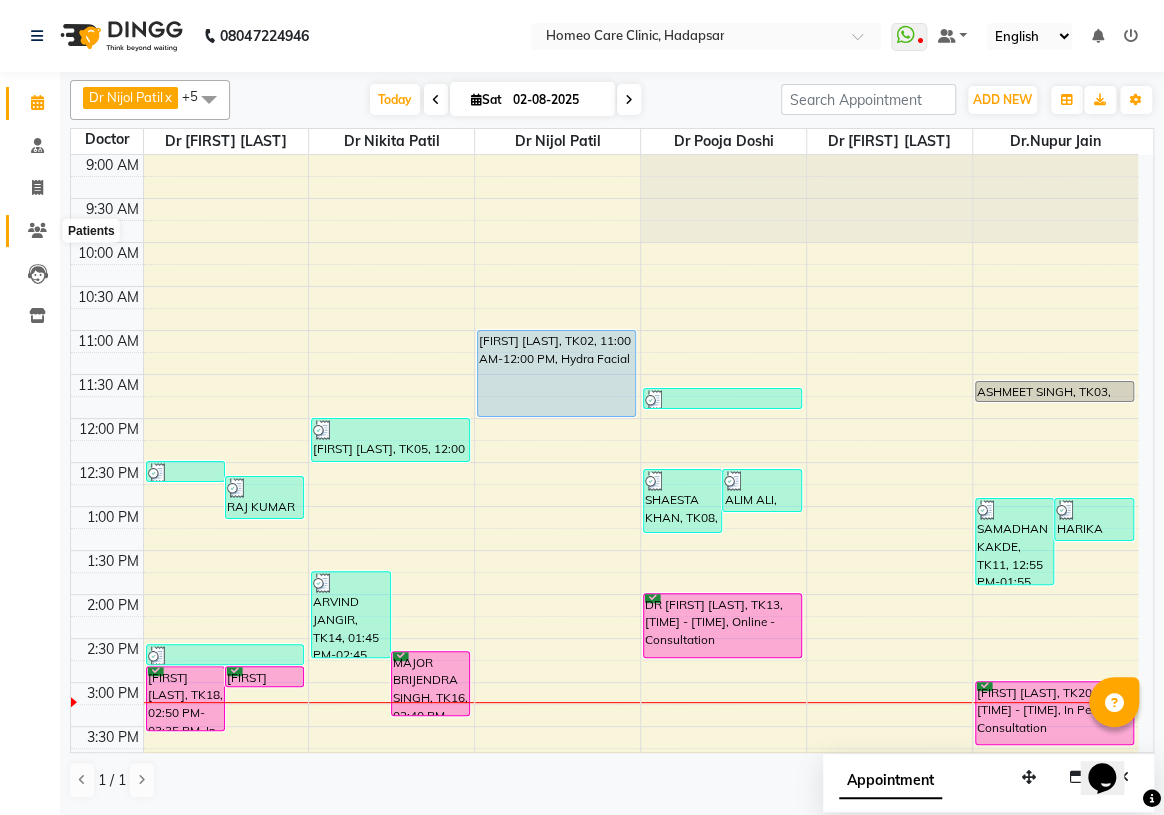 click 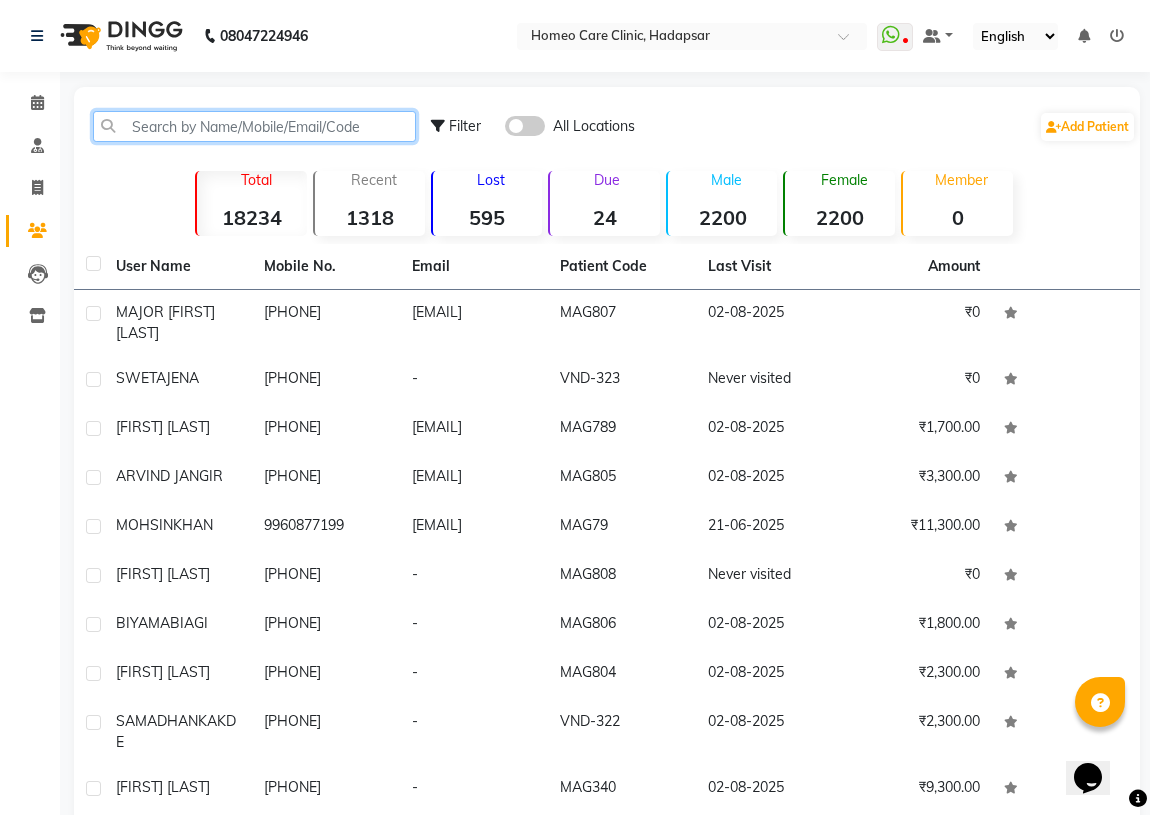 click 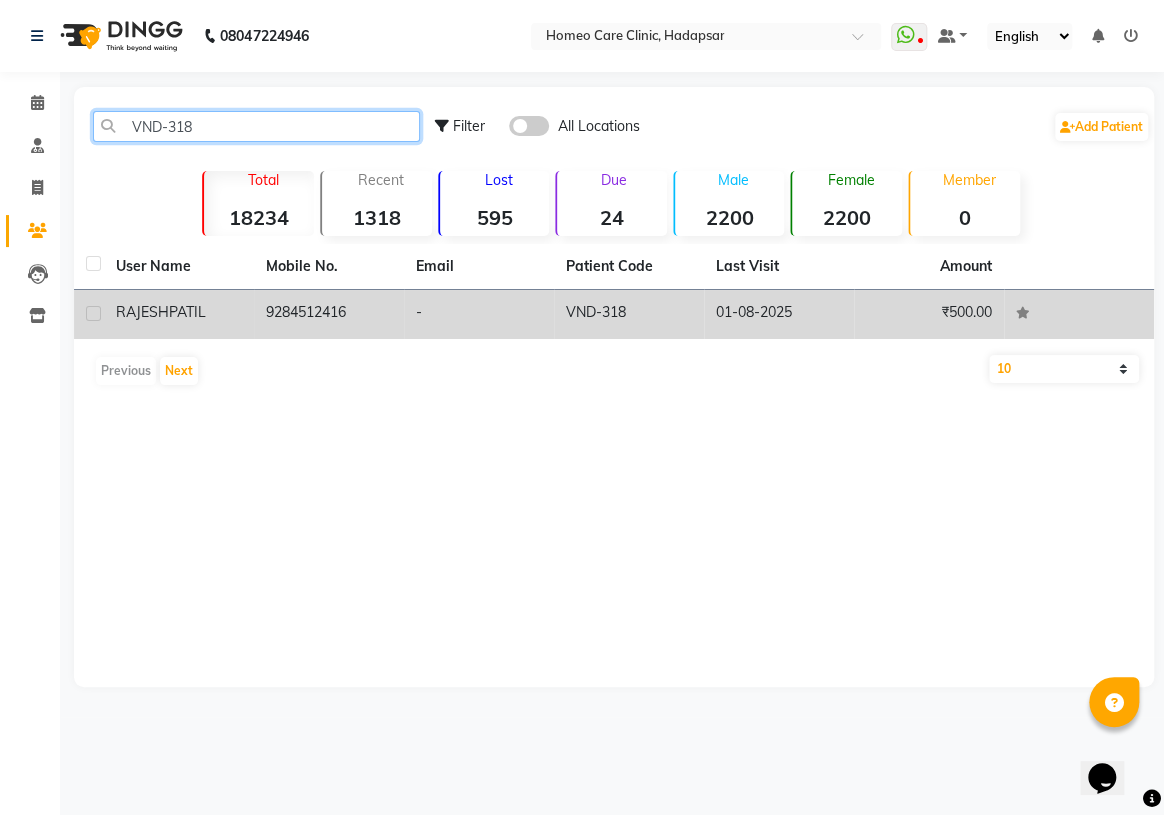 type on "VND-318" 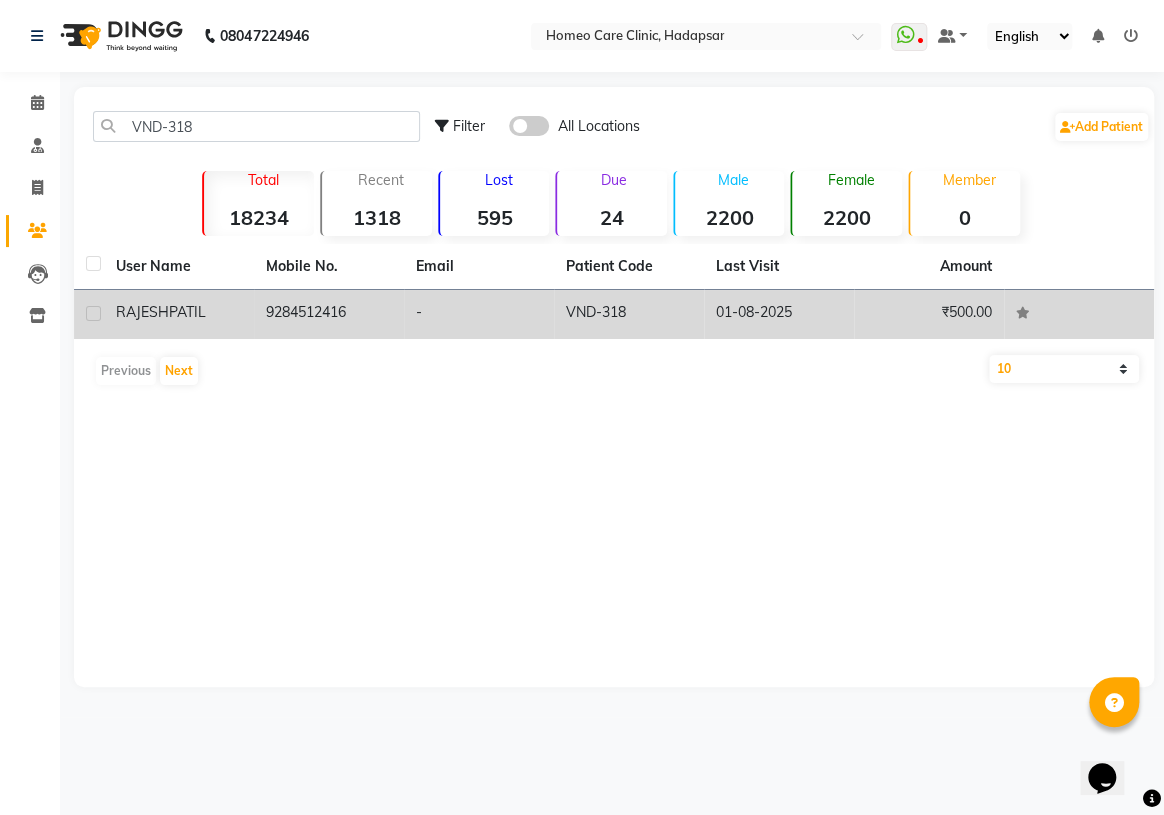 click on "[FIRST] [LAST]" 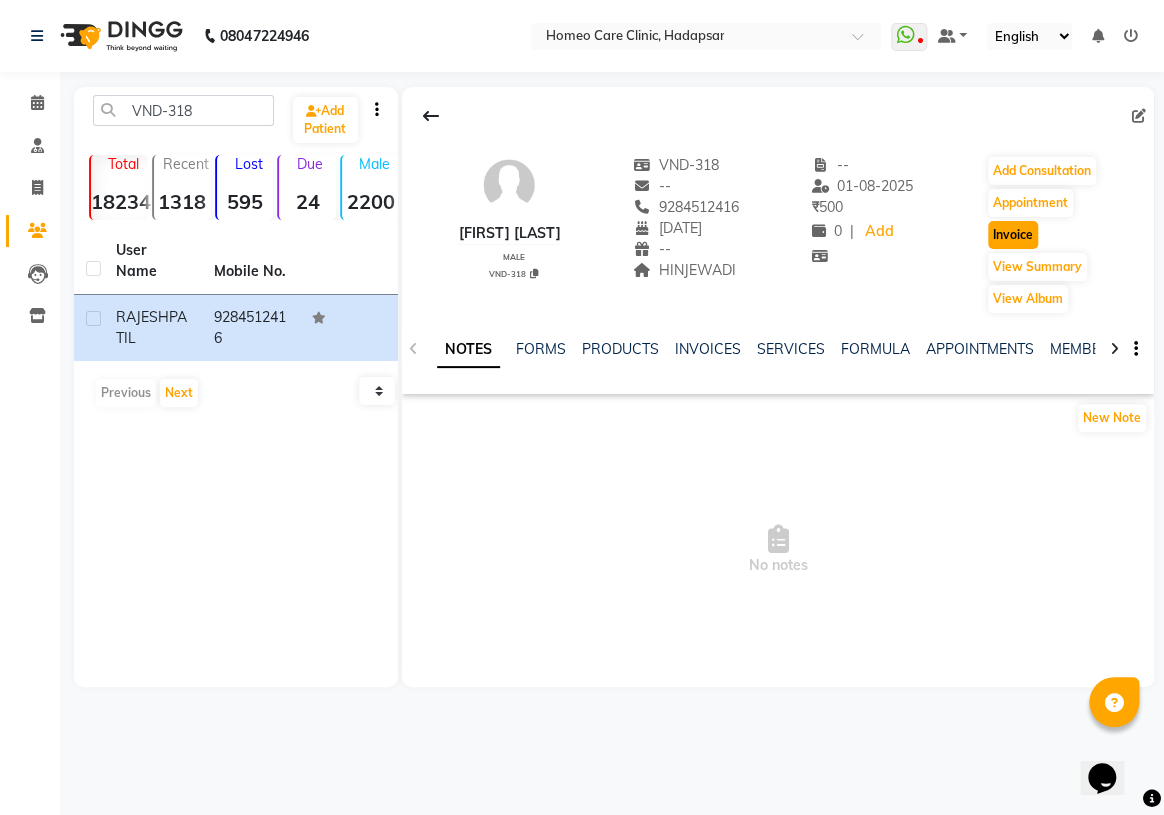 click on "Invoice" 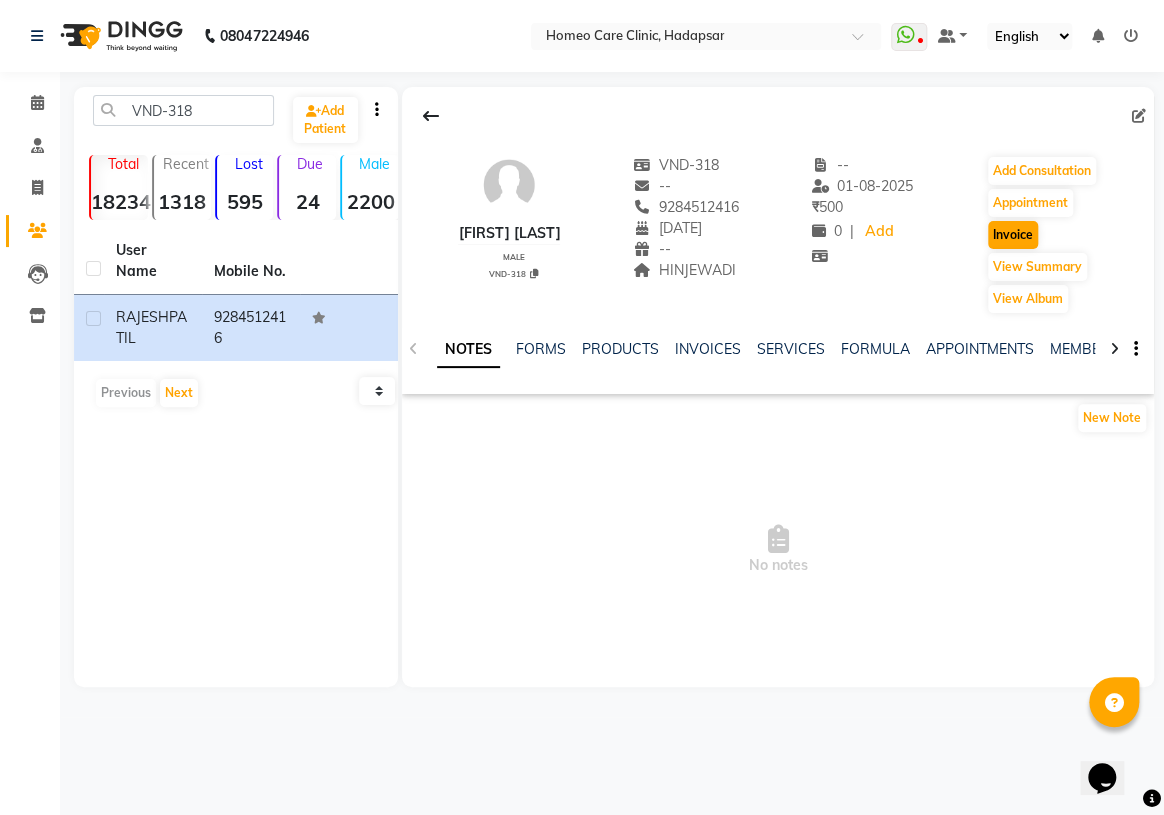 select on "service" 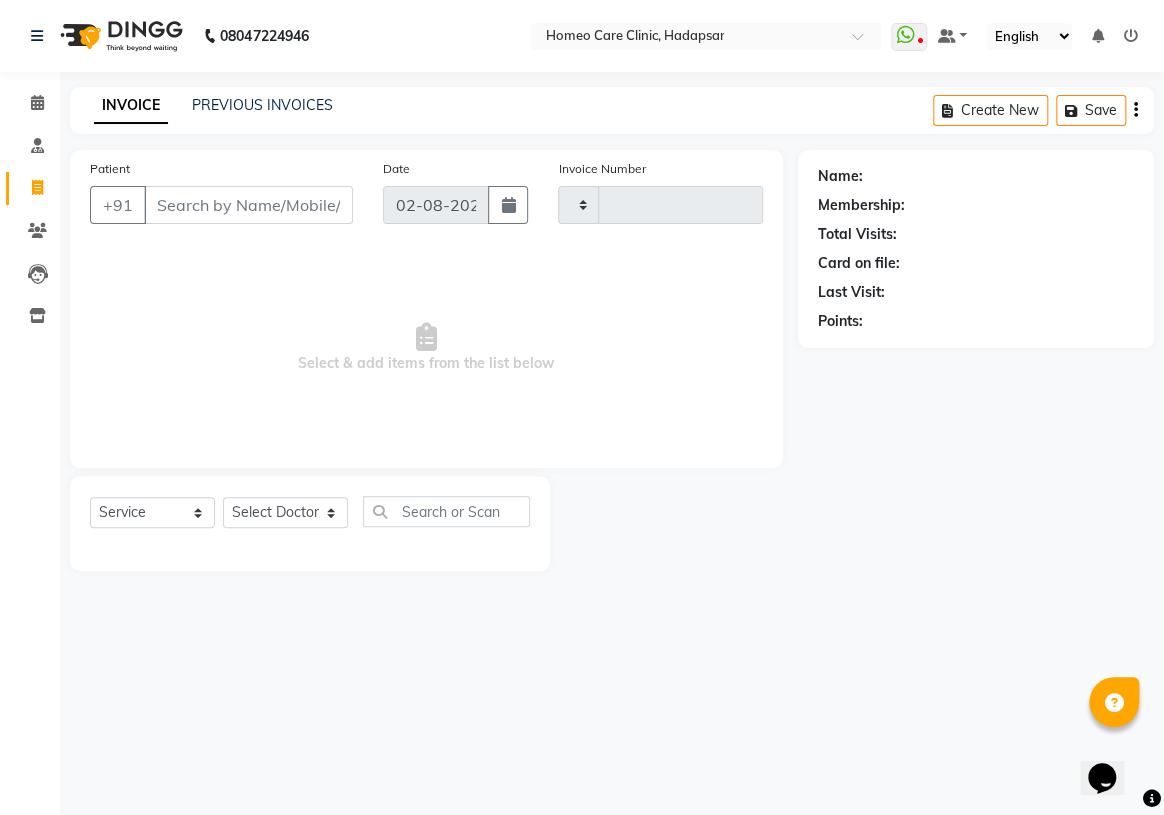 type on "2291" 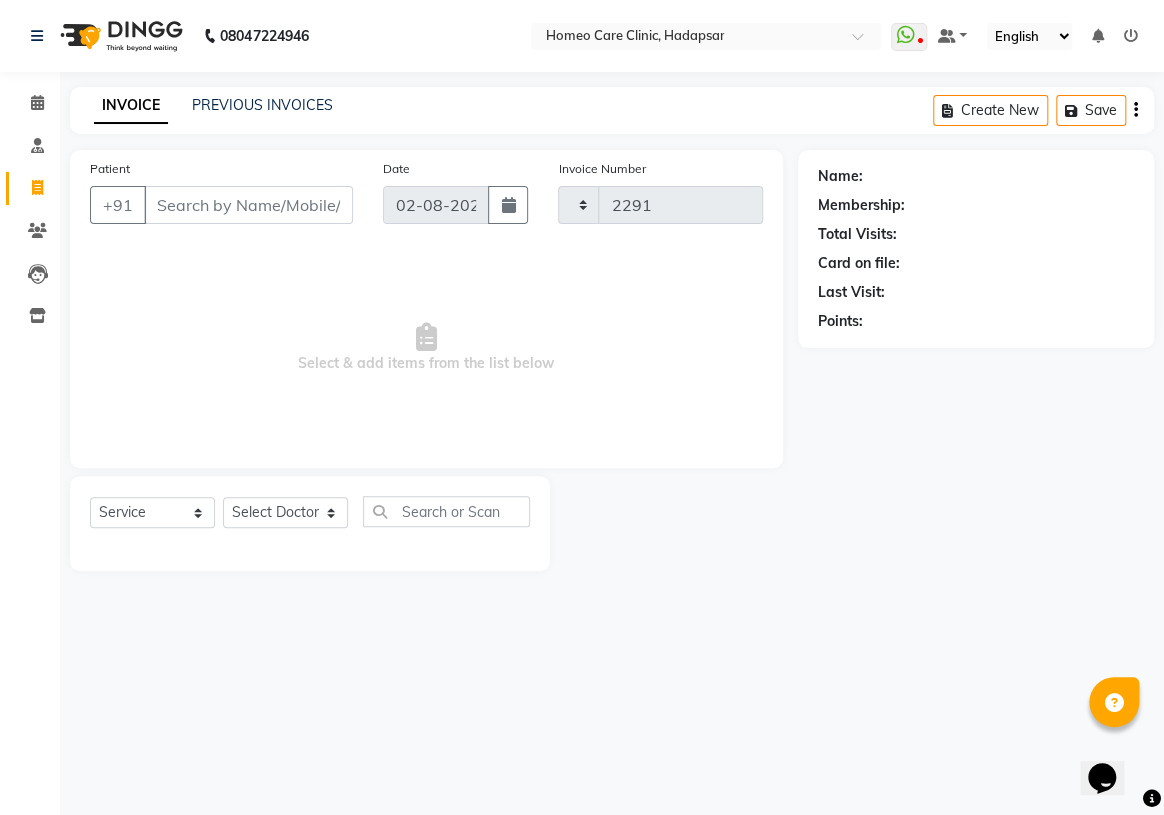 select on "7485" 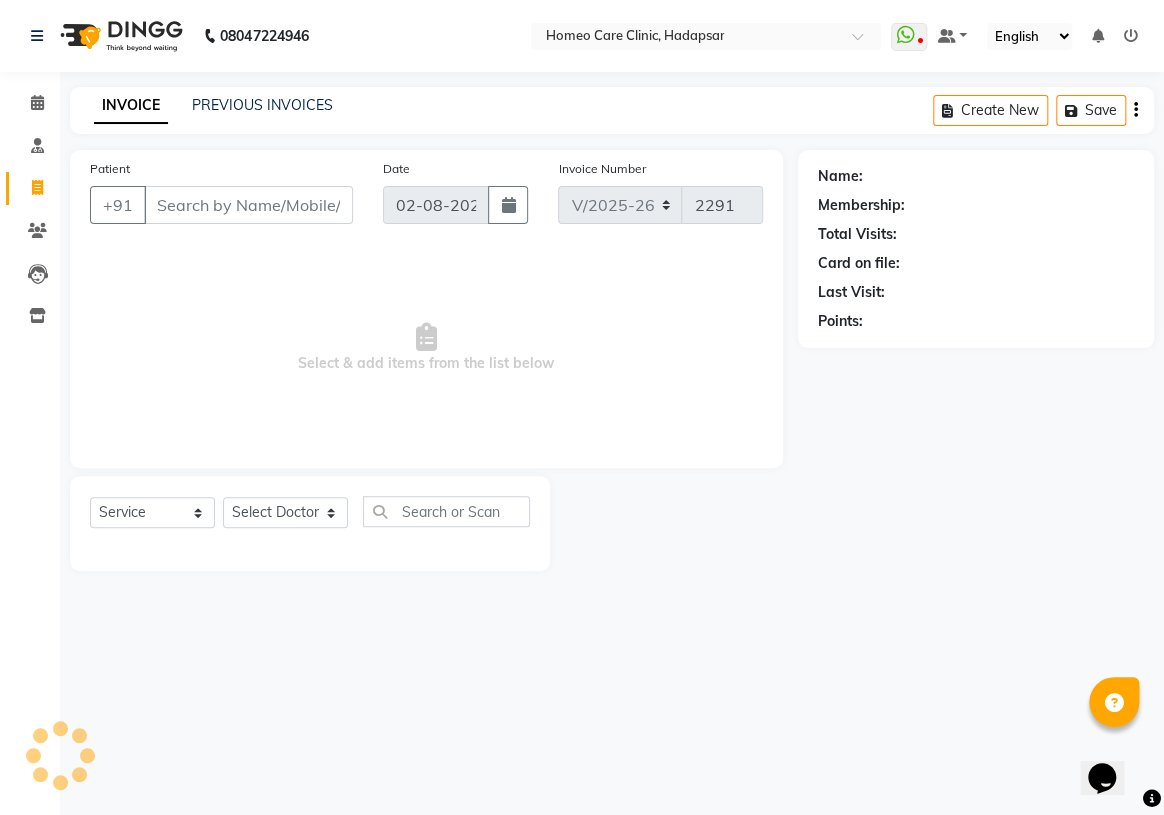 type on "9284512416" 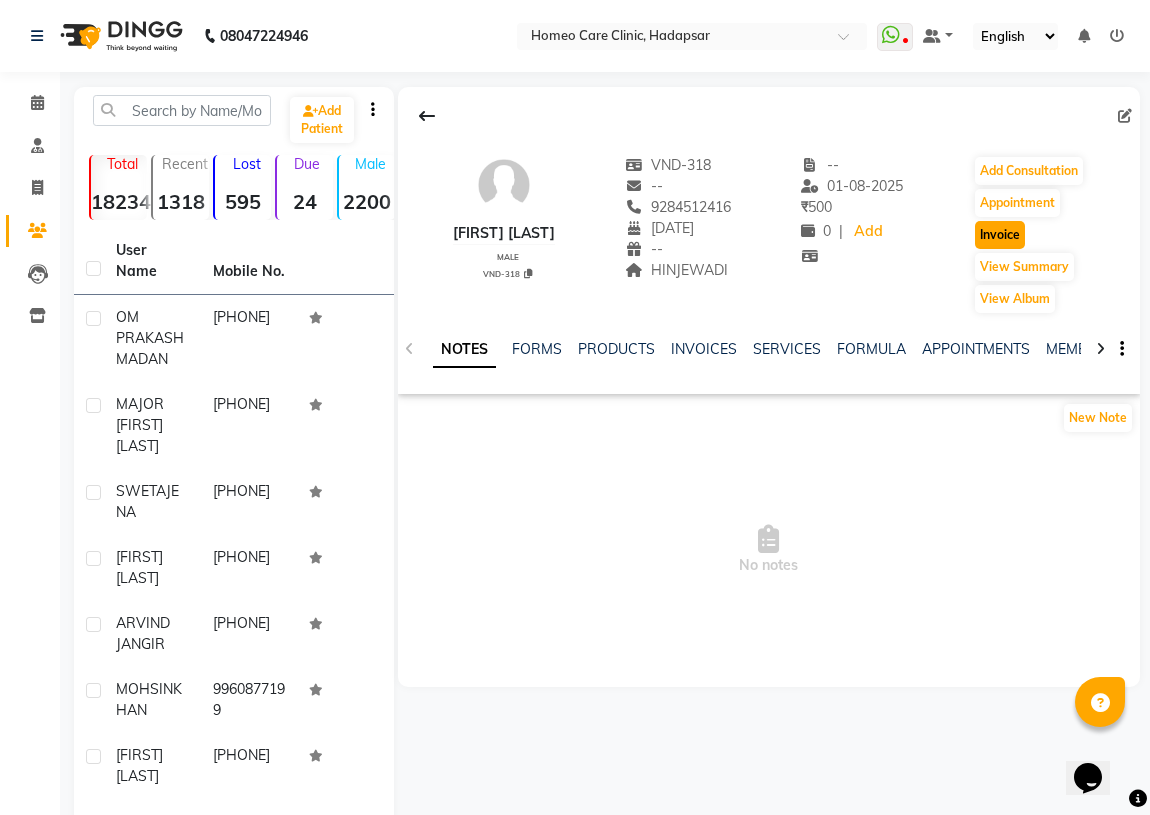 click on "Invoice" 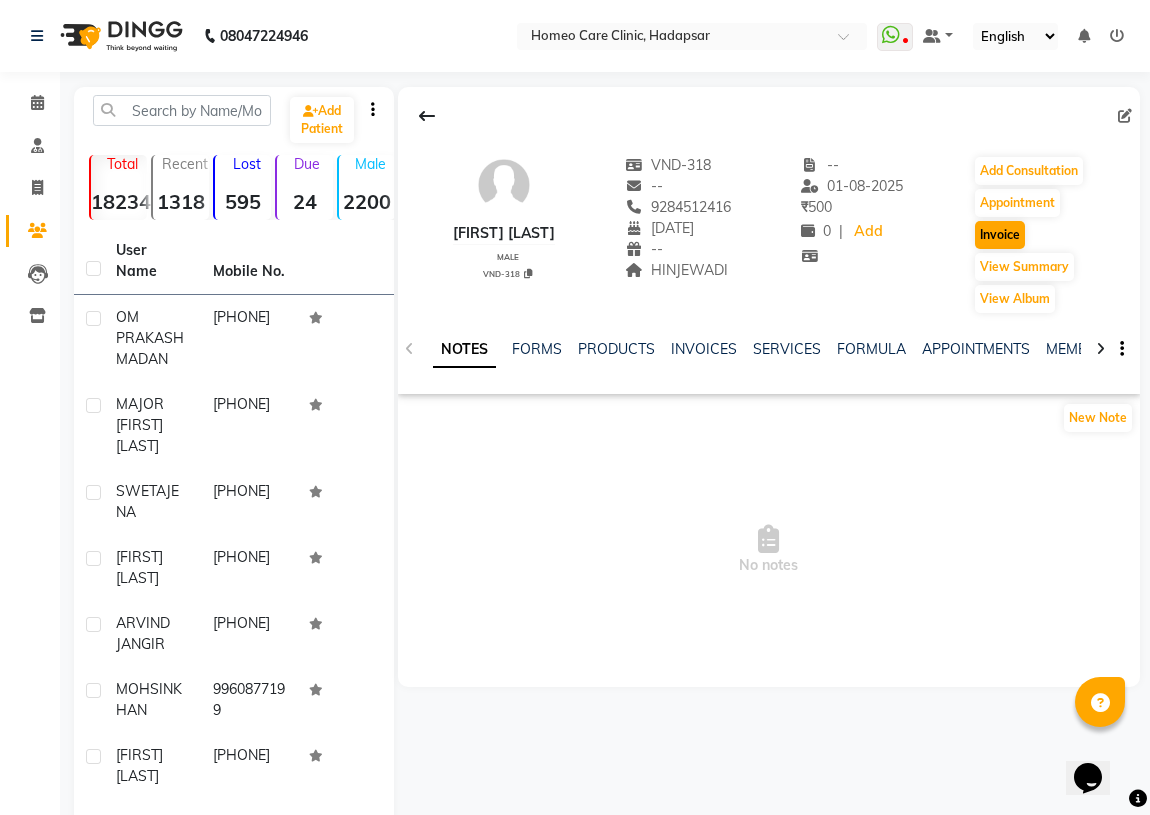 select on "7485" 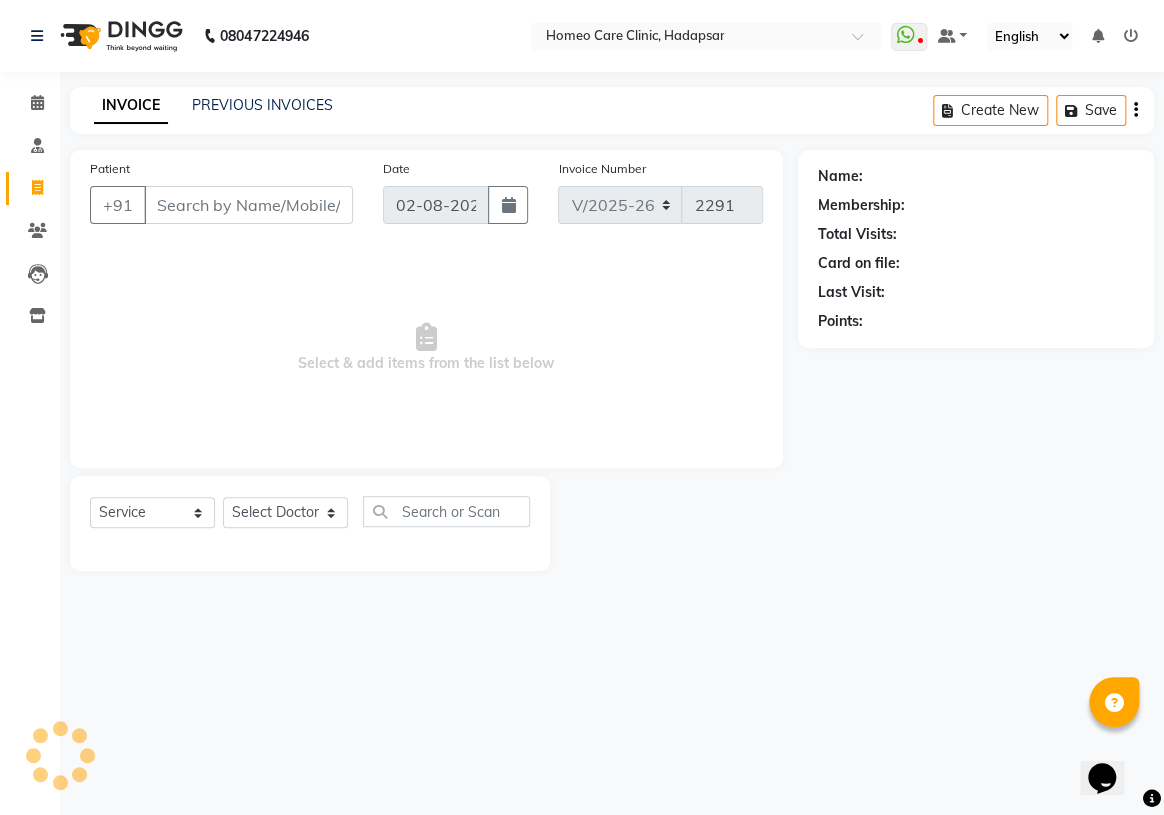 type on "9284512416" 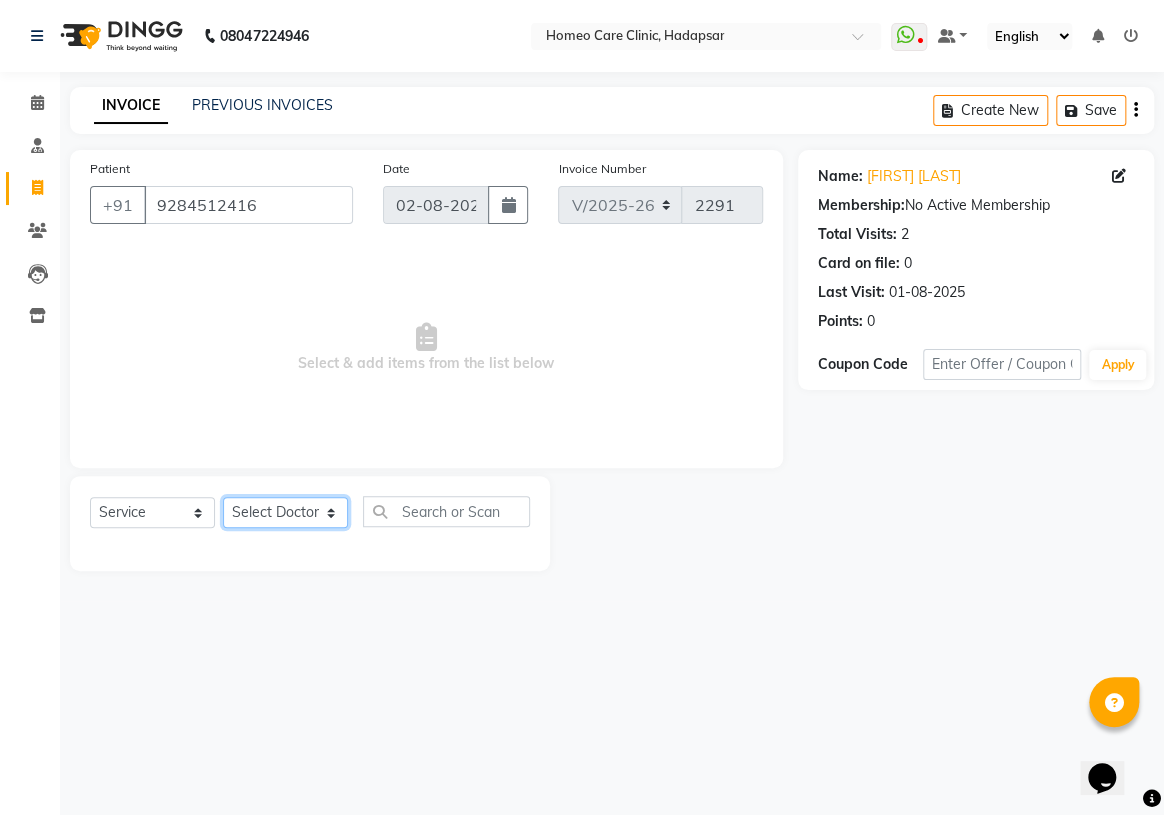 click on "Select Doctor Dingg Support Dr.Anisa Choudhary Dr Faraz Choudhary  Dr Komal Saste Dr Nijol Patil Dr Nikita Patil Dr.Nupur Jain Dr Pooja Doshi Dr Shraddha Nair Dr Vaseem Choudhary Ejas Choudhary Nikita Bhondave [FIRST] [LAST]" 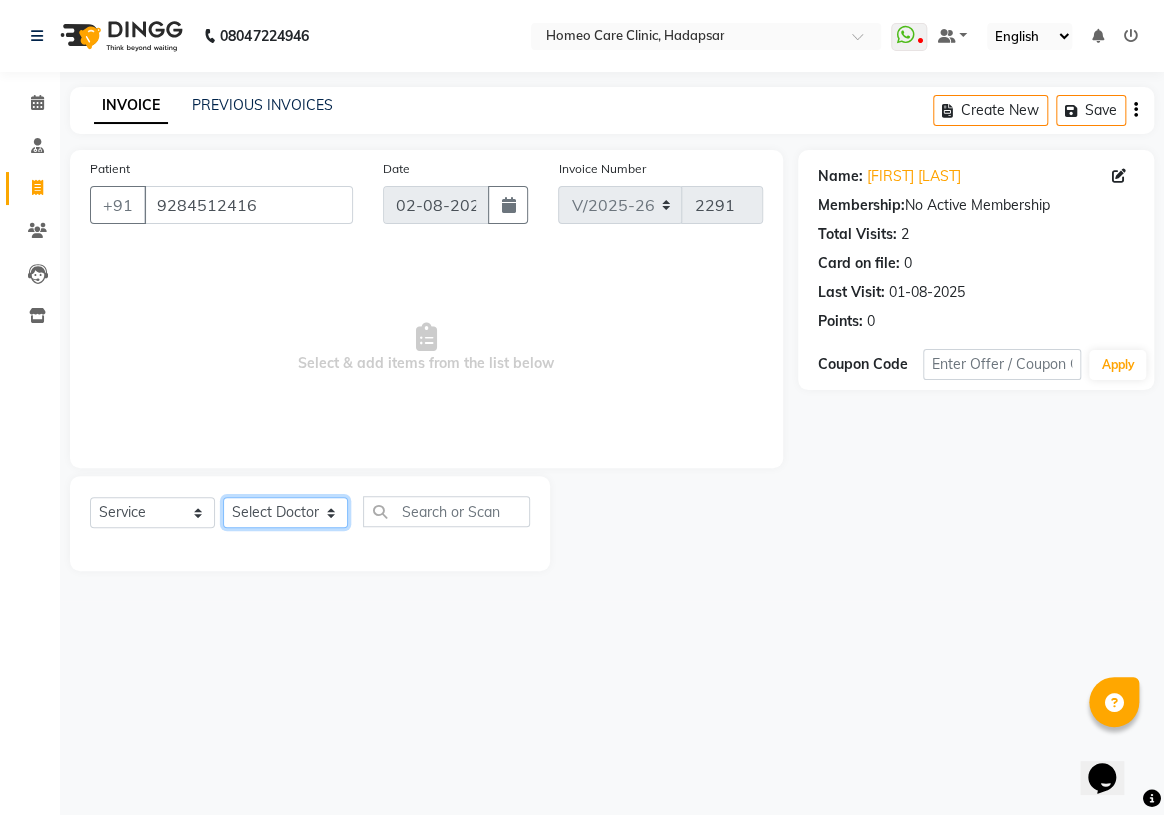 select on "70882" 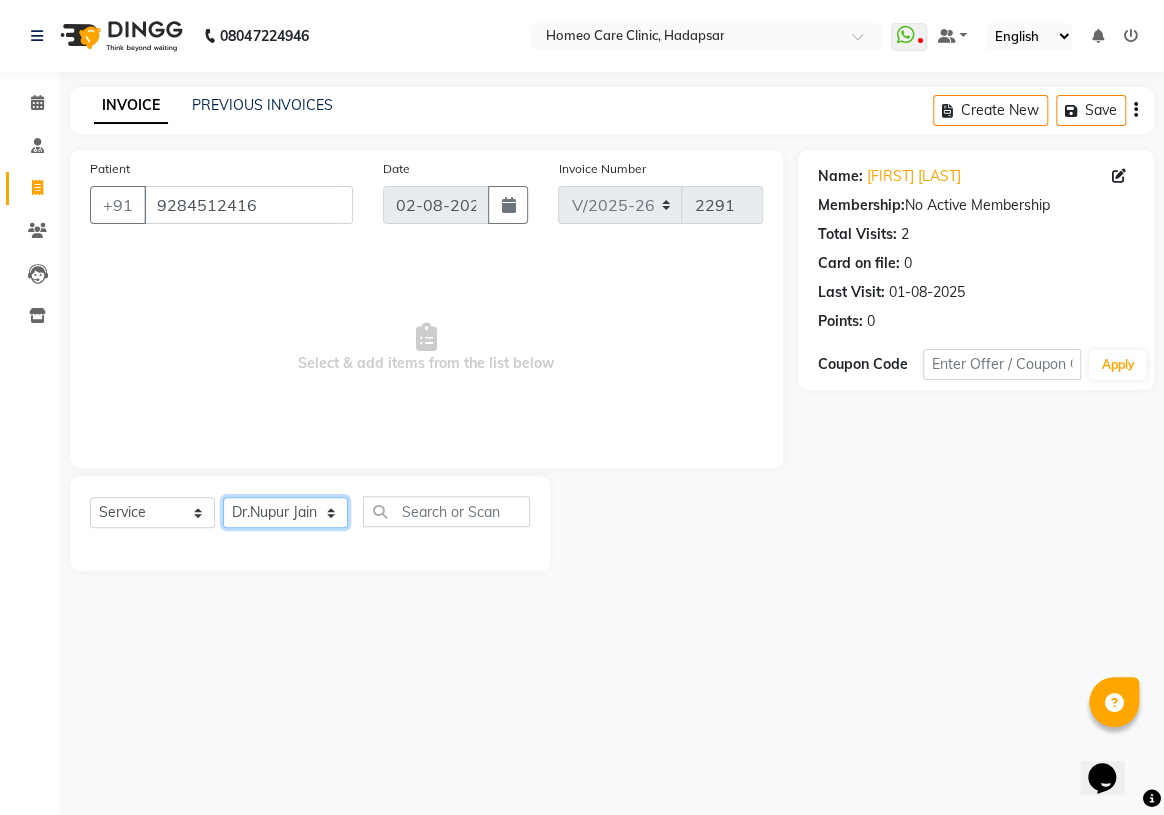 click on "Select Doctor Dingg Support Dr.Anisa Choudhary Dr Faraz Choudhary  Dr Komal Saste Dr Nijol Patil Dr Nikita Patil Dr.Nupur Jain Dr Pooja Doshi Dr Shraddha Nair Dr Vaseem Choudhary Ejas Choudhary Nikita Bhondave [FIRST] [LAST]" 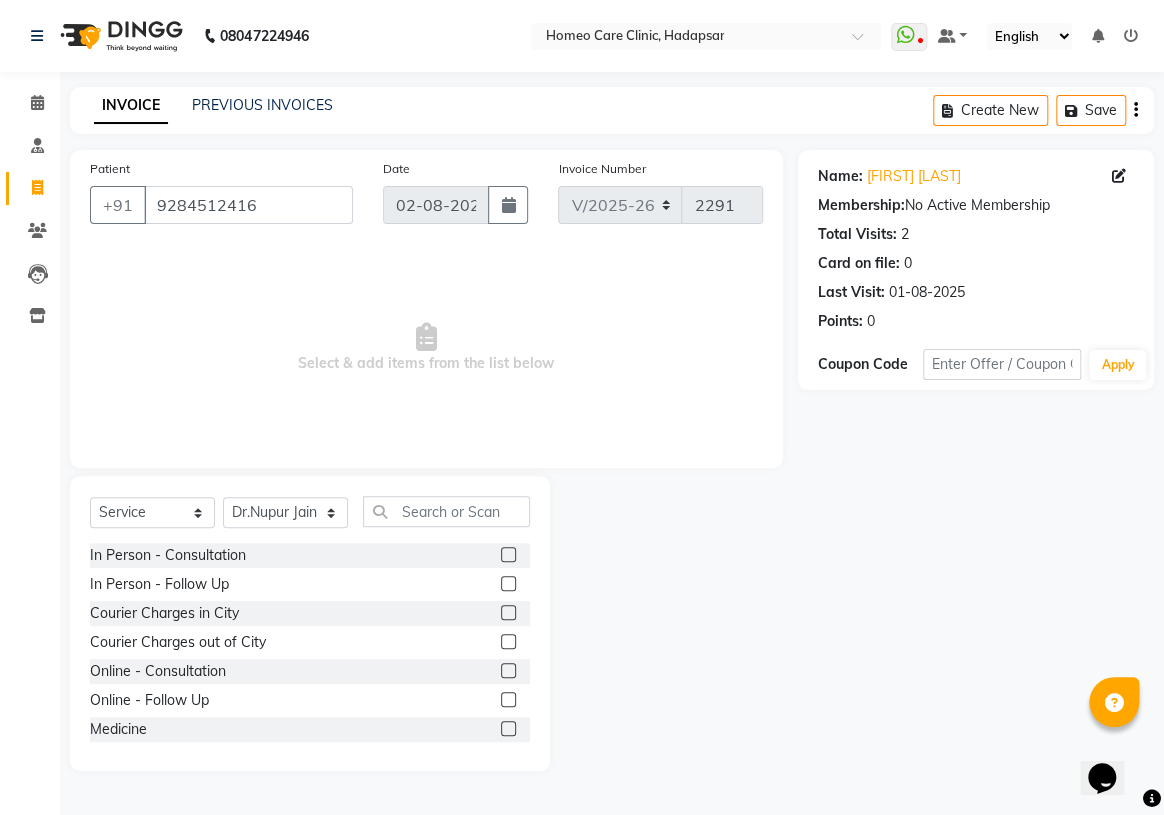 click 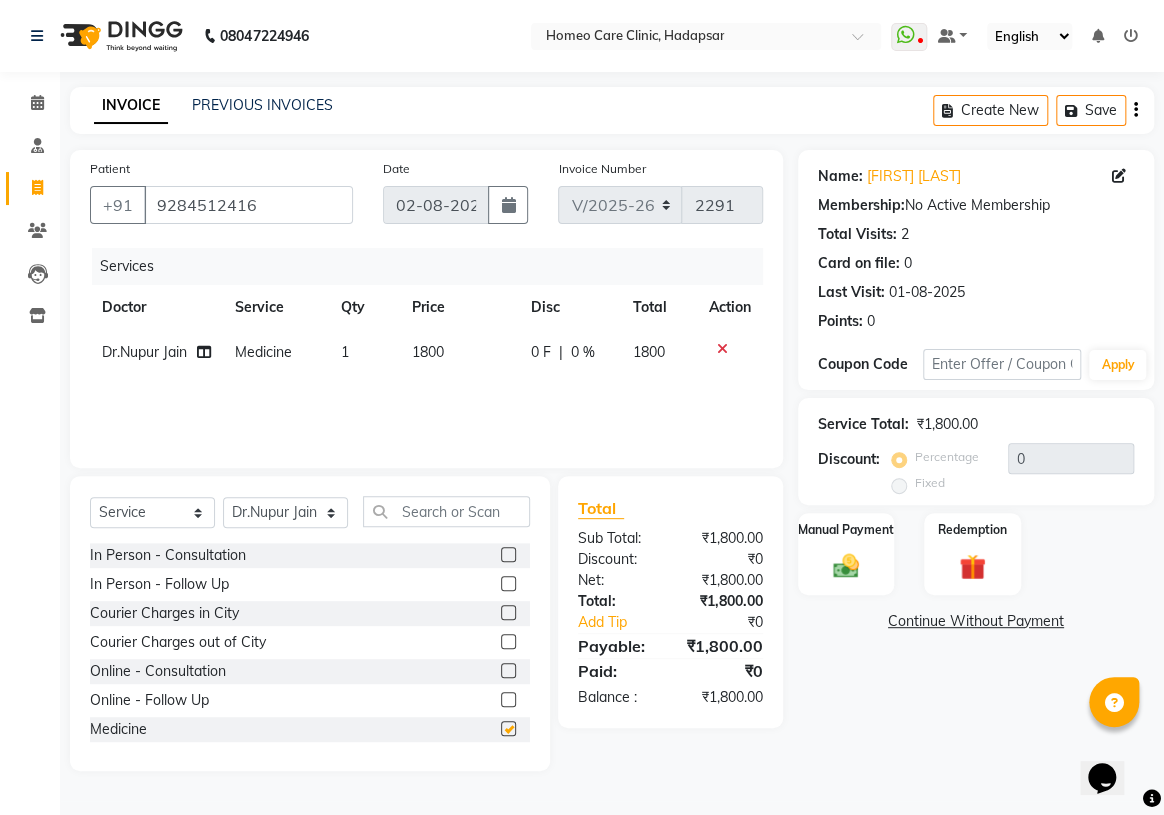 checkbox on "false" 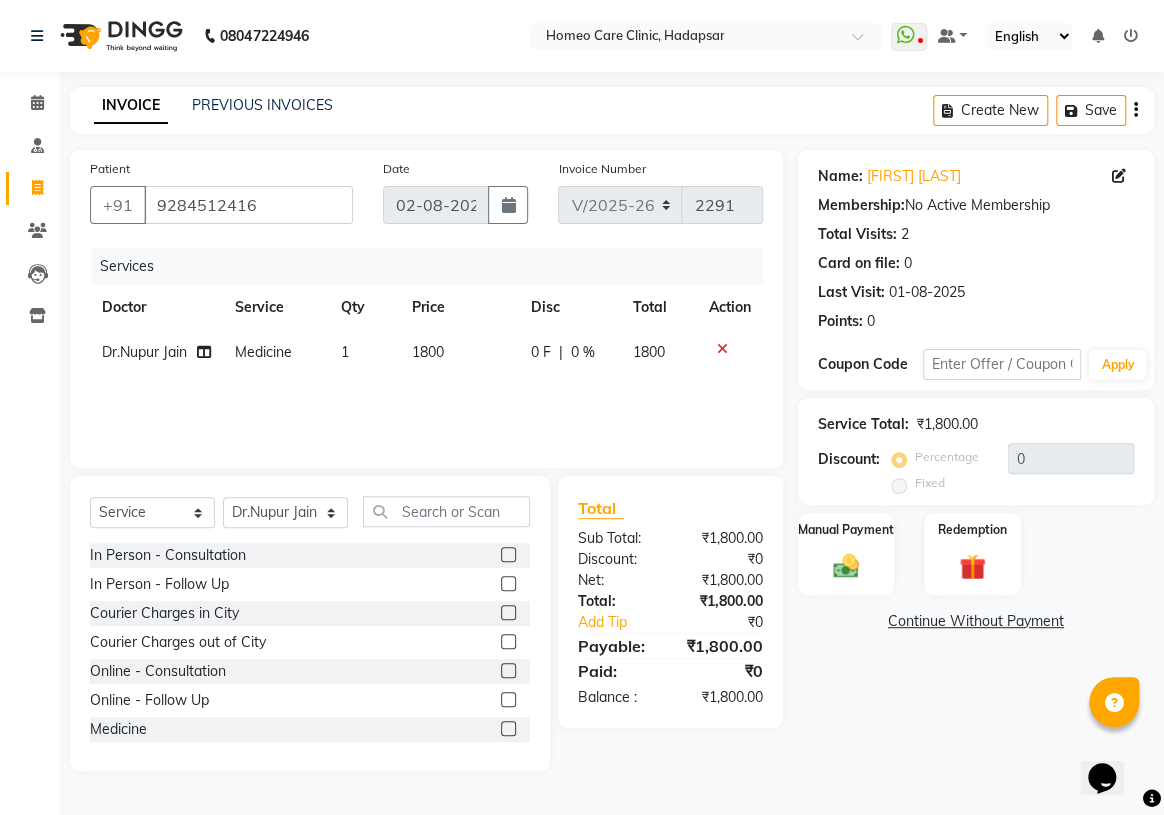 click 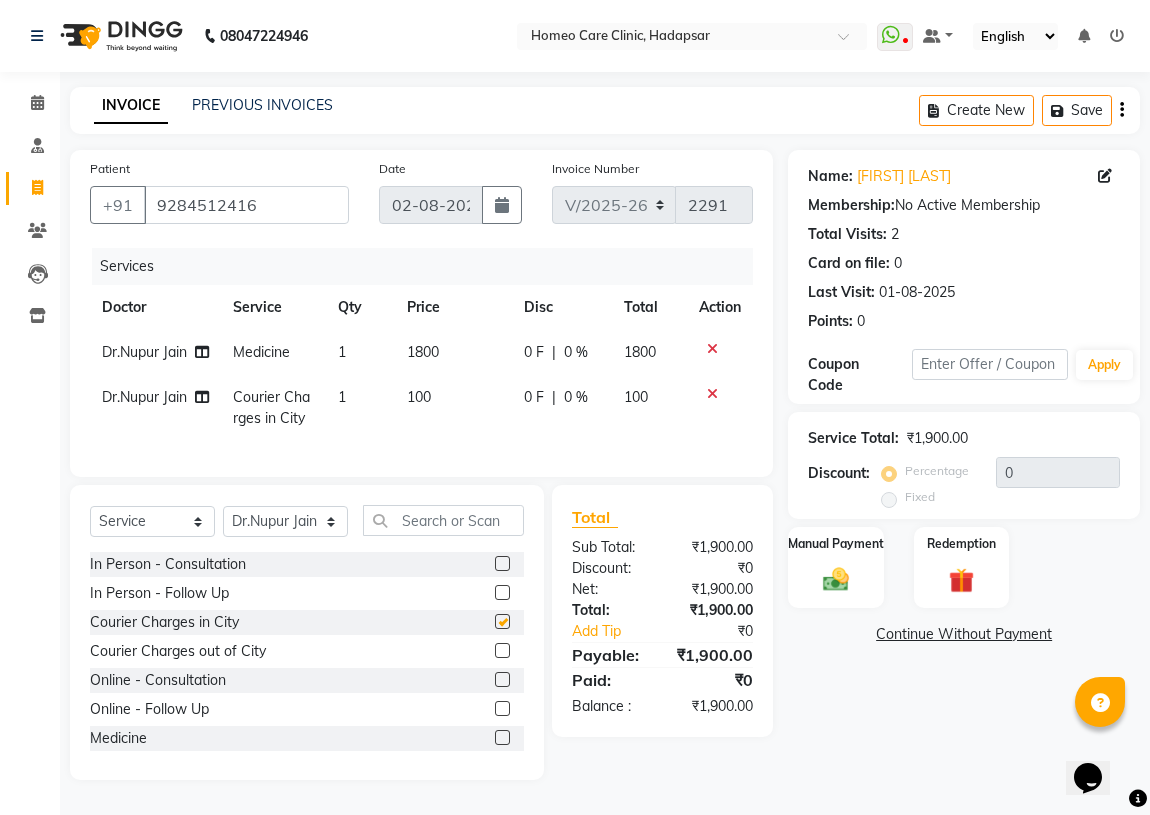 checkbox on "false" 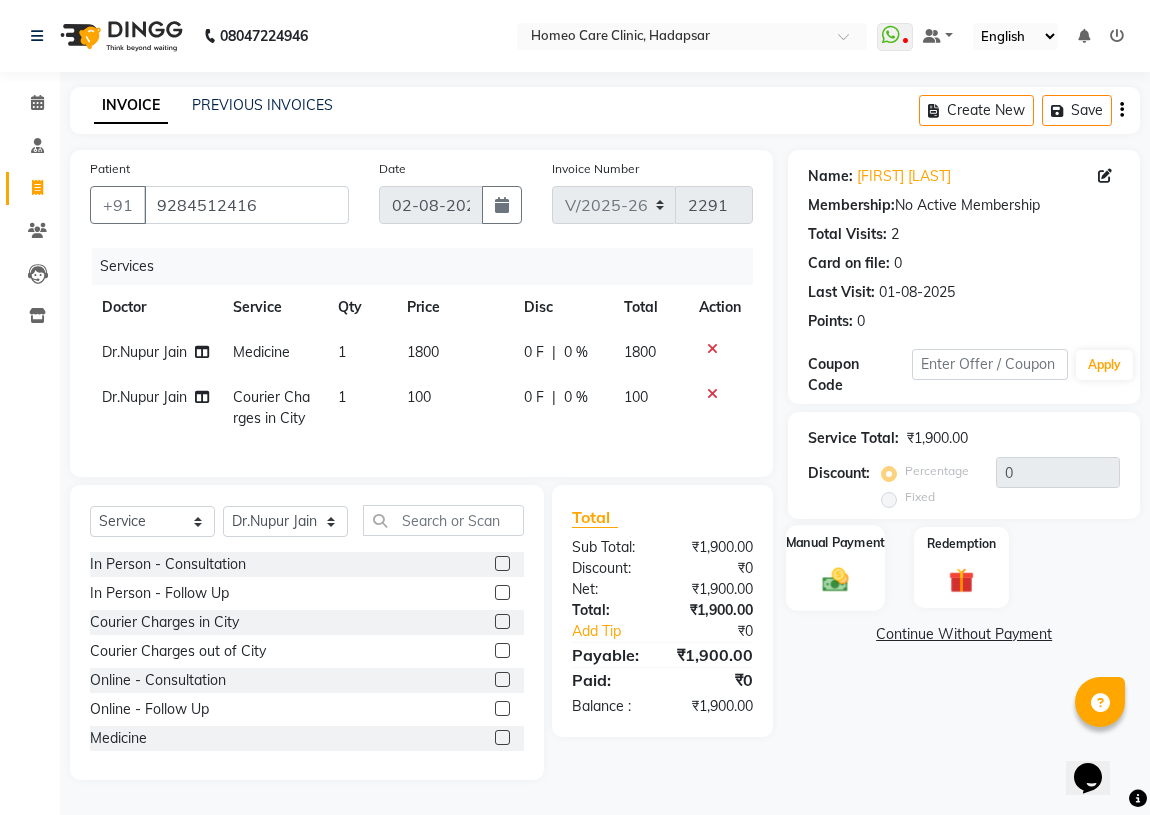 click on "Manual Payment" 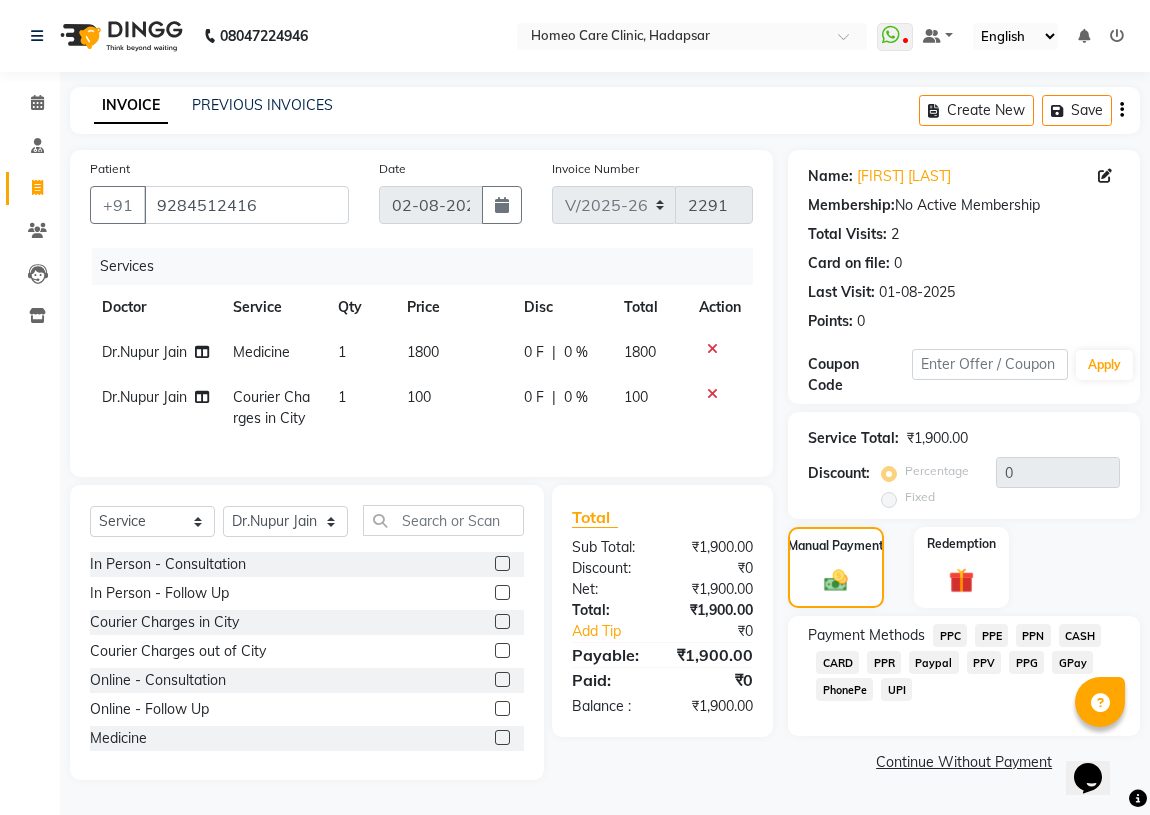 click on "PPV" 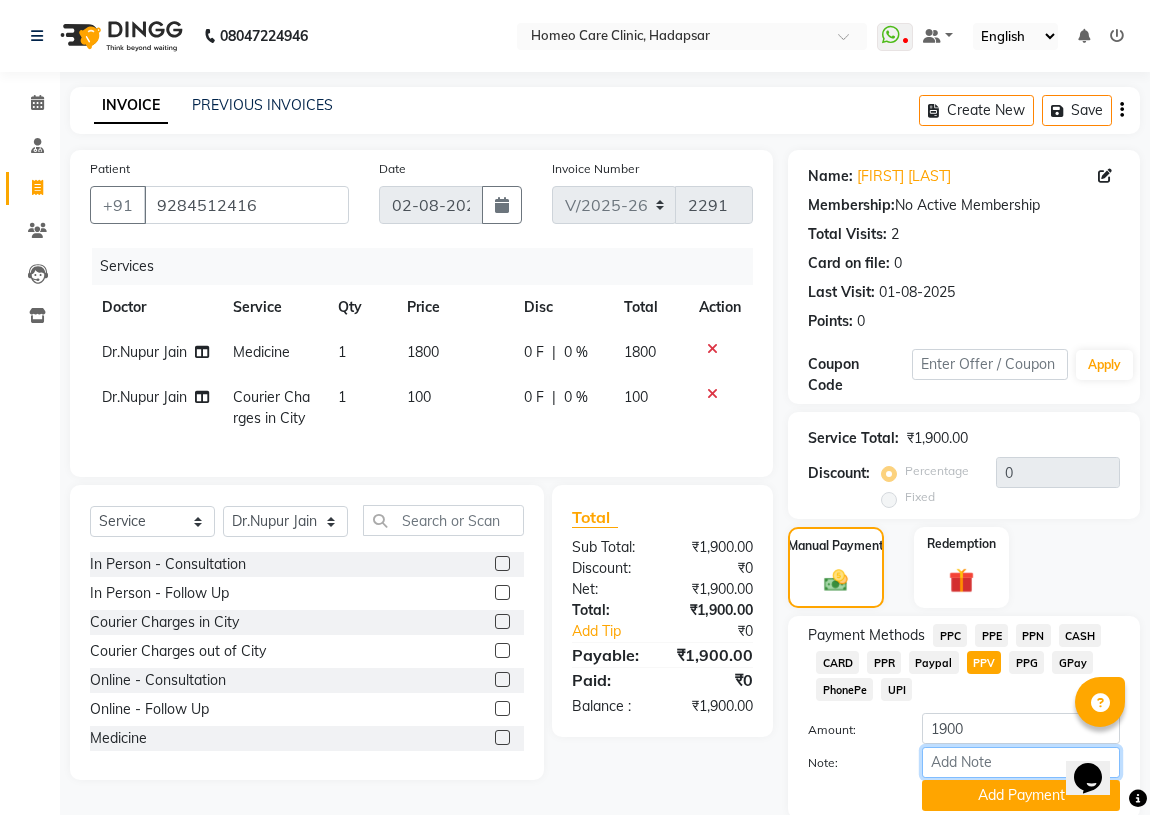 click on "Note:" at bounding box center [1021, 762] 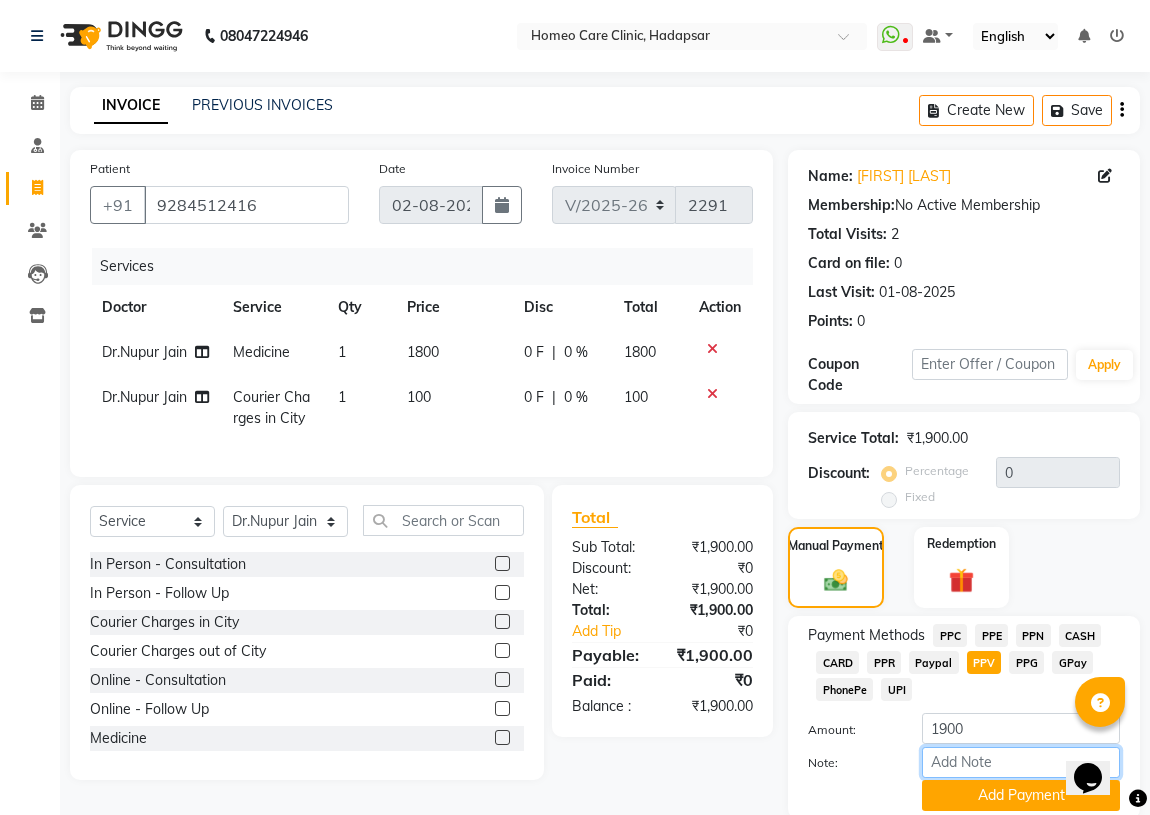 type on "PPV" 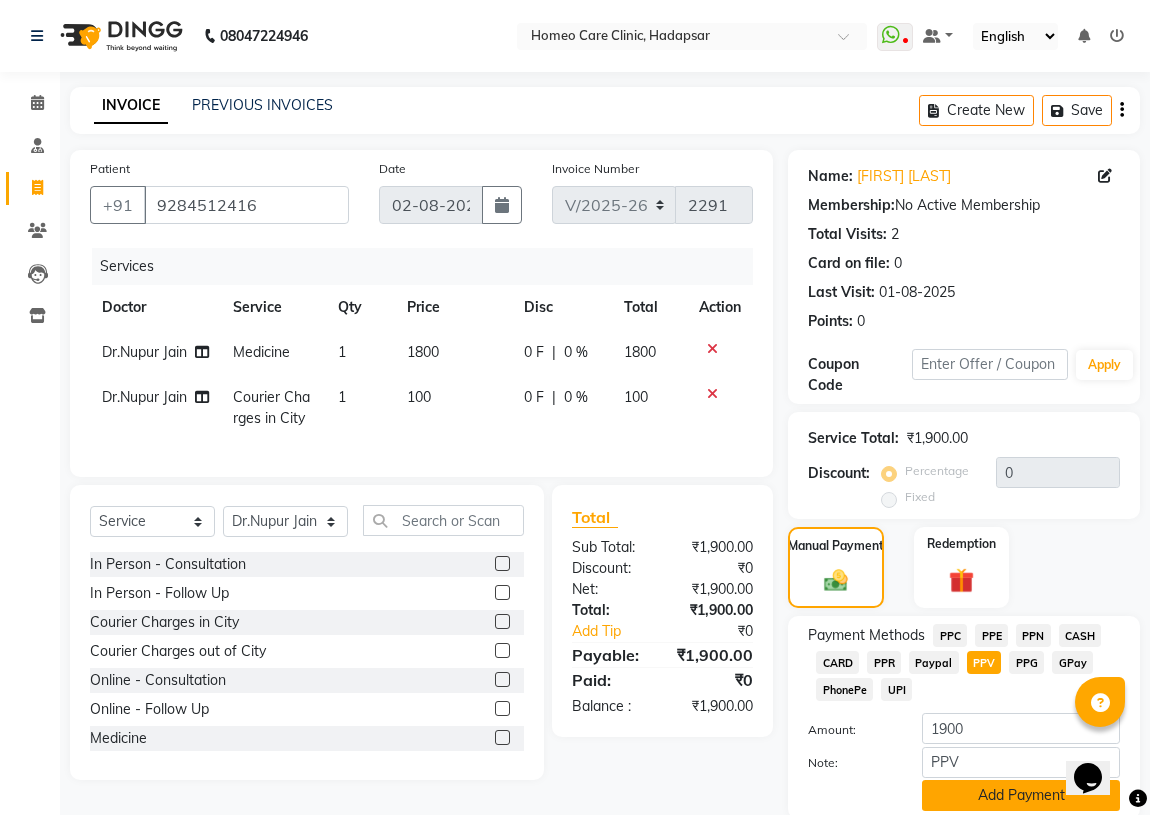 click on "Add Payment" 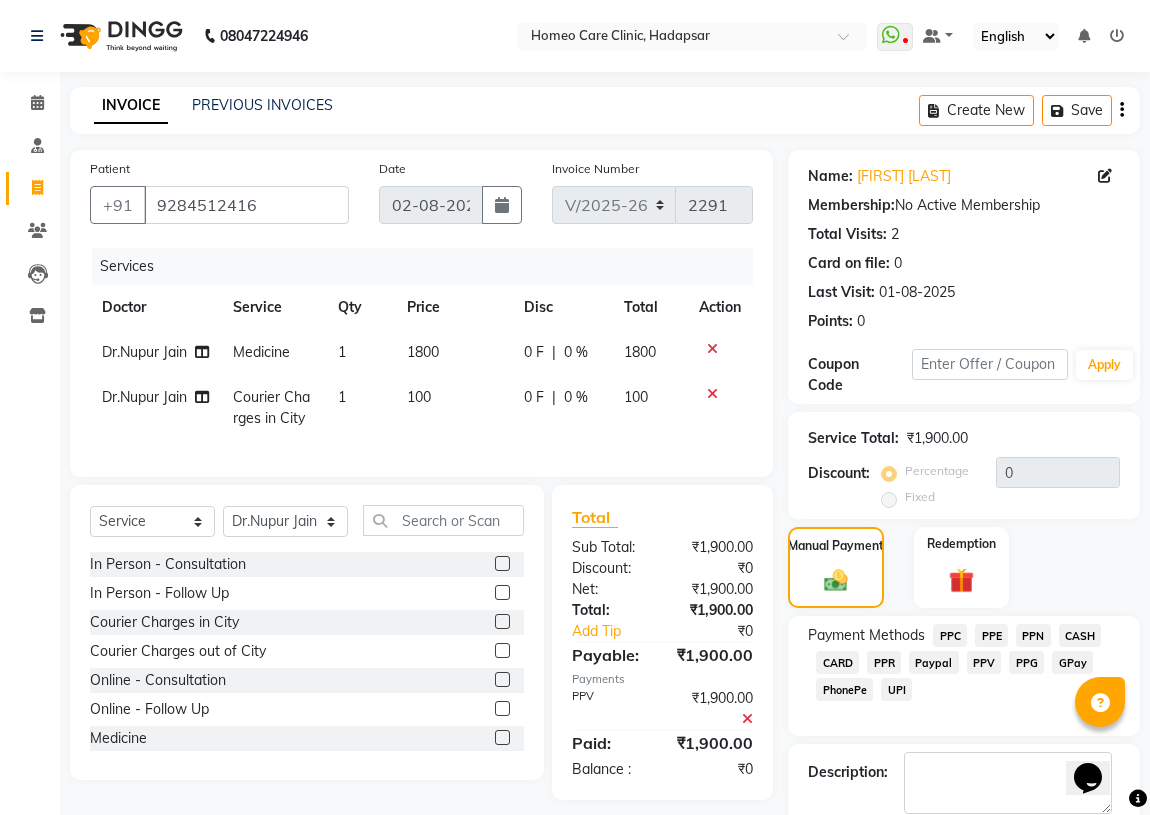 scroll, scrollTop: 74, scrollLeft: 0, axis: vertical 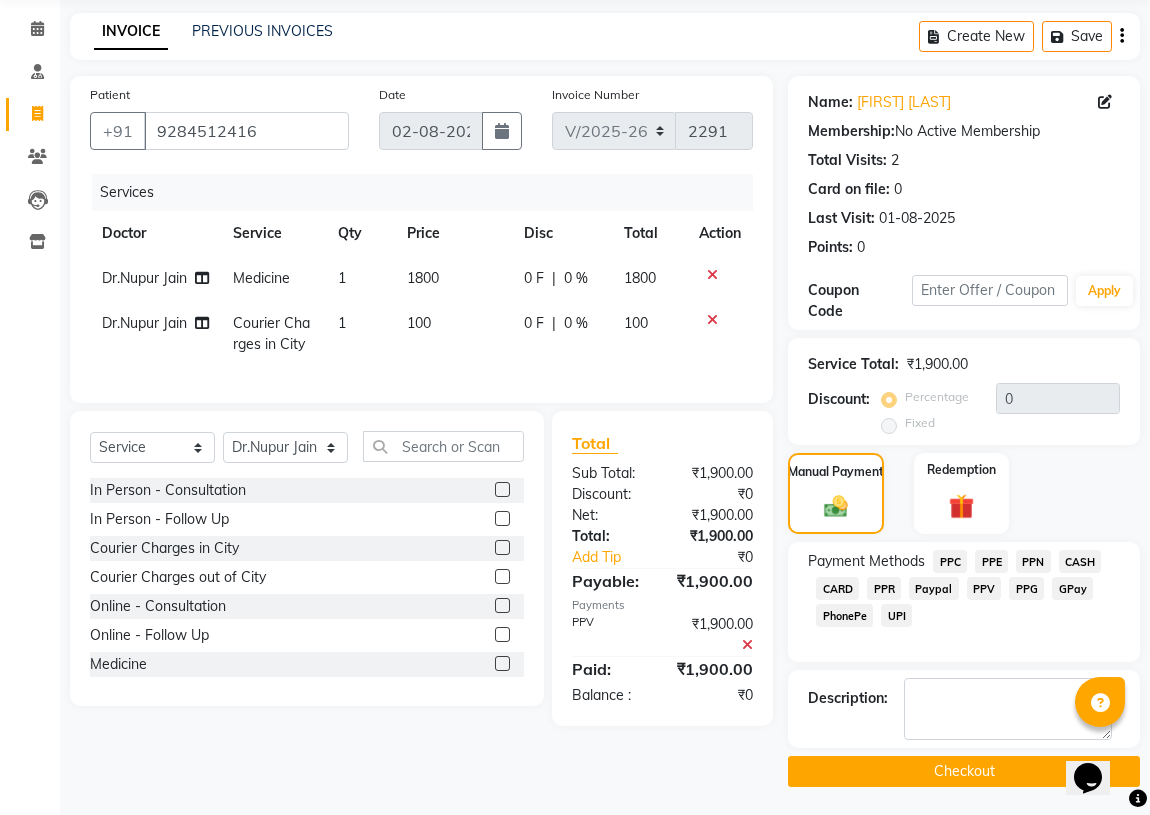 click on "Checkout" 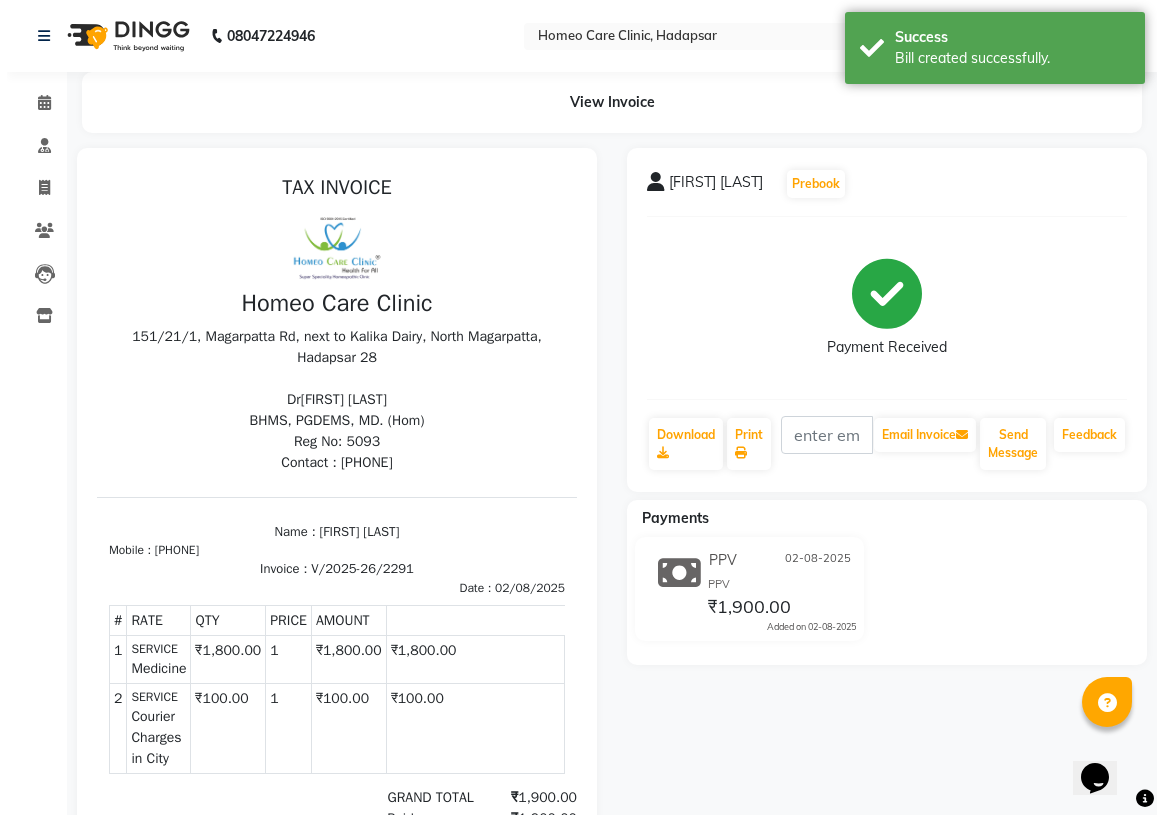 scroll, scrollTop: 0, scrollLeft: 0, axis: both 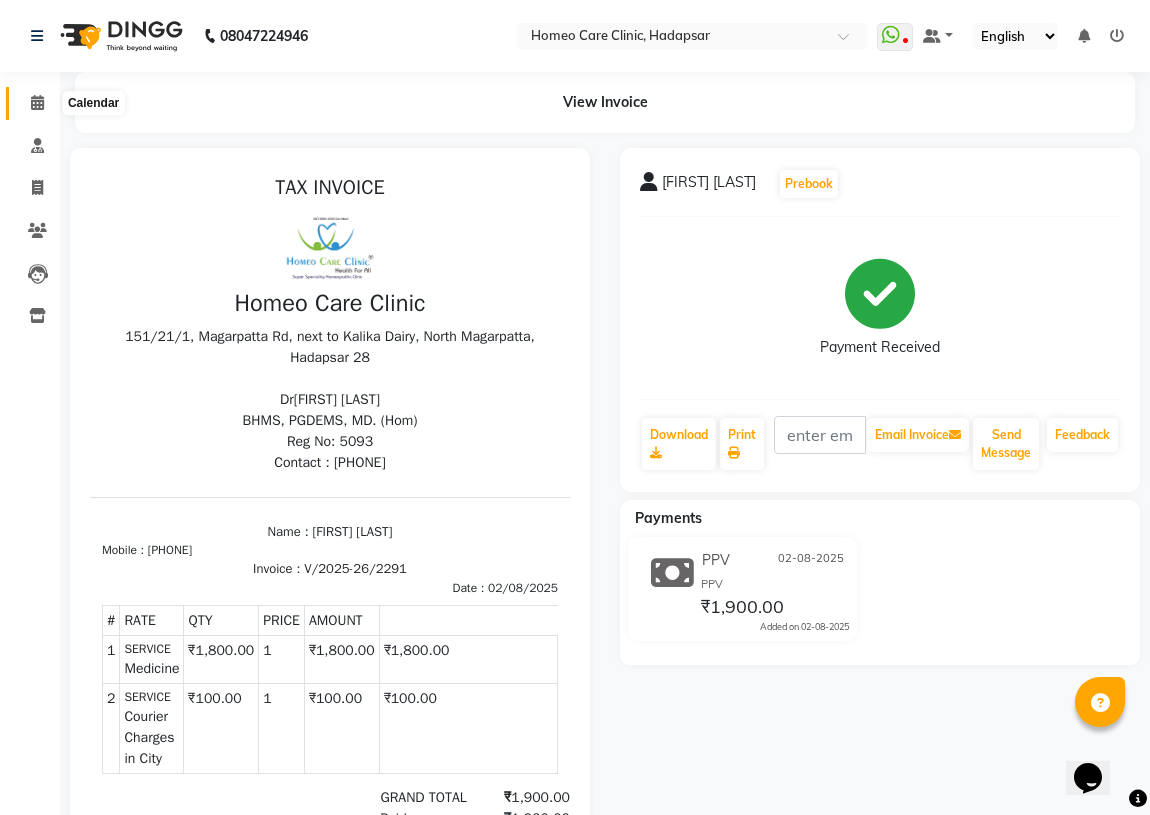 click 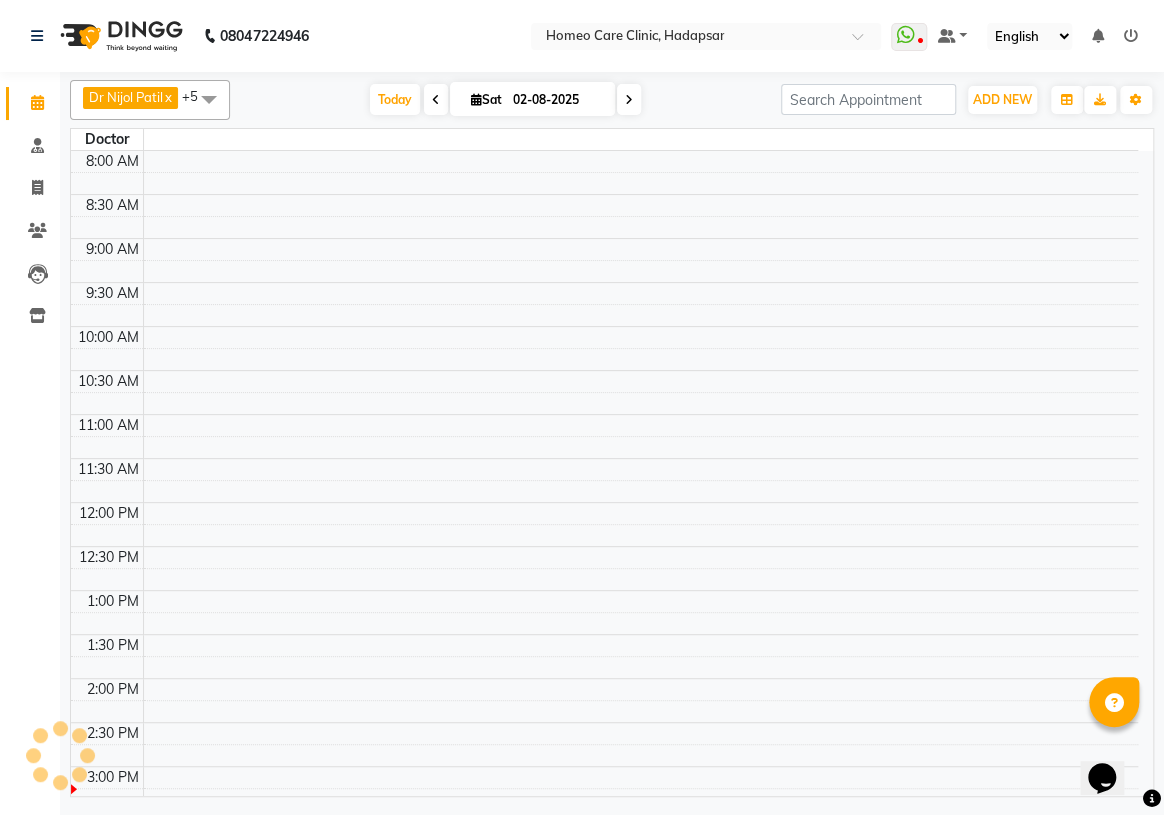 click at bounding box center (436, 100) 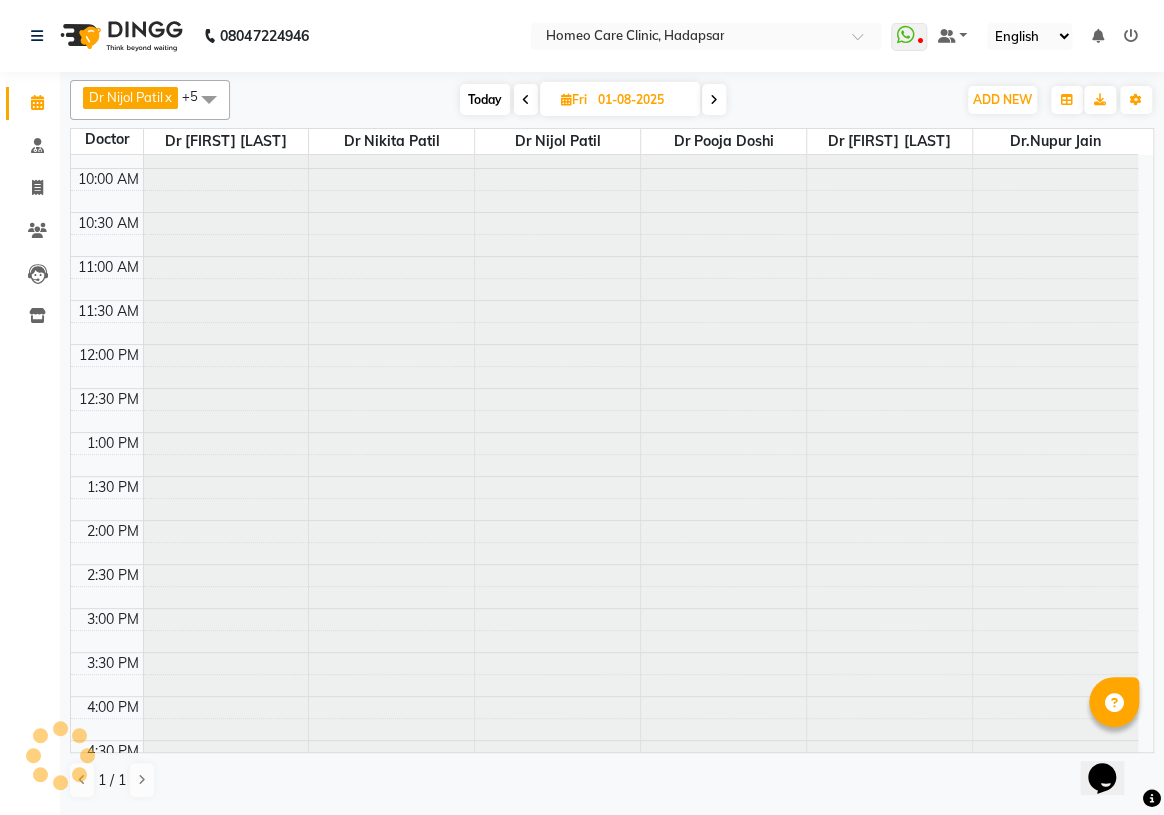scroll, scrollTop: 0, scrollLeft: 0, axis: both 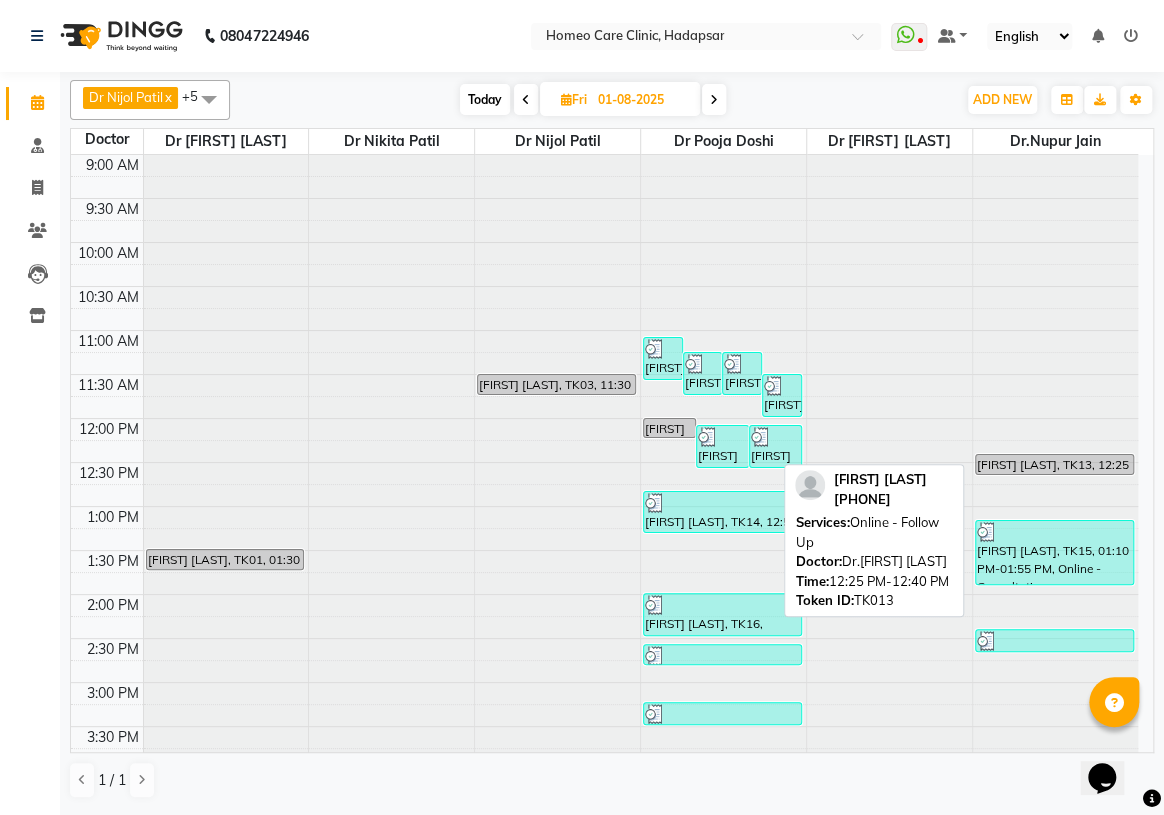 click on "[FIRST] [LAST], TK13, 12:25 PM-12:40 PM, Online - Follow Up" at bounding box center (1054, 464) 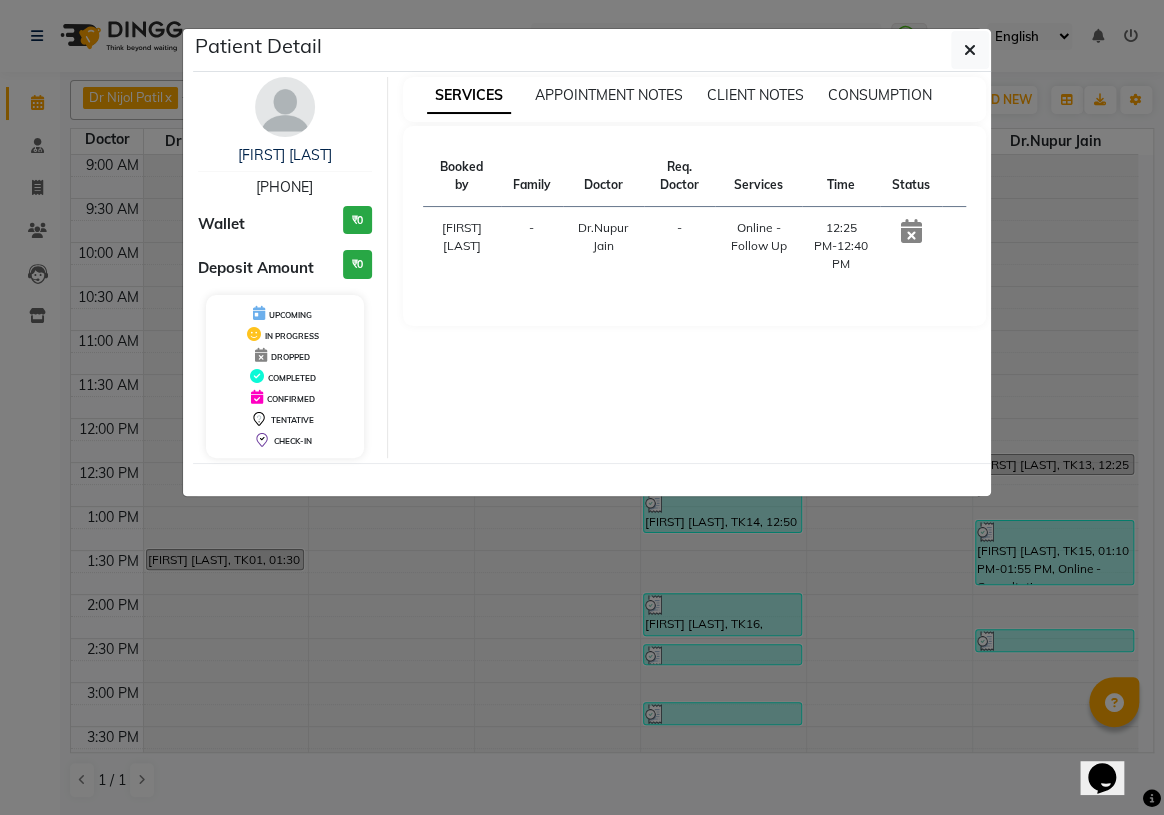 click on "Dr.Nupur Jain" at bounding box center [603, 246] 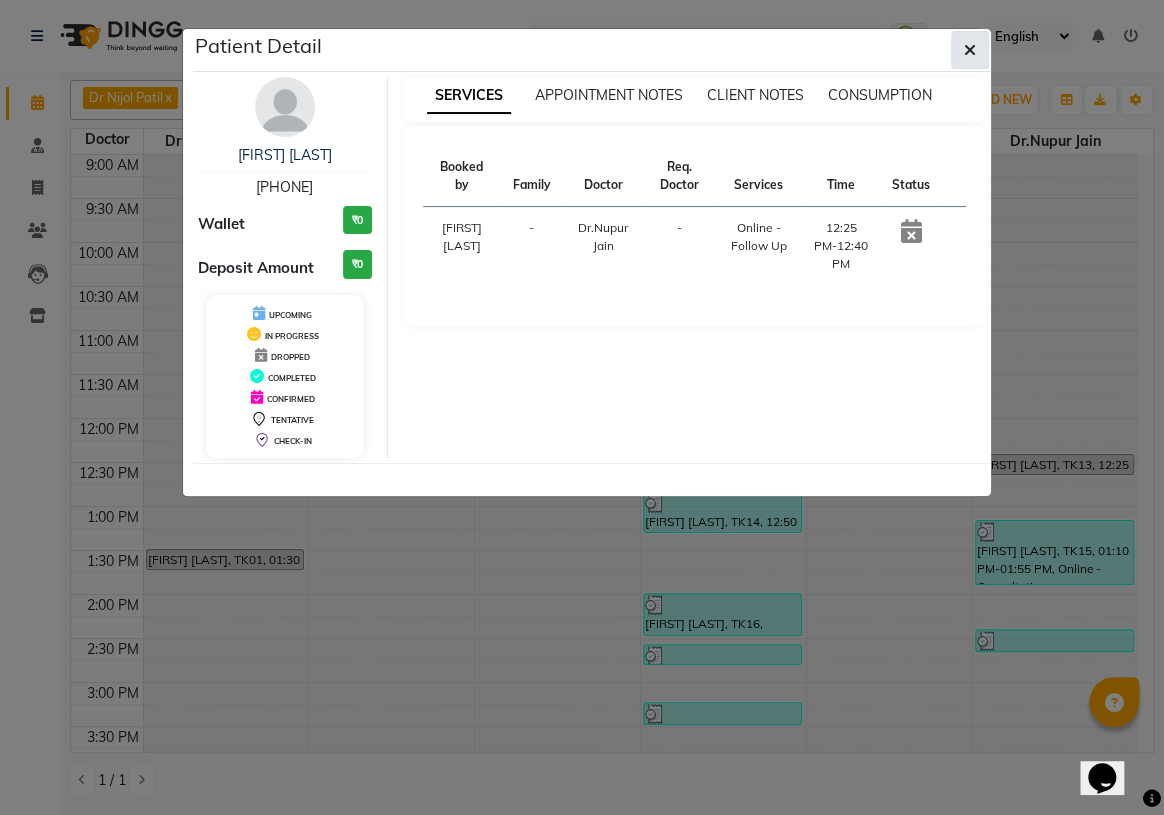 click 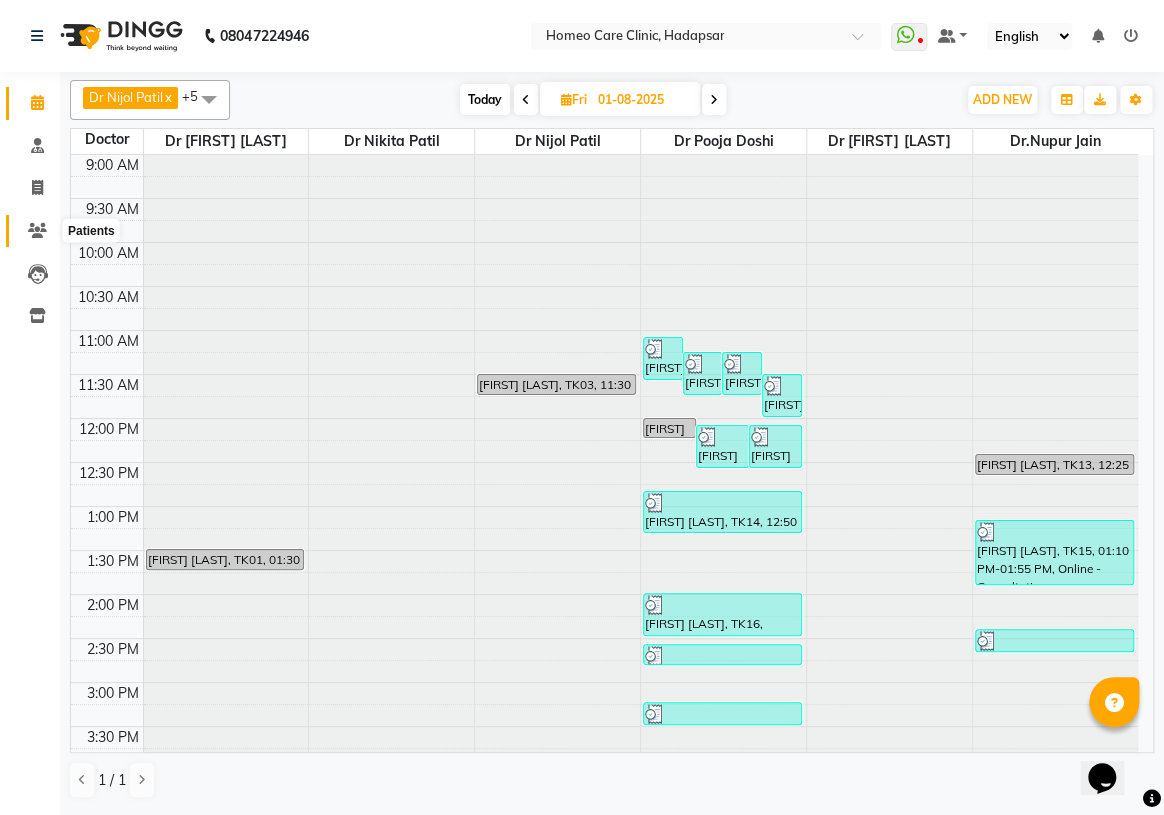 click 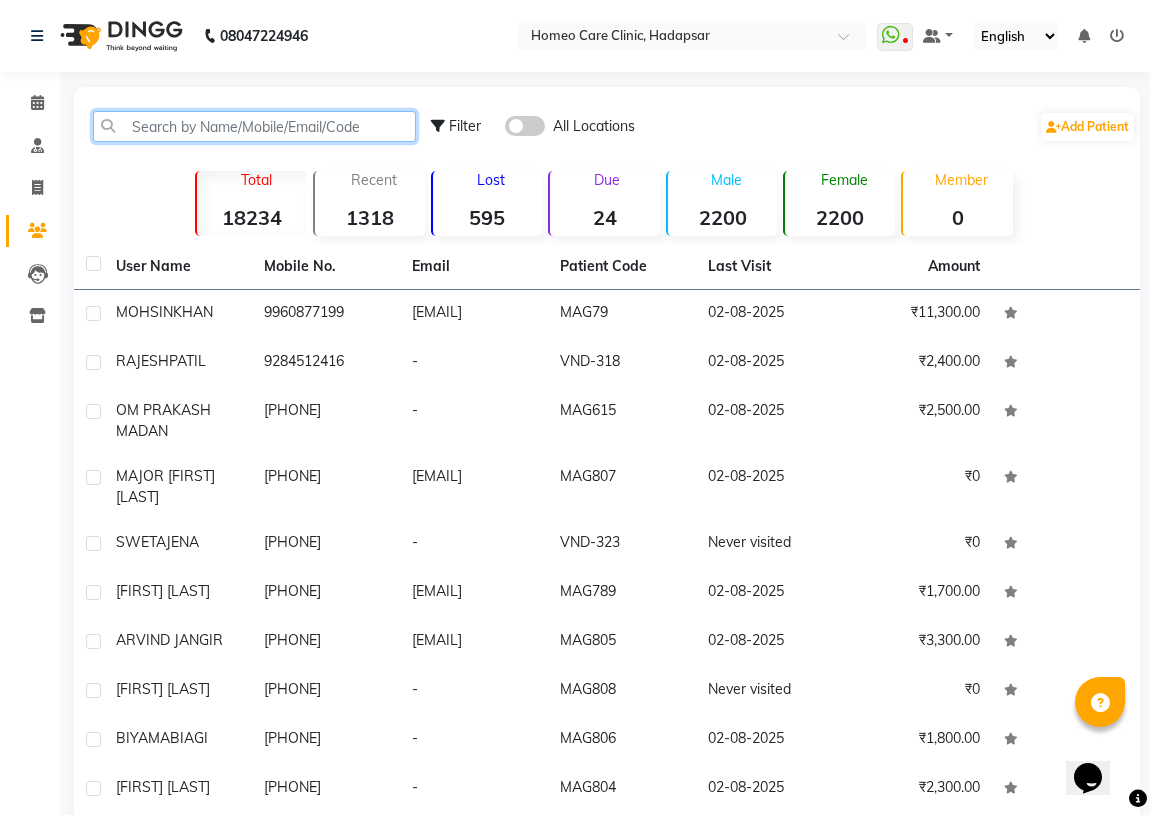 click 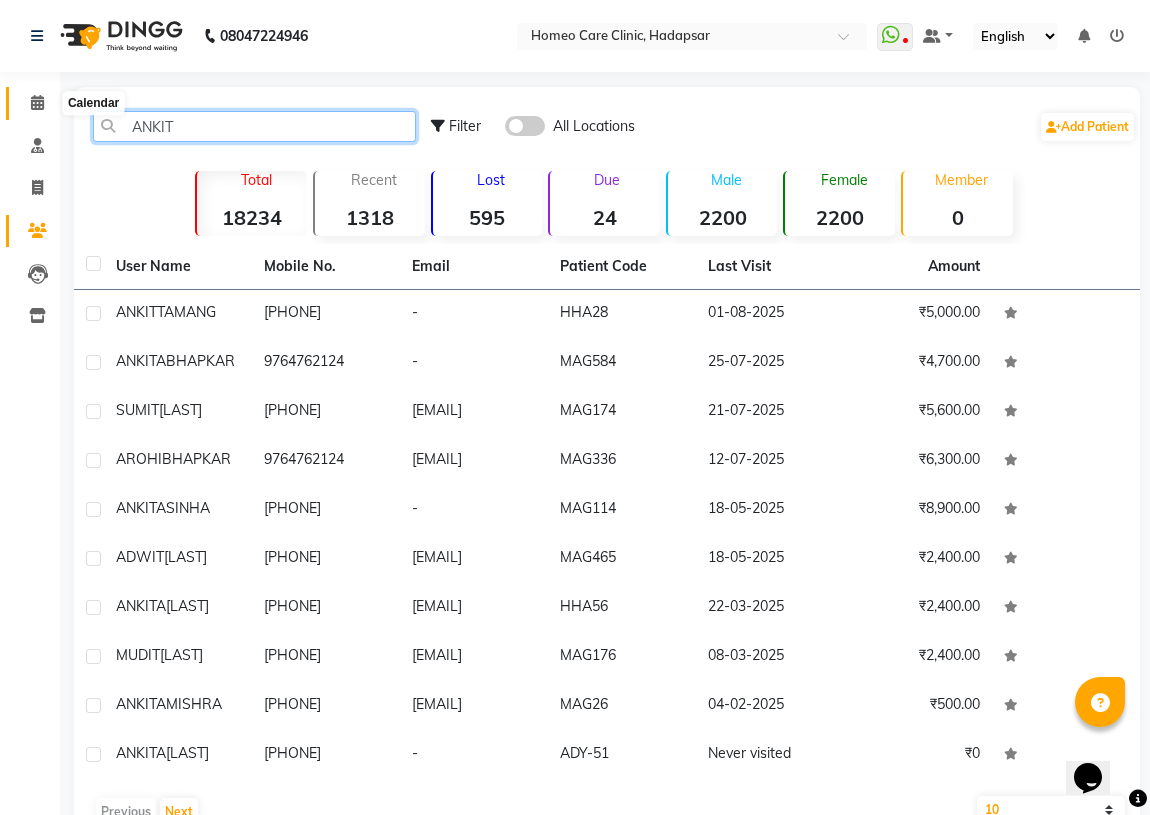 type on "ANKIT" 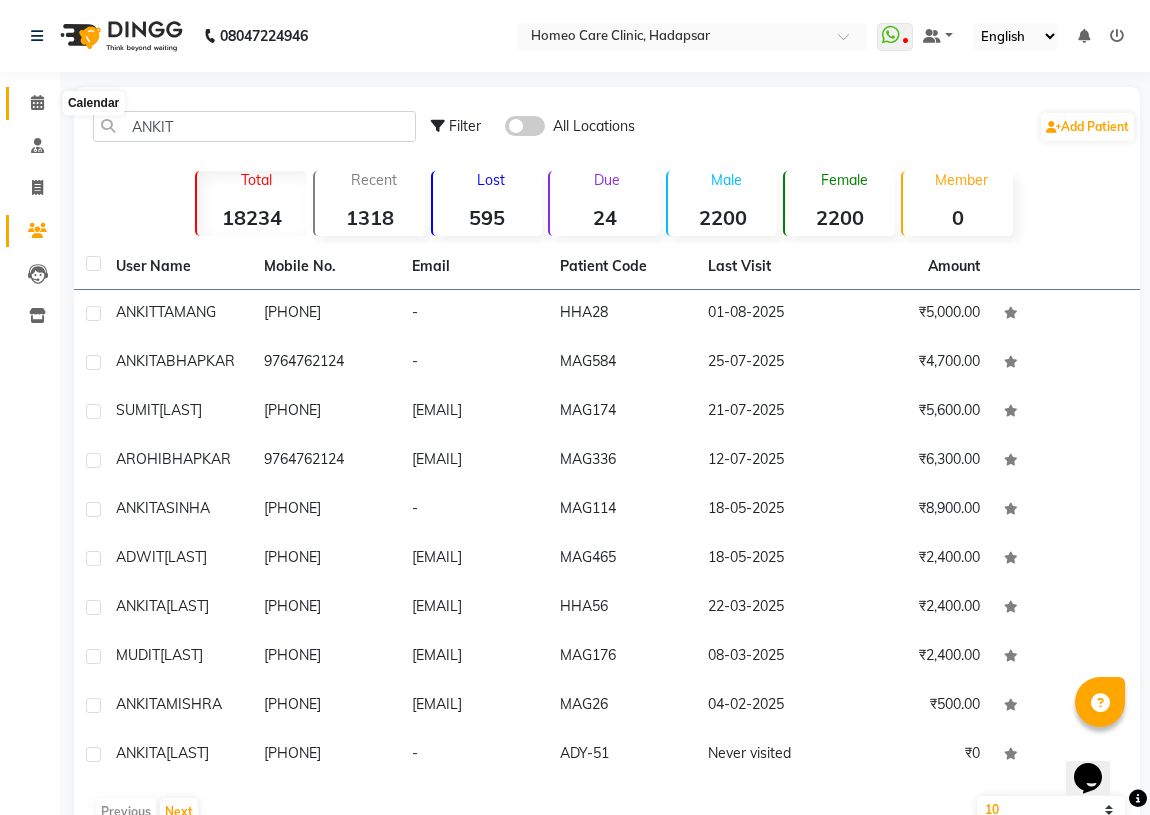 click 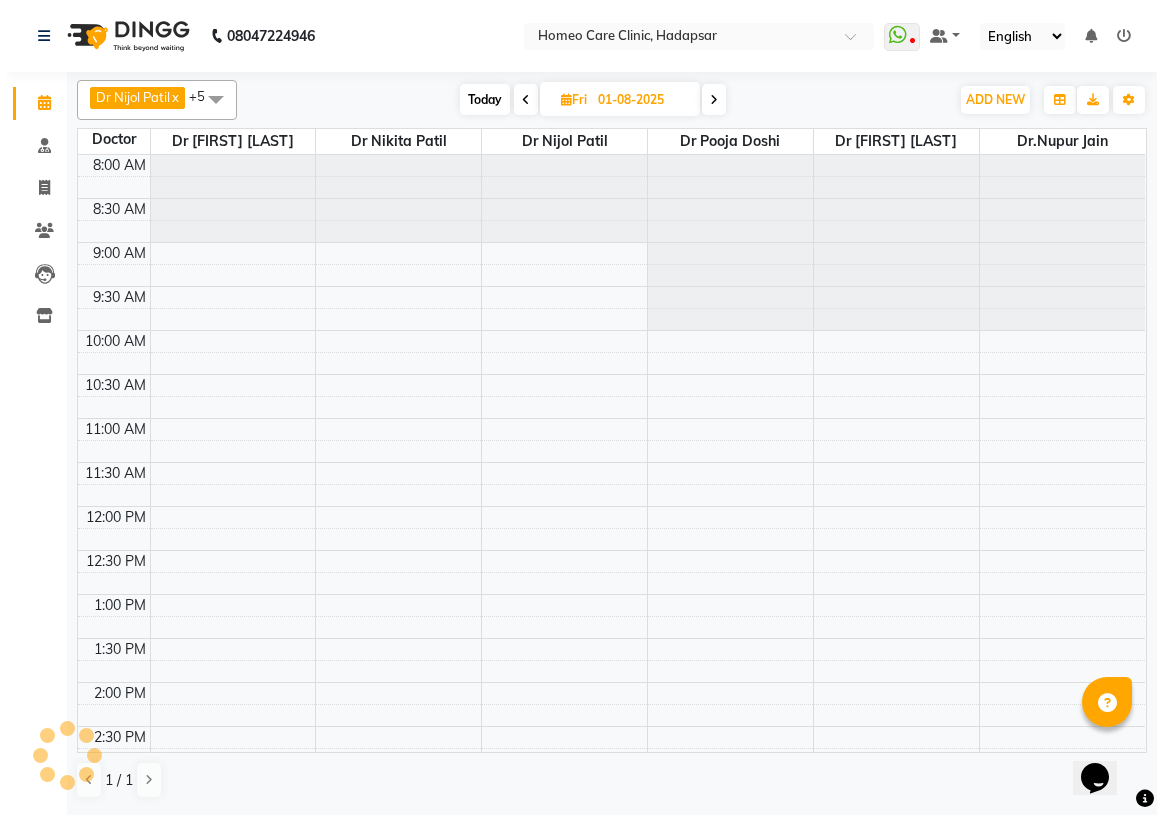 scroll, scrollTop: 0, scrollLeft: 0, axis: both 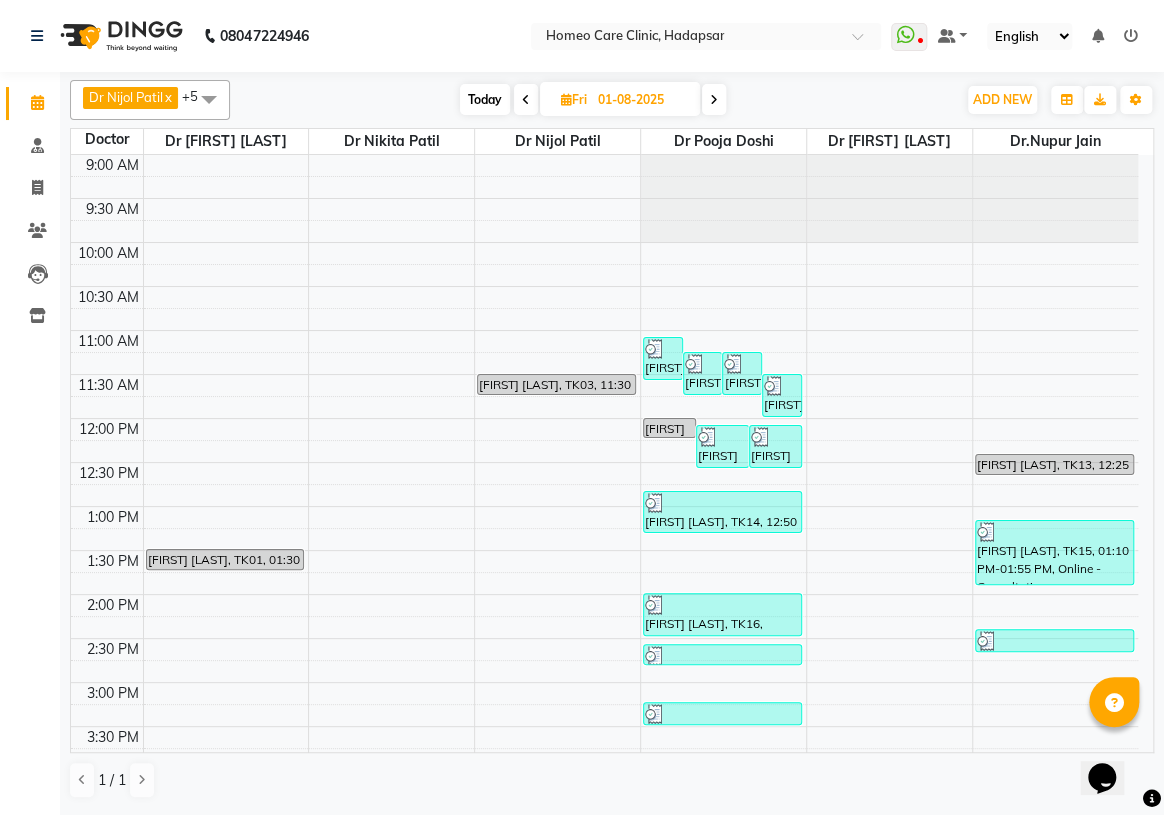 click at bounding box center [714, 100] 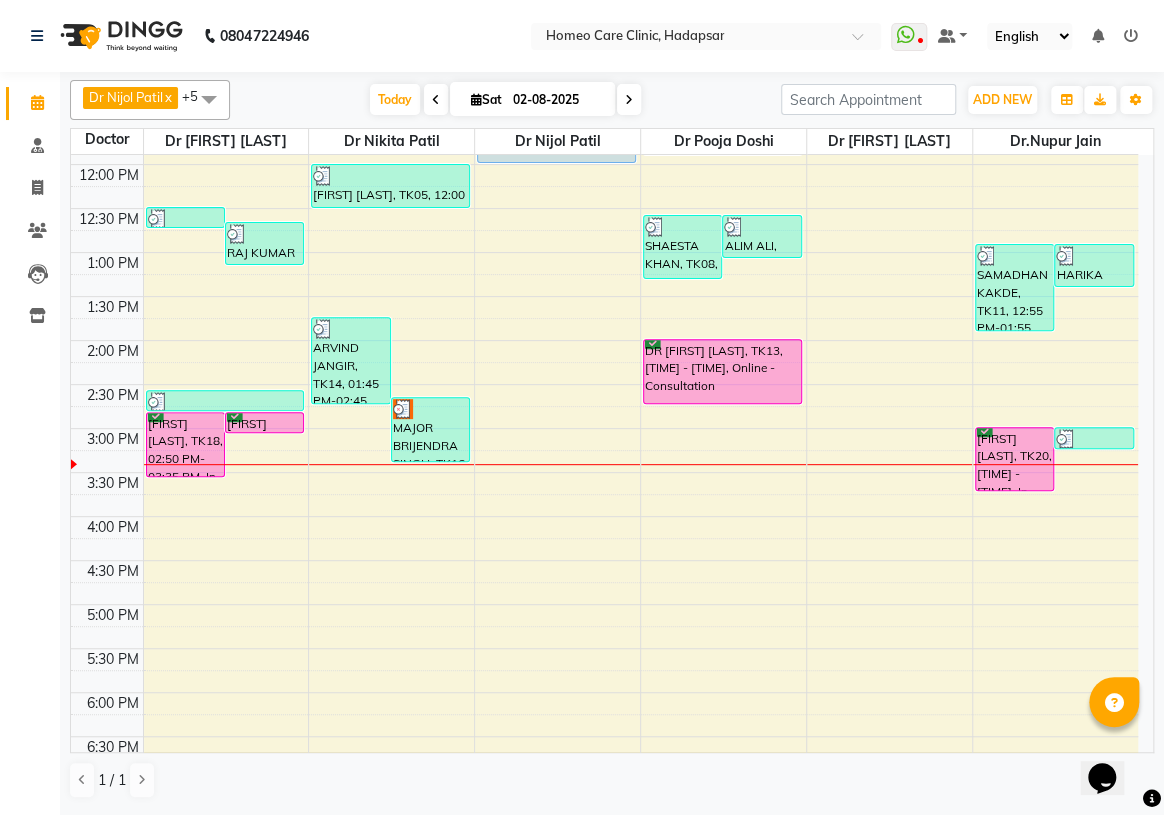scroll, scrollTop: 0, scrollLeft: 0, axis: both 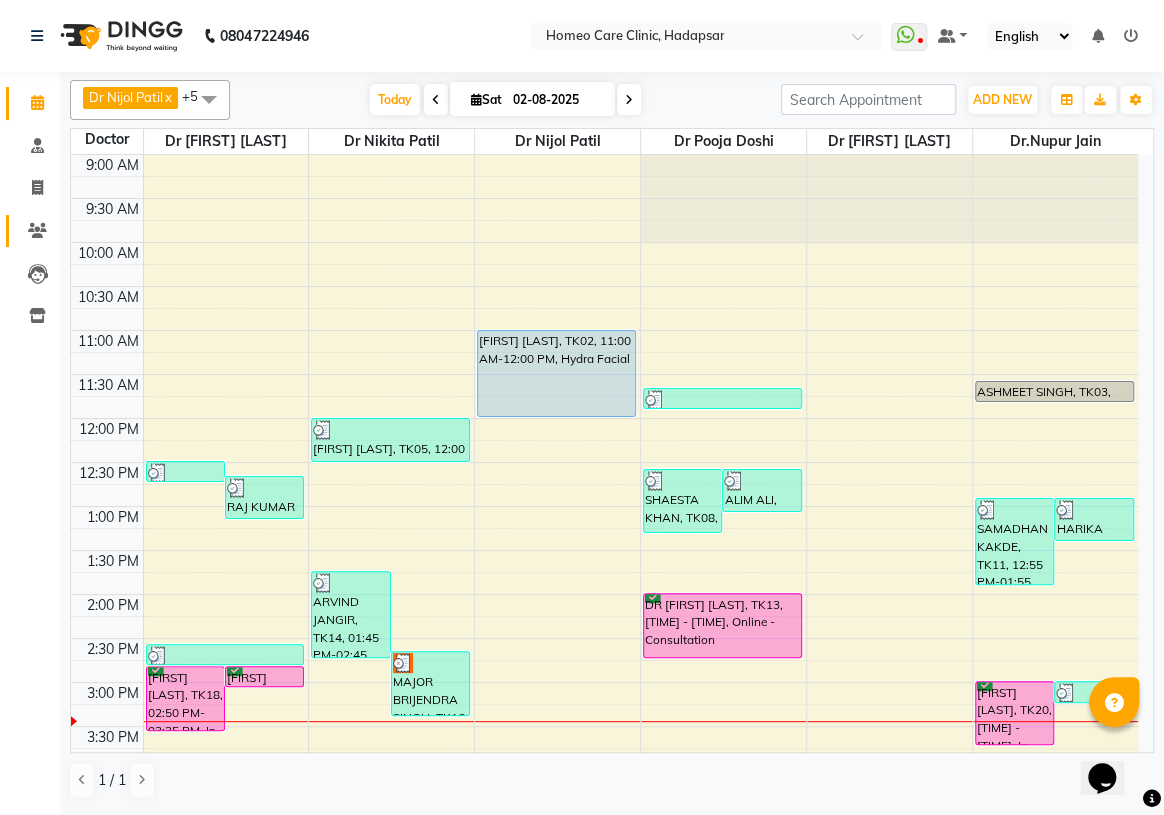 click on "Patients" 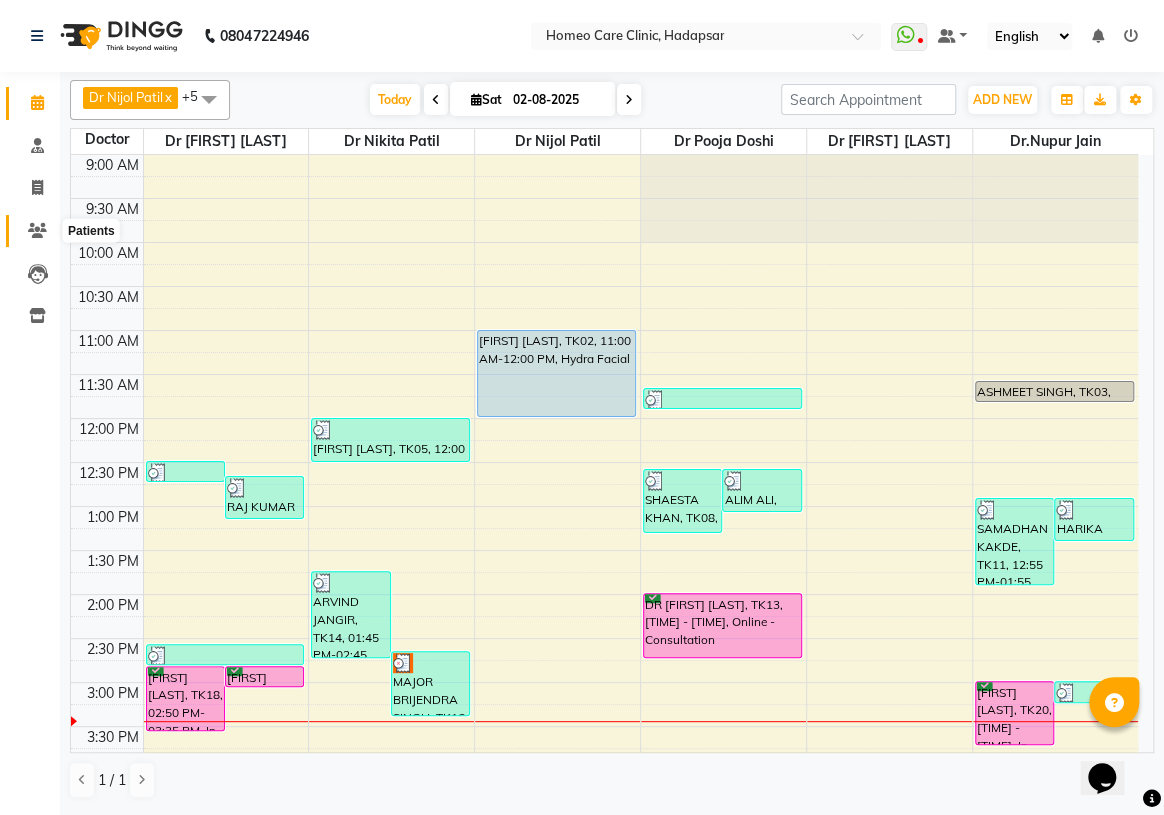 click 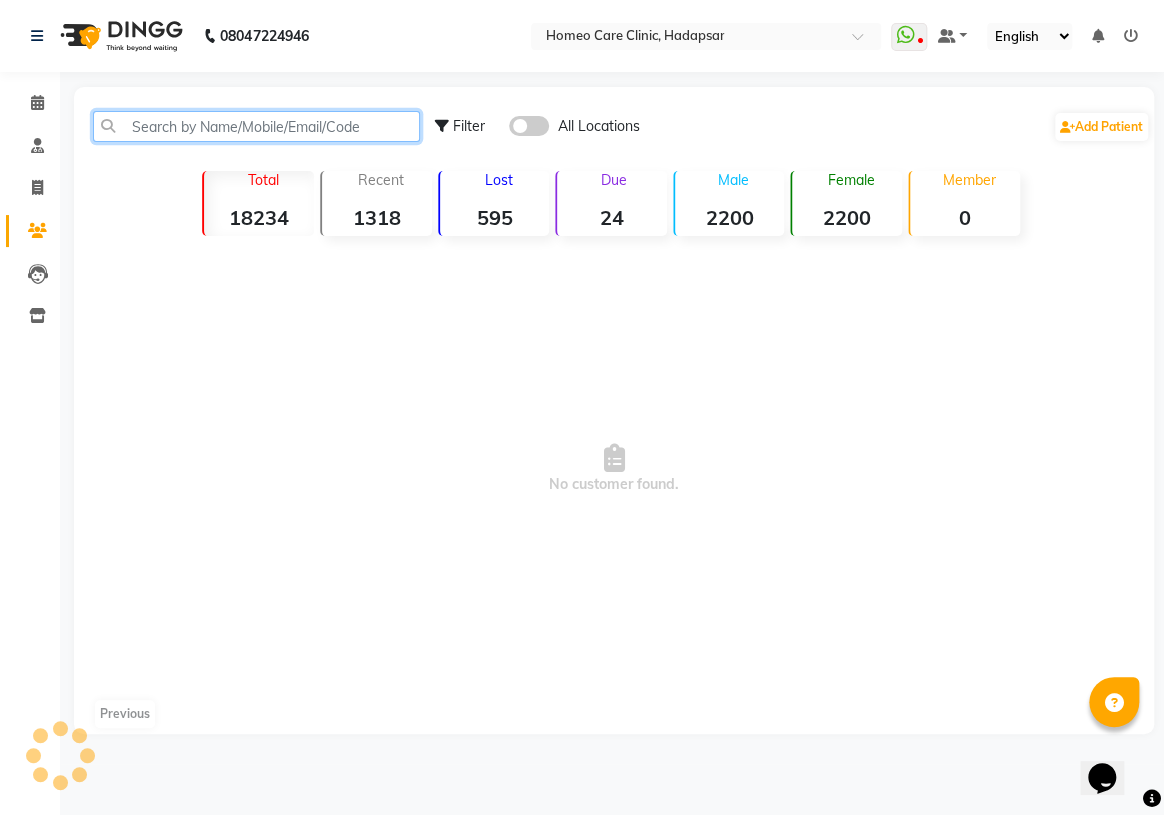 click 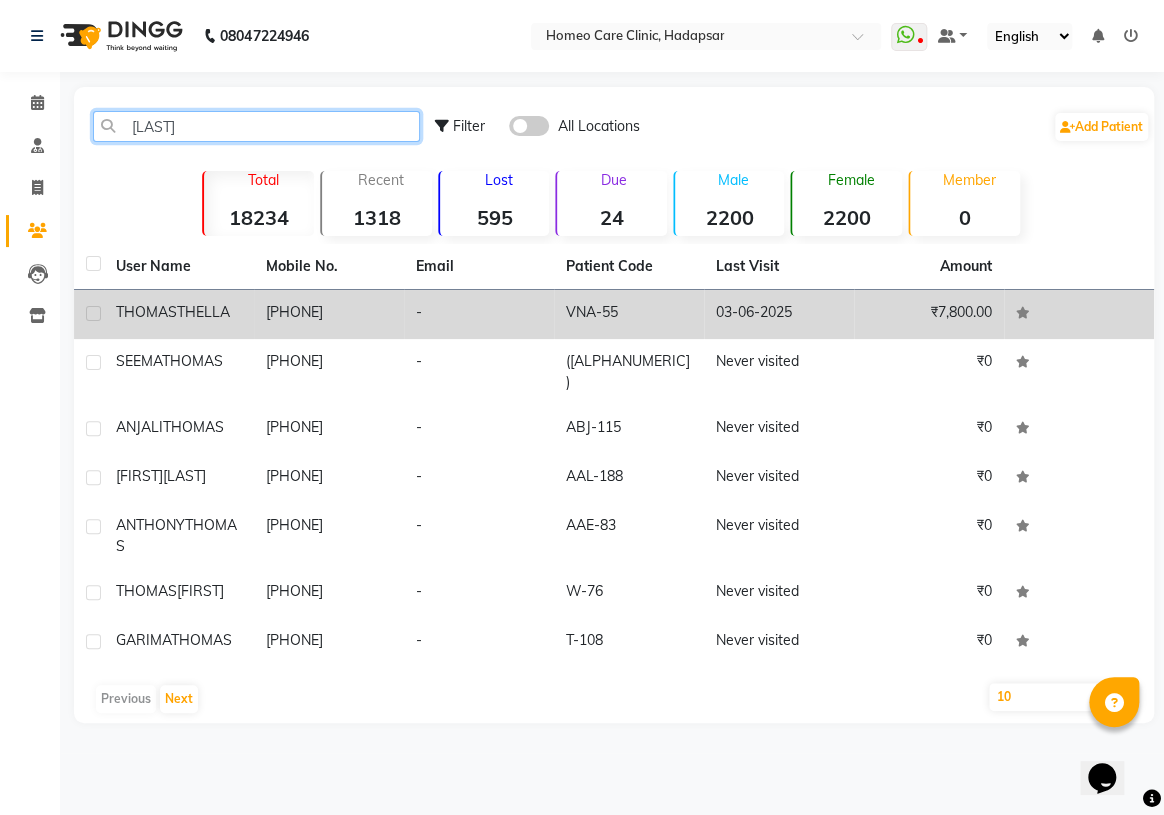 type on "[LAST]" 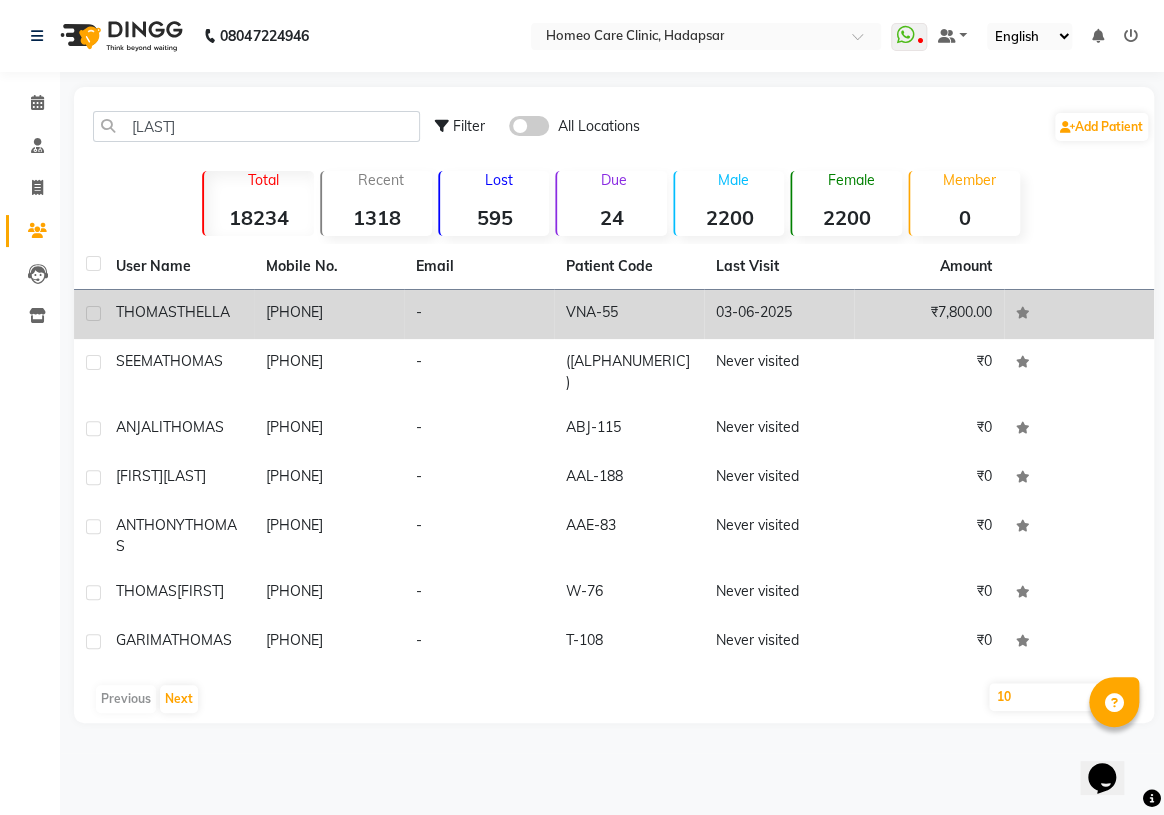click on "[PHONE]" 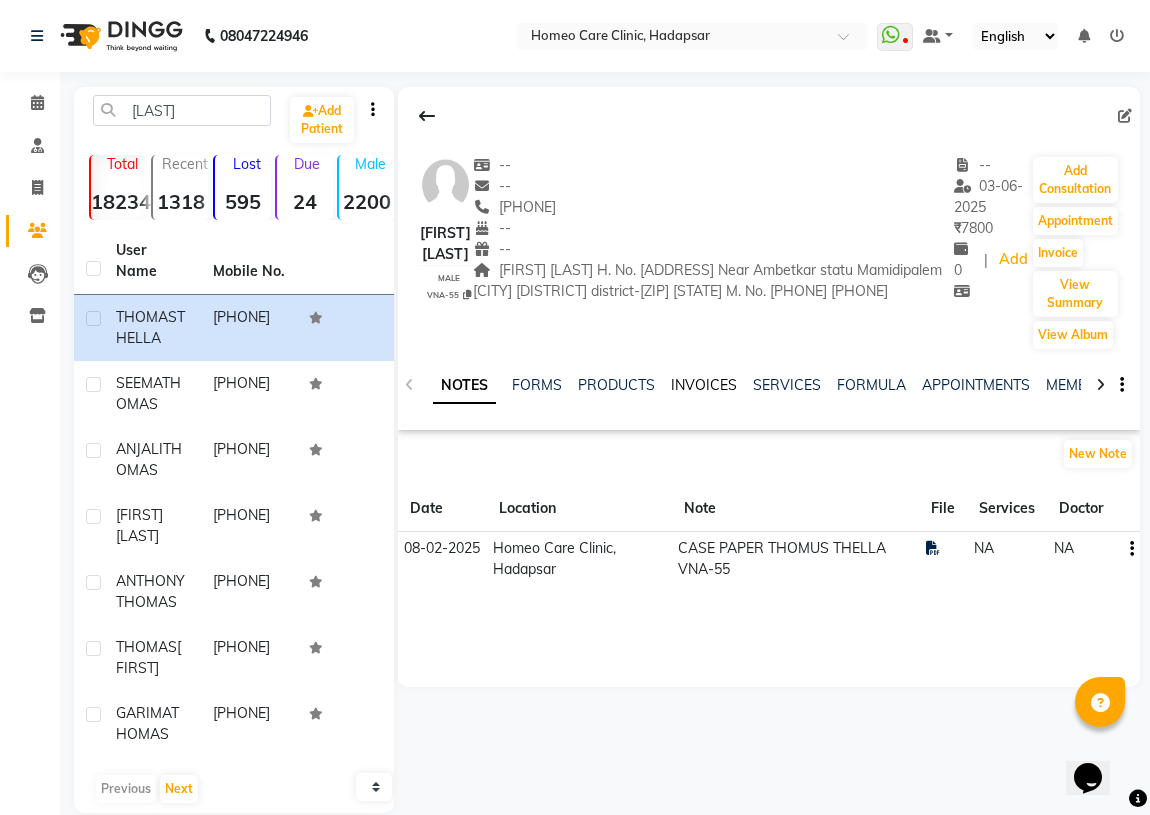 click on "INVOICES" 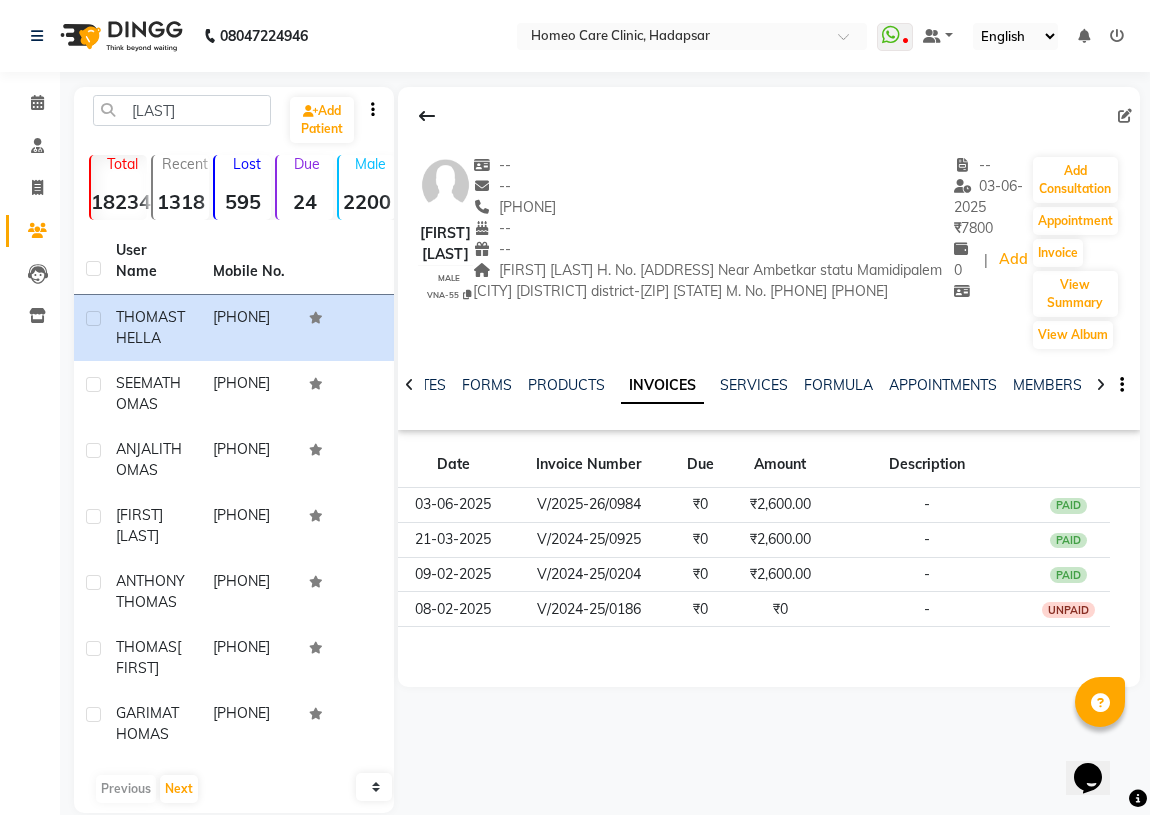click on "[FIRST] [LAST]
H. No. [ADDRESS]
Near Ambetkar statu
Mamidipalem
[CITY]
[DISTRICT] district-[ZIP]
[STATE]
M. No. [PHONE]
[PHONE]" 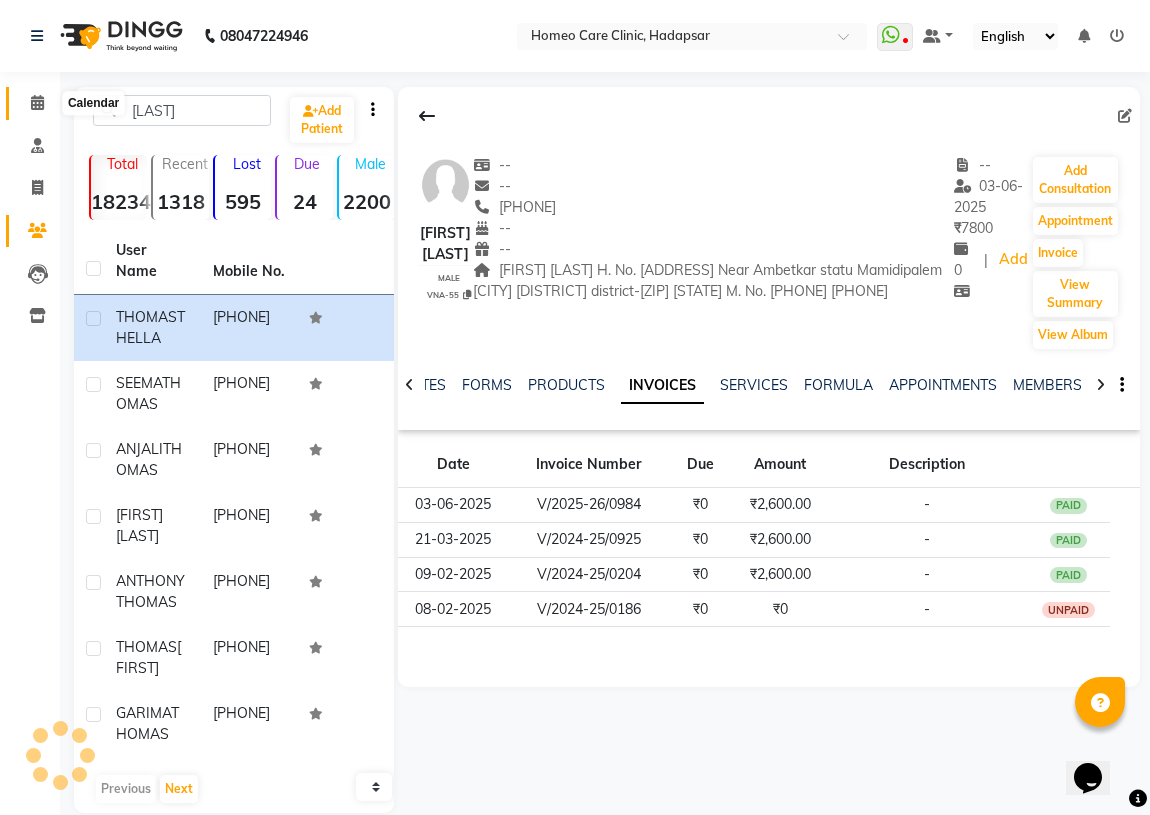 click 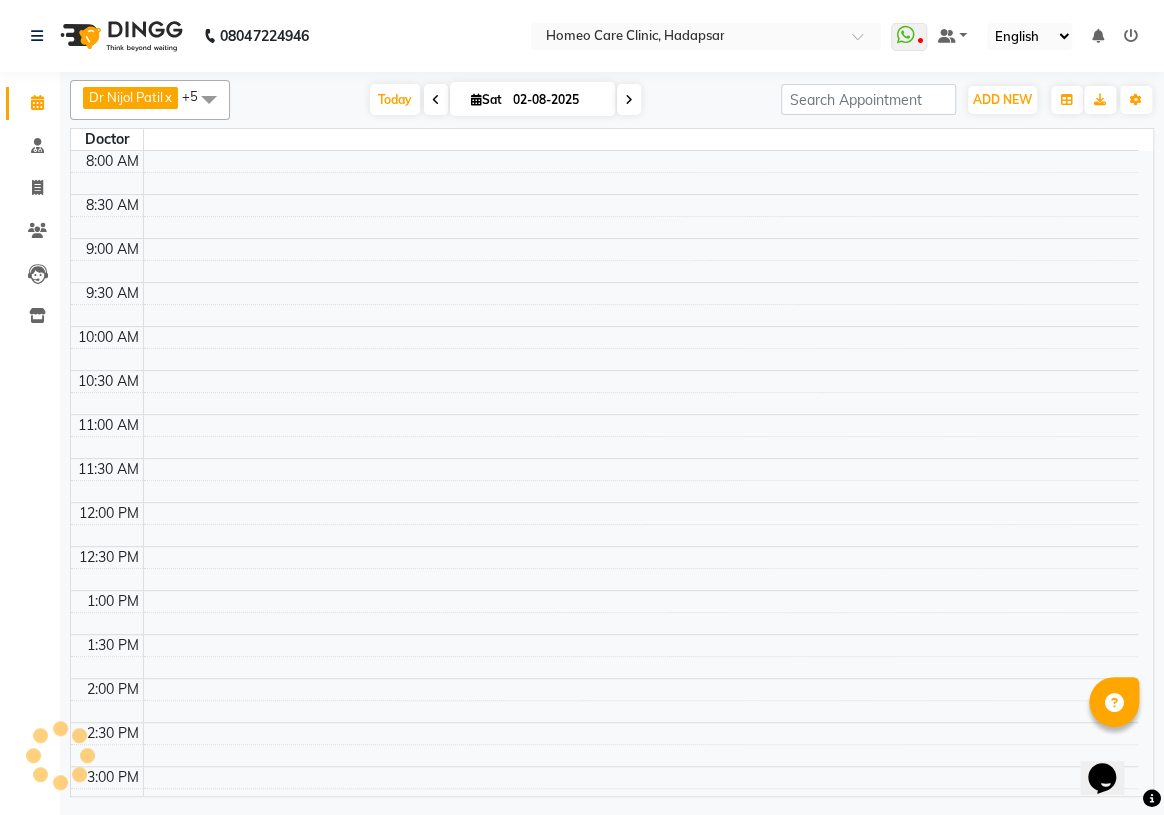 scroll, scrollTop: 0, scrollLeft: 0, axis: both 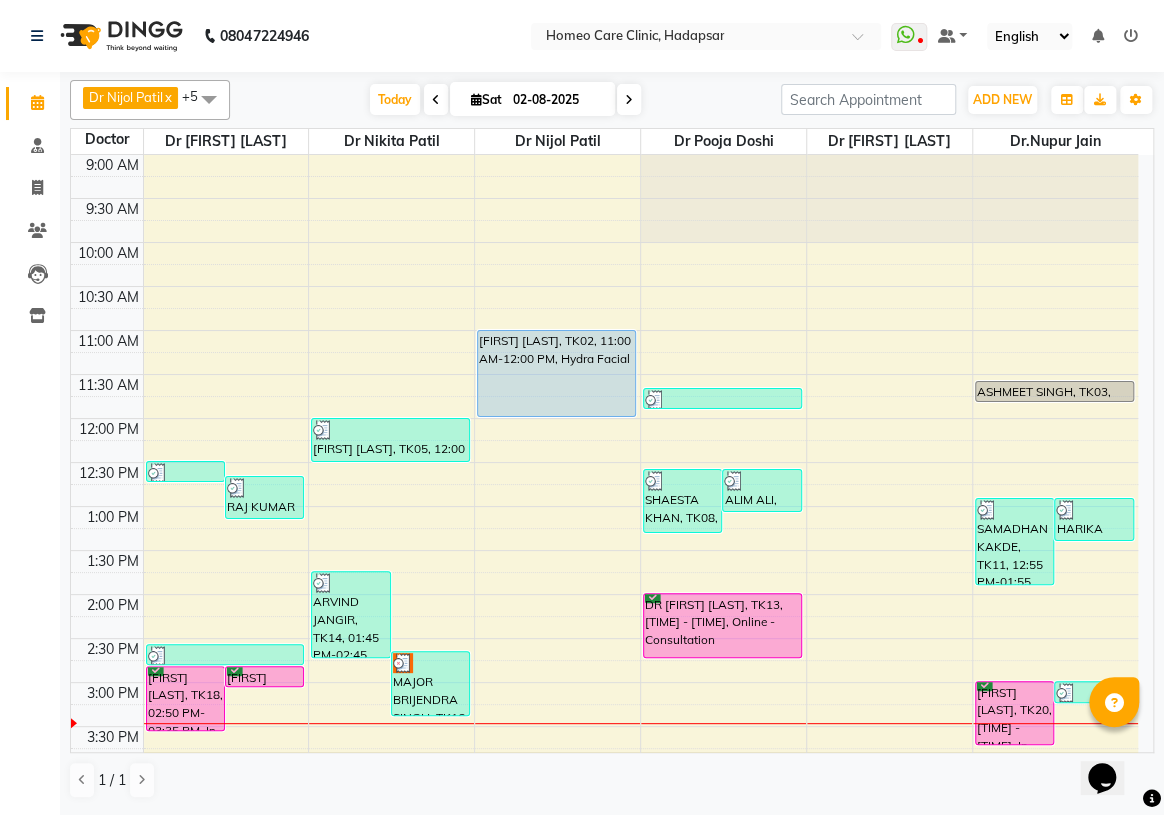 click at bounding box center (436, 99) 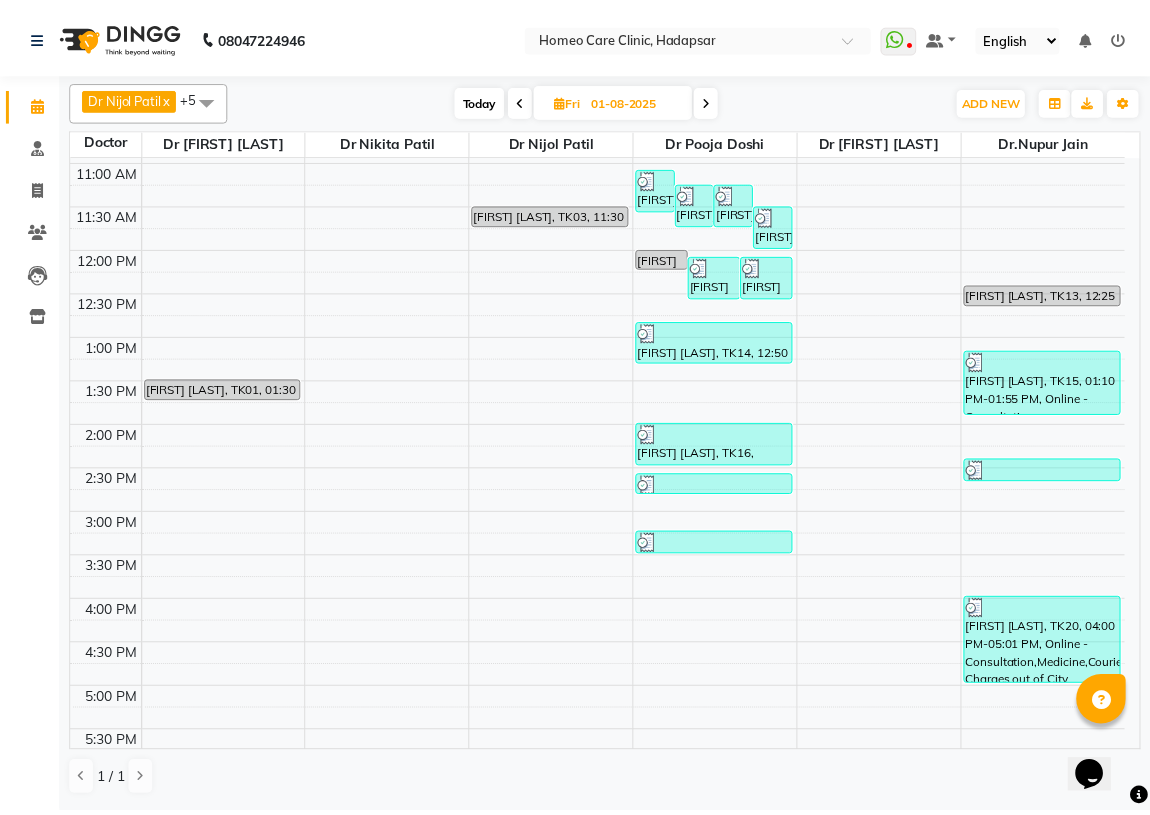scroll, scrollTop: 163, scrollLeft: 0, axis: vertical 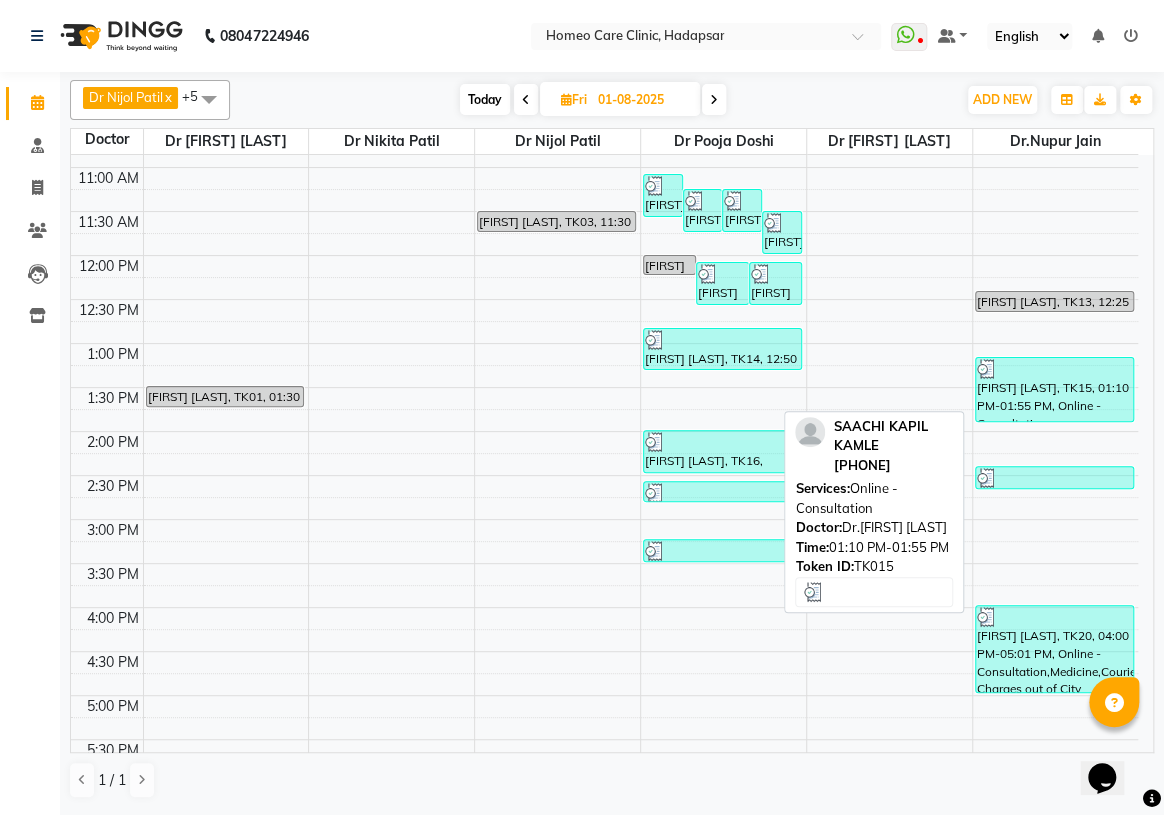 click on "[FIRST] [LAST], TK15, 01:10 PM-01:55 PM, Online - Consultation" at bounding box center (1054, 389) 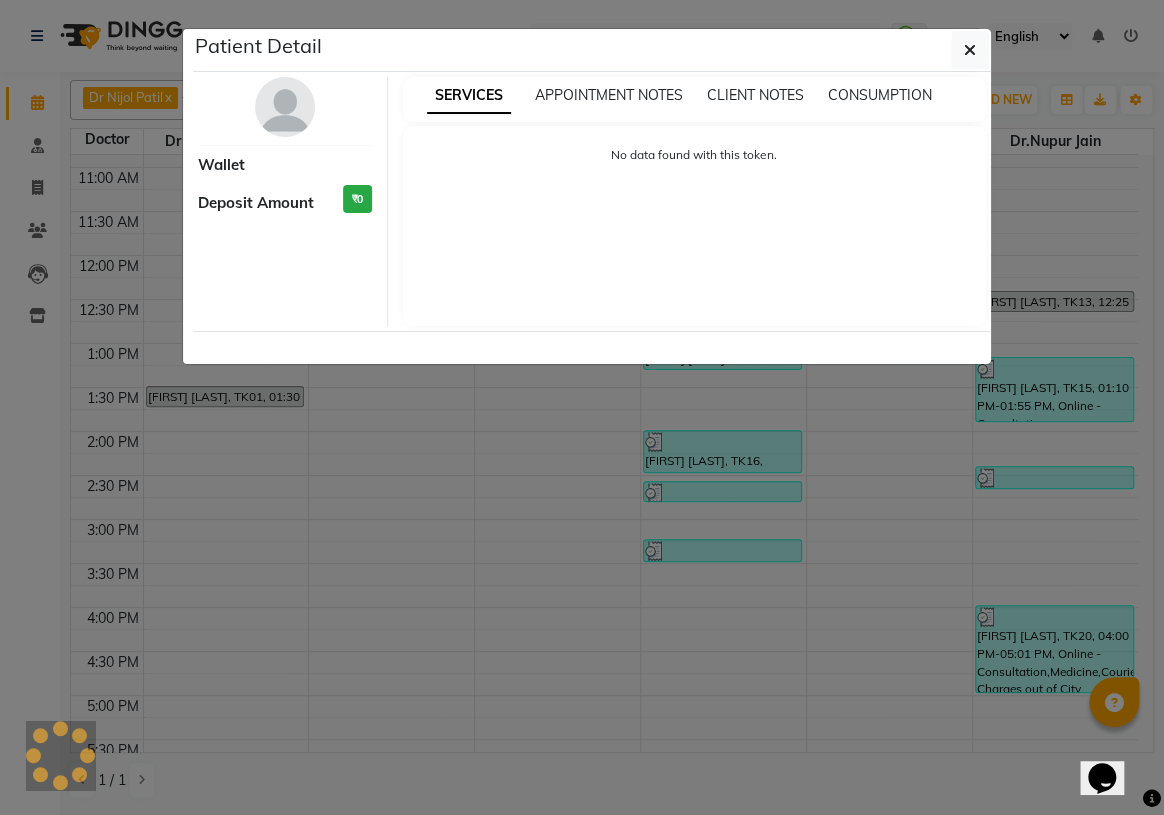 select on "3" 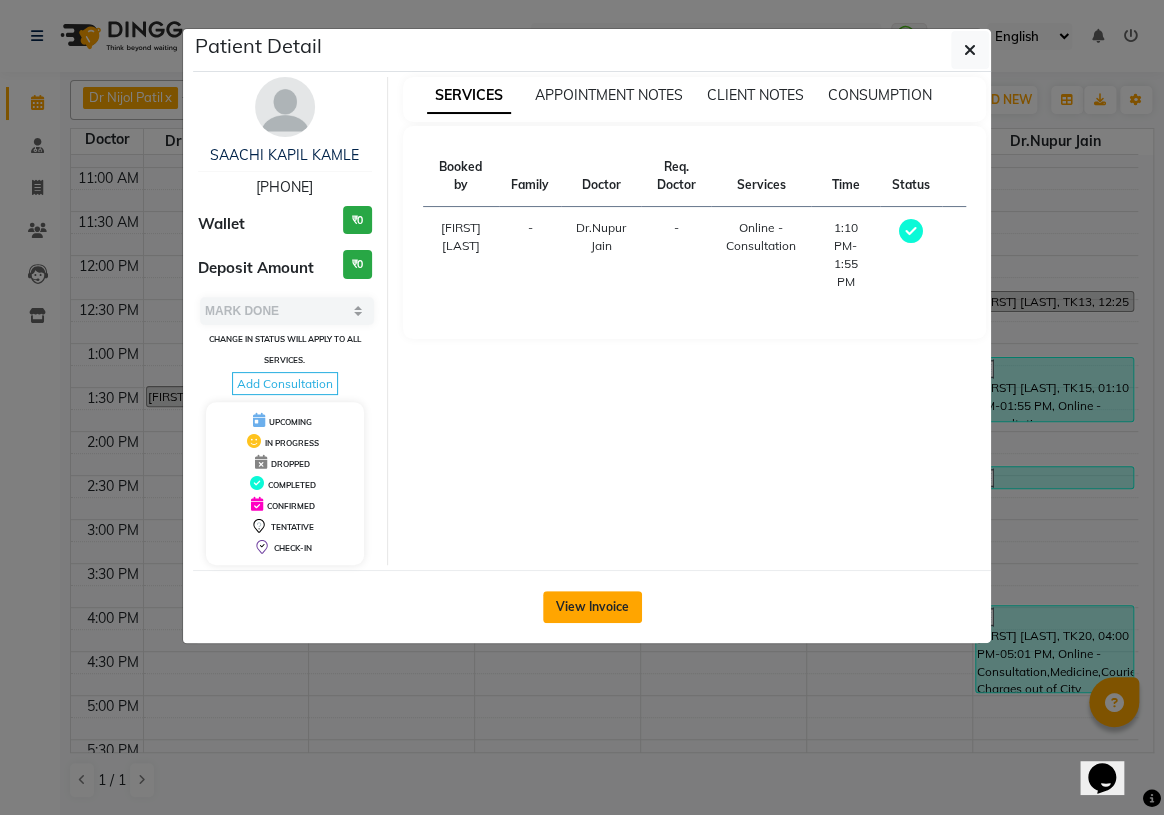 click on "View Invoice" 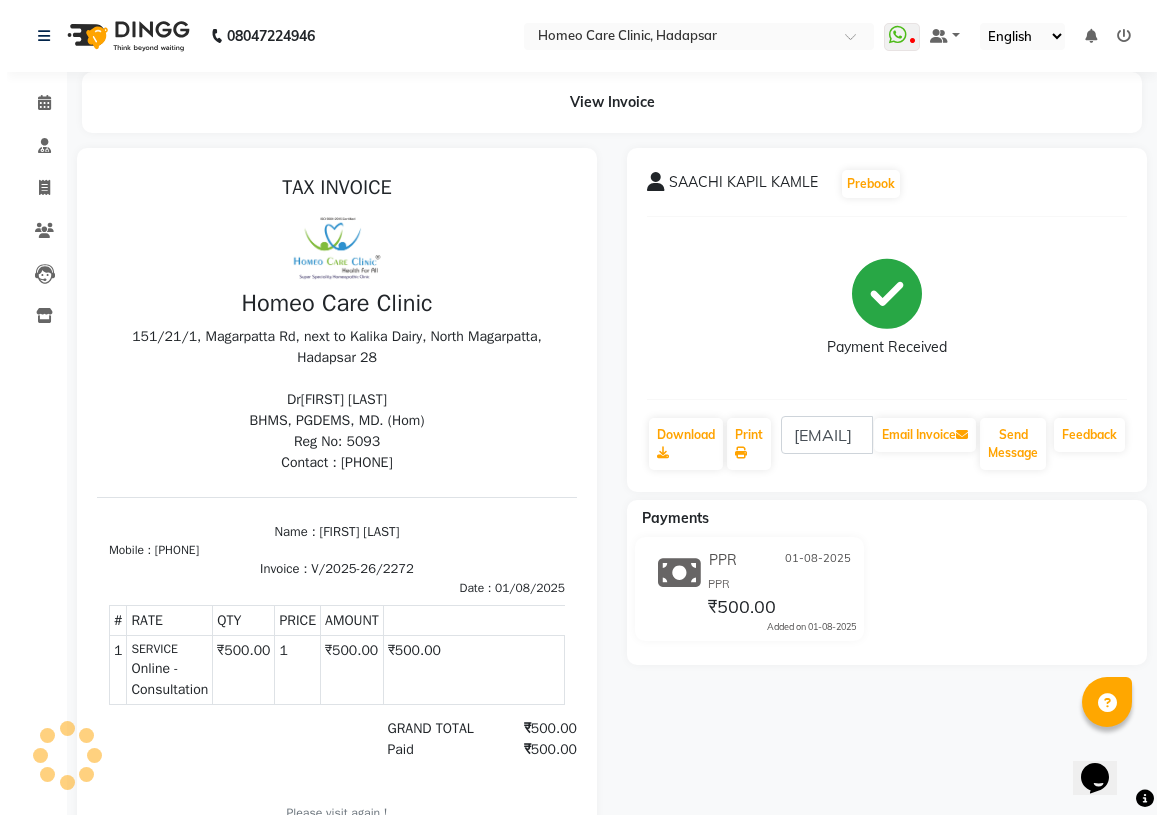 scroll, scrollTop: 0, scrollLeft: 0, axis: both 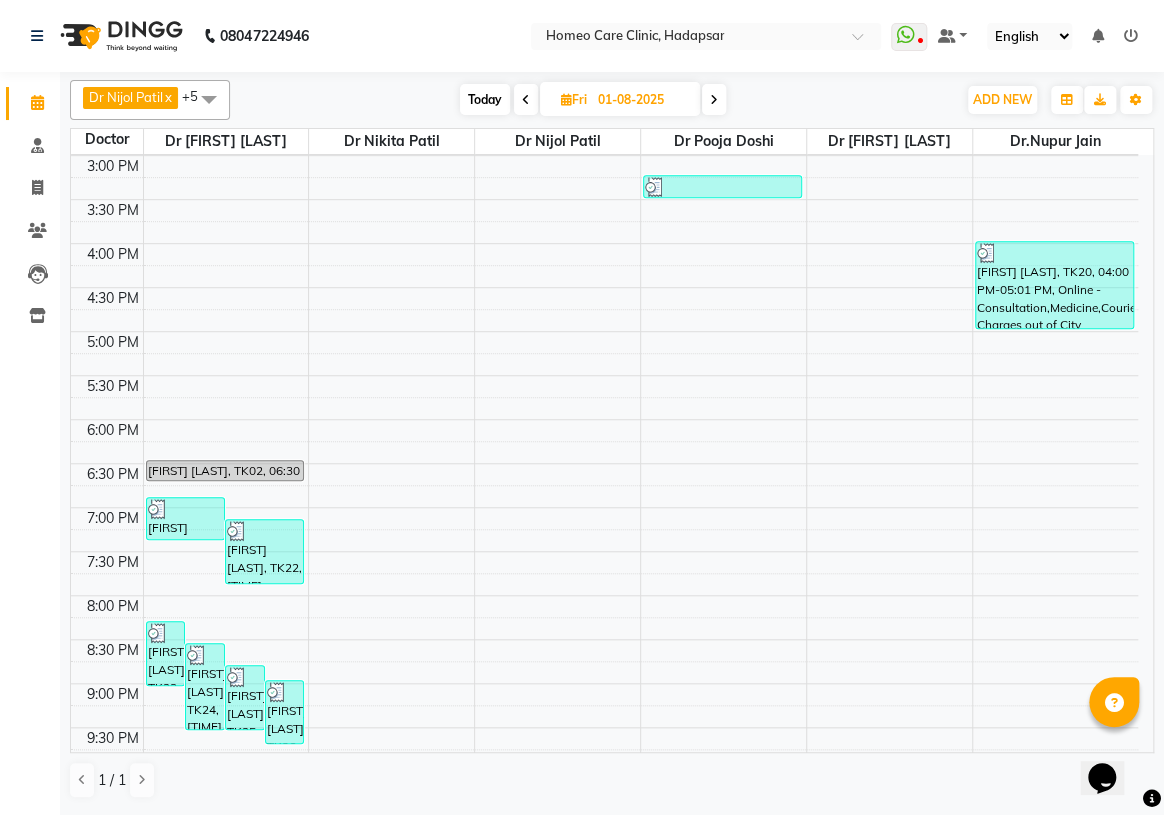 click at bounding box center [714, 99] 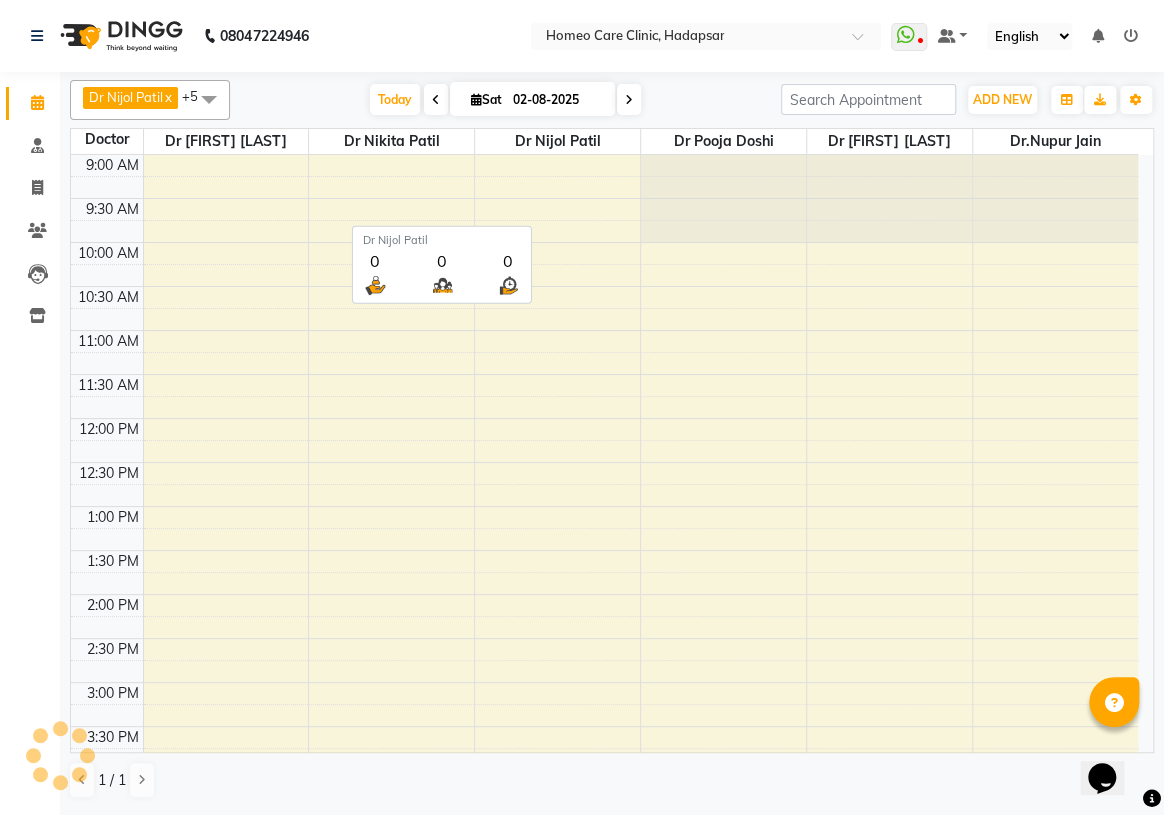 scroll, scrollTop: 615, scrollLeft: 0, axis: vertical 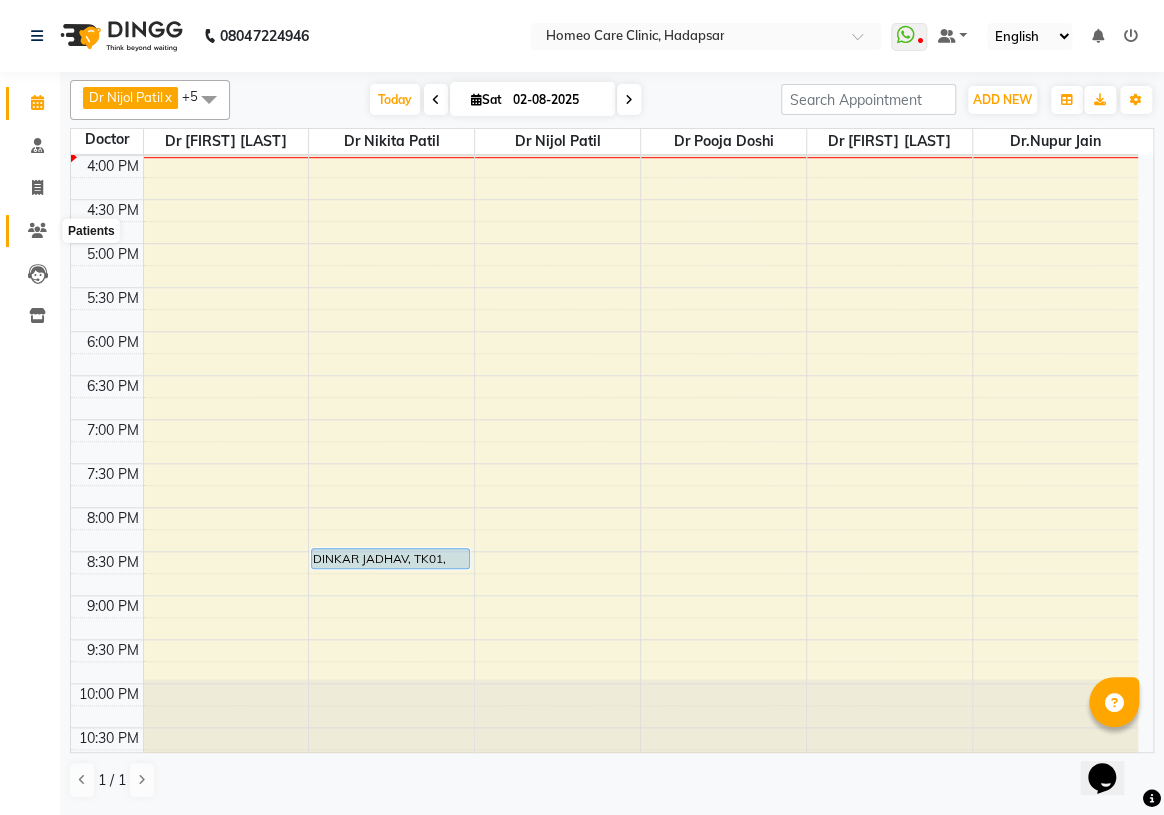click 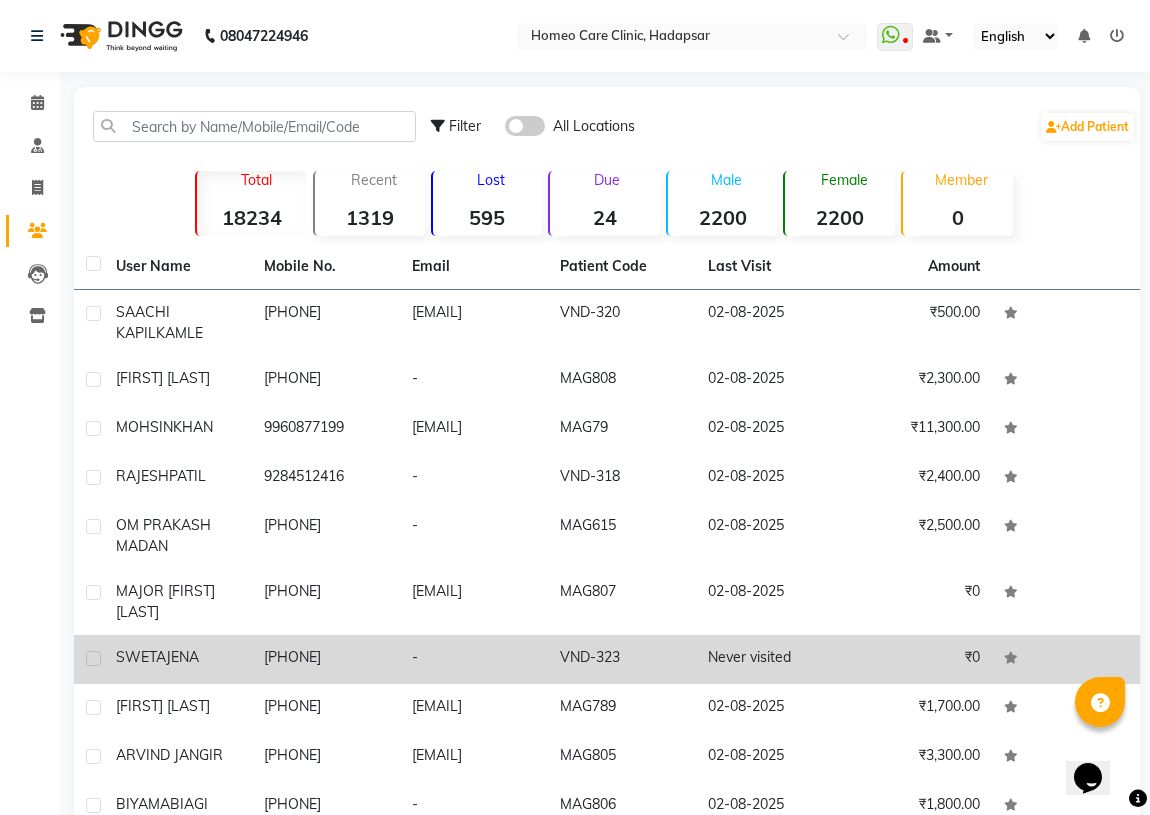 click on "[FIRST] [LAST]" 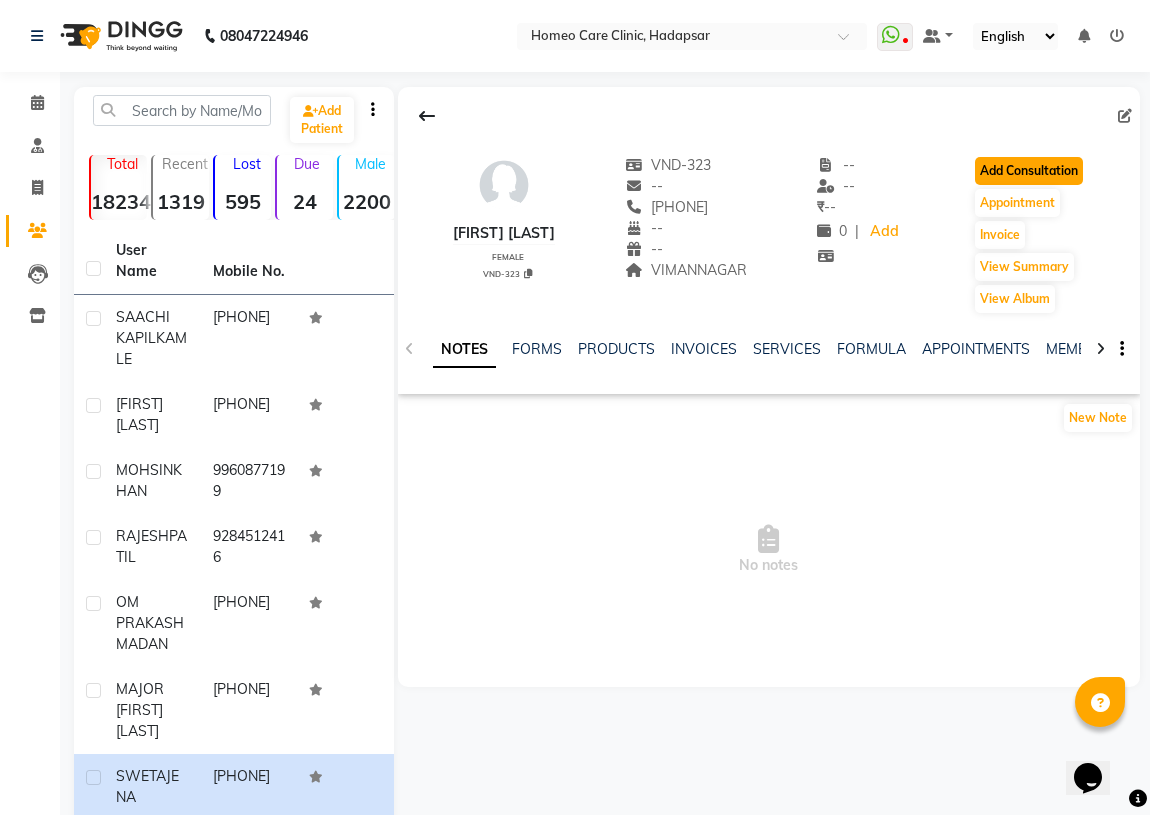 click on "Add Consultation" 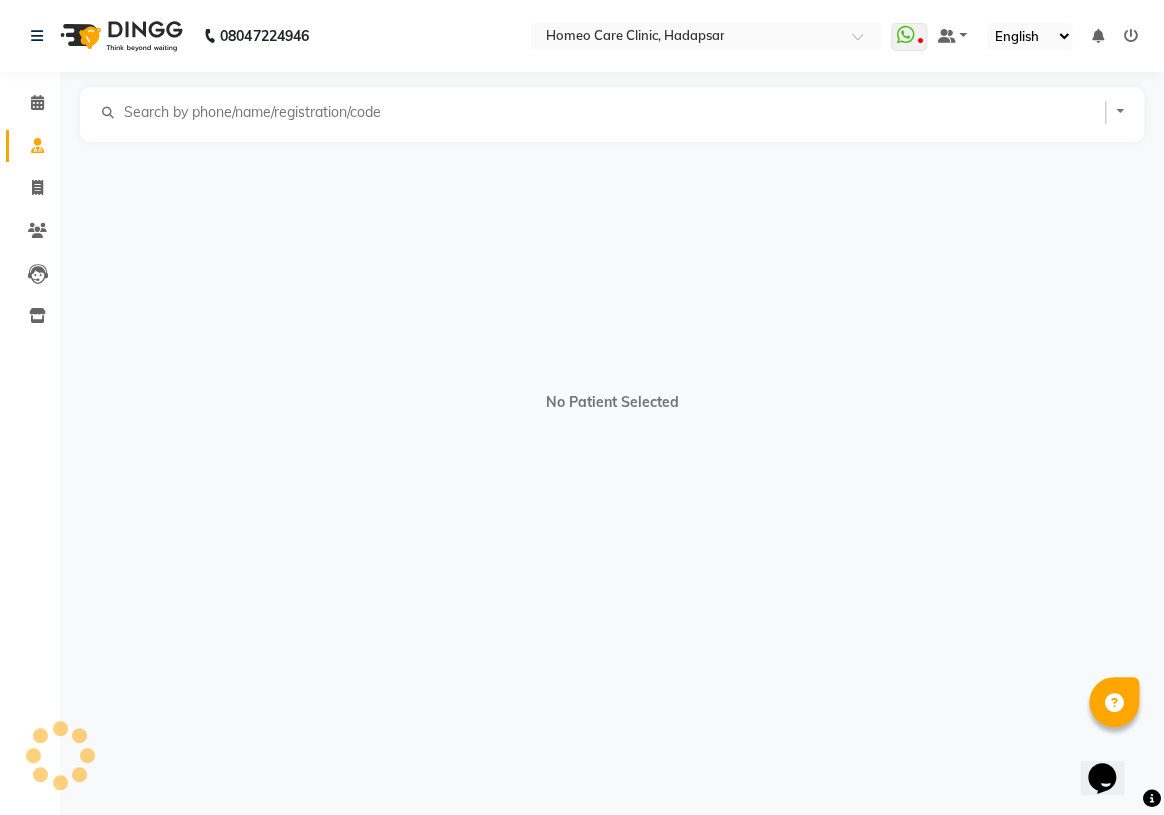 select on "female" 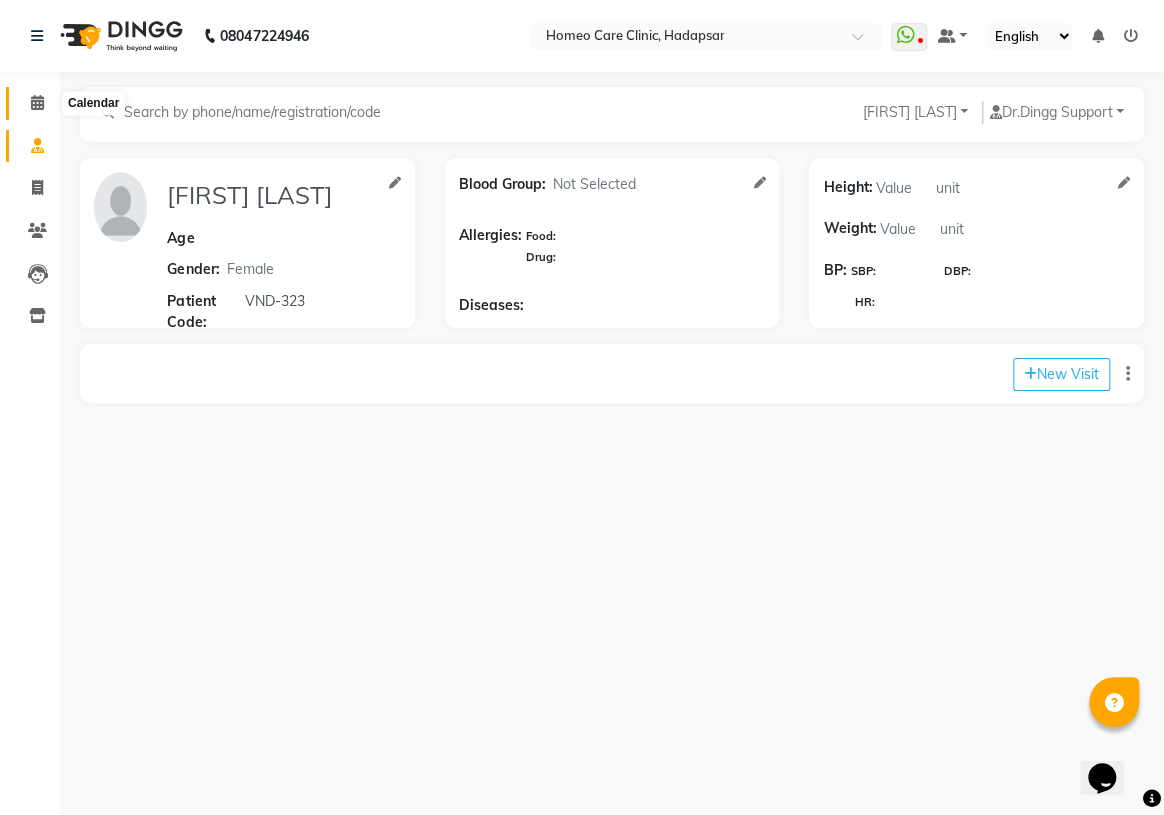 click 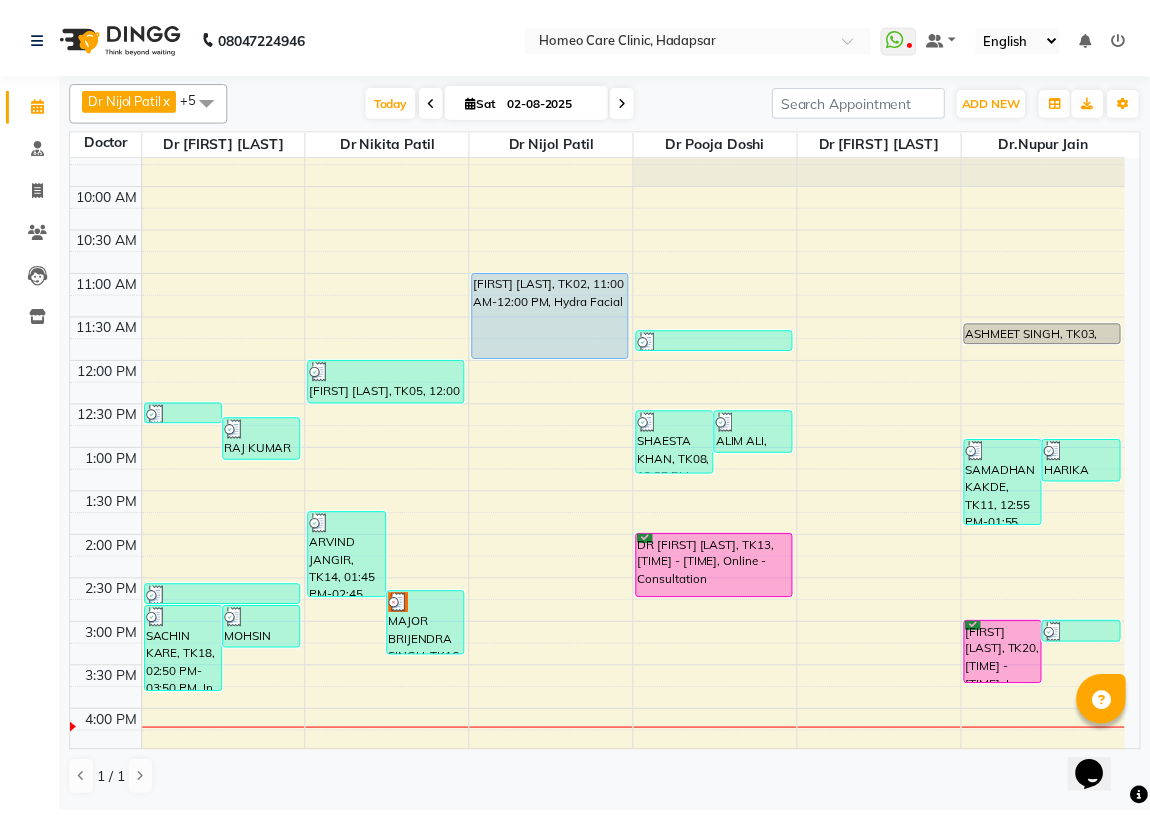 scroll, scrollTop: 90, scrollLeft: 0, axis: vertical 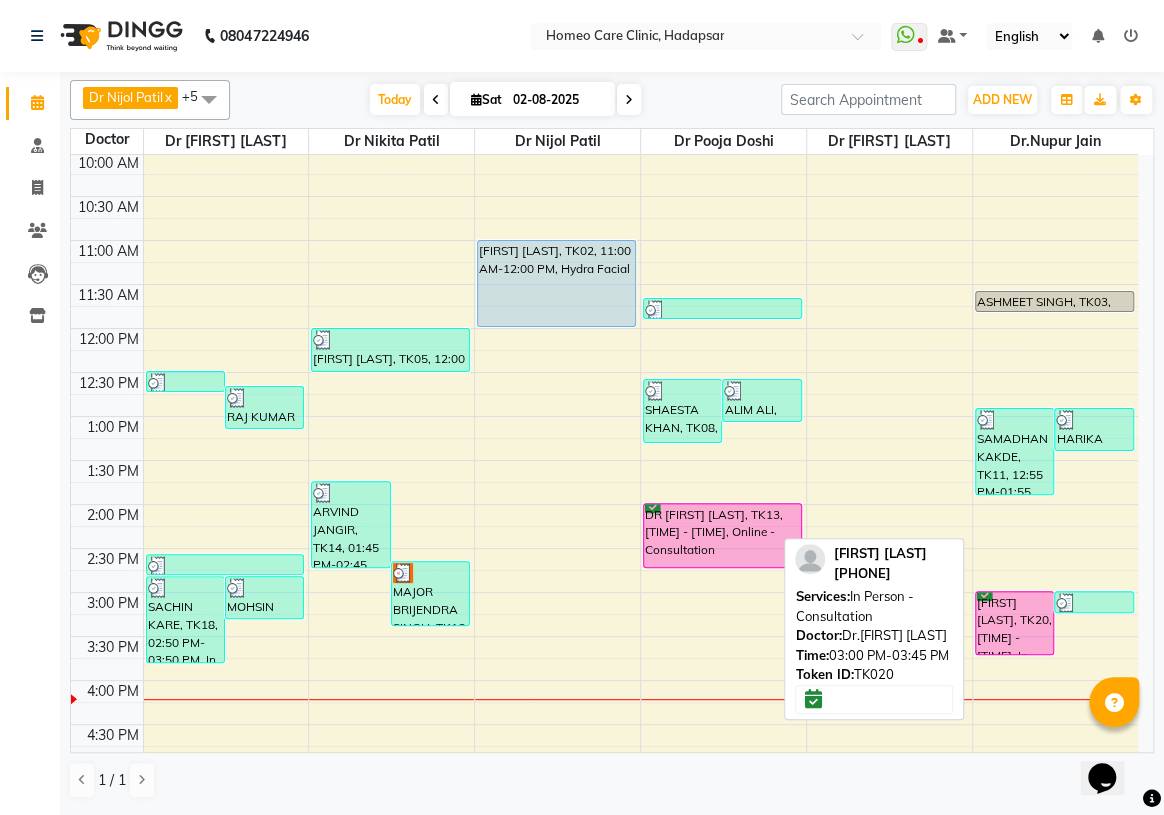 click on "[FIRST] [LAST], TK20, [TIME] - [TIME], In Person - Consultation" at bounding box center (1015, 623) 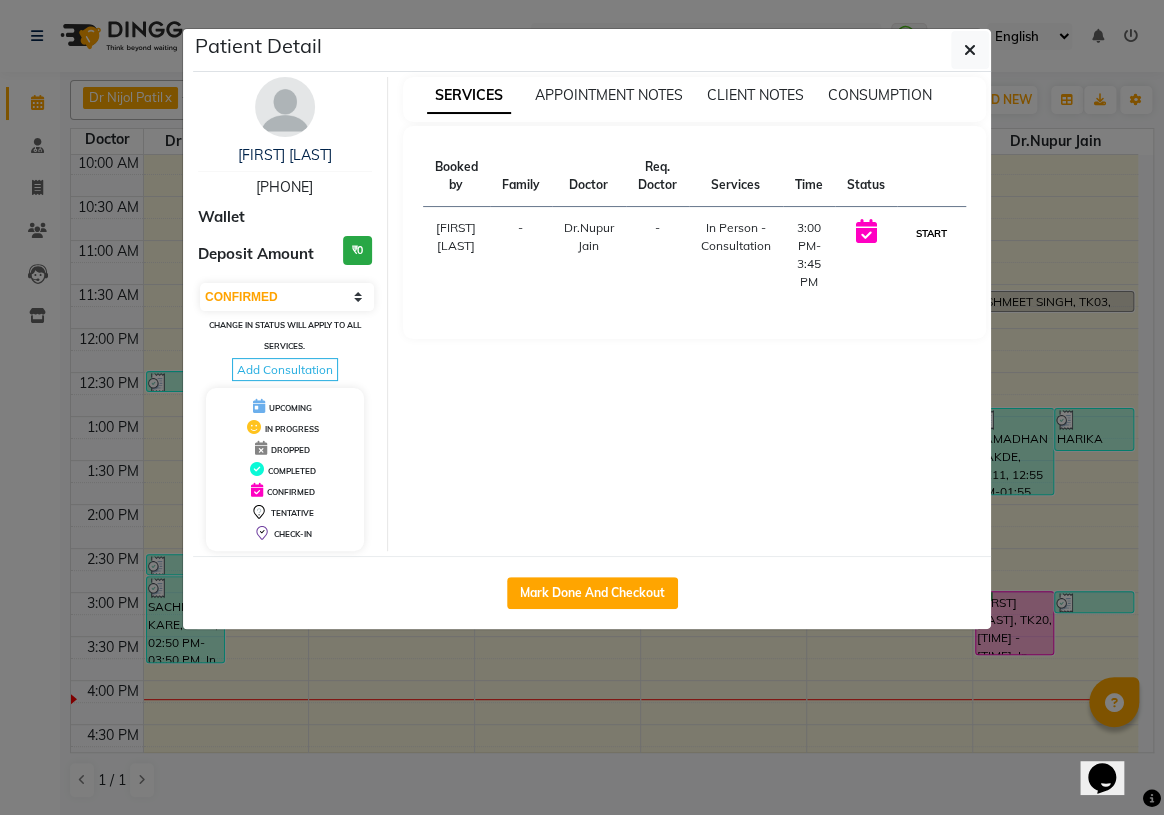 click on "START" at bounding box center (931, 233) 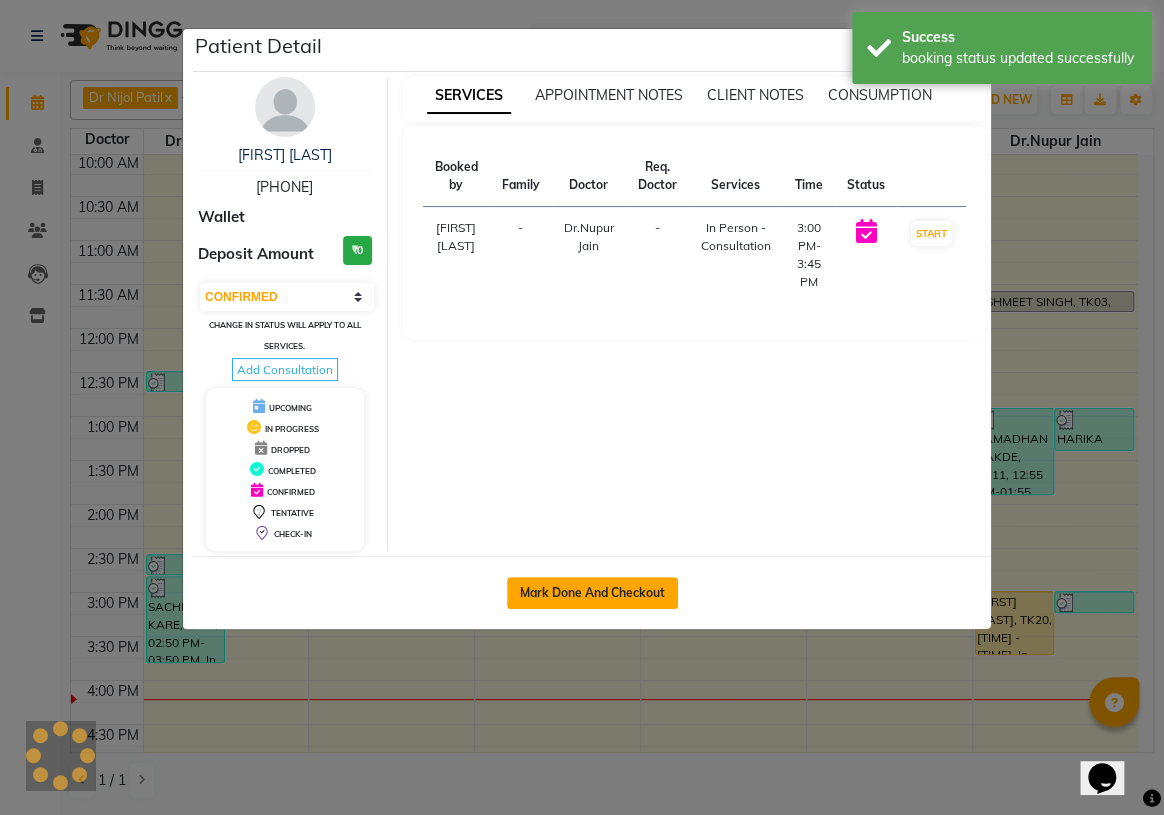 select on "1" 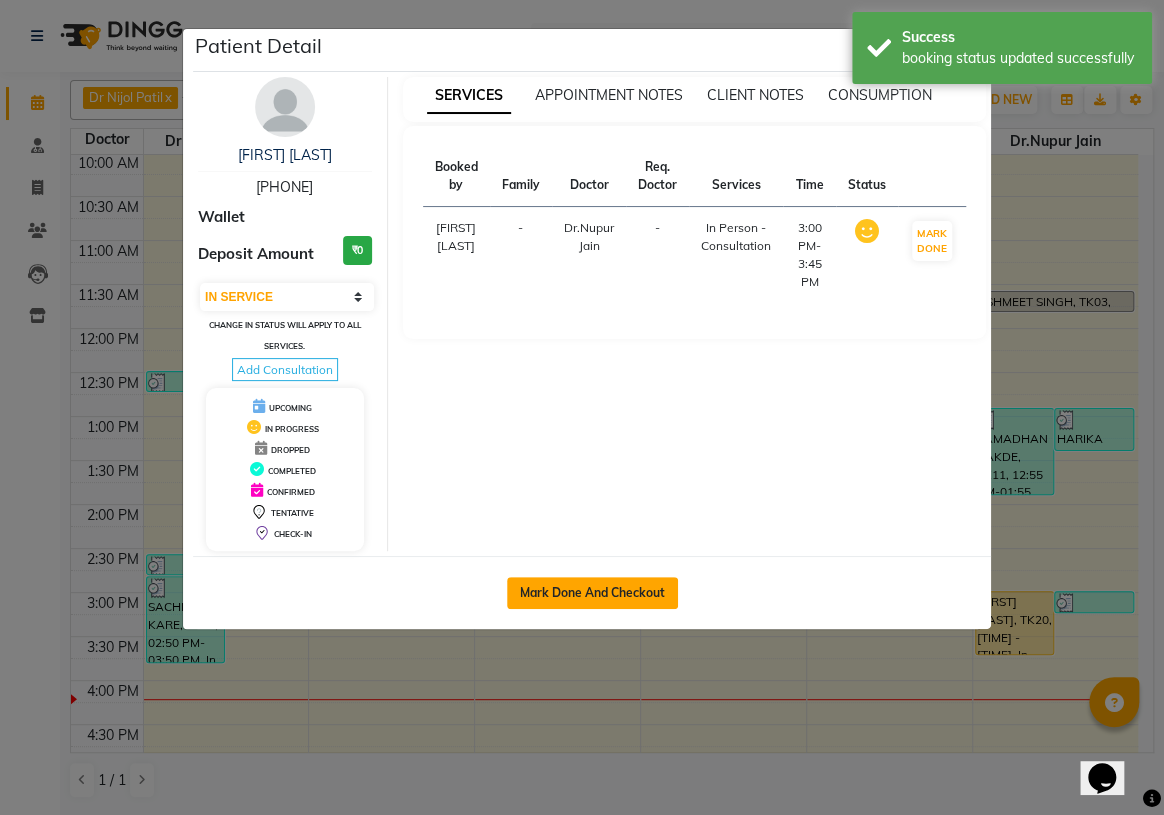 click on "Mark Done And Checkout" 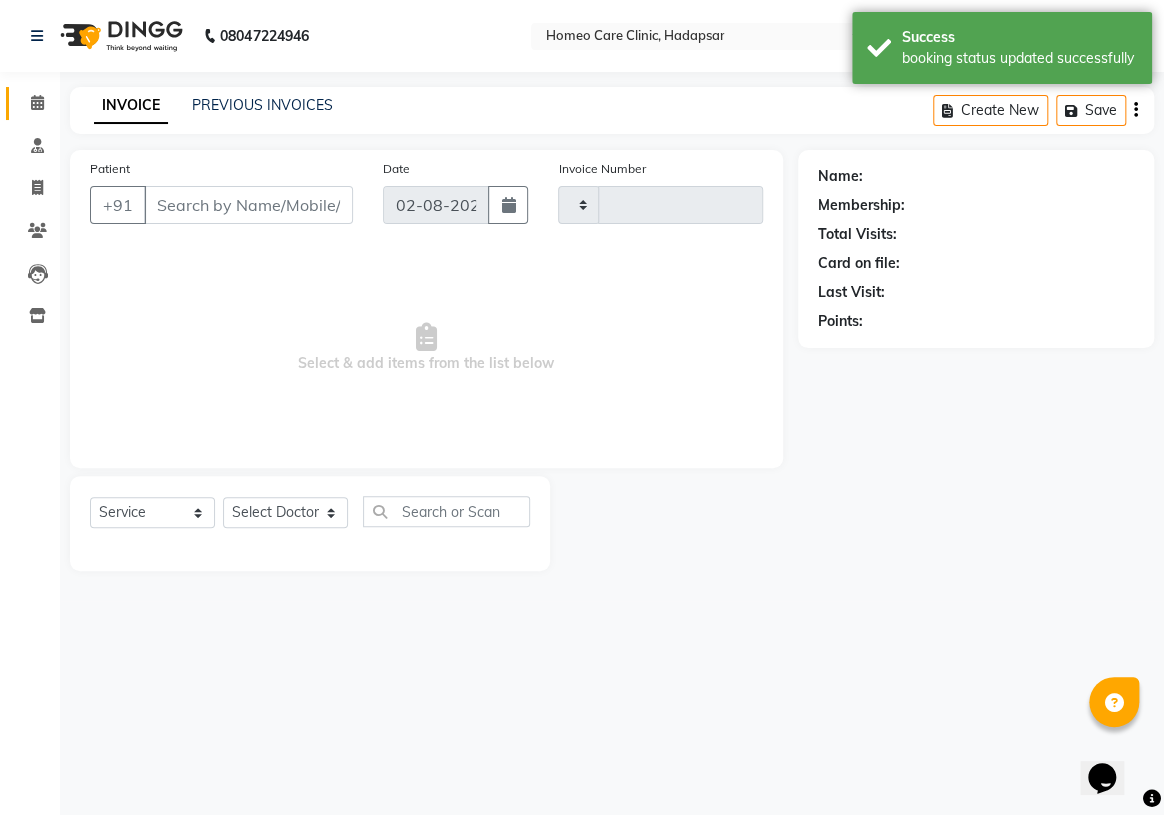 type on "2294" 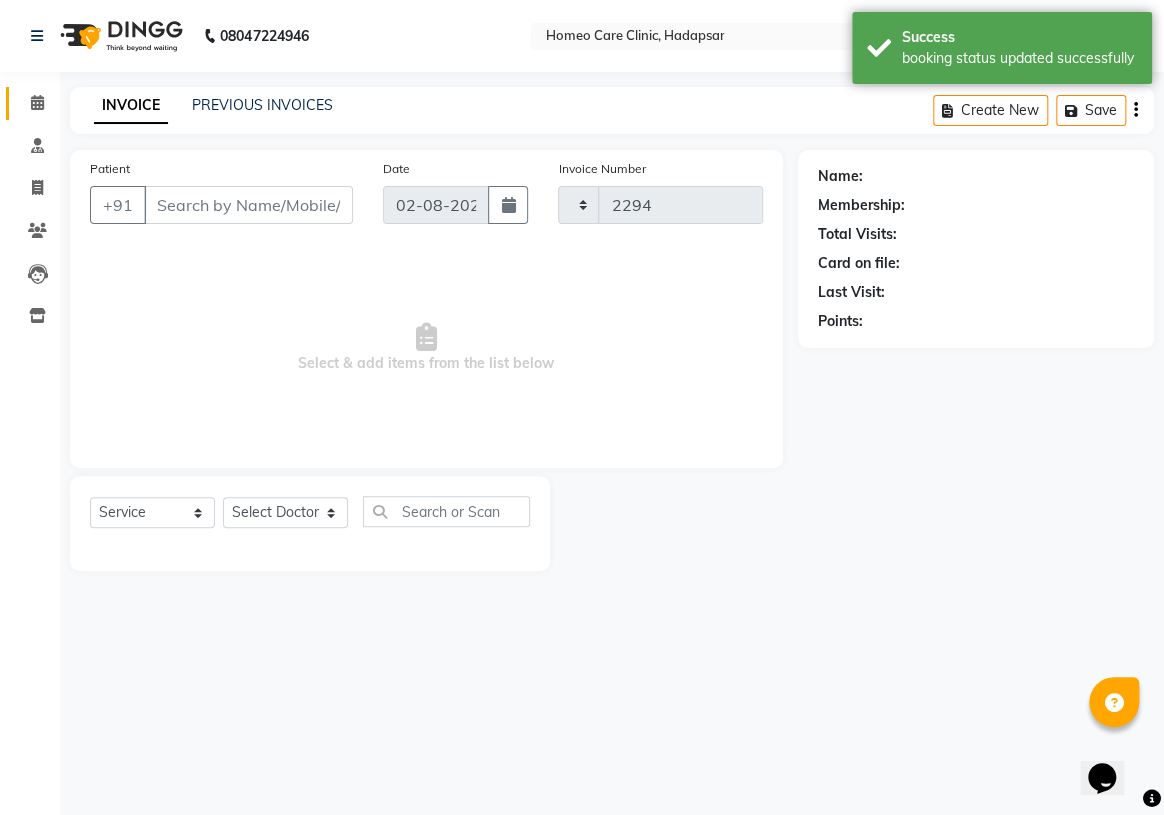 select on "7485" 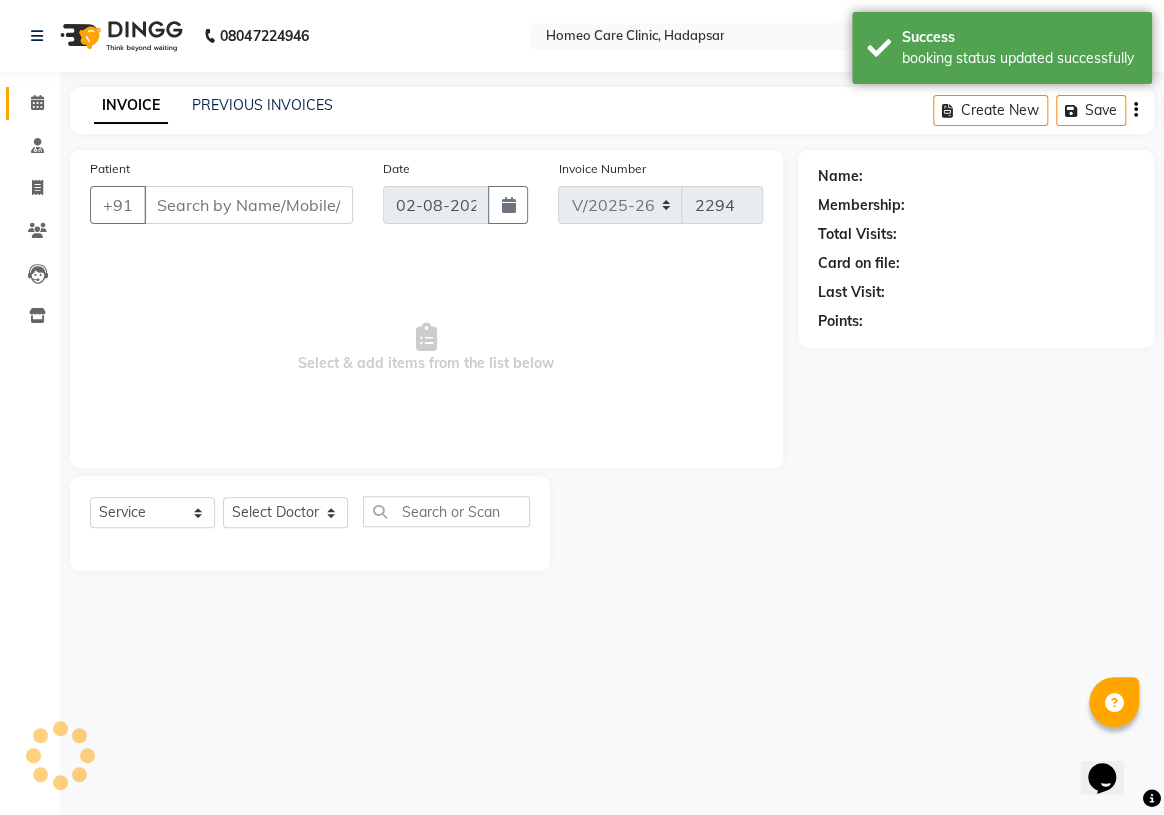 type on "[PHONE]" 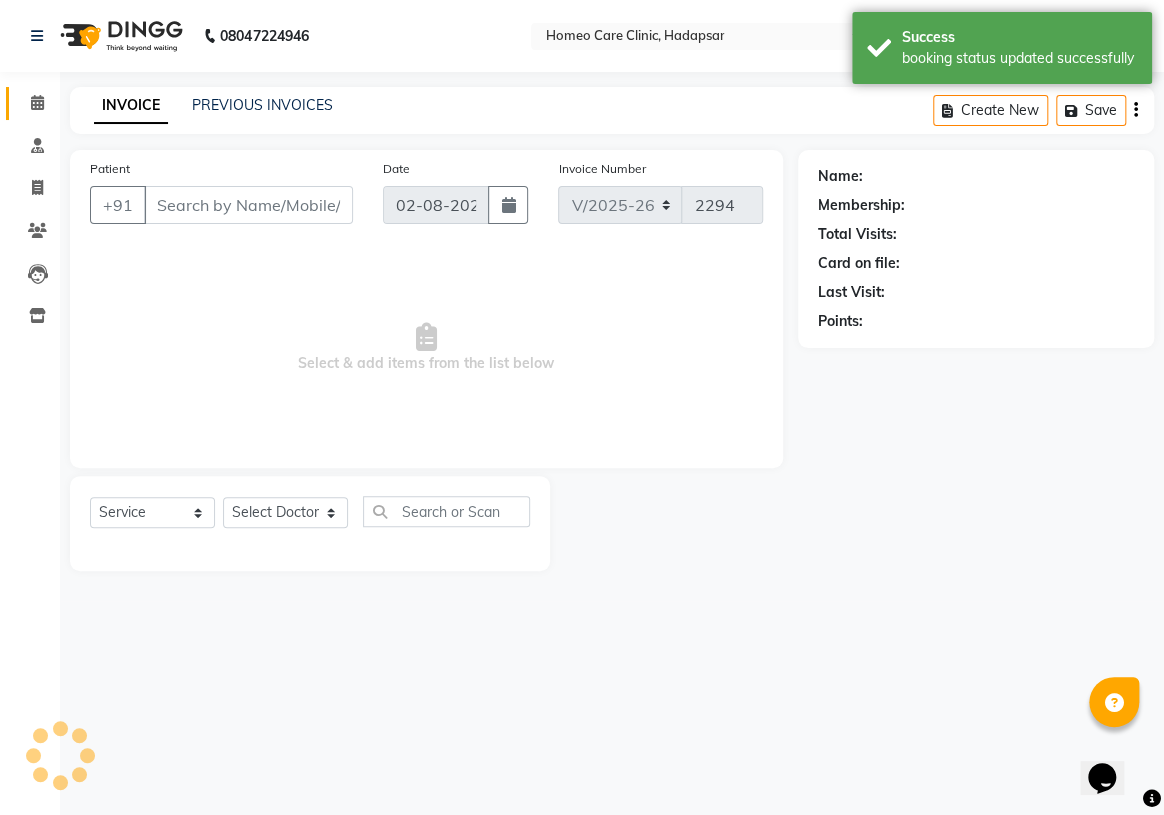 select on "70882" 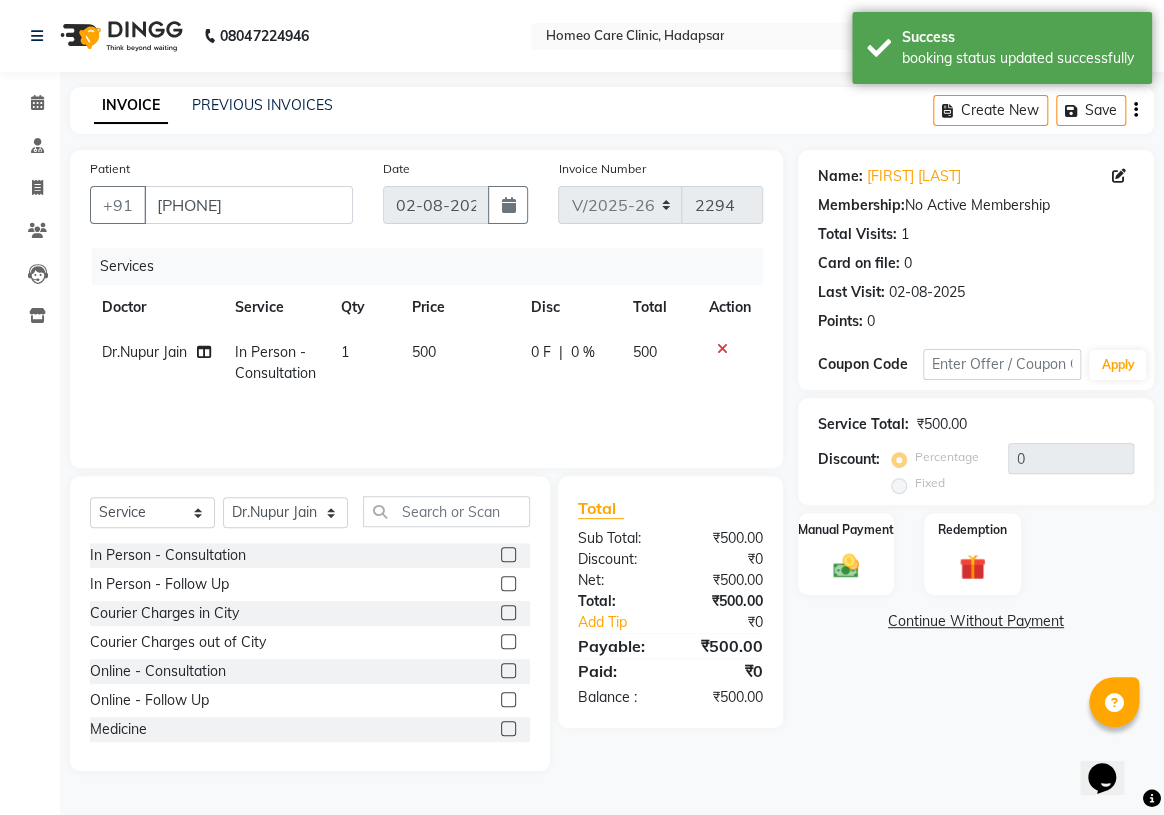 click 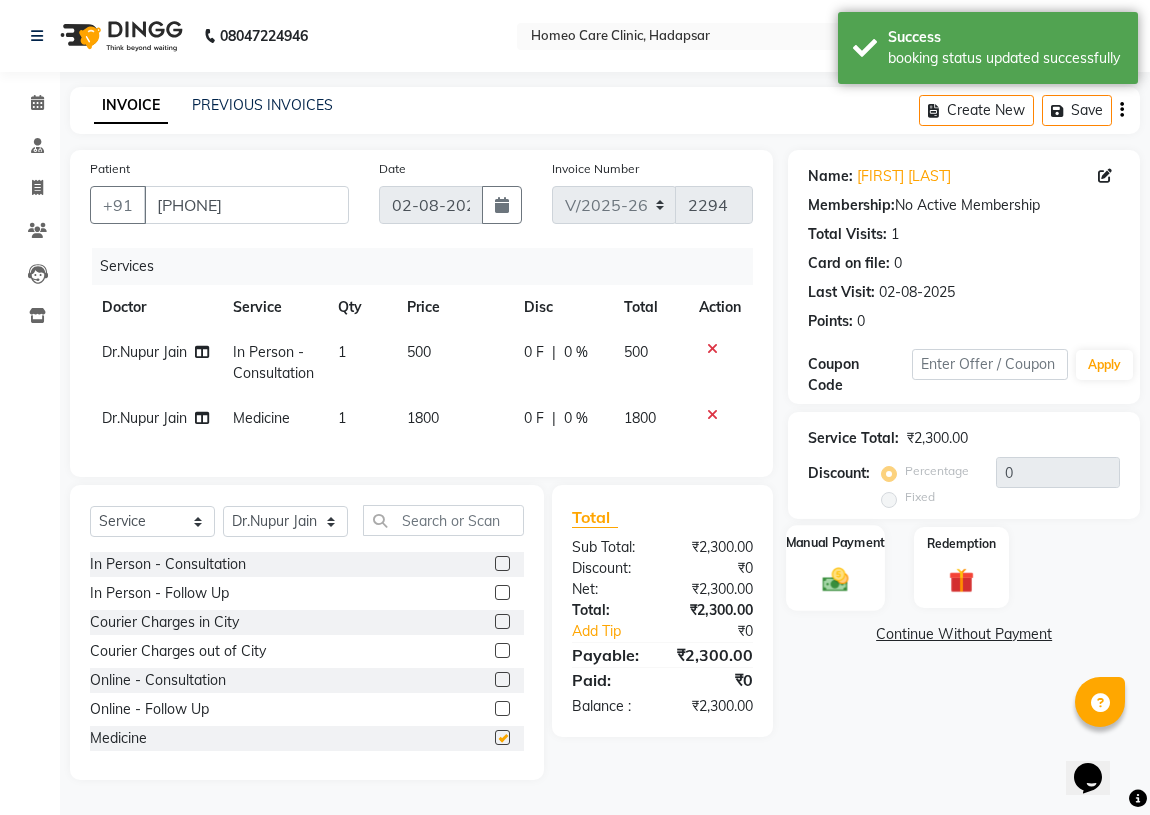 checkbox on "false" 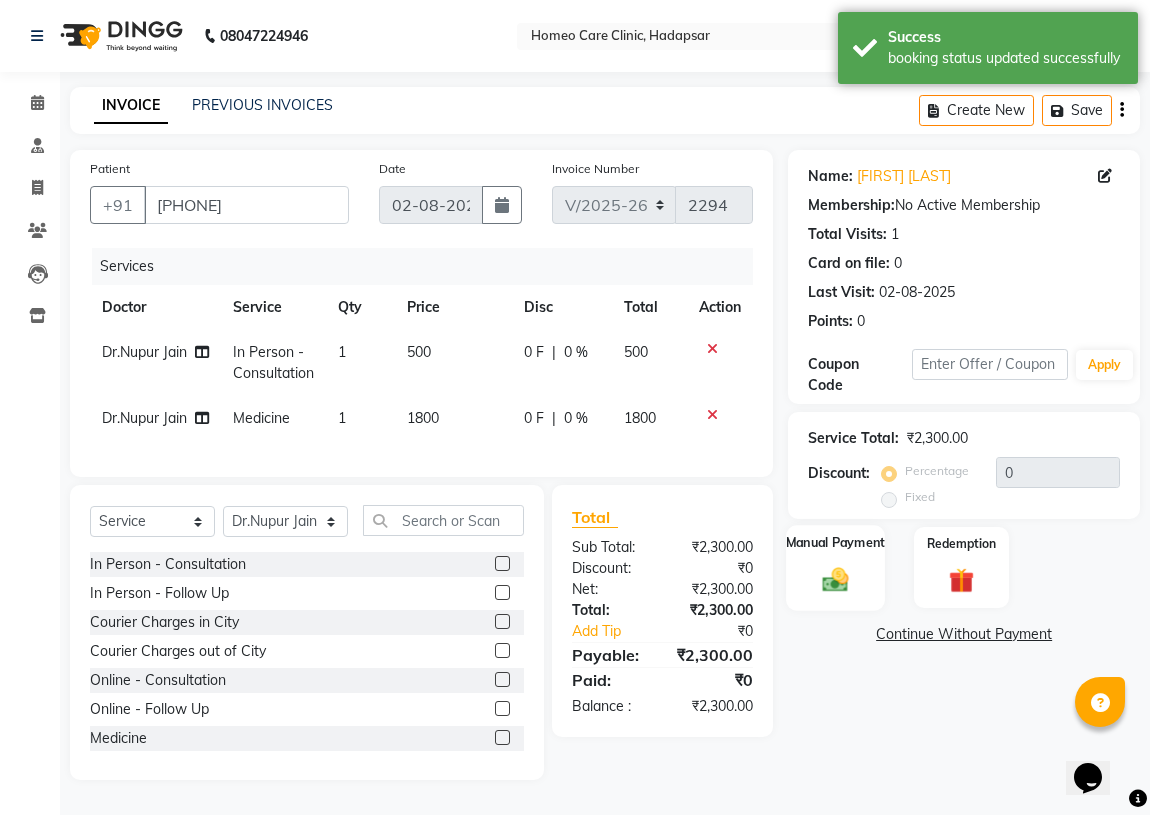 click 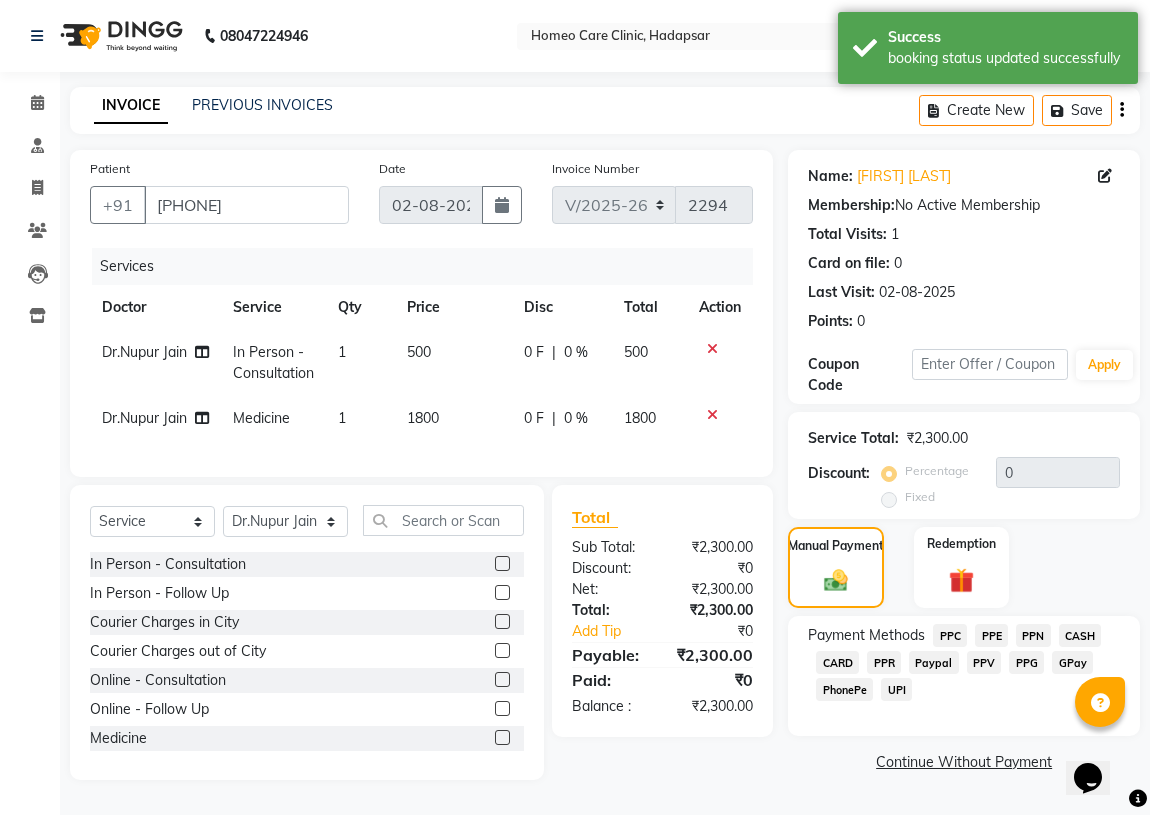 click on "PPR" 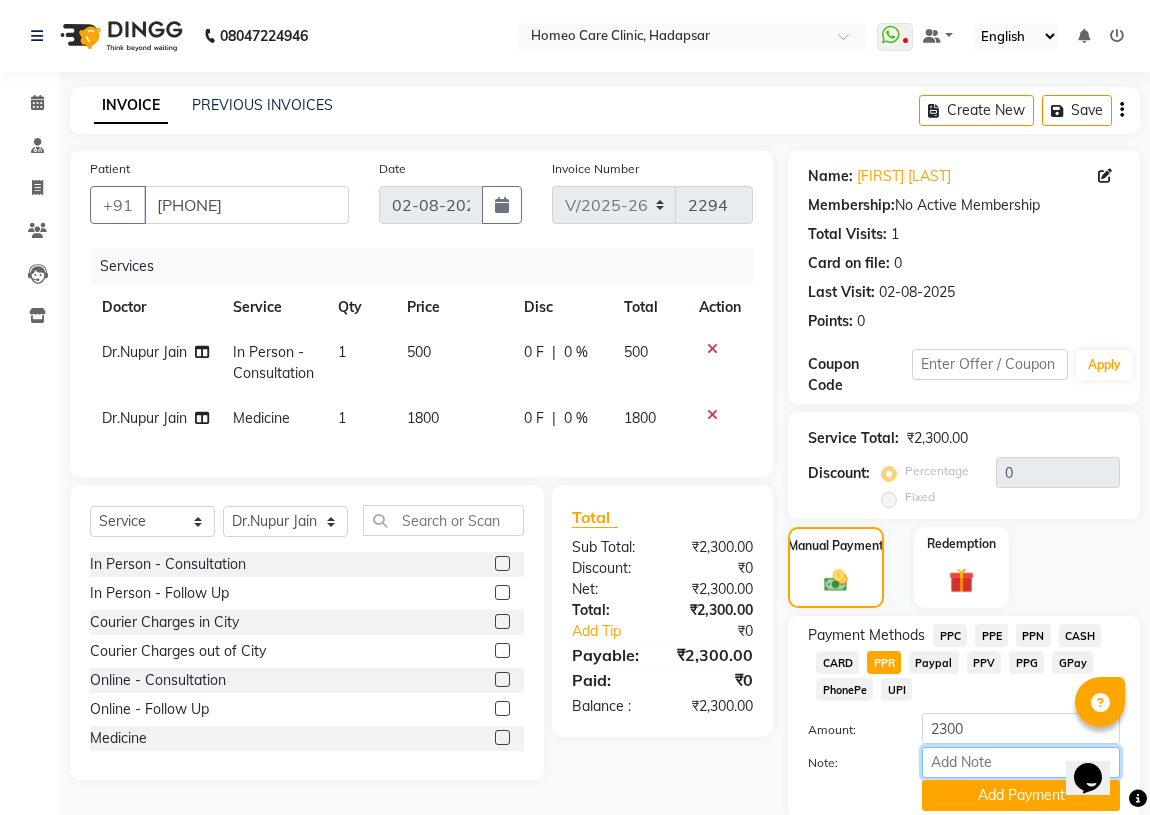 click on "Note:" at bounding box center (1021, 762) 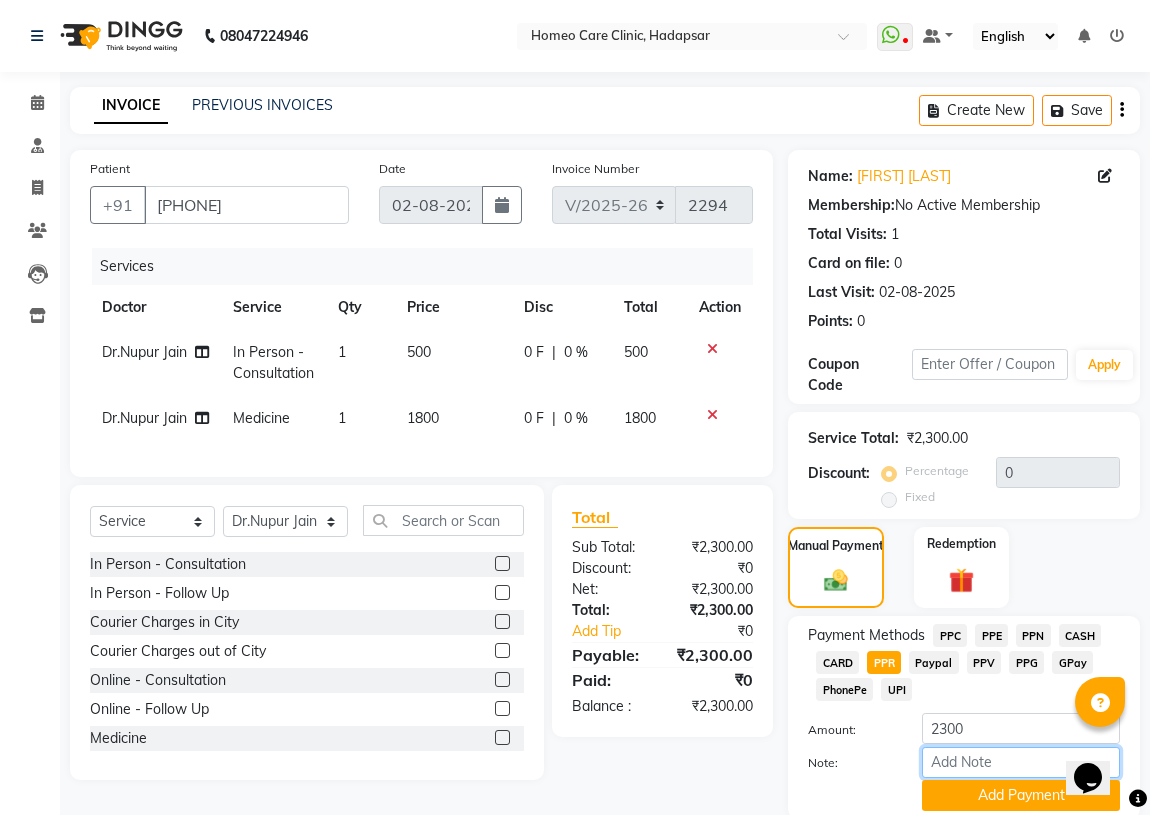 type on "PPR" 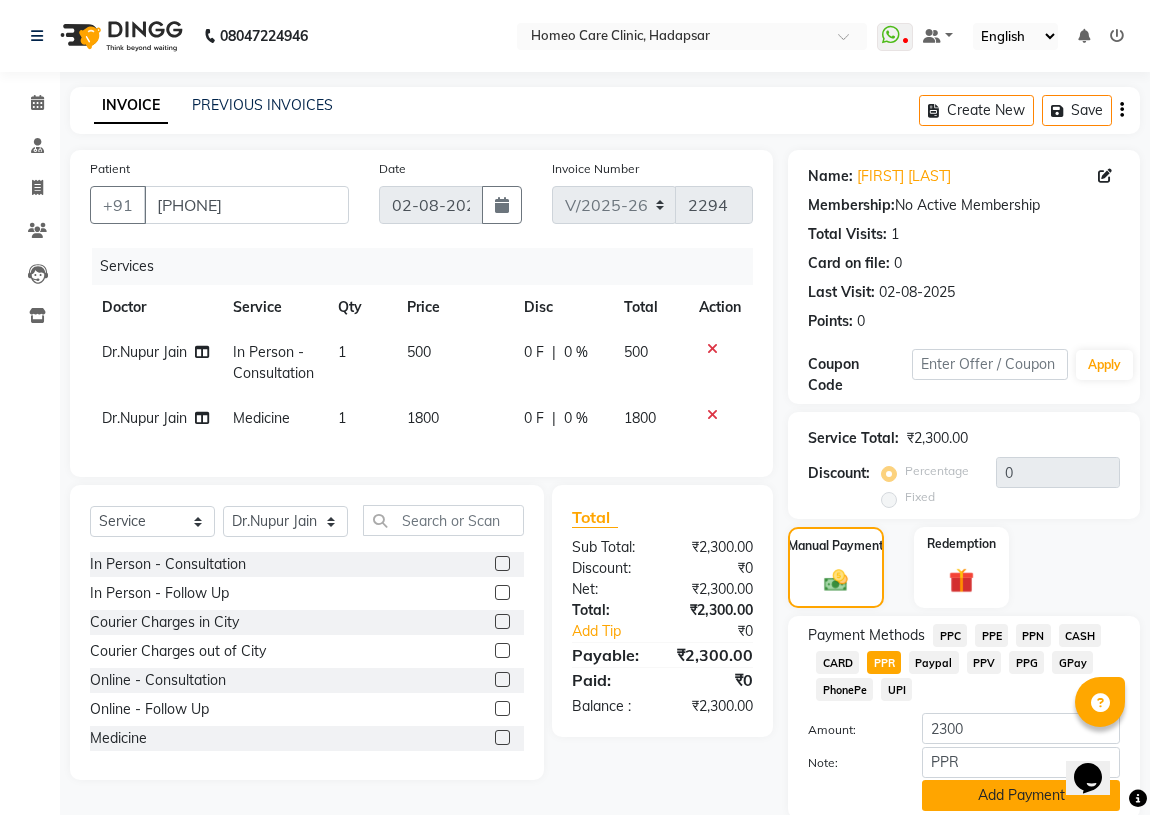 click on "Add Payment" 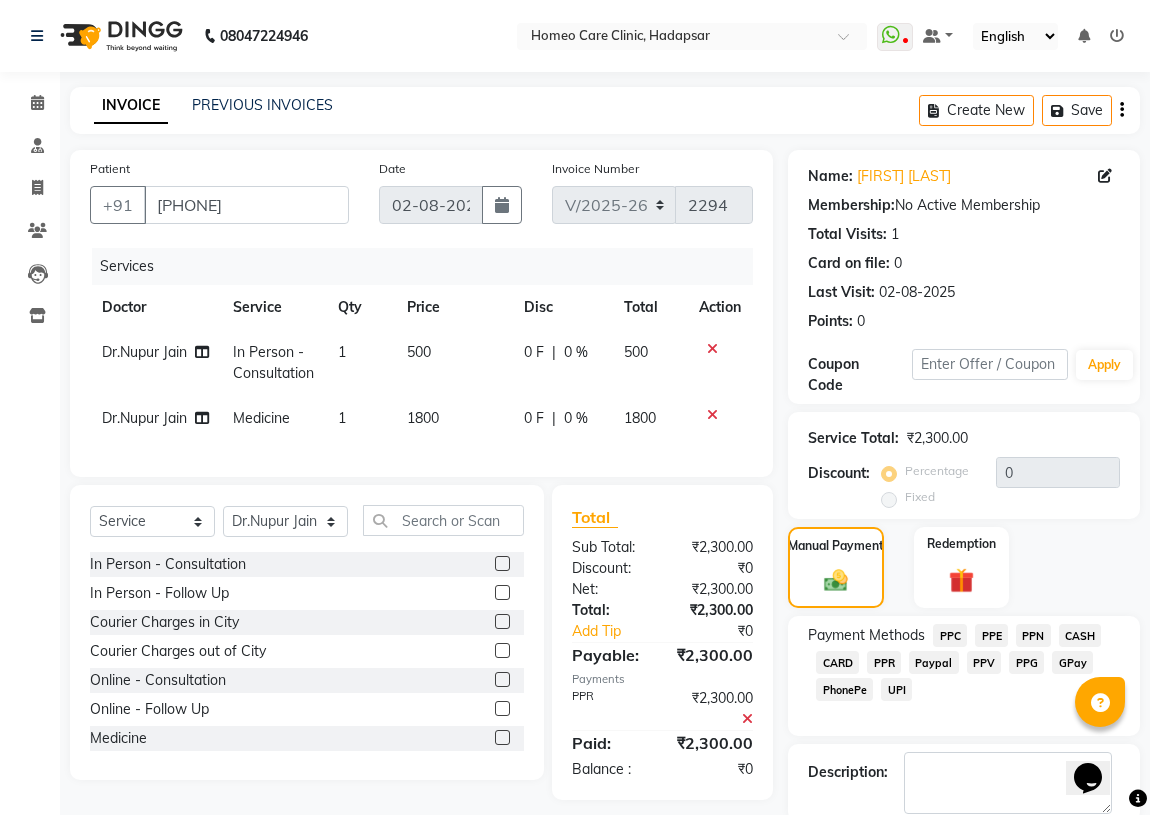 scroll, scrollTop: 74, scrollLeft: 0, axis: vertical 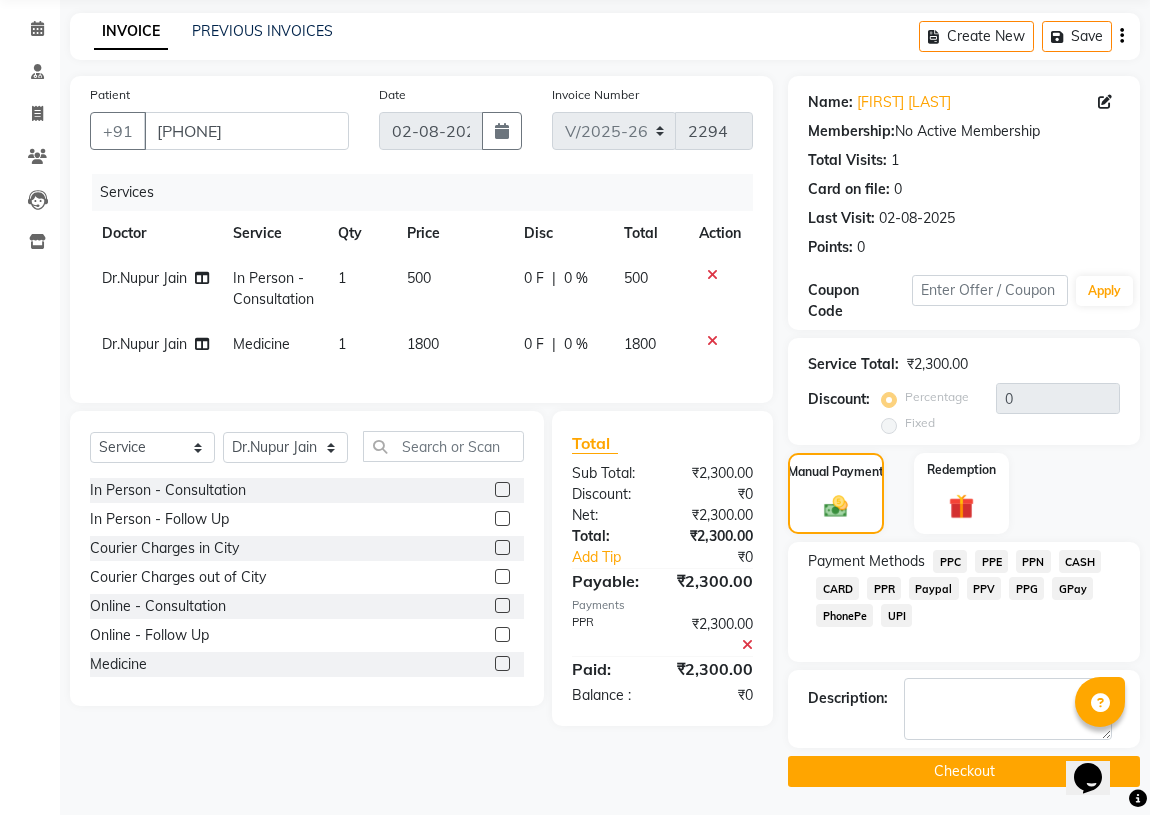 click on "Checkout" 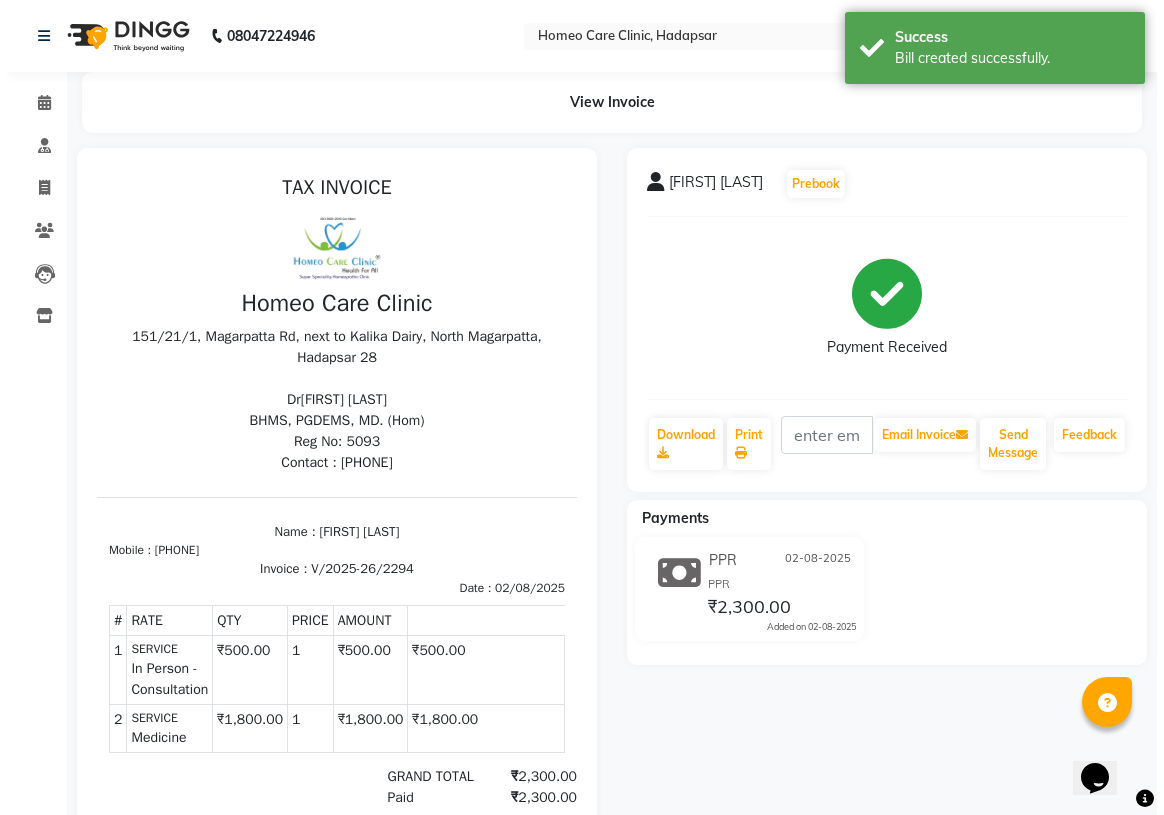 scroll, scrollTop: 0, scrollLeft: 0, axis: both 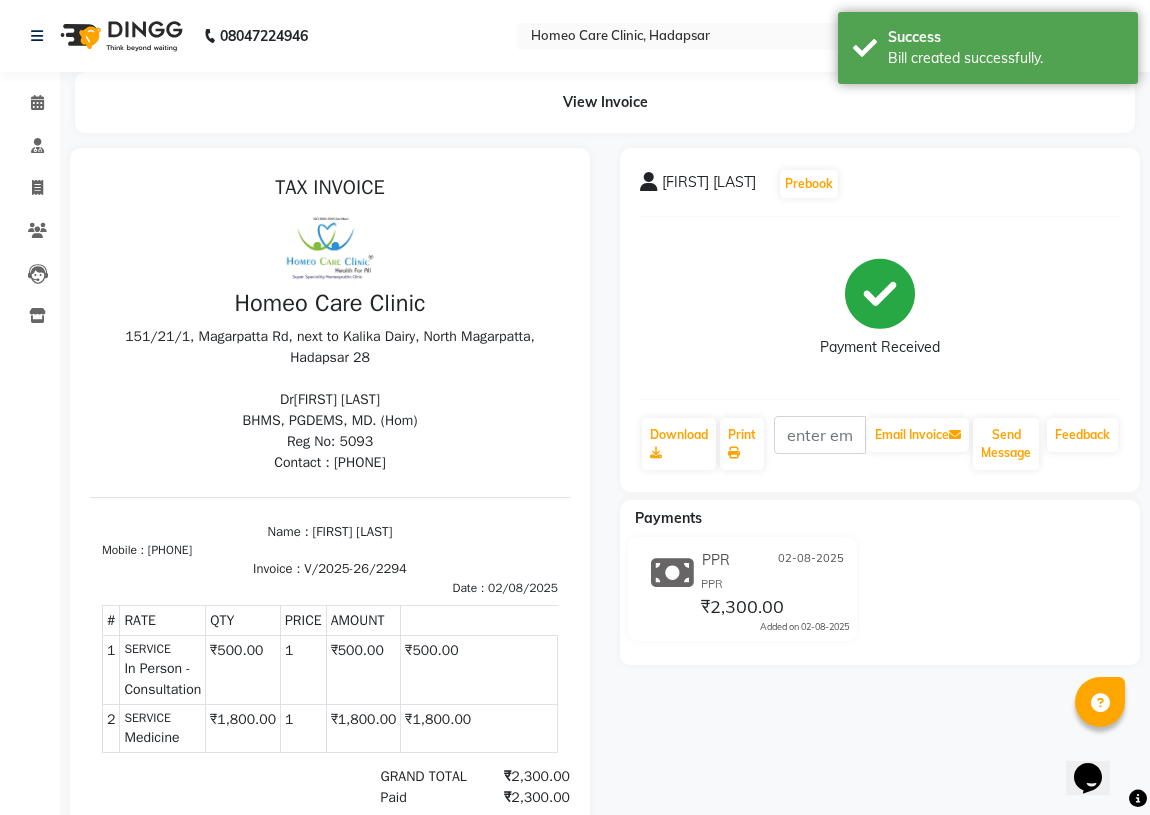 select on "service" 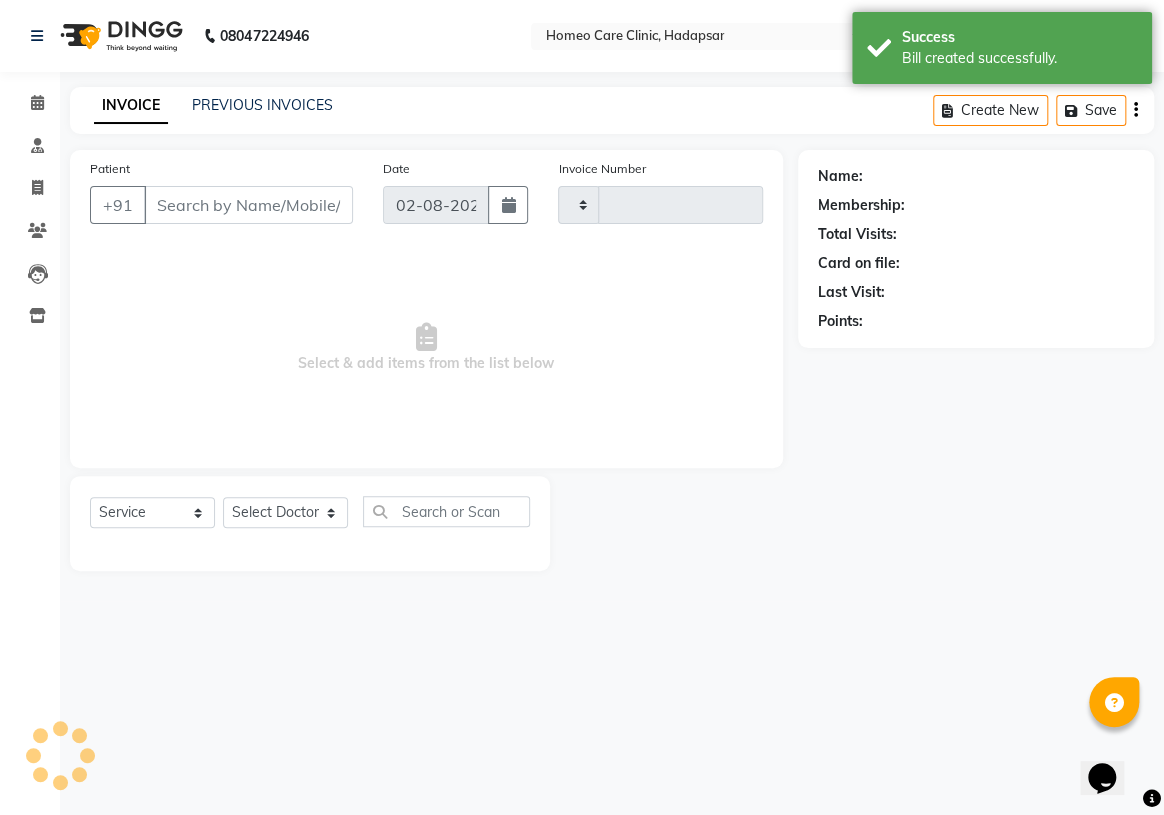 type on "[PHONE]" 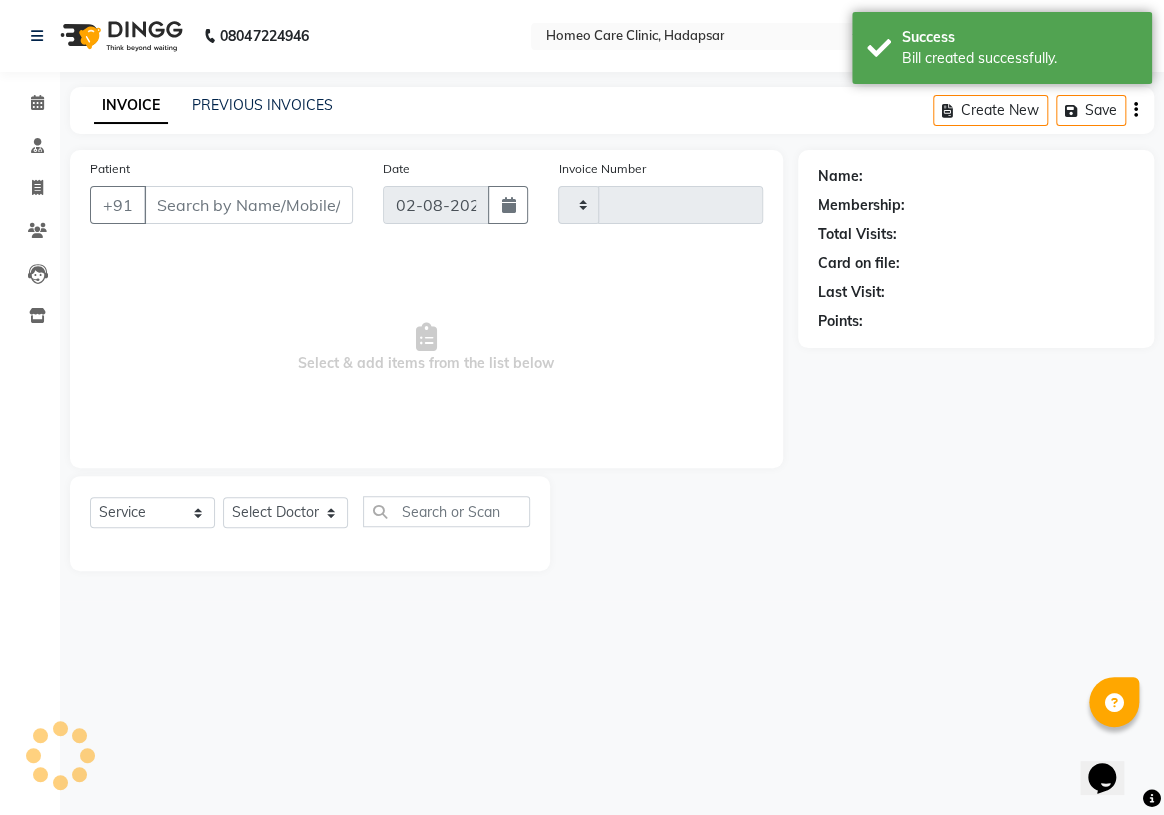 select on "70882" 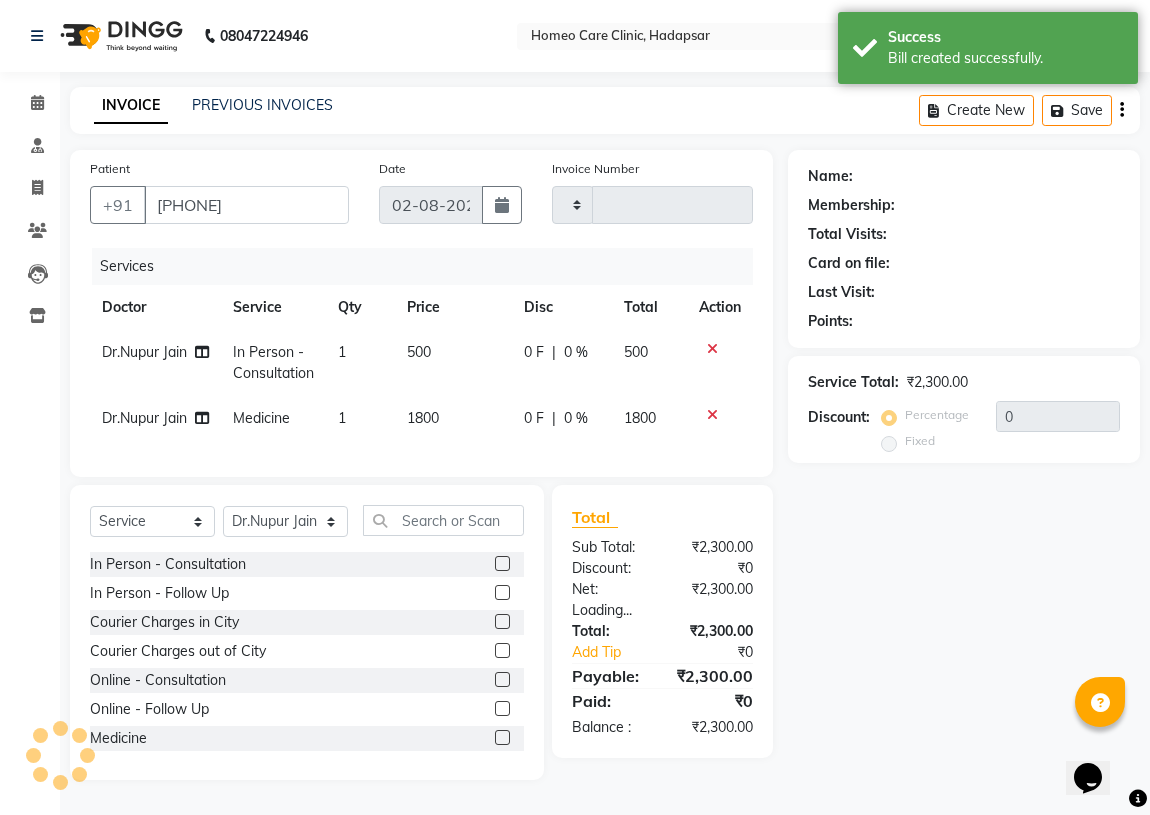 type on "2295" 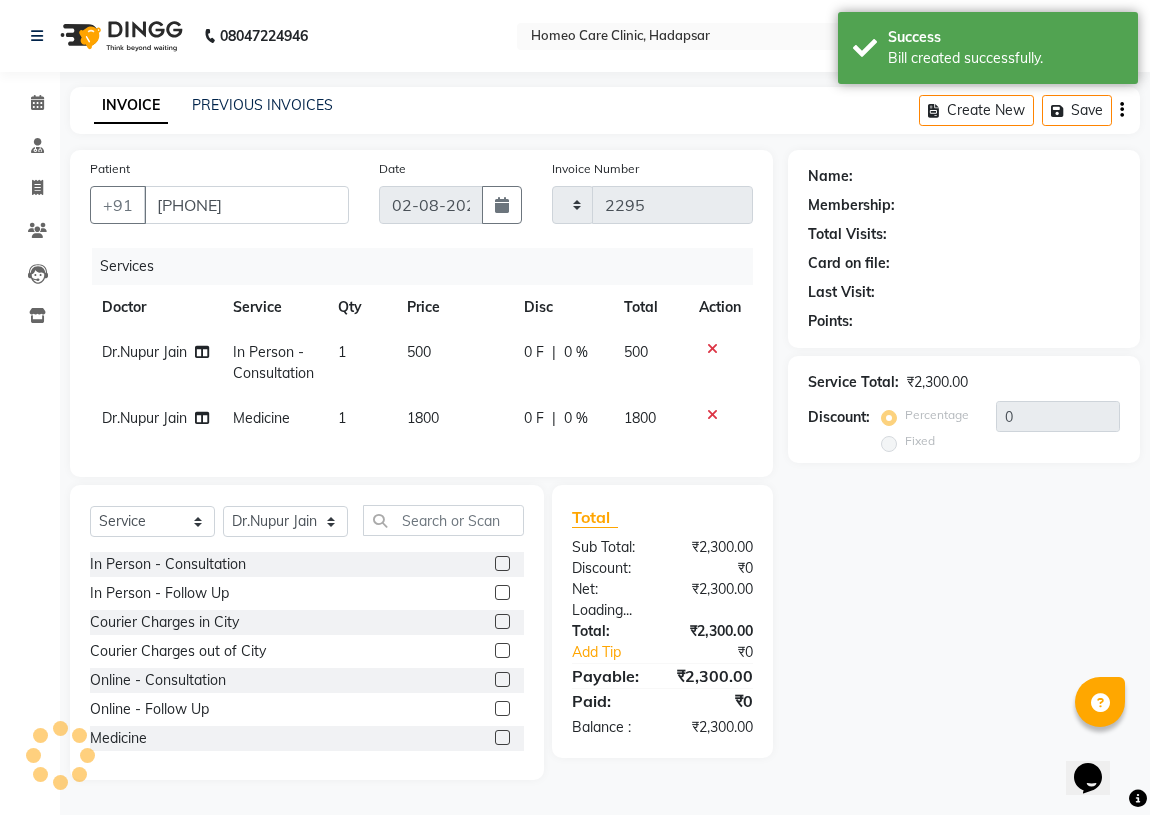 select on "7485" 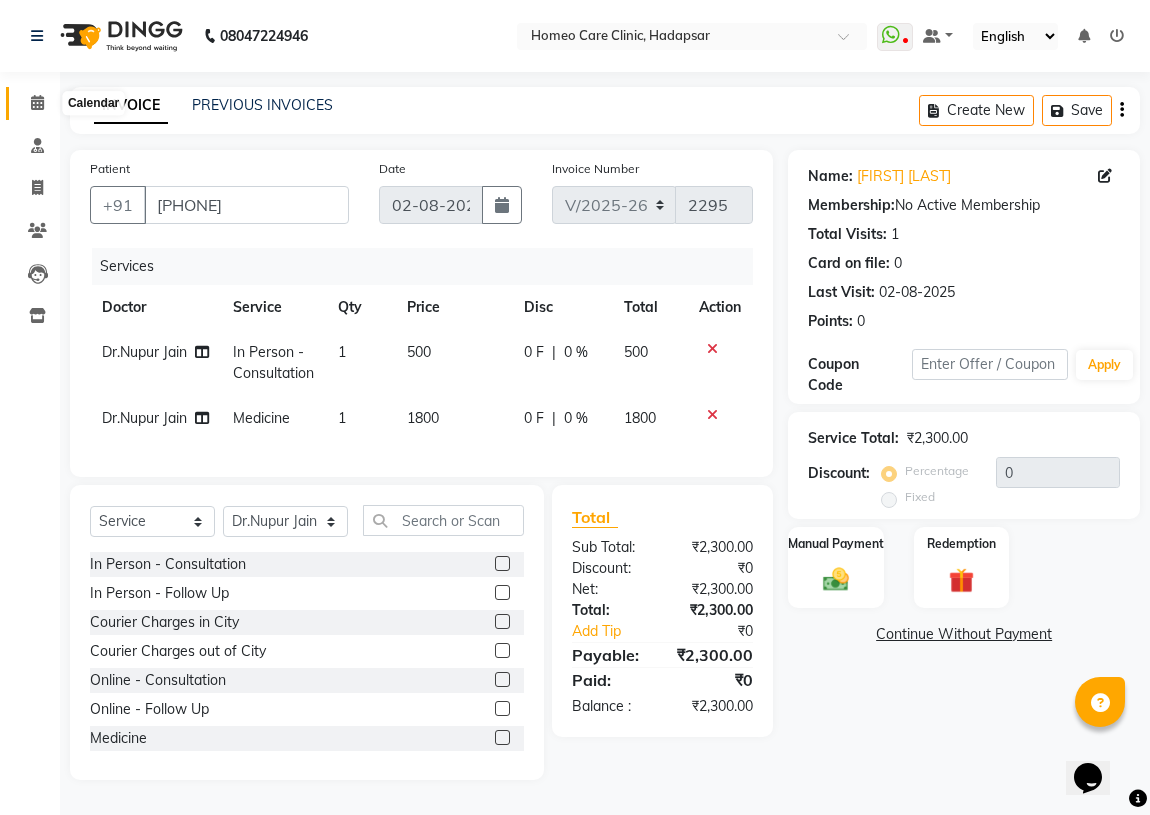 click 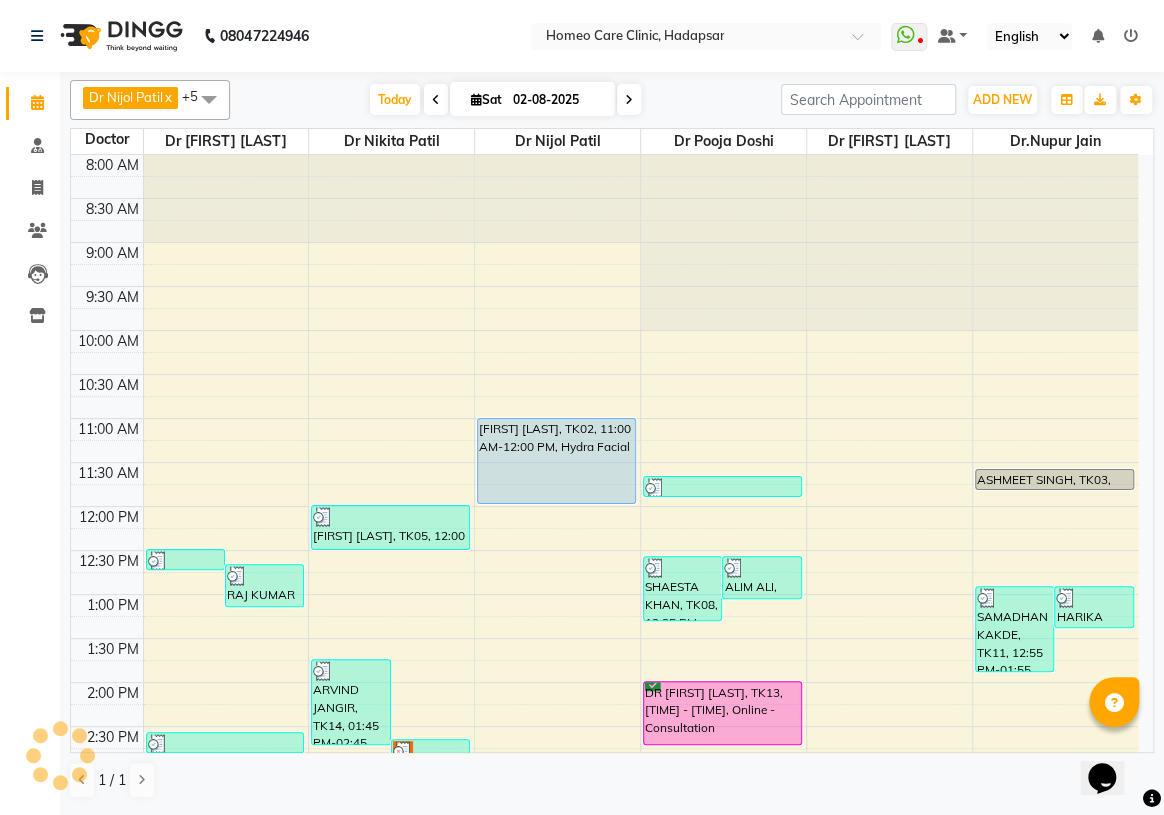 scroll, scrollTop: 0, scrollLeft: 0, axis: both 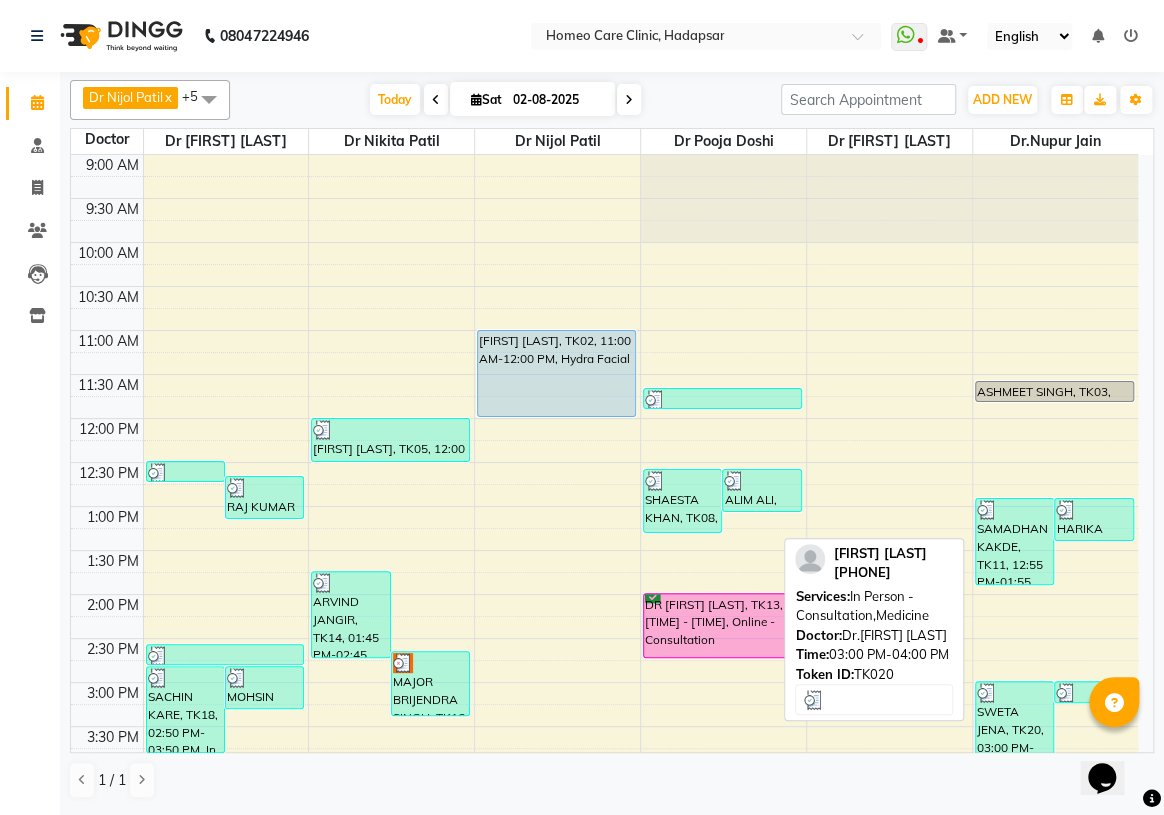 click on "SWETA JENA, TK20, 03:00 PM-04:00 PM, In Person - Consultation,Medicine" at bounding box center (1015, 724) 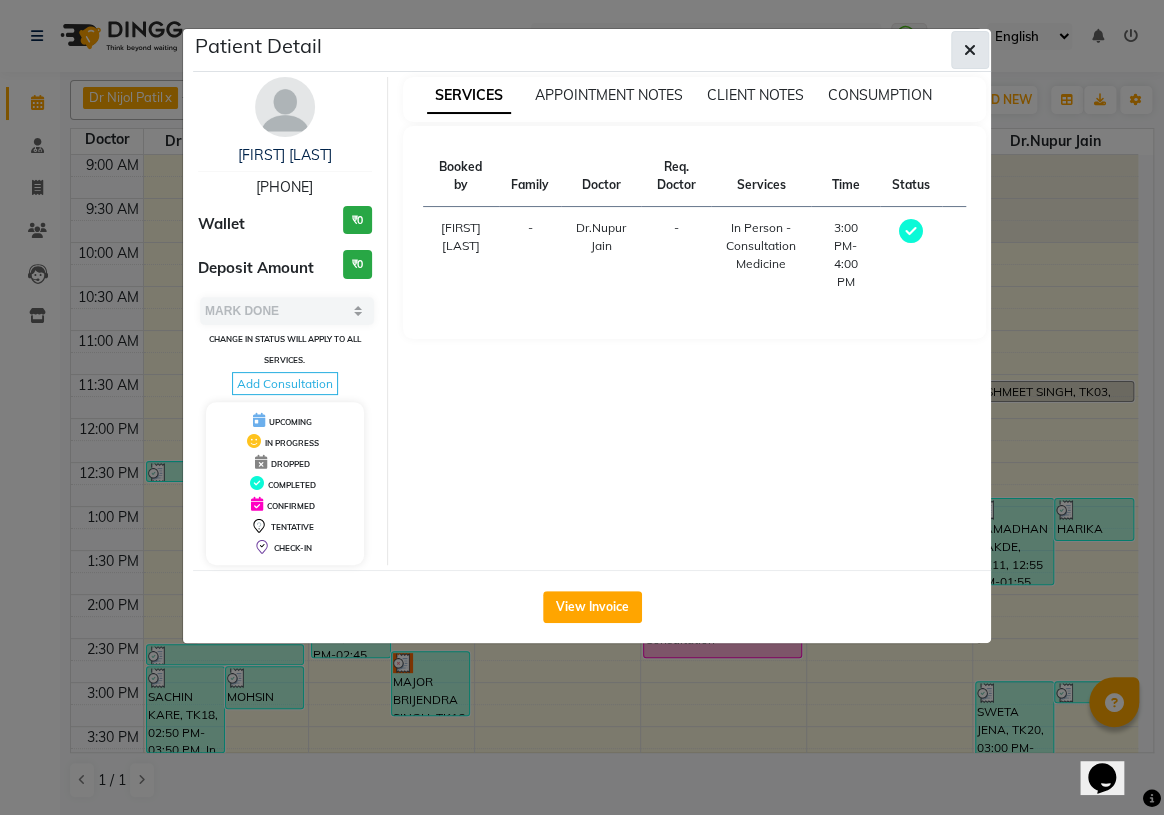 click 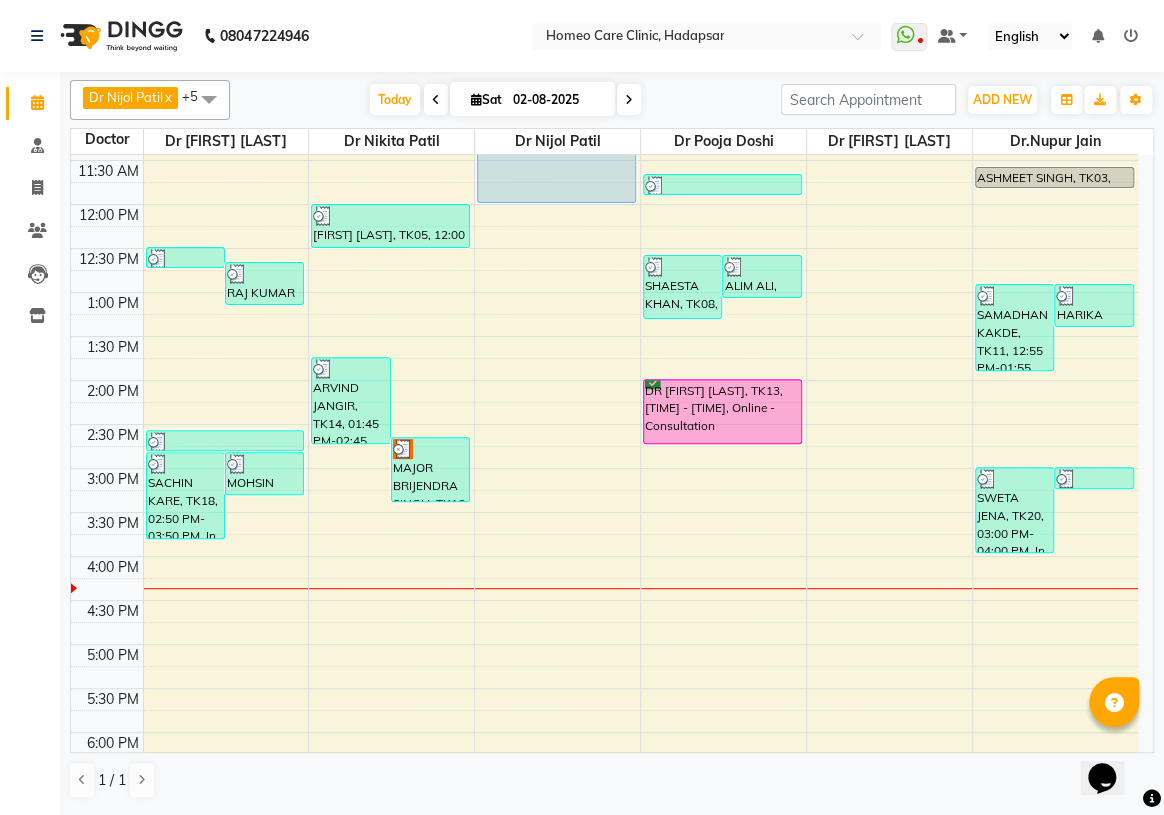 scroll, scrollTop: 363, scrollLeft: 0, axis: vertical 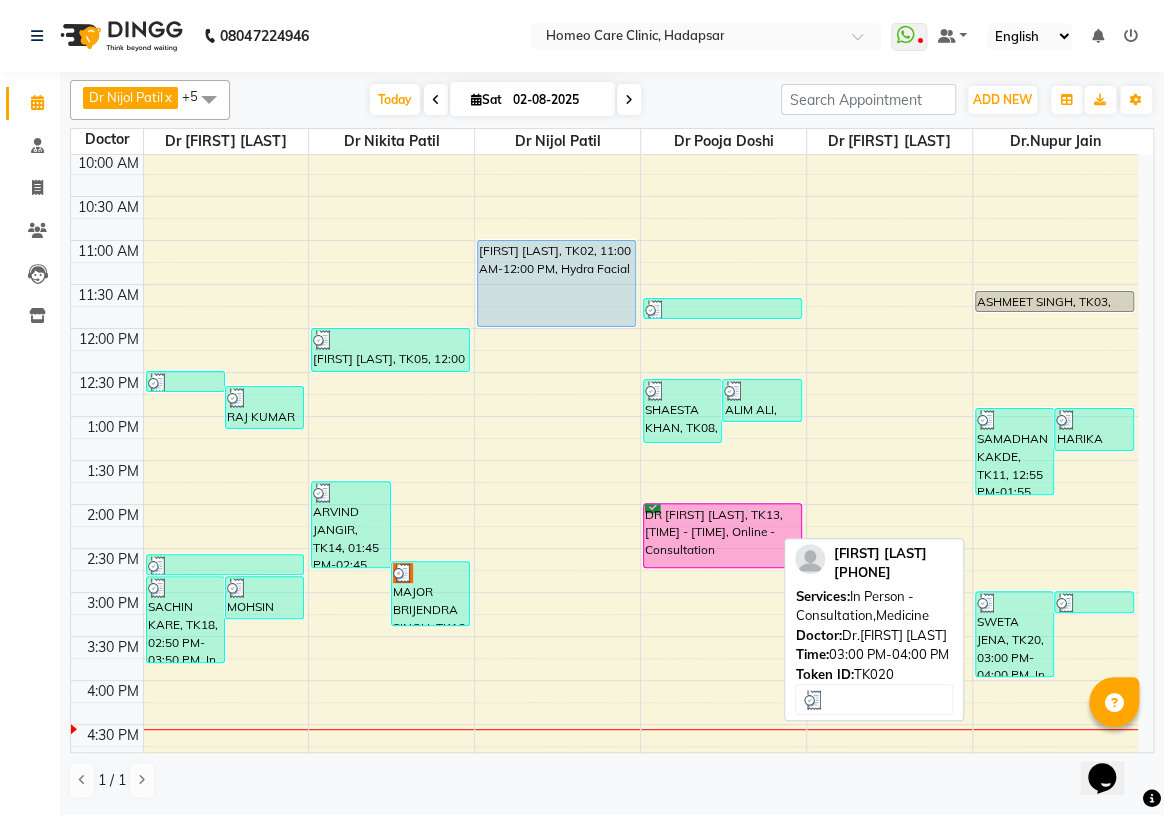 click on "SWETA JENA, TK20, 03:00 PM-04:00 PM, In Person - Consultation,Medicine" at bounding box center [1015, 634] 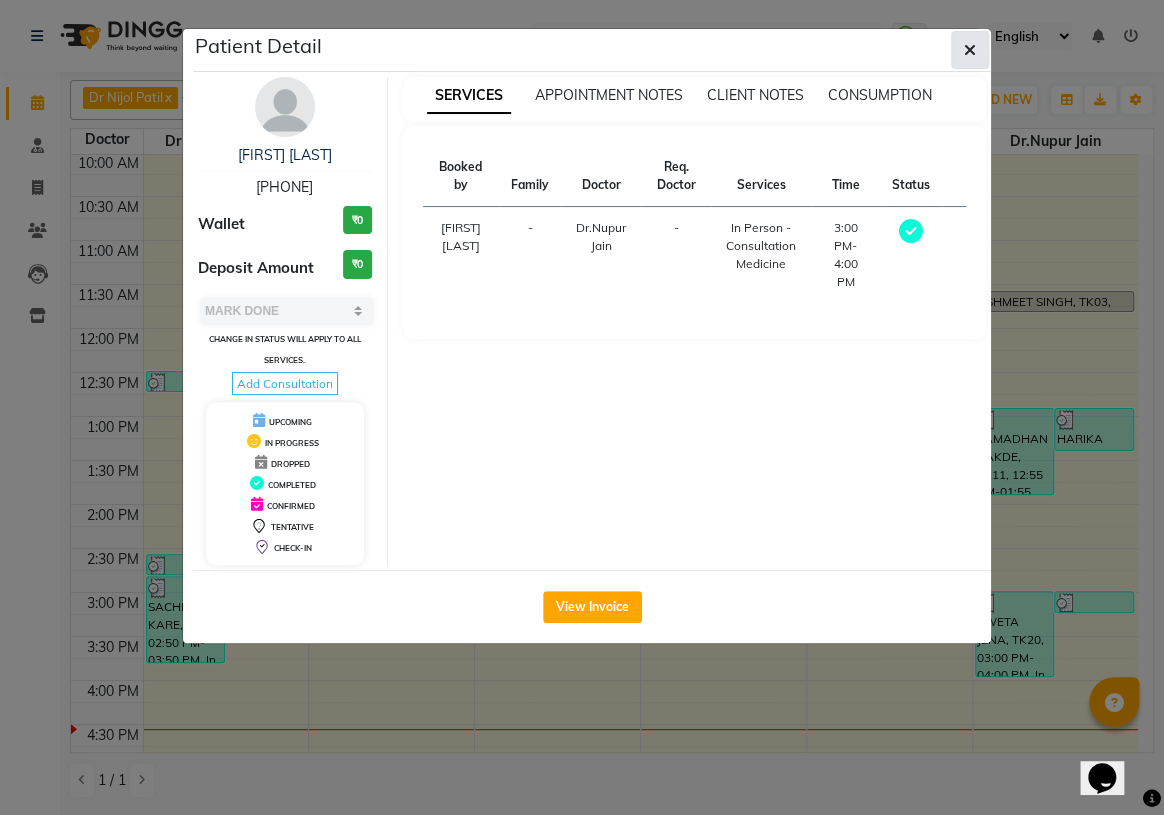 click 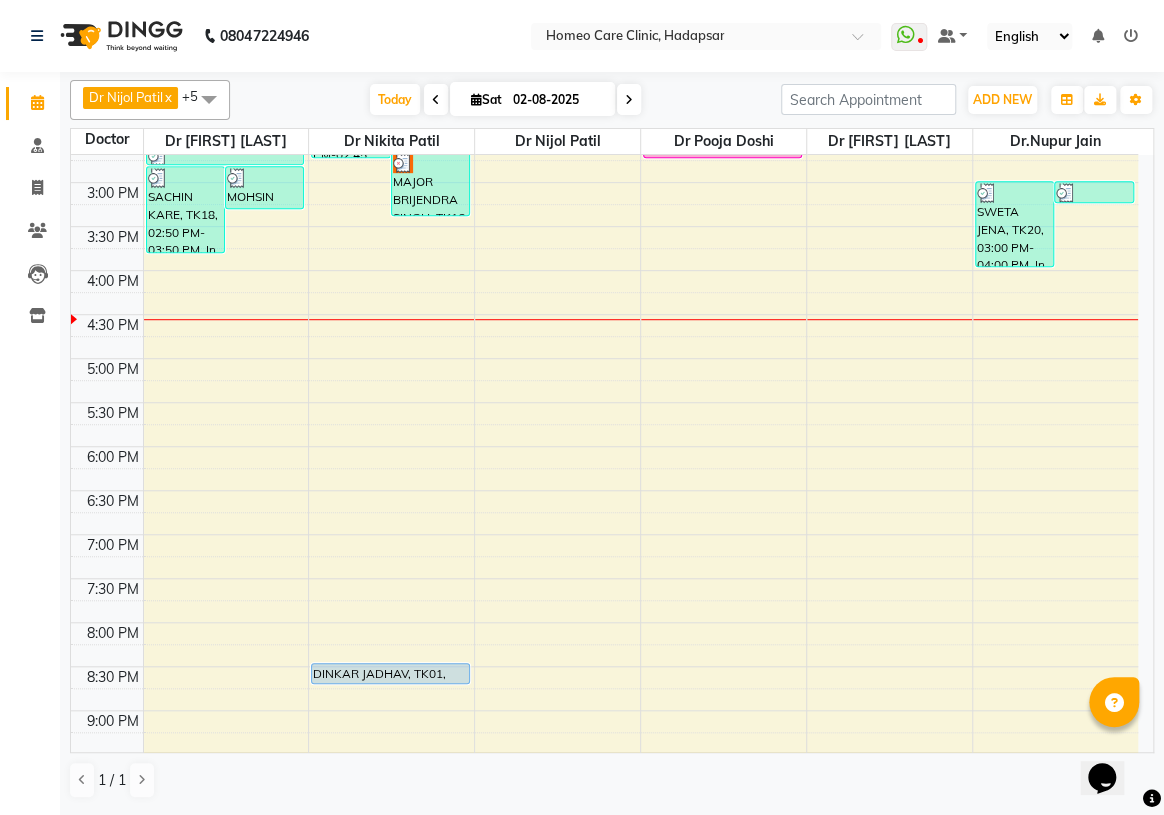 scroll, scrollTop: 628, scrollLeft: 0, axis: vertical 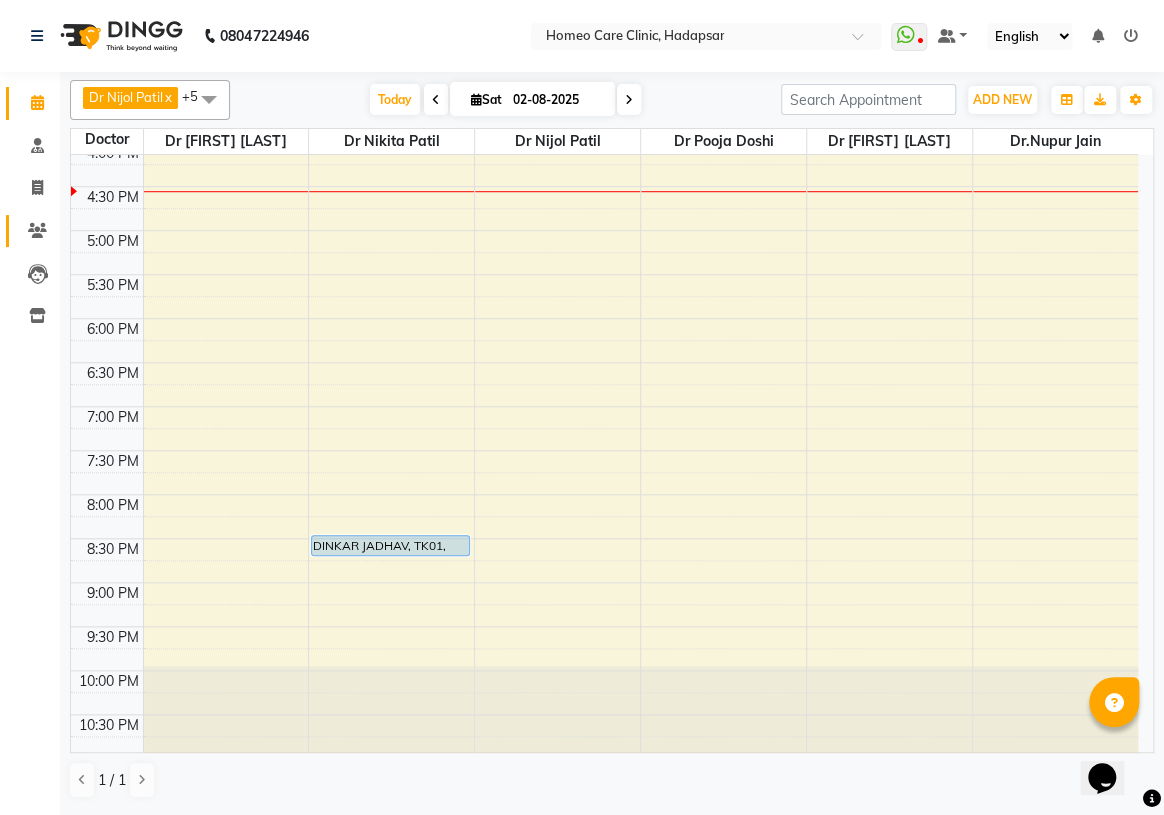 click on "Patients" 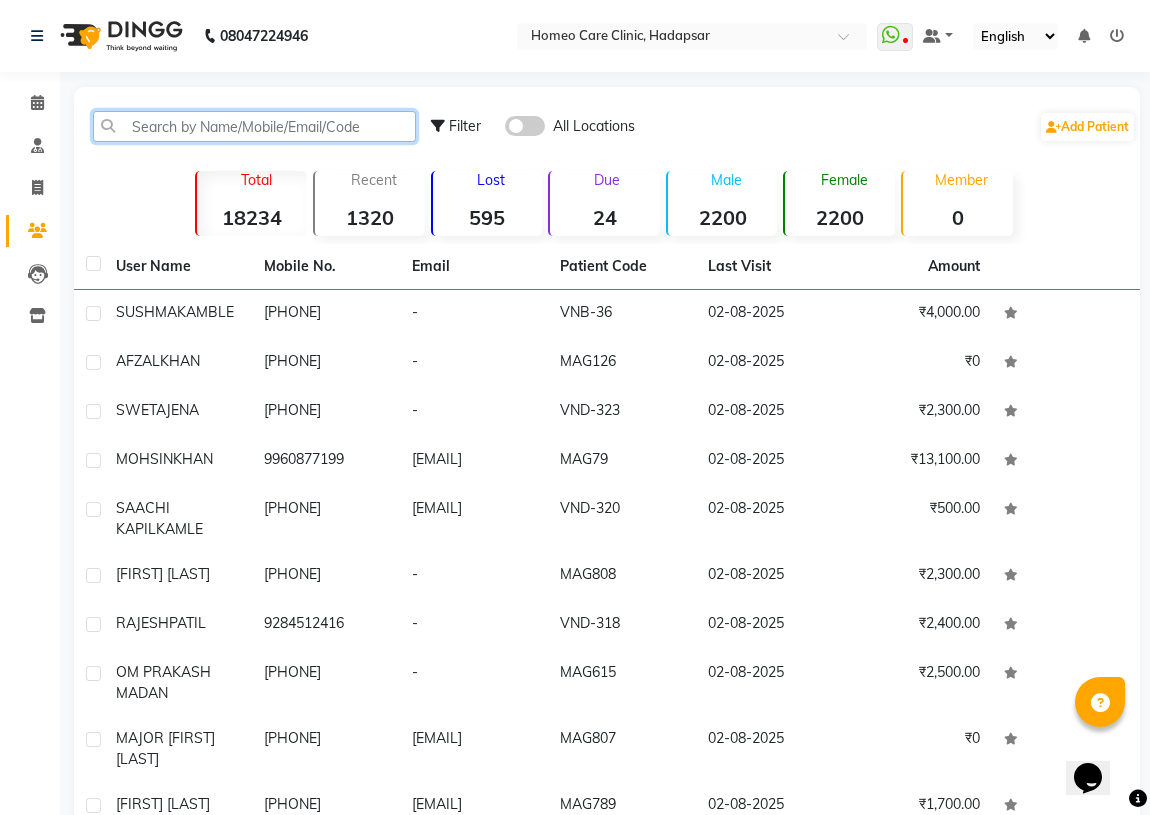 click 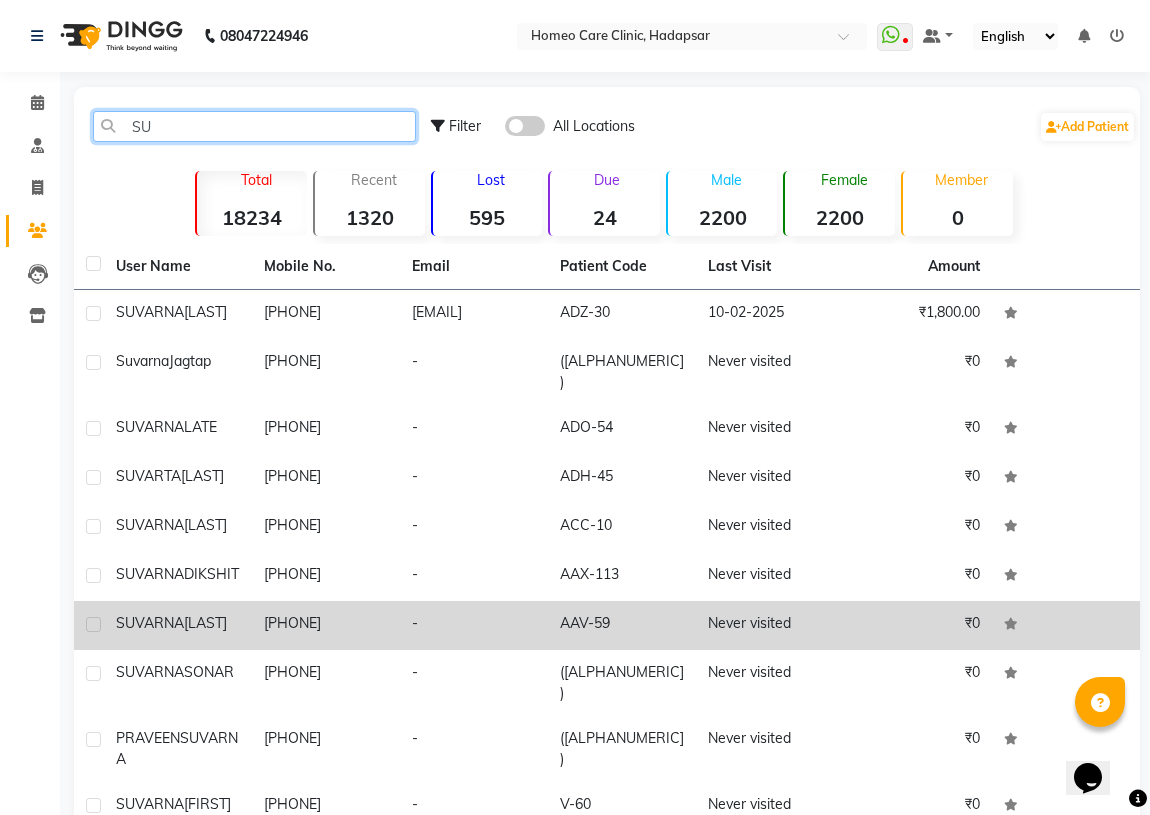 type on "S" 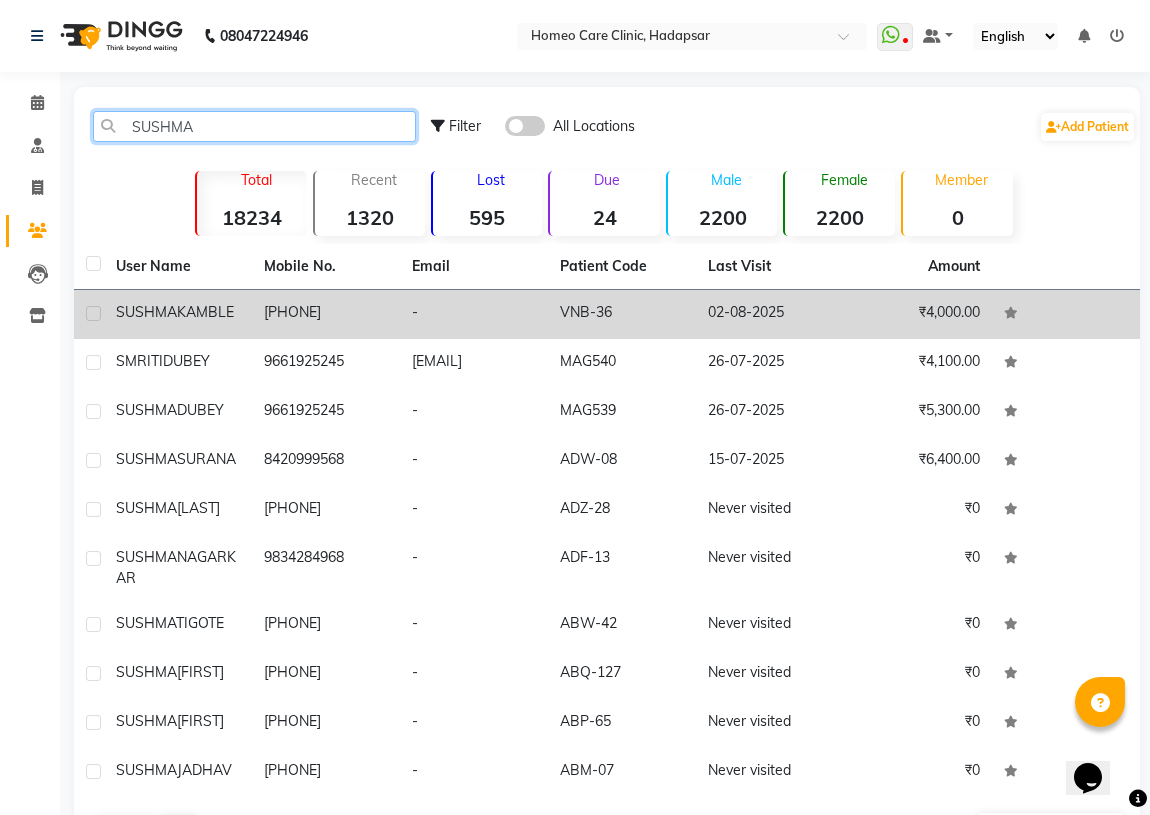 type on "SUSHMA" 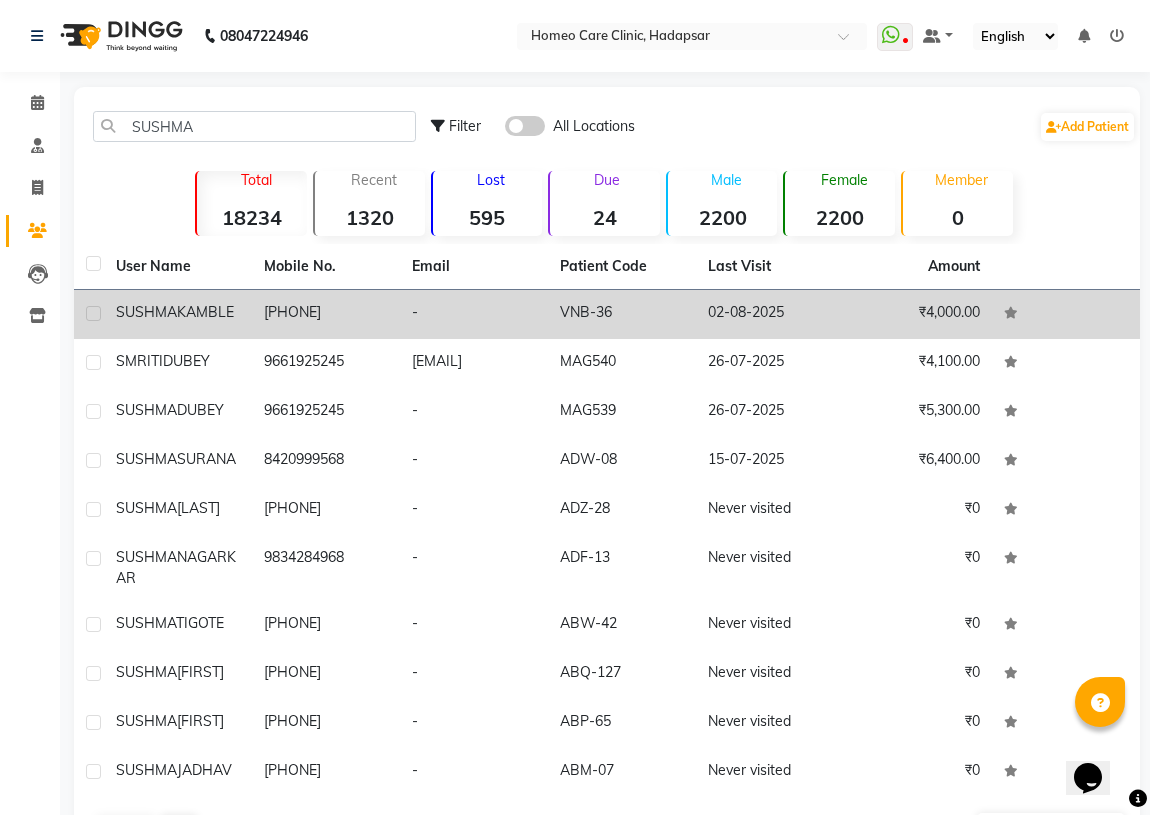 click on "[FIRST] [LAST]" 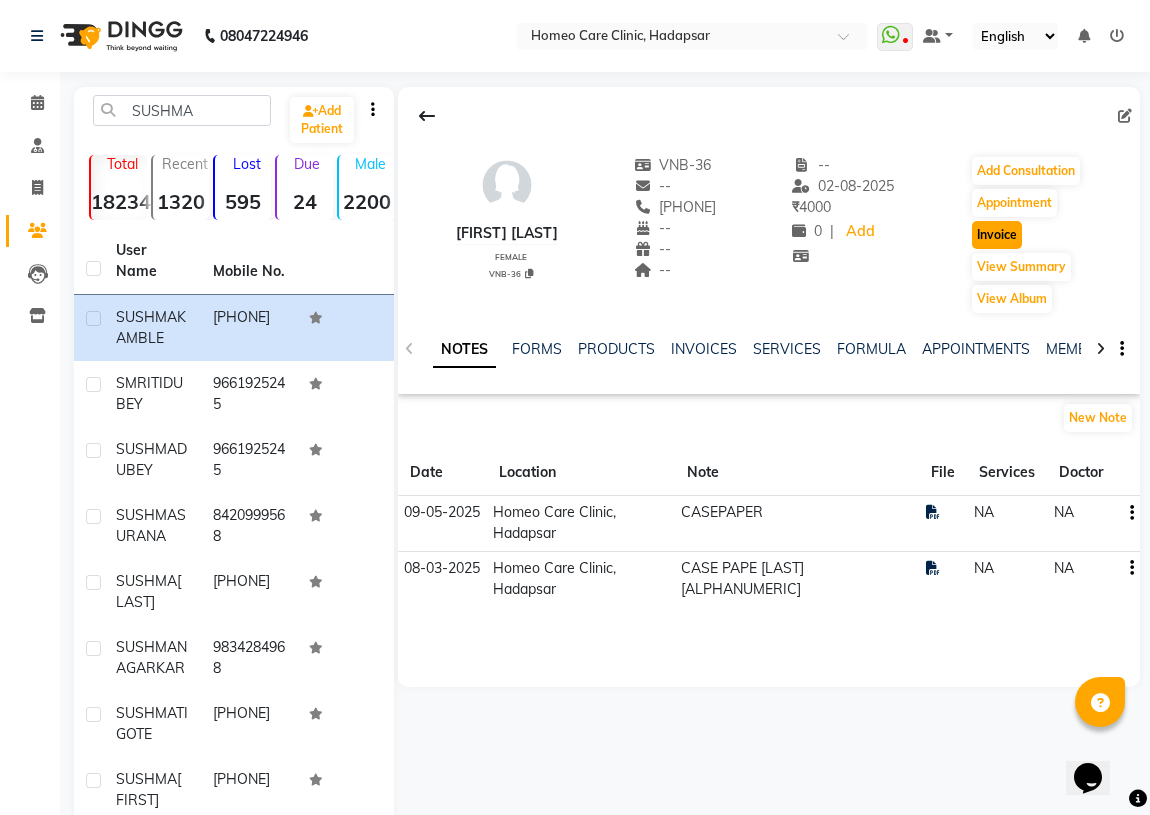click on "Invoice" 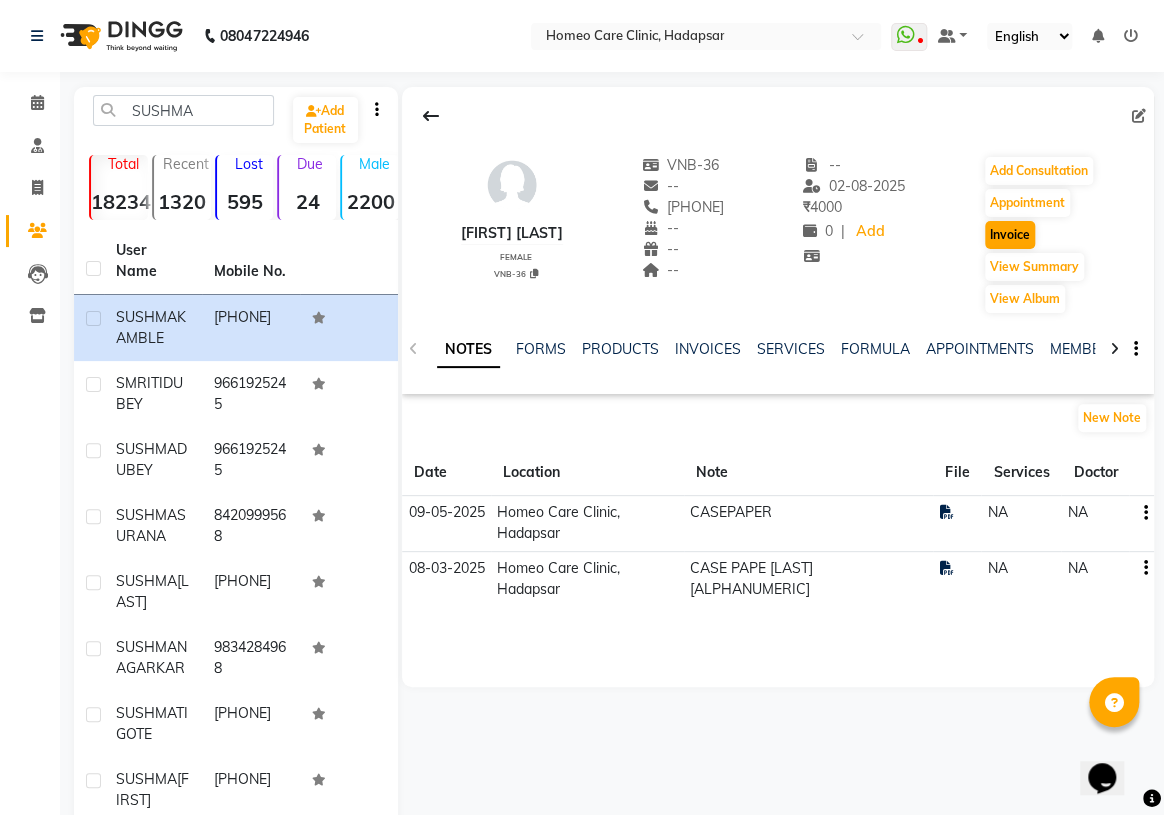 select on "7485" 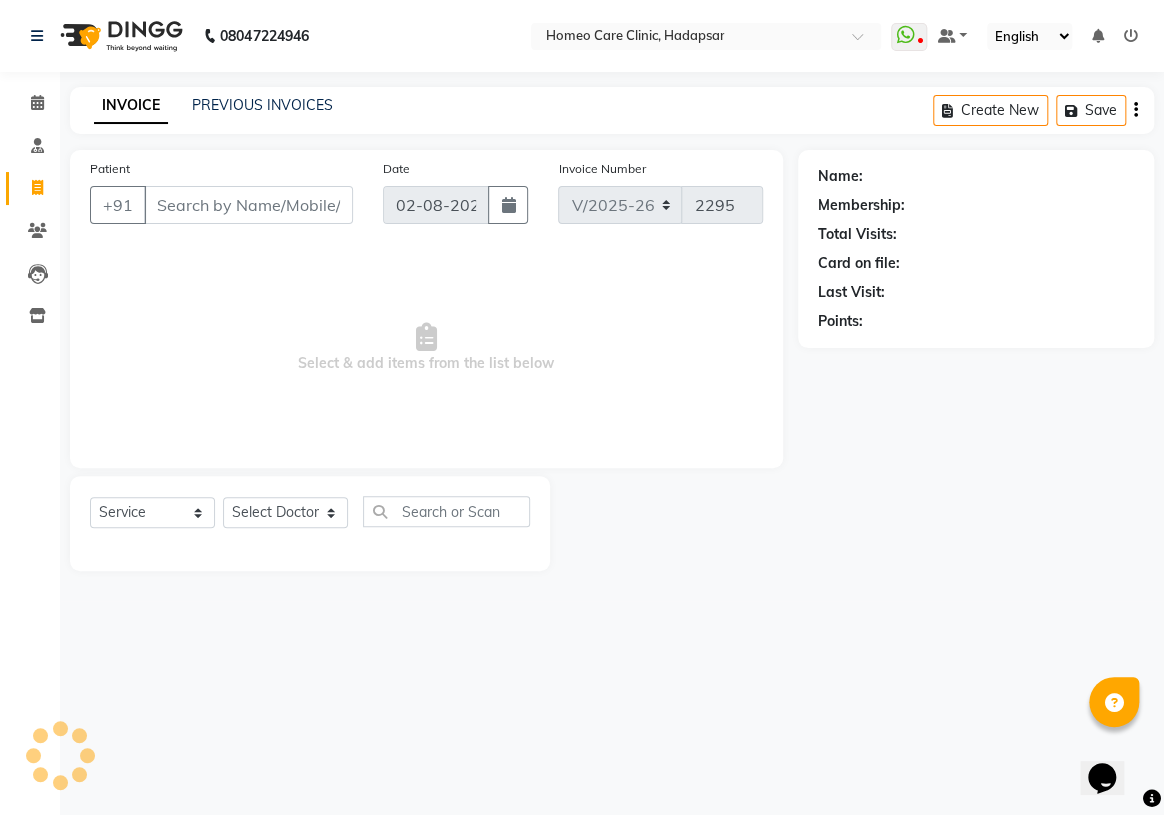 type on "[PHONE]" 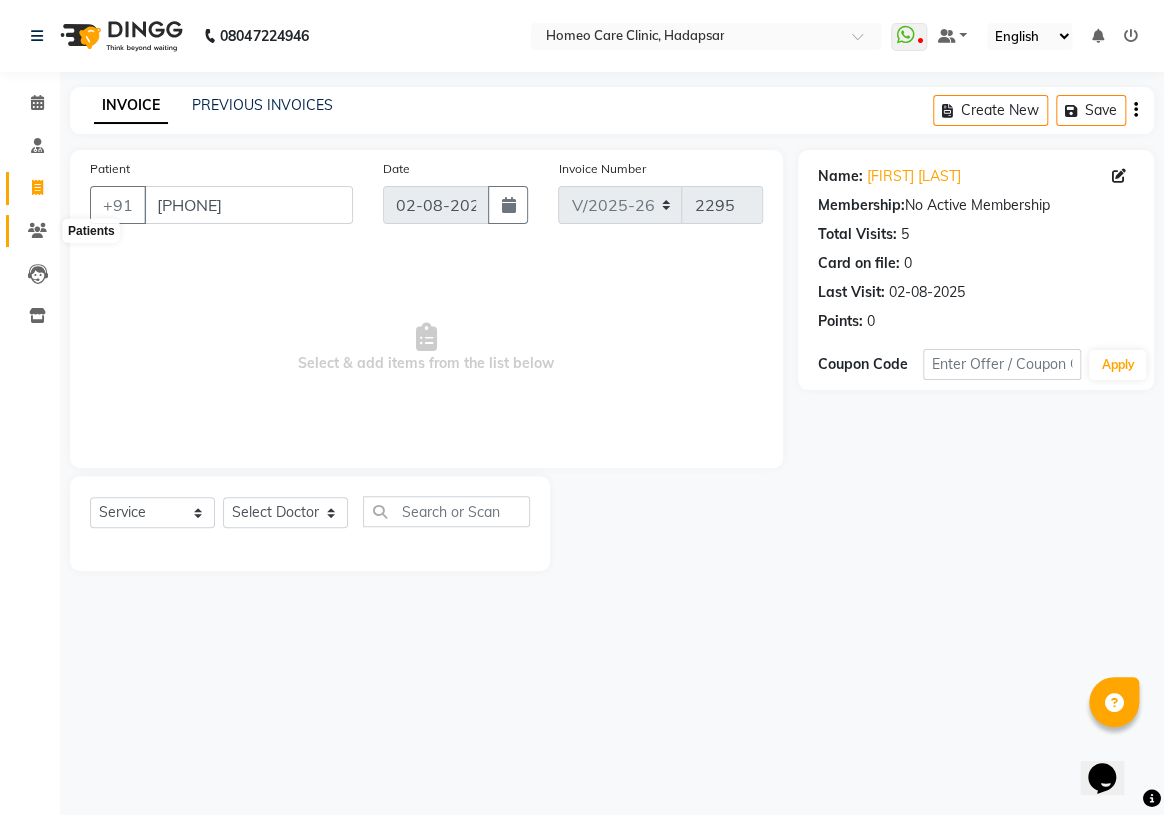 click 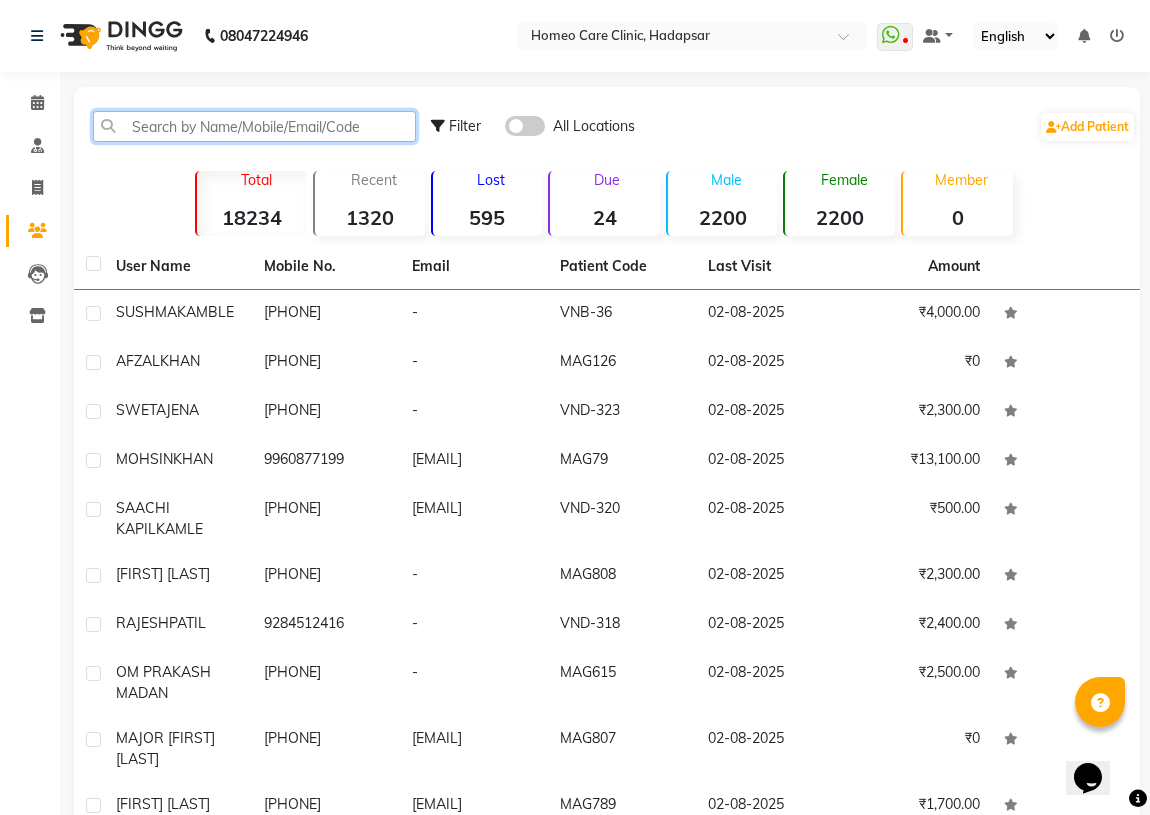 click 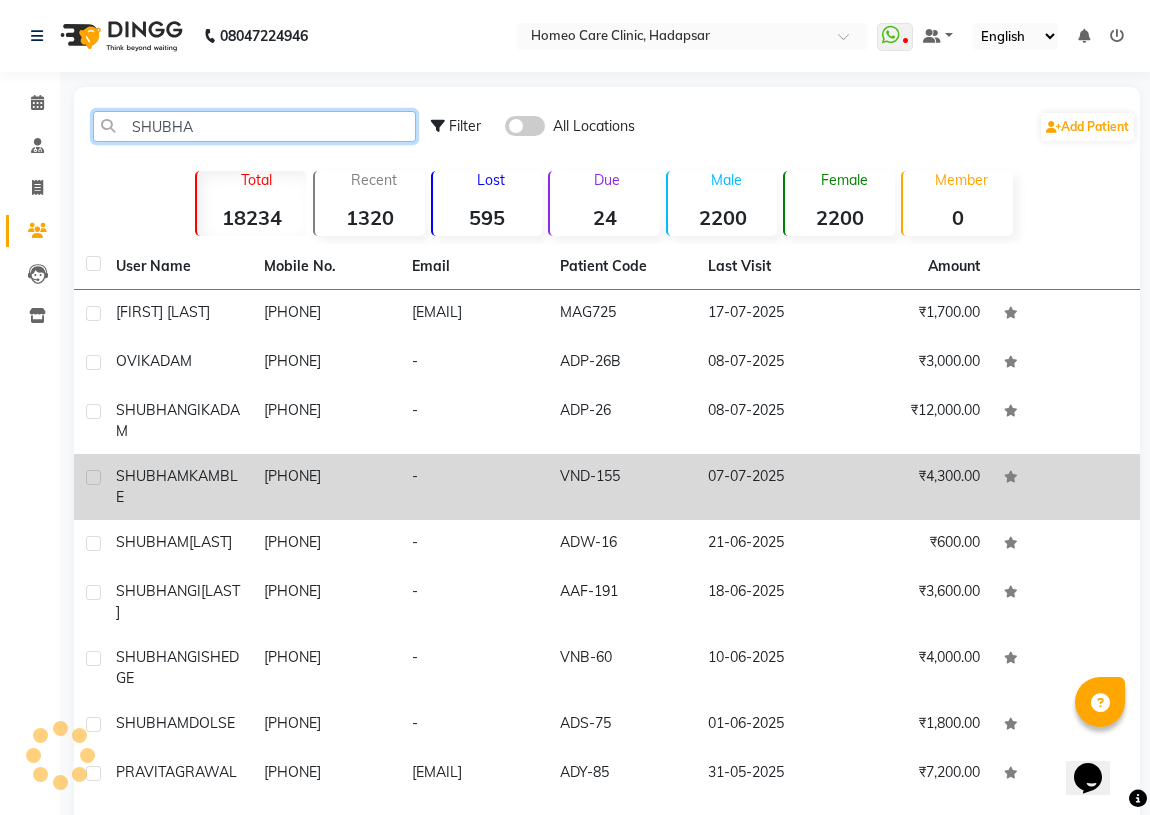 type on "SHUBHA" 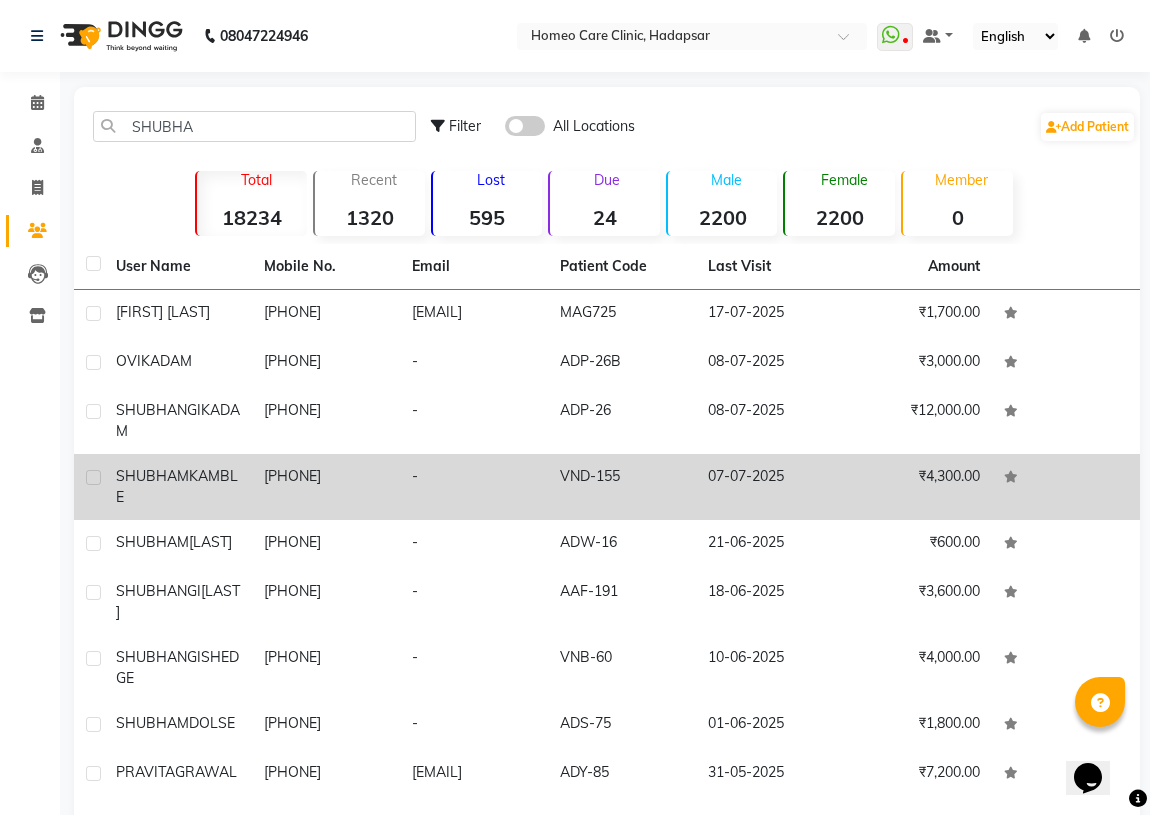 click on "[PHONE]" 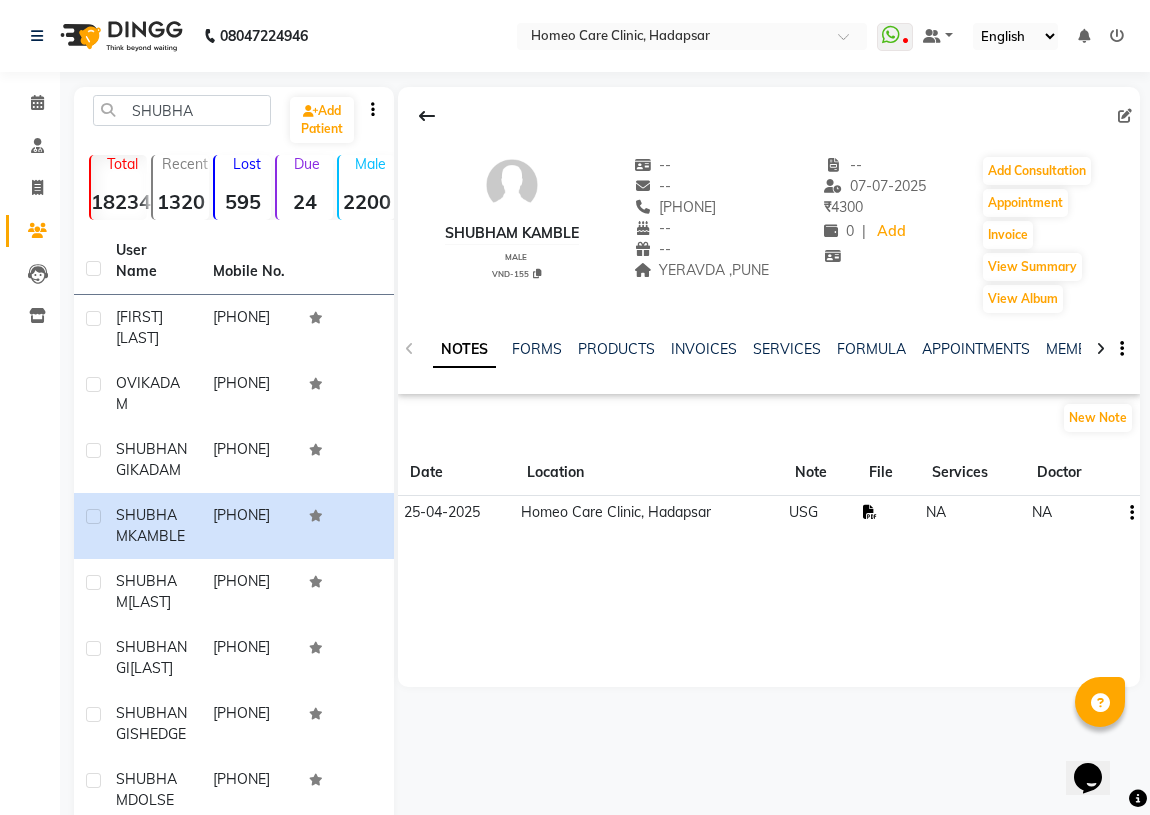 click 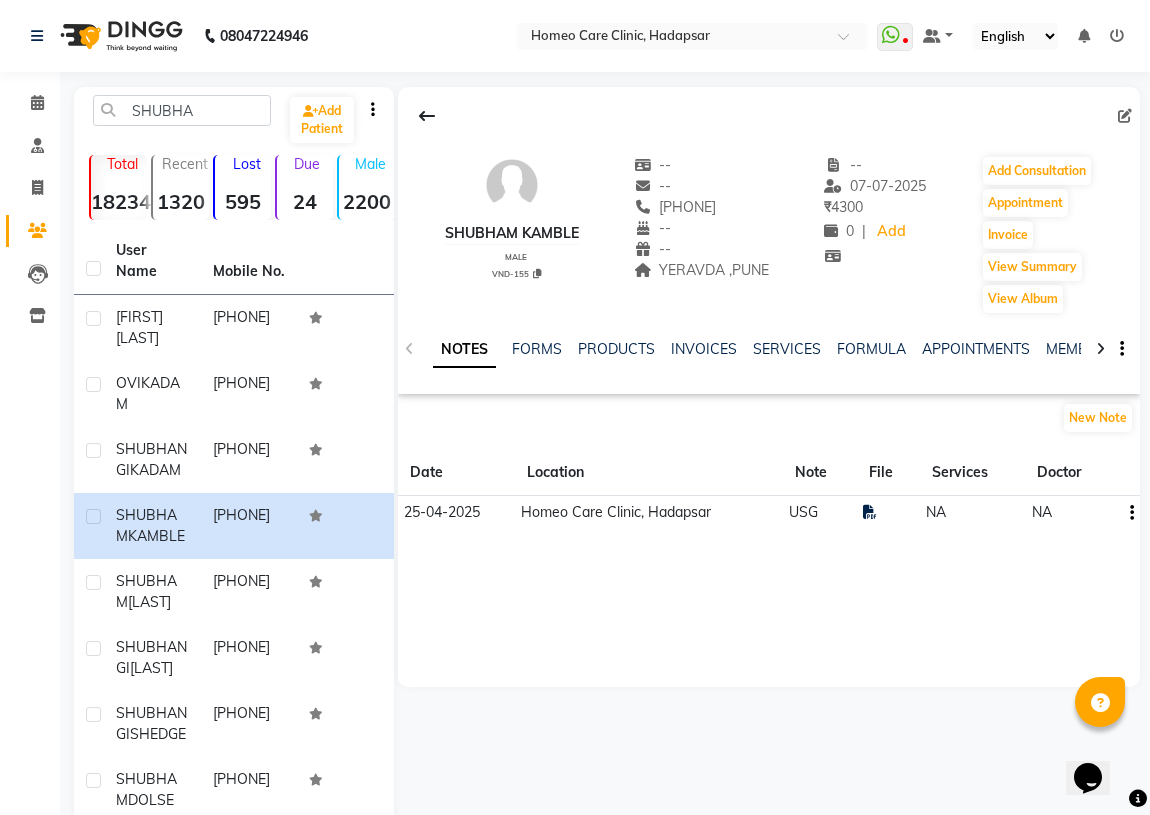 click 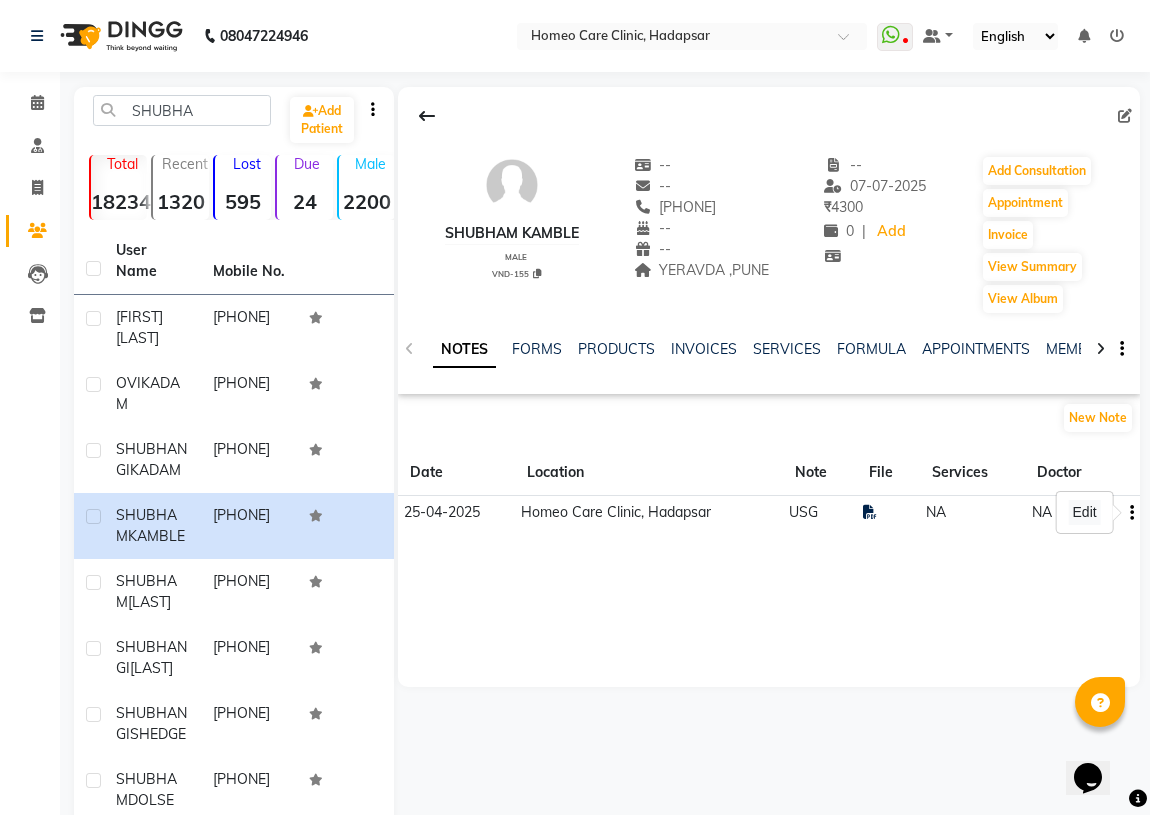 click on "Edit" at bounding box center [1085, 512] 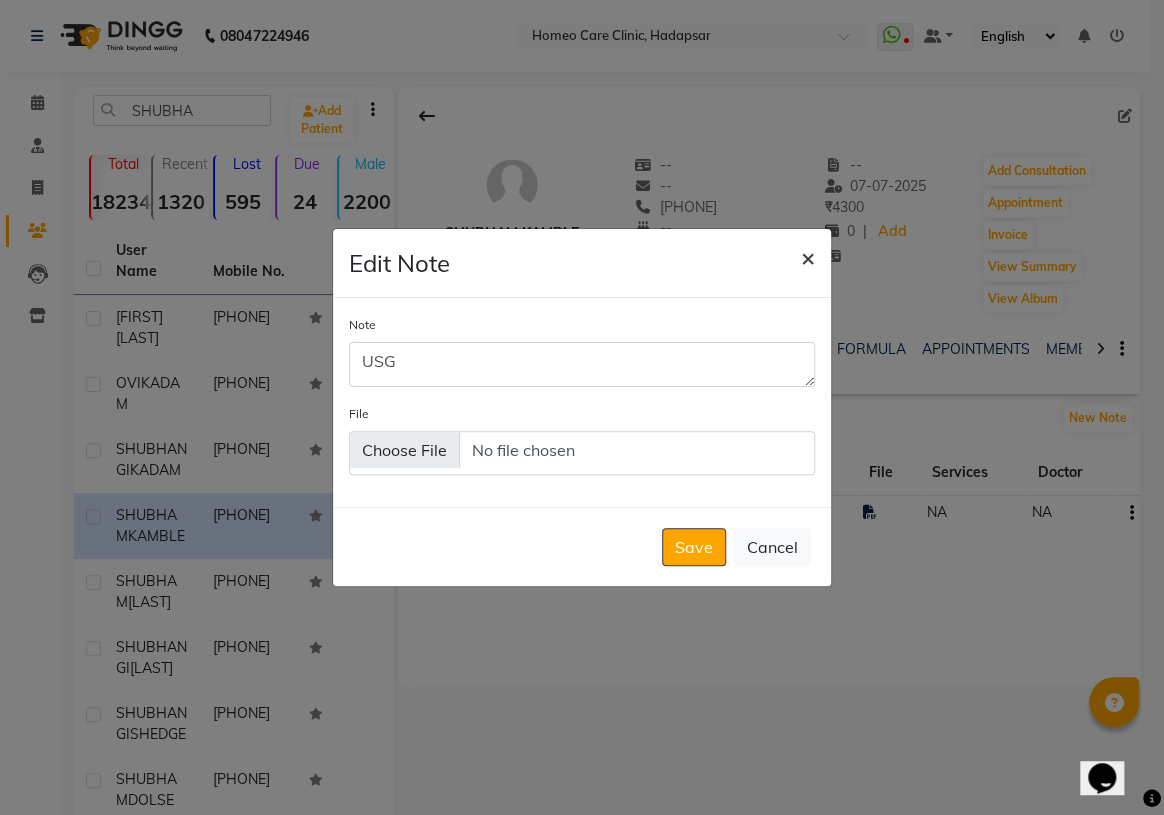 click on "×" 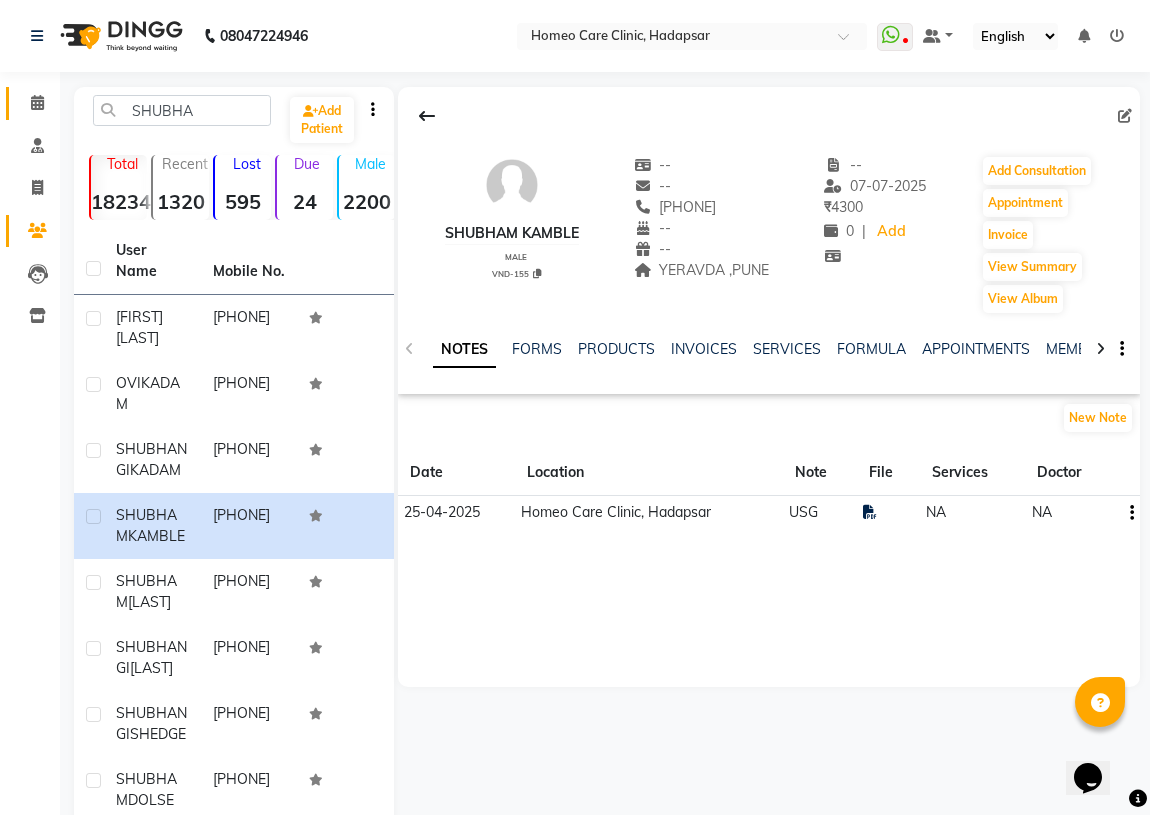 click on "Calendar" 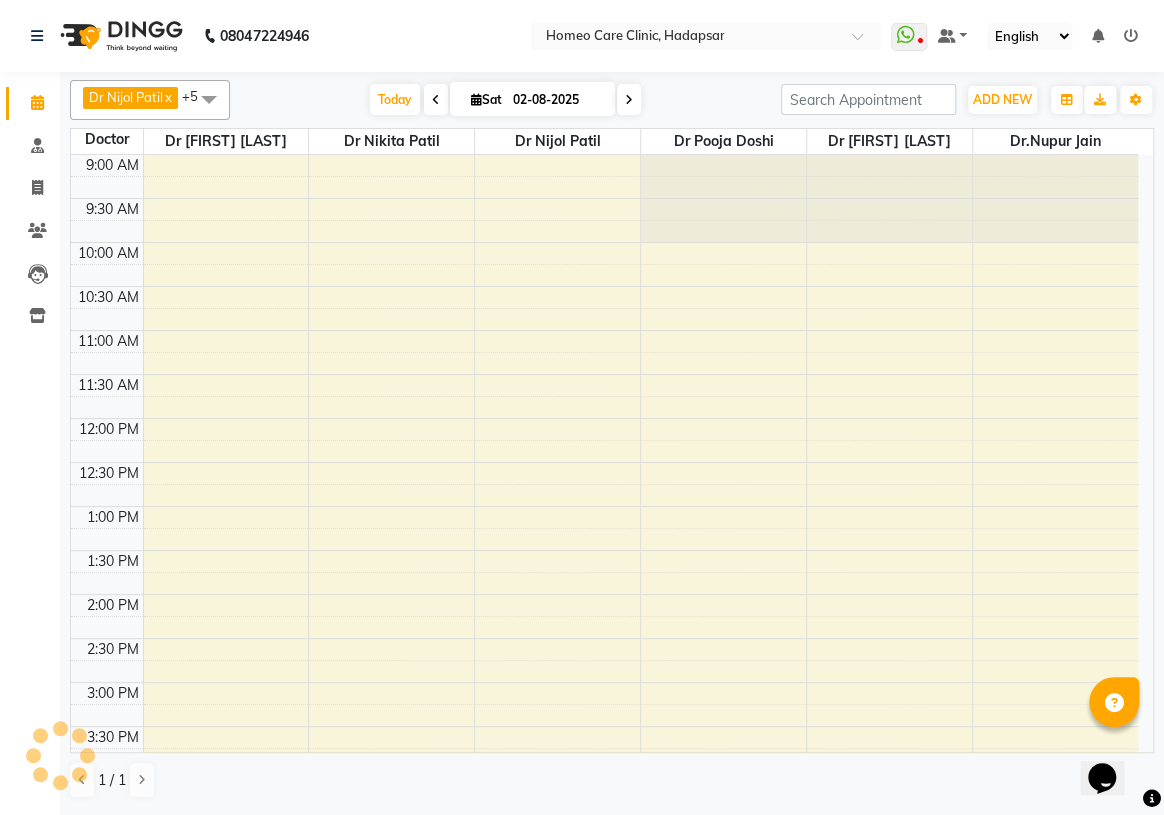 scroll, scrollTop: 590, scrollLeft: 0, axis: vertical 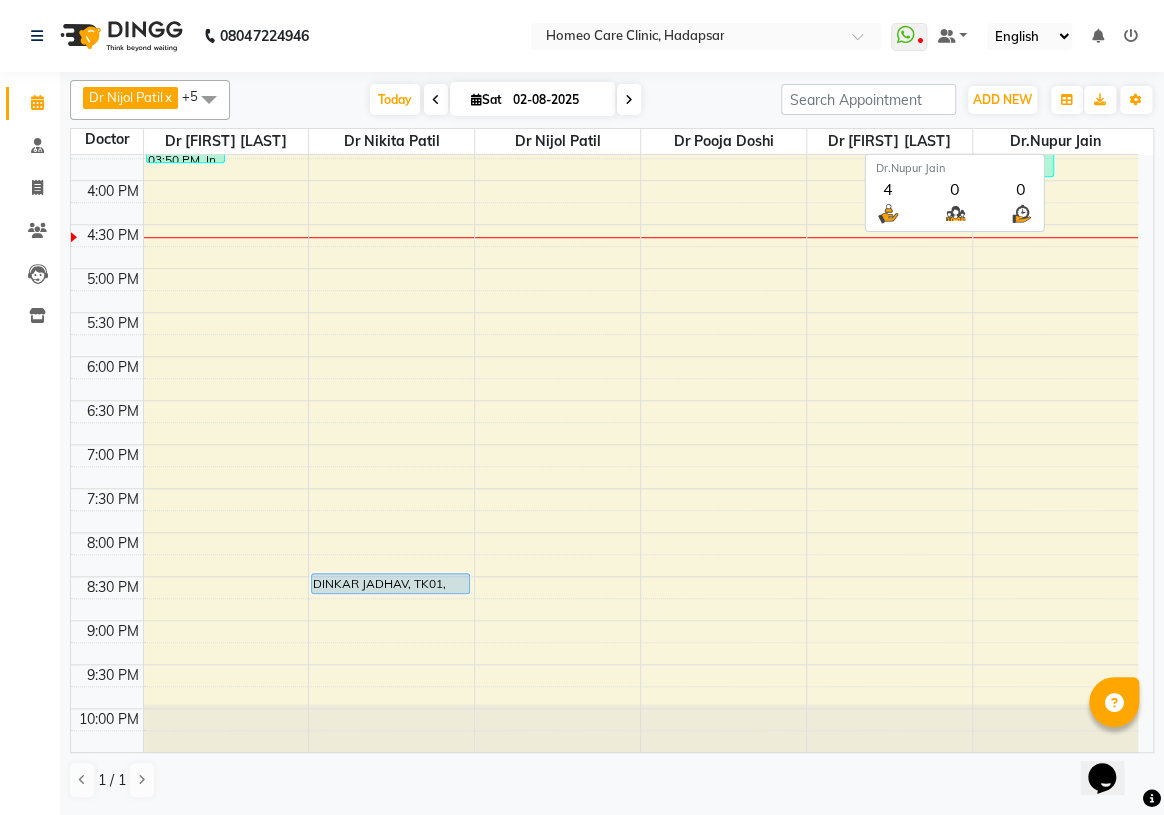 click on "Dr.Nupur Jain" at bounding box center [1055, 141] 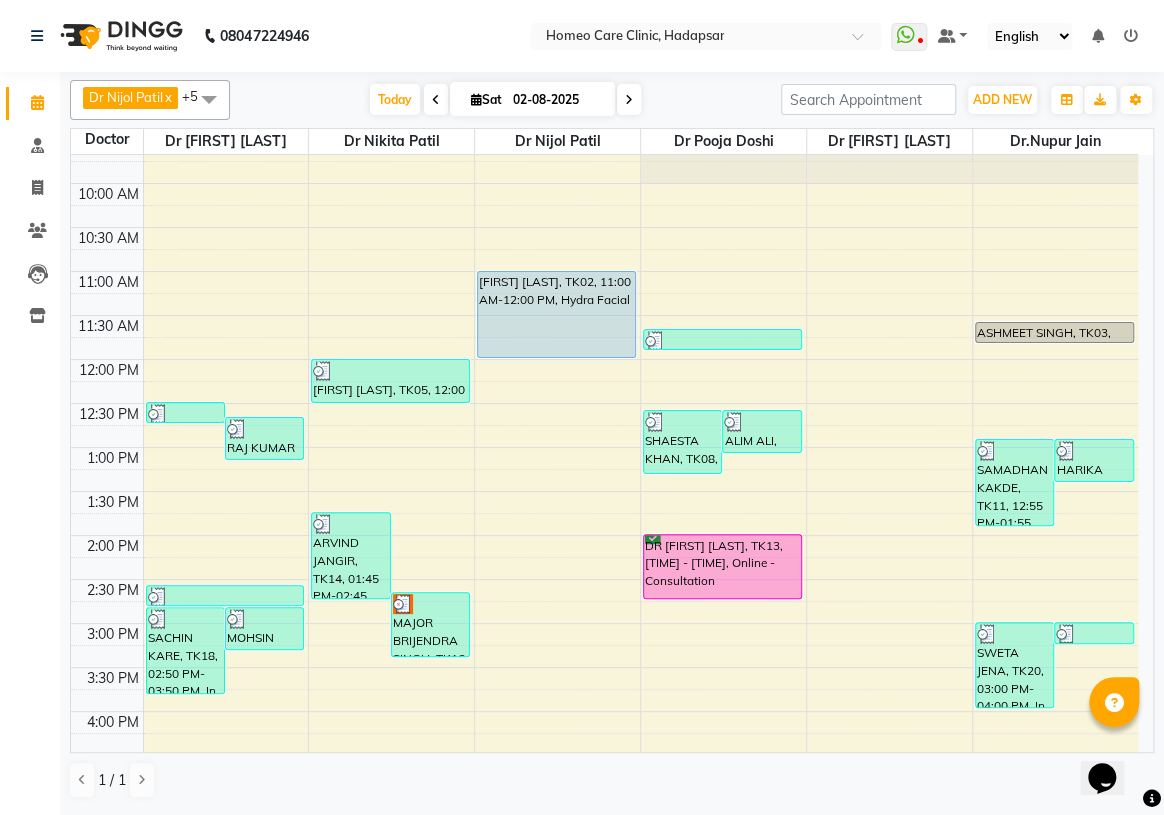 scroll, scrollTop: 45, scrollLeft: 0, axis: vertical 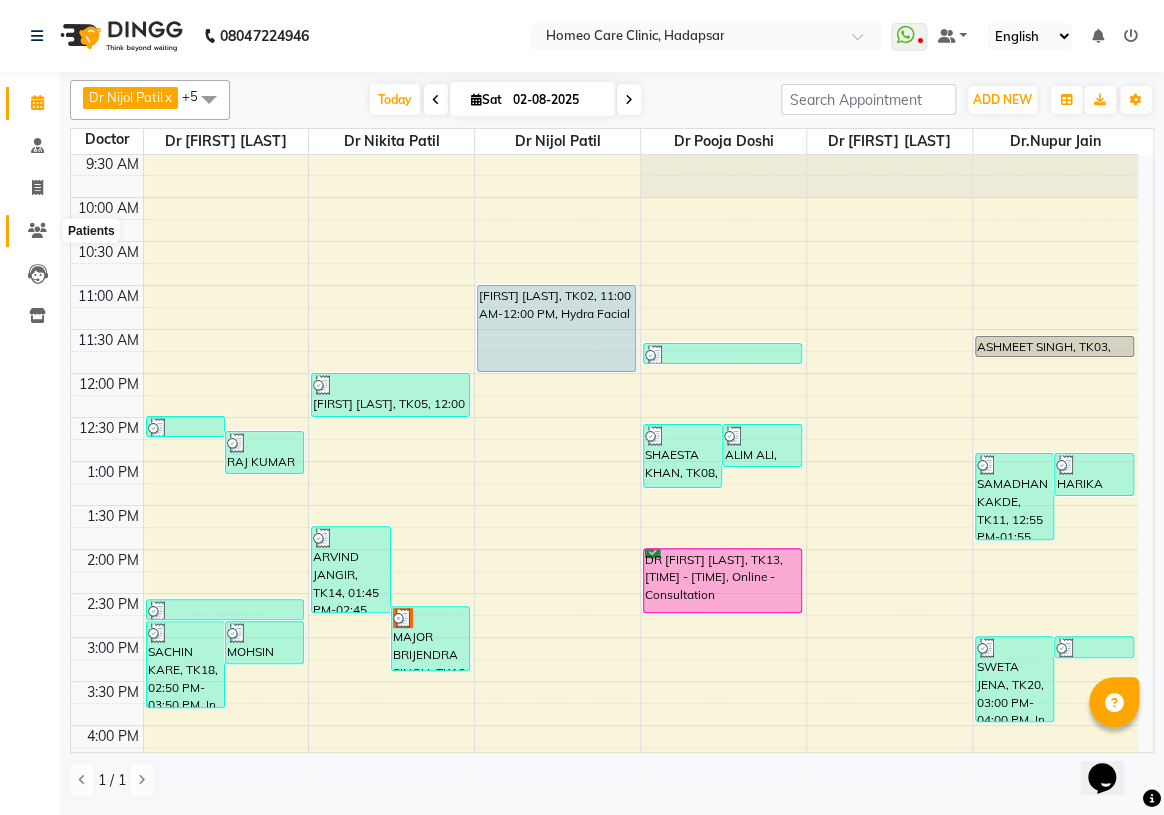 click 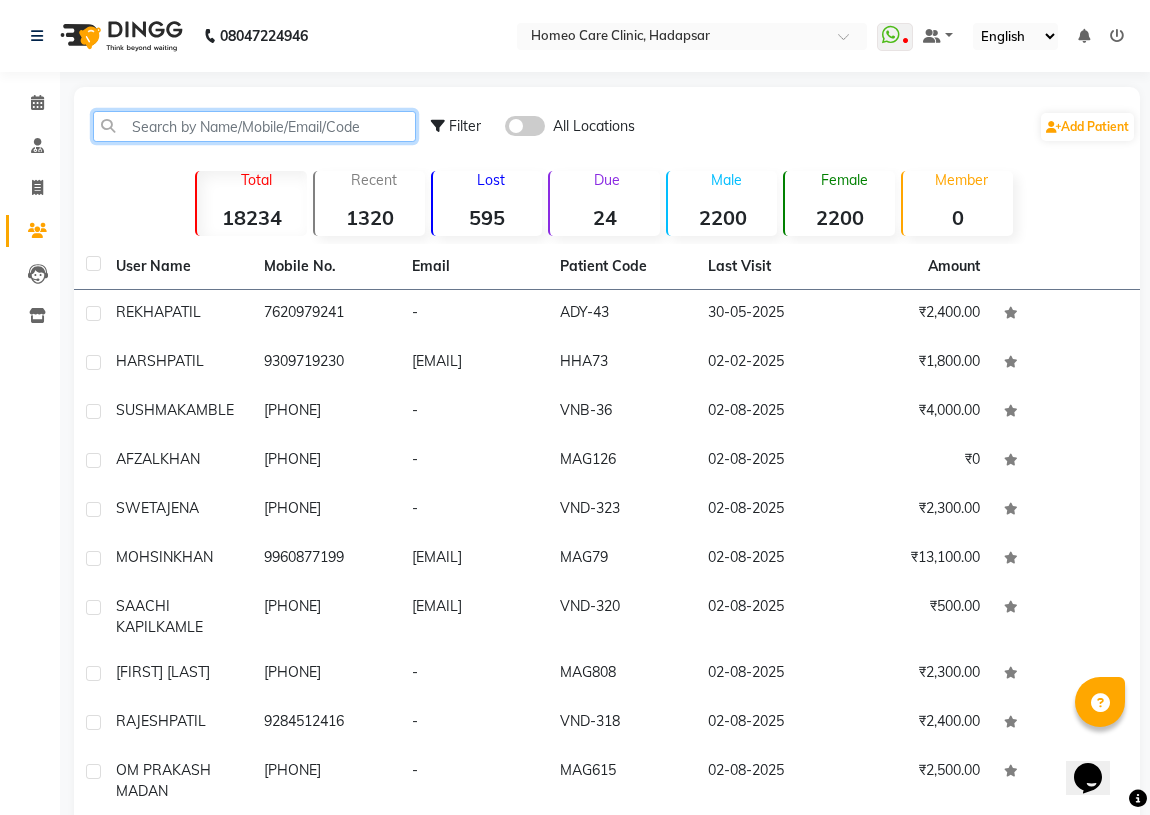 click 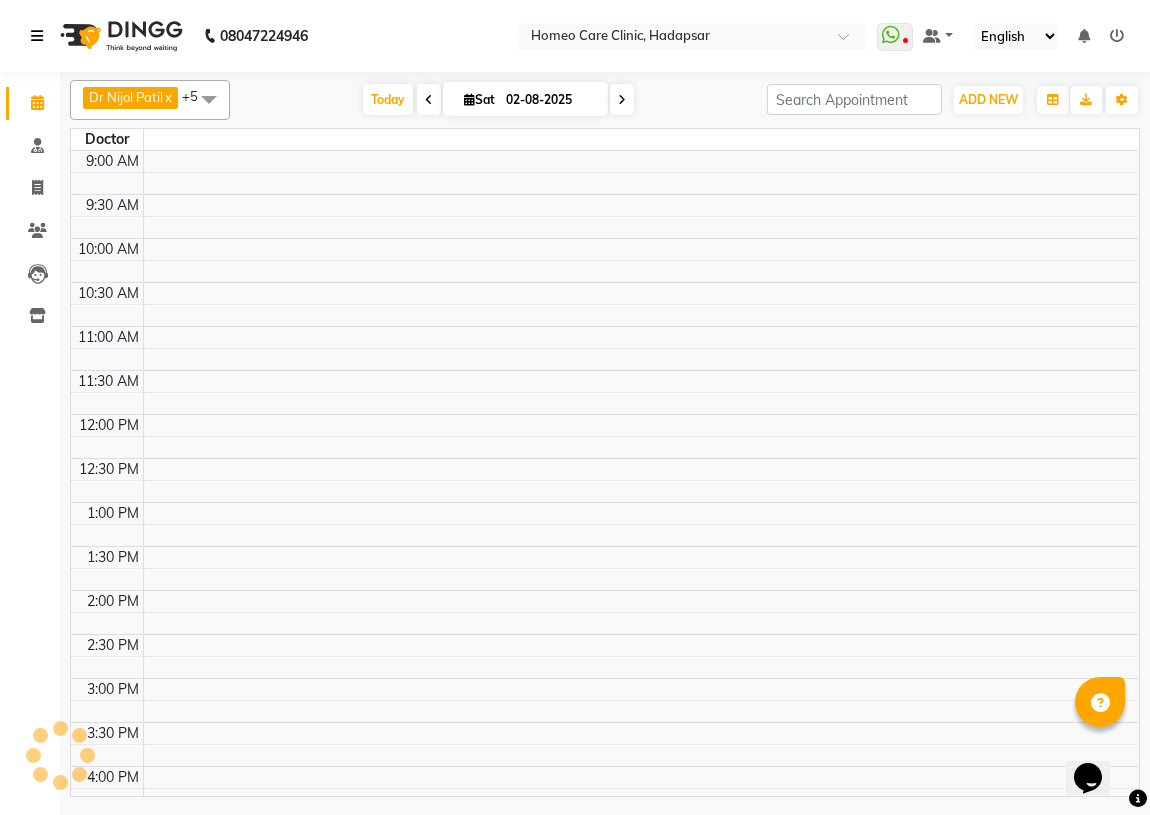 scroll, scrollTop: 0, scrollLeft: 0, axis: both 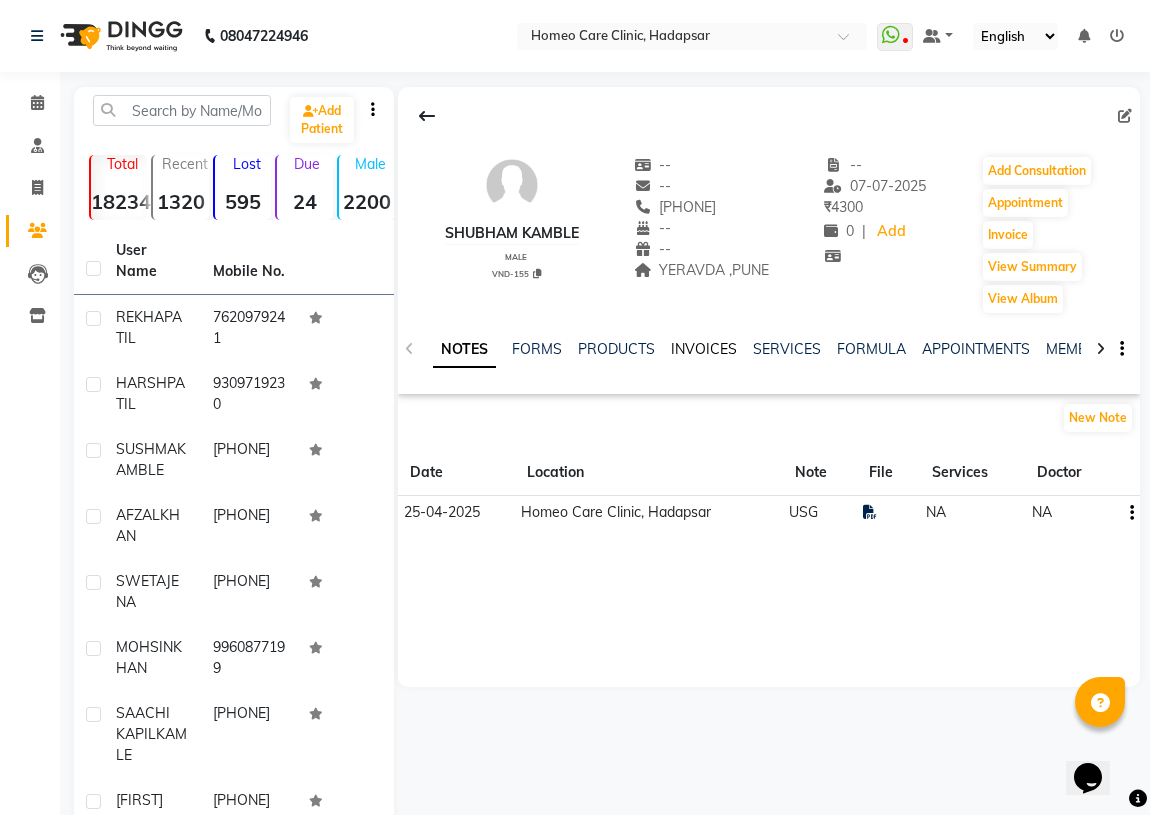 click on "INVOICES" 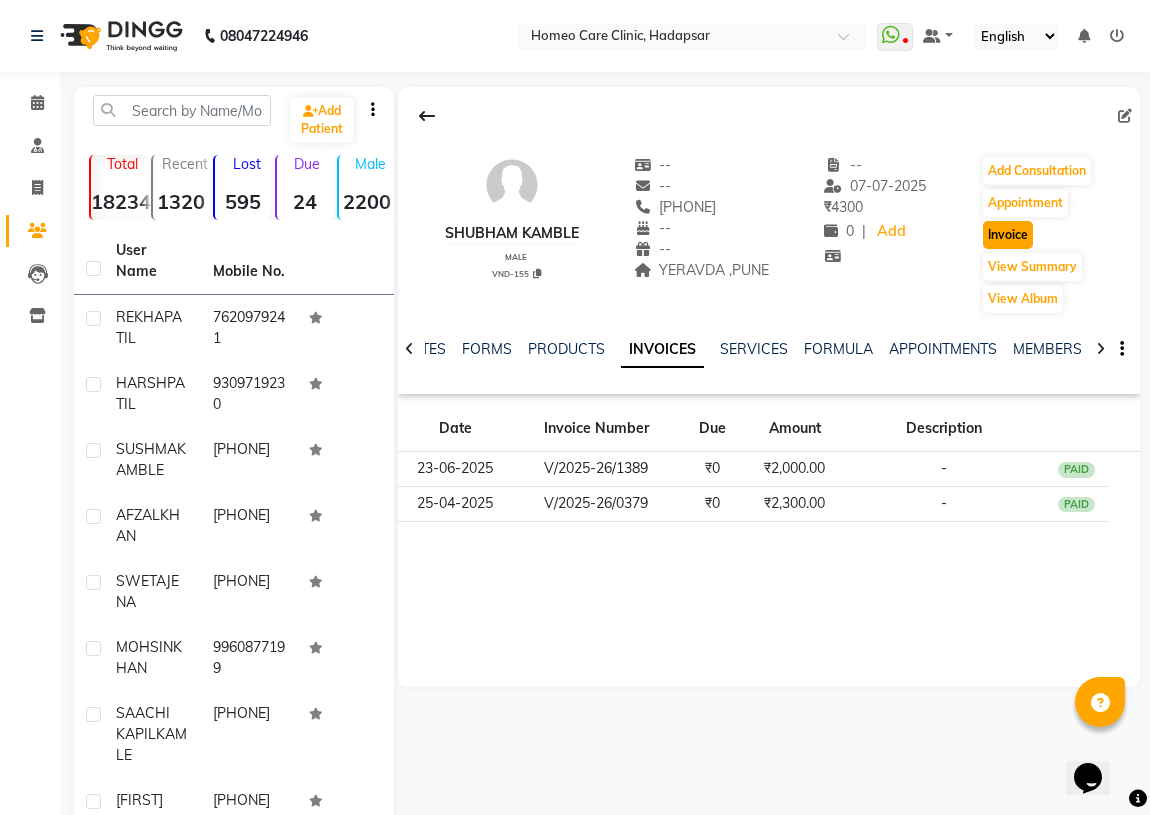 click on "Invoice" 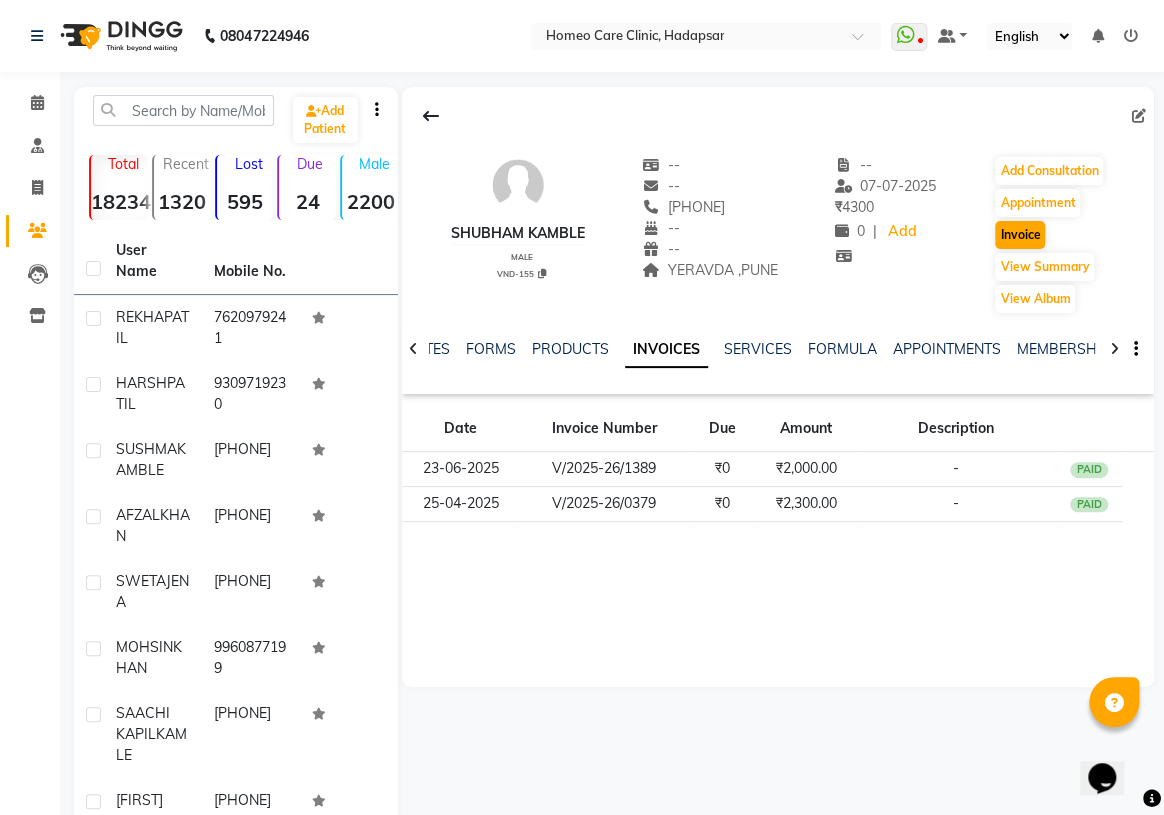 select on "service" 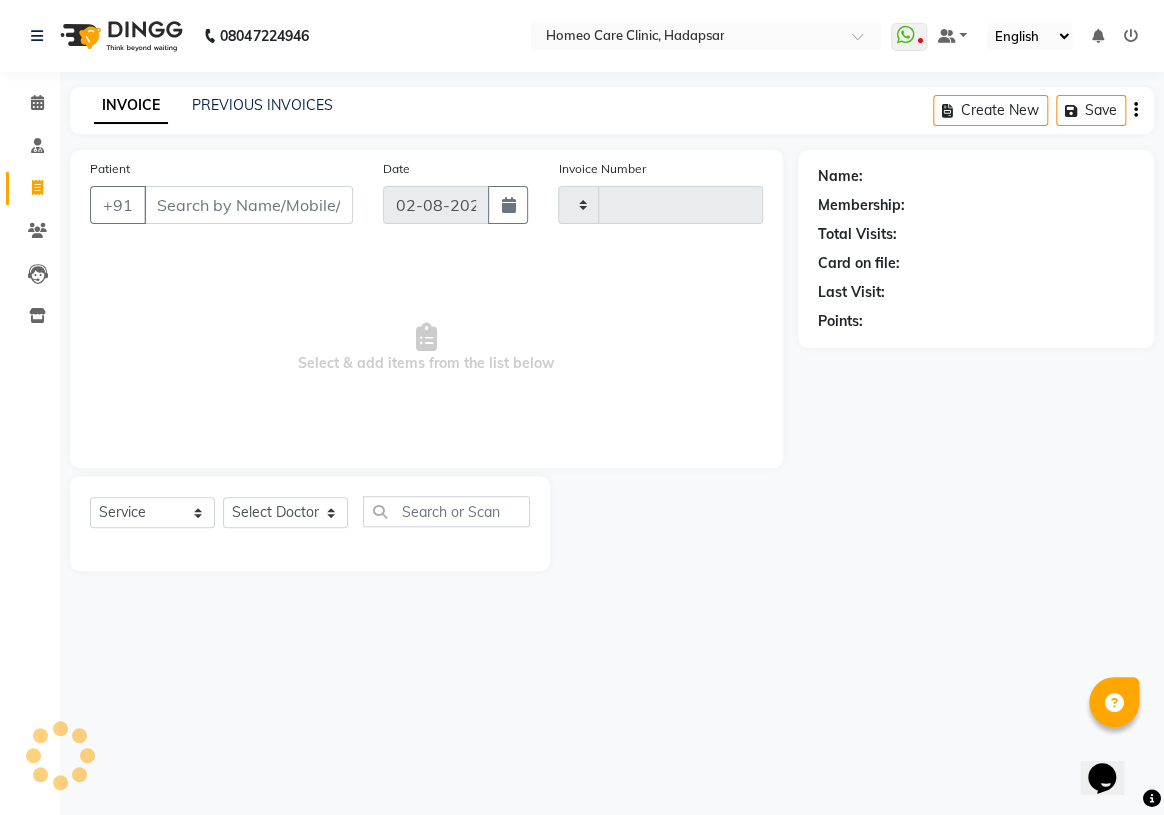 type on "2295" 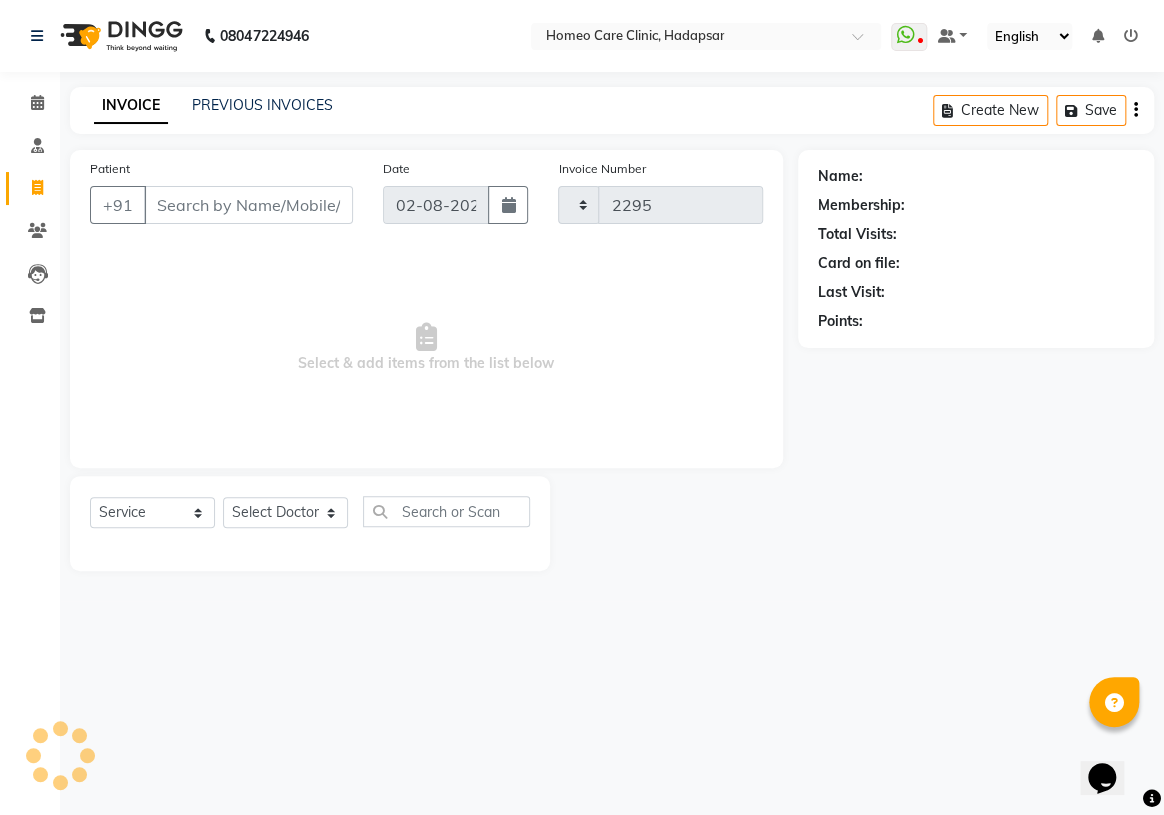 select on "7485" 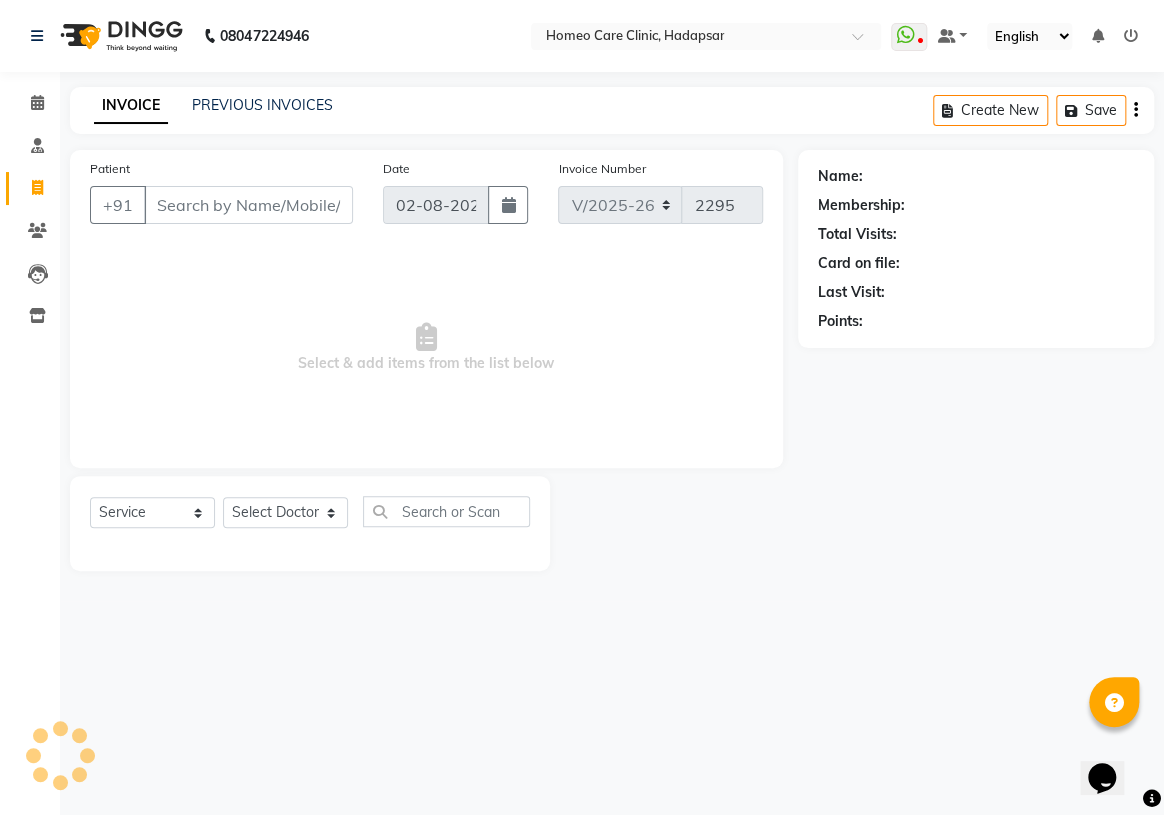 type on "[PHONE]" 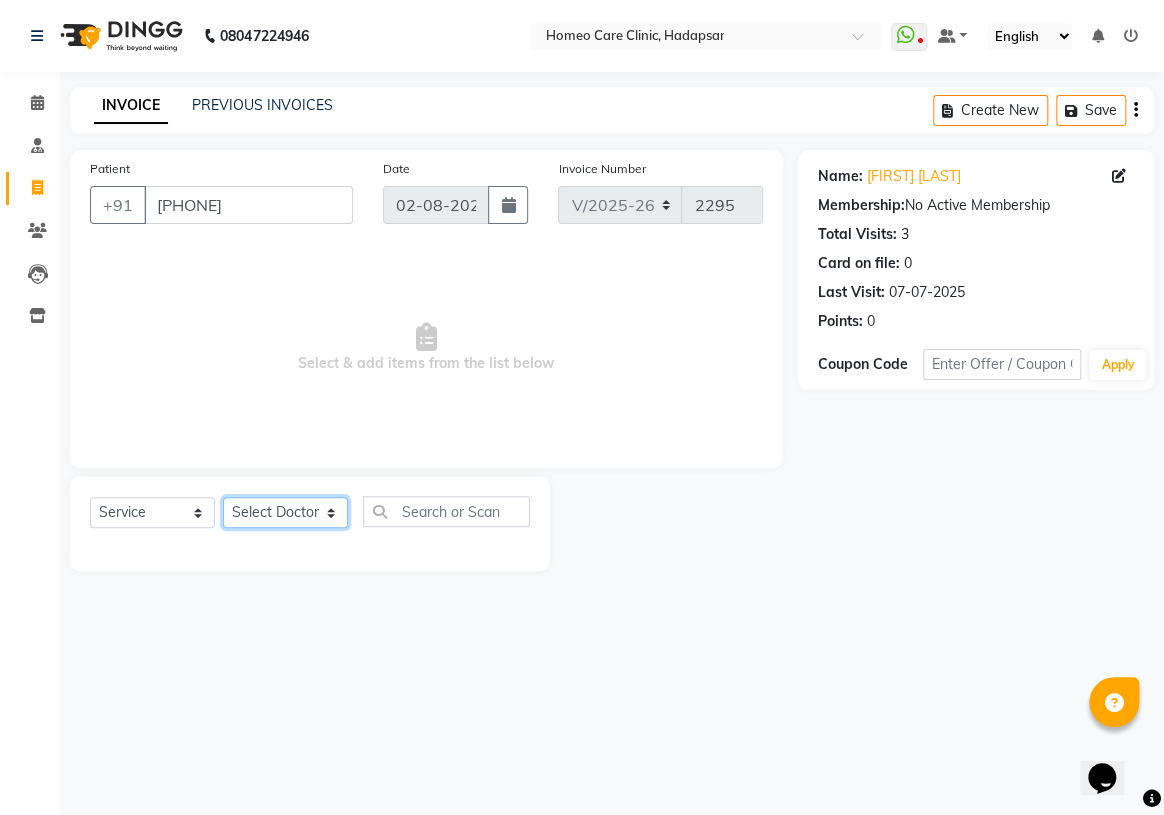 click on "Select Doctor Dingg Support Dr.Anisa Choudhary Dr Faraz Choudhary  Dr Komal Saste Dr Nijol Patil Dr Nikita Patil Dr.Nupur Jain Dr Pooja Doshi Dr Shraddha Nair Dr Vaseem Choudhary Ejas Choudhary Nikita Bhondave [FIRST] [LAST]" 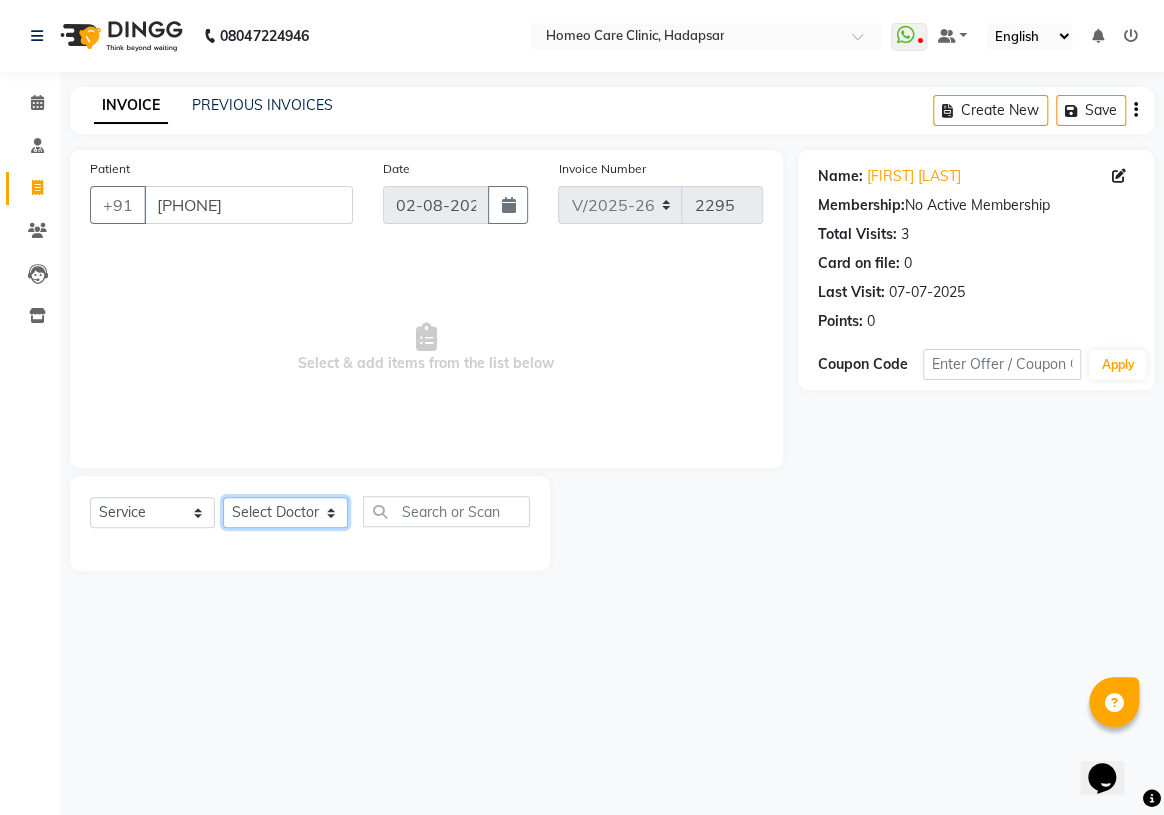select on "65961" 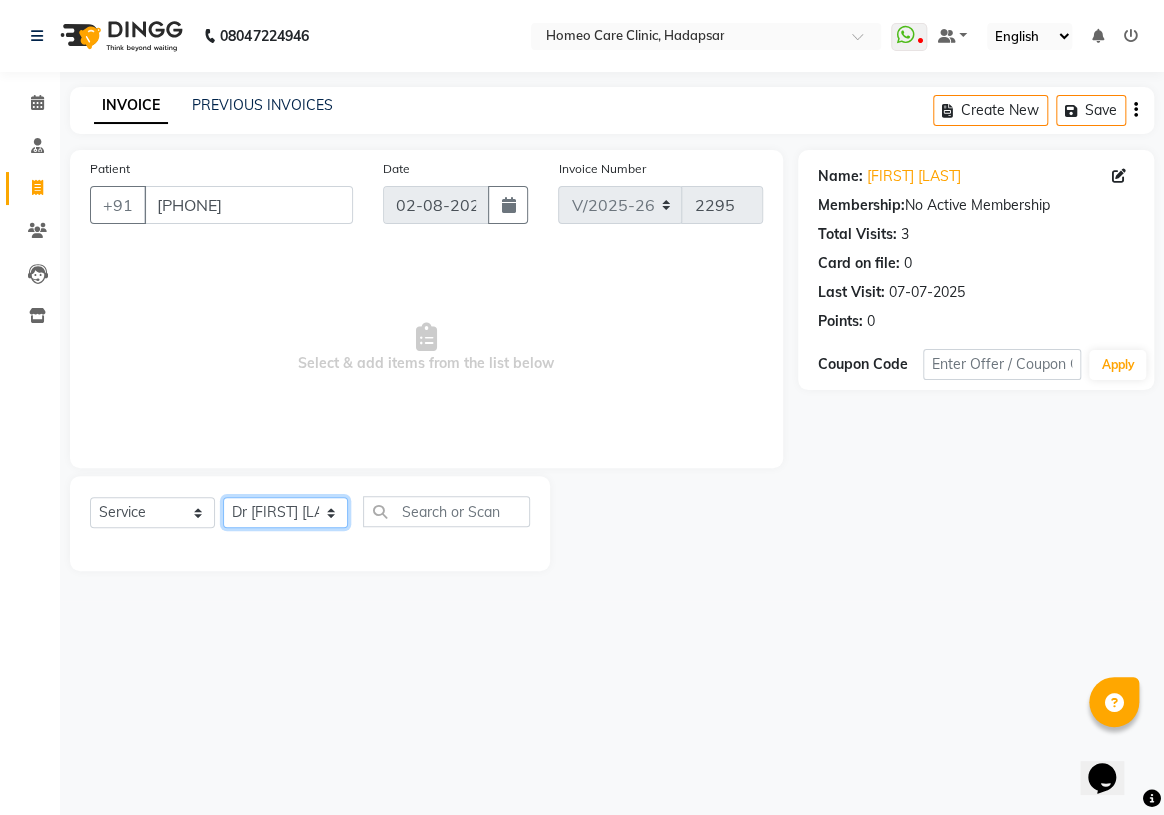 click on "Select Doctor Dingg Support Dr.Anisa Choudhary Dr Faraz Choudhary  Dr Komal Saste Dr Nijol Patil Dr Nikita Patil Dr.Nupur Jain Dr Pooja Doshi Dr Shraddha Nair Dr Vaseem Choudhary Ejas Choudhary Nikita Bhondave [FIRST] [LAST]" 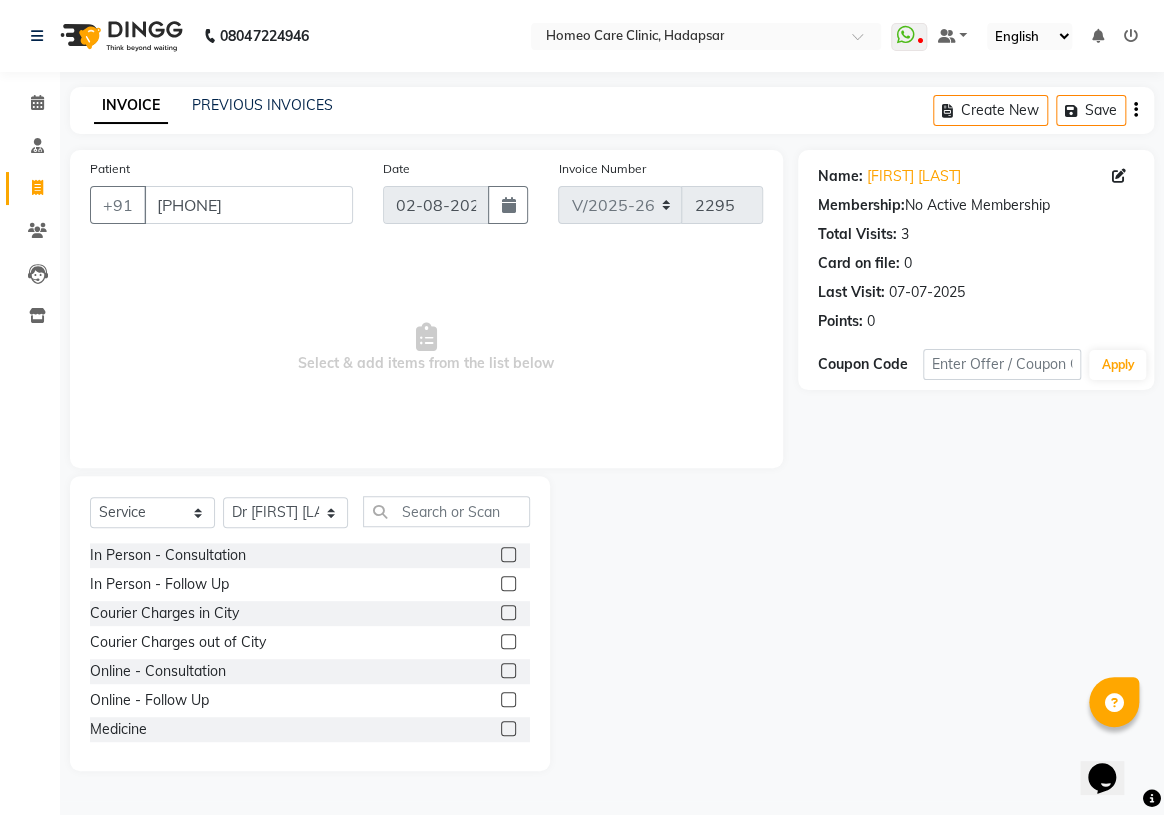 click 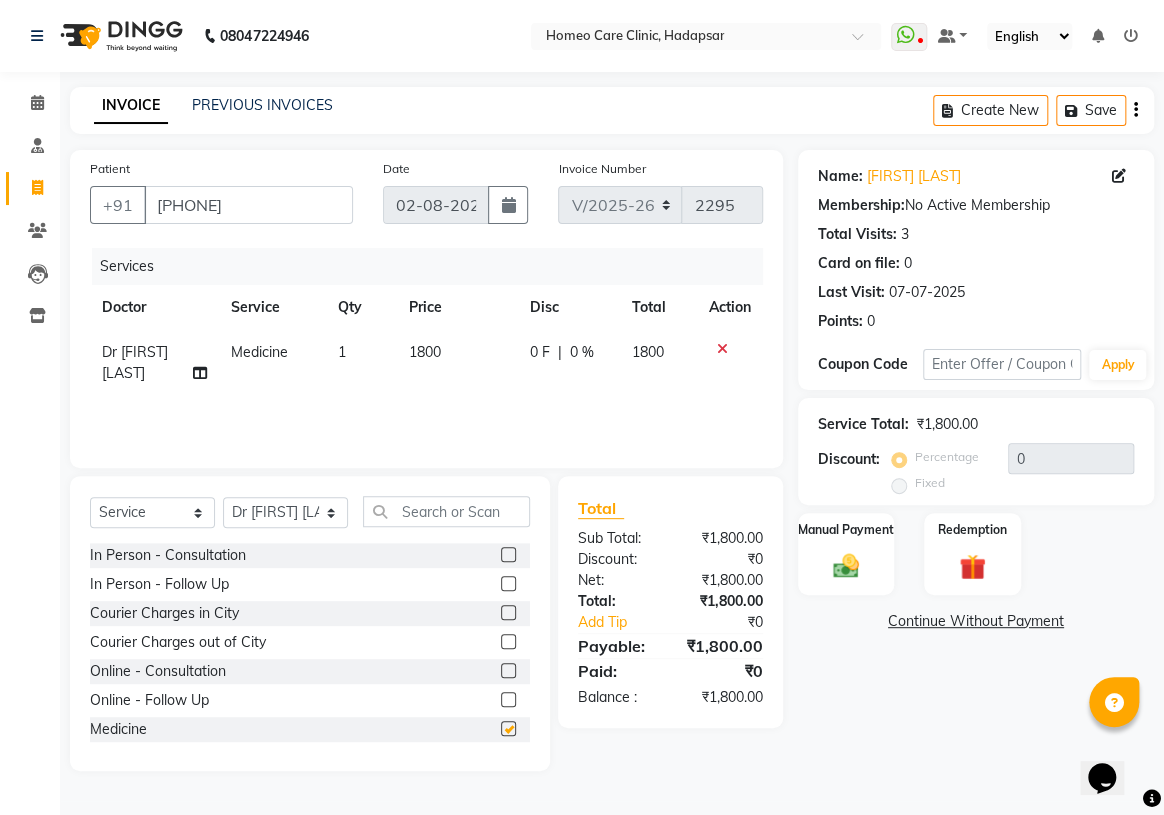 checkbox on "false" 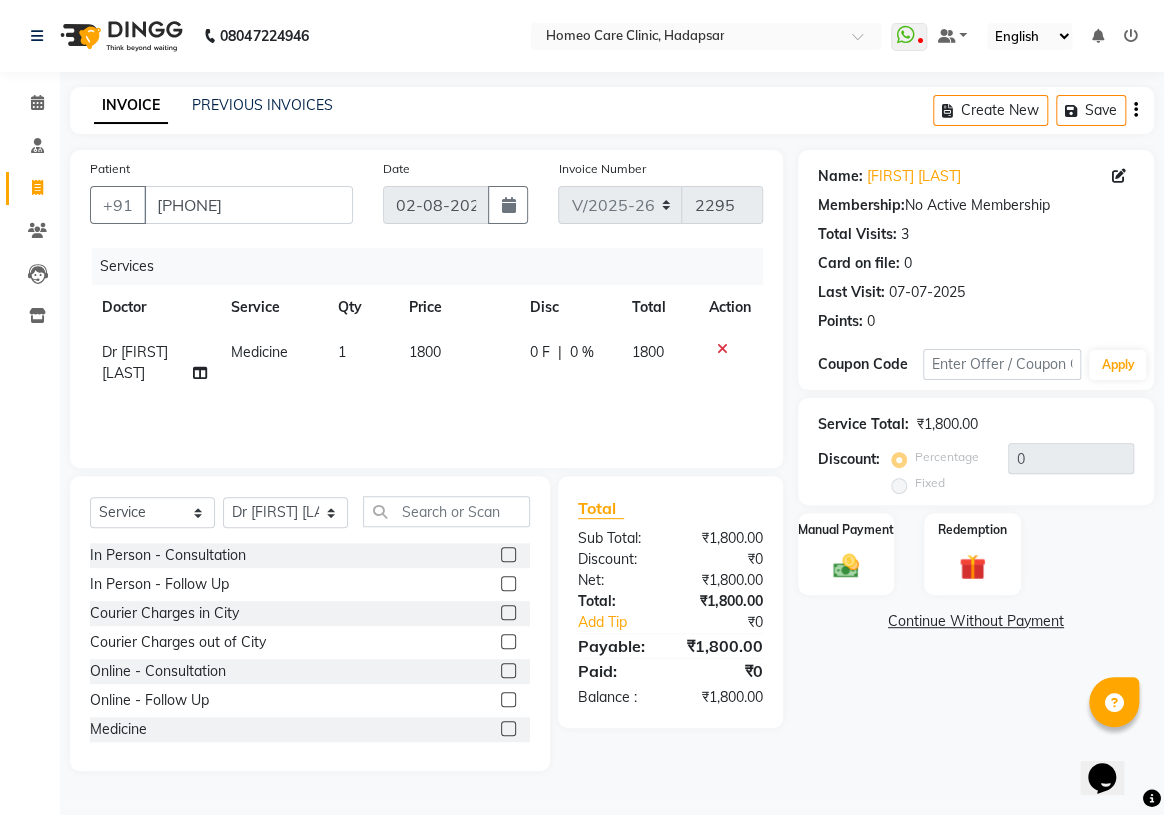 click 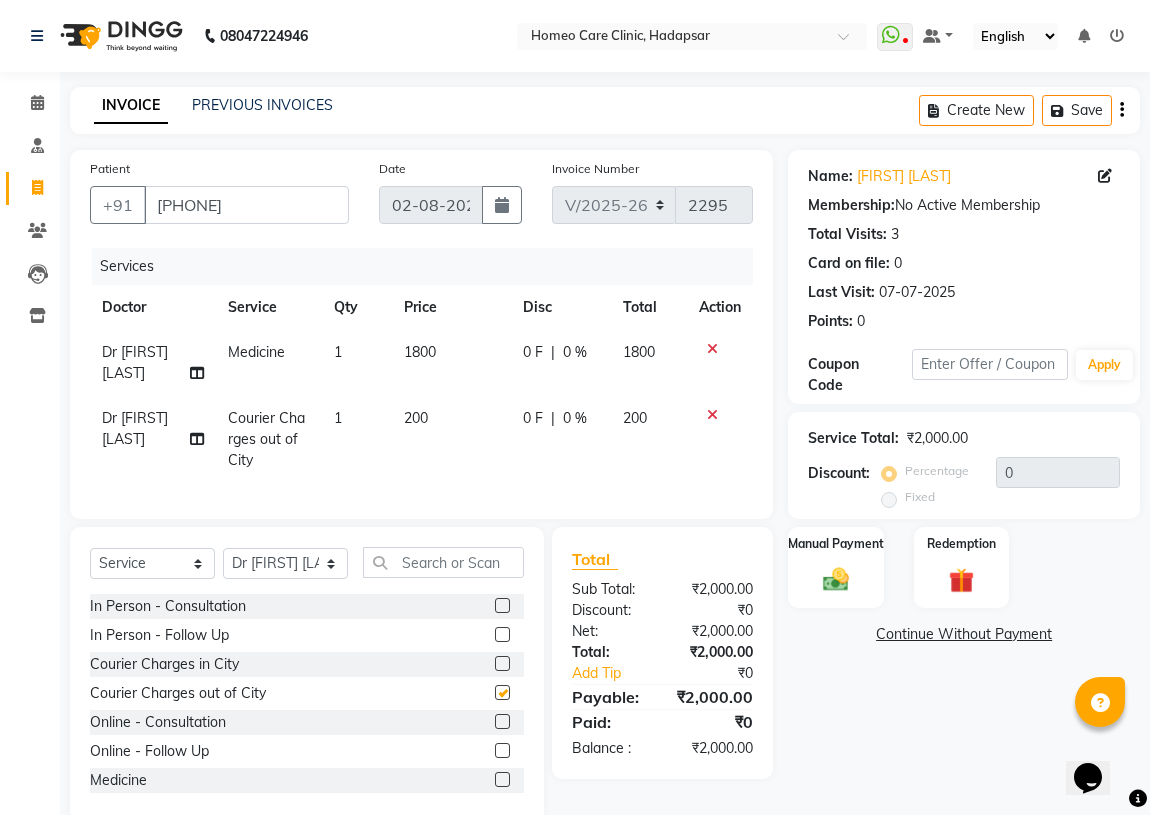 checkbox on "false" 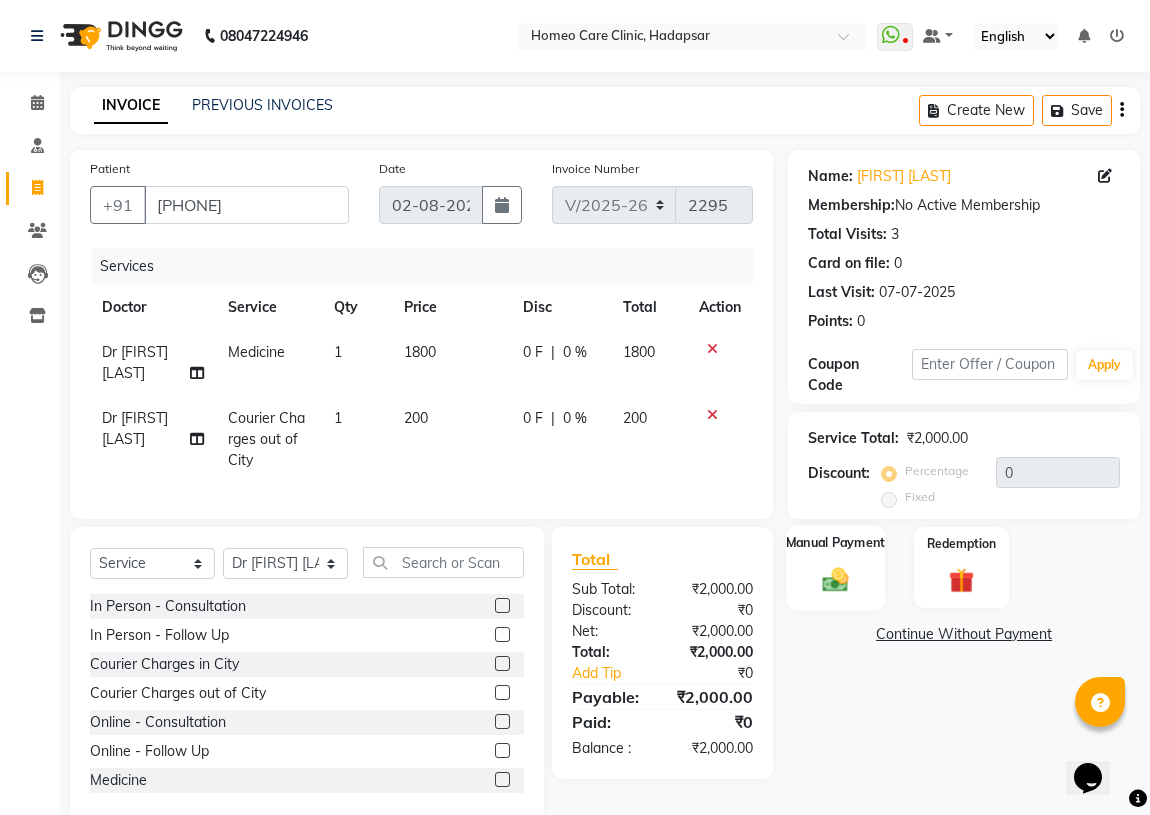 click on "Manual Payment" 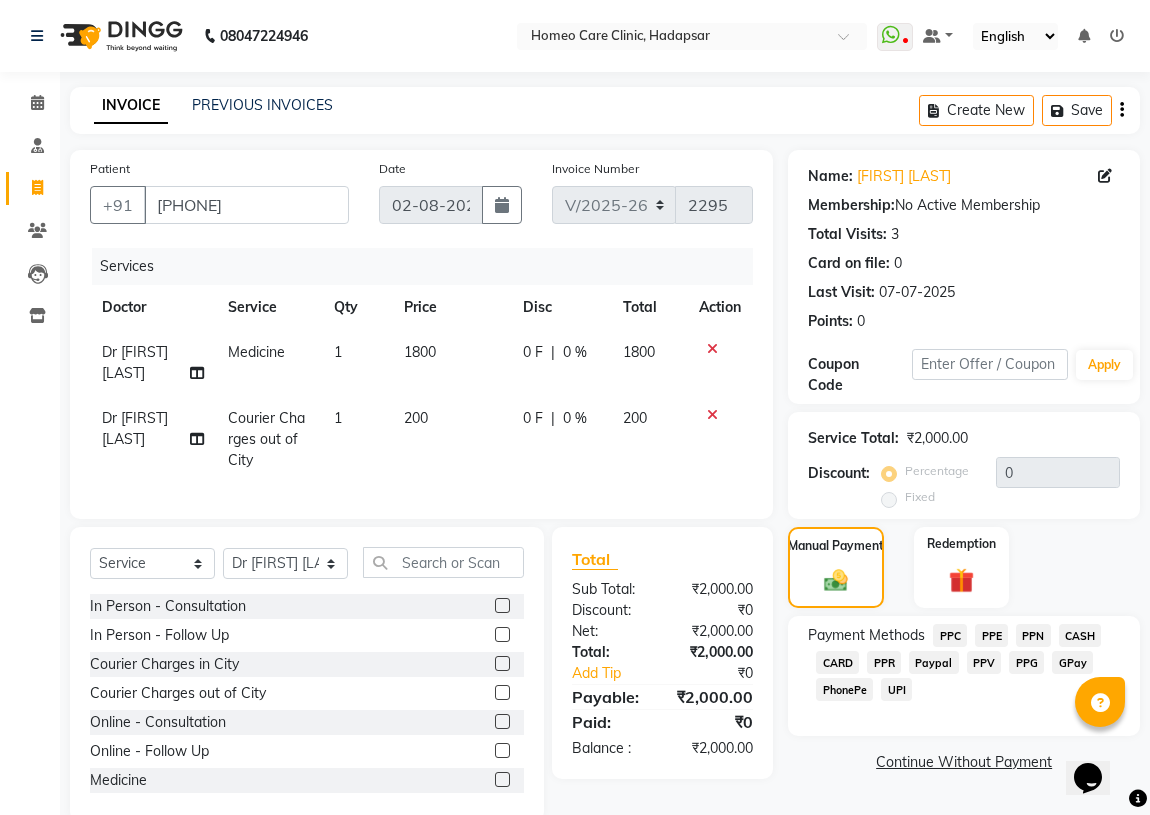 click on "PPE" 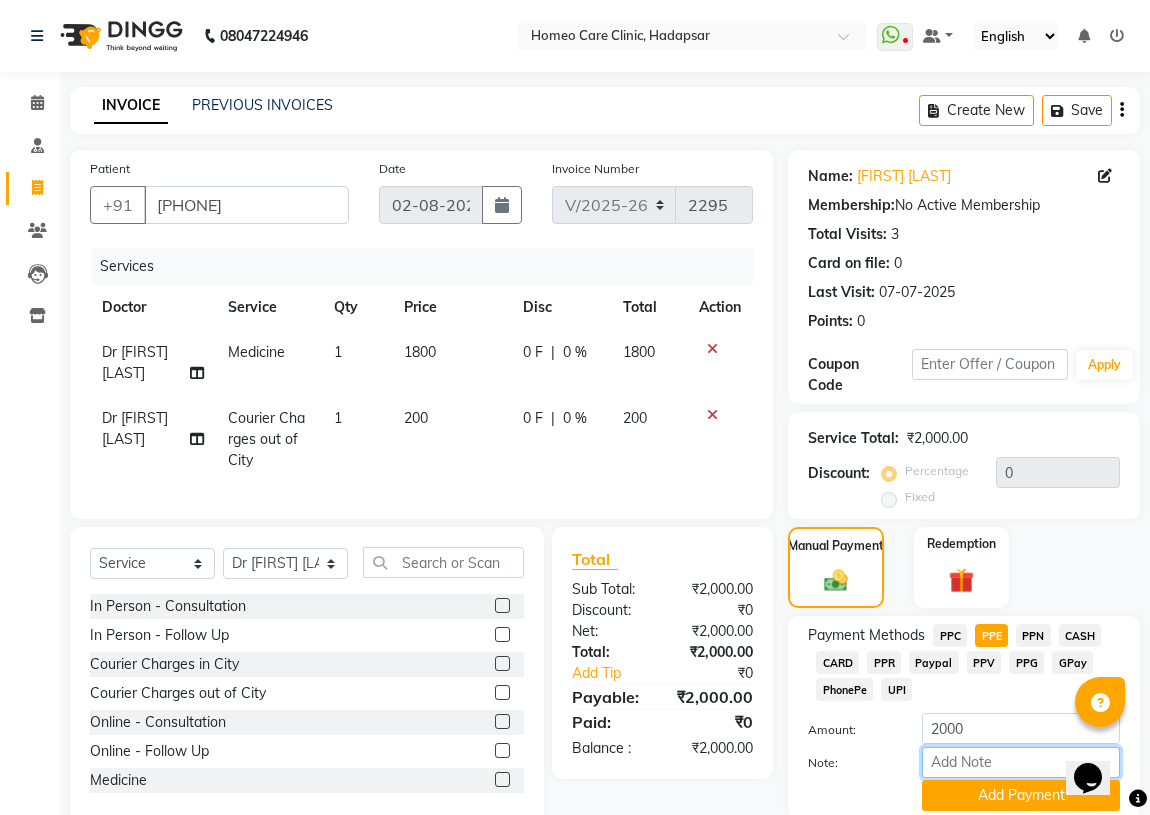 click on "Note:" at bounding box center (1021, 762) 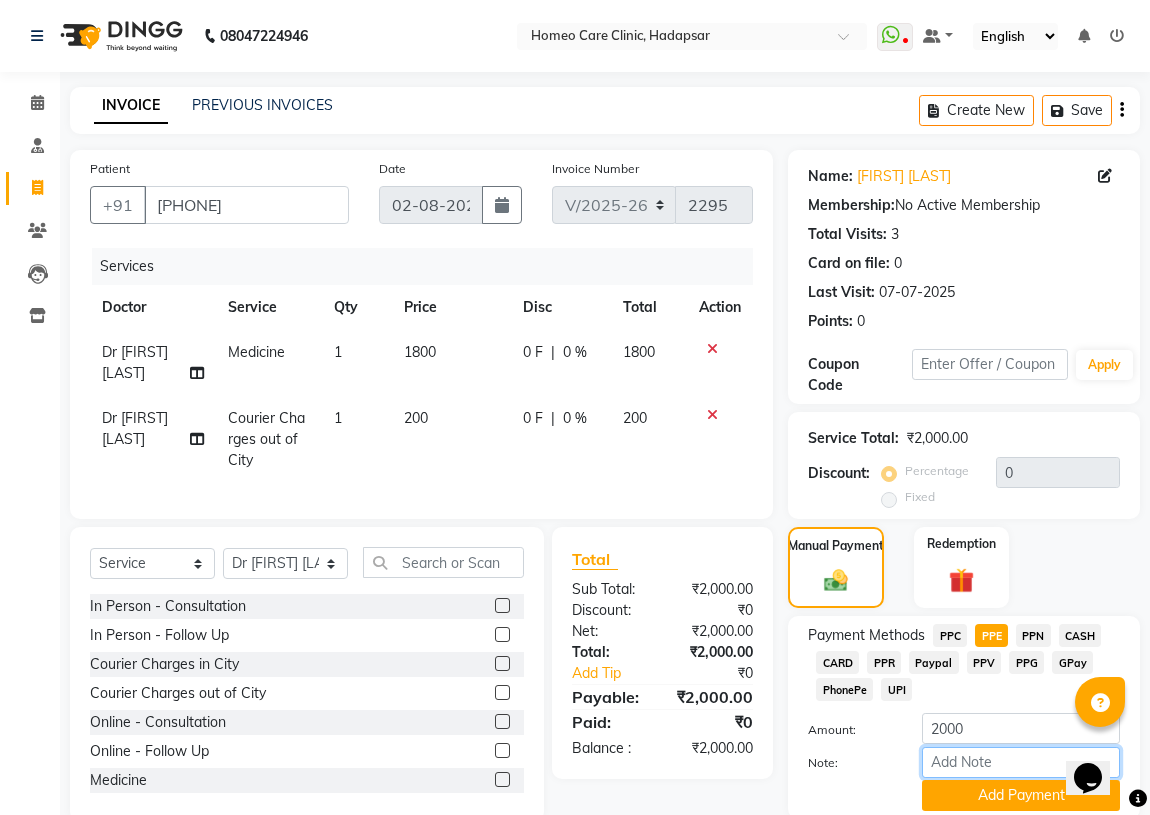 type on "PPE" 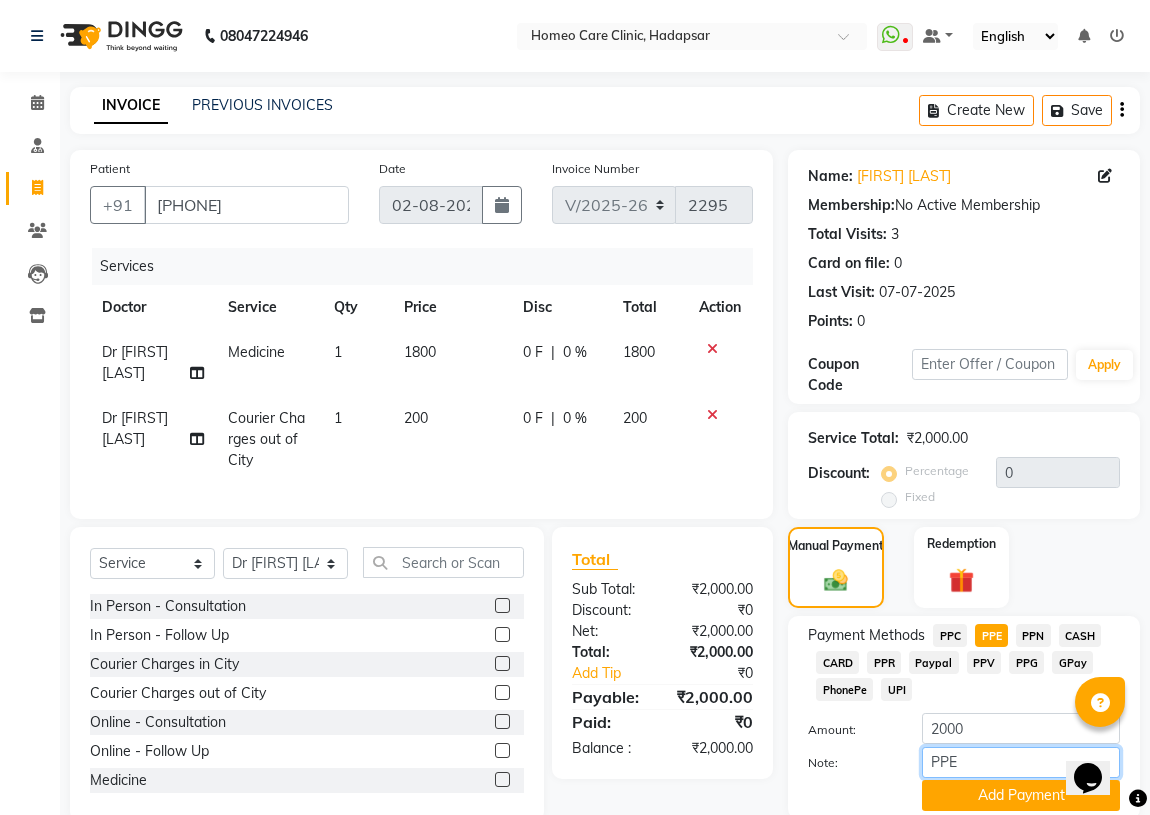 scroll, scrollTop: 74, scrollLeft: 0, axis: vertical 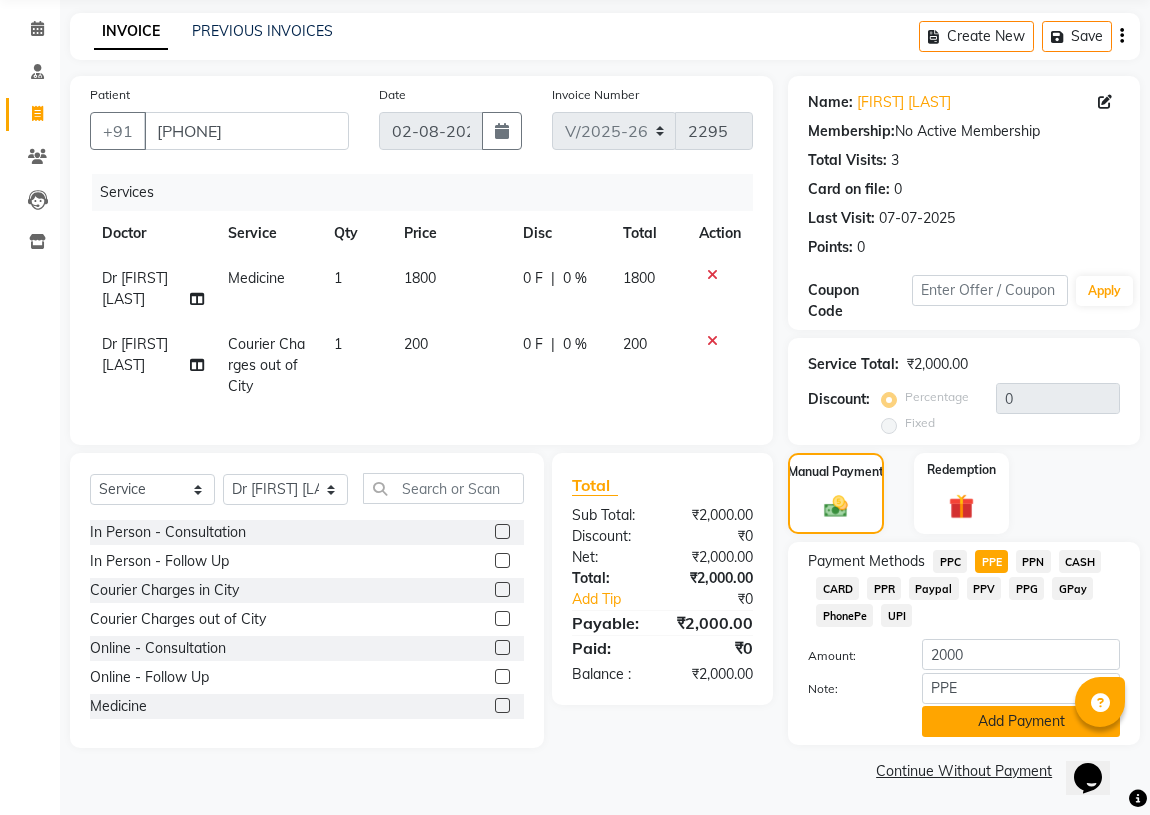 click on "Add Payment" 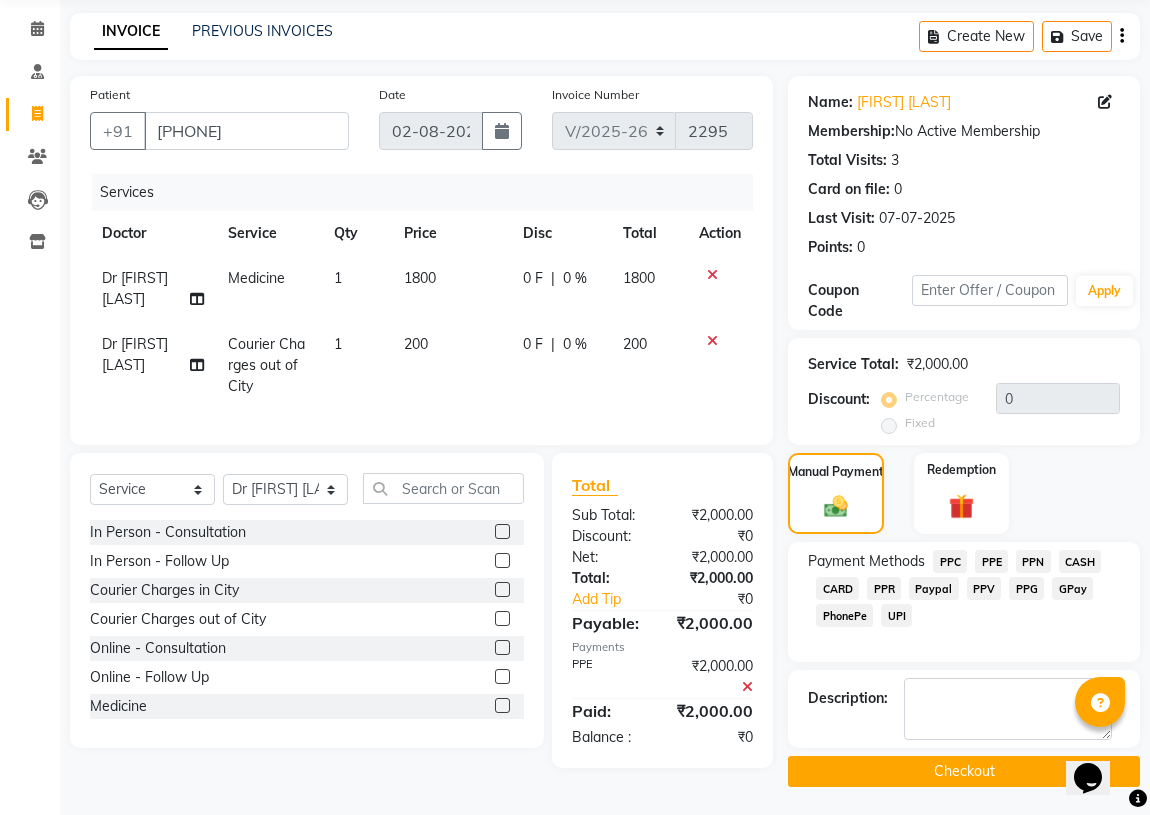 click on "Checkout" 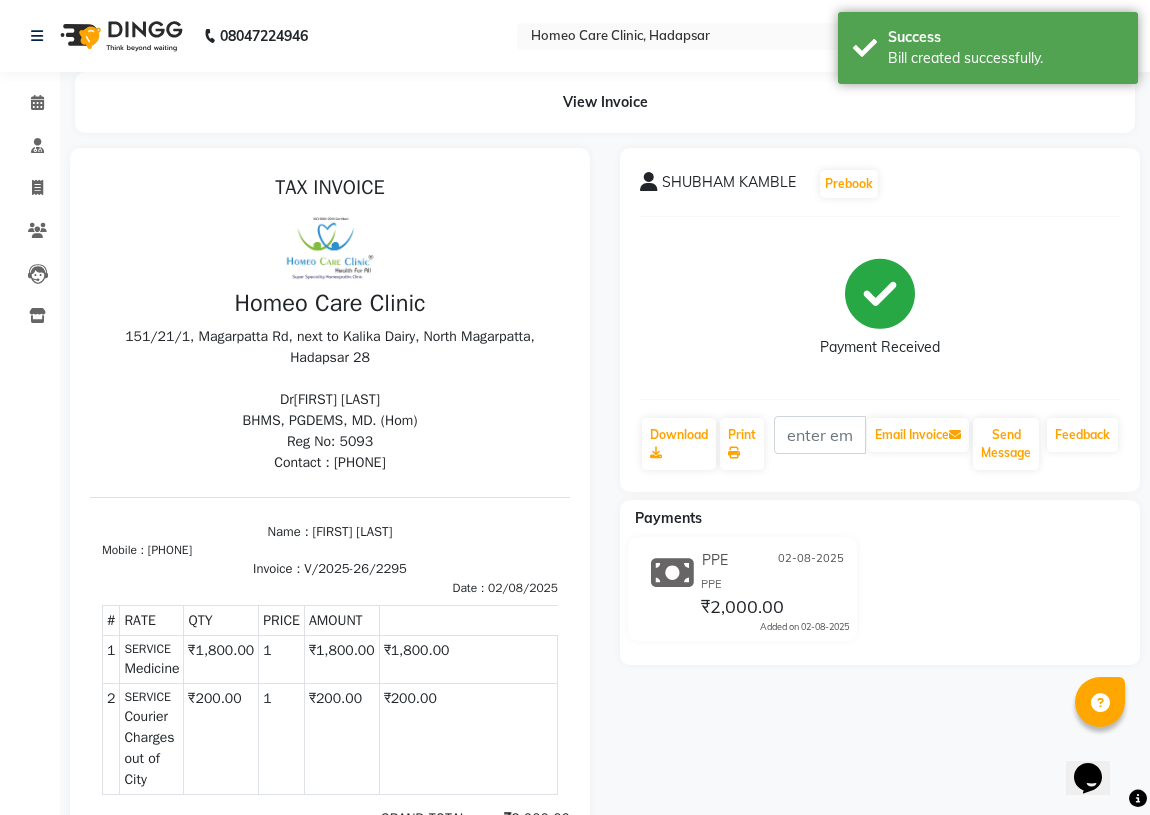 scroll, scrollTop: 0, scrollLeft: 0, axis: both 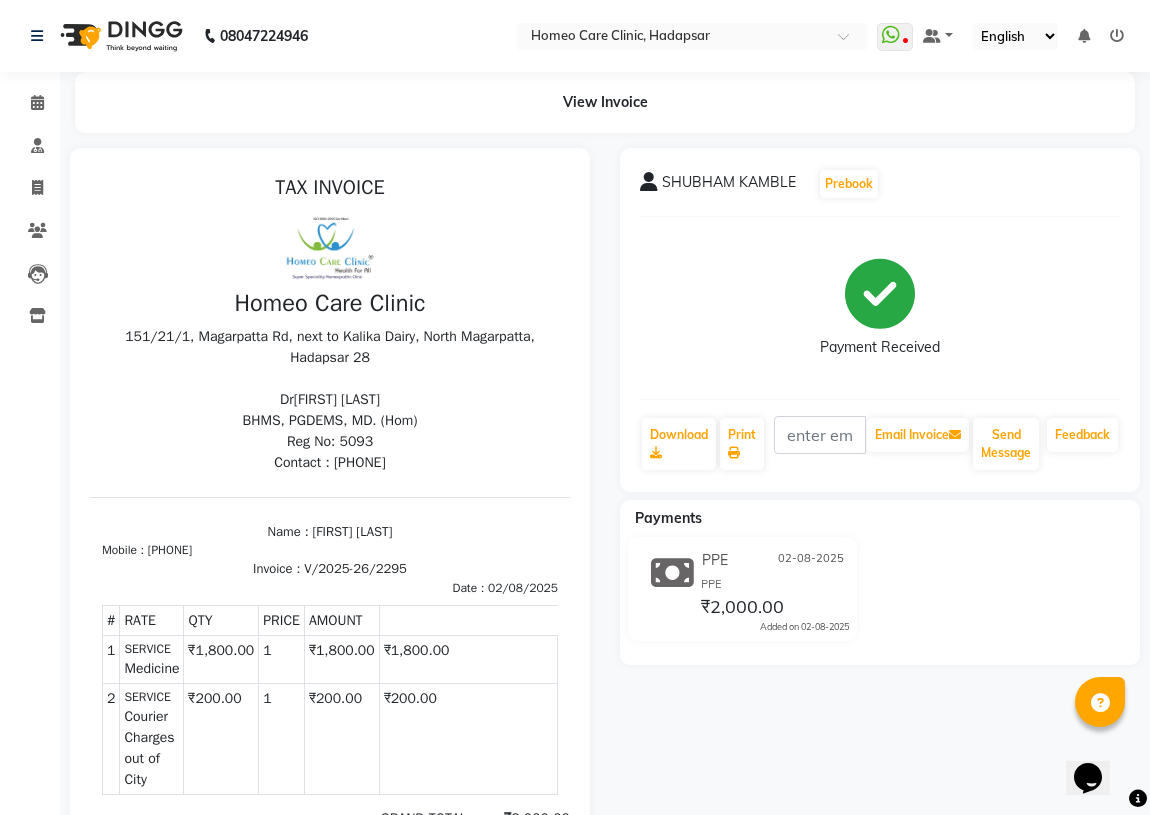 select on "service" 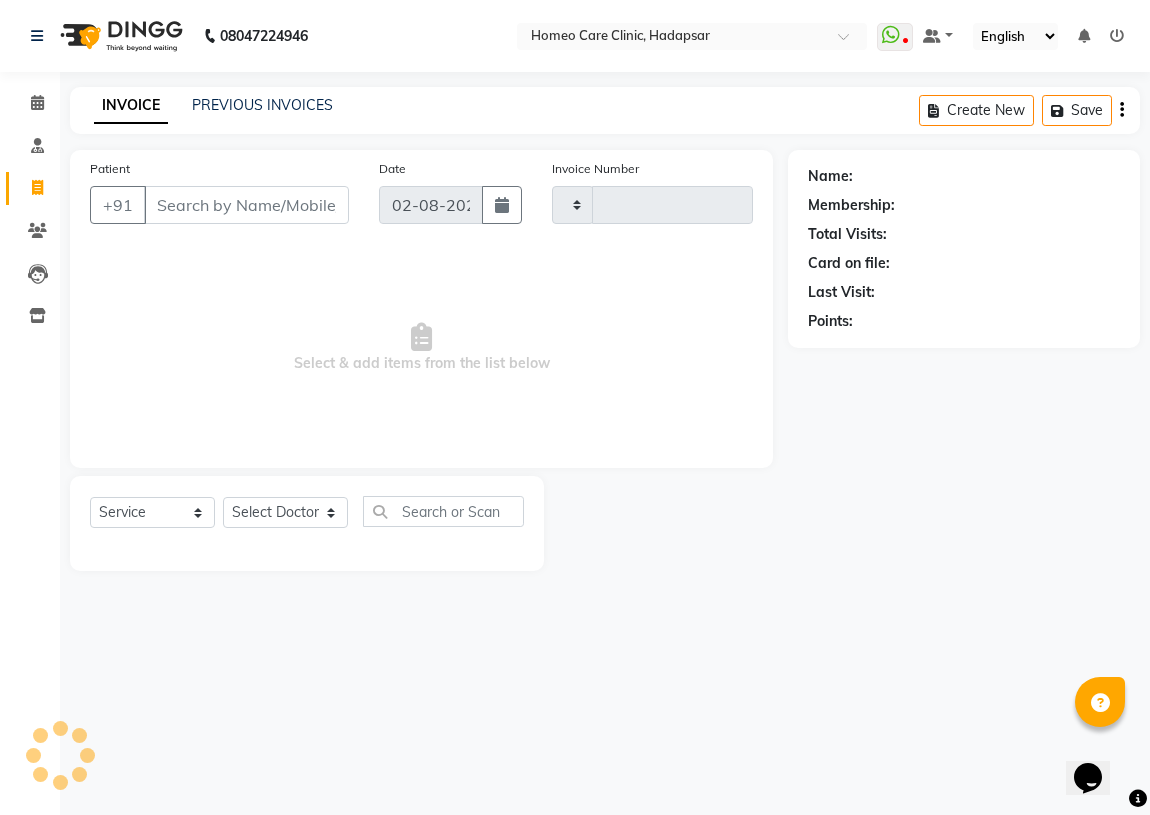 type on "2296" 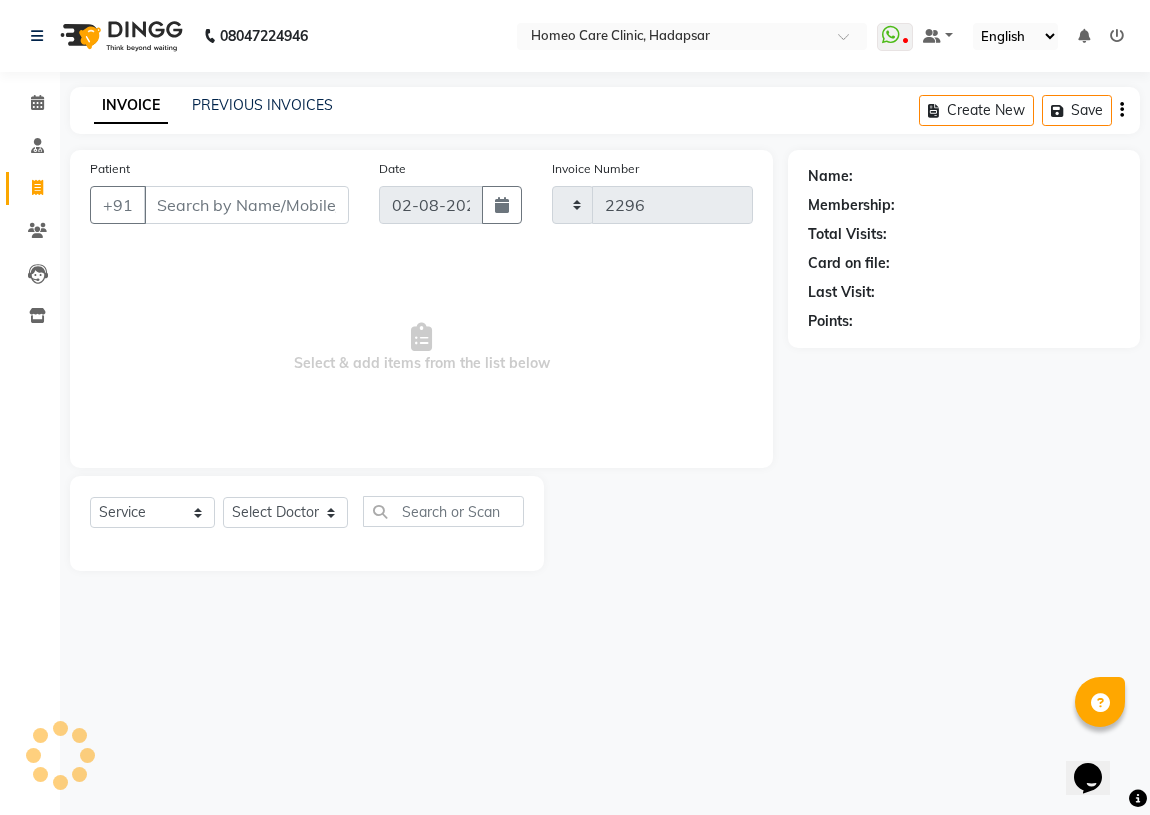 select on "7485" 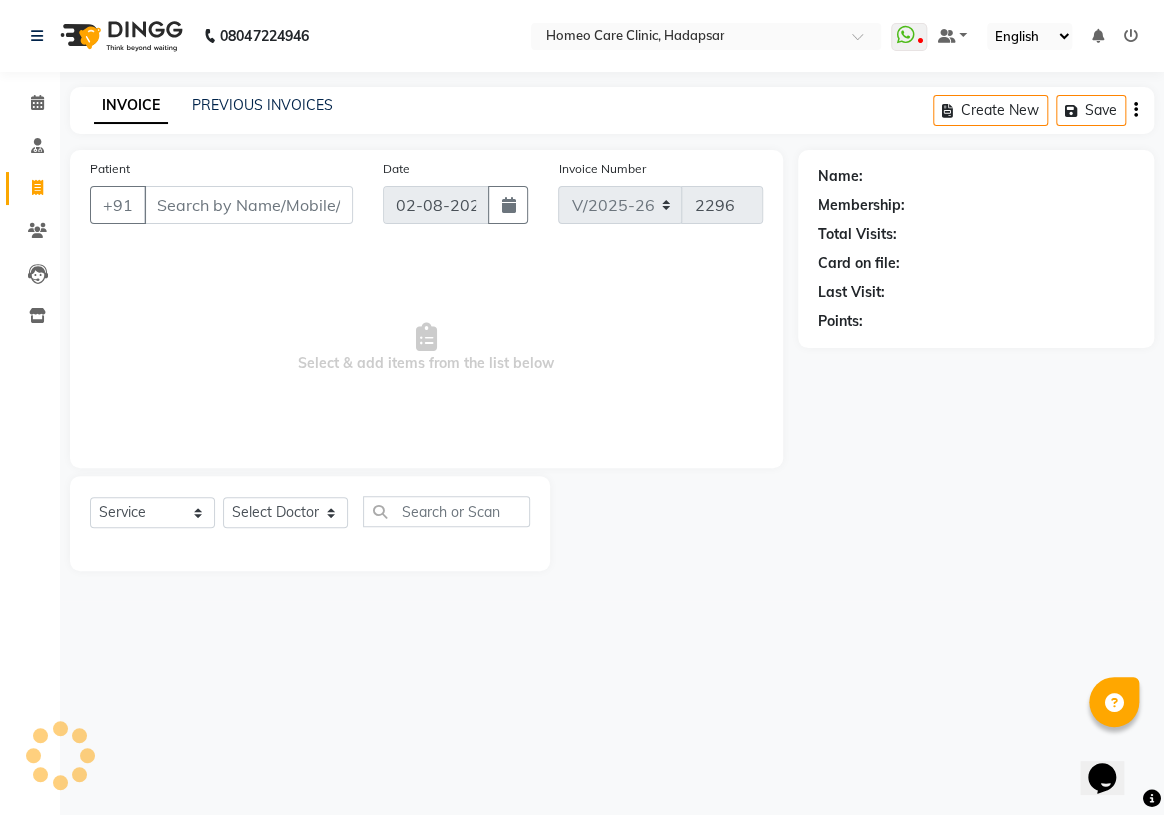 type on "[PHONE]" 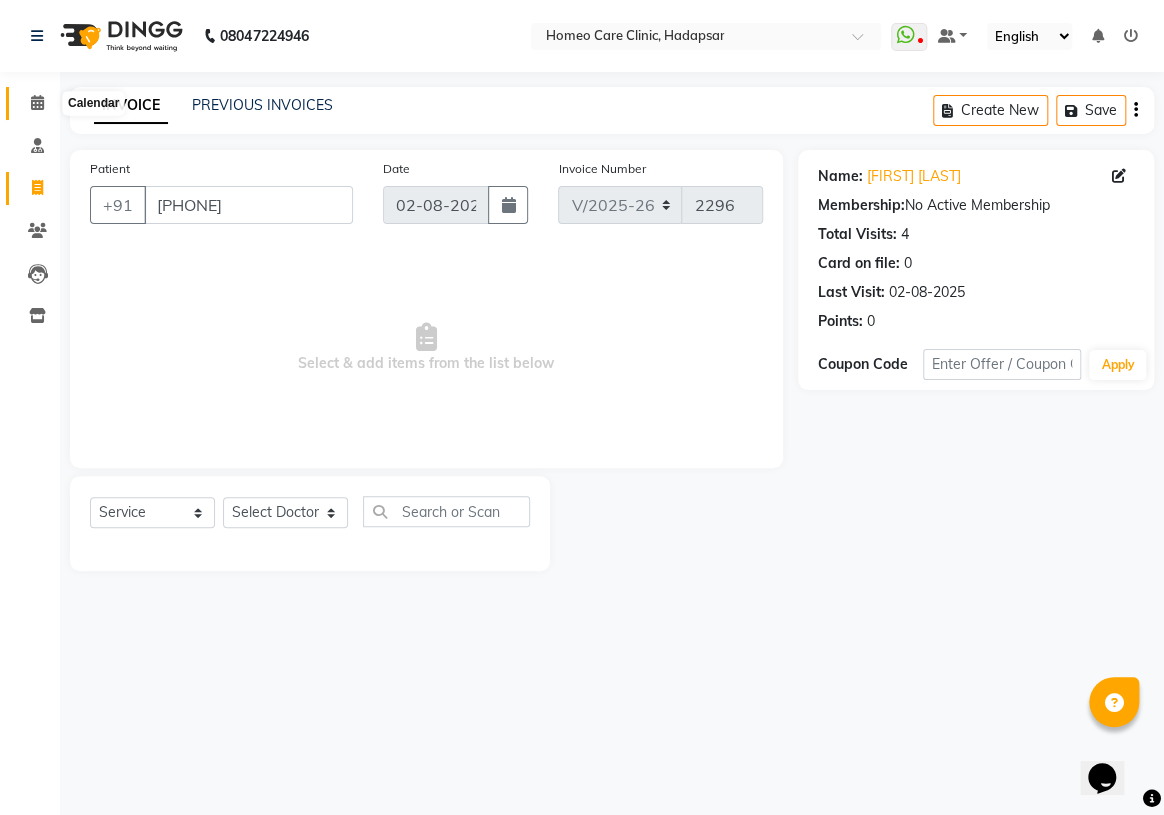 click 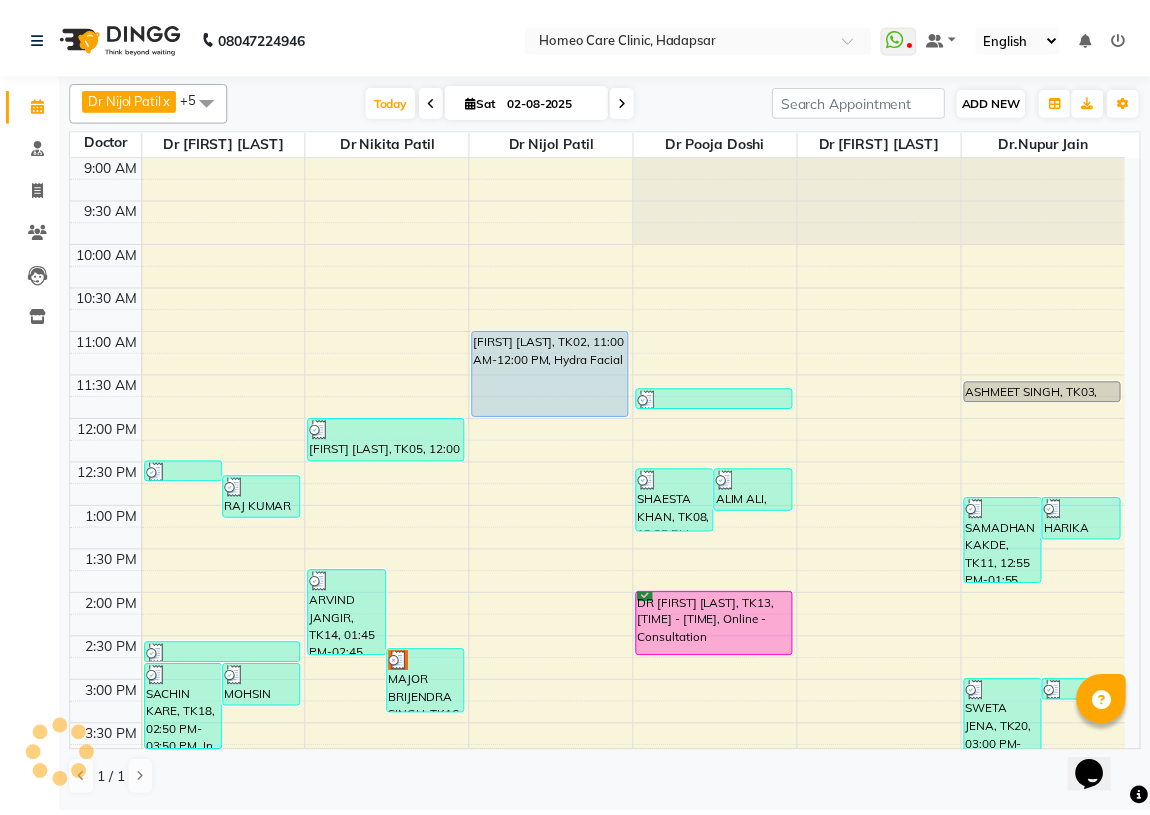 scroll, scrollTop: 0, scrollLeft: 0, axis: both 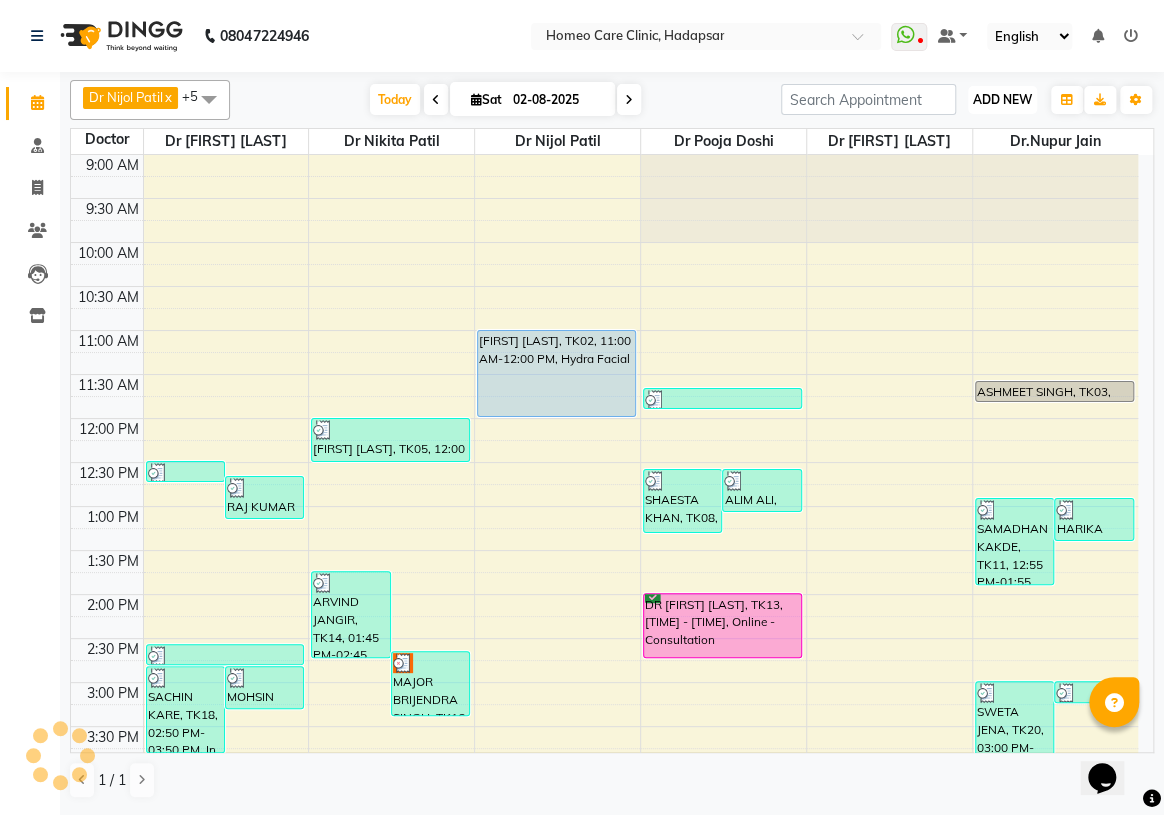 click on "ADD NEW" at bounding box center [1002, 99] 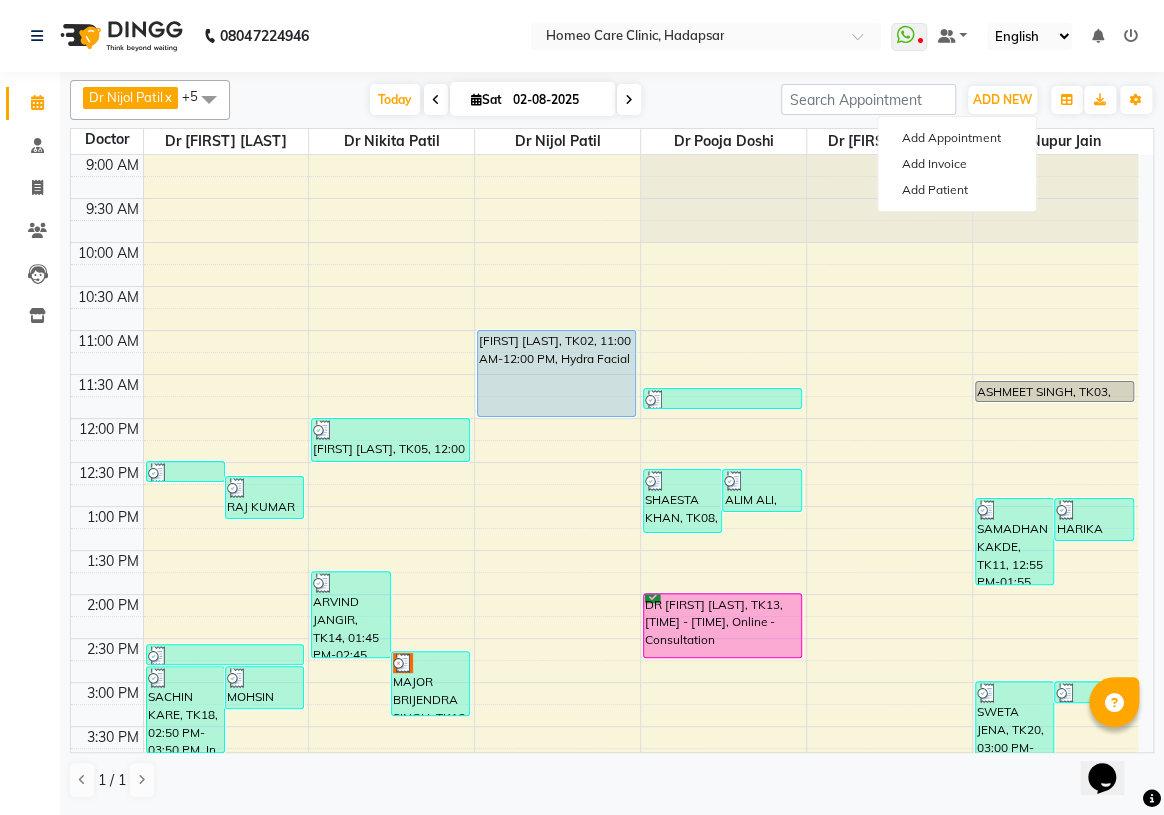 select on "service" 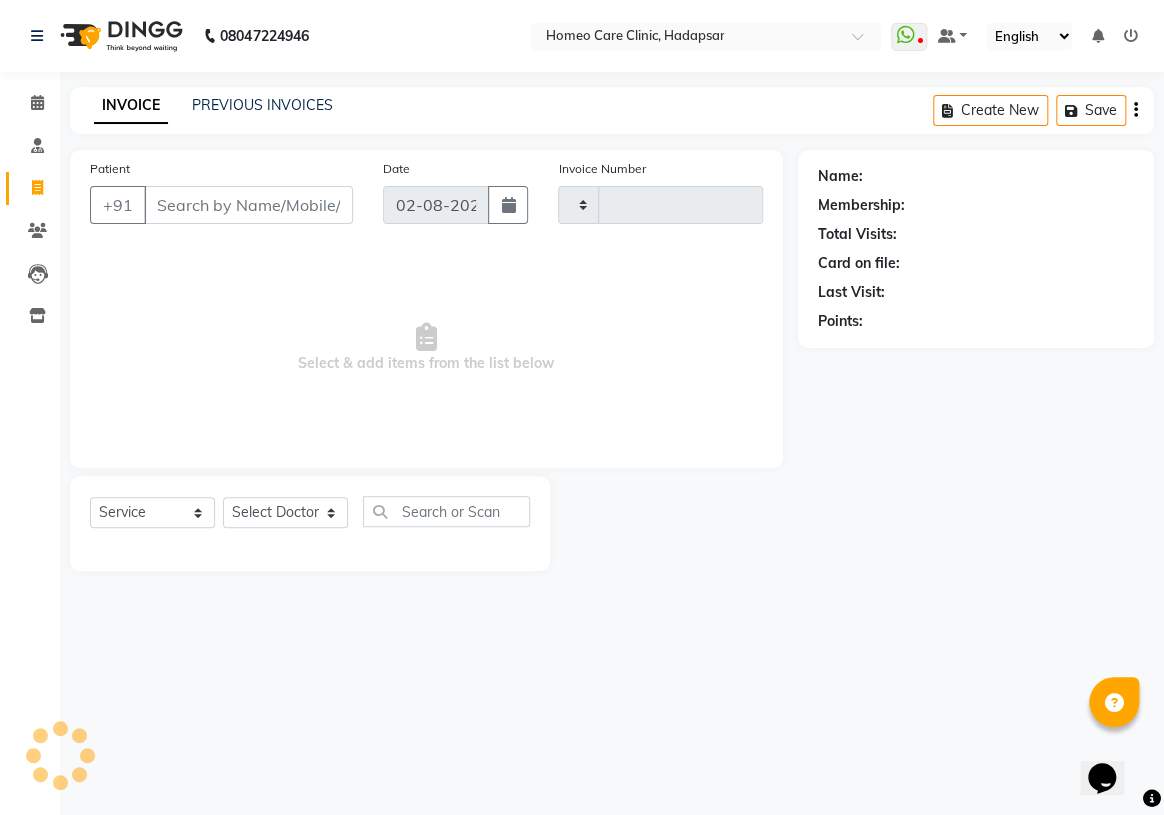 type on "2296" 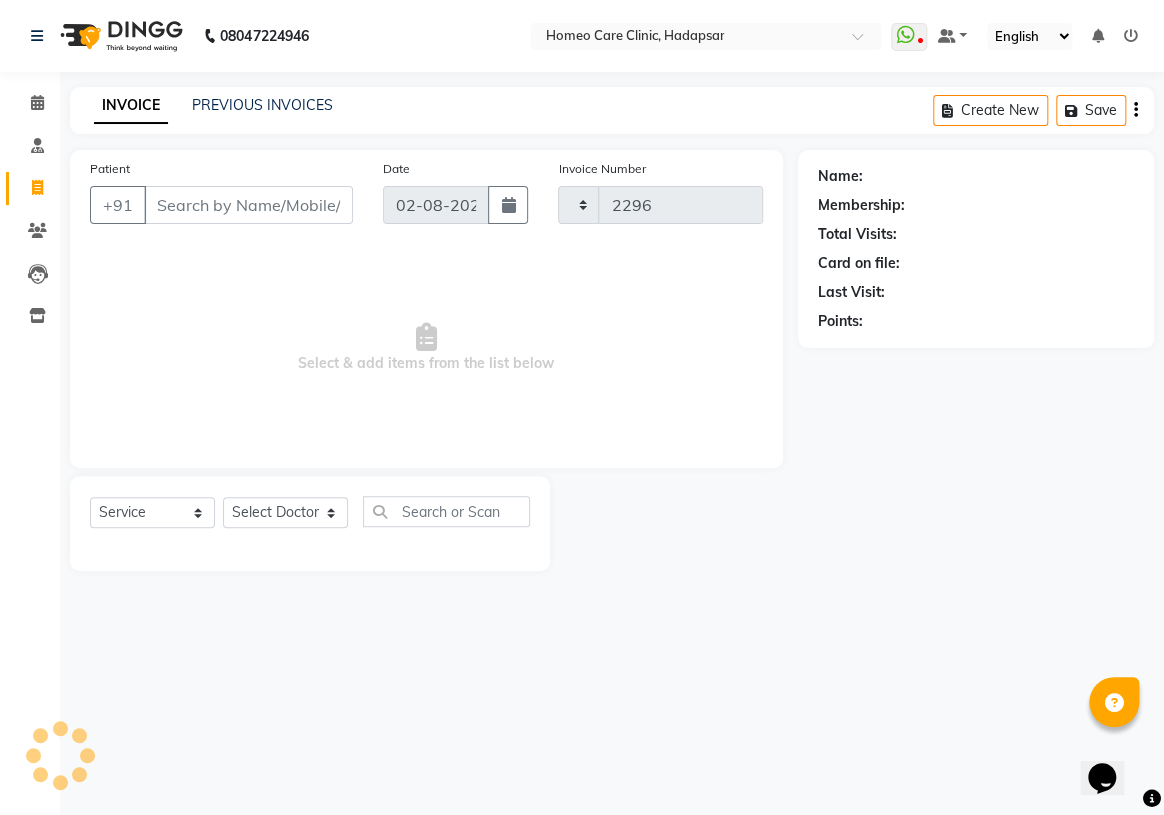 select on "7485" 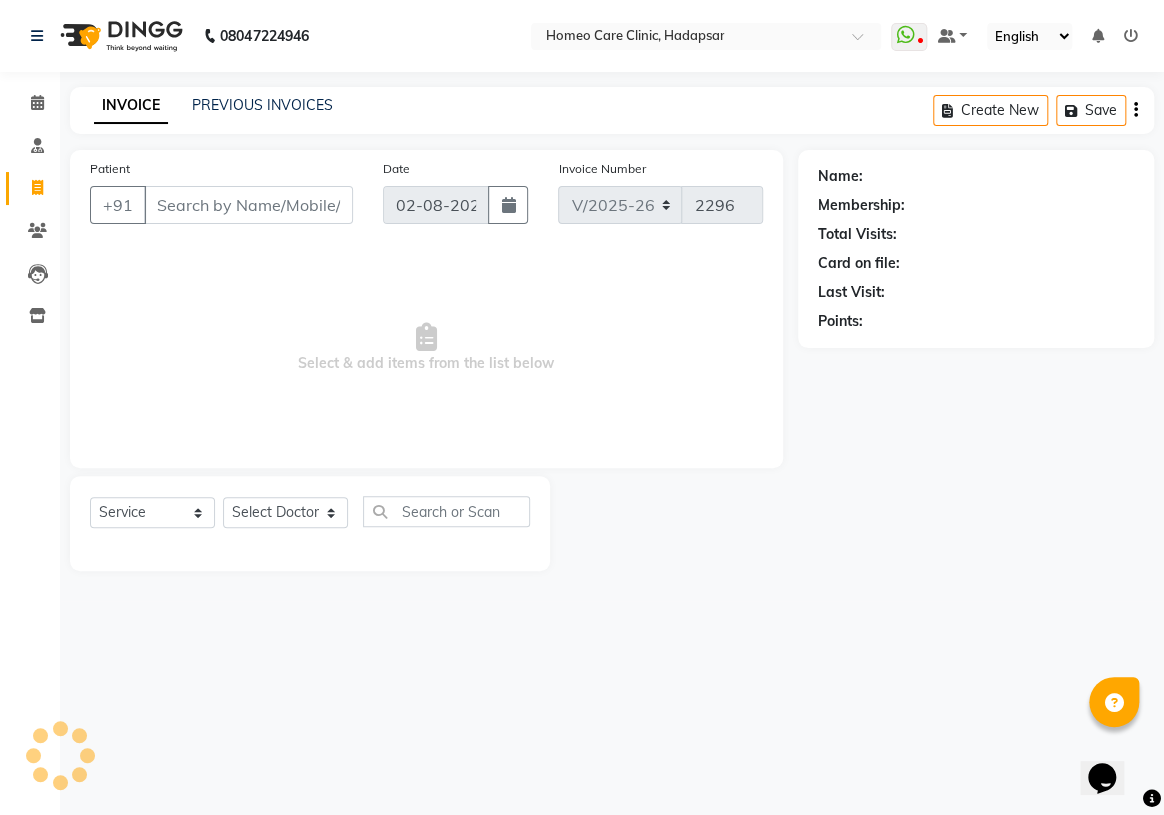 type on "[PHONE]" 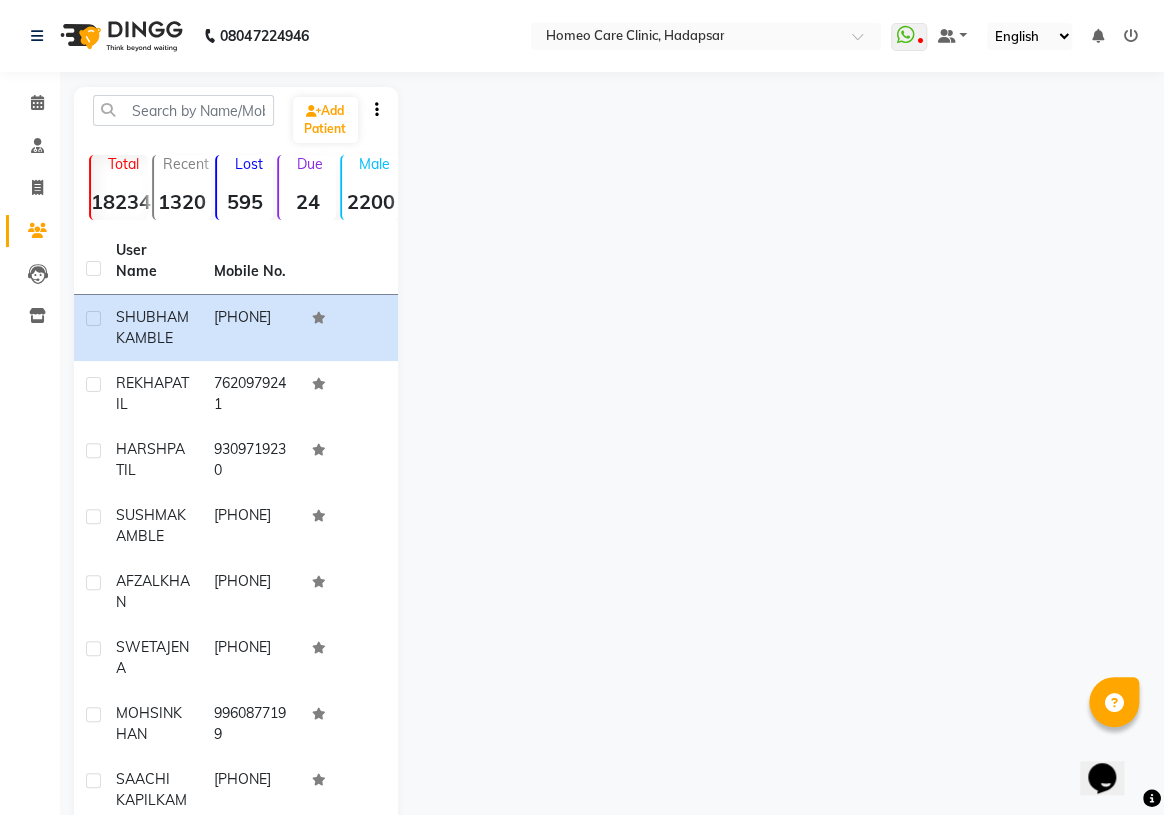 select on "service" 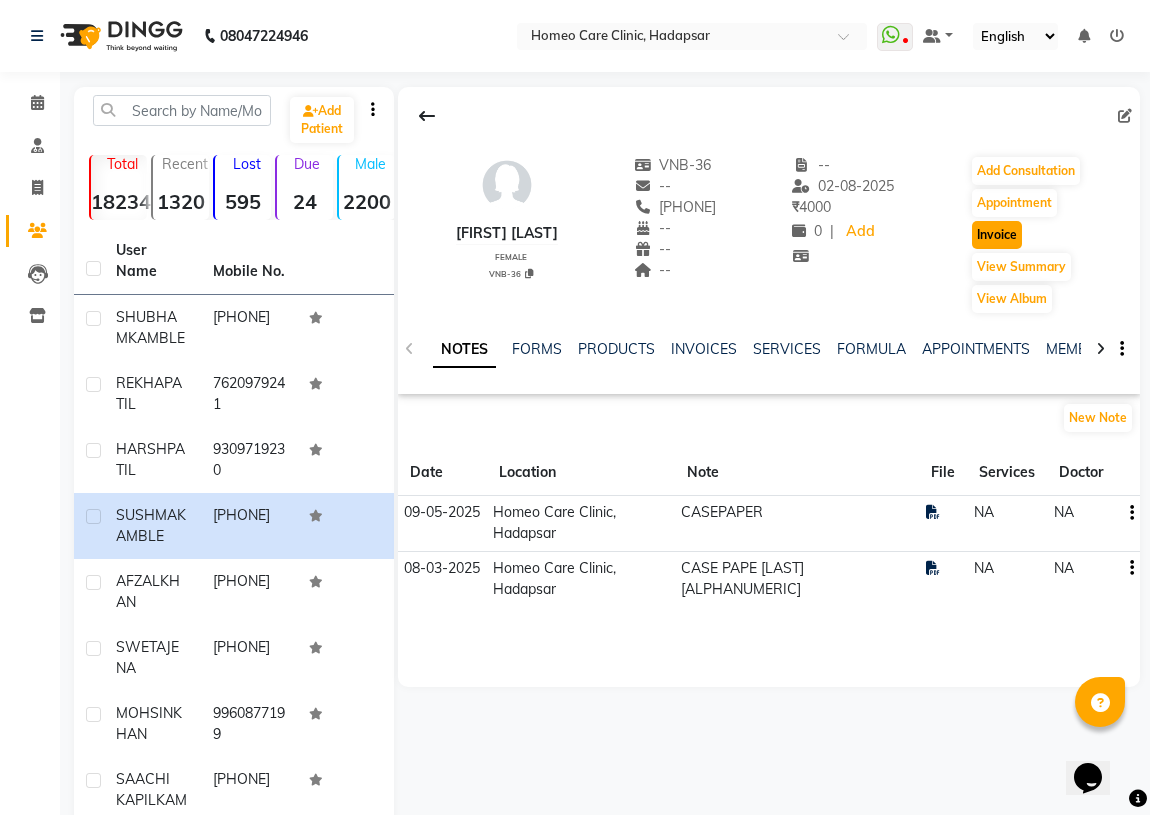 click on "Invoice" 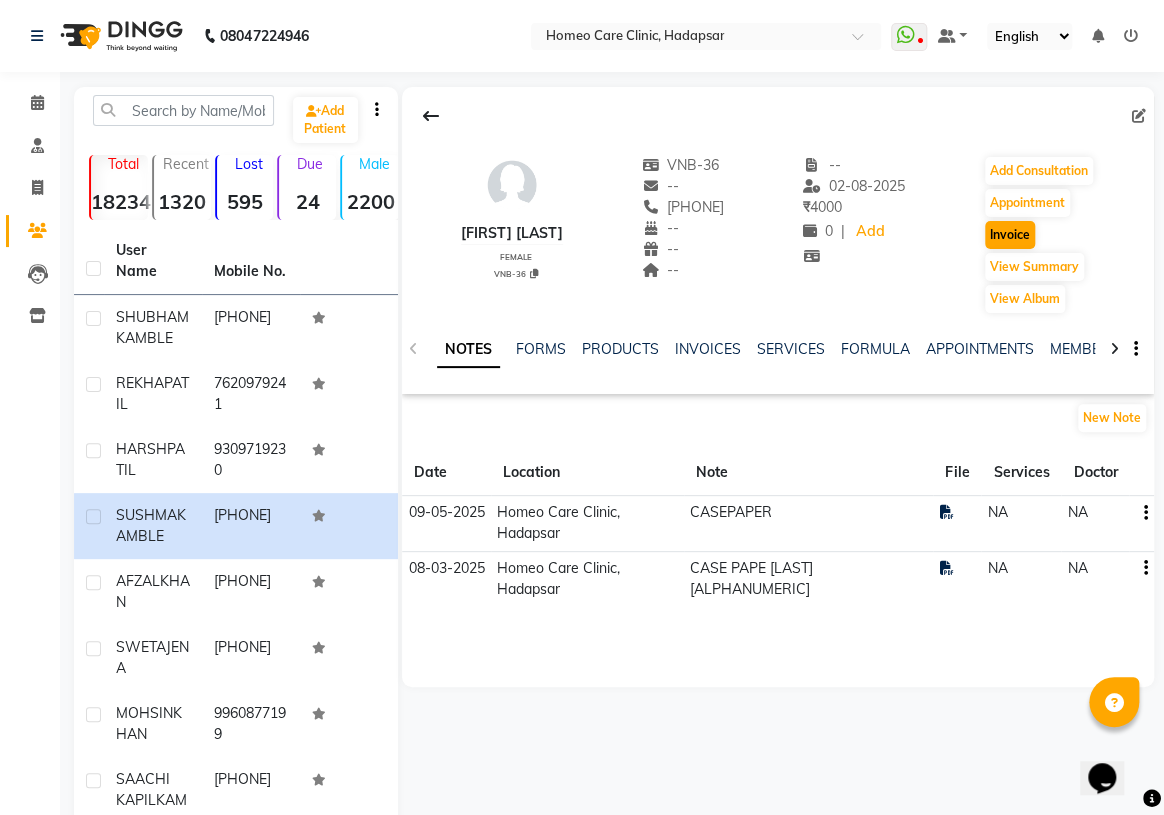select on "7485" 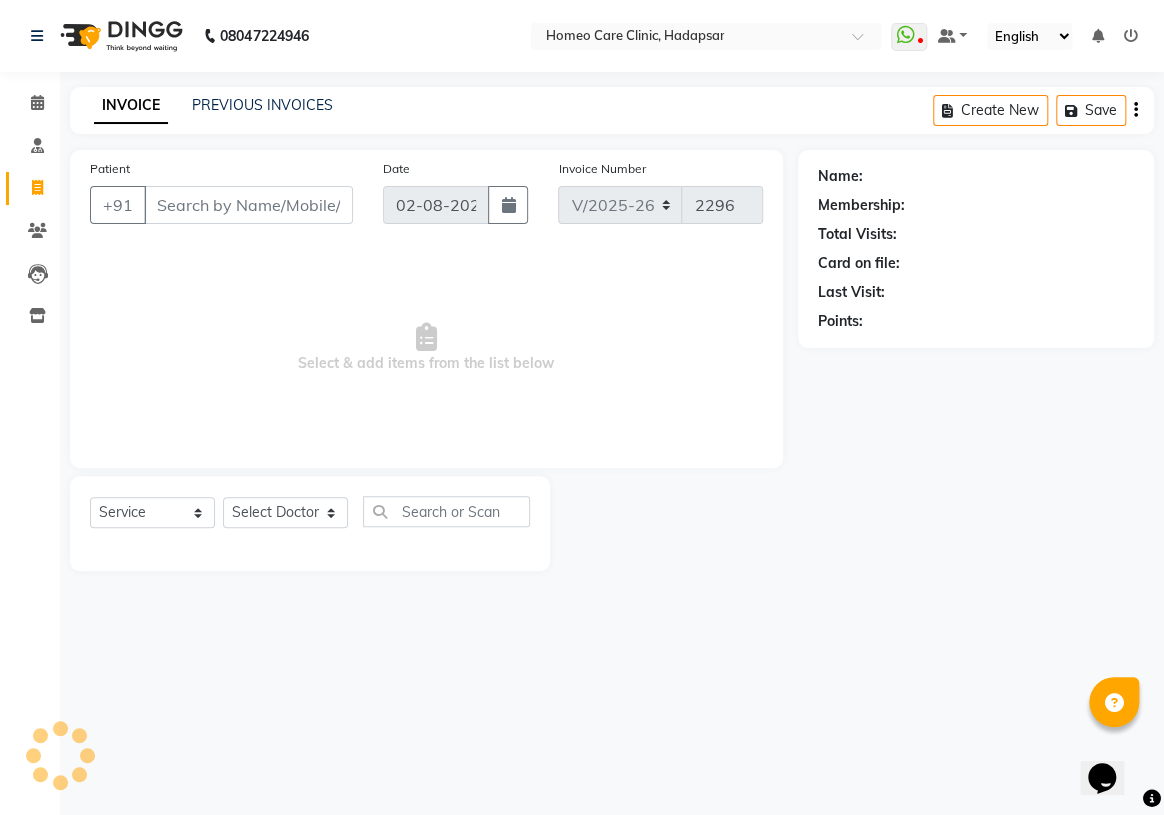 type on "[PHONE]" 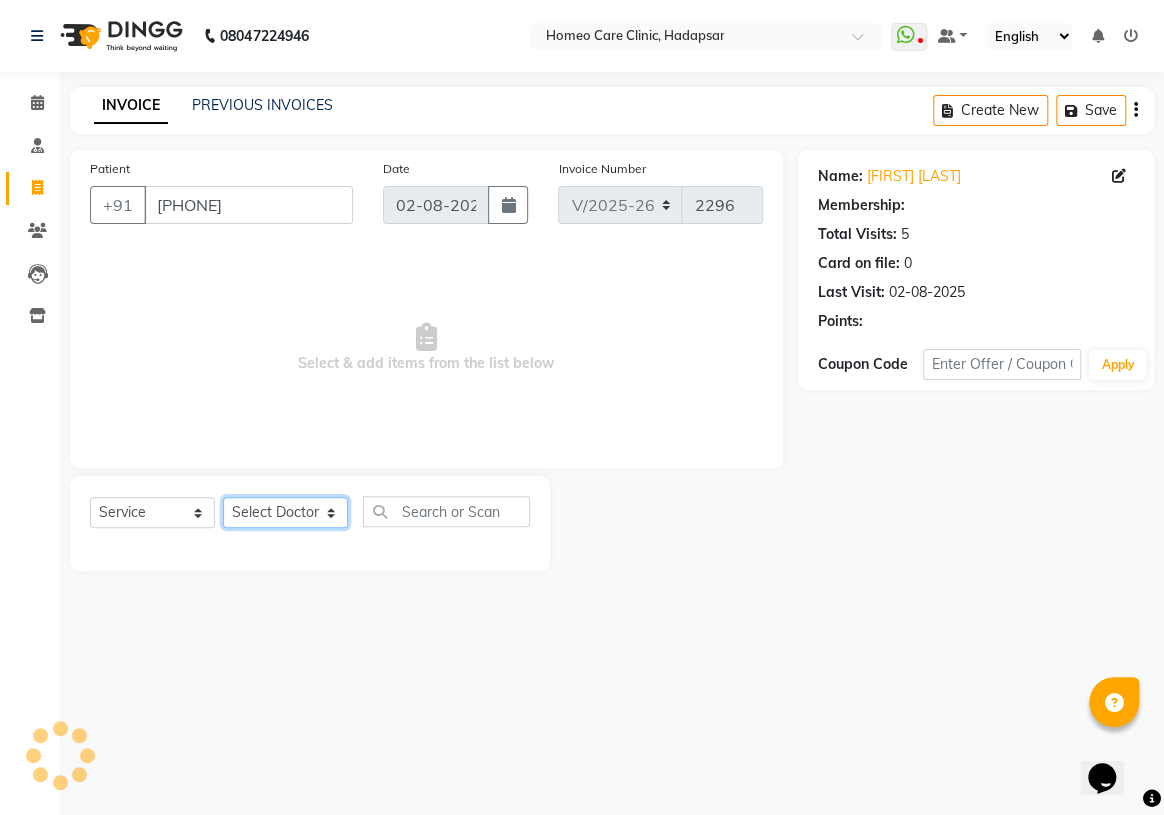 click on "Select Doctor Dingg Support Dr.Anisa Choudhary Dr Faraz Choudhary  Dr Komal Saste Dr Nijol Patil Dr Nikita Patil Dr.Nupur Jain Dr Pooja Doshi Dr Shraddha Nair Dr Vaseem Choudhary Ejas Choudhary Nikita Bhondave [FIRST] [LAST]" 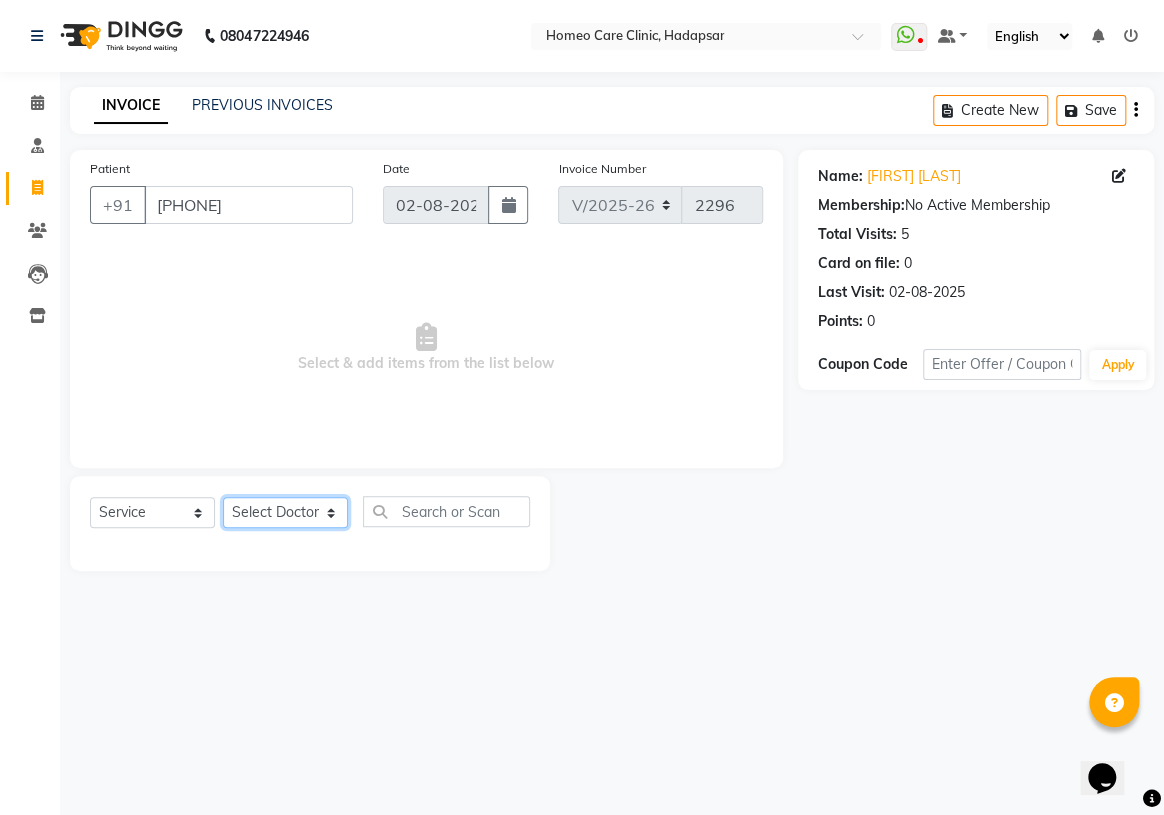 select on "65961" 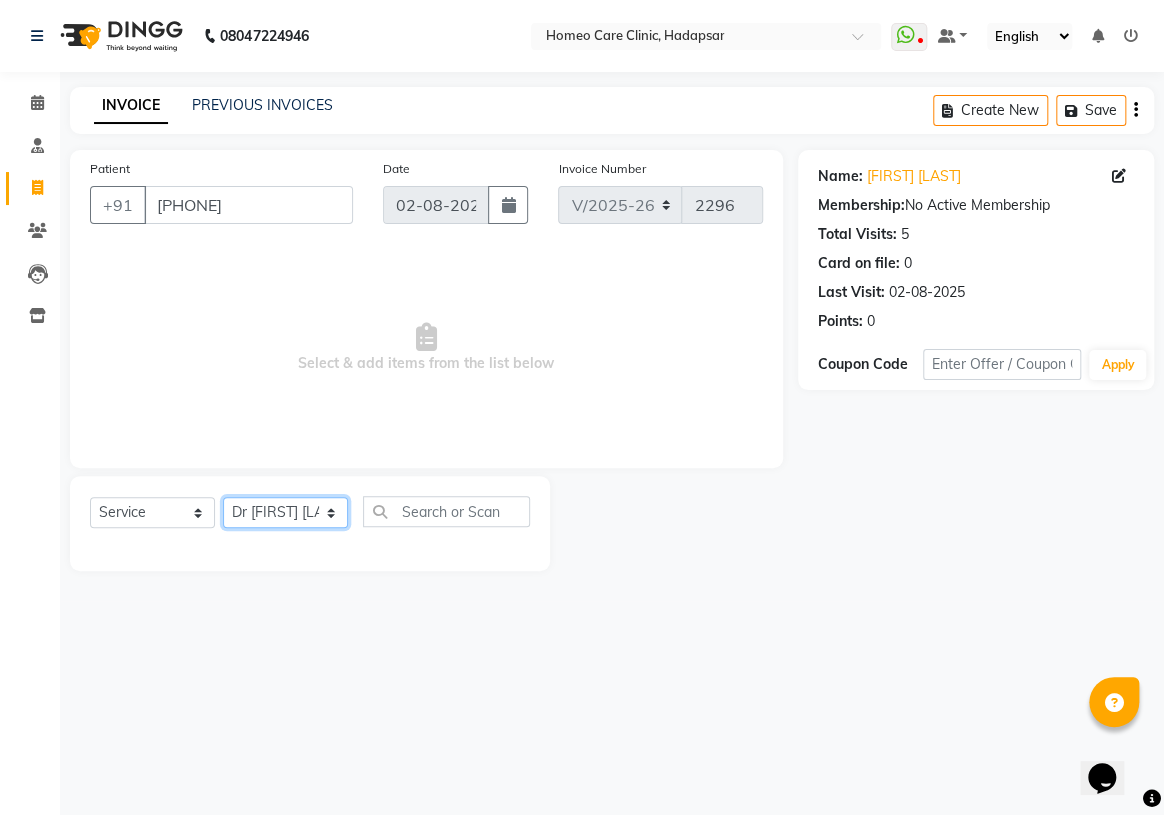 click on "Select Doctor Dingg Support Dr.Anisa Choudhary Dr Faraz Choudhary  Dr Komal Saste Dr Nijol Patil Dr Nikita Patil Dr.Nupur Jain Dr Pooja Doshi Dr Shraddha Nair Dr Vaseem Choudhary Ejas Choudhary Nikita Bhondave [FIRST] [LAST]" 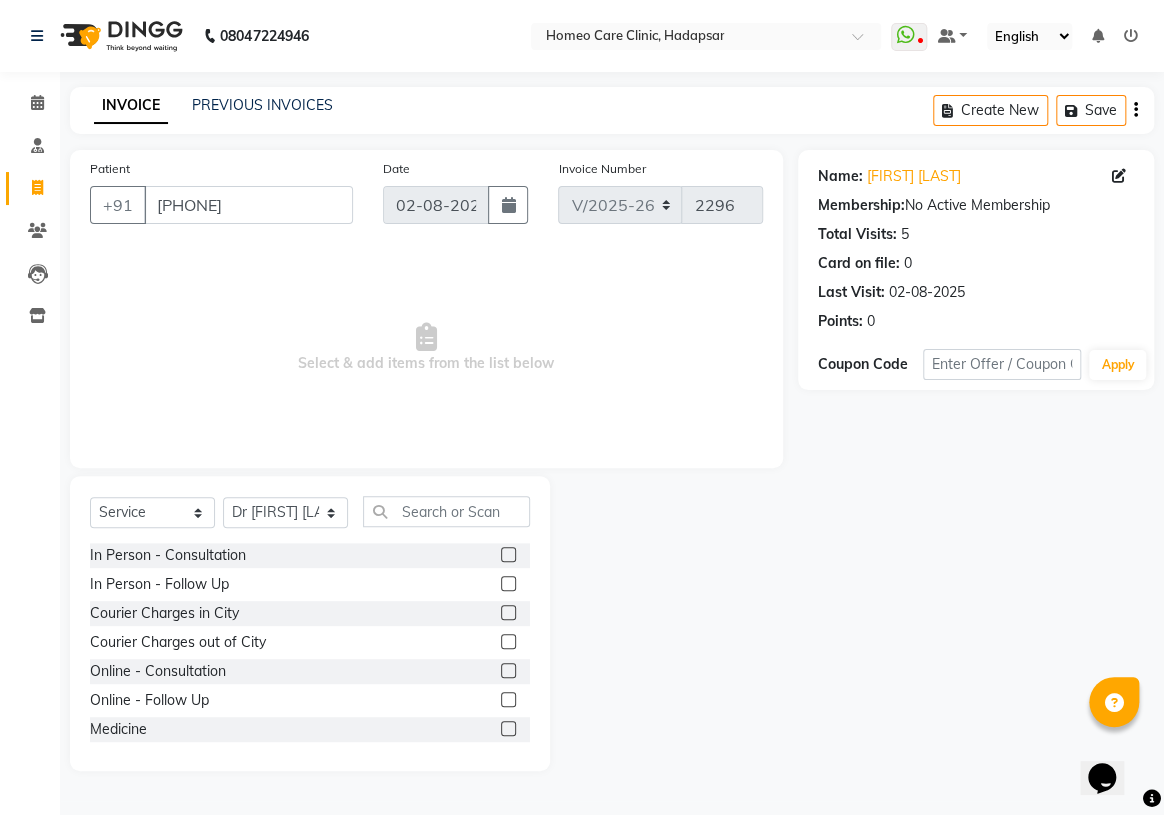 click 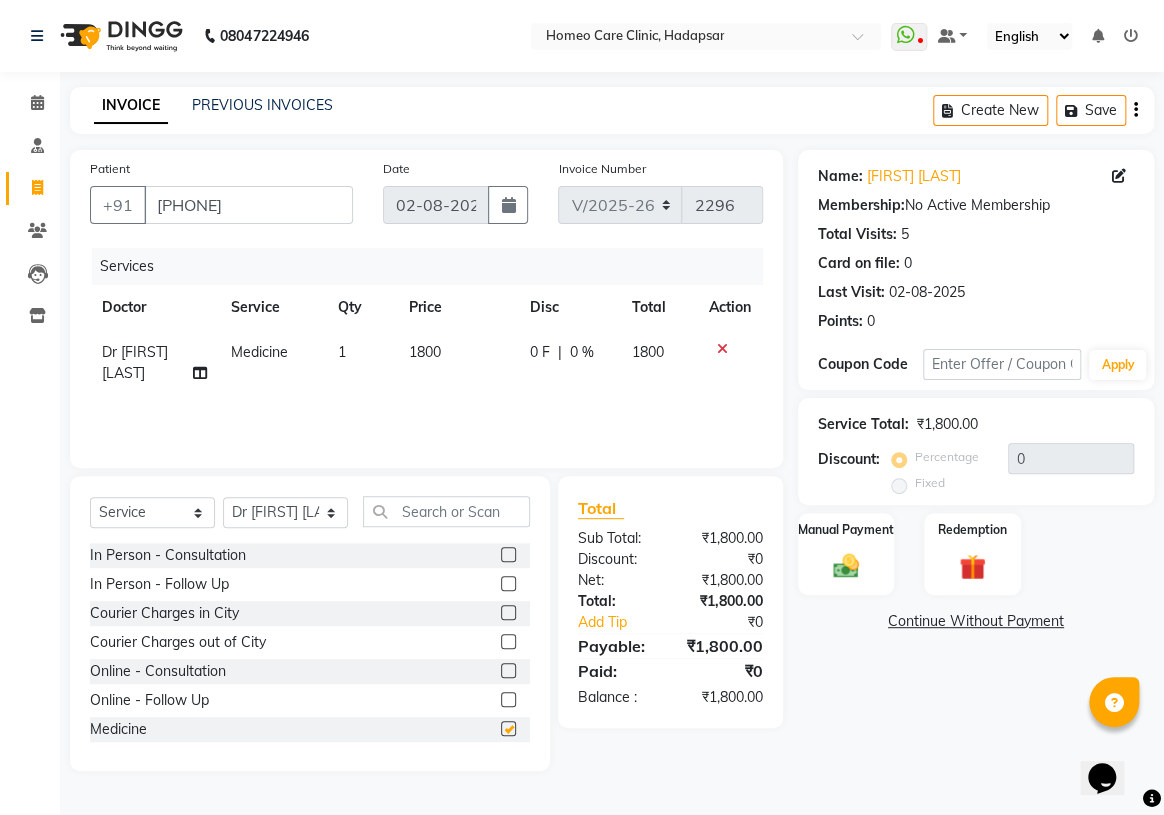 checkbox on "false" 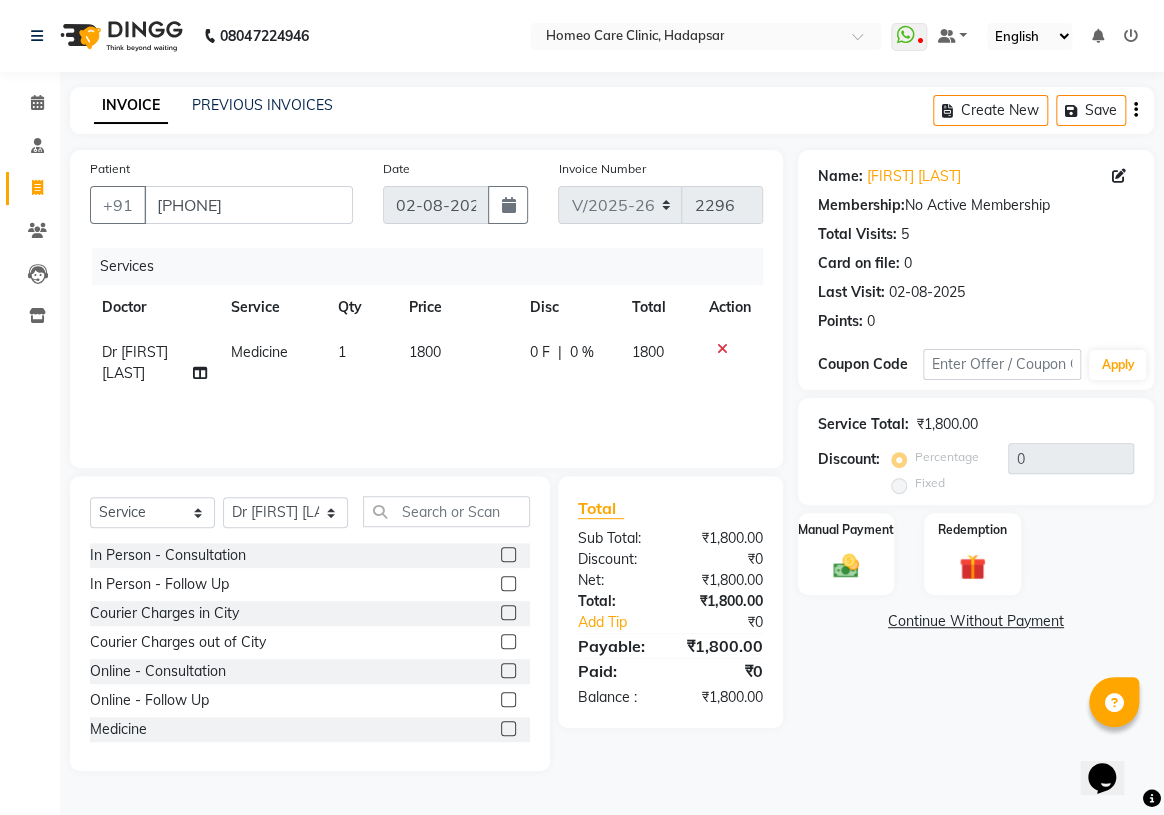 click 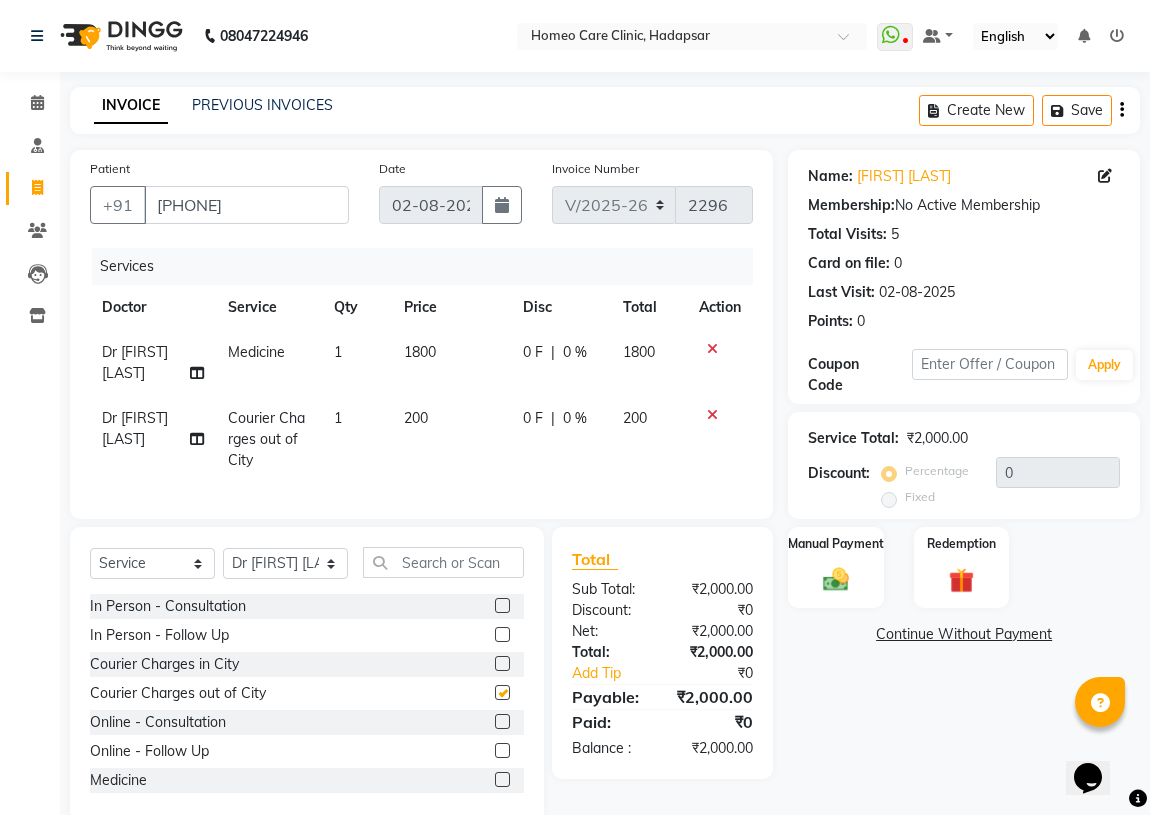checkbox on "false" 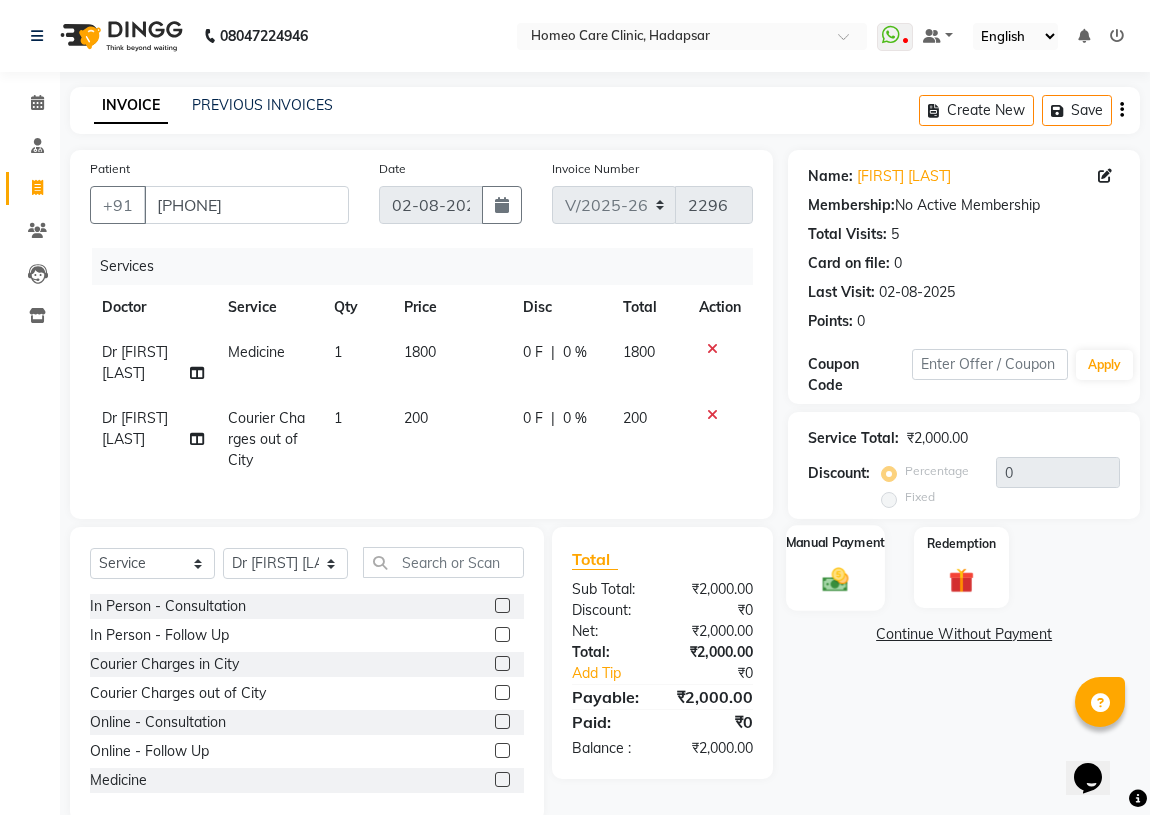click on "Manual Payment" 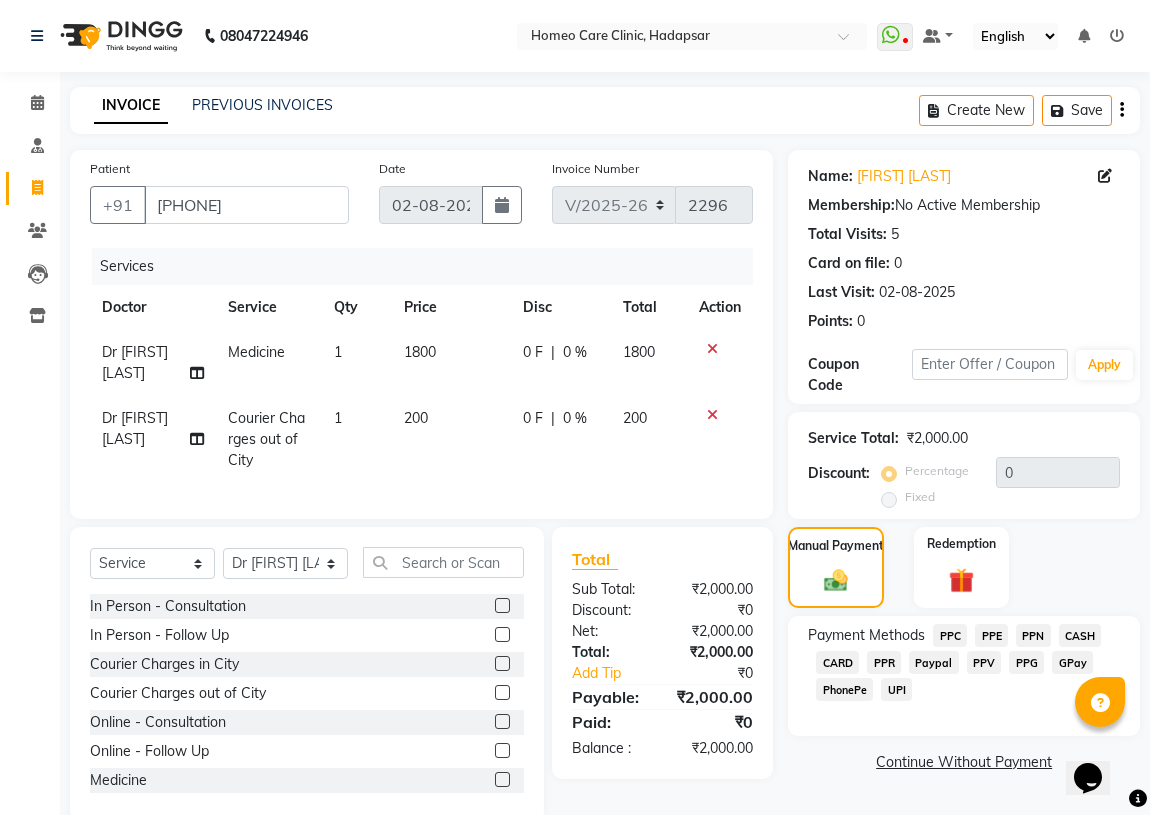 click on "PPE" 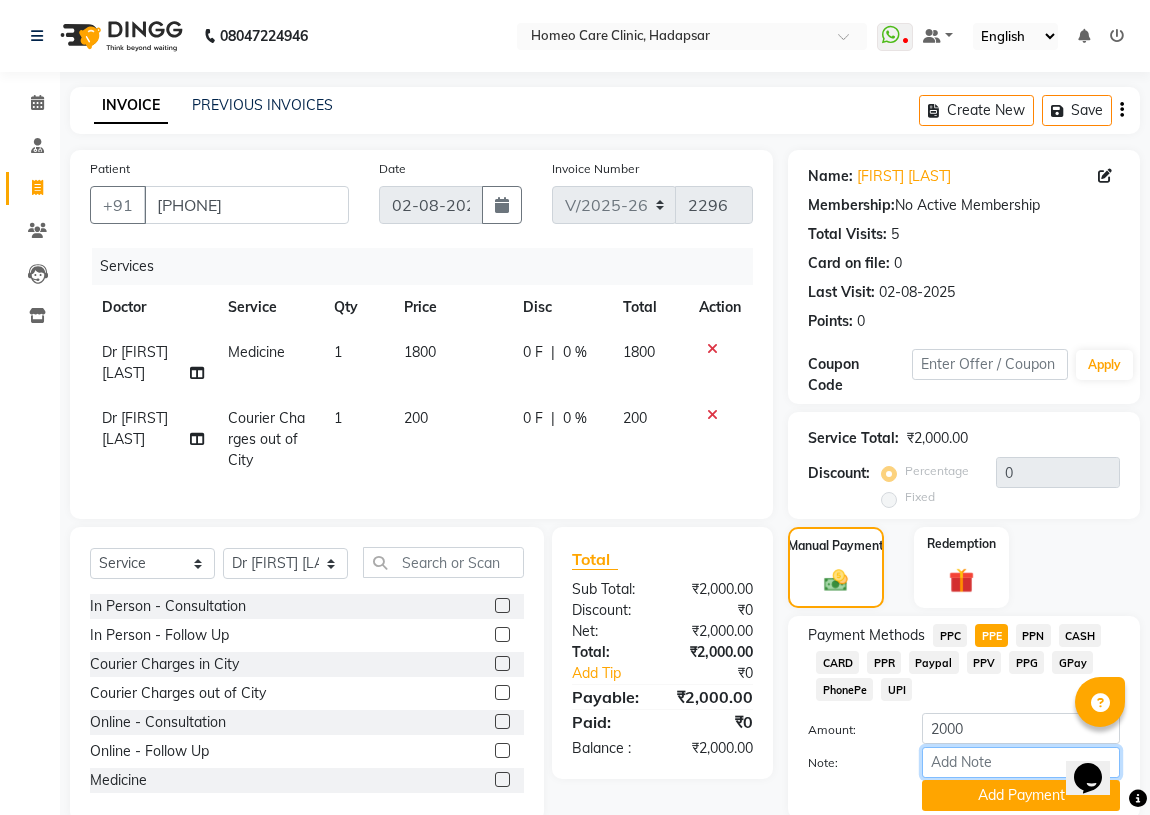 click on "Note:" at bounding box center (1021, 762) 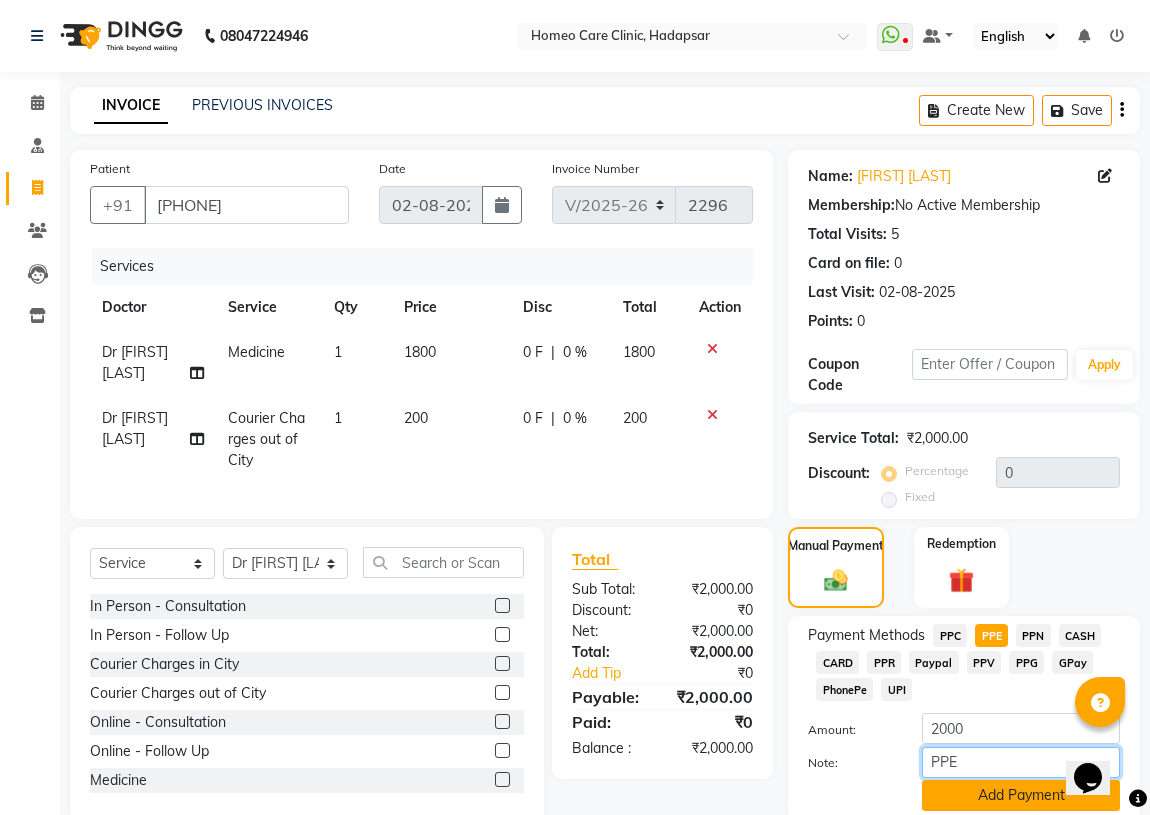 type on "PPE" 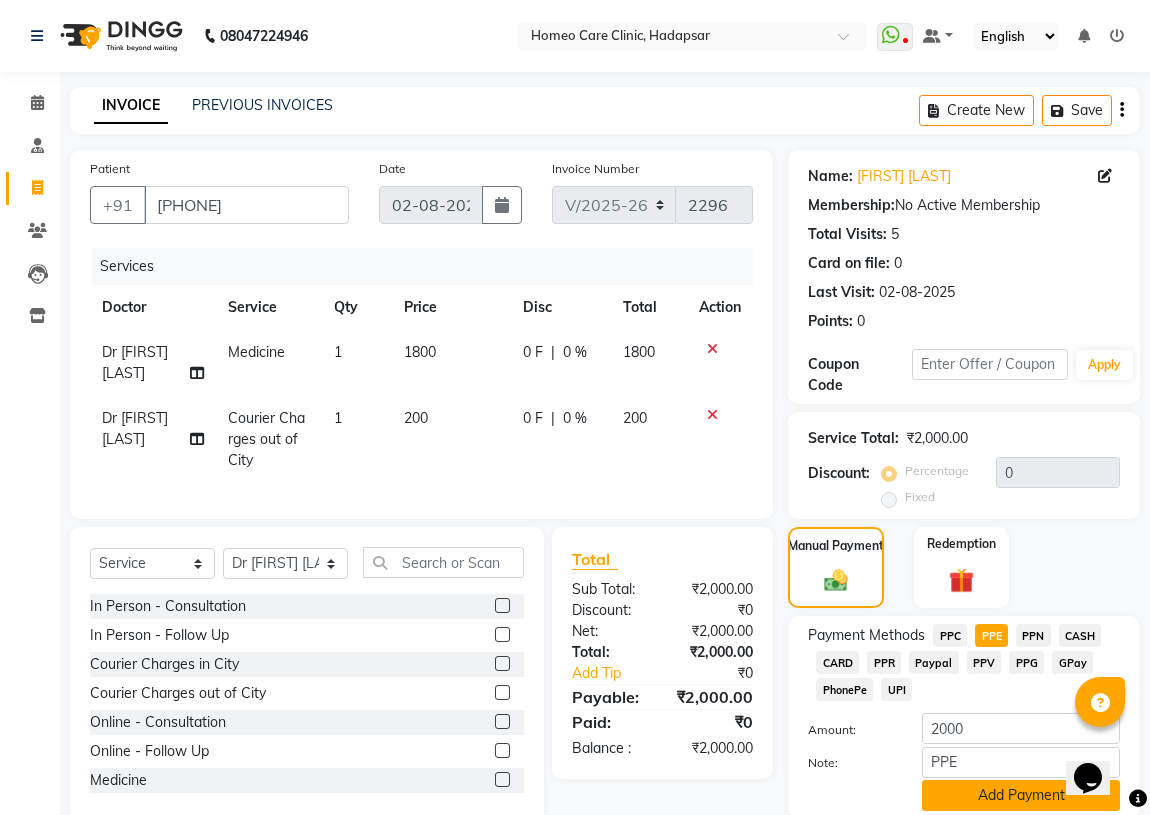 click on "Add Payment" 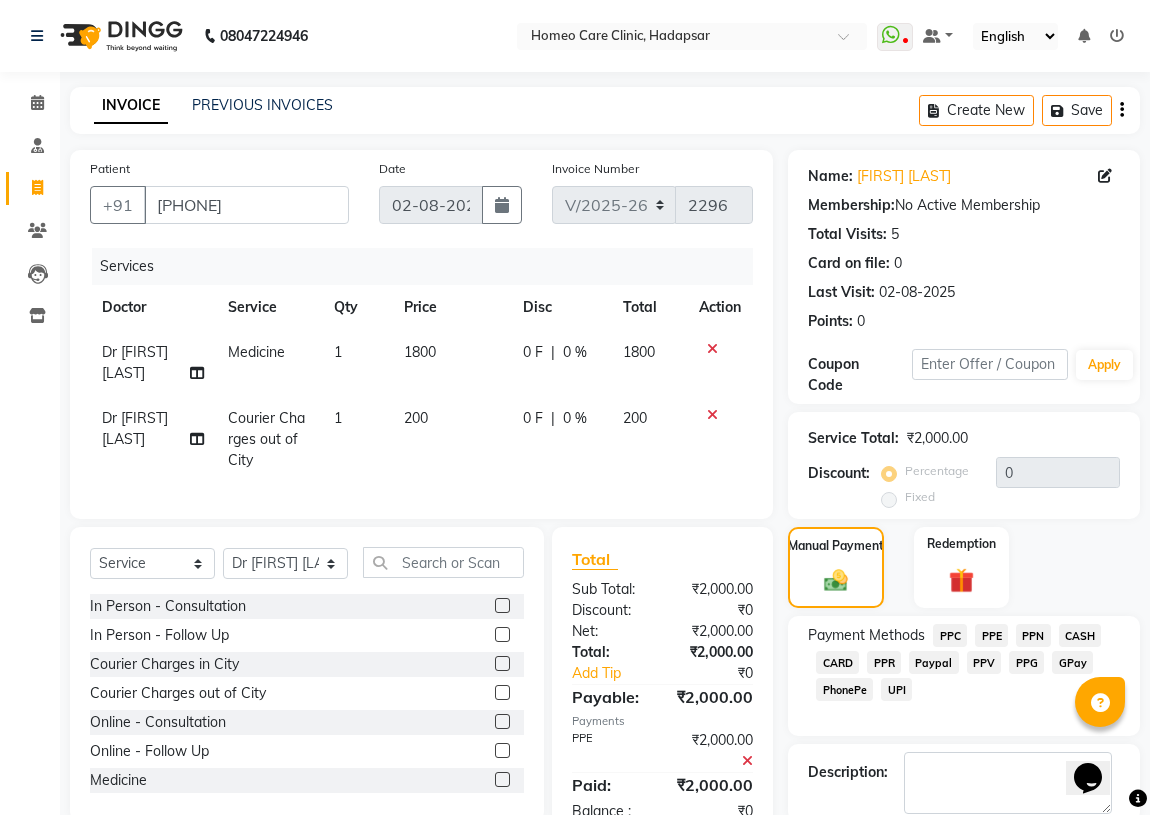 scroll, scrollTop: 74, scrollLeft: 0, axis: vertical 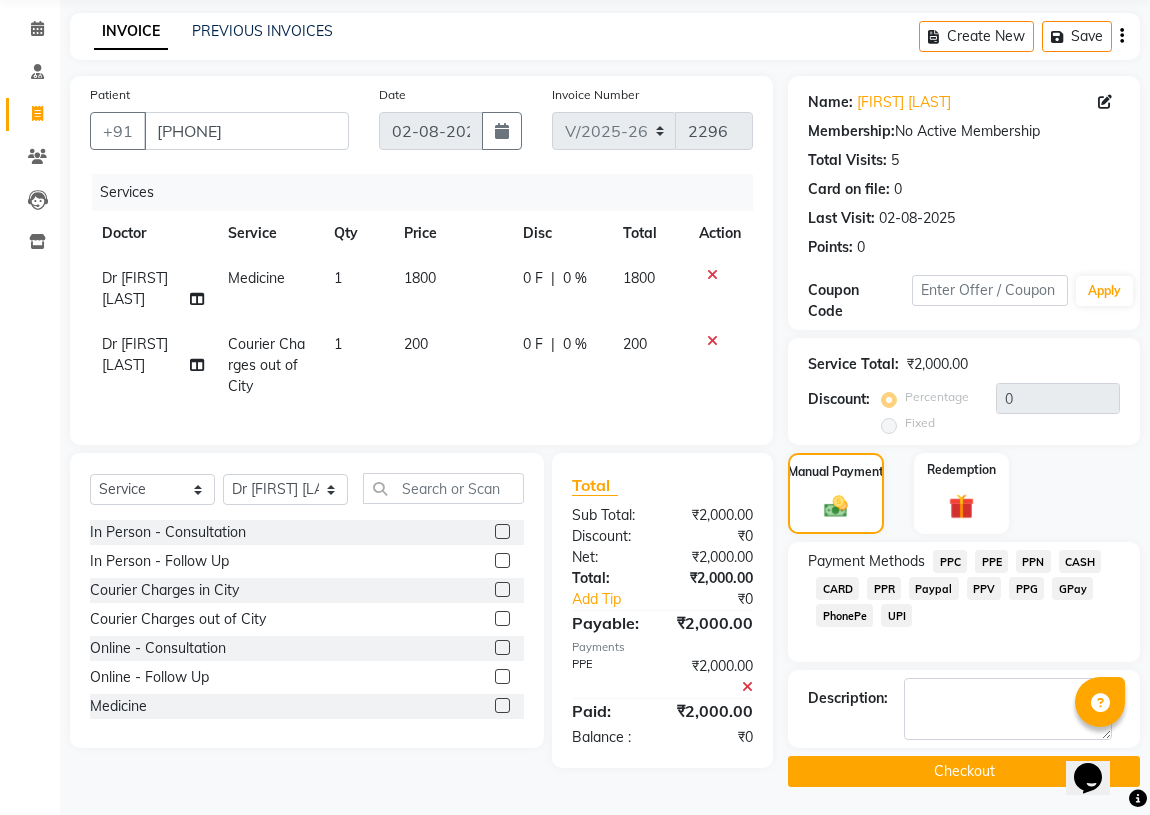 click on "Checkout" 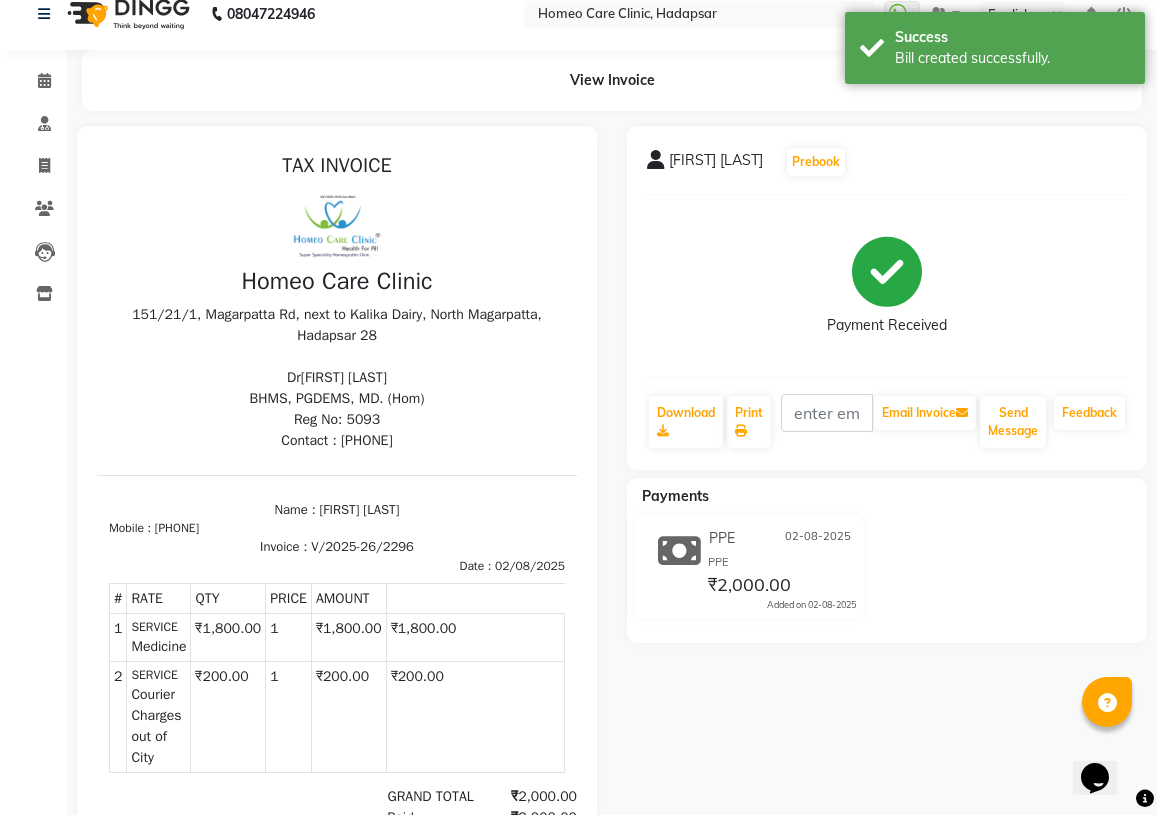 scroll, scrollTop: 0, scrollLeft: 0, axis: both 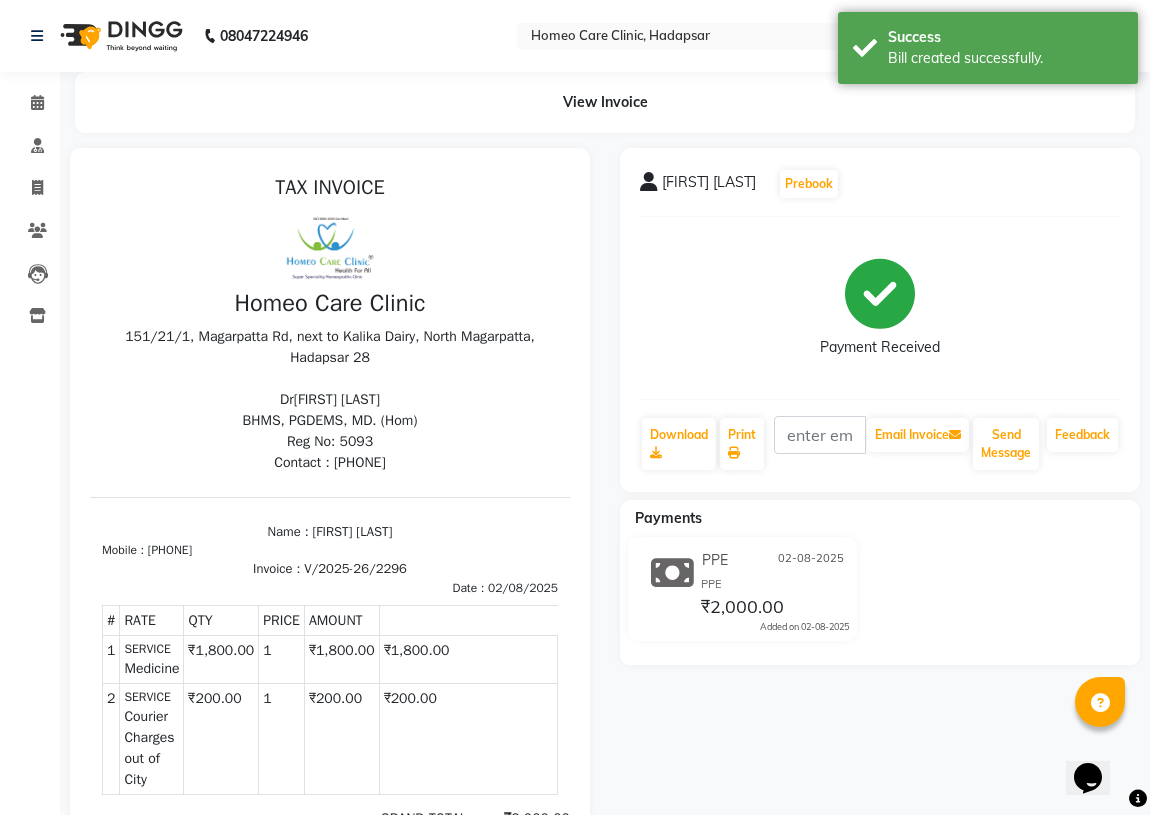 select on "service" 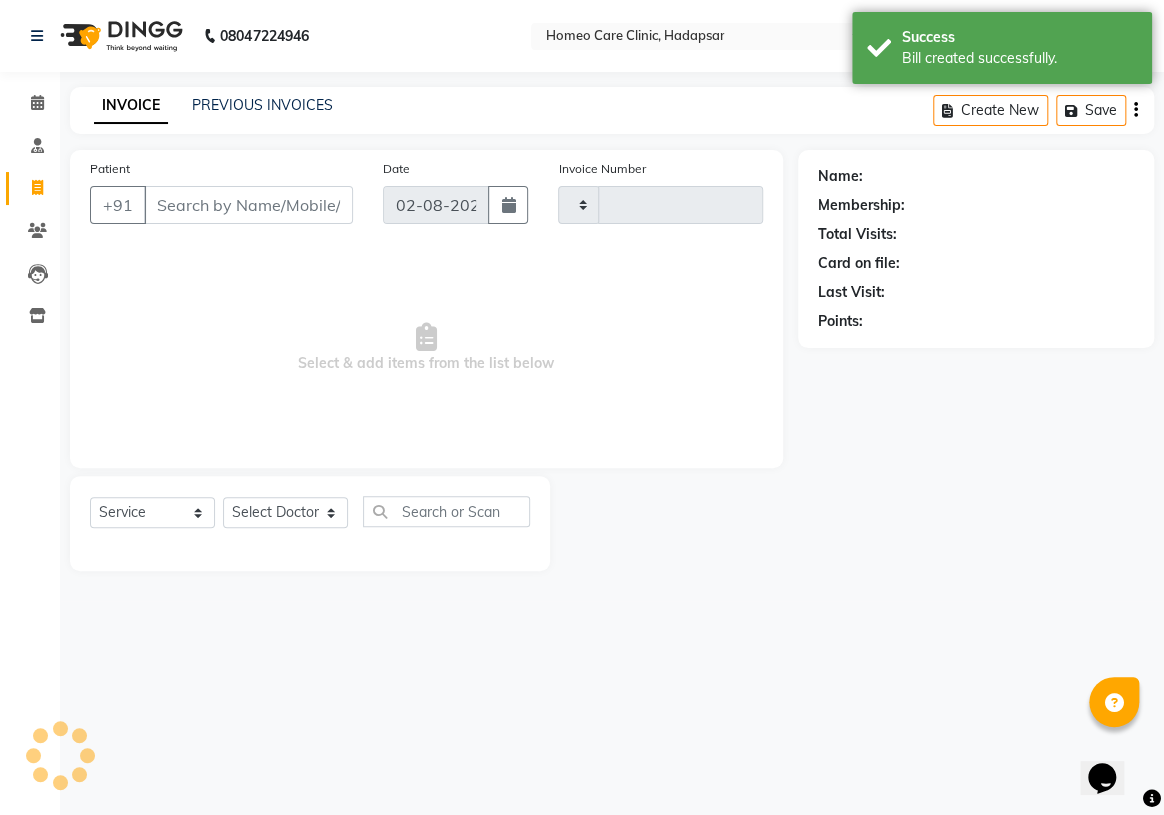 type on "2297" 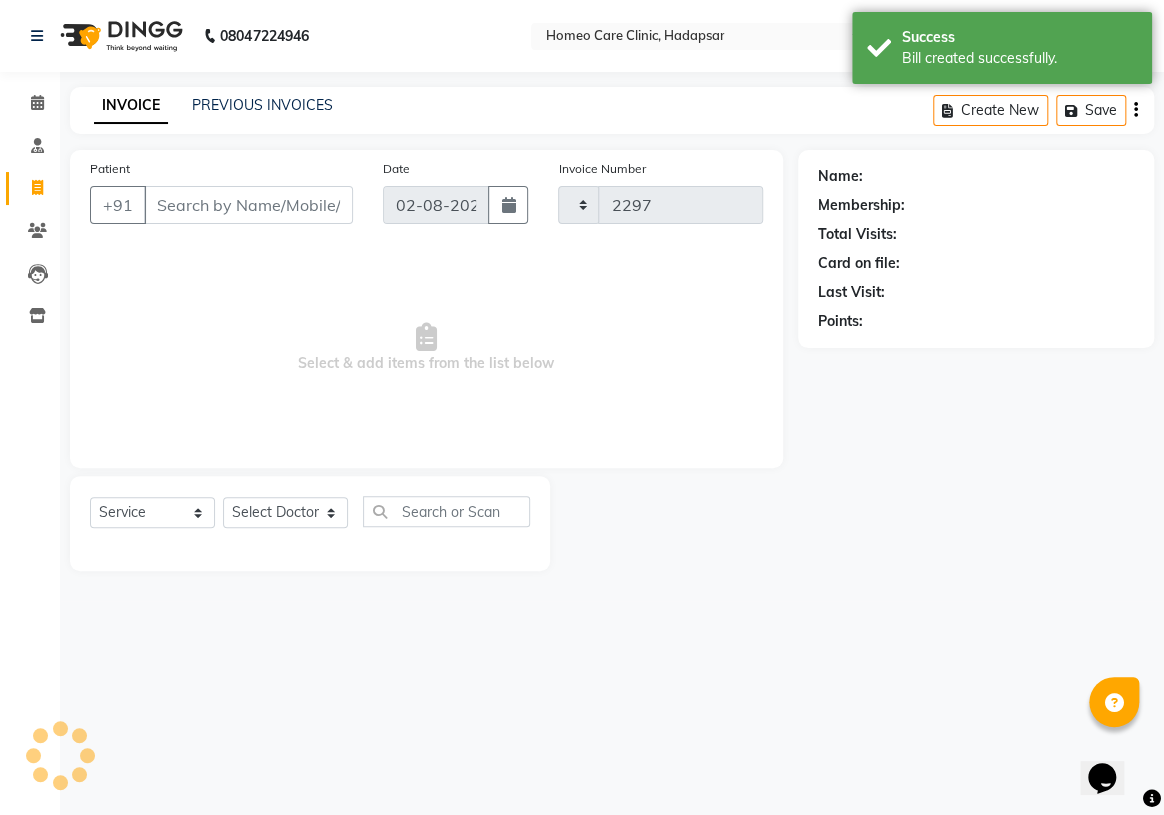 select on "7485" 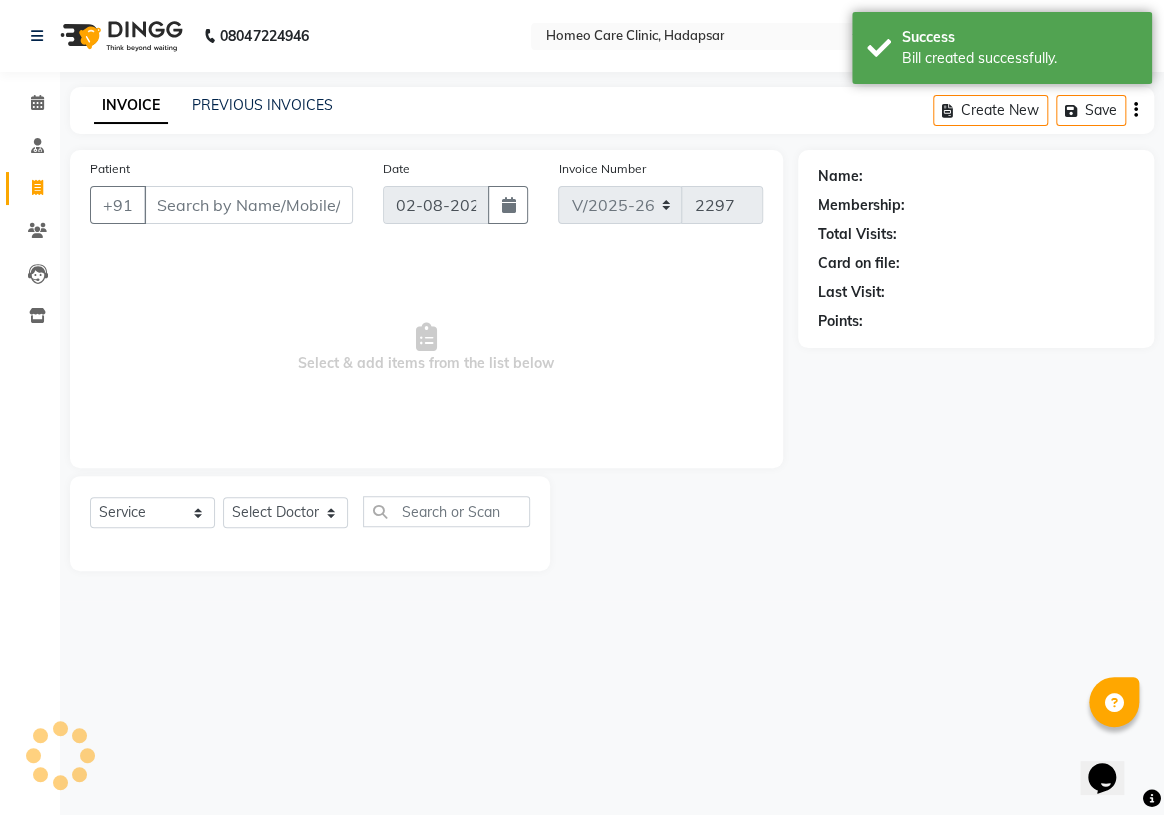 type on "[PHONE]" 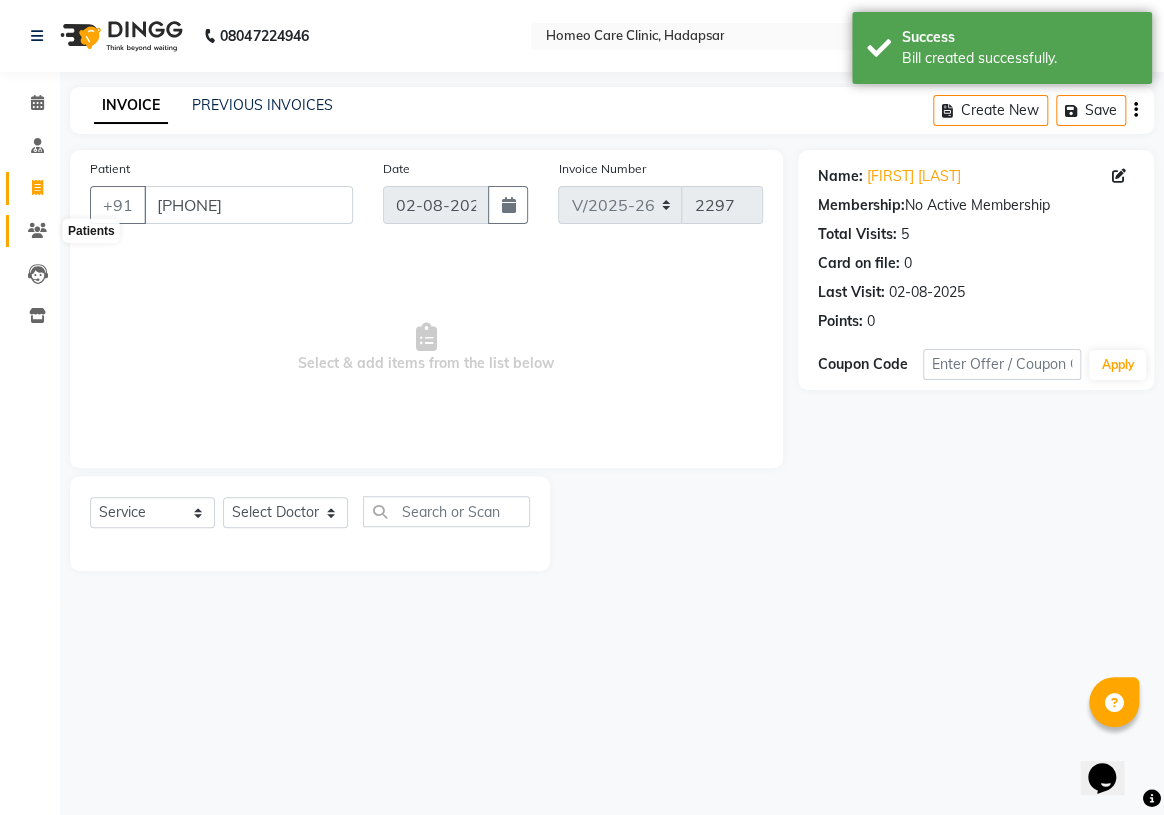 click 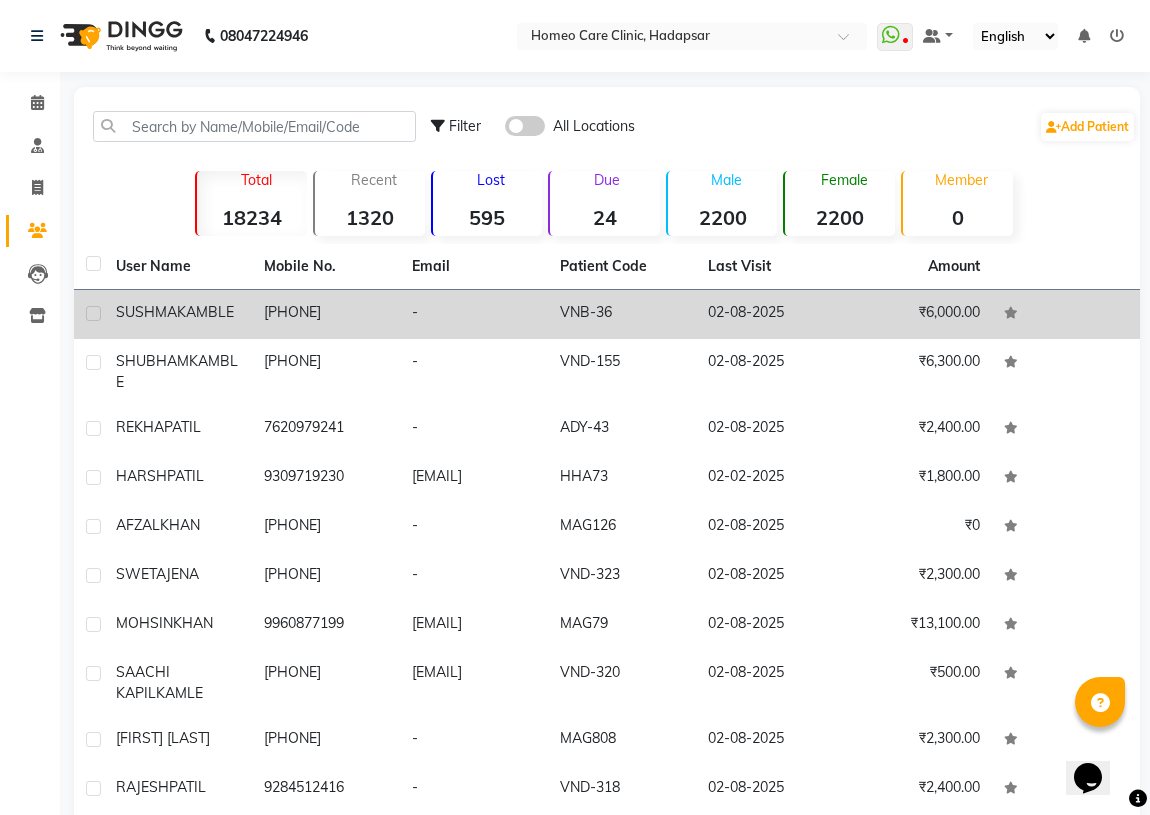 click on "-" 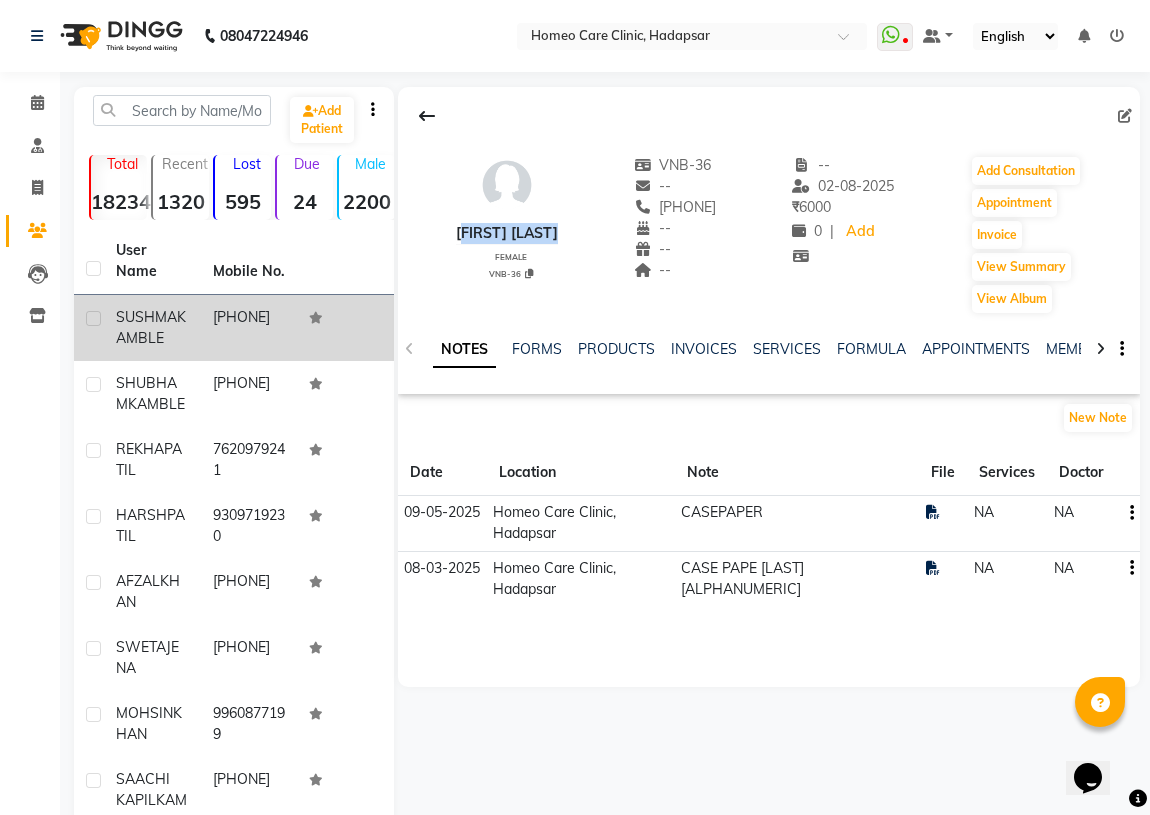drag, startPoint x: 448, startPoint y: 230, endPoint x: 577, endPoint y: 233, distance: 129.03488 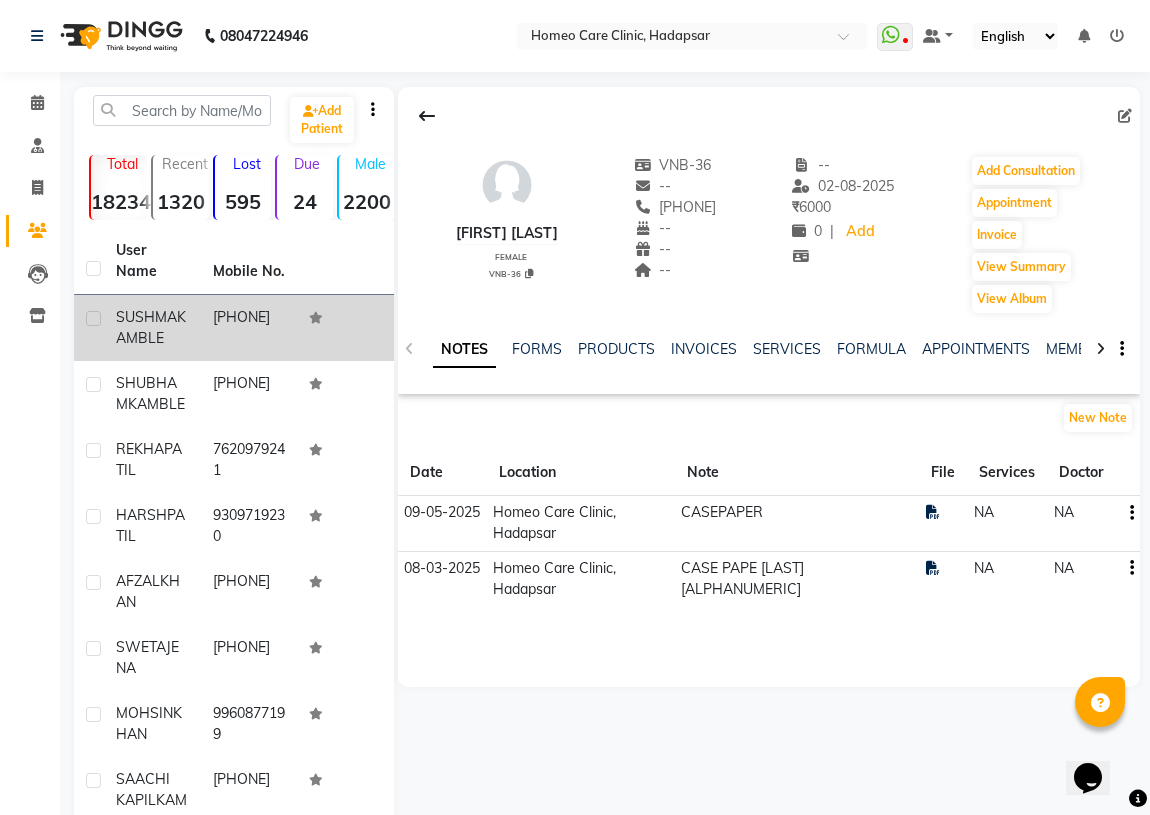 click on "--" 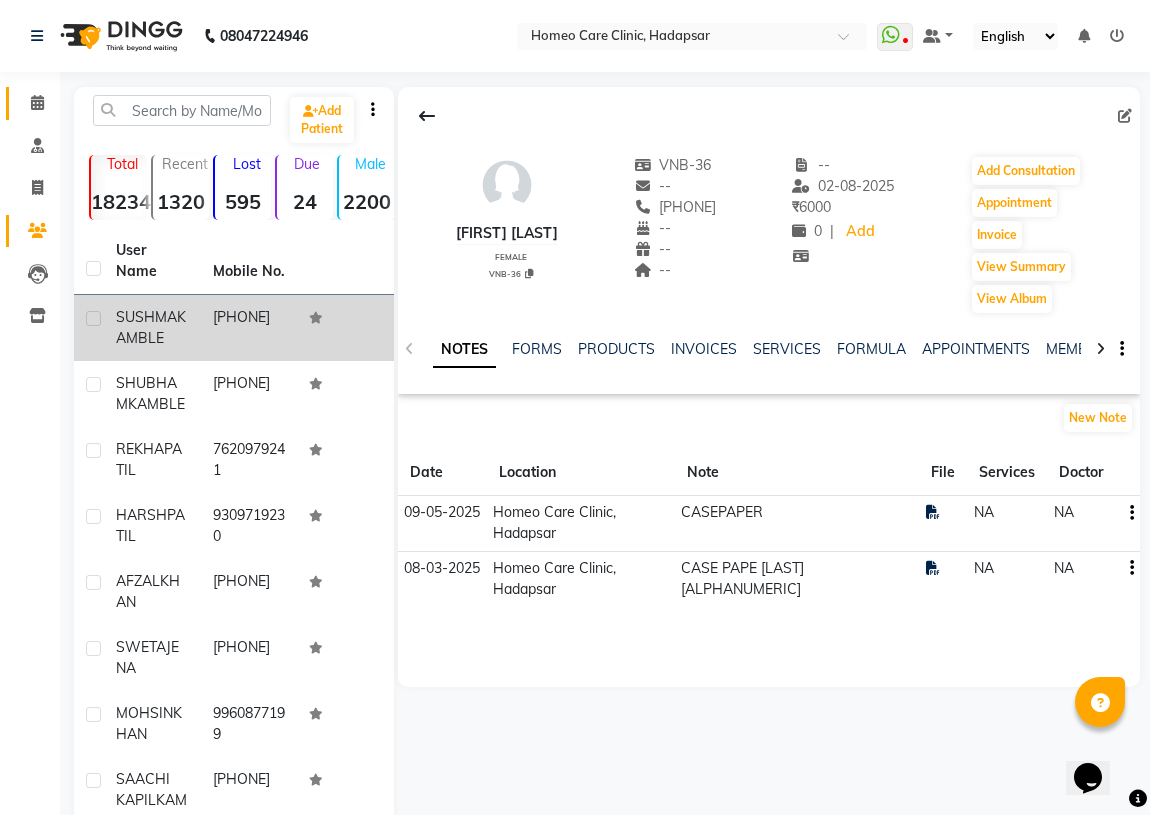 drag, startPoint x: 16, startPoint y: 89, endPoint x: 46, endPoint y: 107, distance: 34.98571 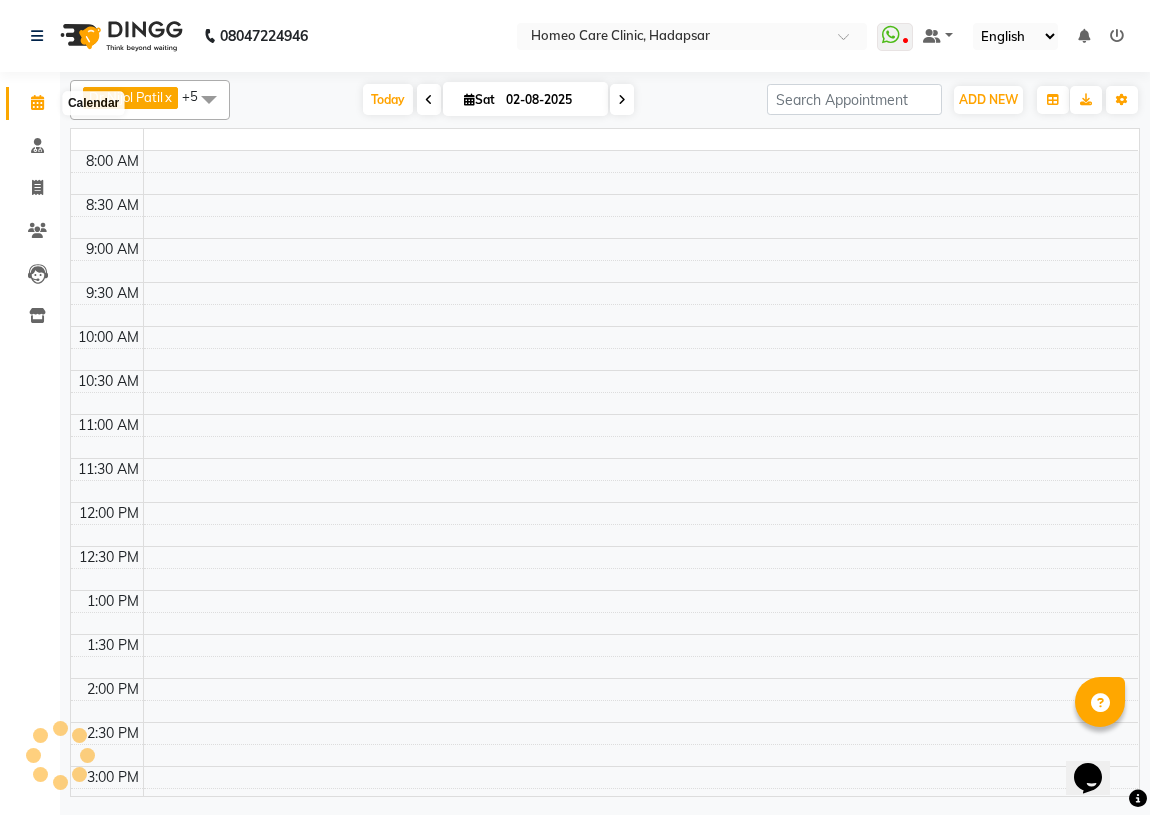 click 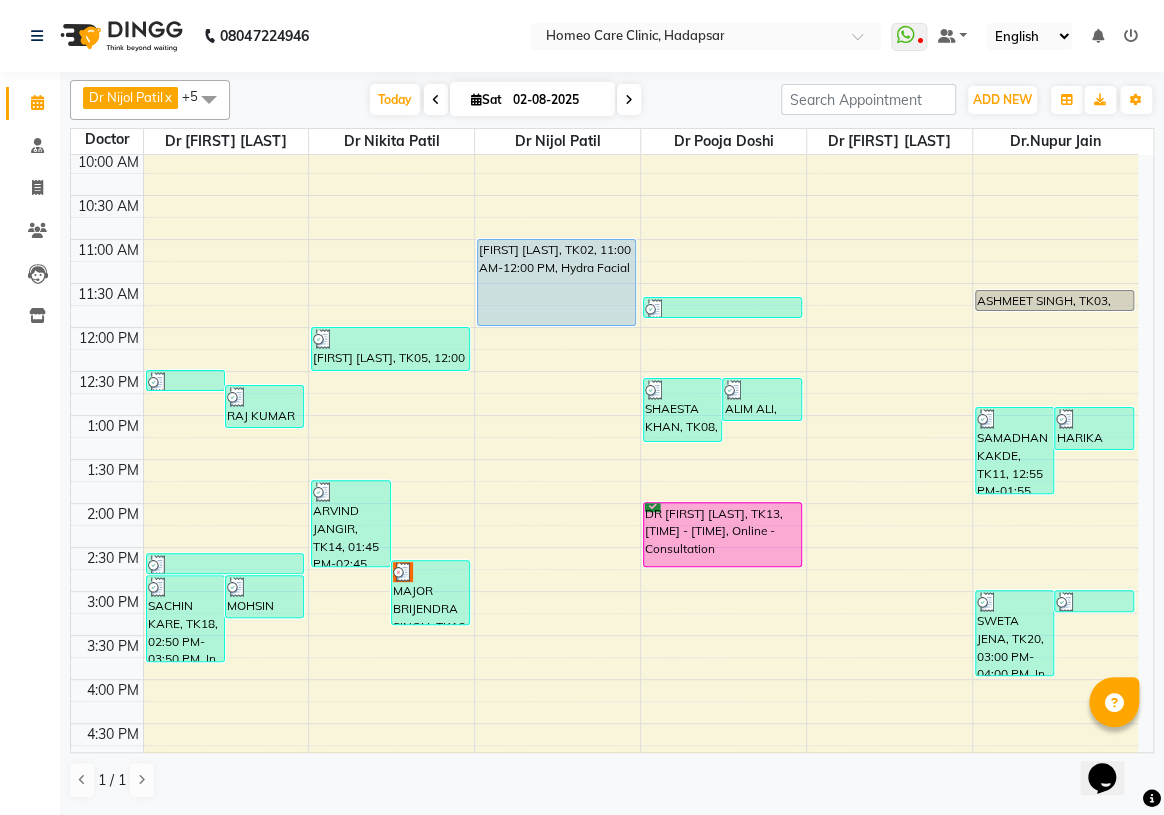 scroll, scrollTop: 90, scrollLeft: 0, axis: vertical 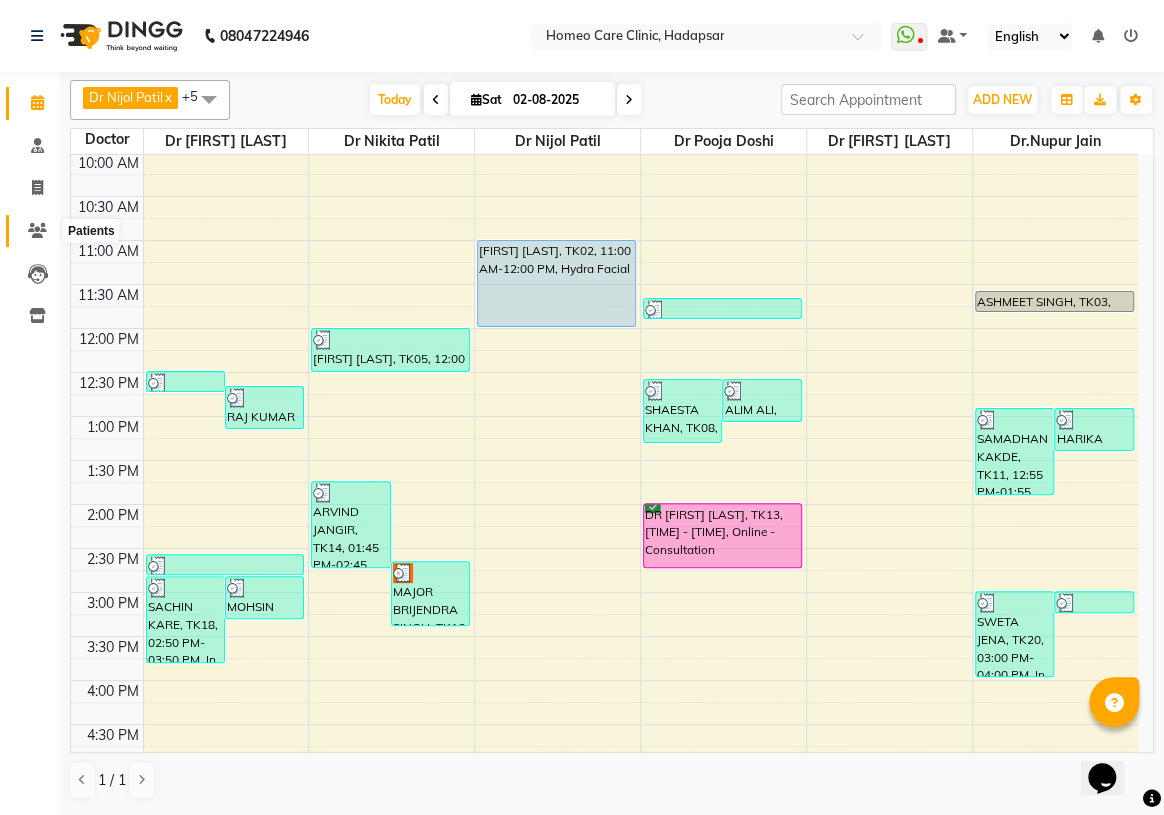 click 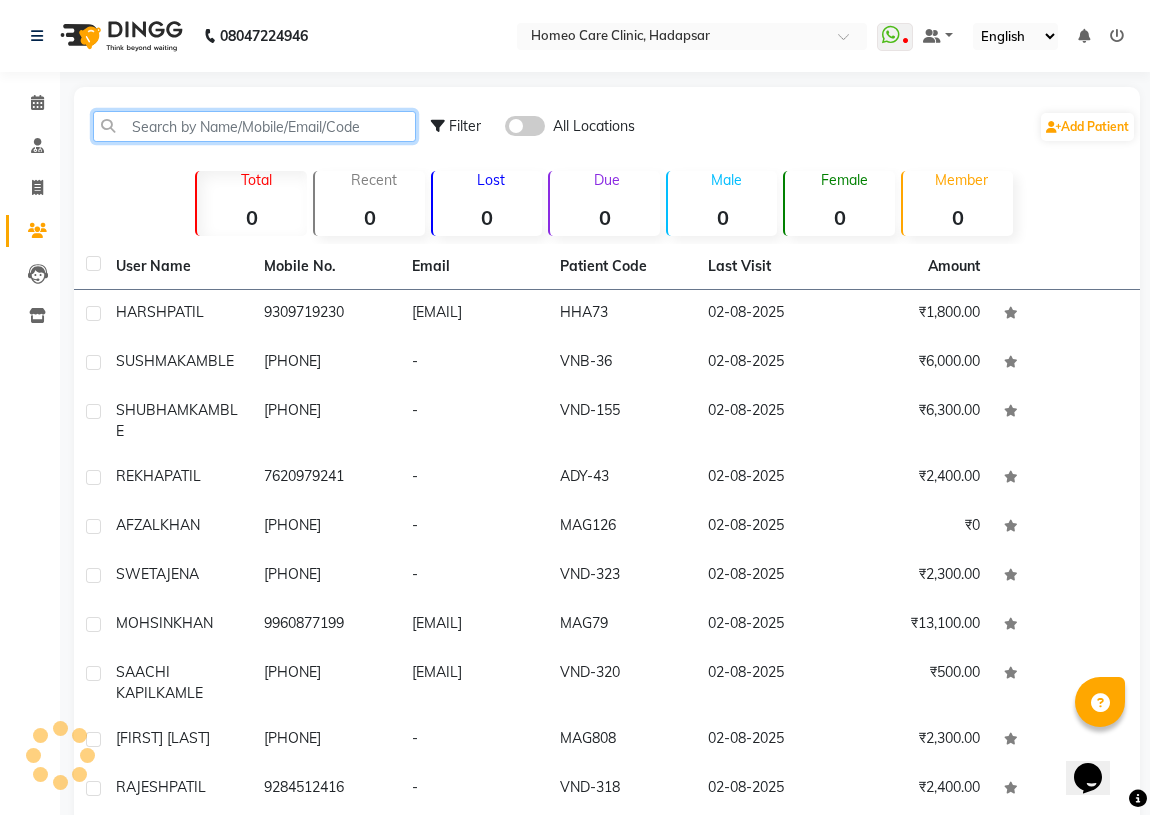 click 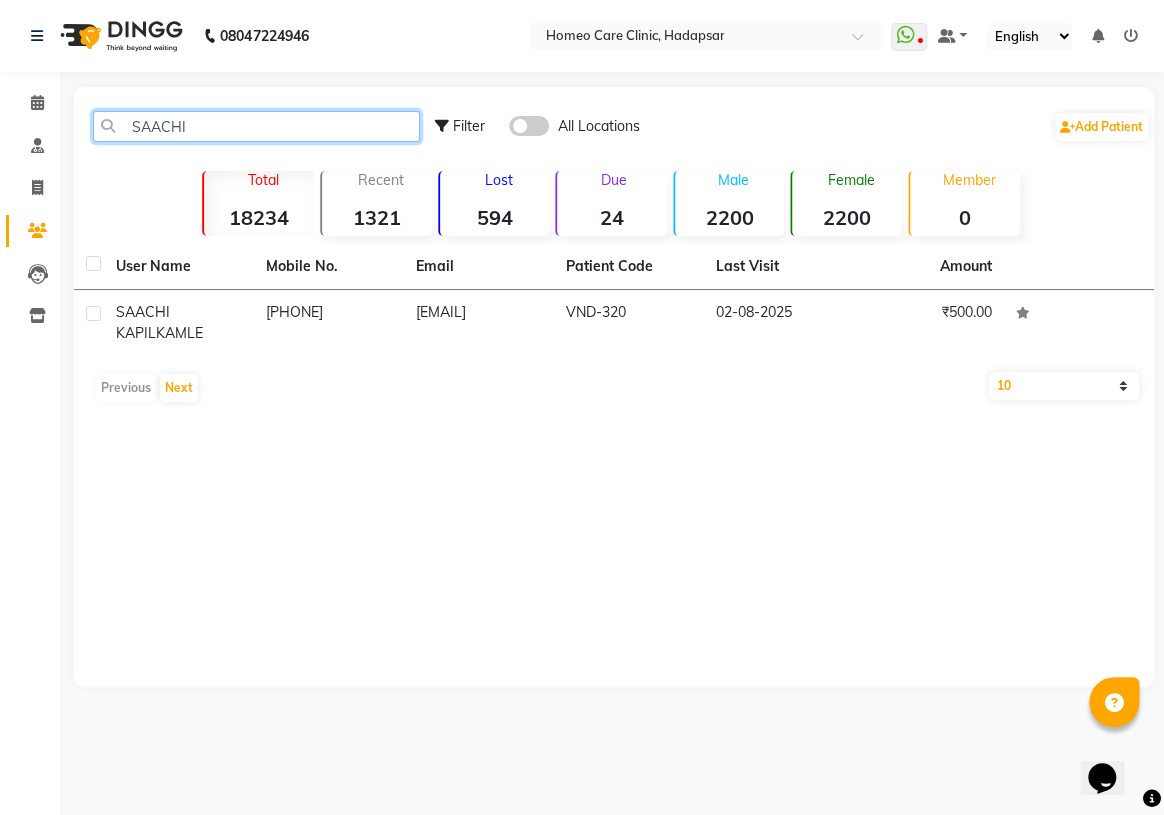 type on "SAACHI" 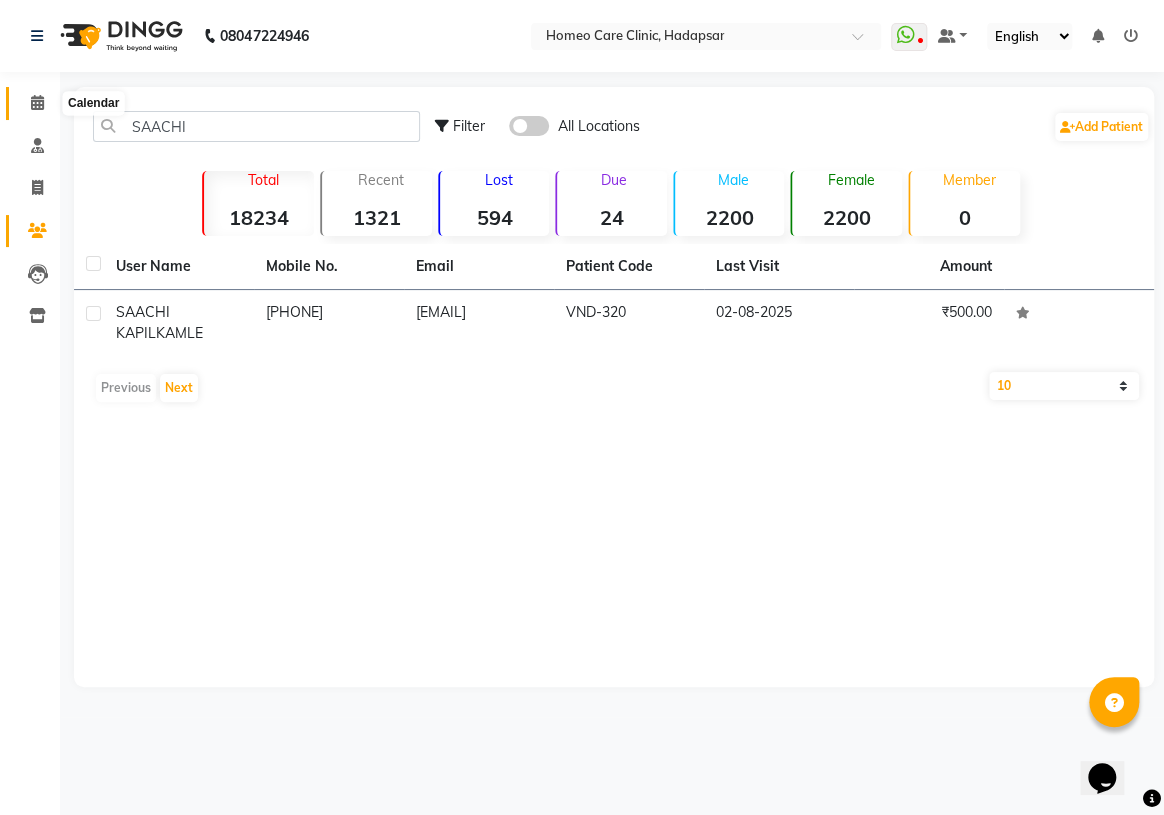click 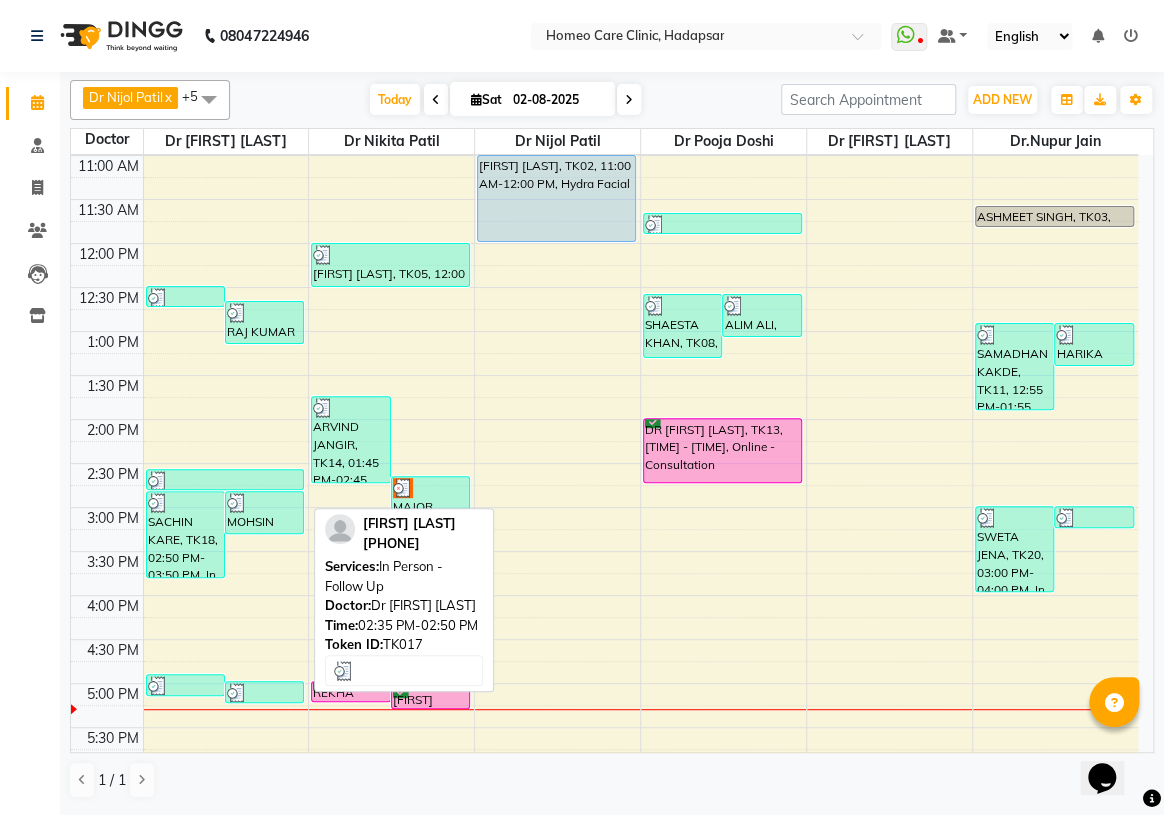 scroll, scrollTop: 363, scrollLeft: 0, axis: vertical 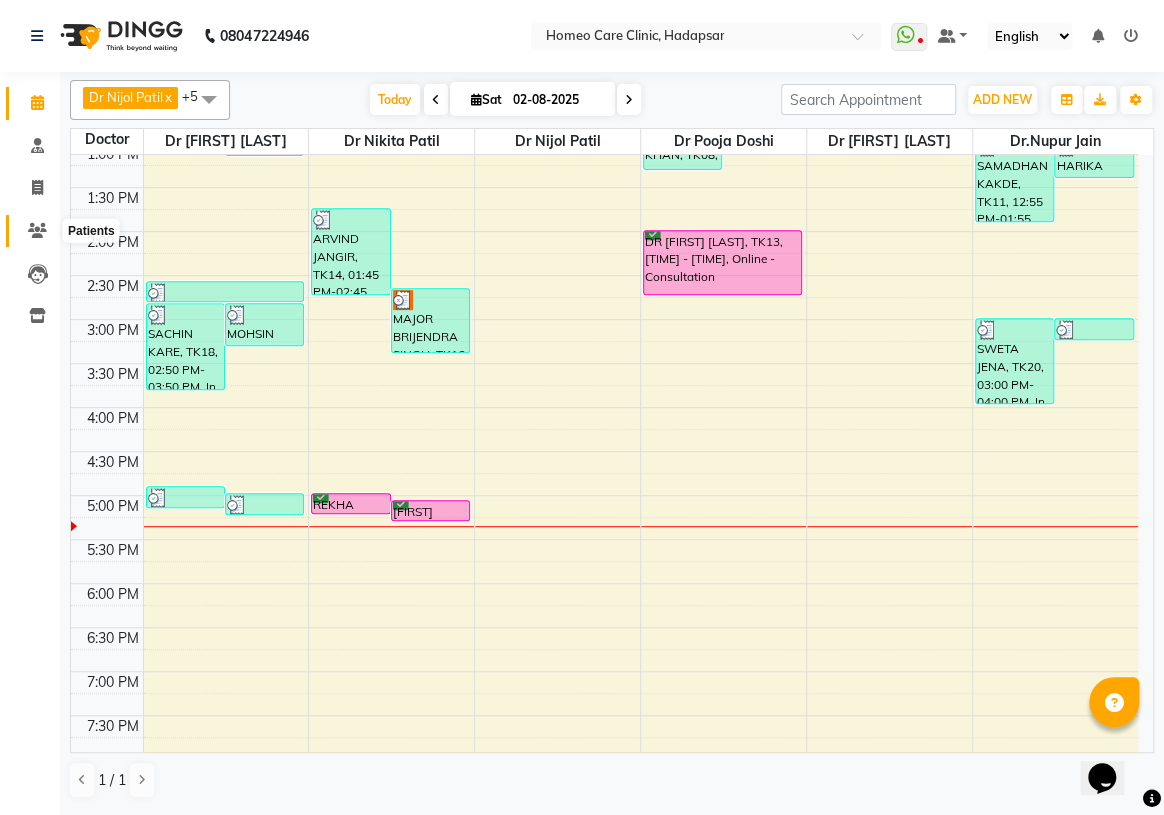 click 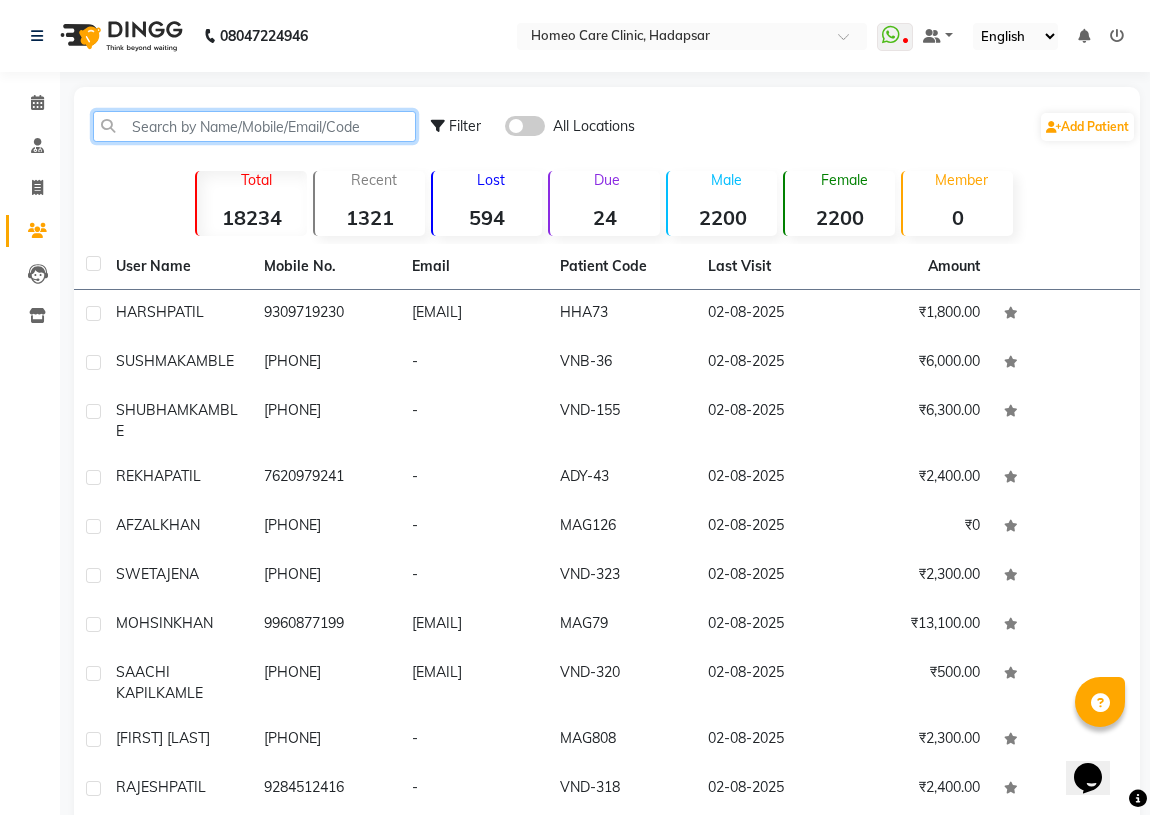 click 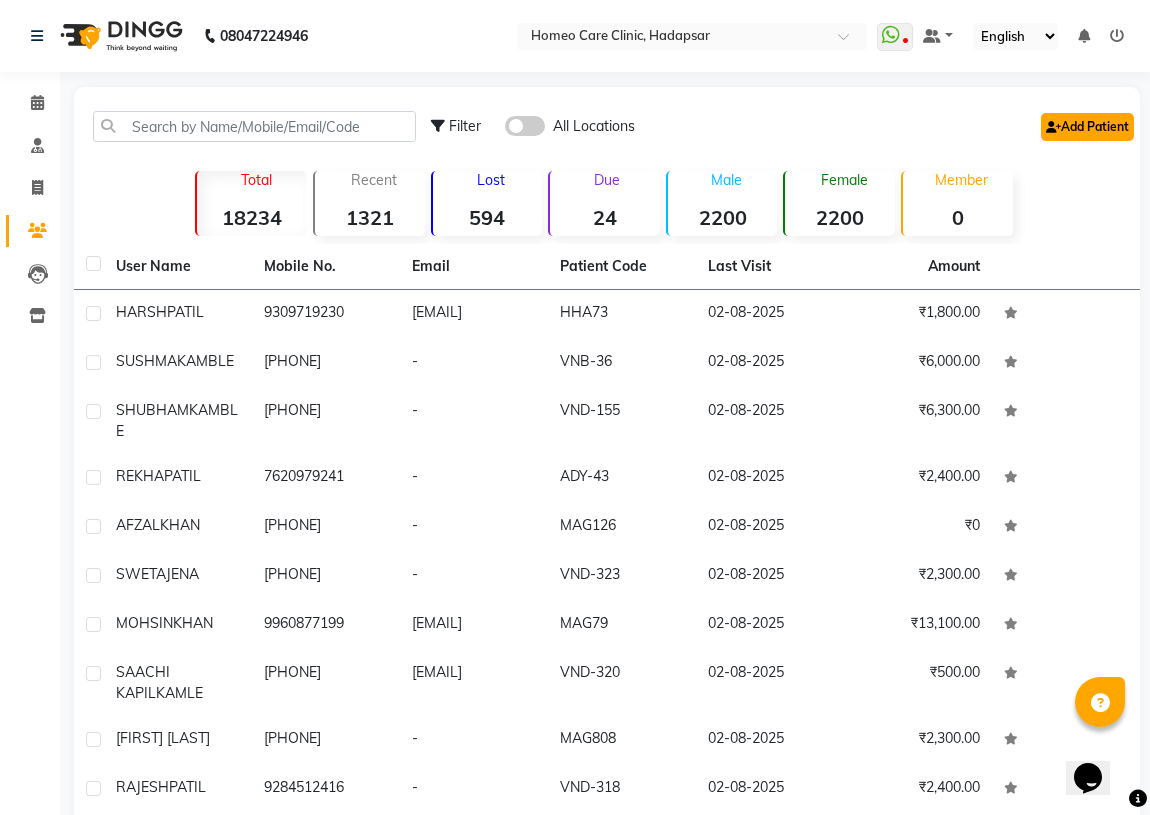 click on "Add Patient" 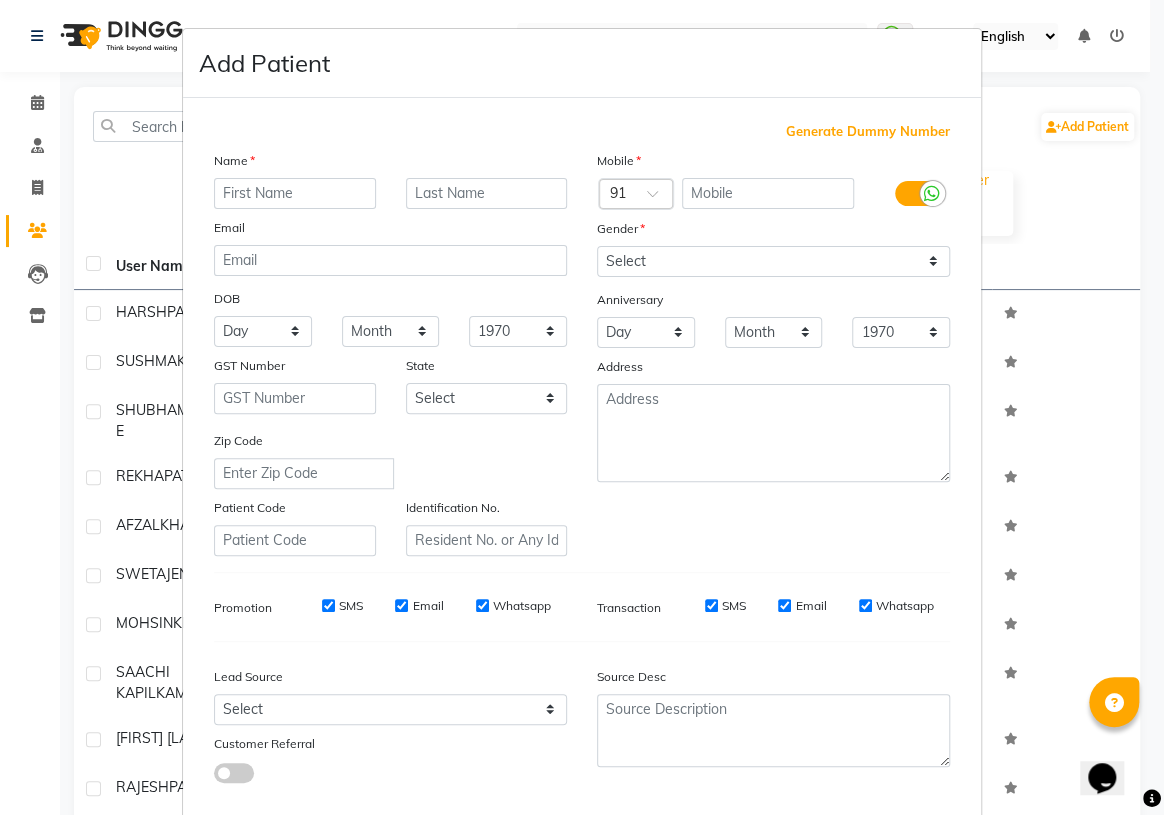 click on "Add Patient Generate Dummy Number Name Email DOB Day 01 02 03 04 05 06 07 08 09 10 11 12 13 14 15 16 17 18 19 20 21 22 23 24 25 26 27 28 29 30 31 Month January February March April May June July August September October November December 1940 1941 1942 1943 1944 1945 1946 1947 1948 1949 1950 1951 1952 1953 1954 1955 1956 1957 1958 1959 1960 1961 1962 1963 1964 1965 1966 1967 1968 1969 1970 1971 1972 1973 1974 1975 1976 1977 1978 1979 1980 1981 1982 1983 1984 1985 1986 1987 1988 1989 1990 1991 1992 1993 1994 1995 1996 1997 1998 1999 2000 2001 2002 2003 2004 2005 2006 2007 2008 2009 2010 2011 2012 2013 2014 2015 2016 2017 2018 2019 2020 2021 2022 2023 2024 GST Number State Select Andaman and Nicobar Islands Andhra Pradesh Arunachal Pradesh Assam Bihar Chandigarh Chhattisgarh Dadra and Nagar Haveli Daman and Diu Delhi Goa Gujarat Haryana Himachal Pradesh Jammu and Kashmir Jharkhand Karnataka Kerala Lakshadweep Madhya Pradesh Maharashtra Manipur Meghalaya Mizoram Nagaland Odisha Pondicherry Punjab Rajasthan × 91" at bounding box center [582, 407] 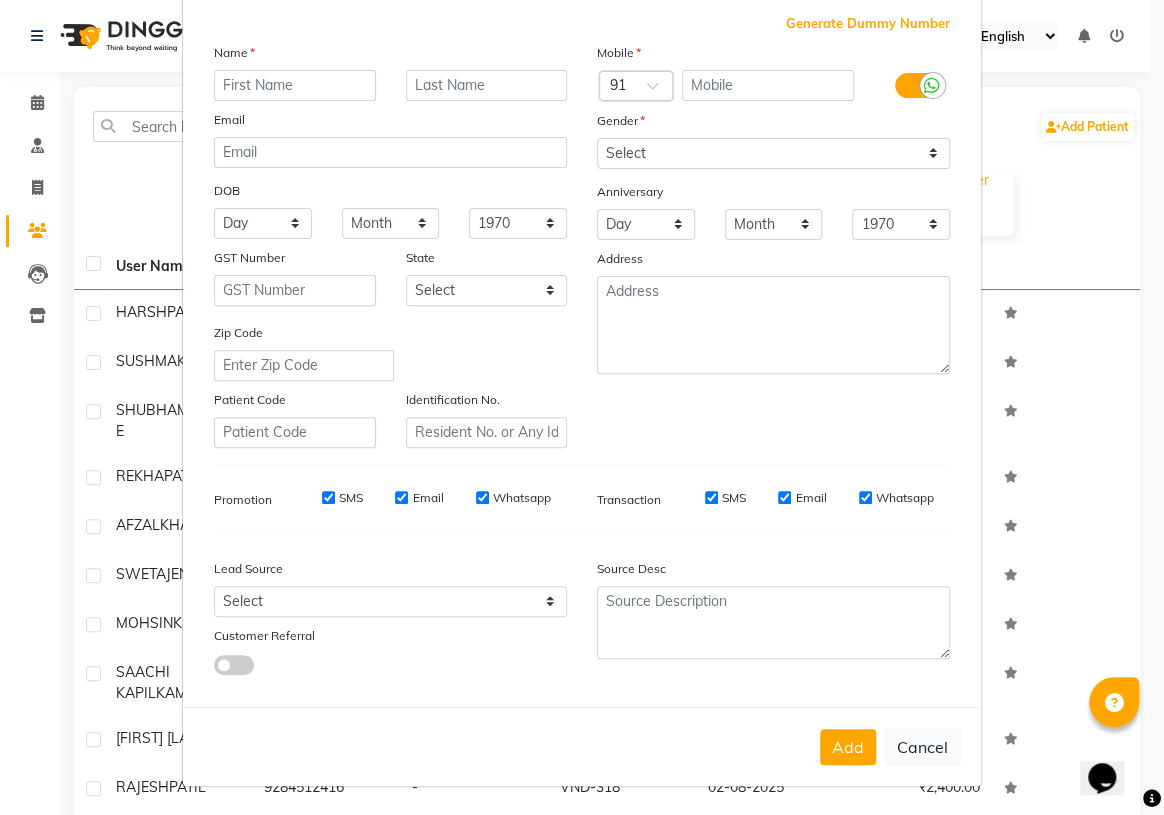 scroll, scrollTop: 113, scrollLeft: 0, axis: vertical 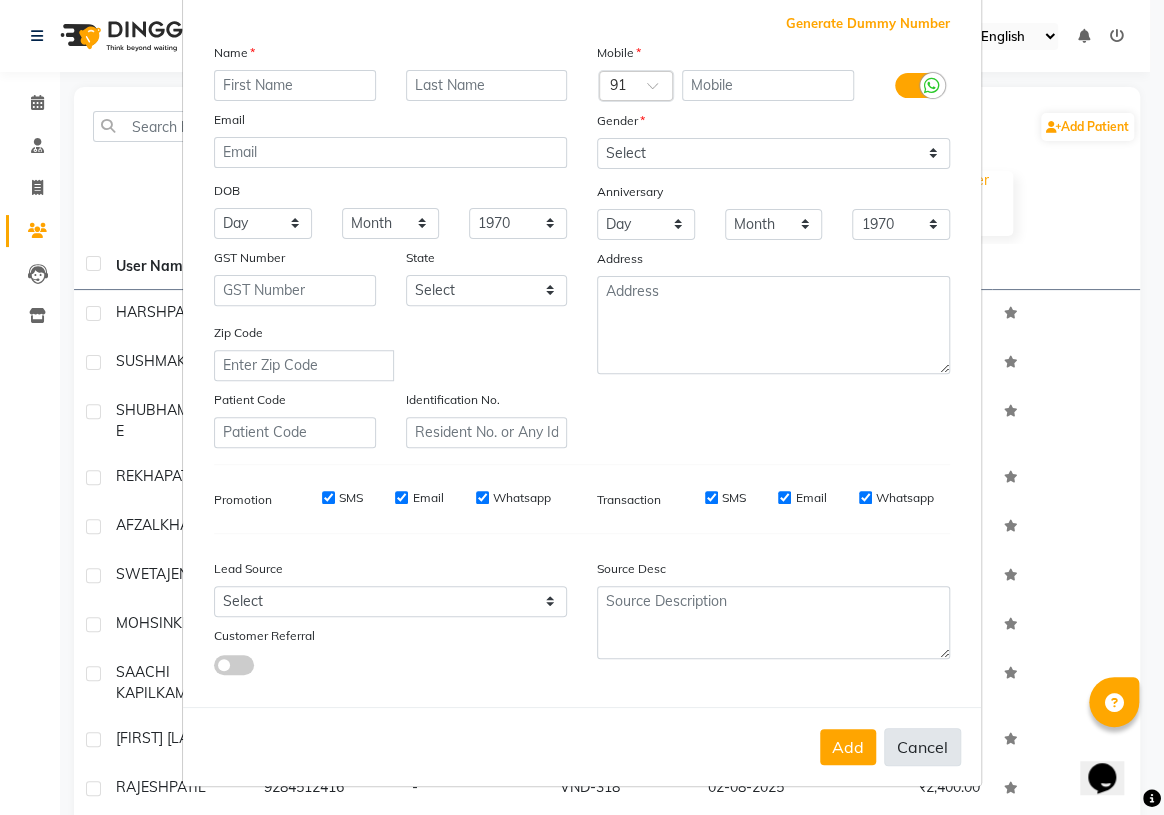click on "Cancel" at bounding box center [922, 747] 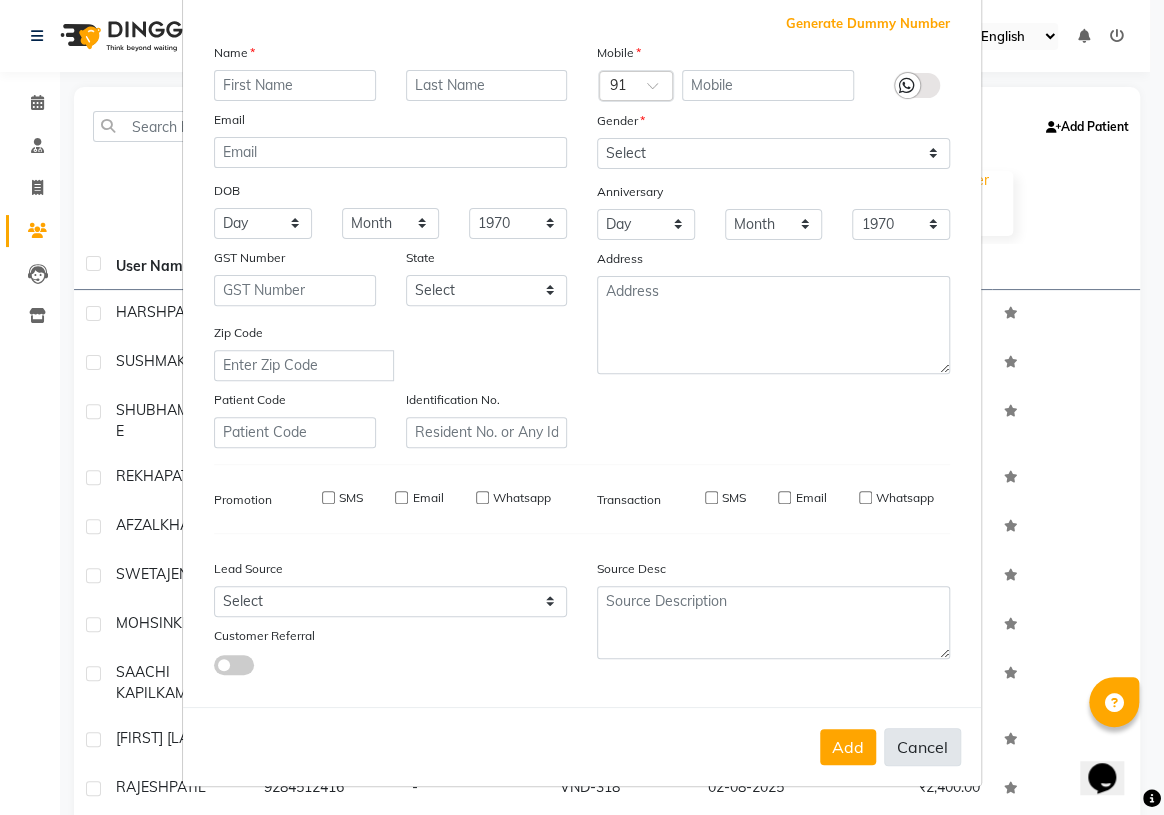select 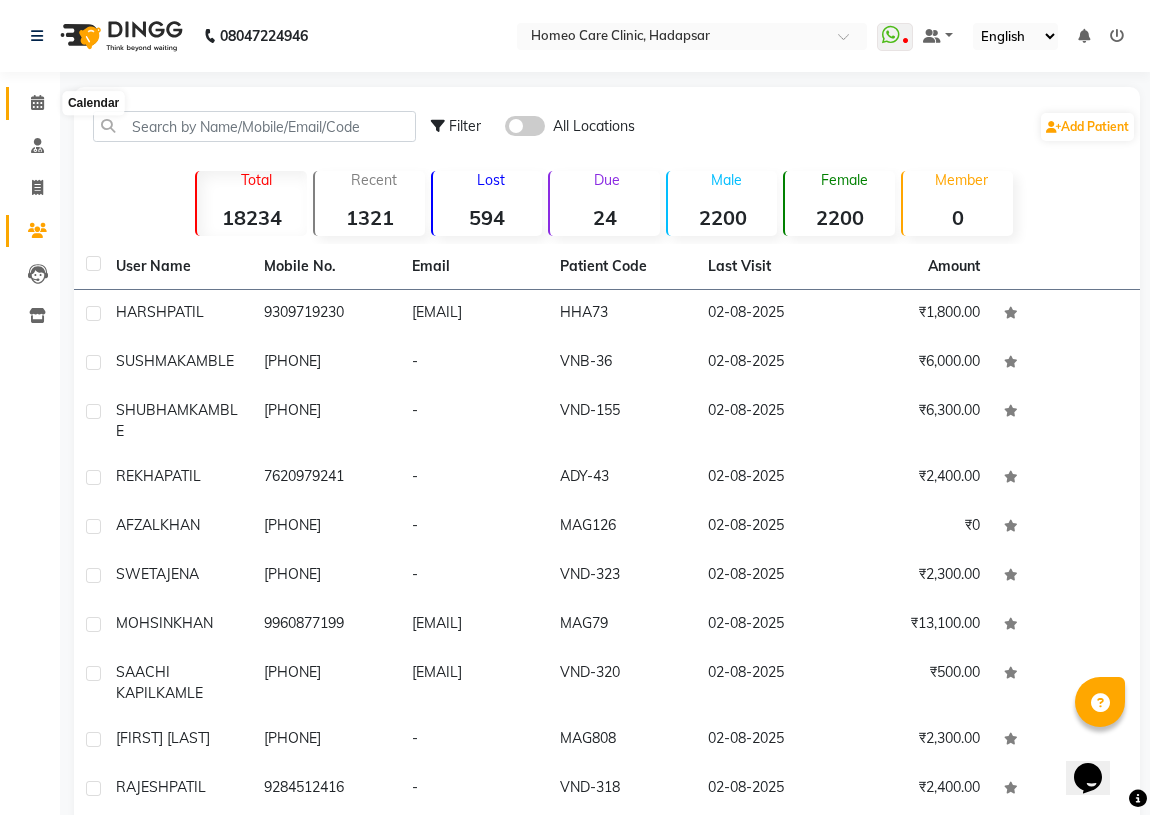 click 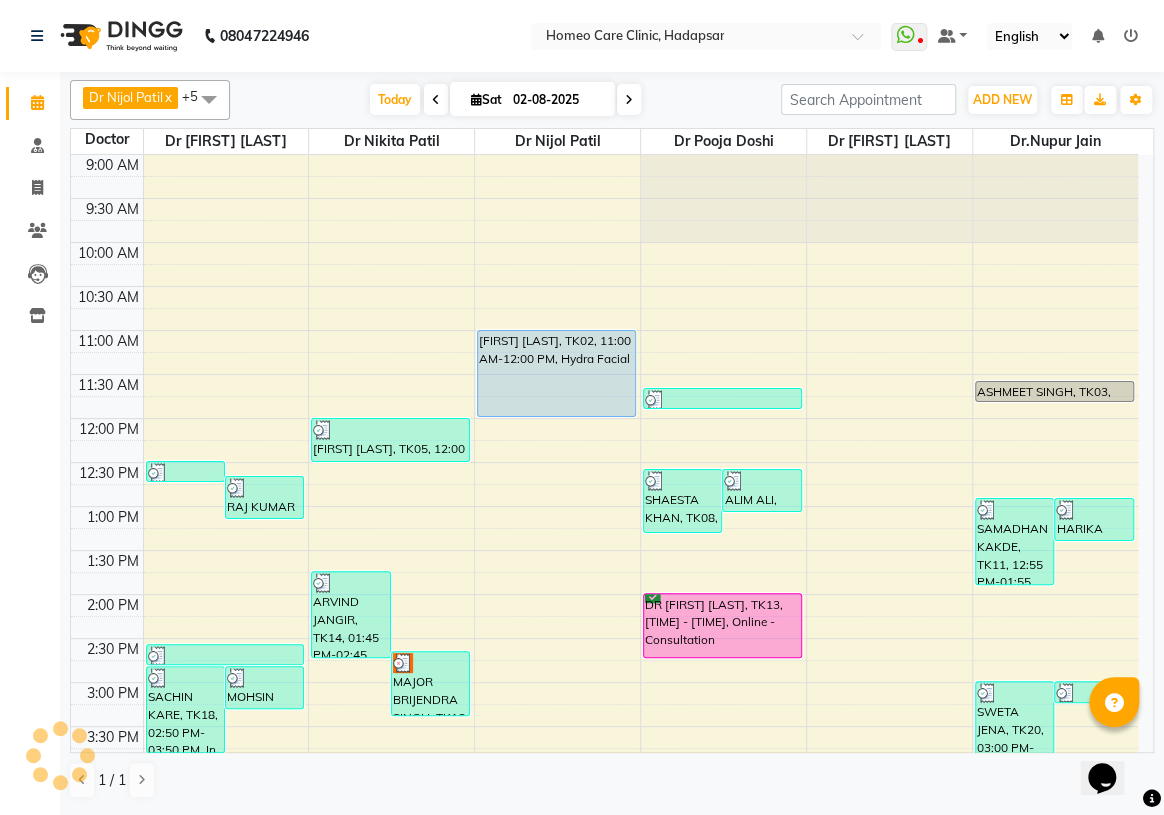 scroll, scrollTop: 0, scrollLeft: 0, axis: both 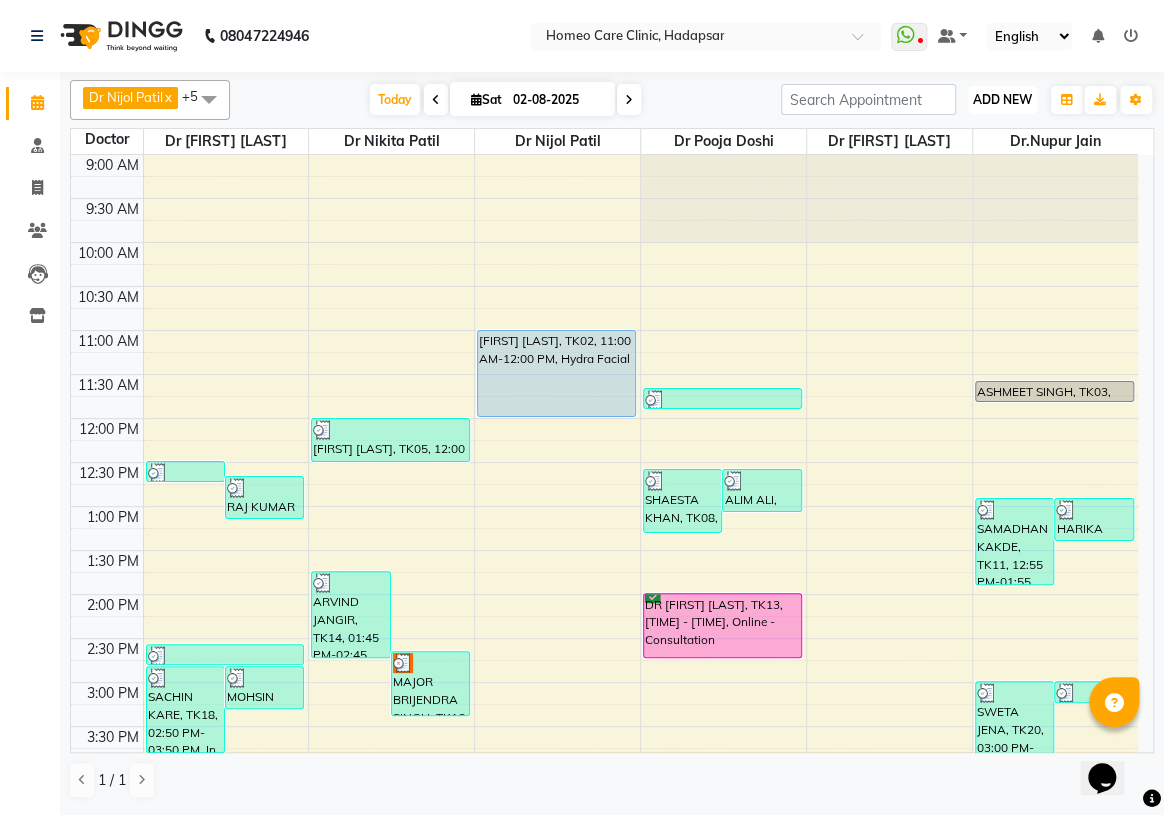 click on "ADD NEW" at bounding box center [1002, 99] 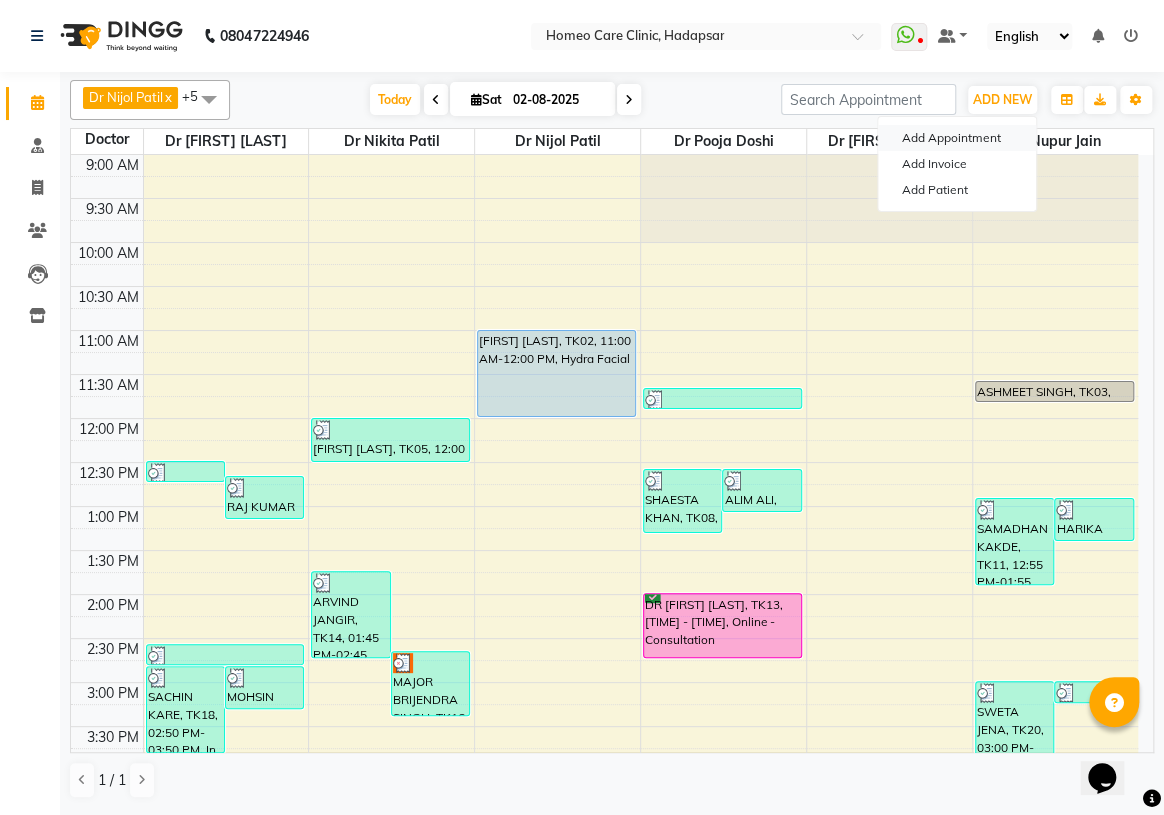 click on "Add Appointment" at bounding box center [957, 138] 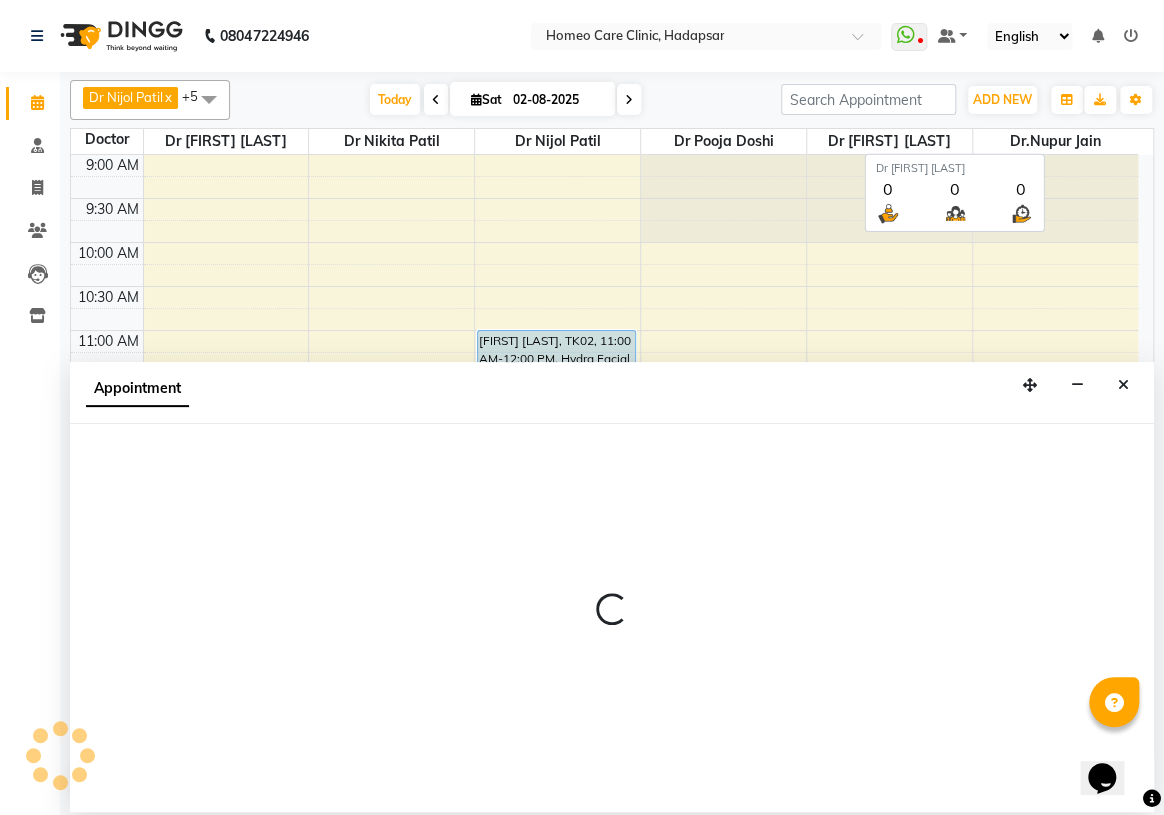 select on "600" 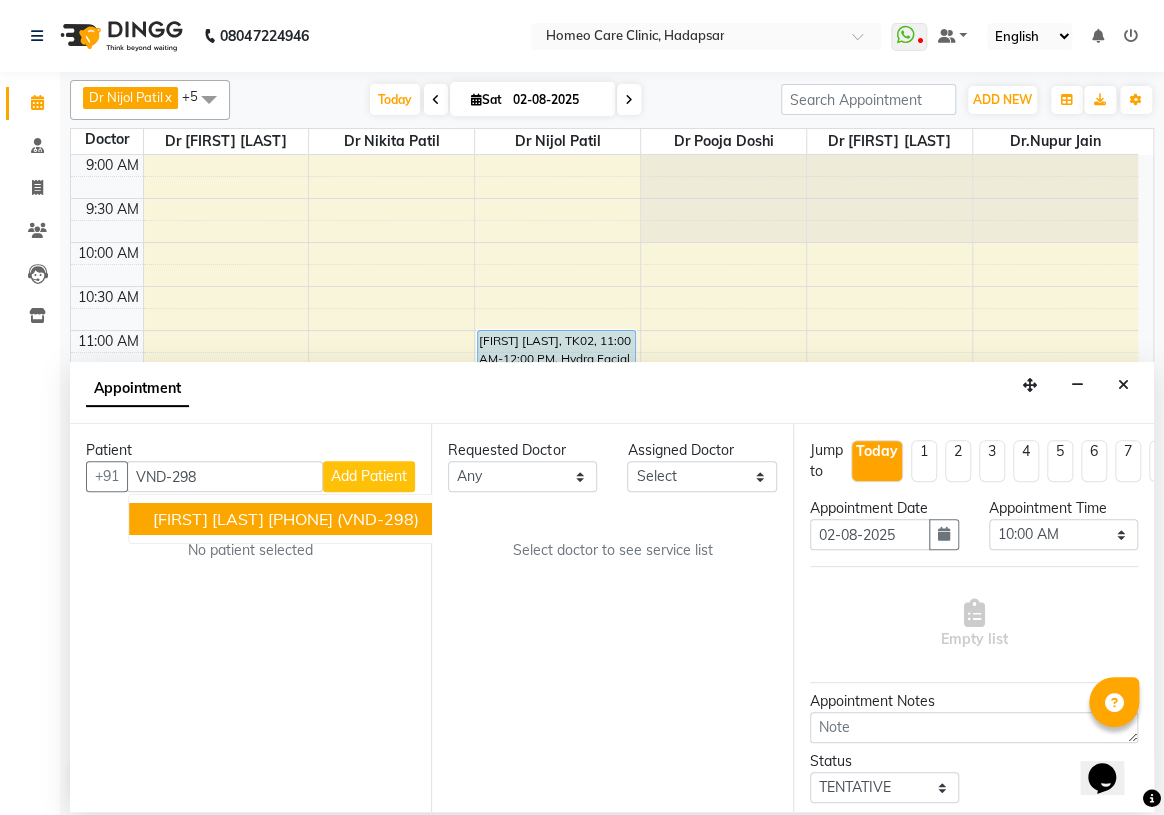 click on "[FIRST] [LAST]" at bounding box center [208, 519] 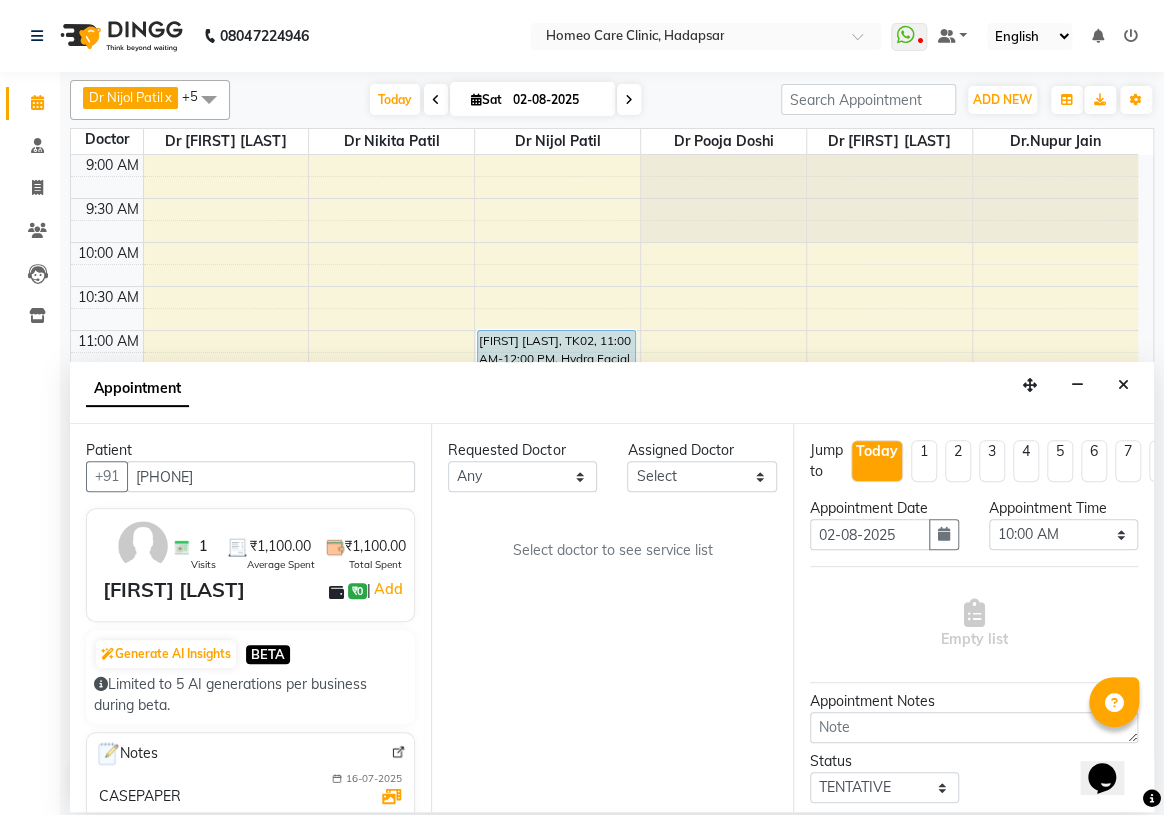 type on "[PHONE]" 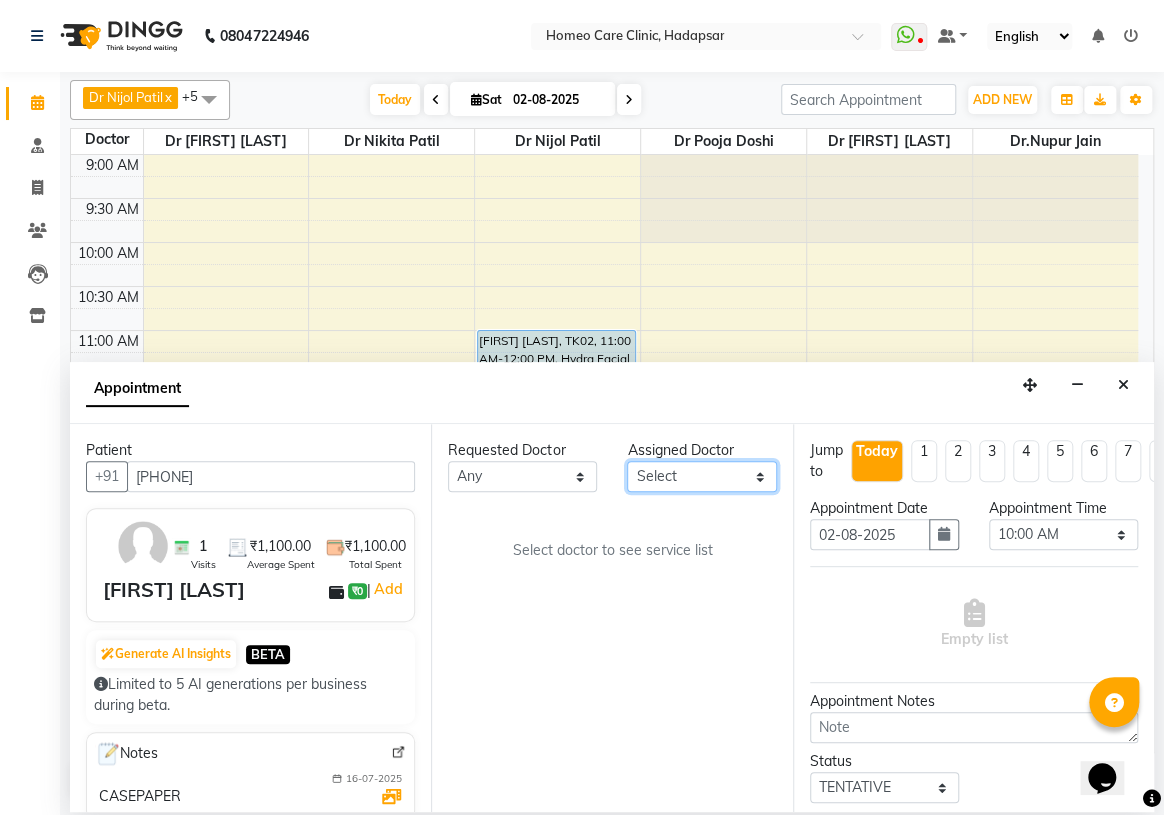 click on "Select Dingg Support Dr.[FIRST] [LAST] Dr [FIRST] [LAST]  Dr [FIRST] [LAST] Dr [FIRST] [LAST] Dr [FIRST] [LAST] Dr.[FIRST] [LAST] Dr [FIRST] [LAST] Dr [FIRST] [LAST] Dr [FIRST] [LAST] [FIRST] [LAST]" at bounding box center [701, 476] 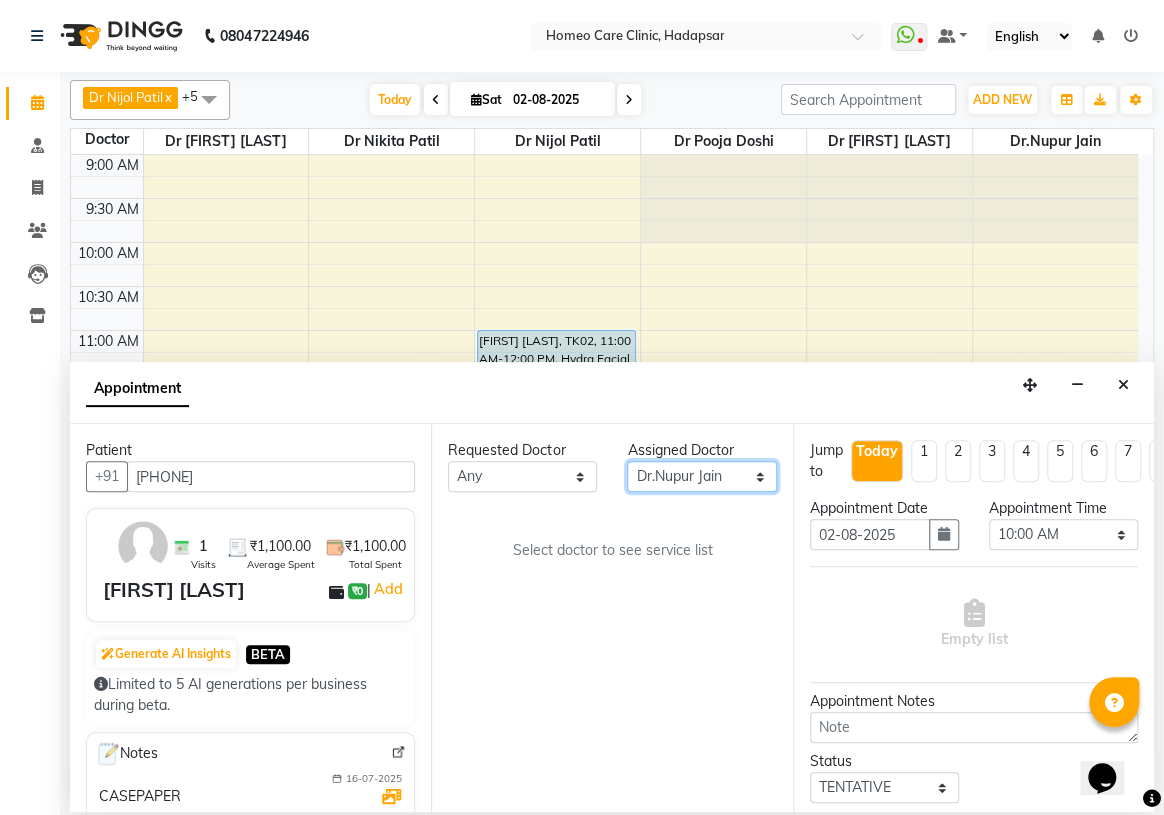 click on "Select Dingg Support Dr.[FIRST] [LAST] Dr [FIRST] [LAST]  Dr [FIRST] [LAST] Dr [FIRST] [LAST] Dr [FIRST] [LAST] Dr.[FIRST] [LAST] Dr [FIRST] [LAST] Dr [FIRST] [LAST] Dr [FIRST] [LAST] [FIRST] [LAST]" at bounding box center [701, 476] 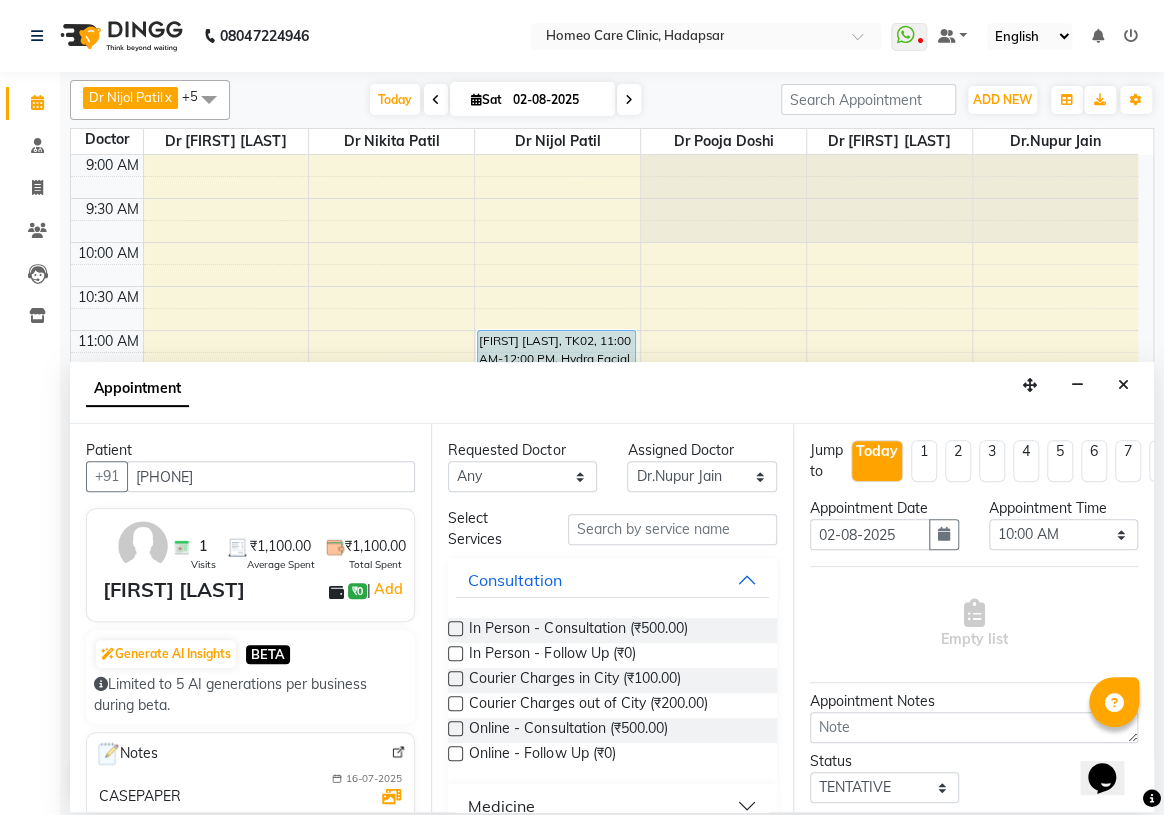 click at bounding box center [455, 653] 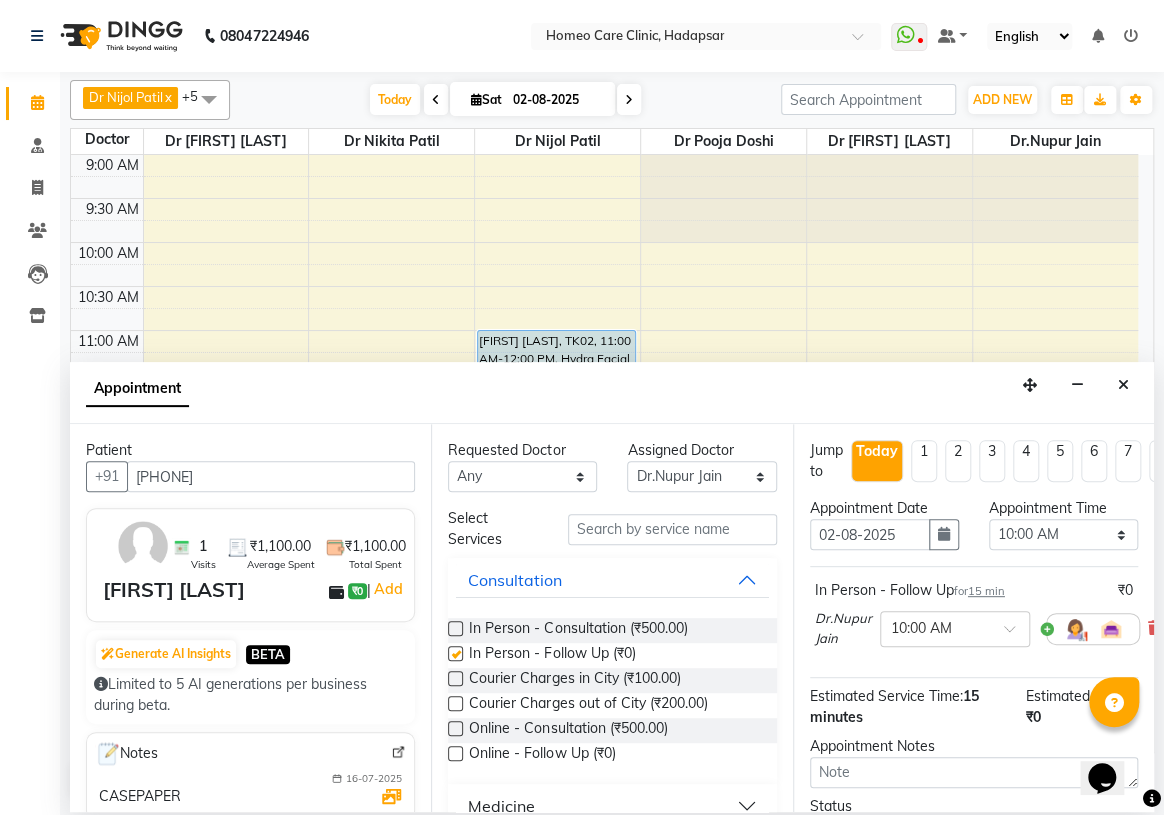 checkbox on "false" 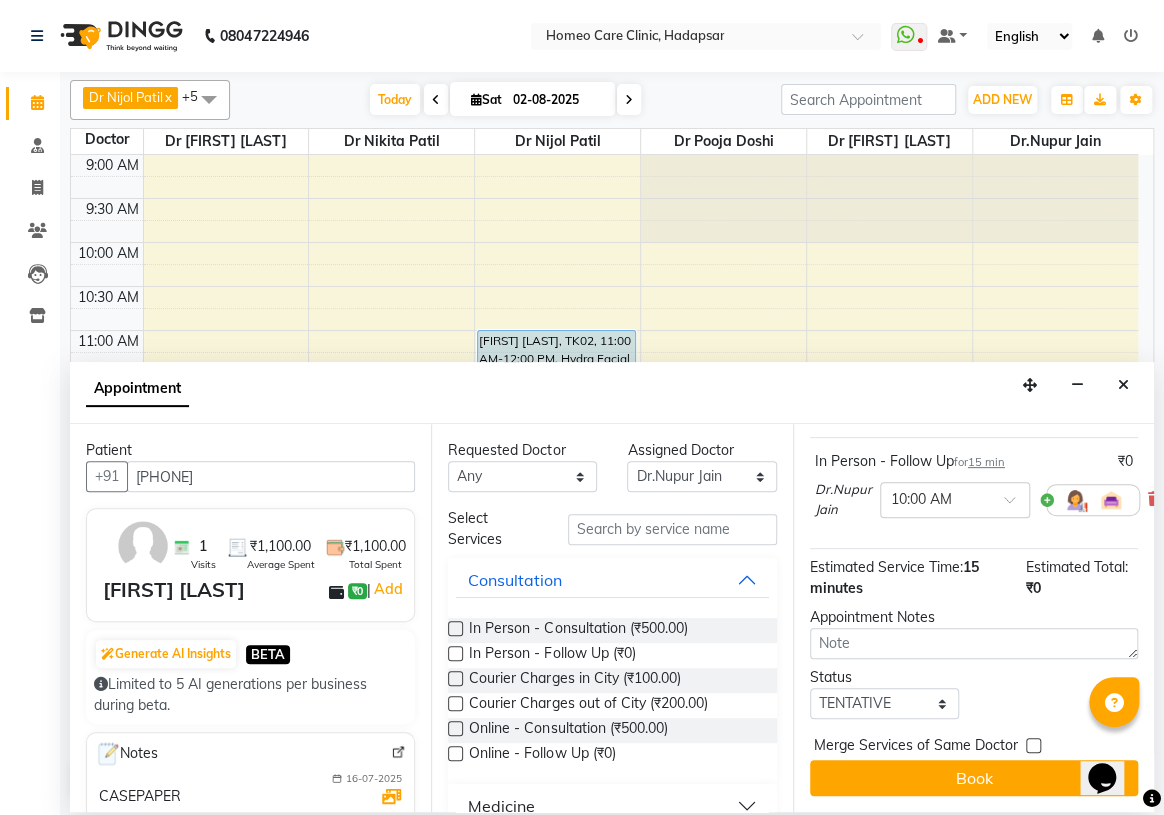 scroll, scrollTop: 141, scrollLeft: 0, axis: vertical 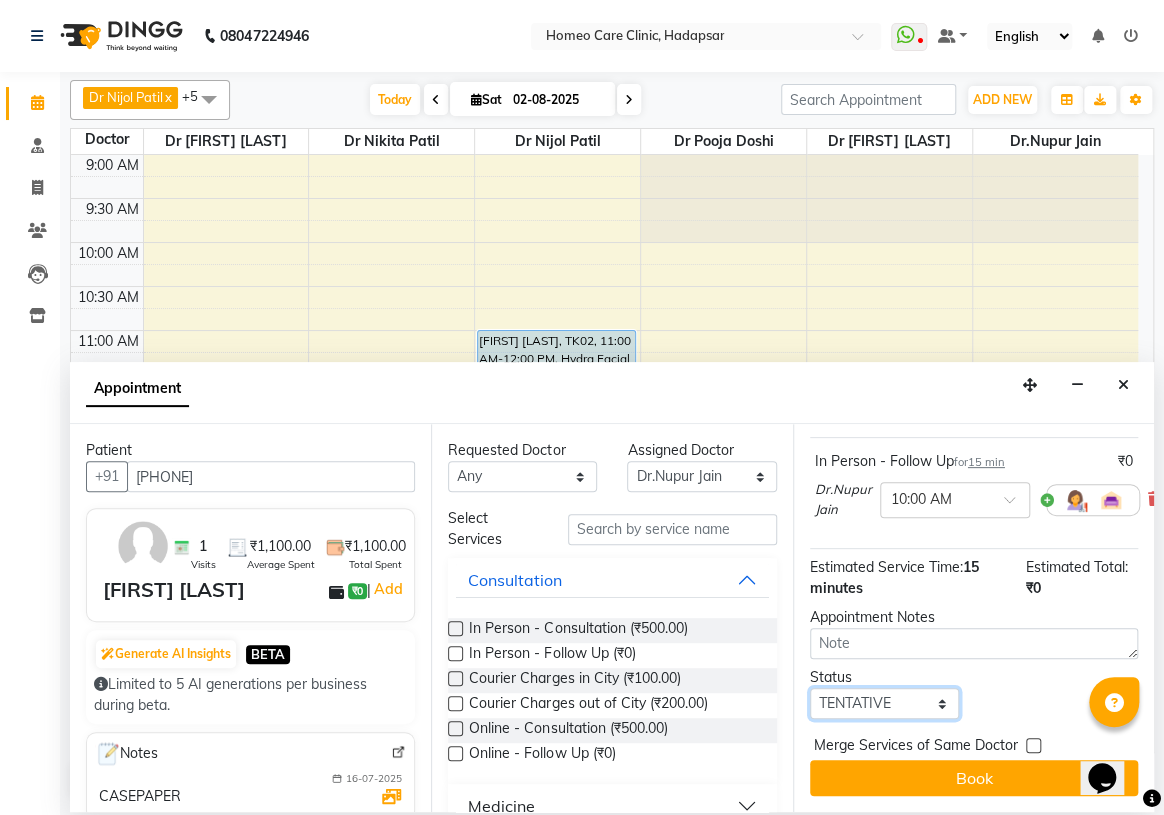 click on "Select TENTATIVE CONFIRM CHECK-IN UPCOMING" at bounding box center (884, 703) 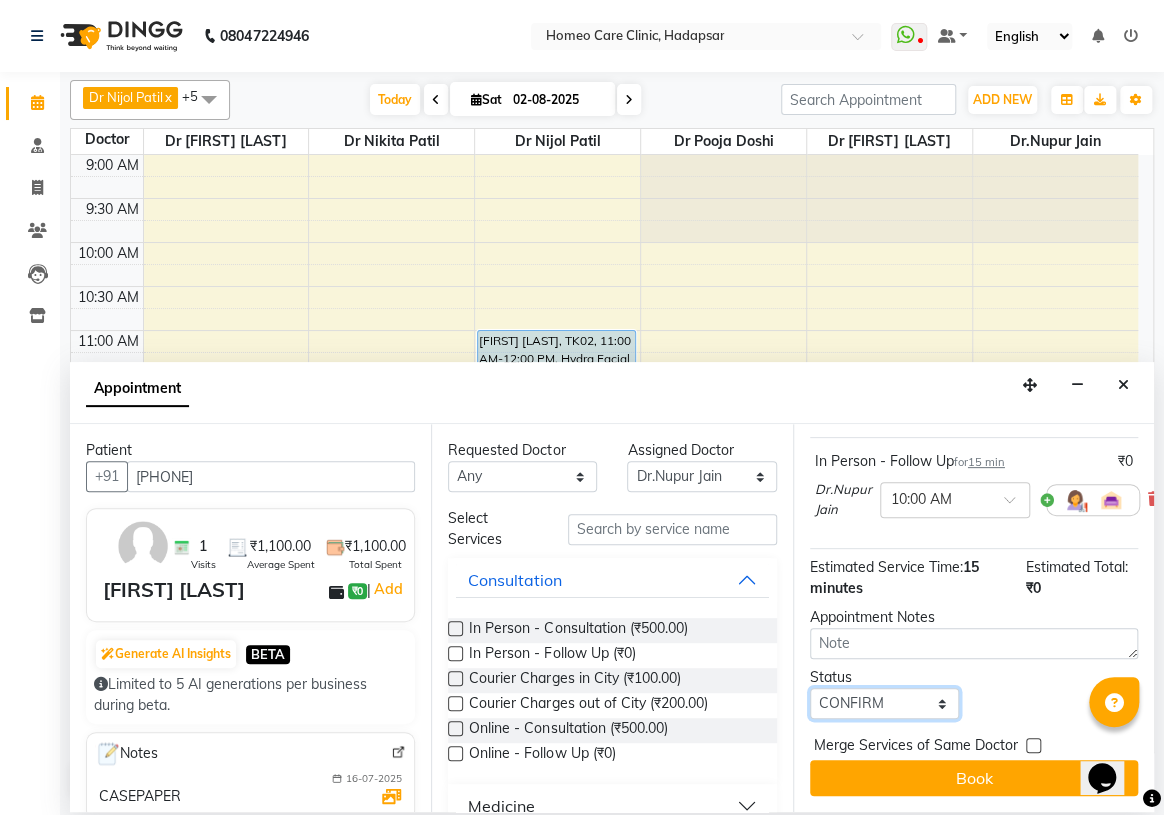 click on "Select TENTATIVE CONFIRM CHECK-IN UPCOMING" at bounding box center (884, 703) 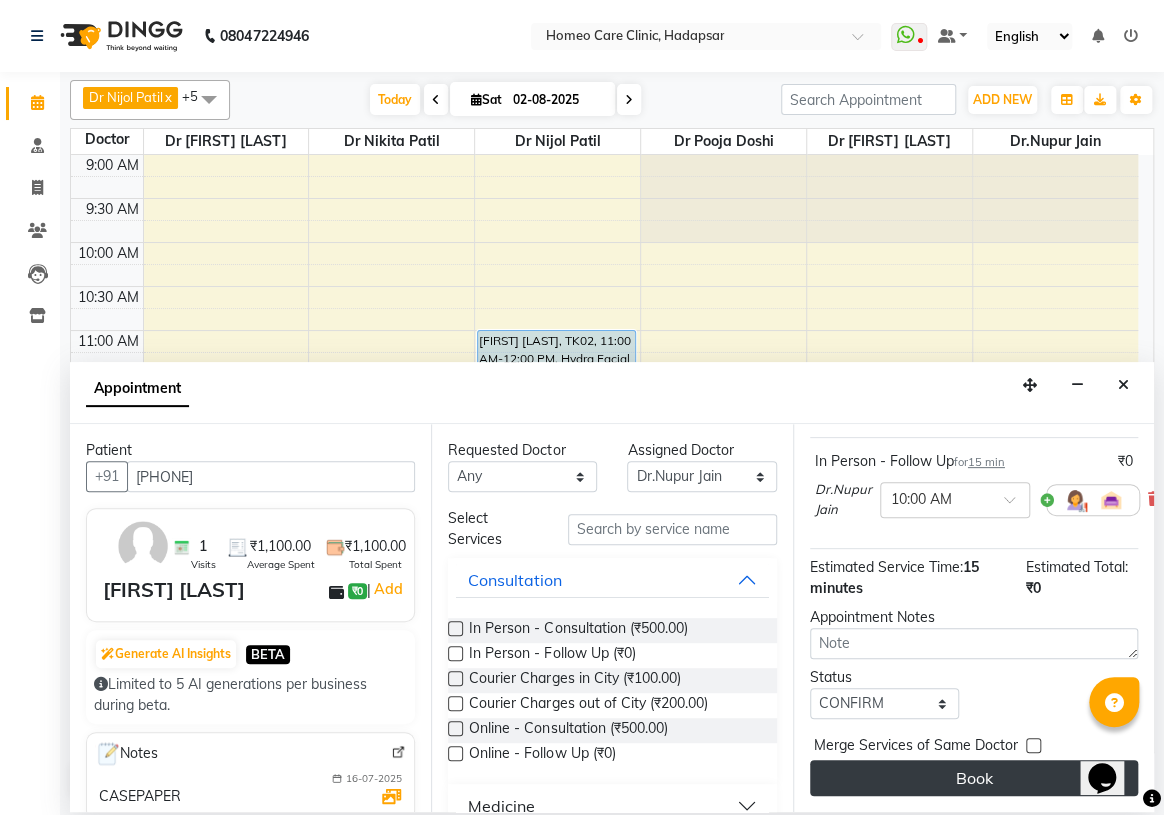 click on "Book" at bounding box center [974, 778] 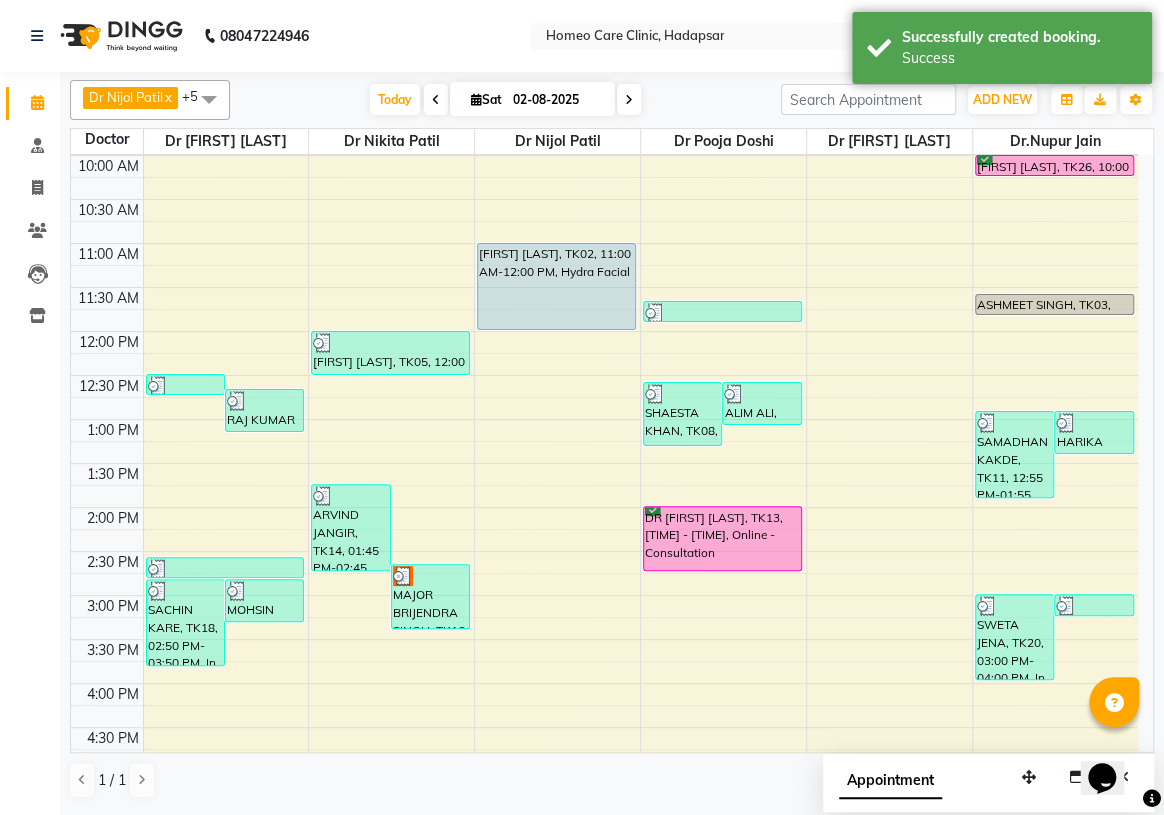 scroll, scrollTop: 0, scrollLeft: 0, axis: both 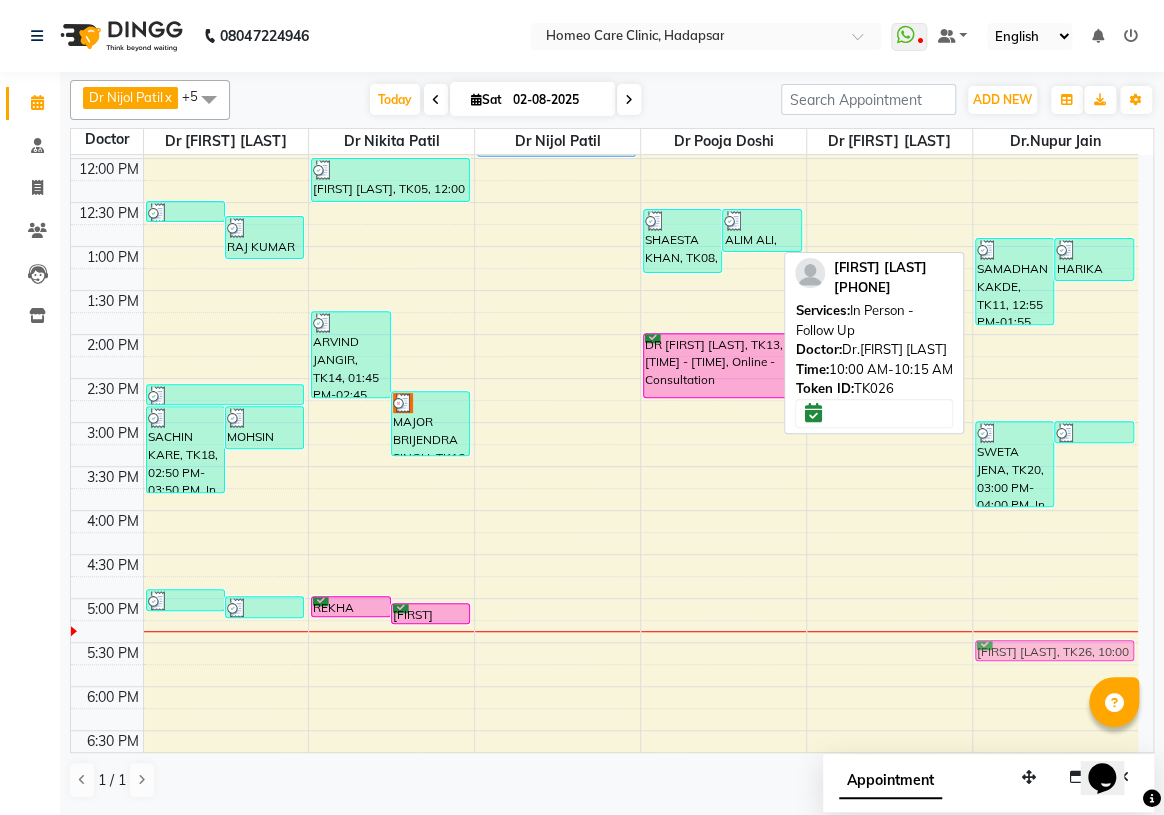 drag, startPoint x: 1037, startPoint y: 252, endPoint x: 1030, endPoint y: 658, distance: 406.06033 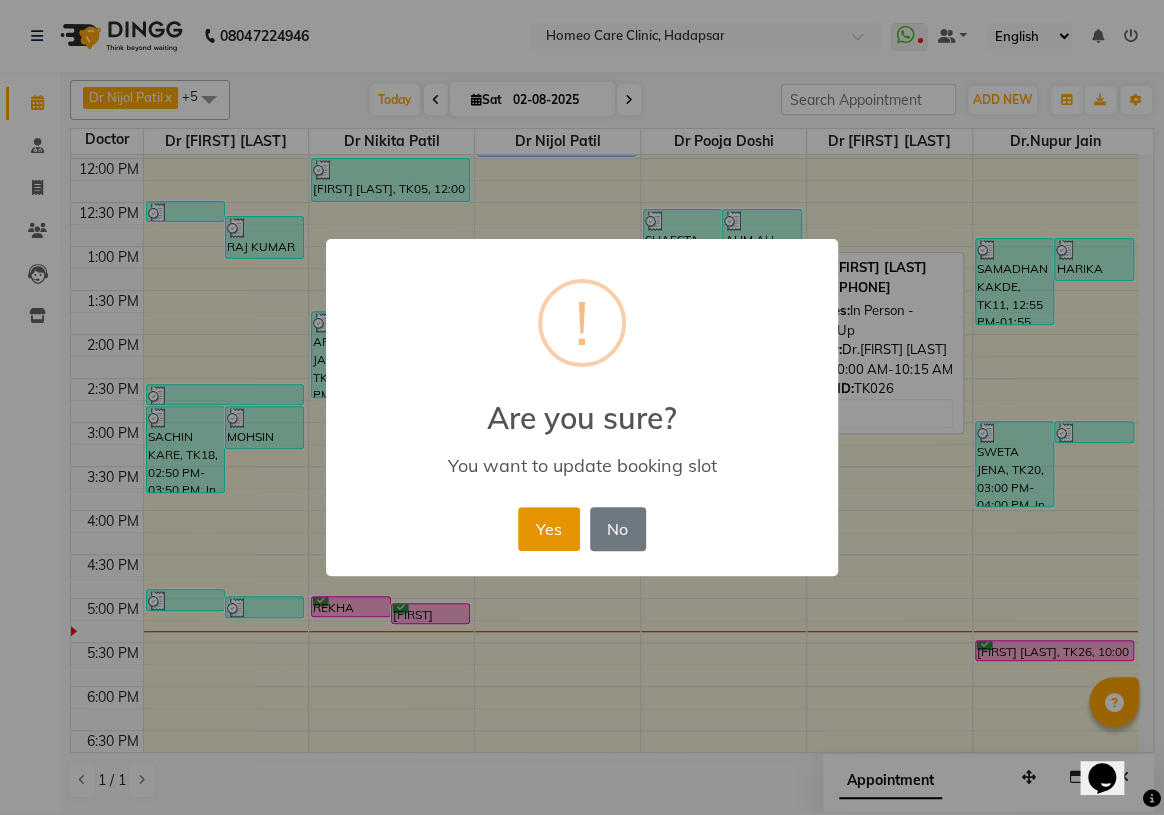 click on "Yes" at bounding box center (548, 529) 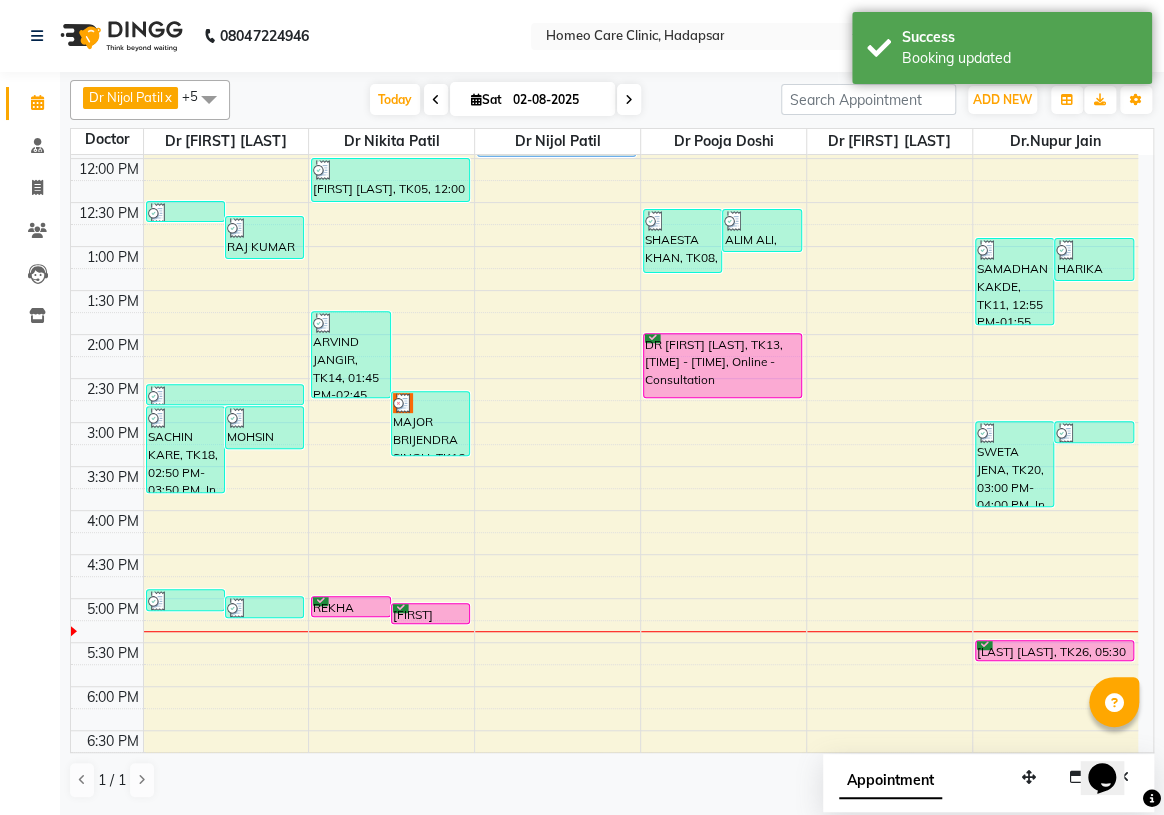 click on "Calendar  Consultation  Invoice  Patients  Leads   Inventory Completed InProgress Upcoming Dropped Tentative Check-In Confirm Bookings Segments Page Builder" 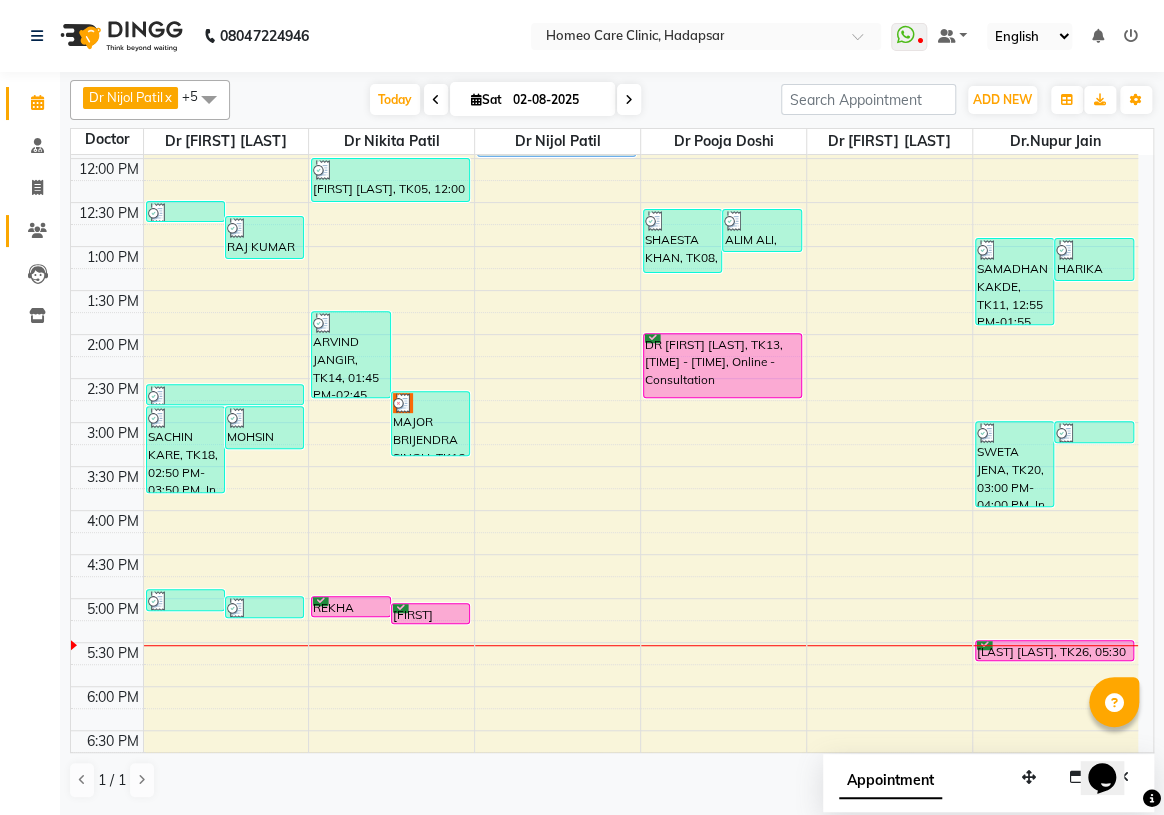 click on "Patients" 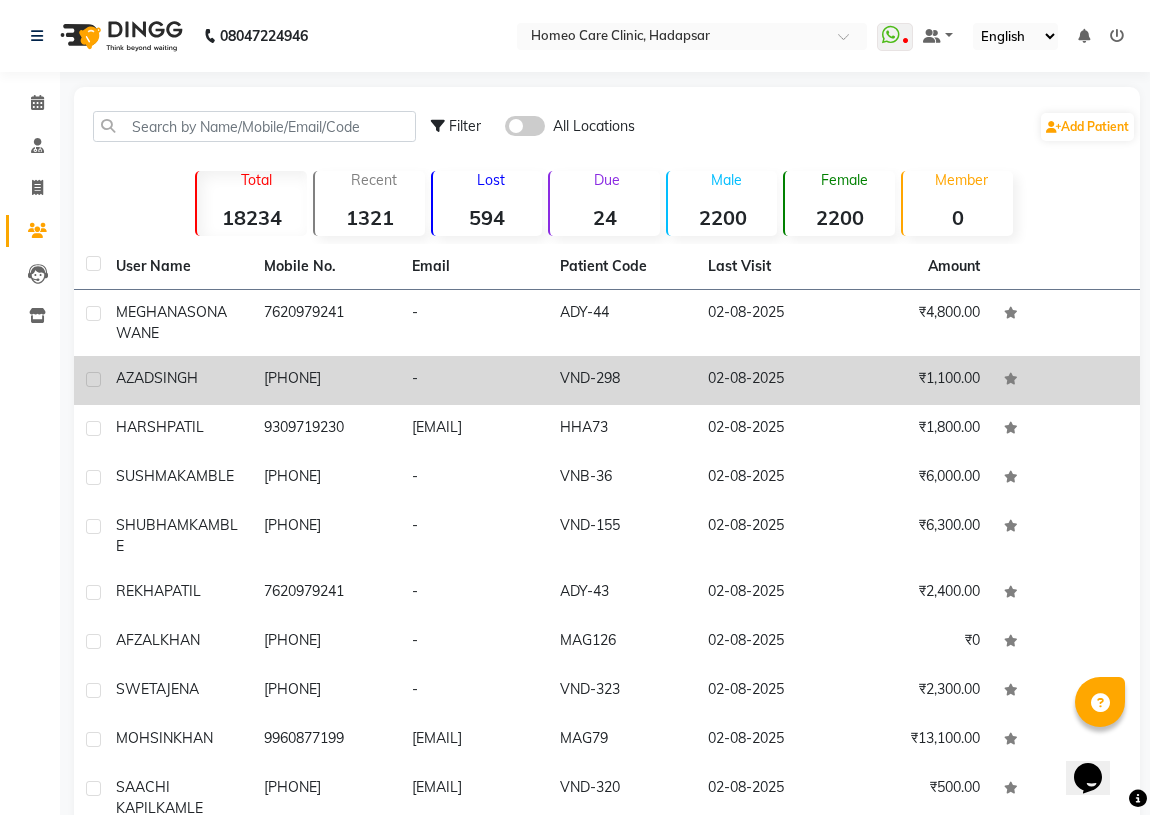 click on "[PHONE]" 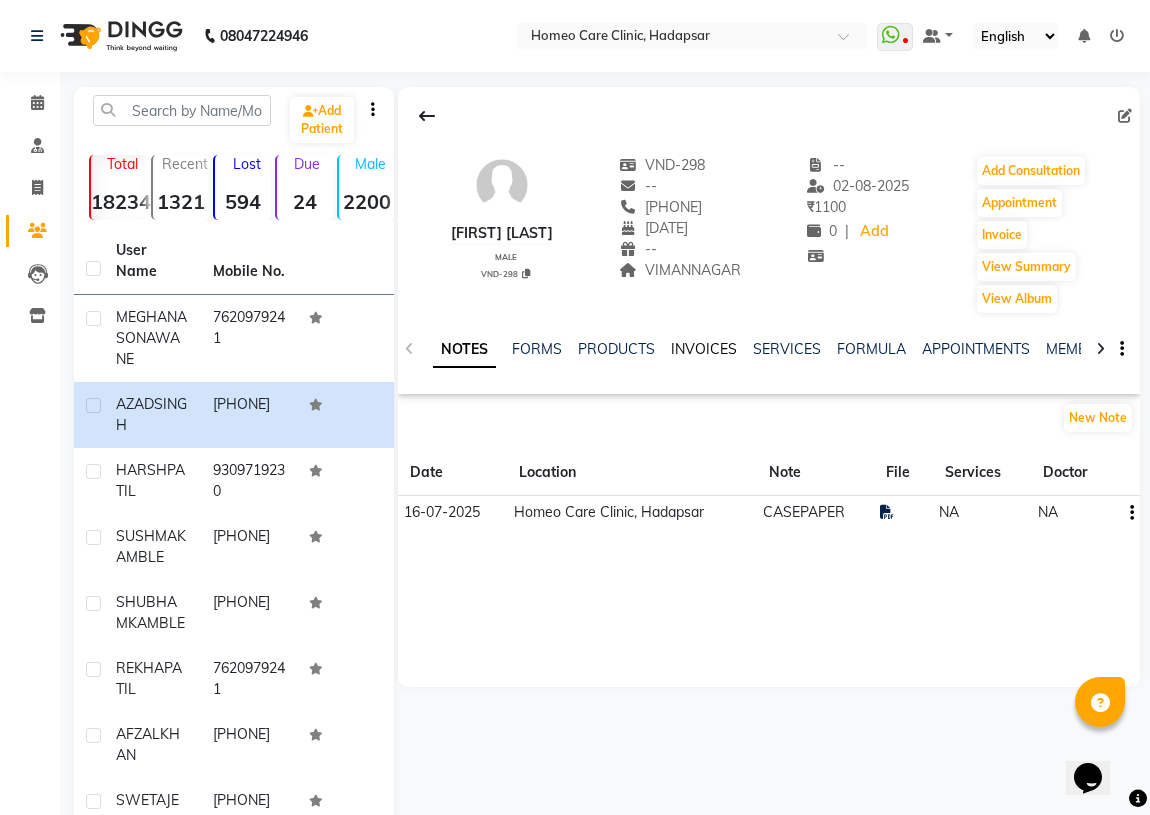 click on "INVOICES" 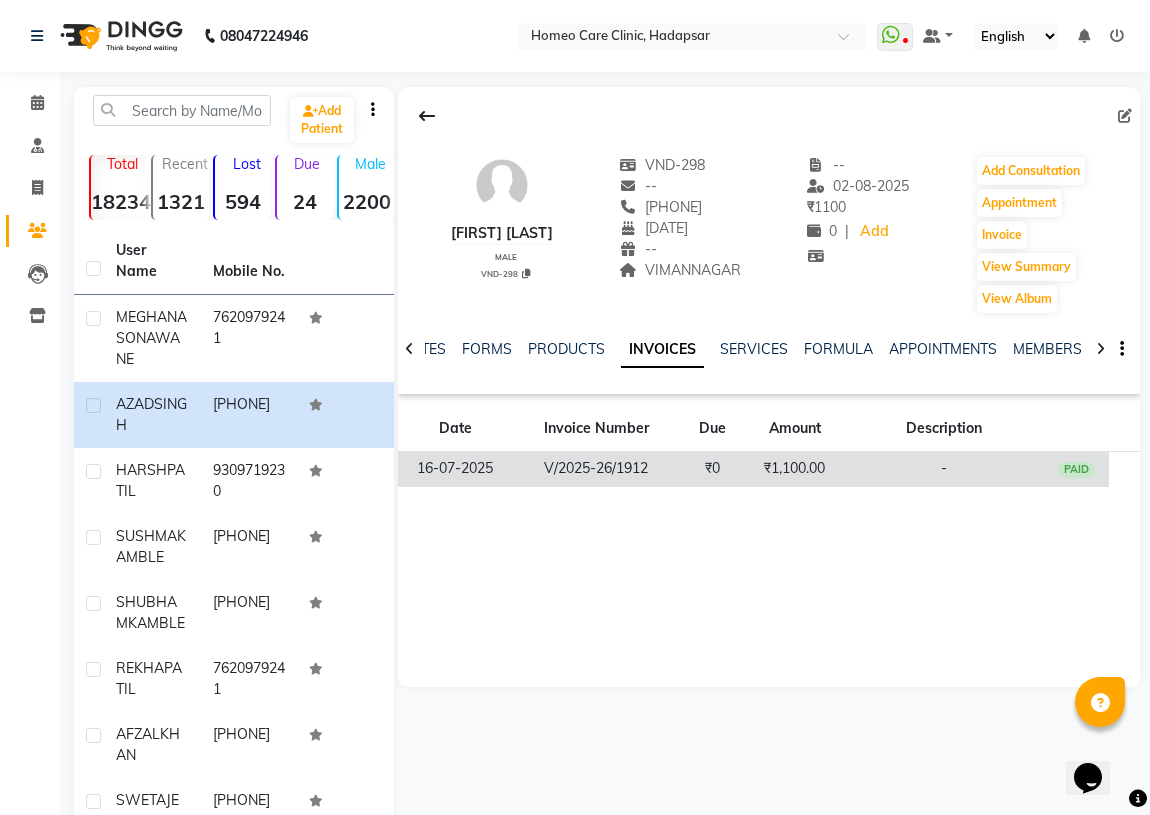 click on "₹0" 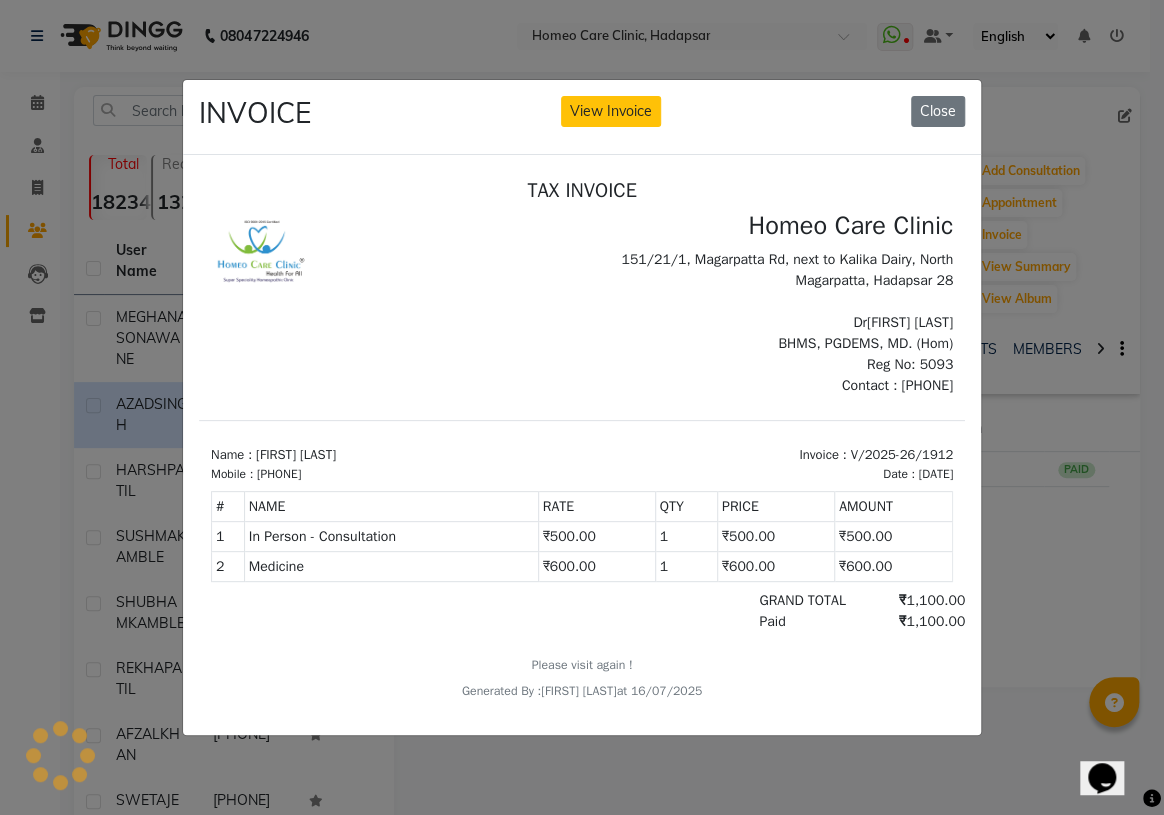 scroll, scrollTop: 0, scrollLeft: 0, axis: both 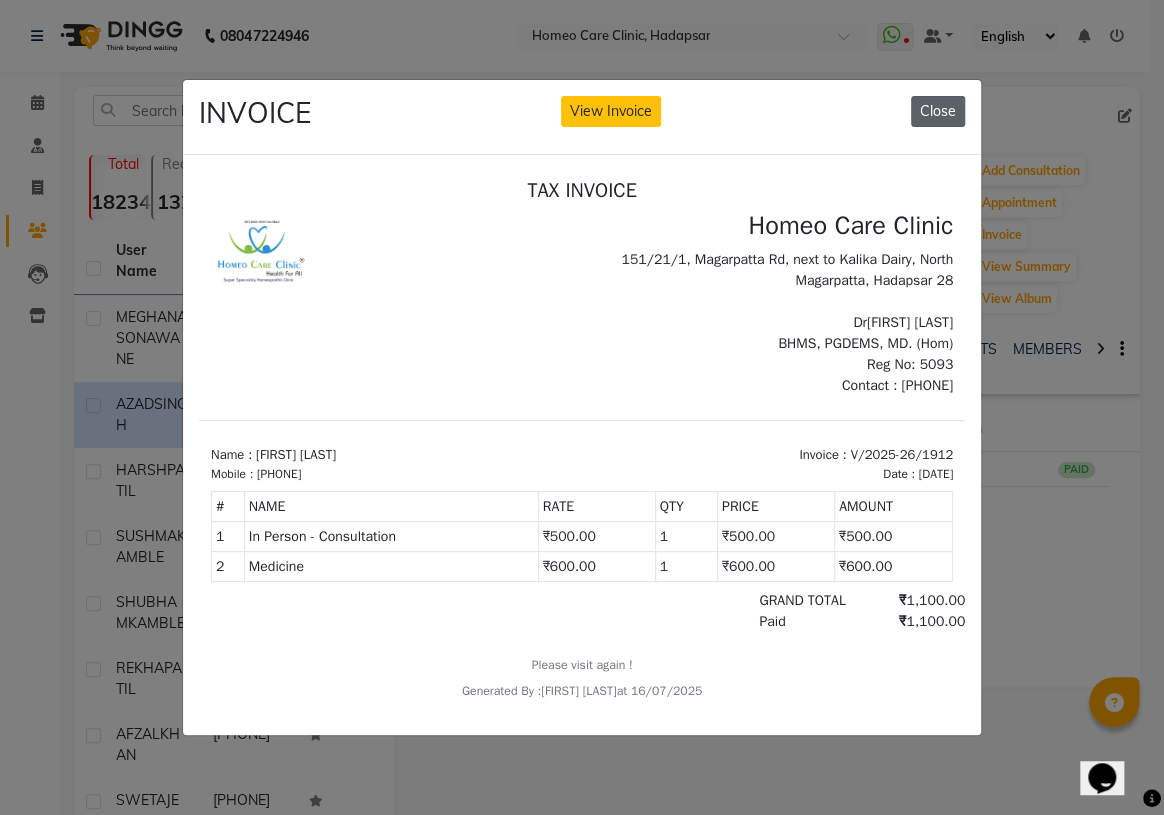 click on "Close" 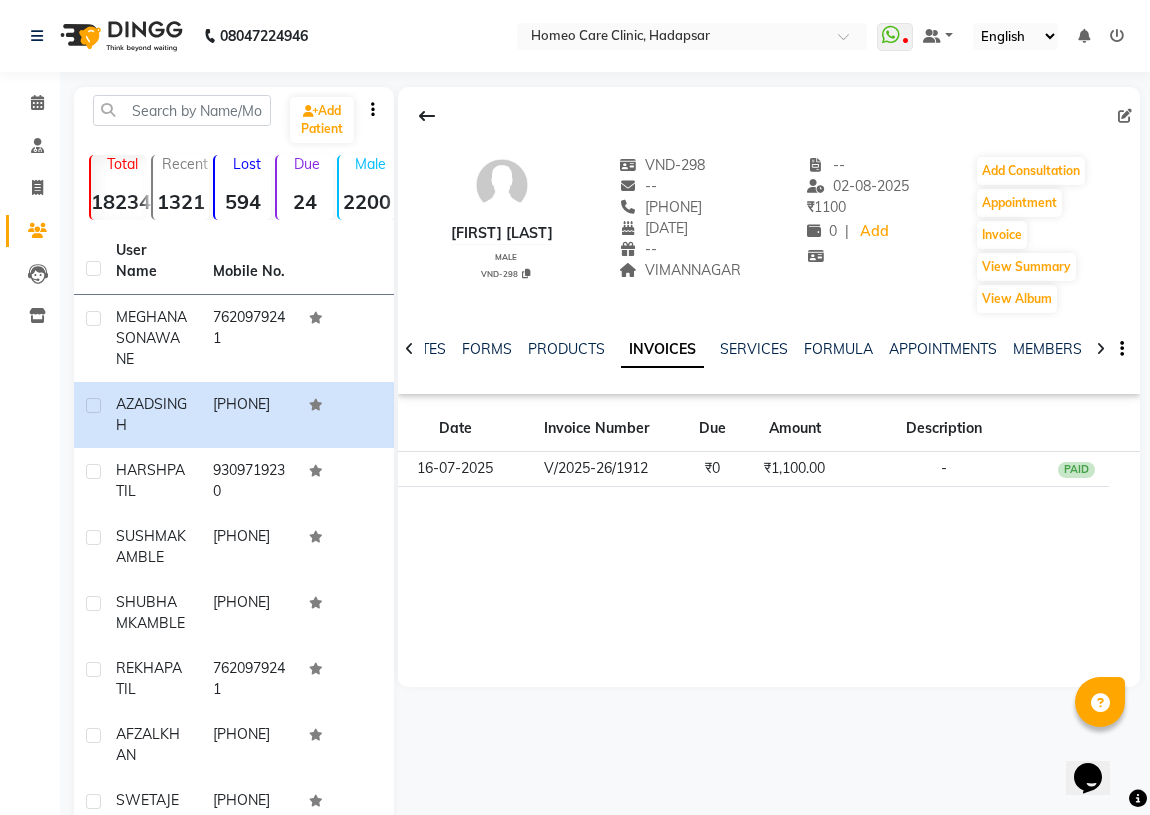 click on "[FIRST] [LAST]   male  VND-298   VND-298   --   [PHONE]  15-01-2001  --  VIMANNAGAR  -- 02-08-2025 ₹    1100 0 |  Add   Add Consultation   Appointment   Invoice  View Summary  View Album  NOTES FORMS PRODUCTS INVOICES SERVICES FORMULA APPOINTMENTS MEMBERSHIP PACKAGES VOUCHERS GIFTCARDS POINTS FAMILY CARDS WALLET Date Invoice Number Due Amount Description 16-07-2025 V/2025-26/1912 ₹0 ₹1,100.00 -  PAID" 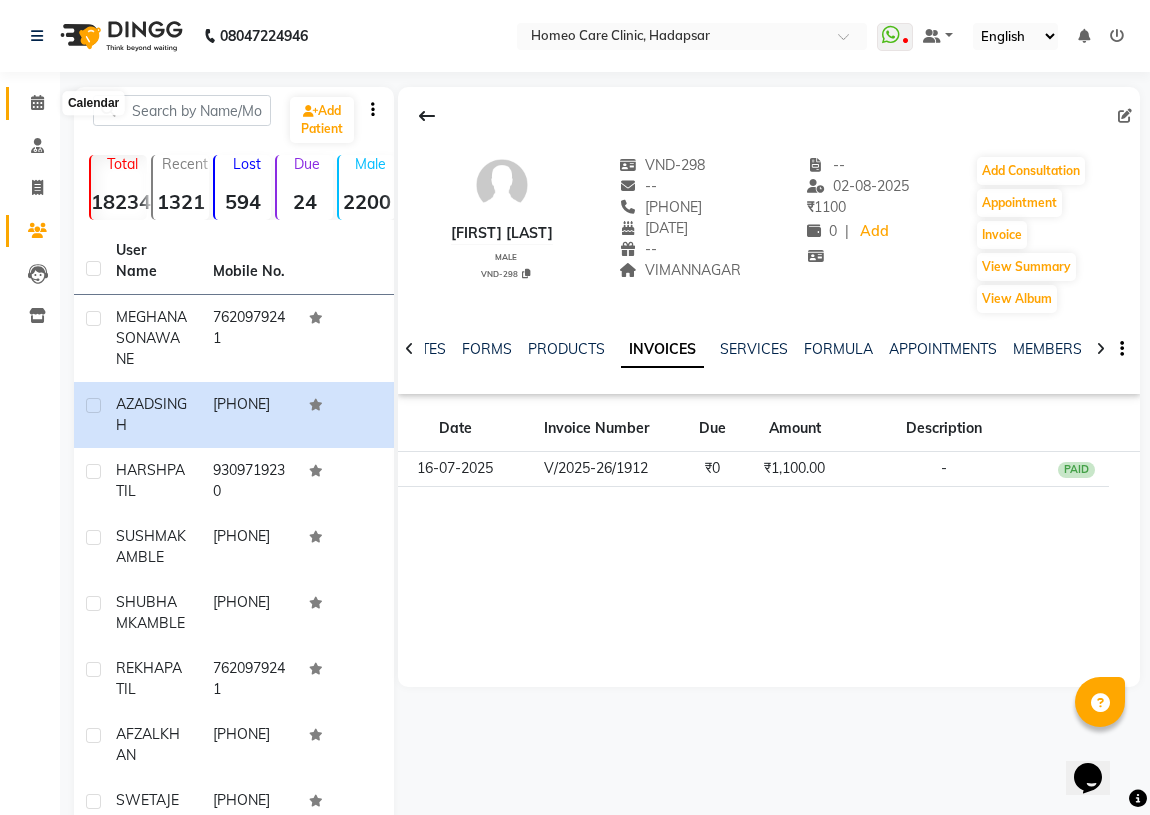 click 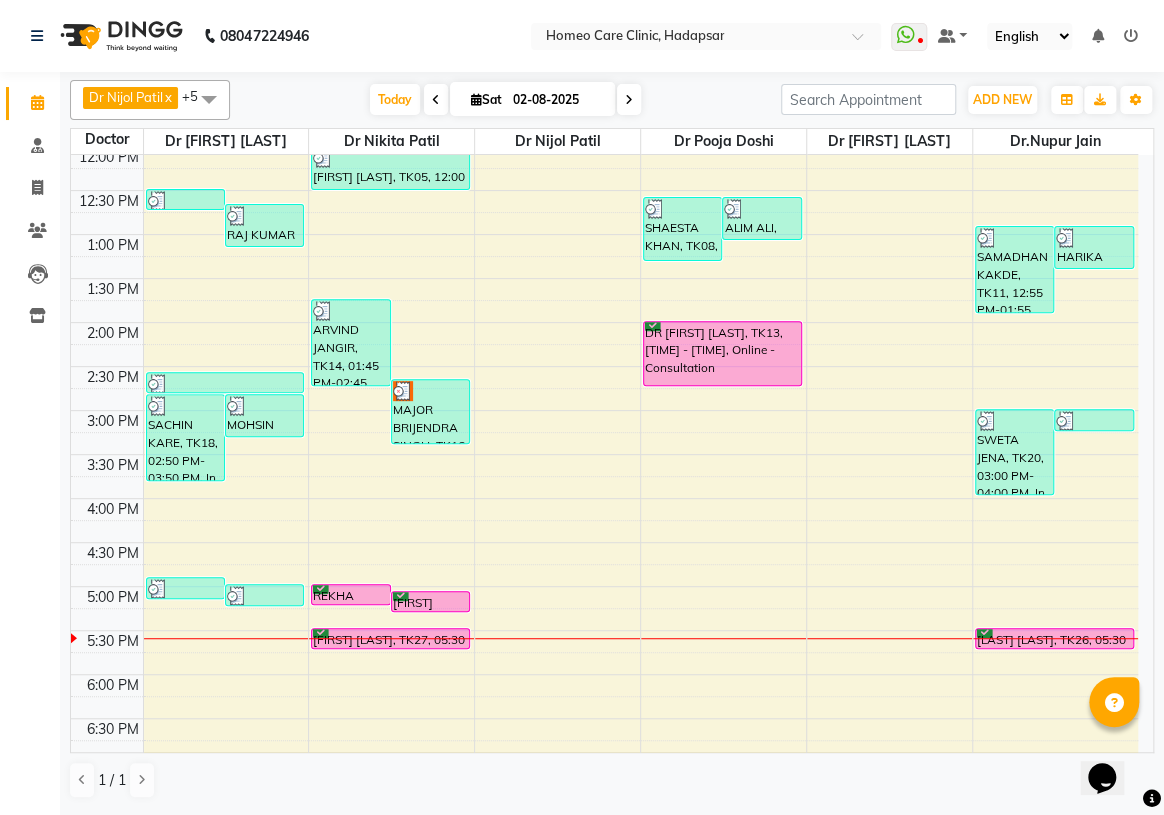 scroll, scrollTop: 181, scrollLeft: 0, axis: vertical 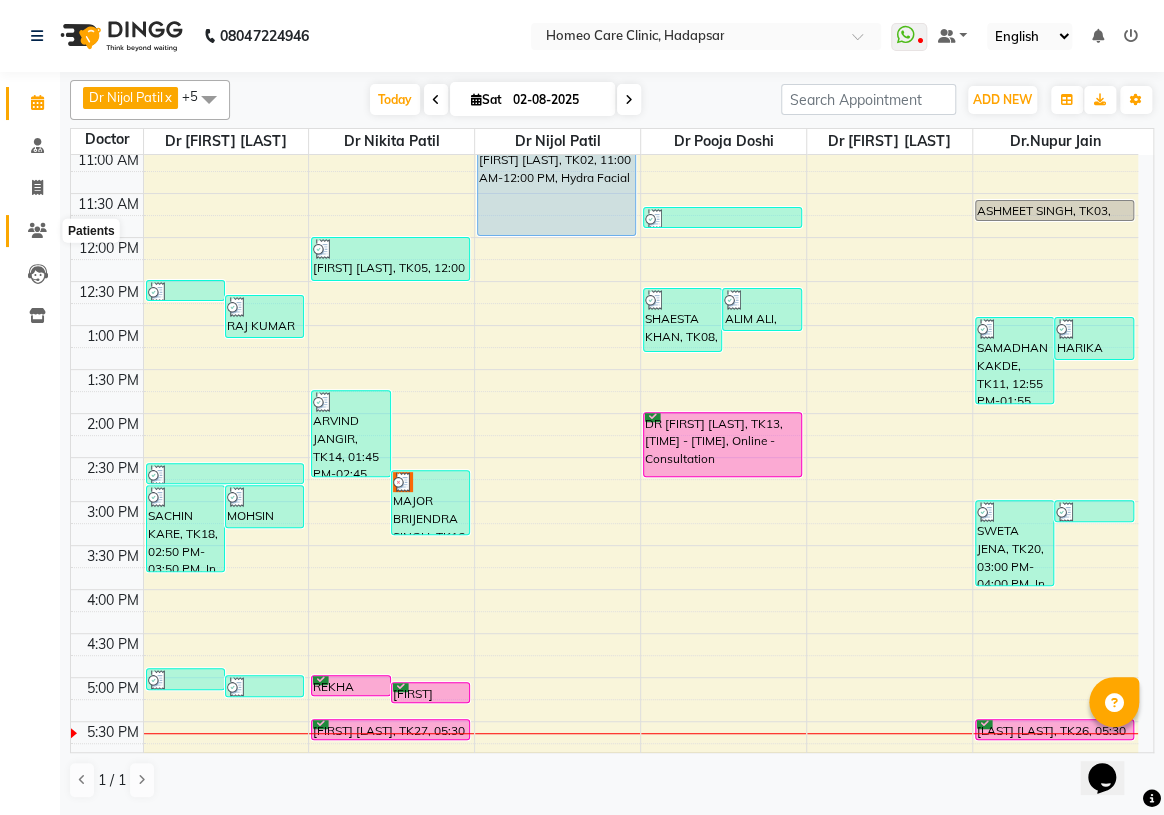 click 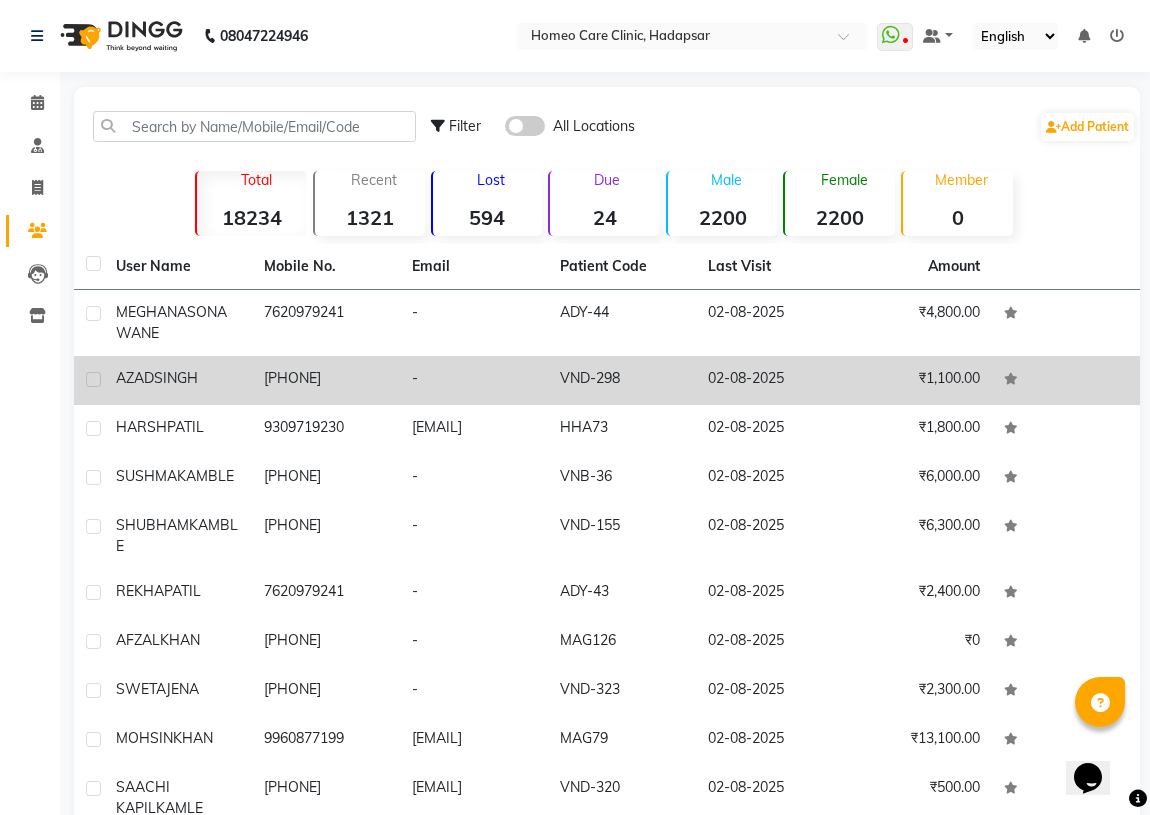 click on "[PHONE]" 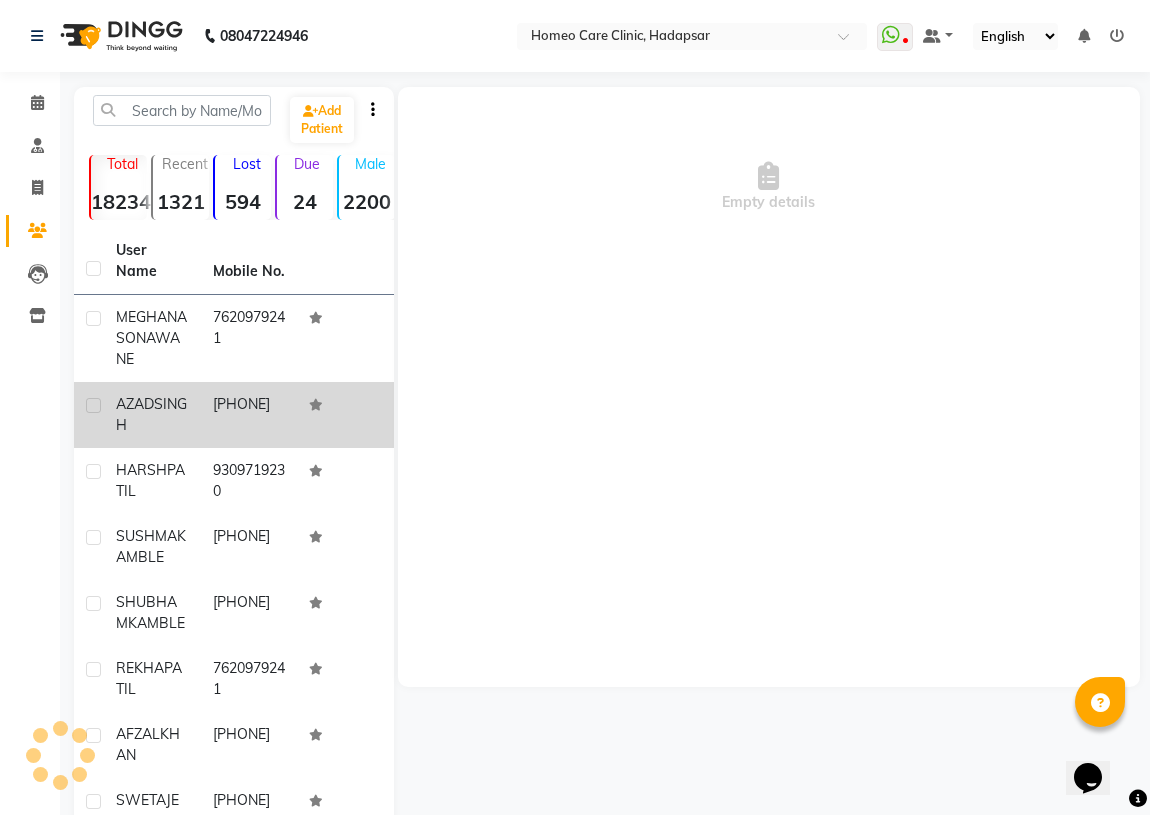 click on "[PHONE]" 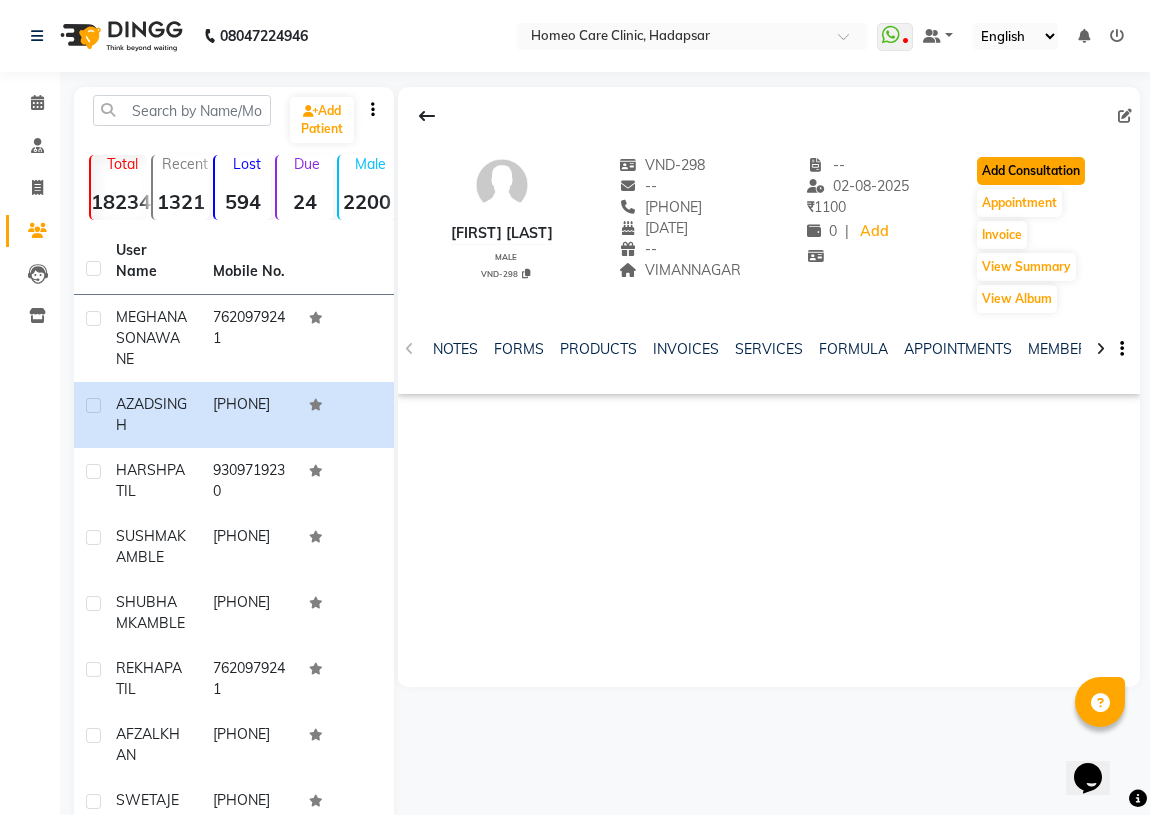 click on "Add Consultation" 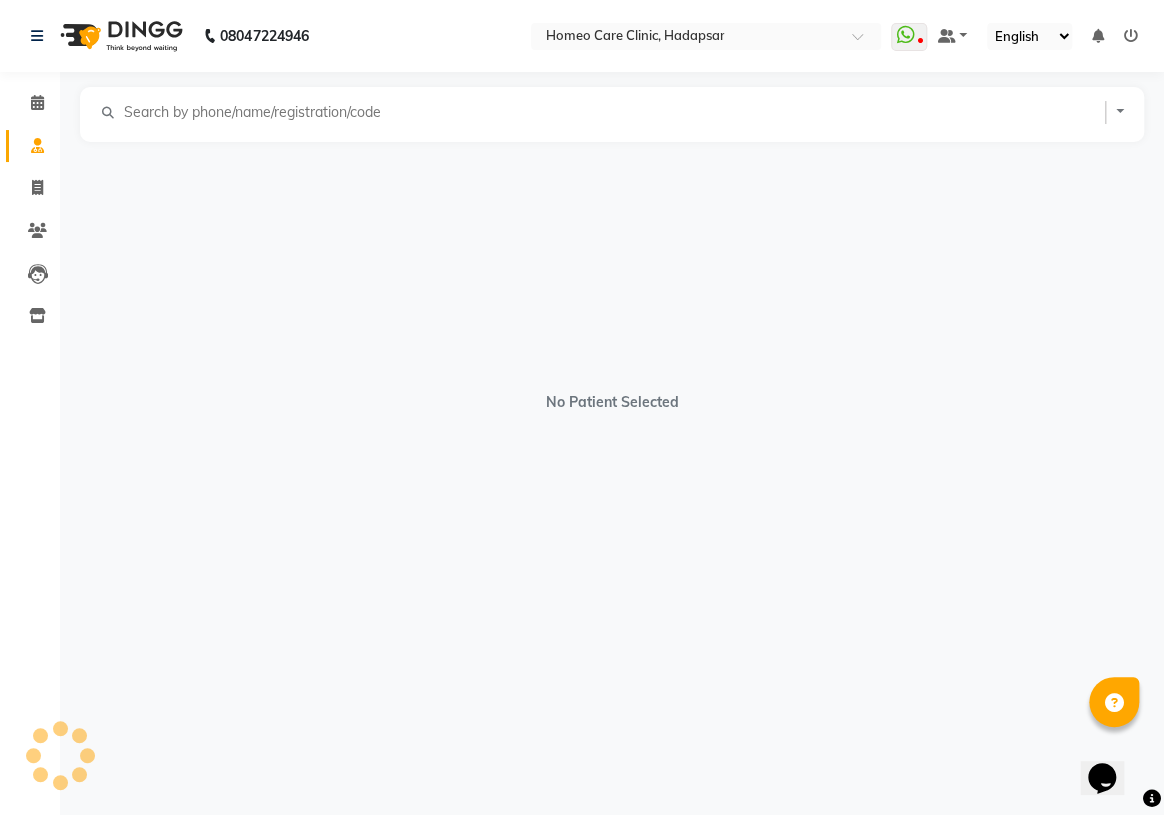 select on "male" 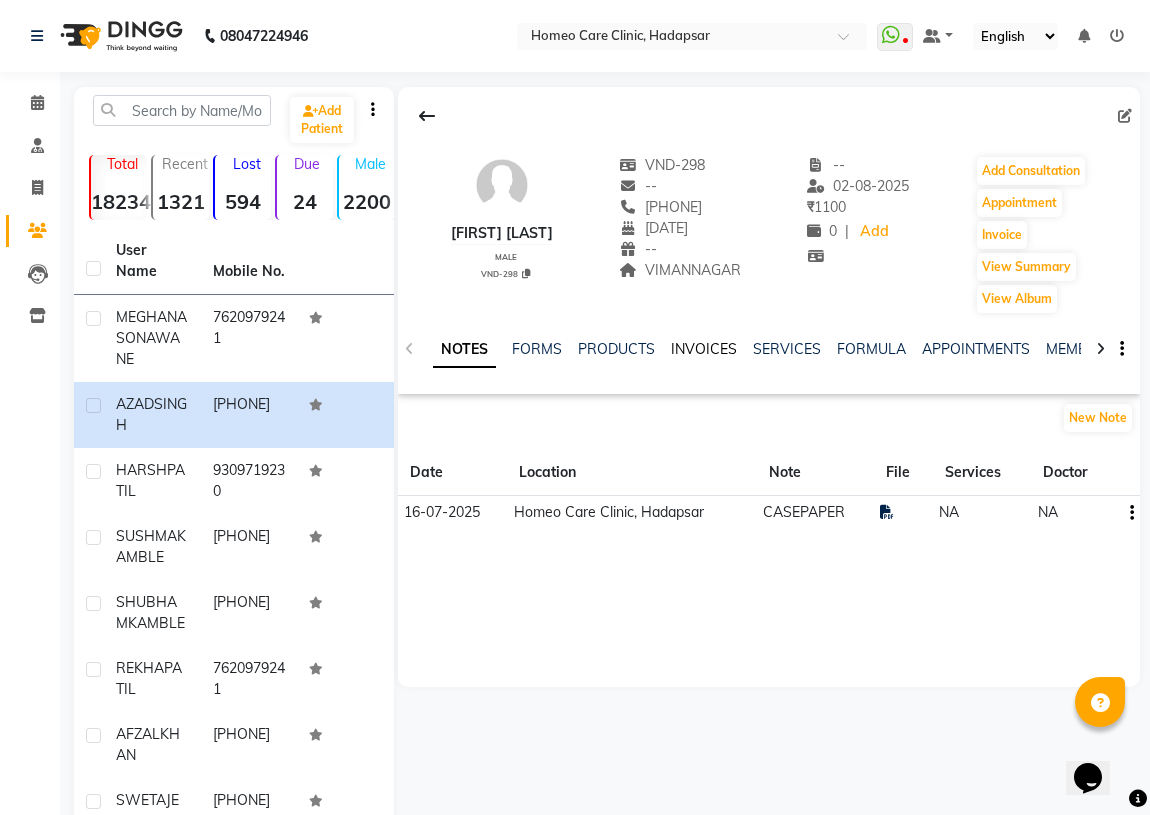 click on "INVOICES" 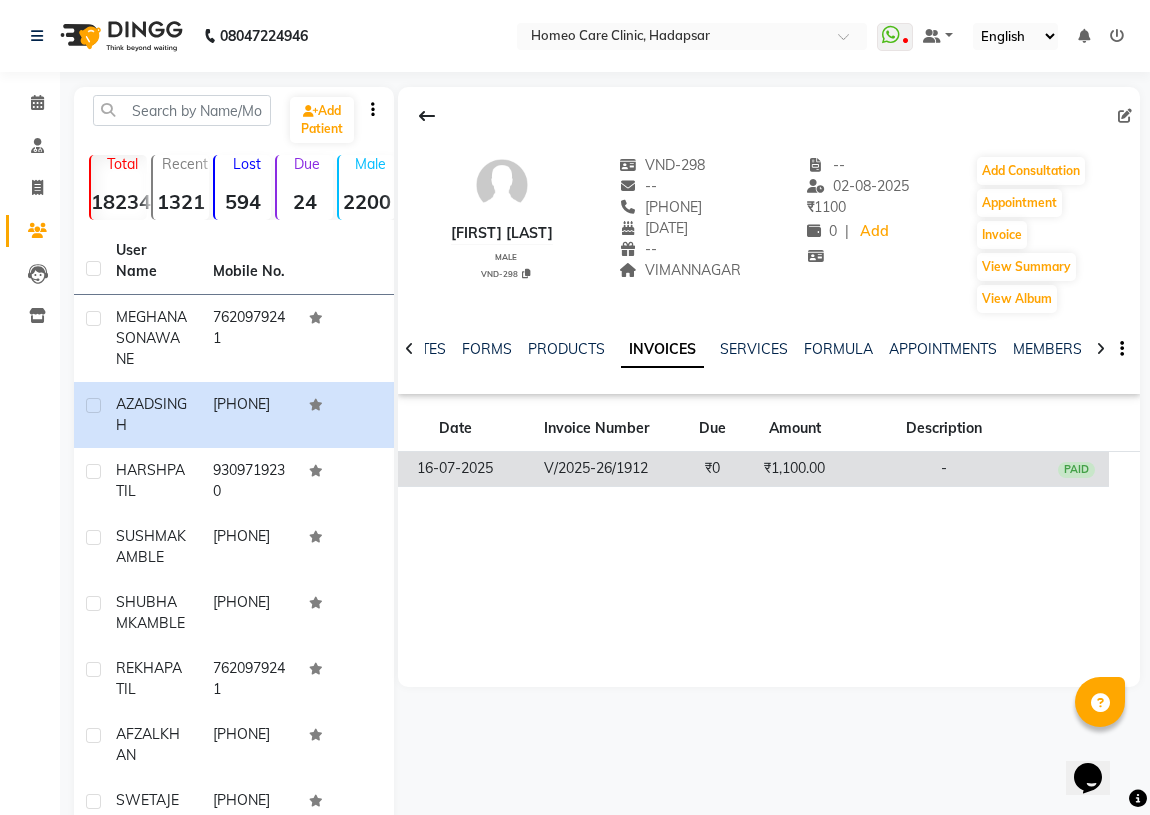 click on "₹1,100.00" 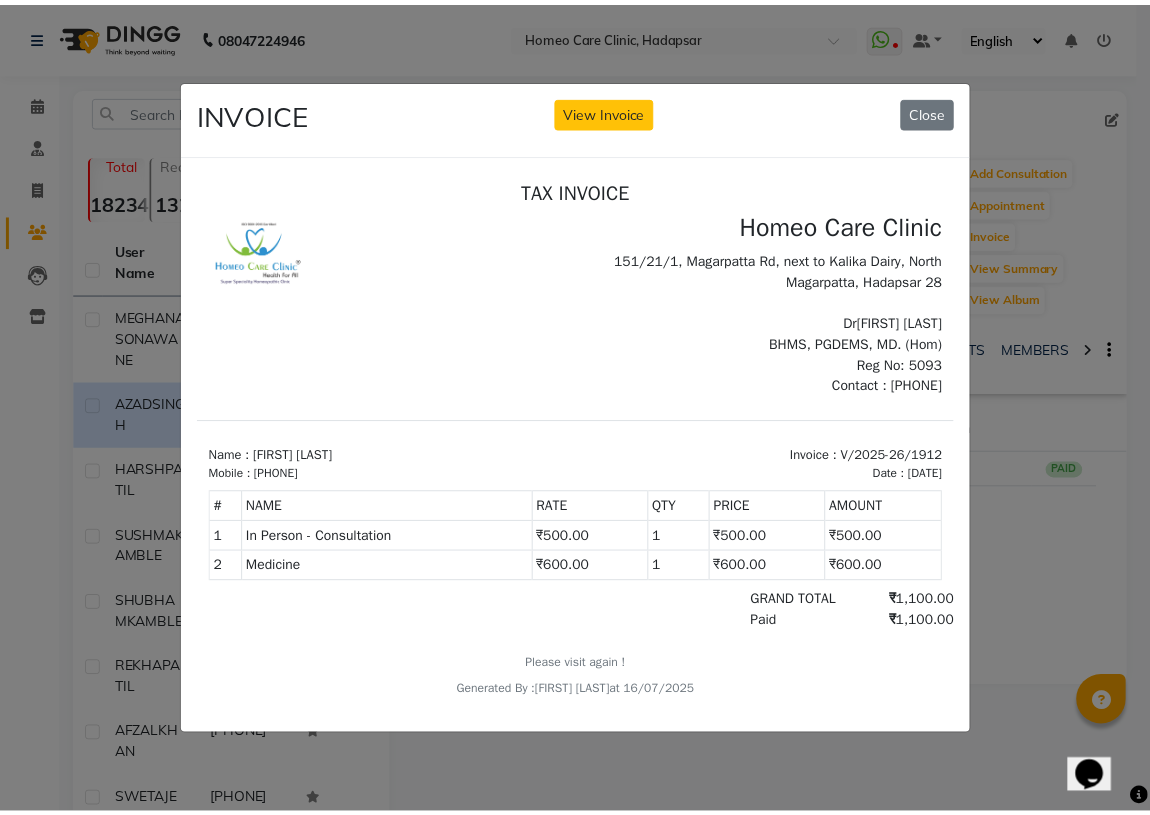 scroll, scrollTop: 0, scrollLeft: 0, axis: both 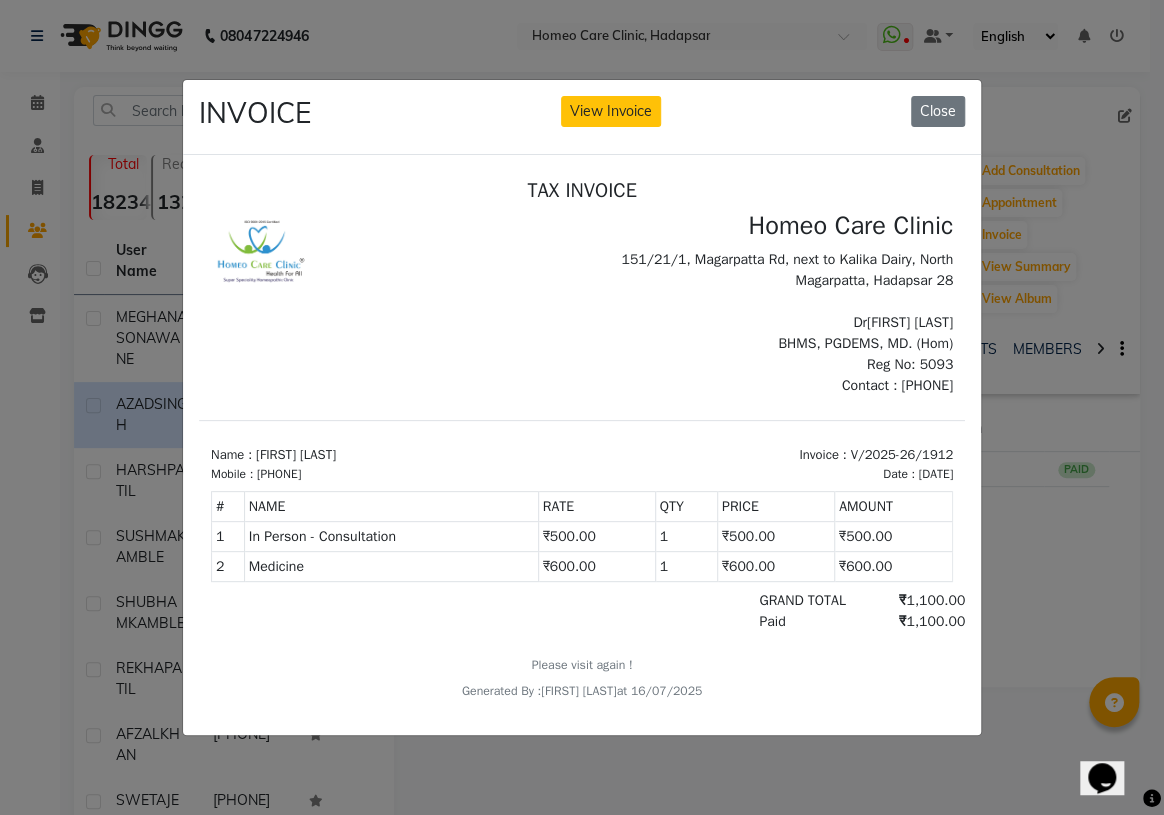 click on "INVOICE View Invoice Close" 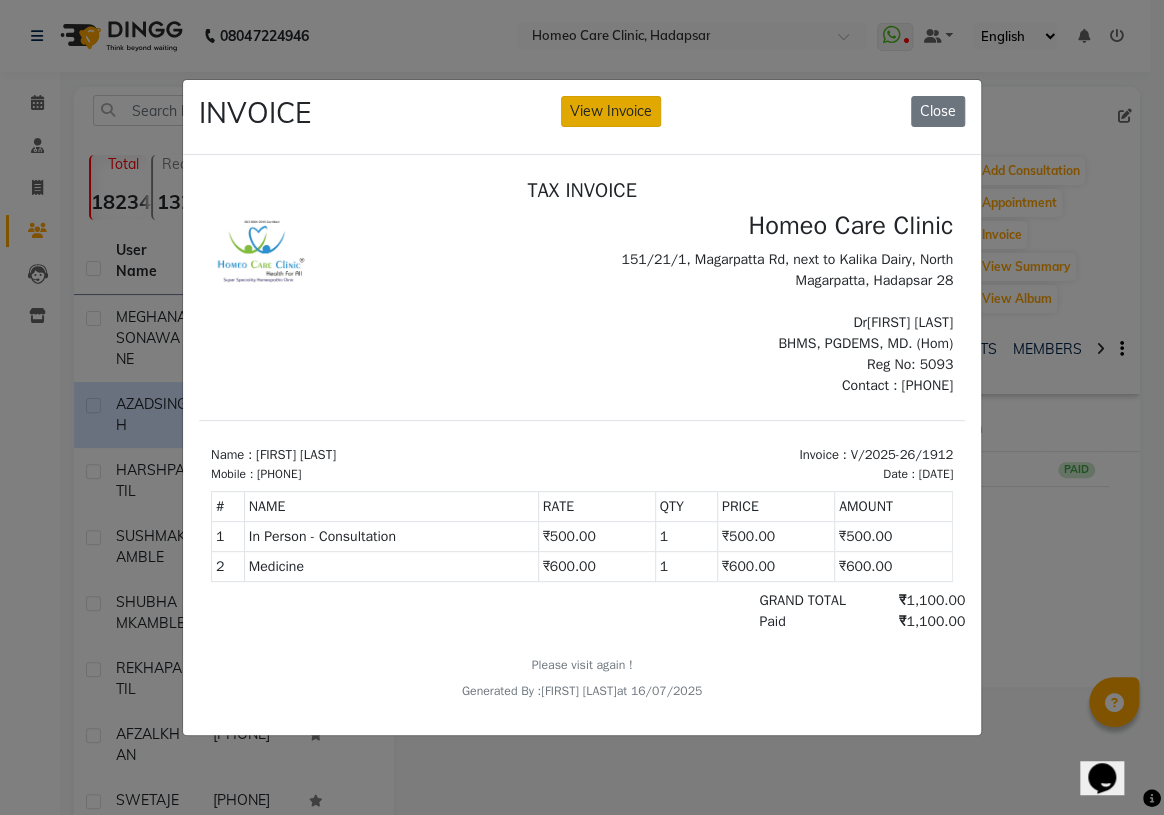 click on "View Invoice" 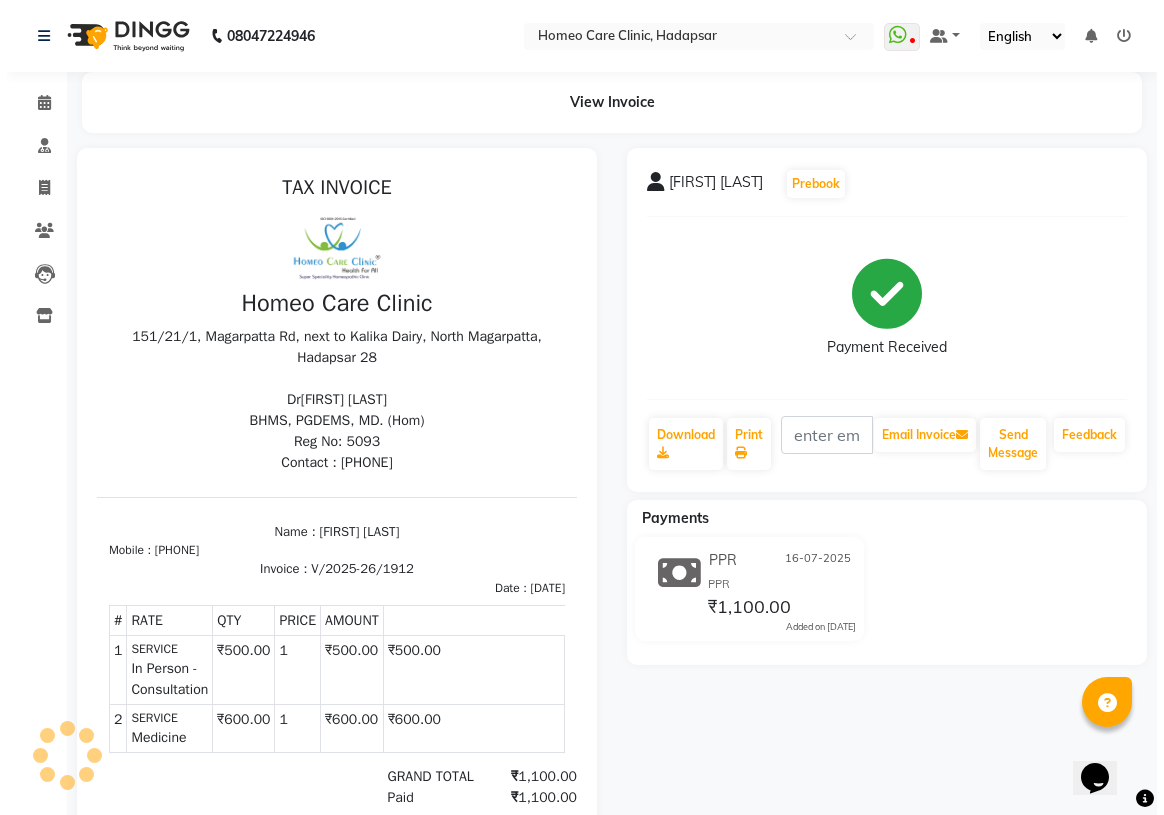 scroll, scrollTop: 0, scrollLeft: 0, axis: both 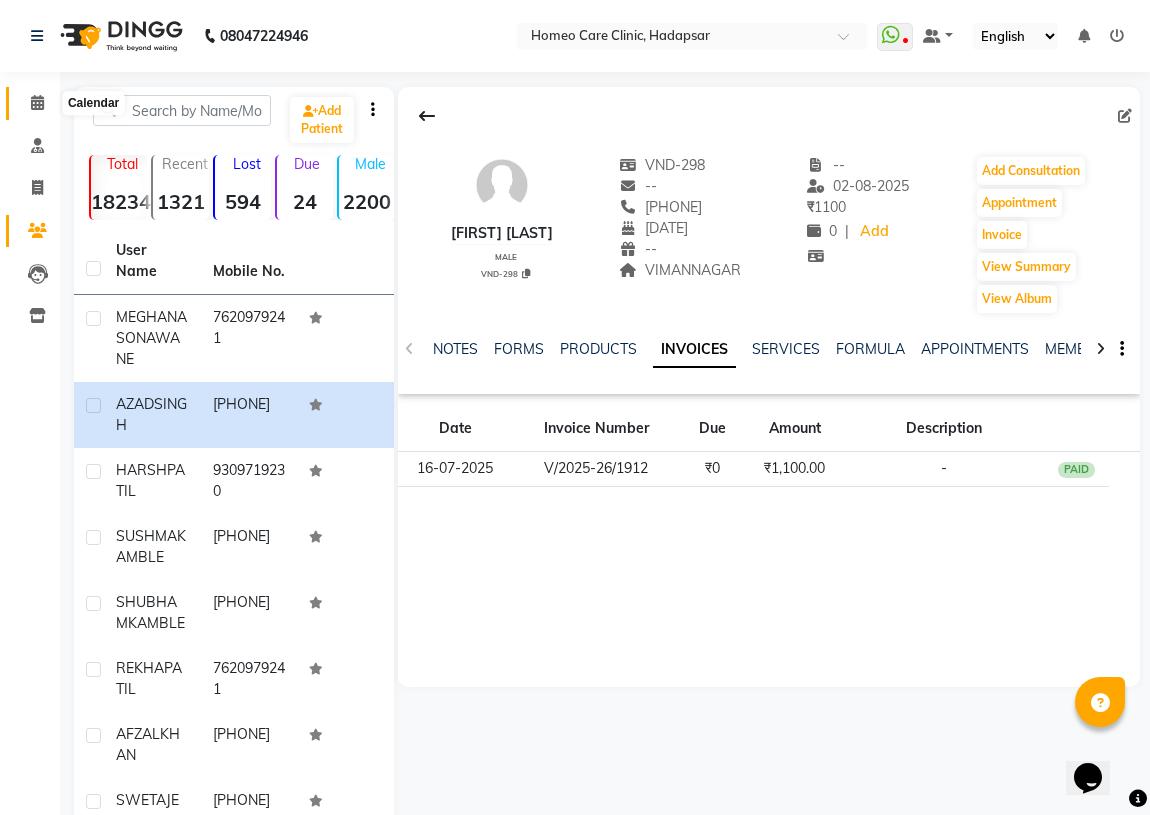 click 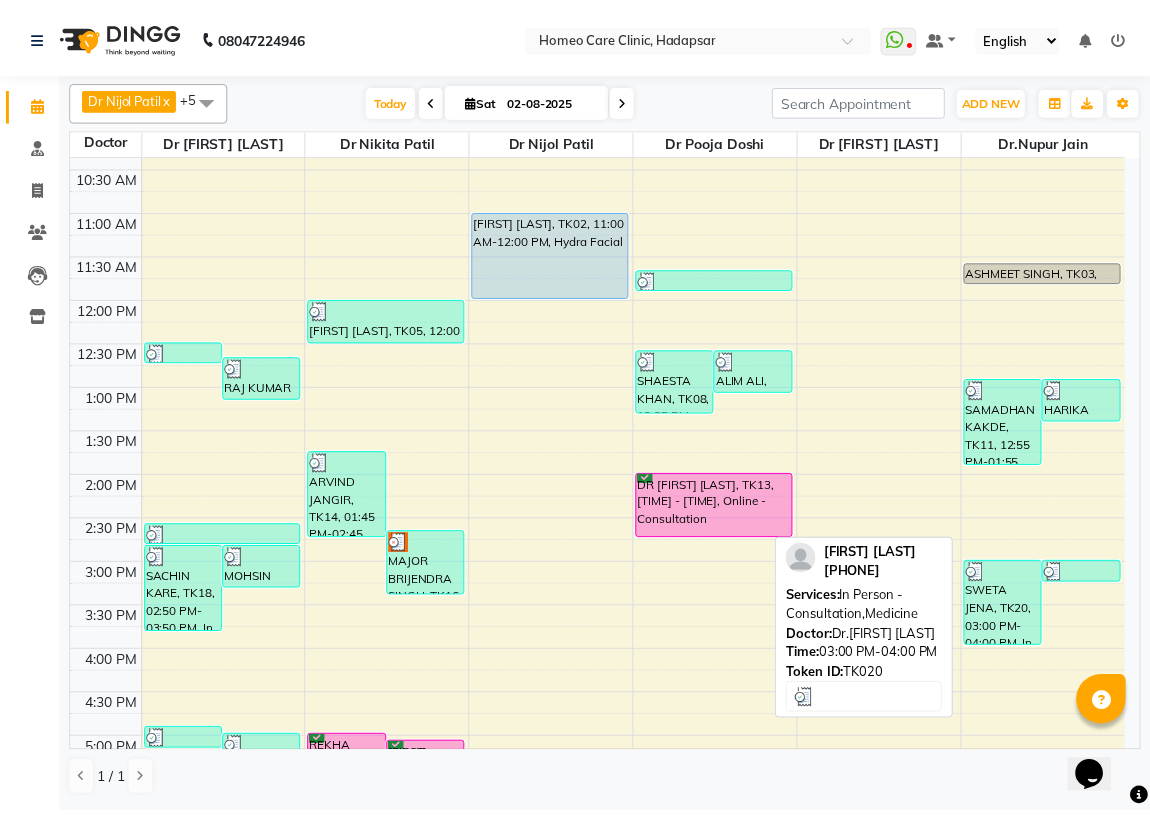 scroll, scrollTop: 272, scrollLeft: 0, axis: vertical 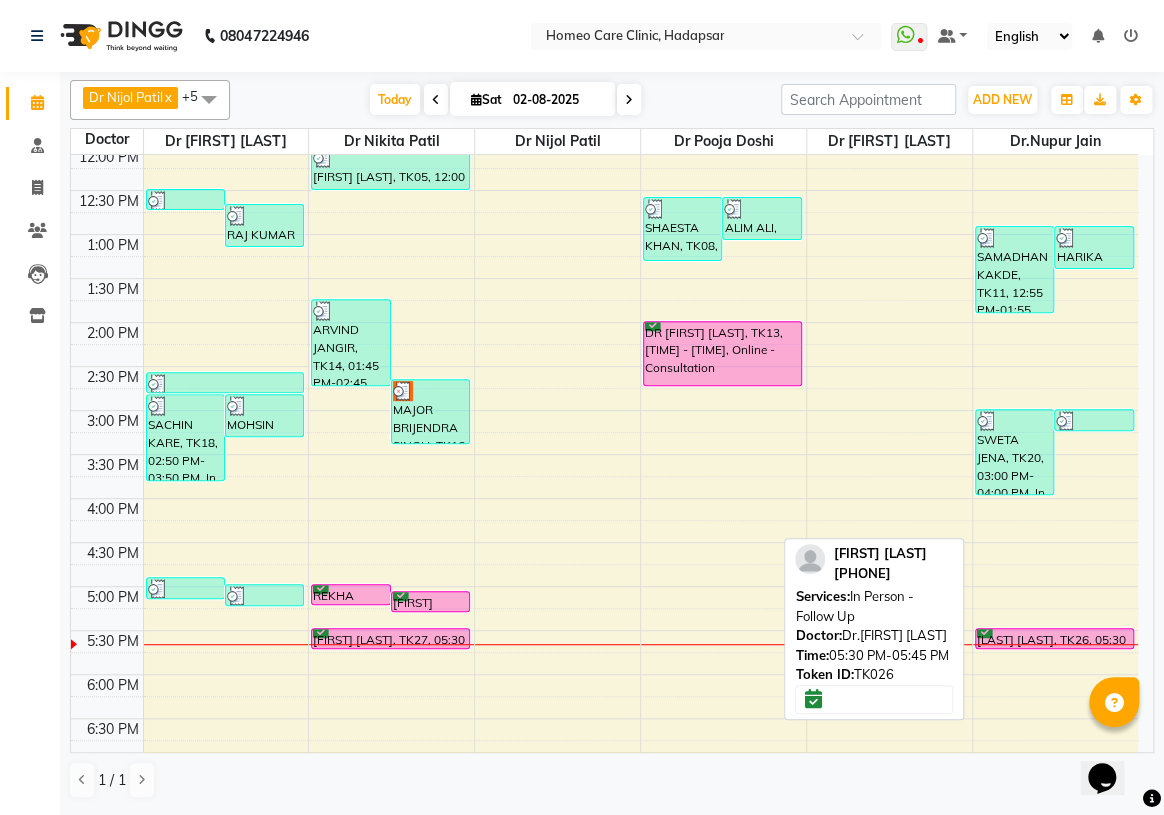click at bounding box center [1054, 648] 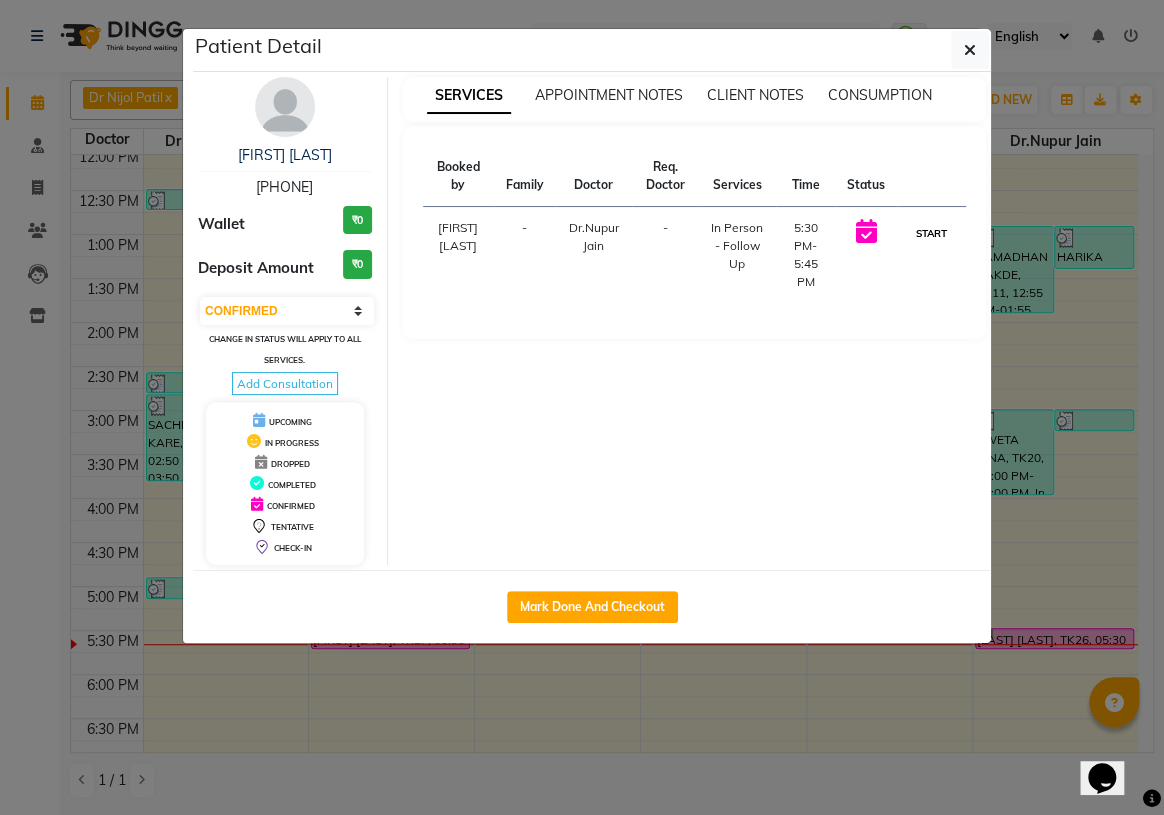 click on "START" at bounding box center [931, 233] 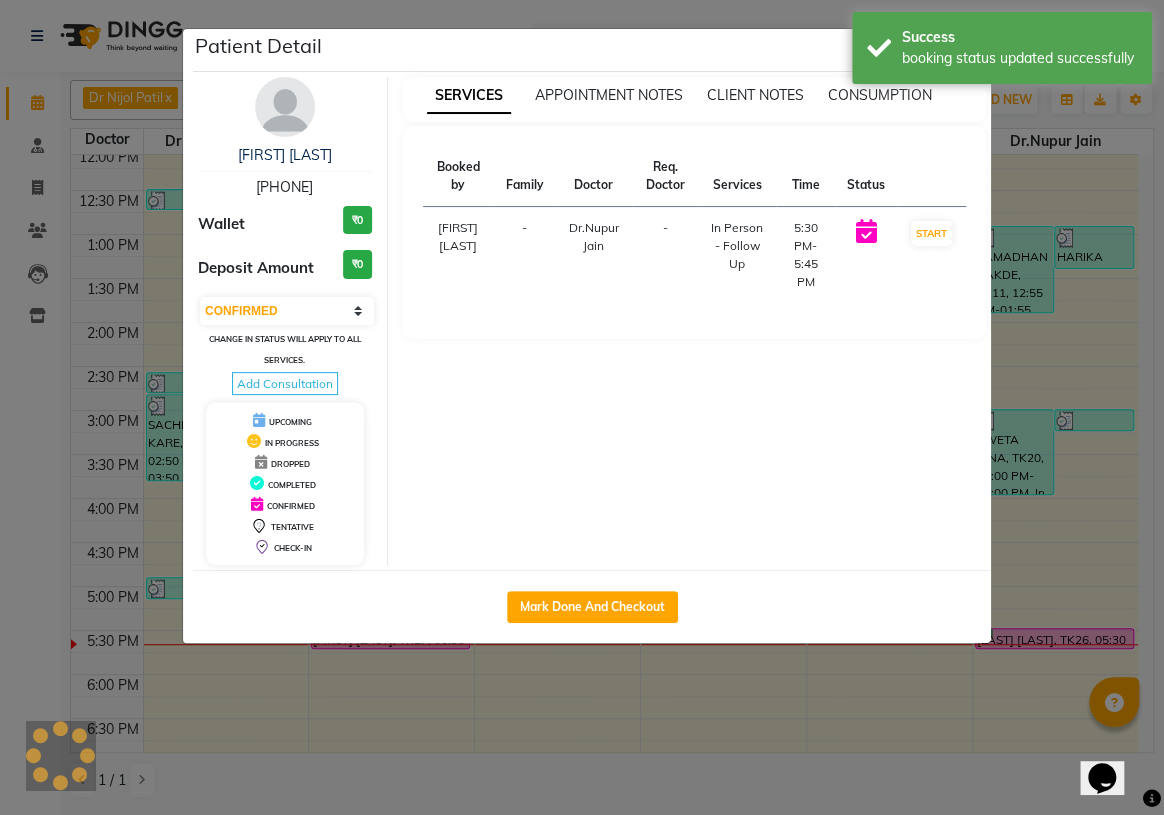 select on "1" 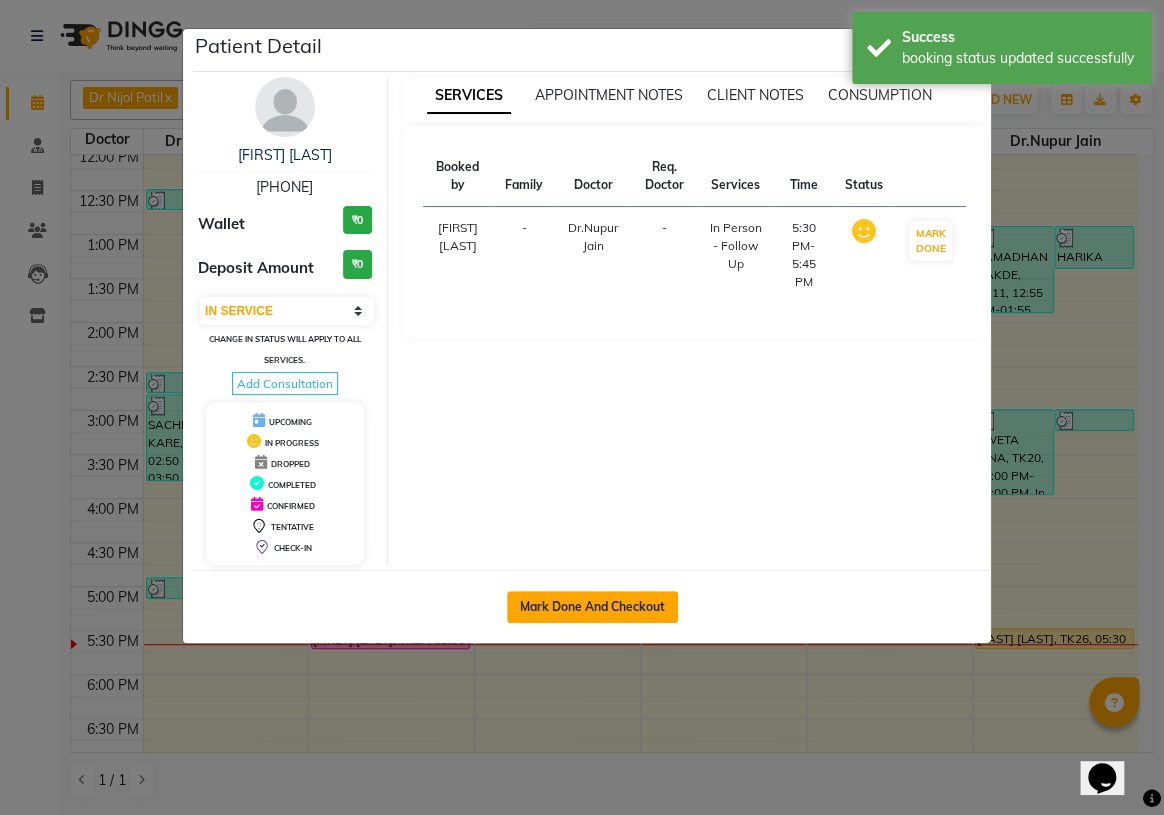 click on "Mark Done And Checkout" 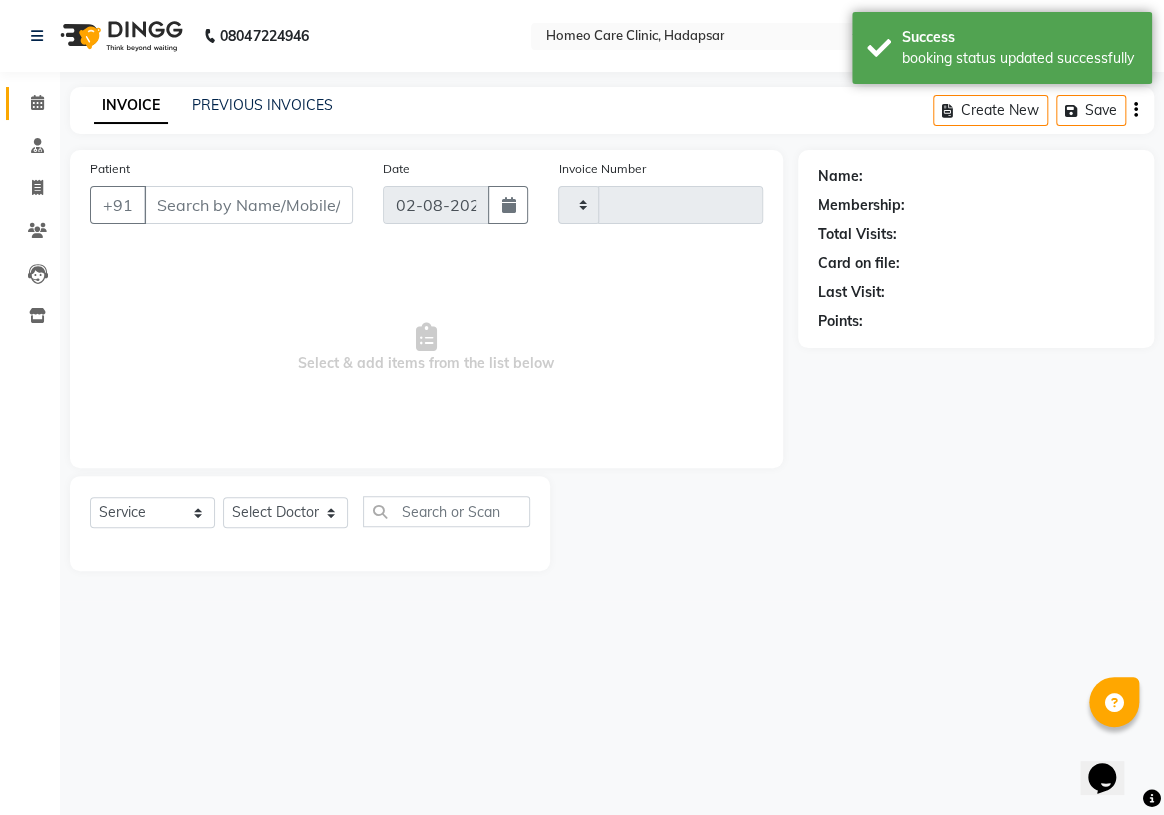 type on "2297" 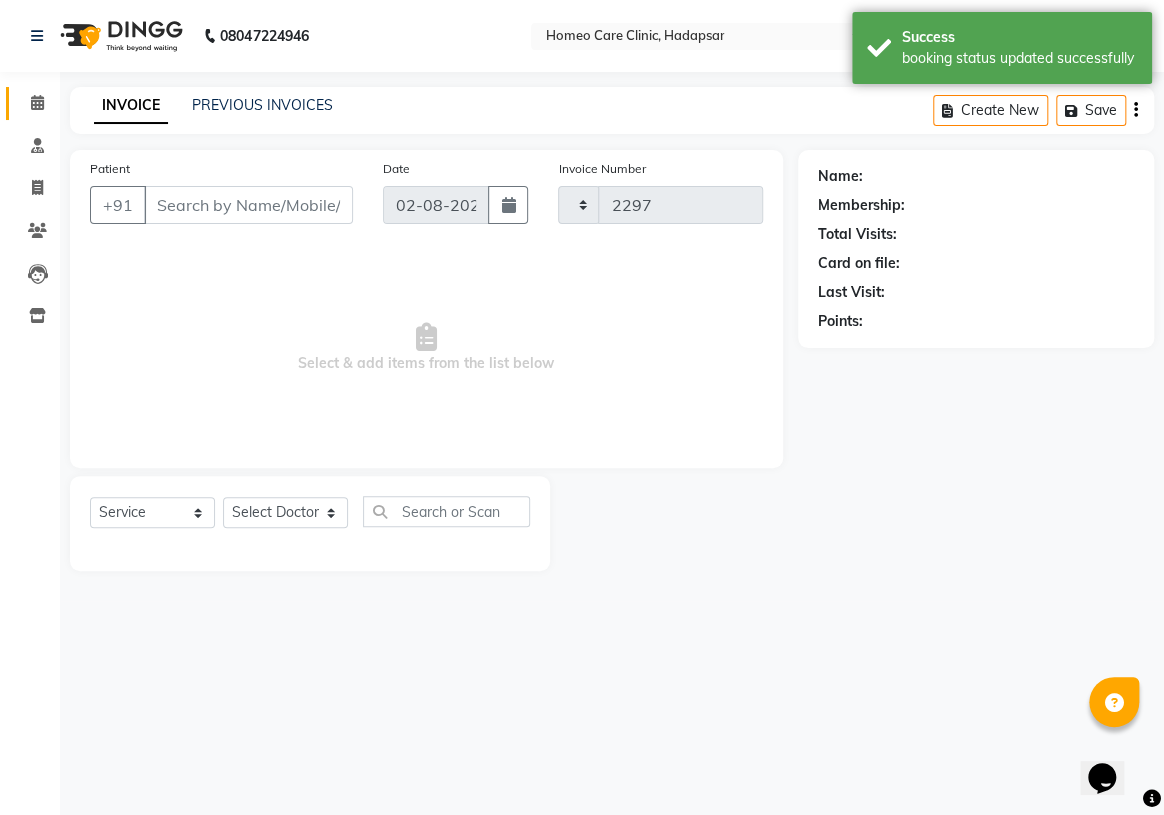 select on "7485" 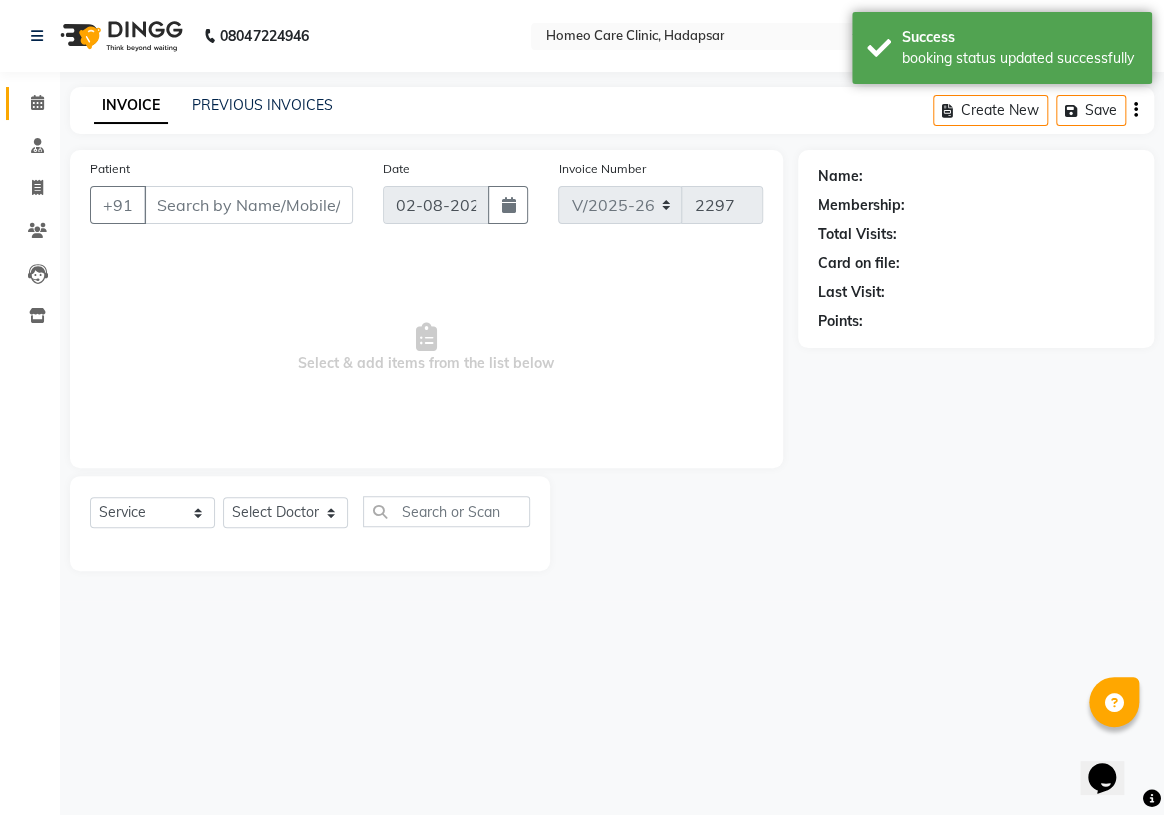select on "3" 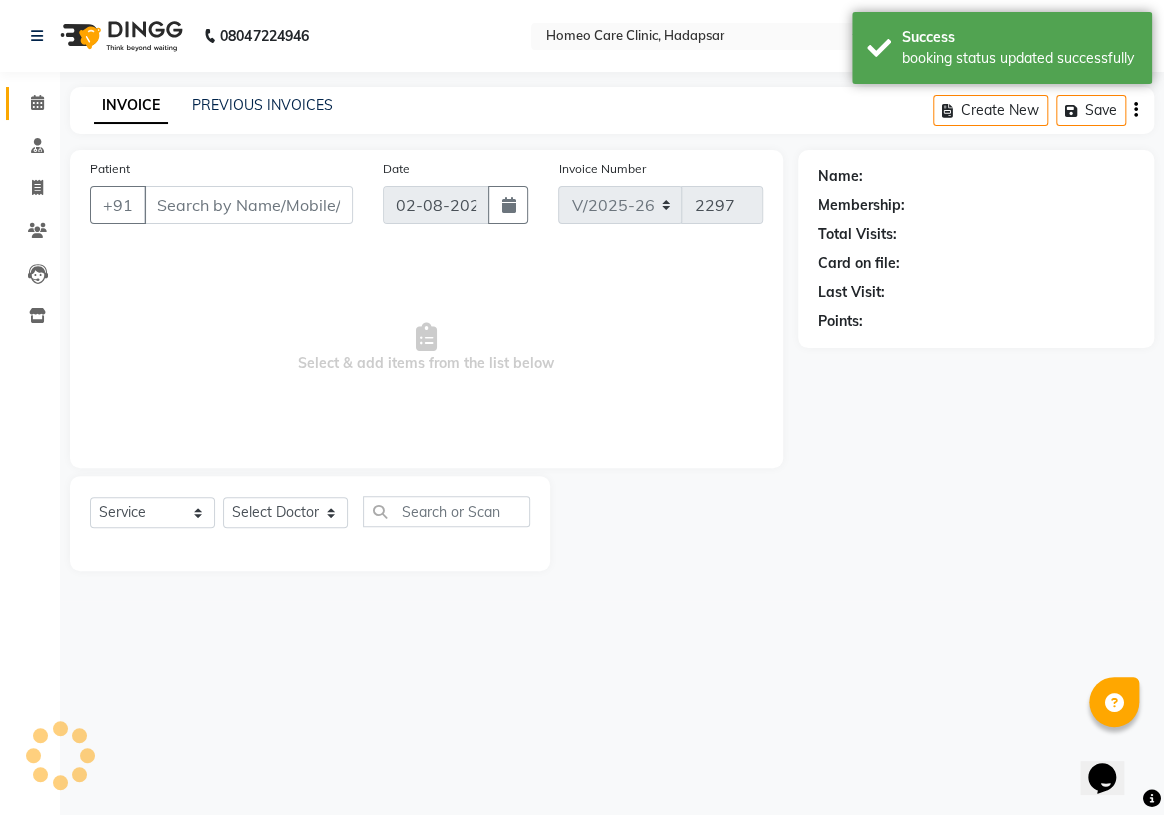 type on "[PHONE]" 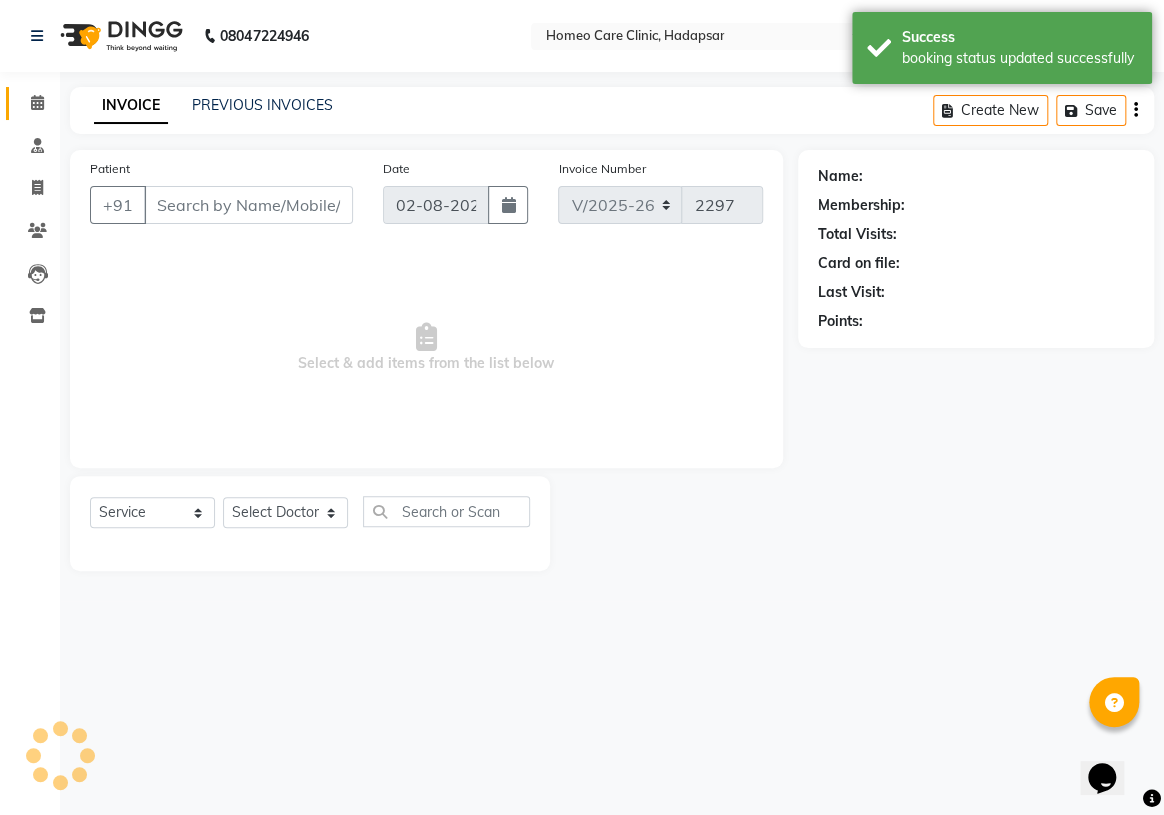 select on "70882" 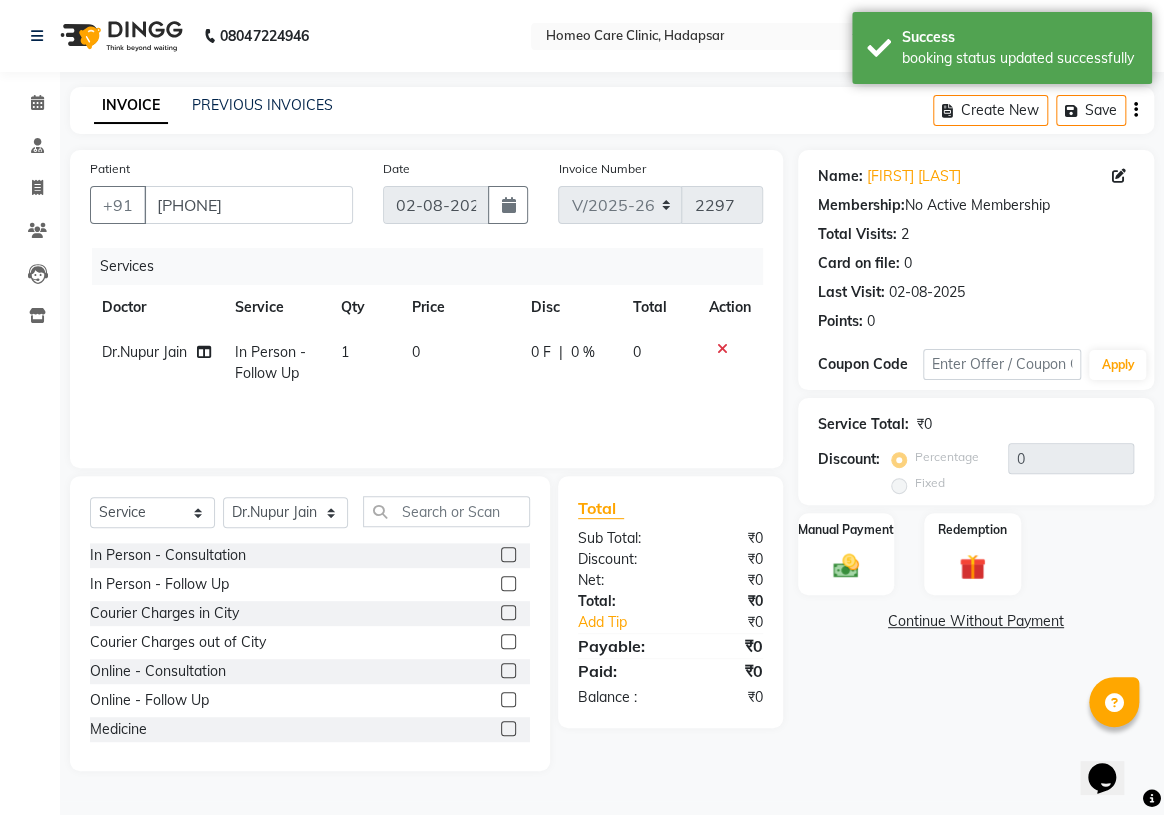 click 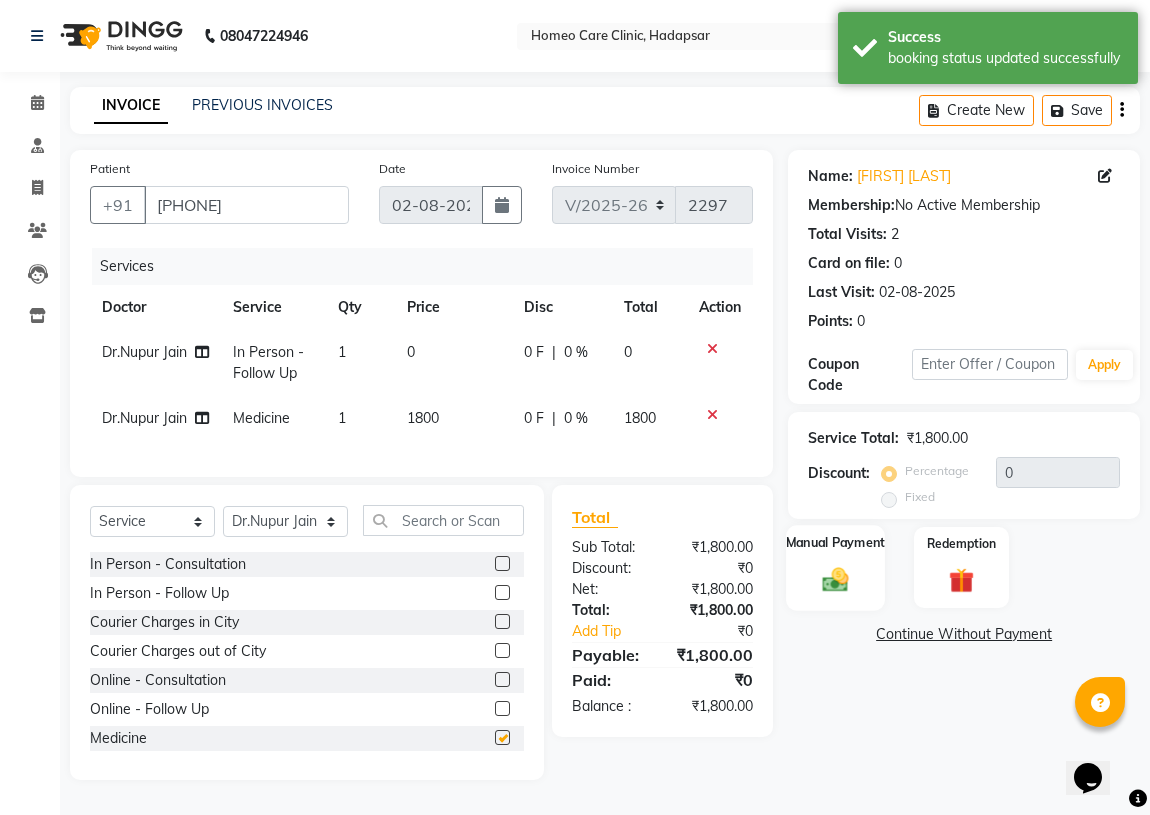 checkbox on "false" 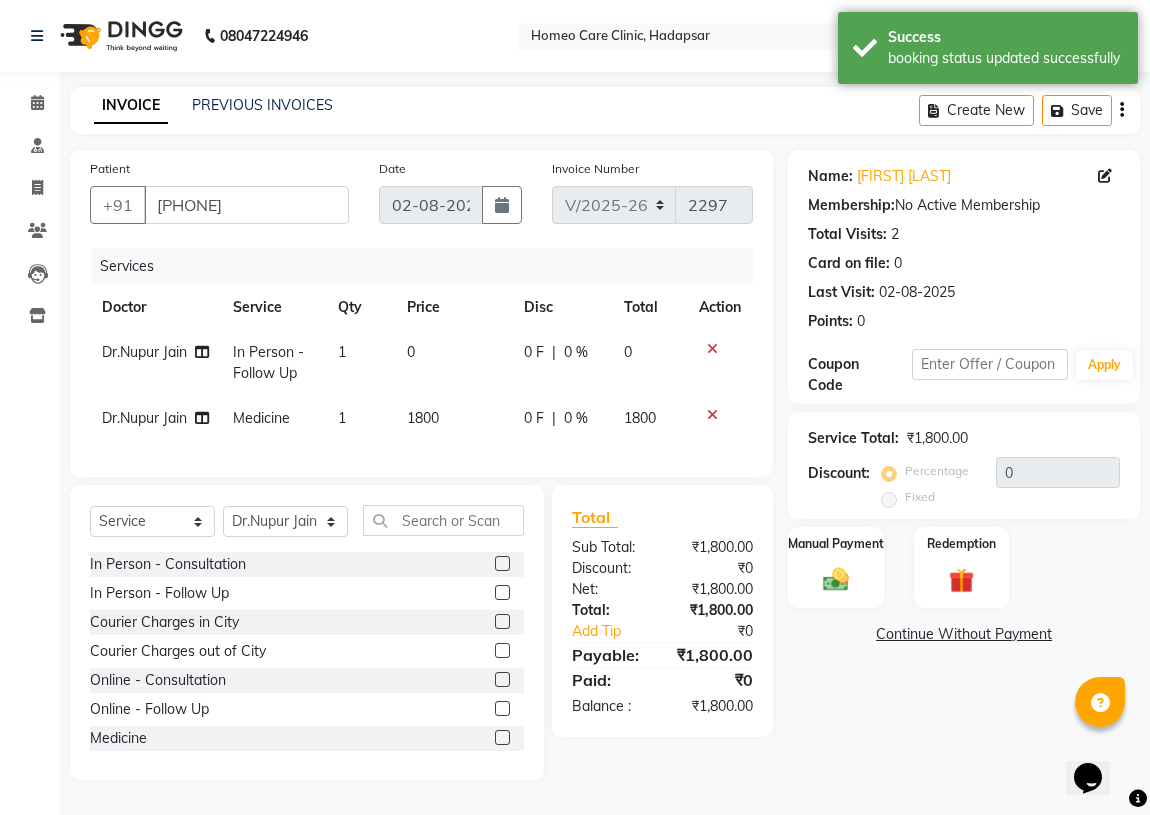 click on "1800" 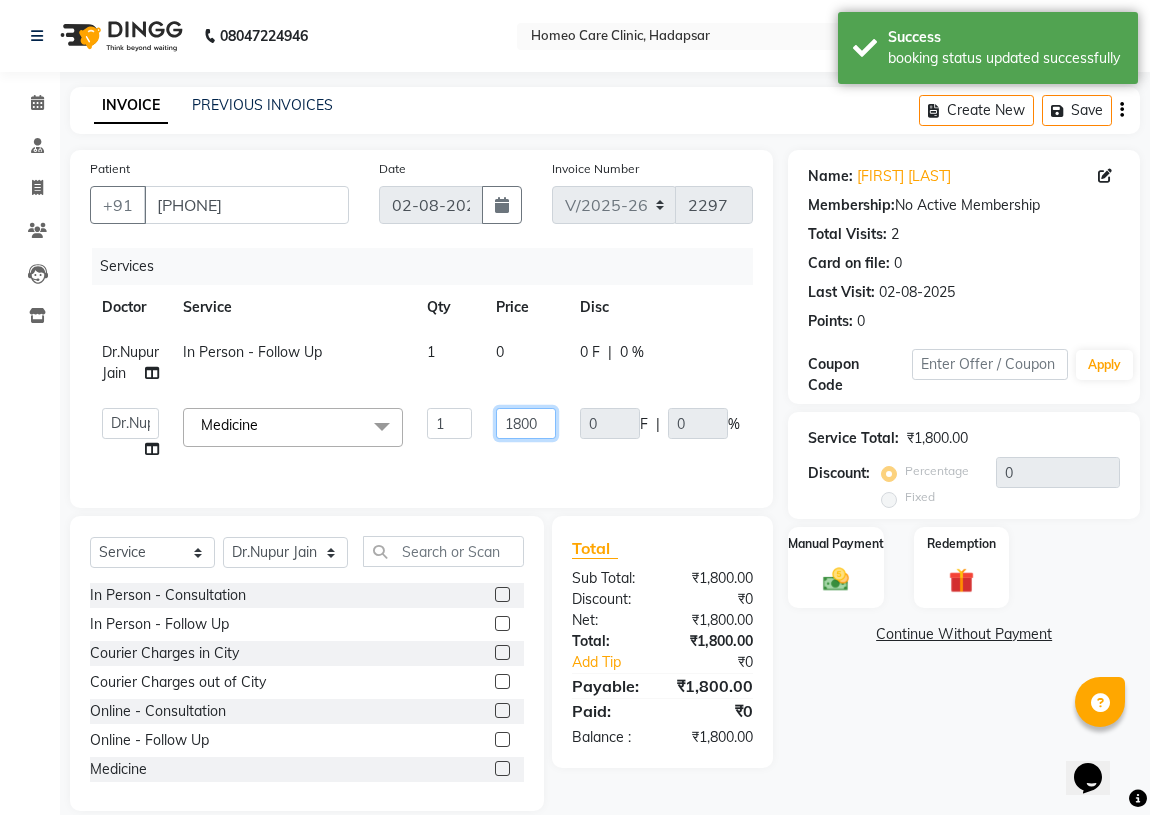 click on "1800" 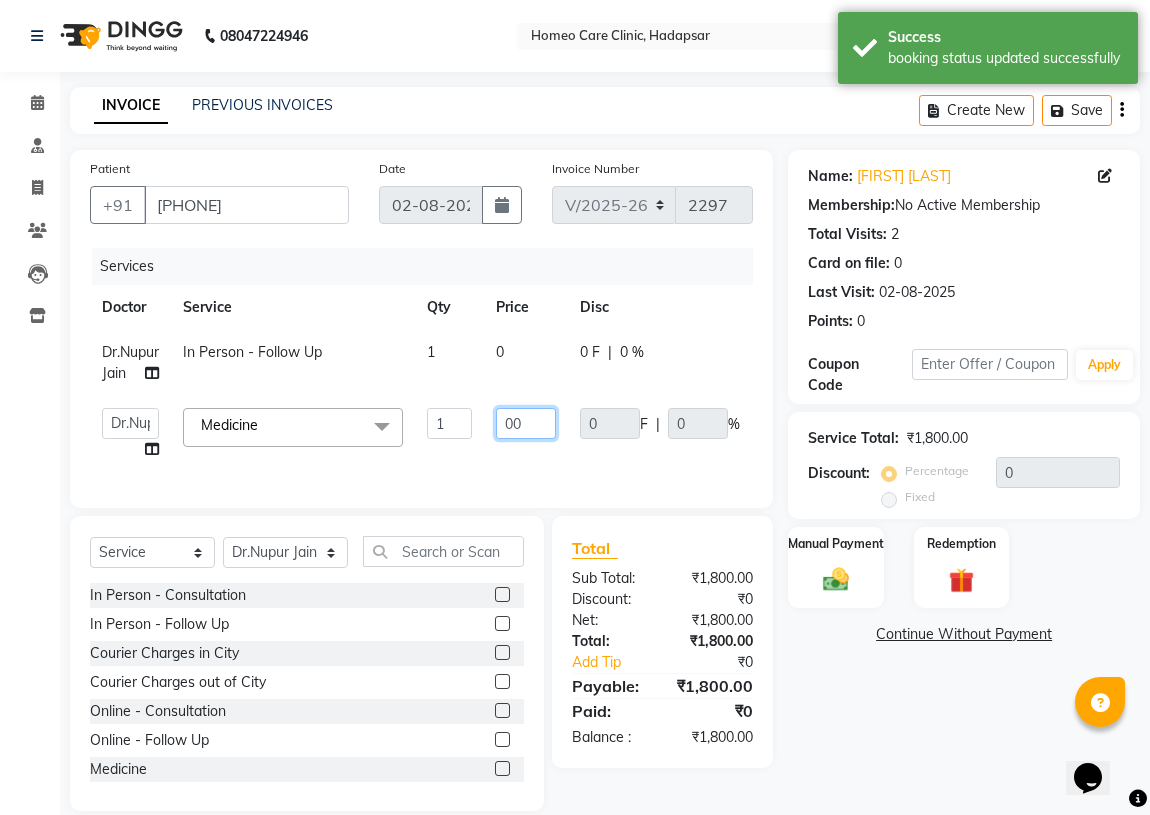 type on "600" 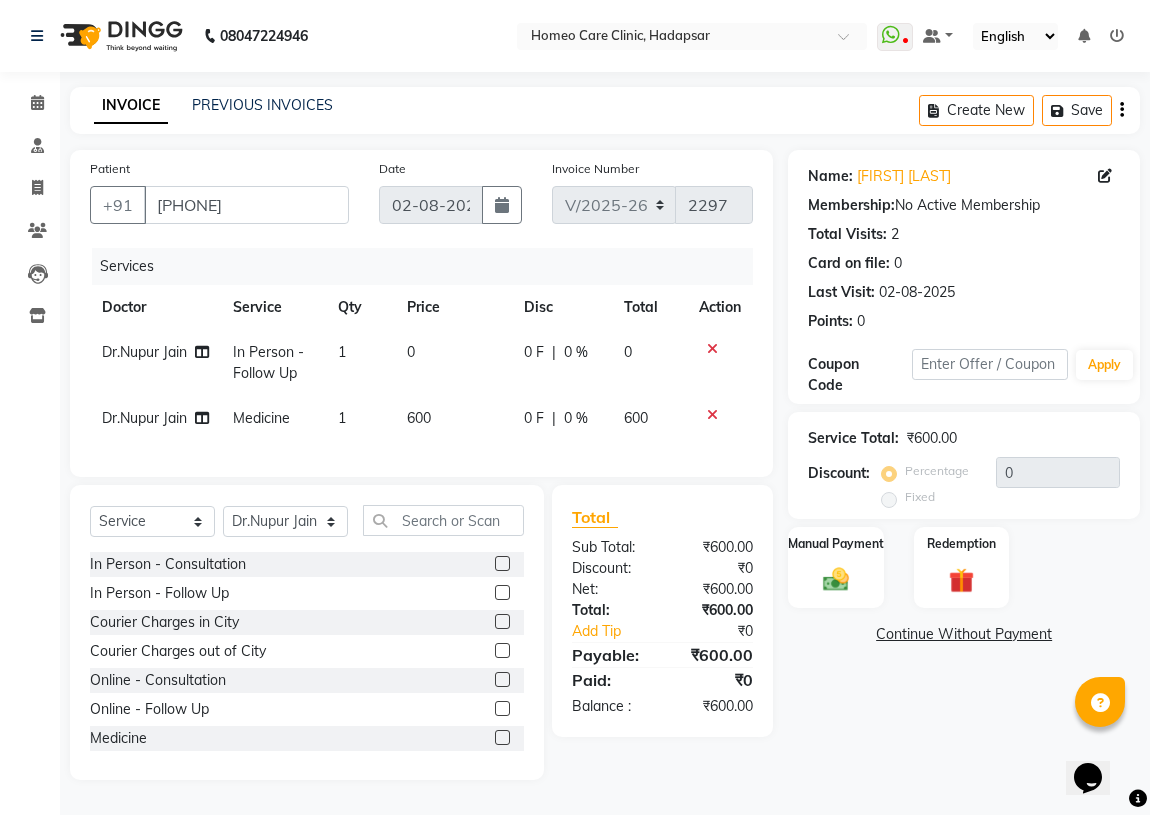 click on "Name: [FIRST] [LAST] Membership:  No Active Membership  Total Visits:  2 Card on file:  0 Last Visit:   02-08-2025 Points:   0  Coupon Code Apply Service Total:  ₹600.00  Discount:  Percentage   Fixed  0 Manual Payment Redemption  Continue Without Payment" 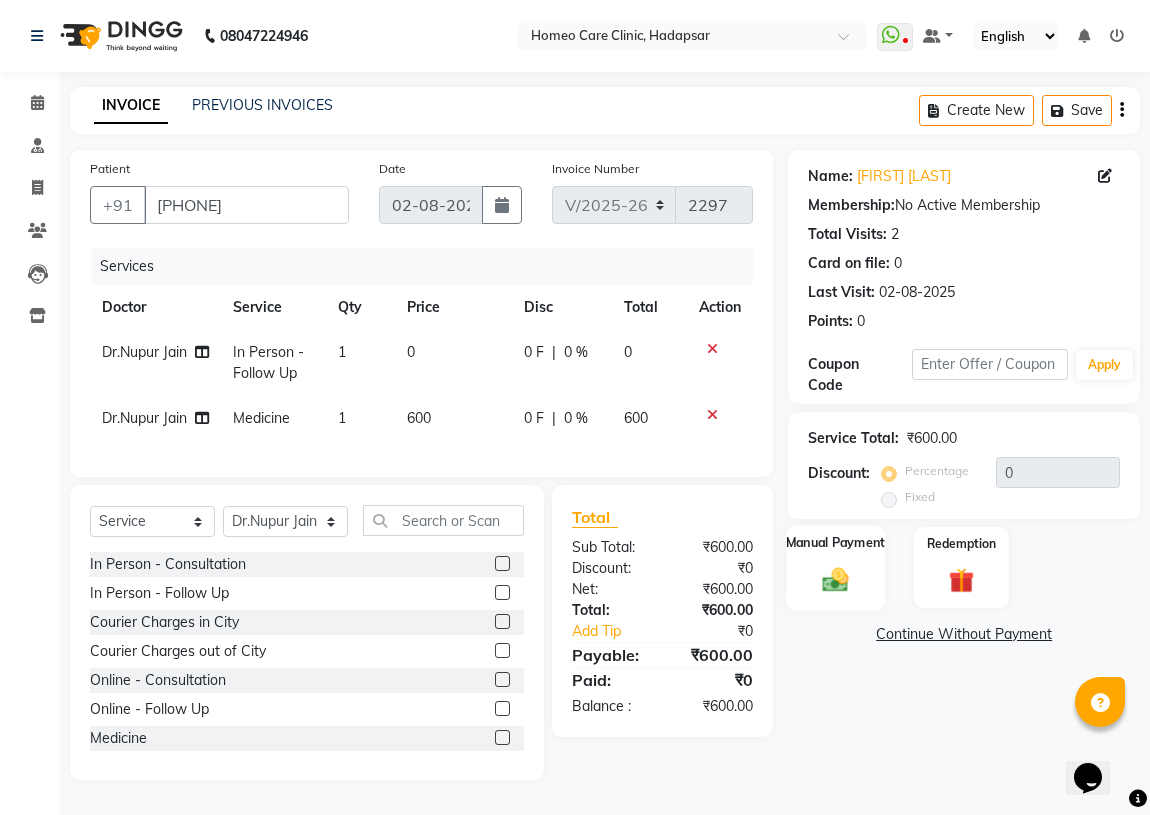 click on "Manual Payment" 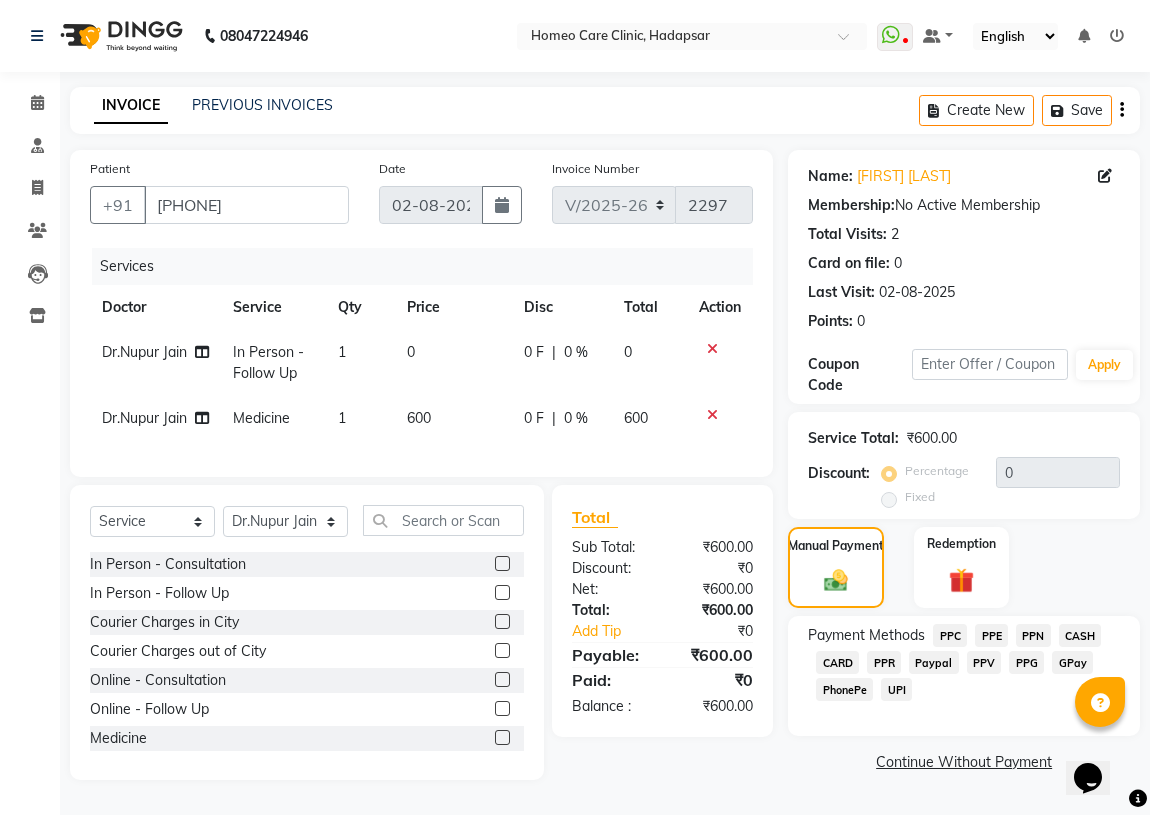 click on "PPR" 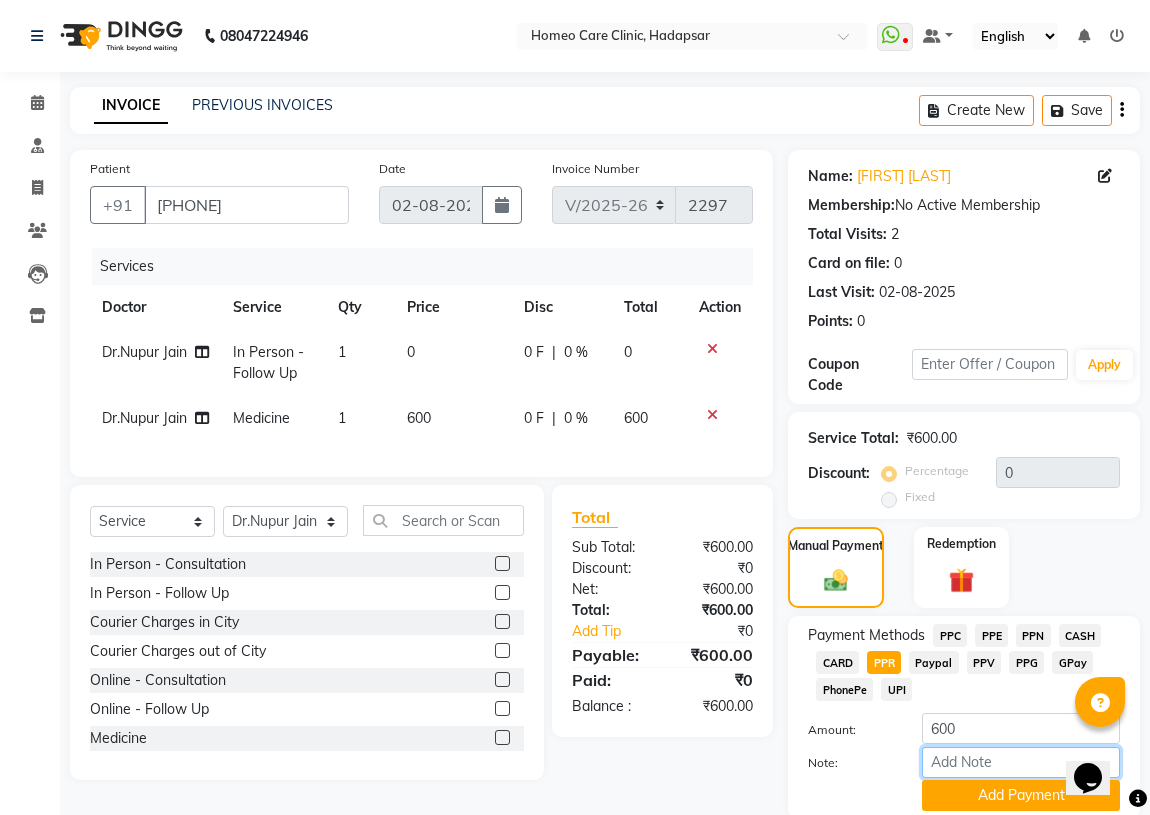 click on "Note:" at bounding box center (1021, 762) 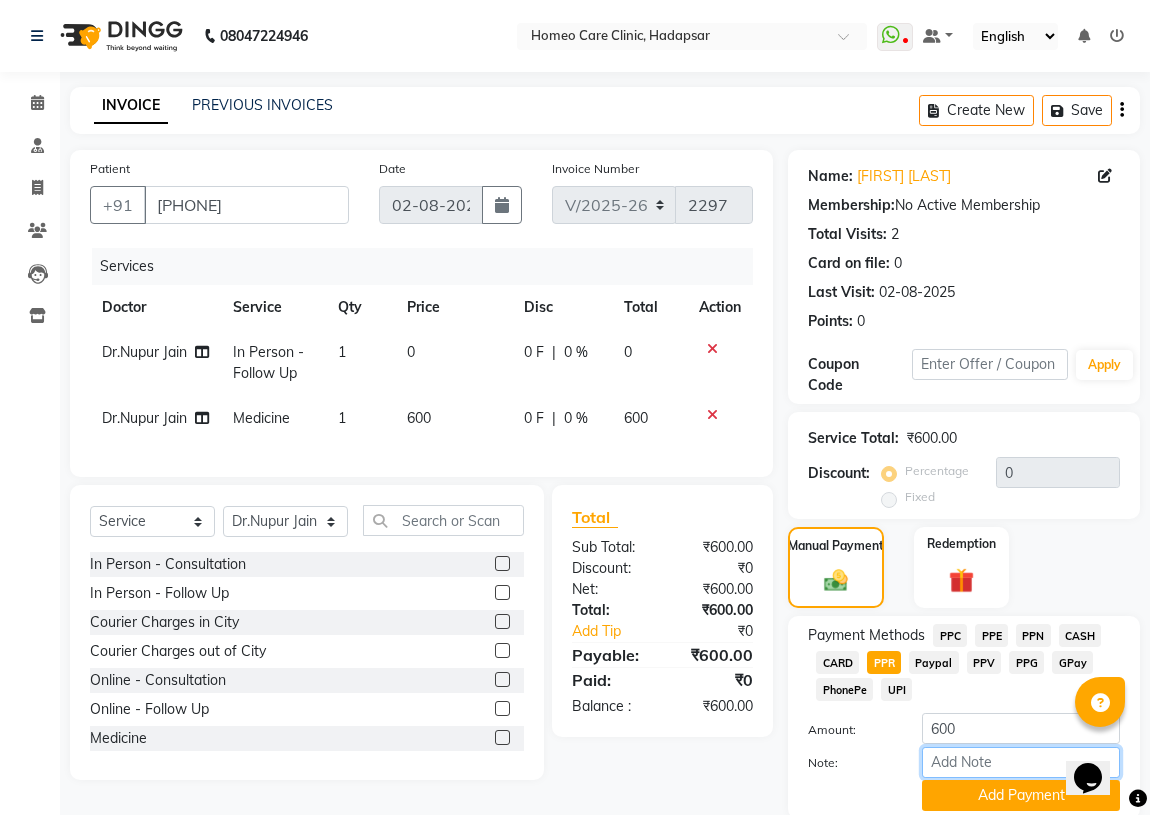 type on "PPR" 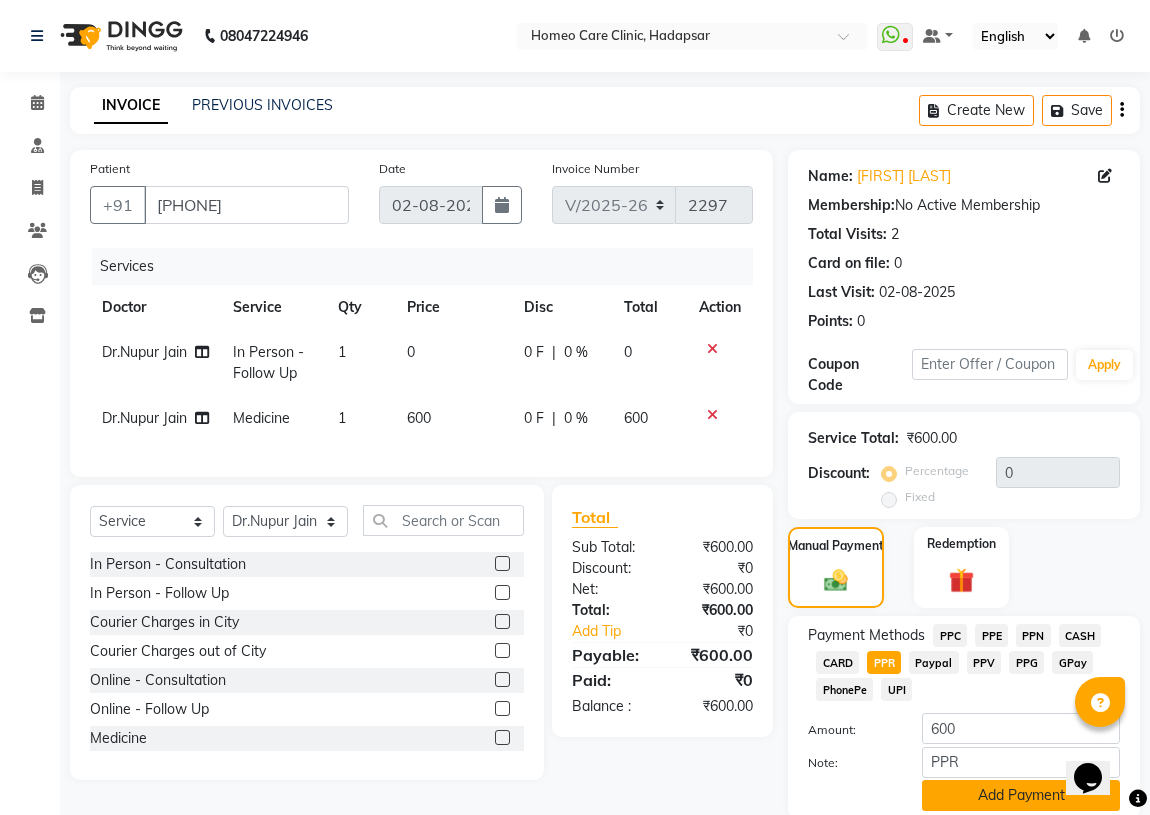 click on "Add Payment" 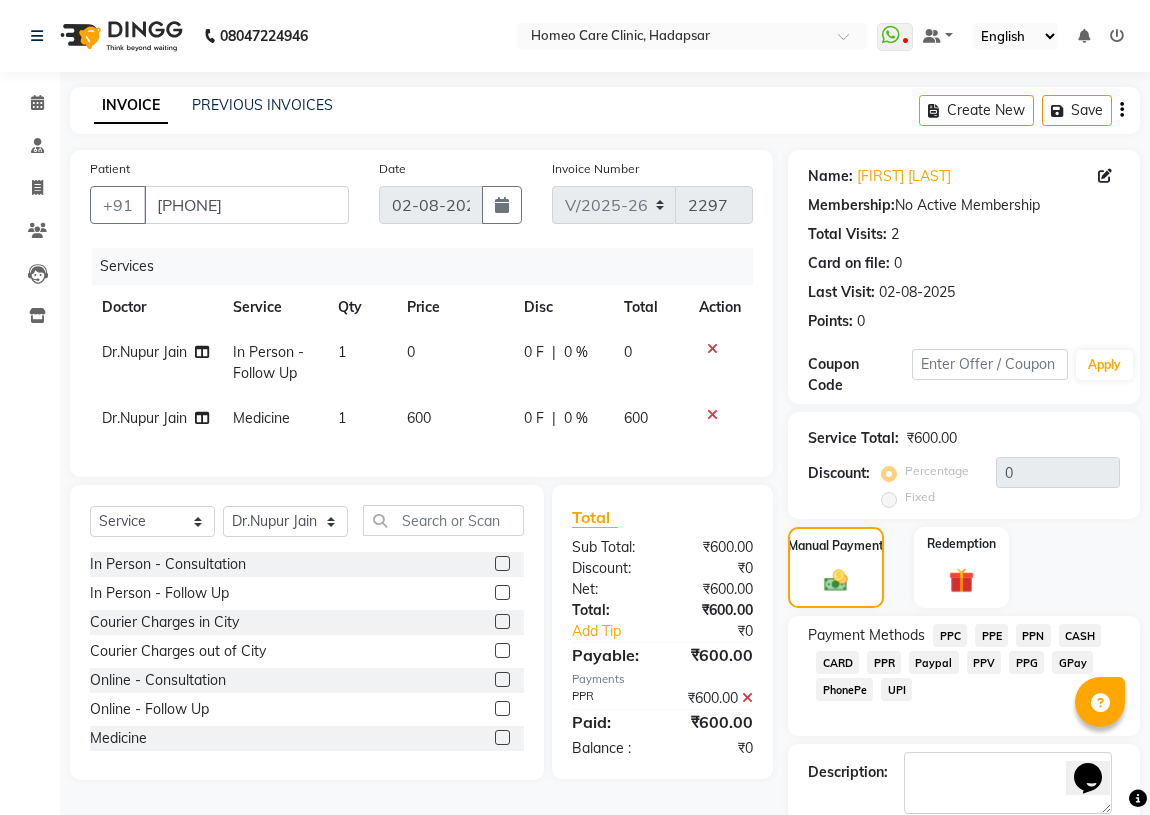 scroll, scrollTop: 74, scrollLeft: 0, axis: vertical 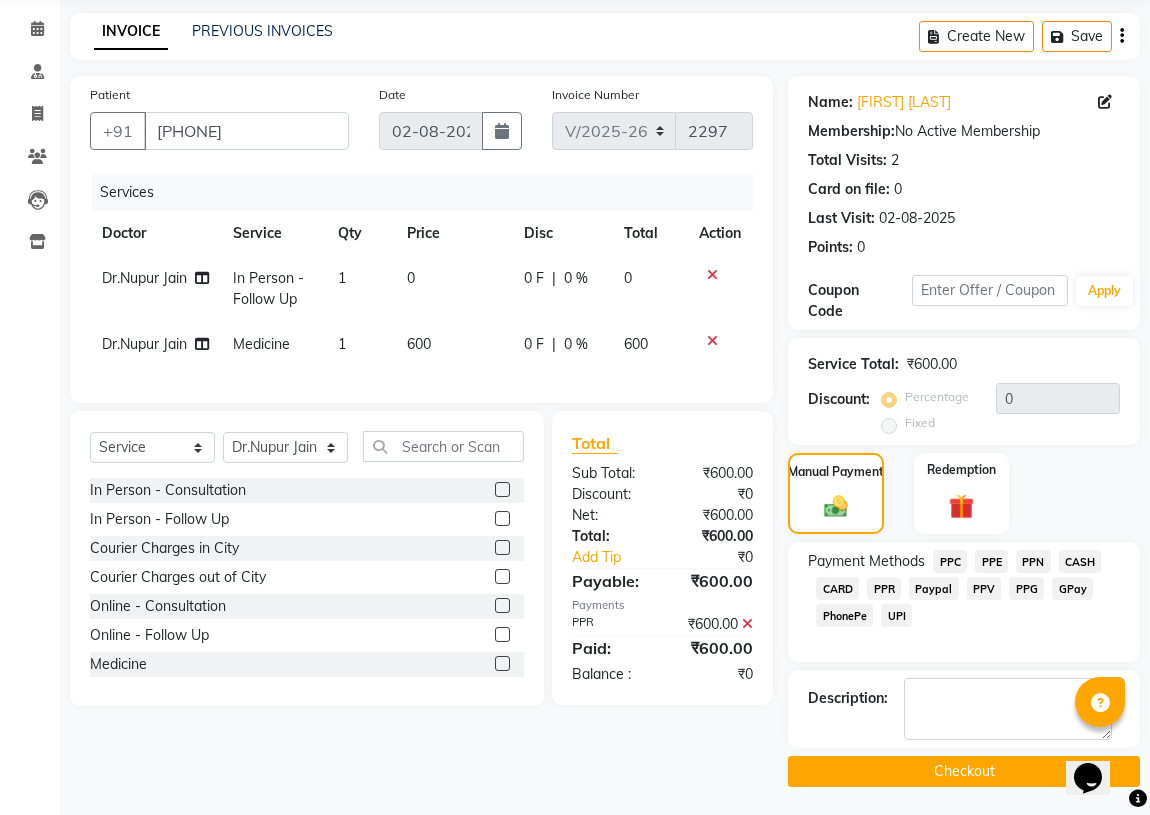 click on "Checkout" 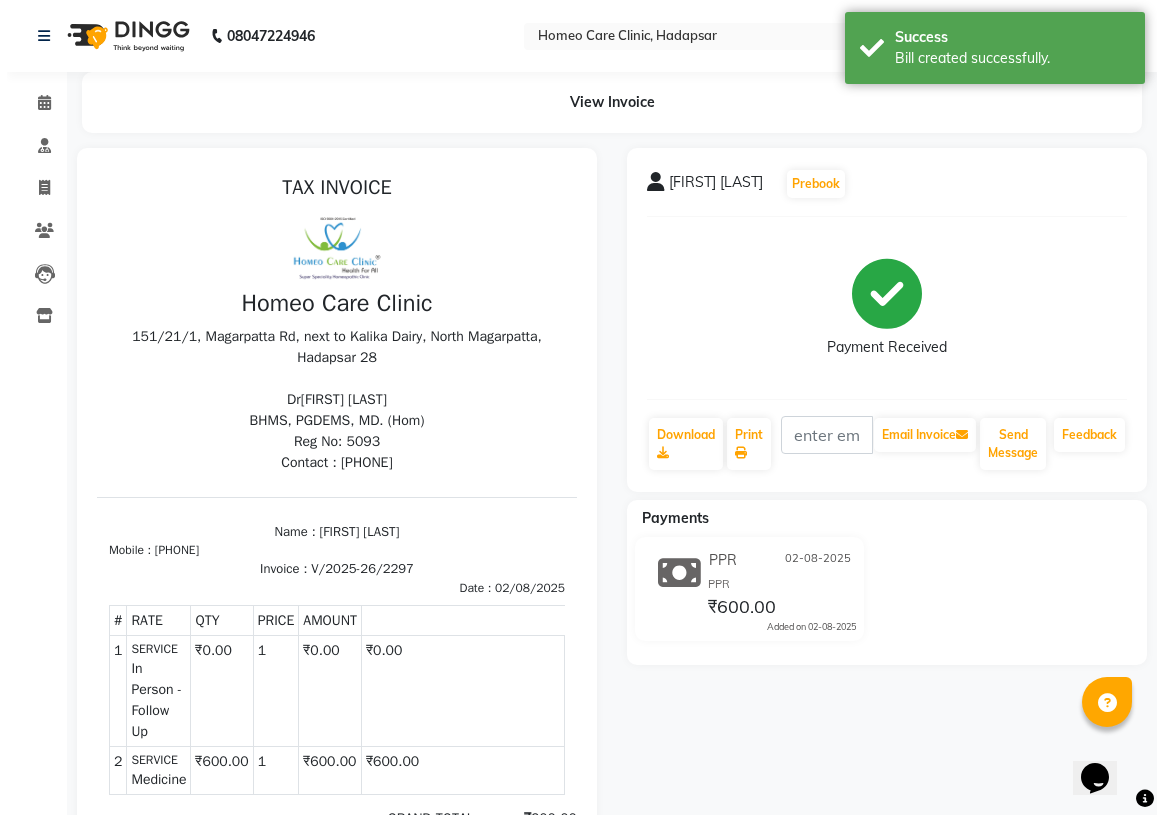 scroll, scrollTop: 0, scrollLeft: 0, axis: both 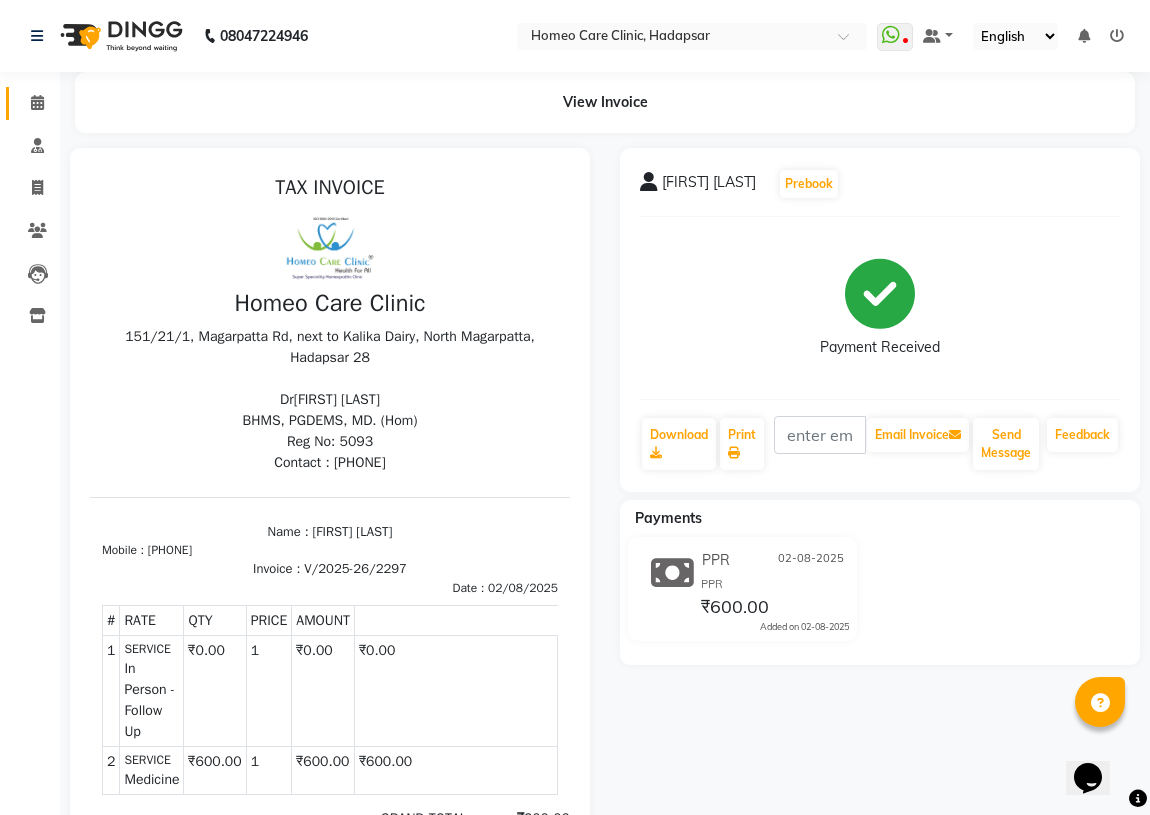 click 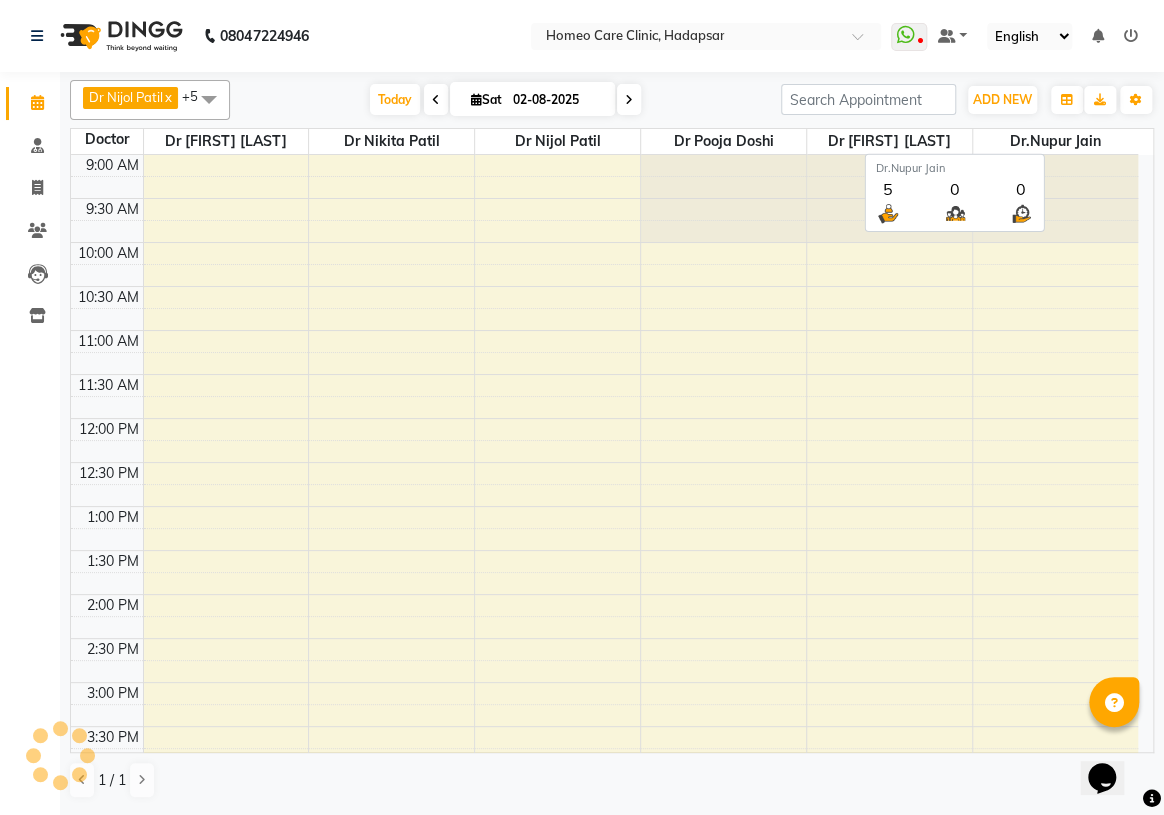 scroll, scrollTop: 0, scrollLeft: 0, axis: both 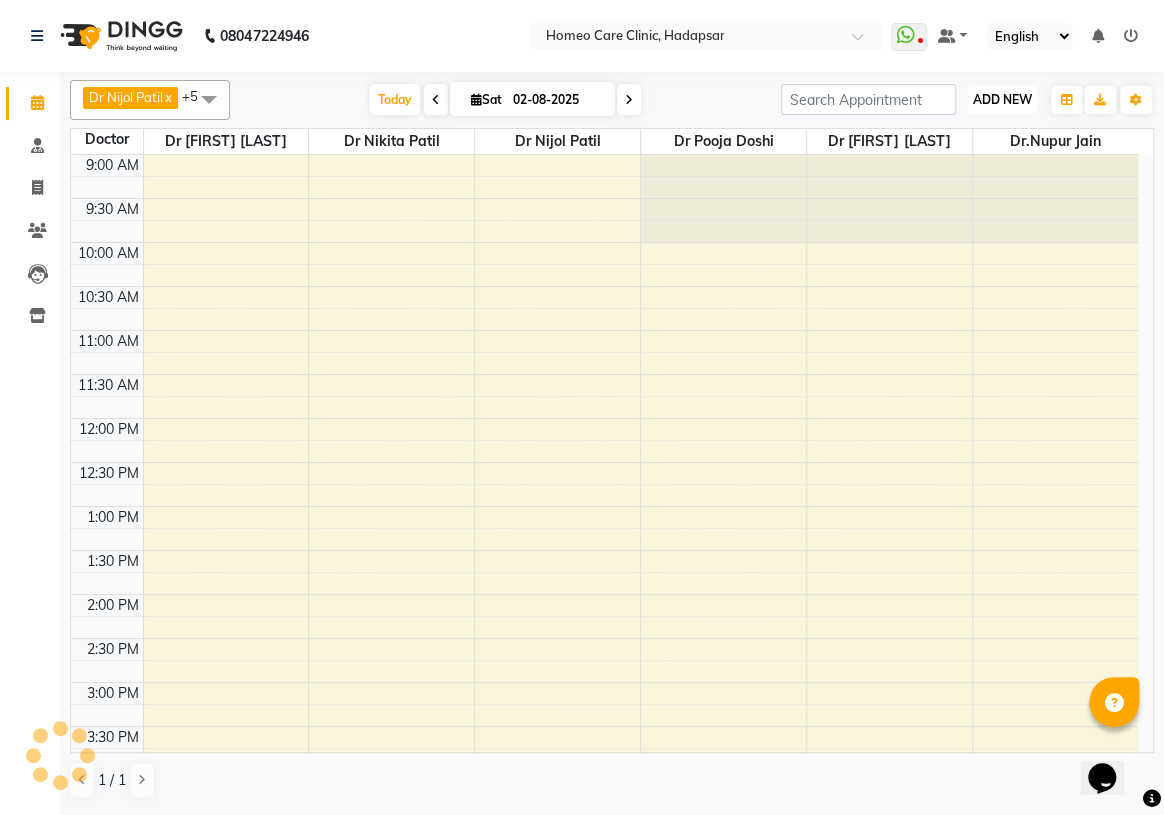 click on "ADD NEW Toggle Dropdown" at bounding box center (1002, 100) 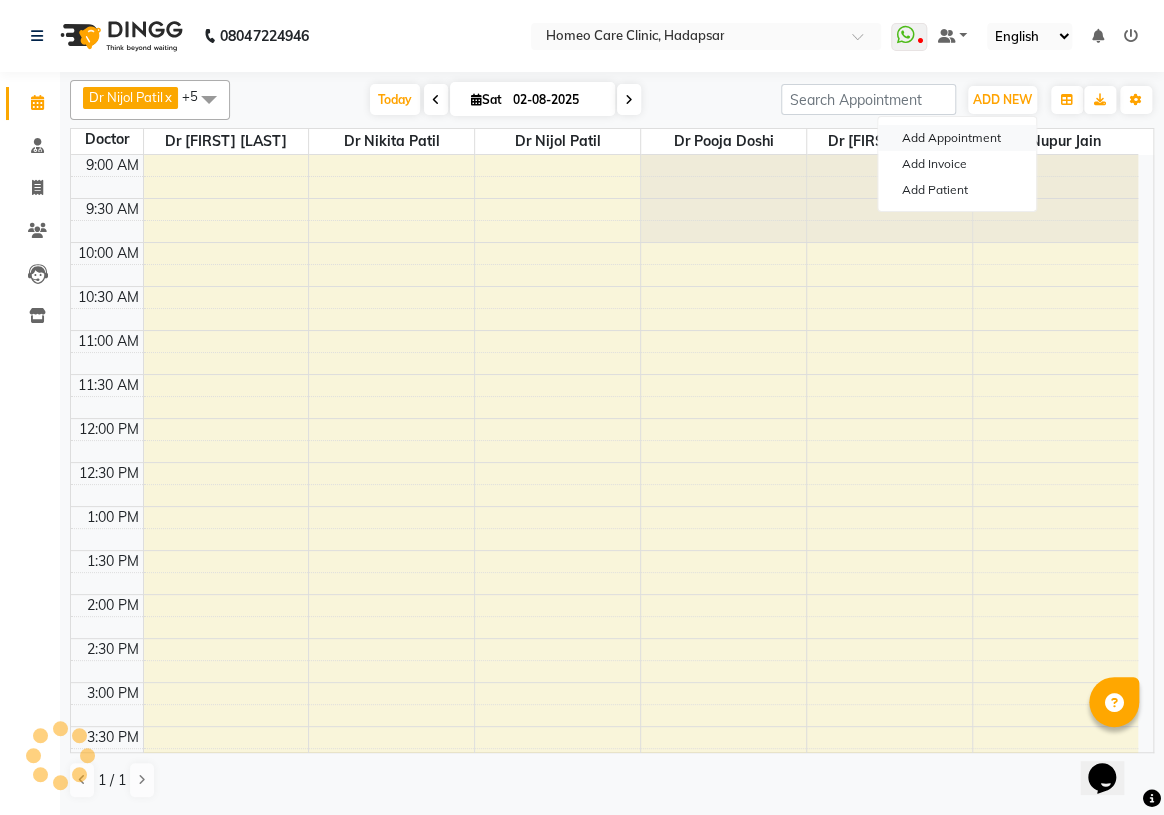 click on "Add Appointment" at bounding box center (957, 138) 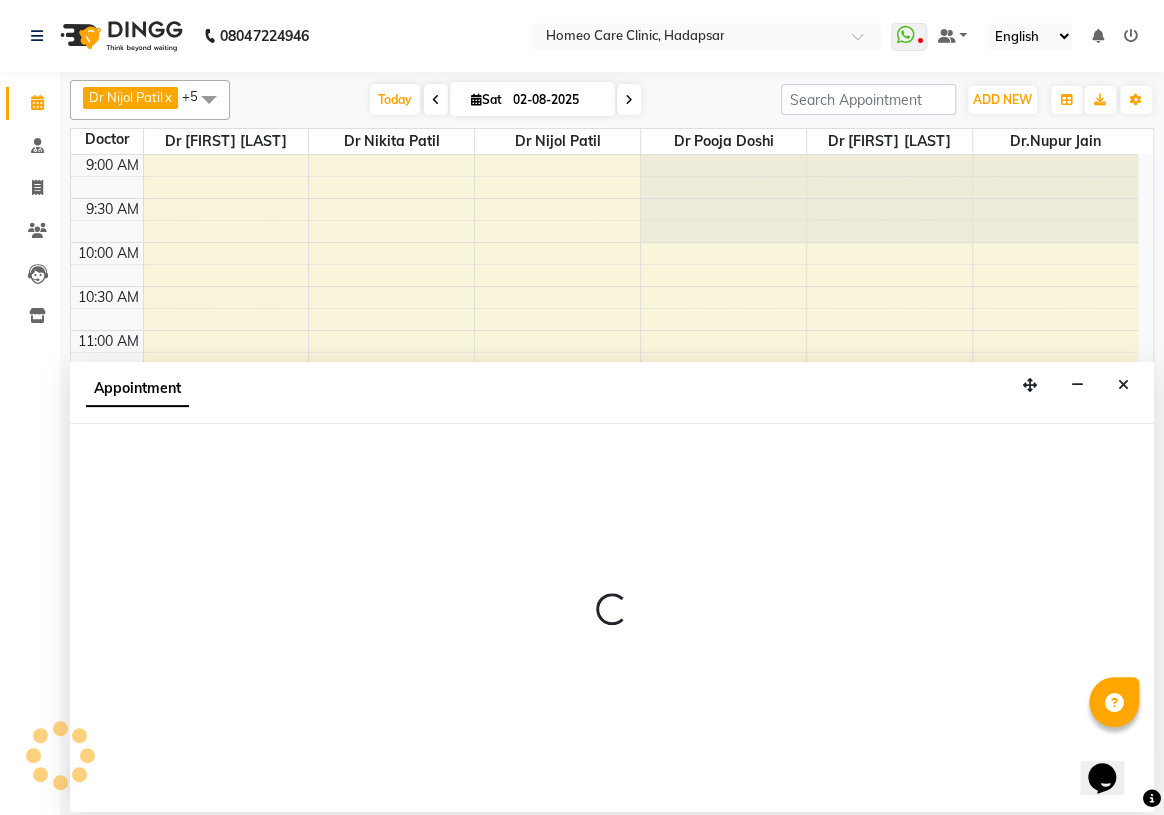 select on "600" 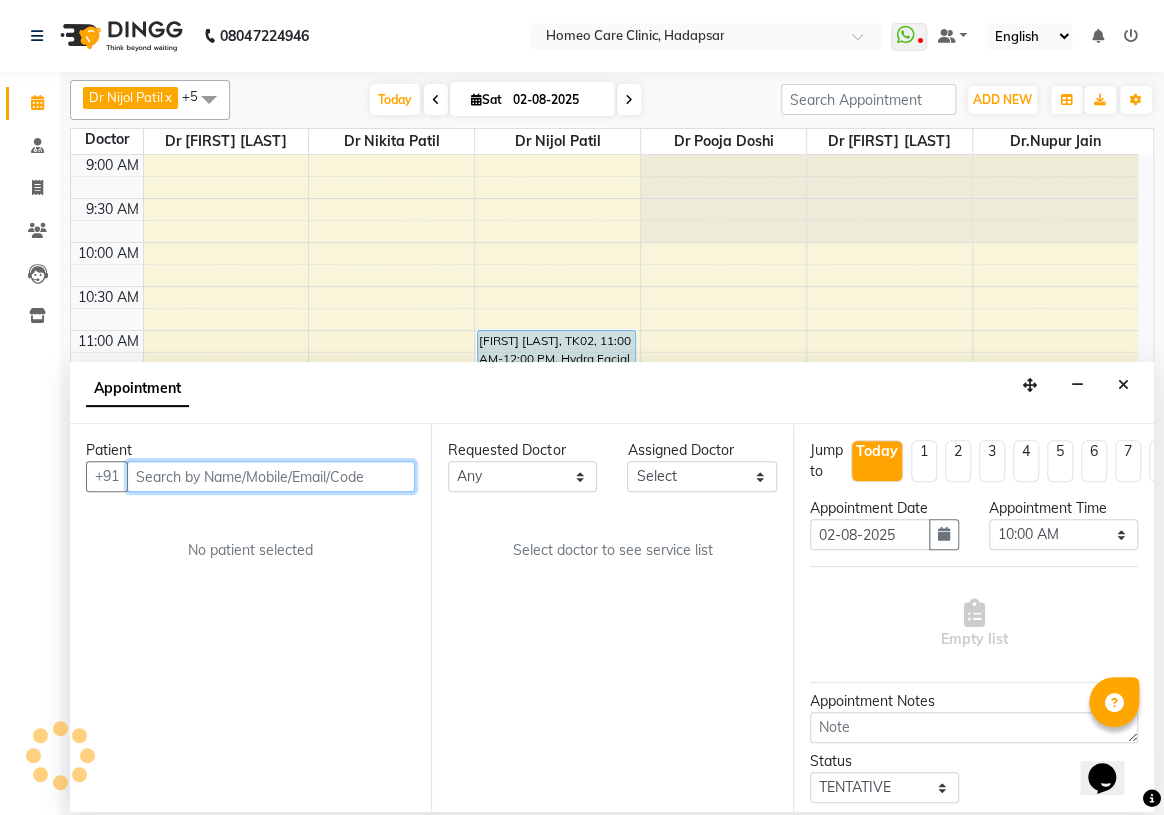 click at bounding box center (271, 476) 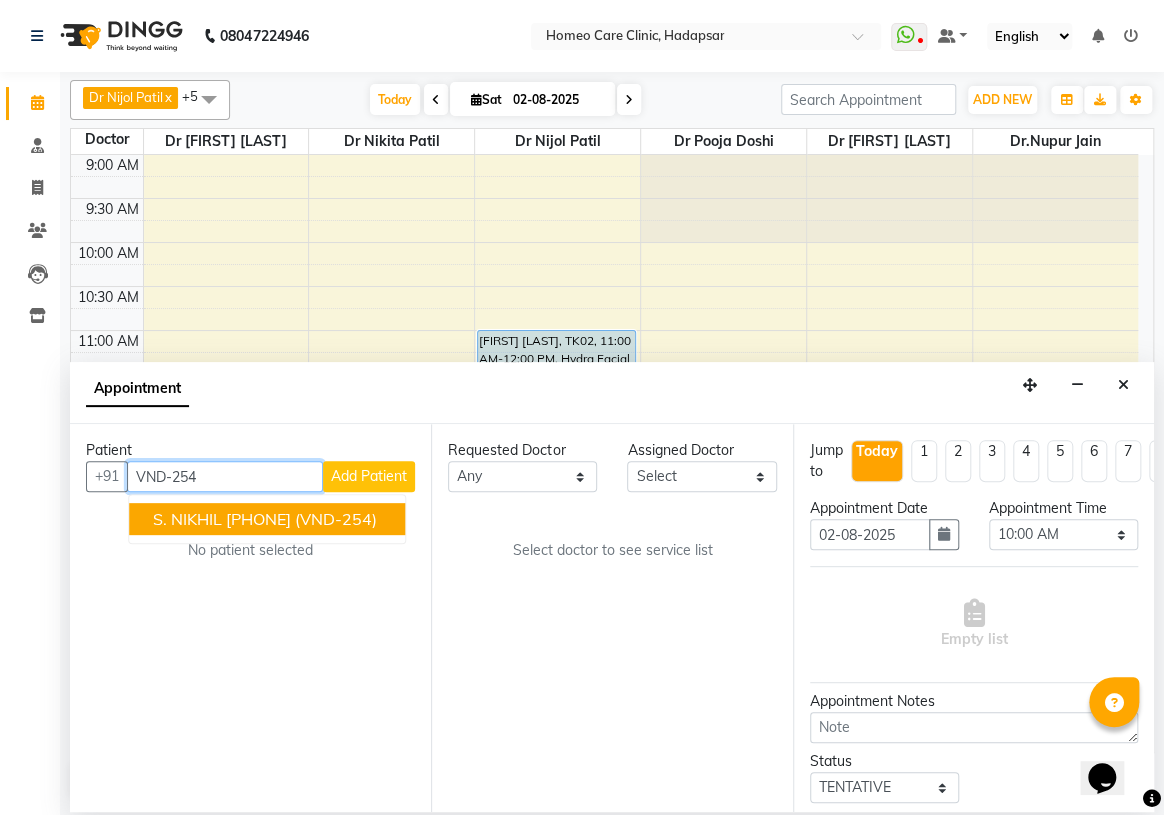 click on "[PHONE]" at bounding box center [258, 519] 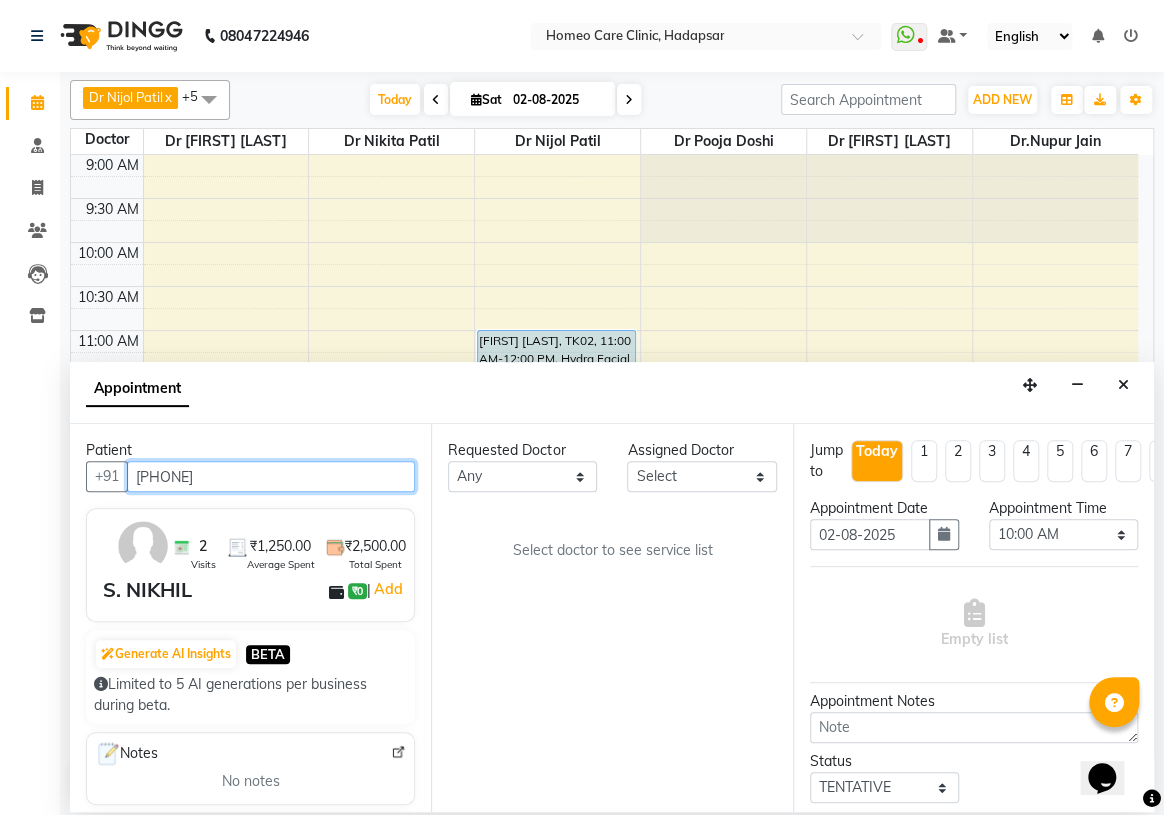 type on "[PHONE]" 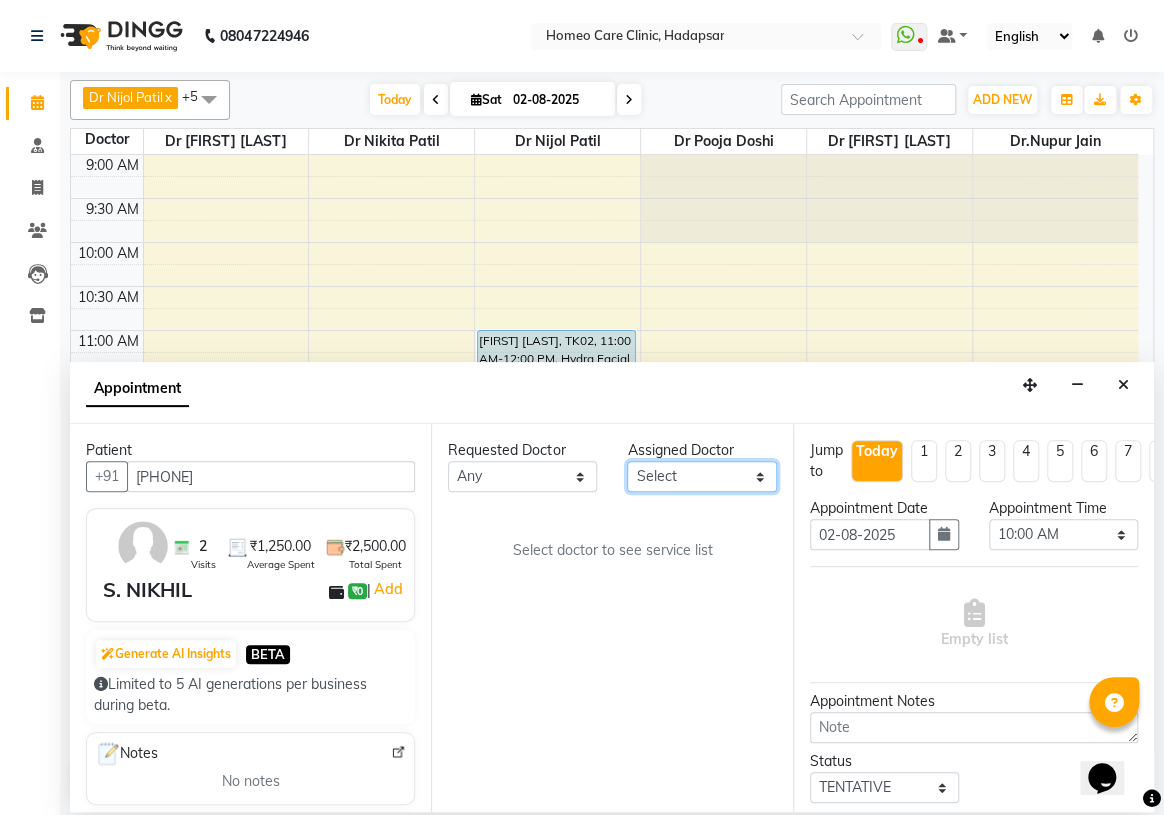 drag, startPoint x: 700, startPoint y: 472, endPoint x: 687, endPoint y: 469, distance: 13.341664 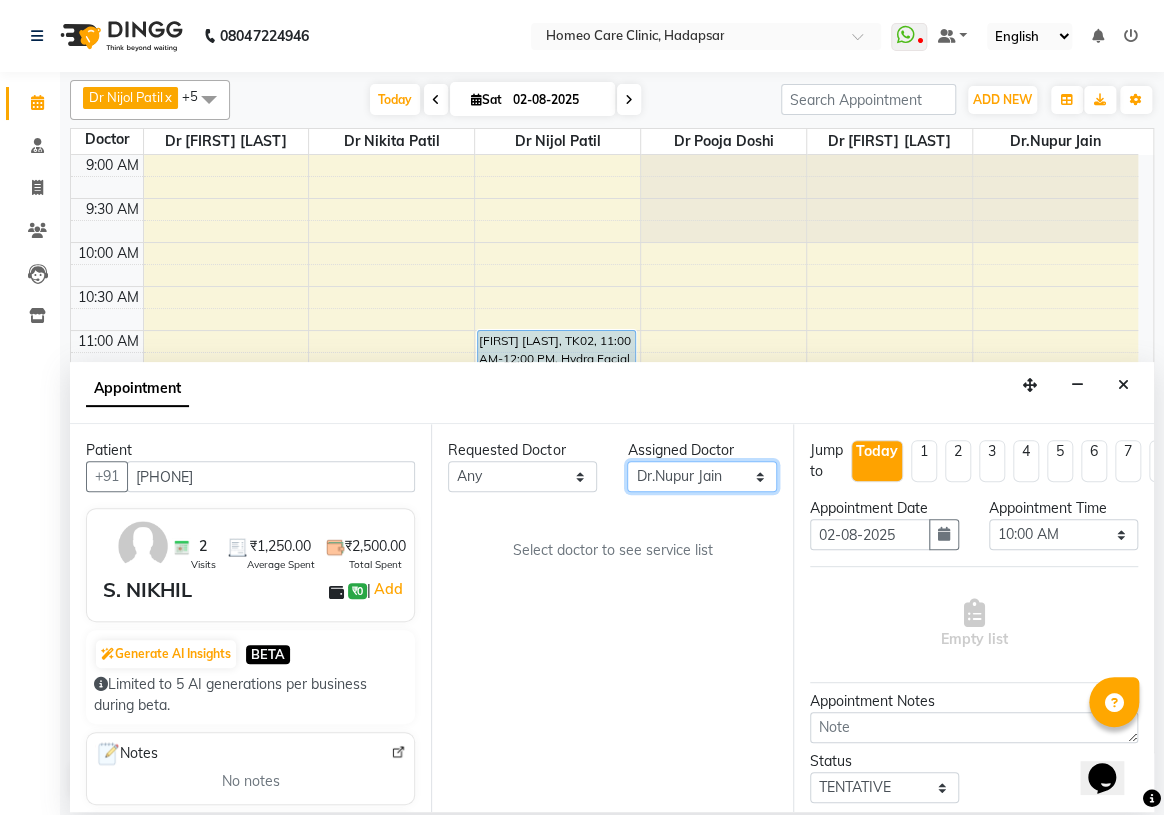 click on "Select Dingg Support Dr.[FIRST] [LAST] Dr [FIRST] [LAST]  Dr [FIRST] [LAST] Dr [FIRST] [LAST] Dr [FIRST] [LAST] Dr.[FIRST] [LAST] Dr [FIRST] [LAST] Dr [FIRST] [LAST] Dr [FIRST] [LAST] [FIRST] [LAST]" at bounding box center [701, 476] 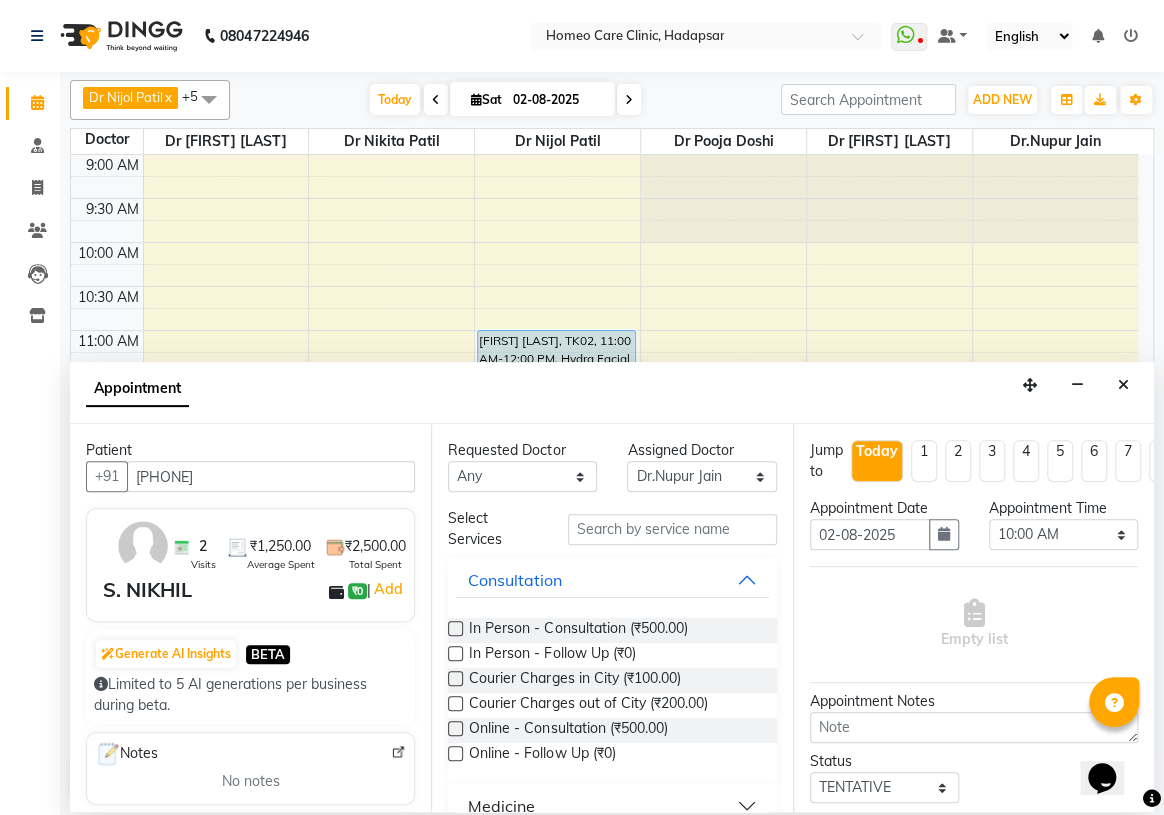 drag, startPoint x: 457, startPoint y: 751, endPoint x: 442, endPoint y: 747, distance: 15.524175 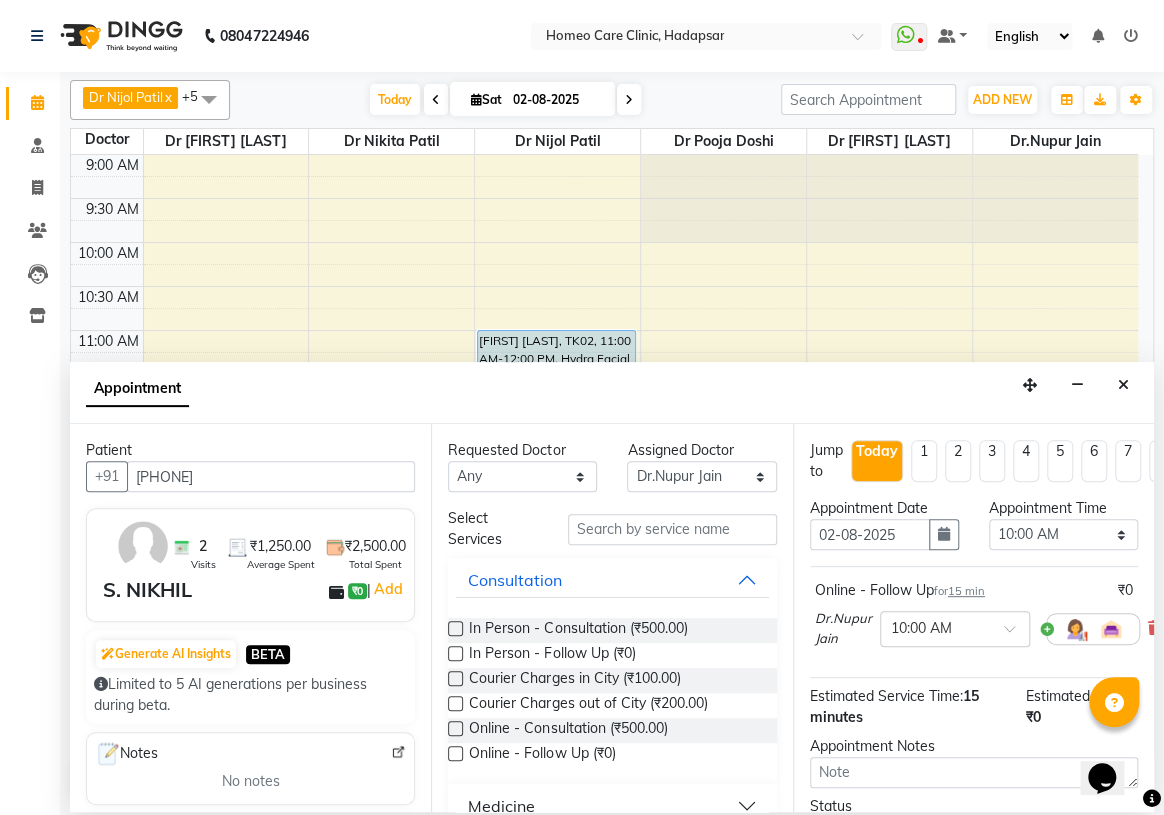 drag, startPoint x: 441, startPoint y: 747, endPoint x: 455, endPoint y: 752, distance: 14.866069 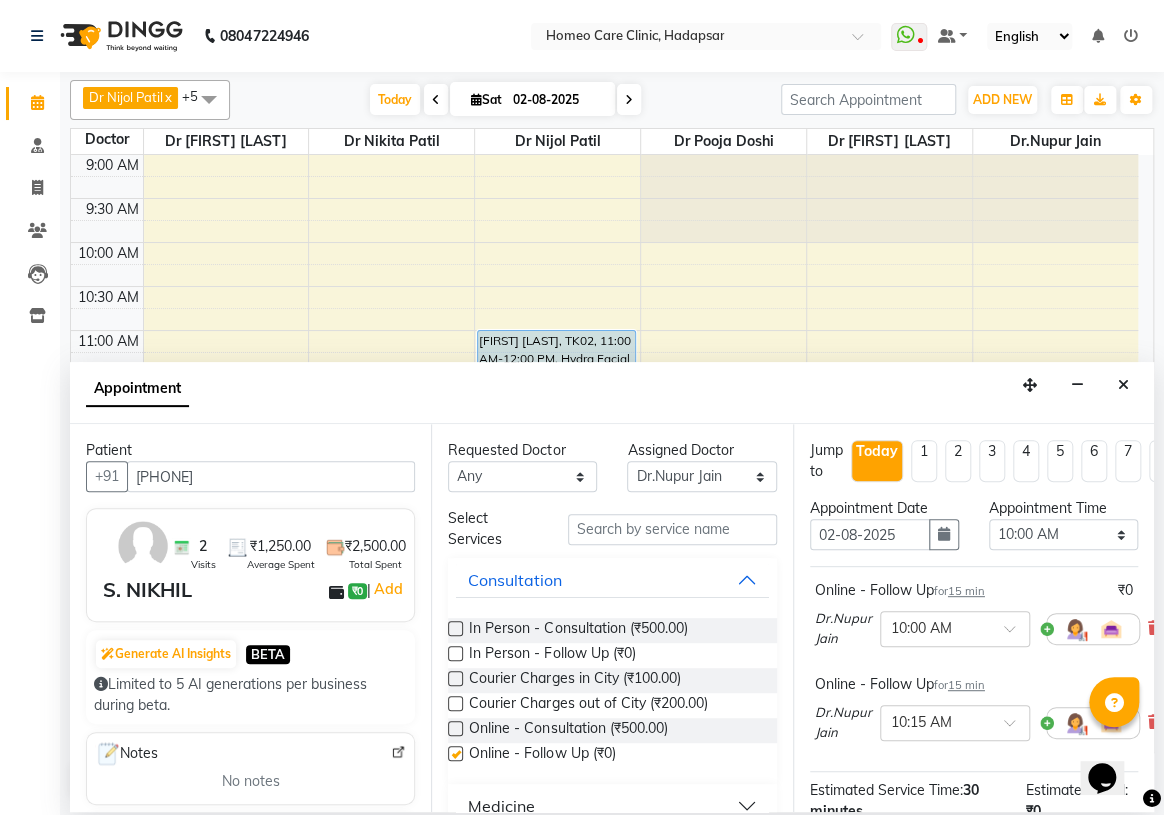 checkbox on "false" 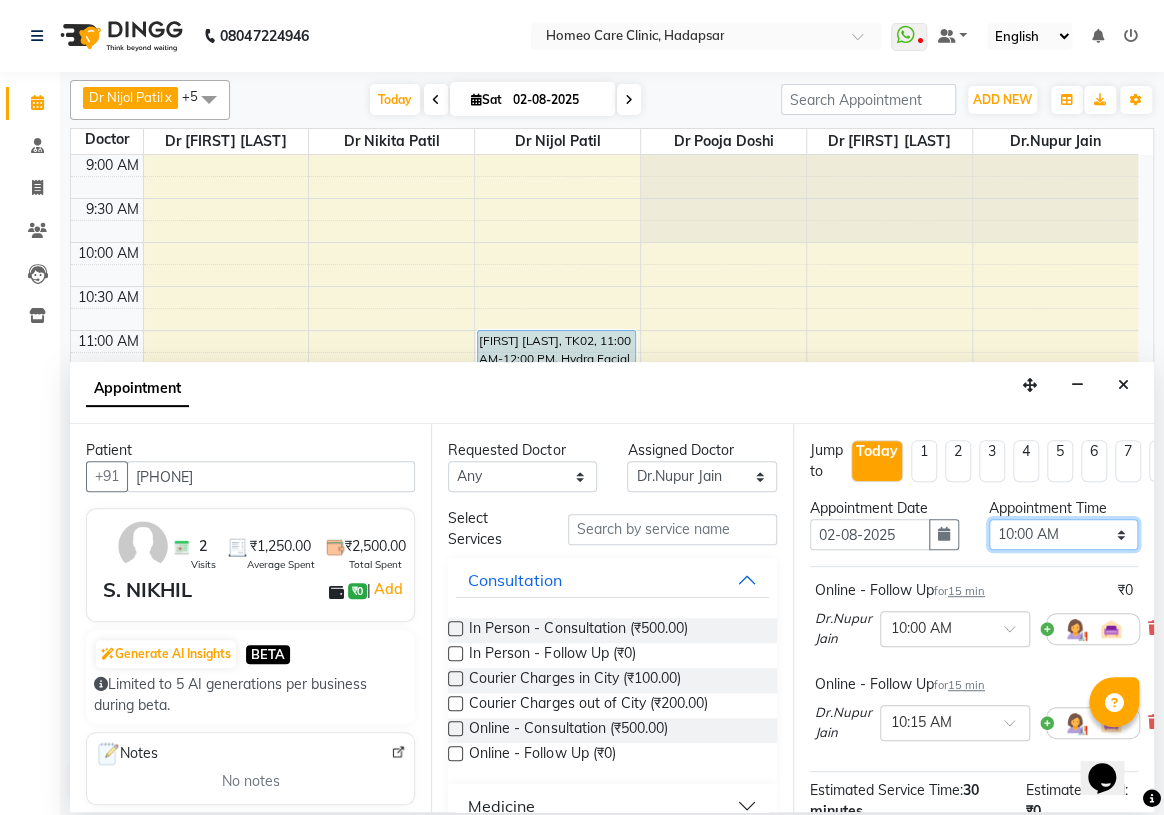 click on "Select 10:00 AM 10:05 AM 10:10 AM 10:15 AM 10:20 AM 10:25 AM 10:30 AM 10:35 AM 10:40 AM 10:45 AM 10:50 AM 10:55 AM 11:00 AM 11:05 AM 11:10 AM 11:15 AM 11:20 AM 11:25 AM 11:30 AM 11:35 AM 11:40 AM 11:45 AM 11:50 AM 11:55 AM 12:00 PM 12:05 PM 12:10 PM 12:15 PM 12:20 PM 12:25 PM 12:30 PM 12:35 PM 12:40 PM 12:45 PM 12:50 PM 12:55 PM 01:00 PM 01:05 PM 01:10 PM 01:15 PM 01:20 PM 01:25 PM 01:30 PM 01:35 PM 01:40 PM 01:45 PM 01:50 PM 01:55 PM 02:00 PM 02:05 PM 02:10 PM 02:15 PM 02:20 PM 02:25 PM 02:30 PM 02:35 PM 02:40 PM 02:45 PM 02:50 PM 02:55 PM 03:00 PM 03:05 PM 03:10 PM 03:15 PM 03:20 PM 03:25 PM 03:30 PM 03:35 PM 03:40 PM 03:45 PM 03:50 PM 03:55 PM 04:00 PM 04:05 PM 04:10 PM 04:15 PM 04:20 PM 04:25 PM 04:30 PM 04:35 PM 04:40 PM 04:45 PM 04:50 PM 04:55 PM 05:00 PM 05:05 PM 05:10 PM 05:15 PM 05:20 PM 05:25 PM 05:30 PM 05:35 PM 05:40 PM 05:45 PM 05:50 PM 05:55 PM 06:00 PM 06:05 PM 06:10 PM 06:15 PM 06:20 PM 06:25 PM 06:30 PM 06:35 PM 06:40 PM 06:45 PM 06:50 PM 06:55 PM 07:00 PM 07:05 PM 07:10 PM 07:15 PM 07:20 PM" at bounding box center (1063, 534) 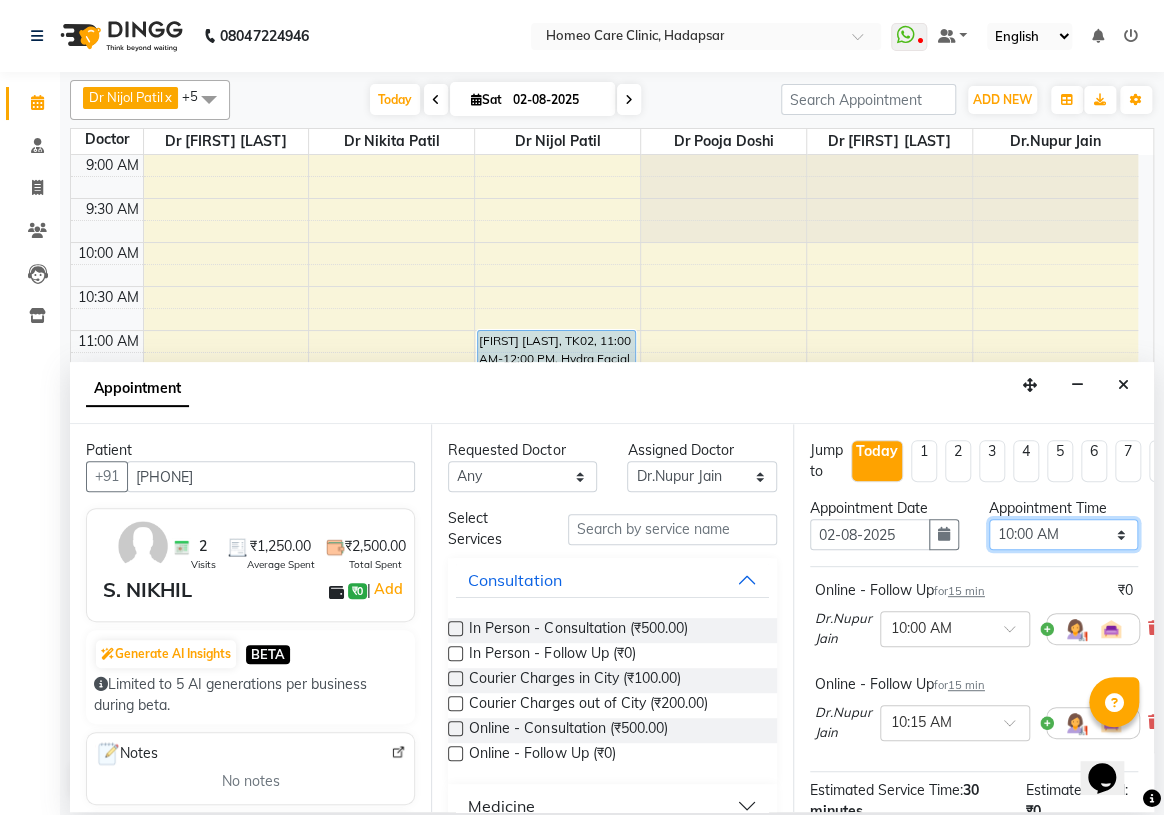 select on "1080" 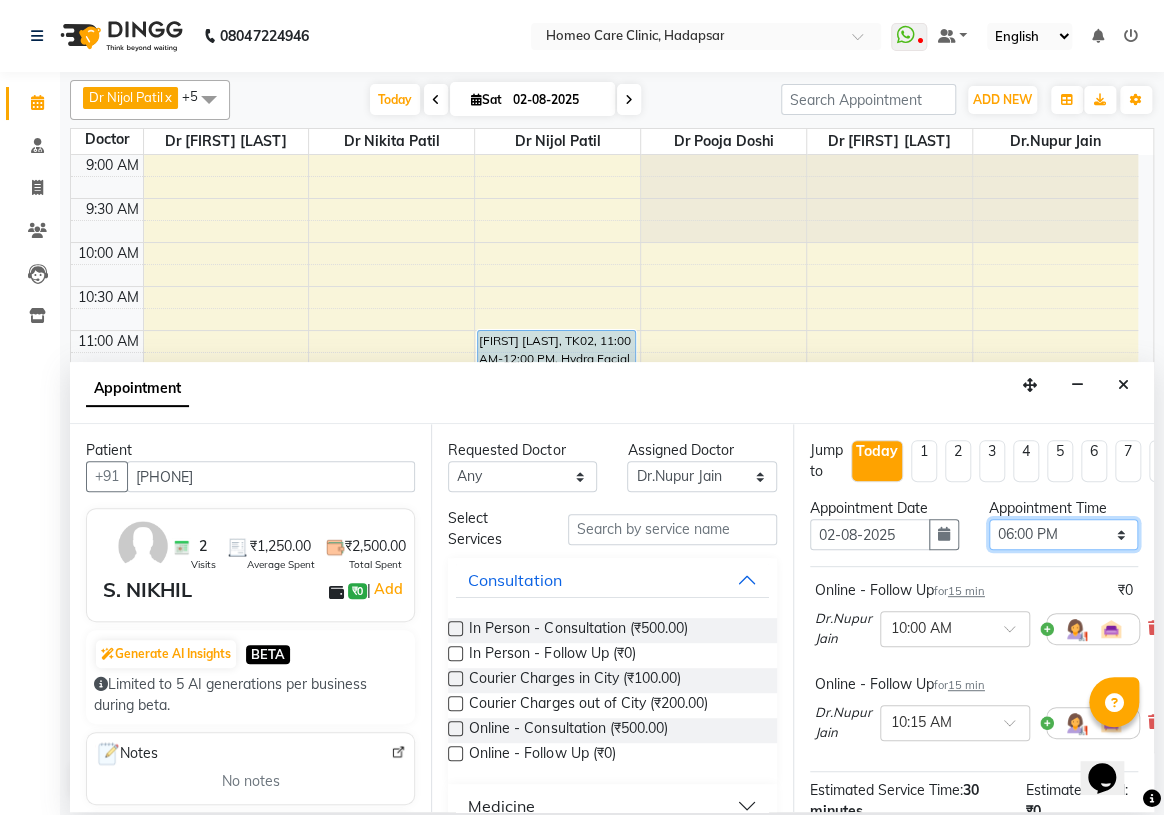 click on "Select 10:00 AM 10:05 AM 10:10 AM 10:15 AM 10:20 AM 10:25 AM 10:30 AM 10:35 AM 10:40 AM 10:45 AM 10:50 AM 10:55 AM 11:00 AM 11:05 AM 11:10 AM 11:15 AM 11:20 AM 11:25 AM 11:30 AM 11:35 AM 11:40 AM 11:45 AM 11:50 AM 11:55 AM 12:00 PM 12:05 PM 12:10 PM 12:15 PM 12:20 PM 12:25 PM 12:30 PM 12:35 PM 12:40 PM 12:45 PM 12:50 PM 12:55 PM 01:00 PM 01:05 PM 01:10 PM 01:15 PM 01:20 PM 01:25 PM 01:30 PM 01:35 PM 01:40 PM 01:45 PM 01:50 PM 01:55 PM 02:00 PM 02:05 PM 02:10 PM 02:15 PM 02:20 PM 02:25 PM 02:30 PM 02:35 PM 02:40 PM 02:45 PM 02:50 PM 02:55 PM 03:00 PM 03:05 PM 03:10 PM 03:15 PM 03:20 PM 03:25 PM 03:30 PM 03:35 PM 03:40 PM 03:45 PM 03:50 PM 03:55 PM 04:00 PM 04:05 PM 04:10 PM 04:15 PM 04:20 PM 04:25 PM 04:30 PM 04:35 PM 04:40 PM 04:45 PM 04:50 PM 04:55 PM 05:00 PM 05:05 PM 05:10 PM 05:15 PM 05:20 PM 05:25 PM 05:30 PM 05:35 PM 05:40 PM 05:45 PM 05:50 PM 05:55 PM 06:00 PM 06:05 PM 06:10 PM 06:15 PM 06:20 PM 06:25 PM 06:30 PM 06:35 PM 06:40 PM 06:45 PM 06:50 PM 06:55 PM 07:00 PM 07:05 PM 07:10 PM 07:15 PM 07:20 PM" at bounding box center [1063, 534] 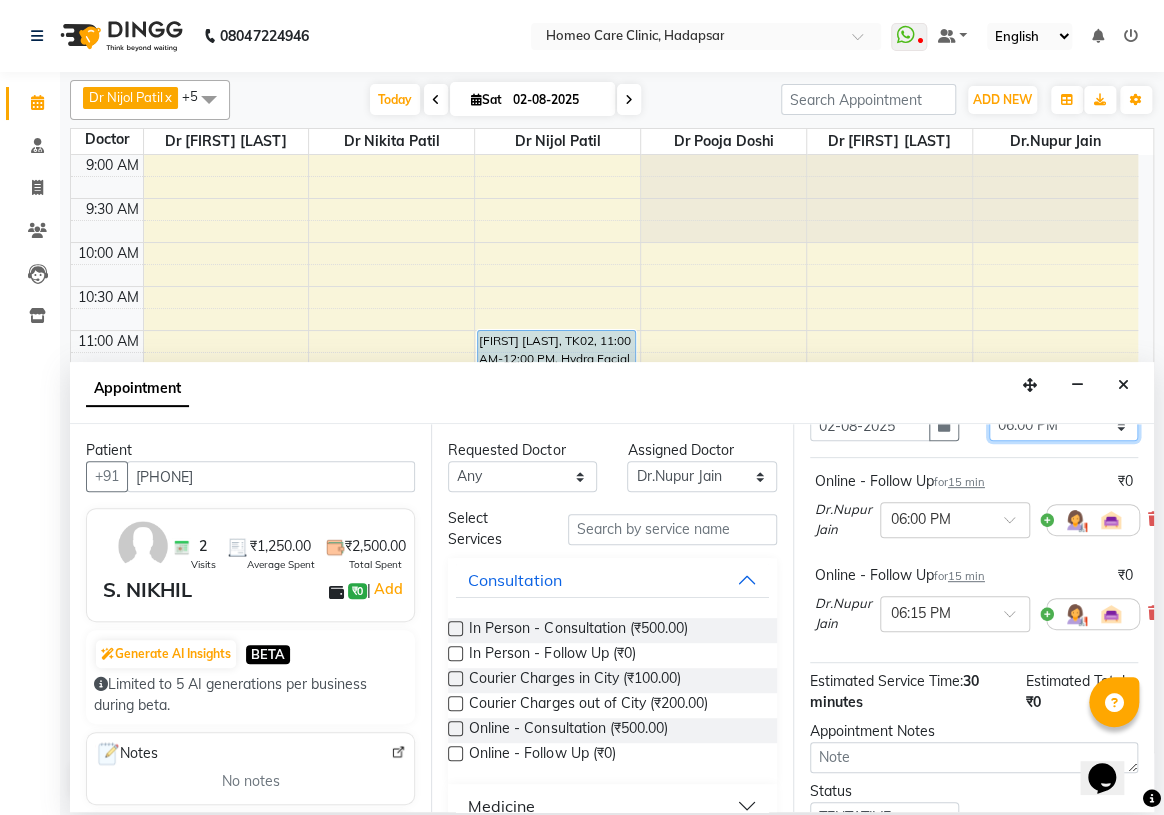 scroll, scrollTop: 236, scrollLeft: 0, axis: vertical 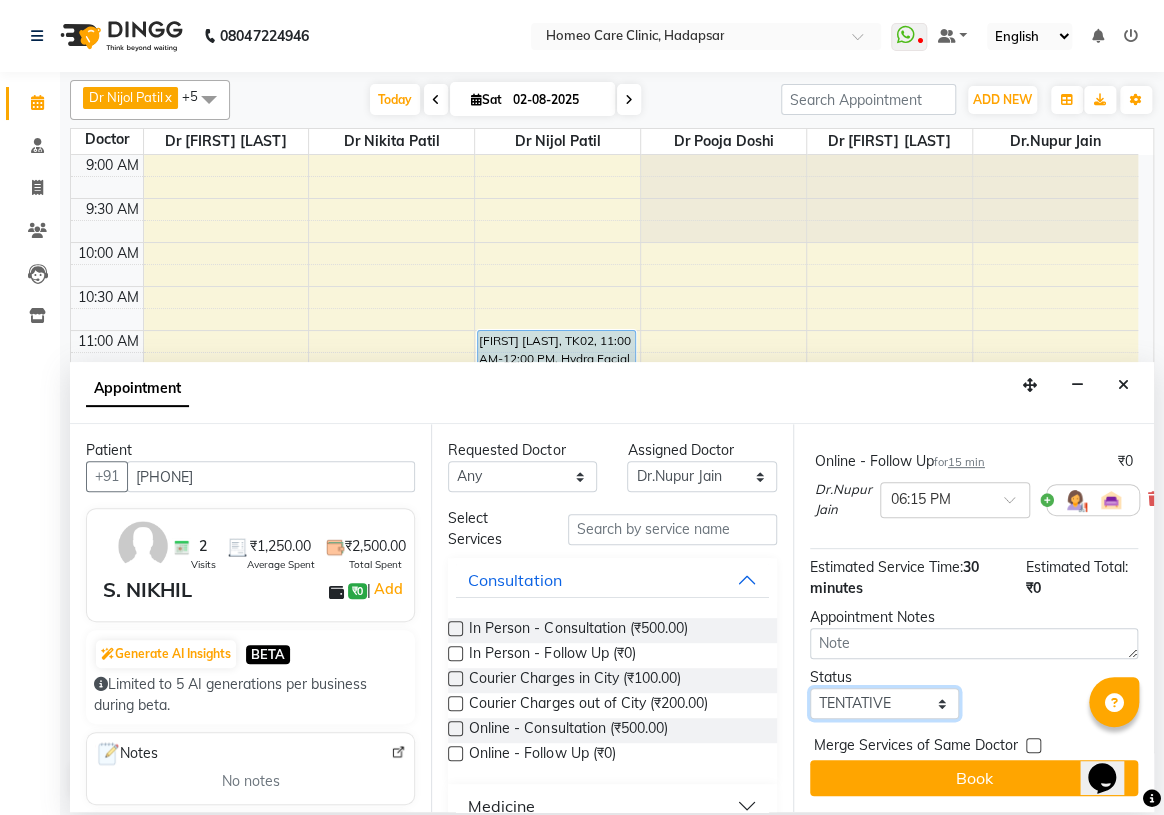 click on "Select TENTATIVE CONFIRM CHECK-IN UPCOMING" at bounding box center (884, 703) 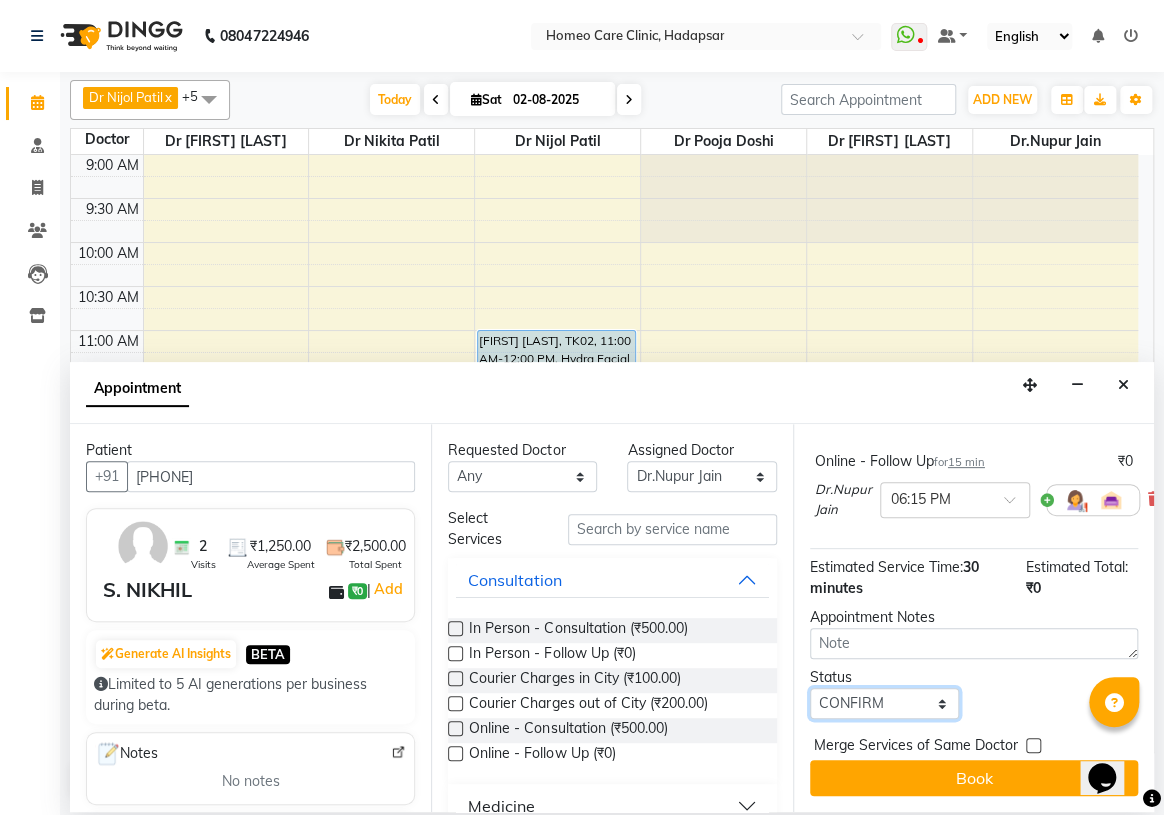 click on "Select TENTATIVE CONFIRM CHECK-IN UPCOMING" at bounding box center (884, 703) 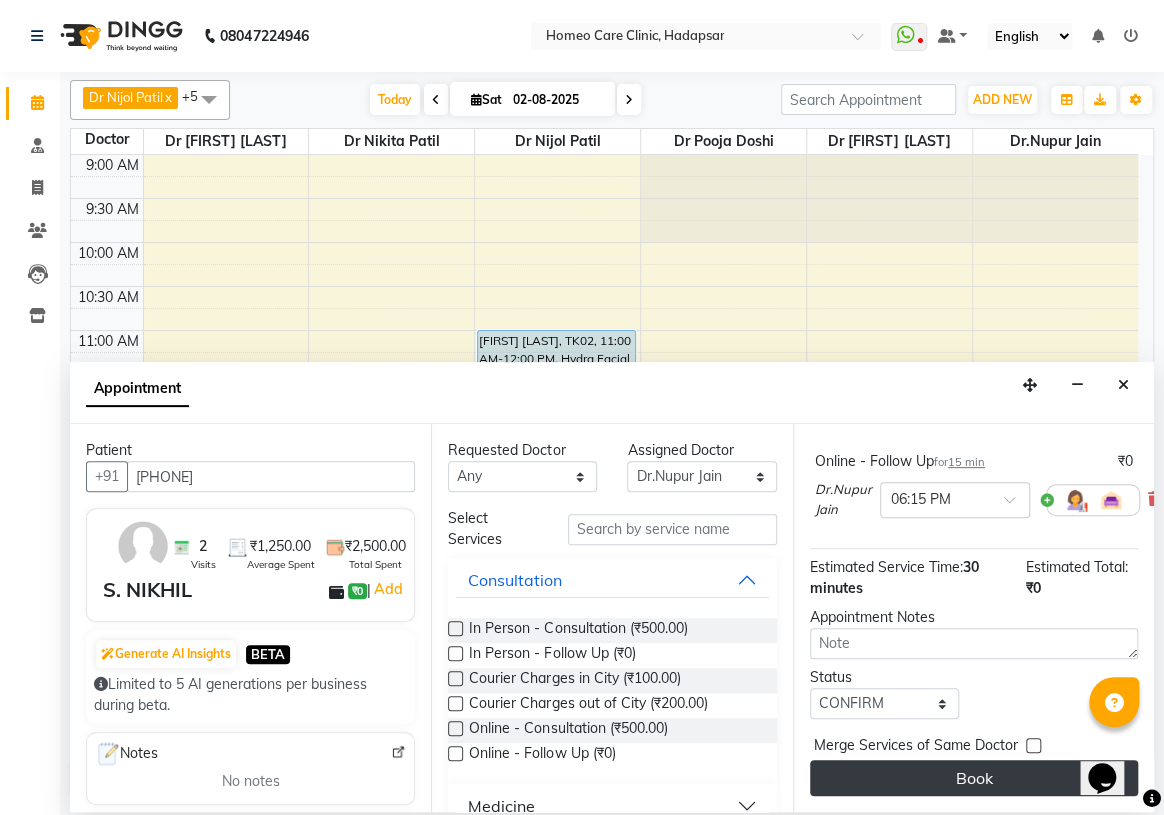 click on "Book" at bounding box center [974, 778] 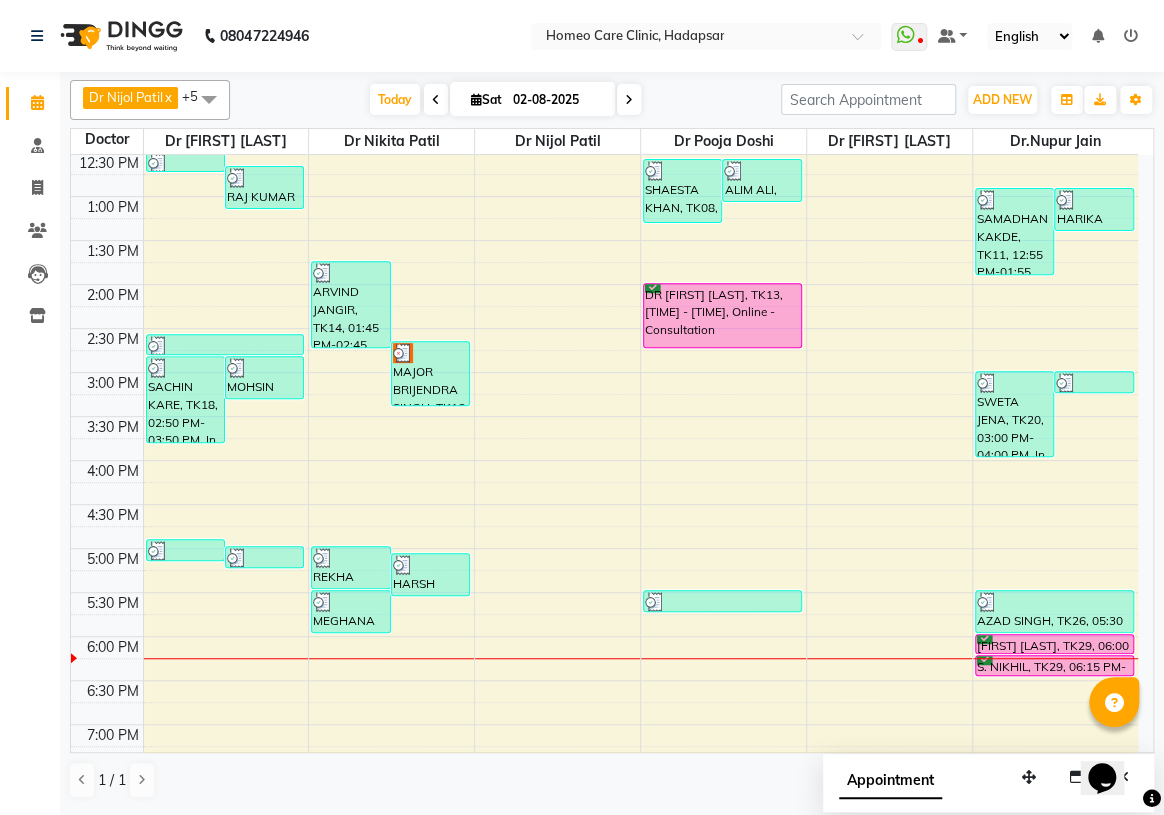 scroll, scrollTop: 363, scrollLeft: 0, axis: vertical 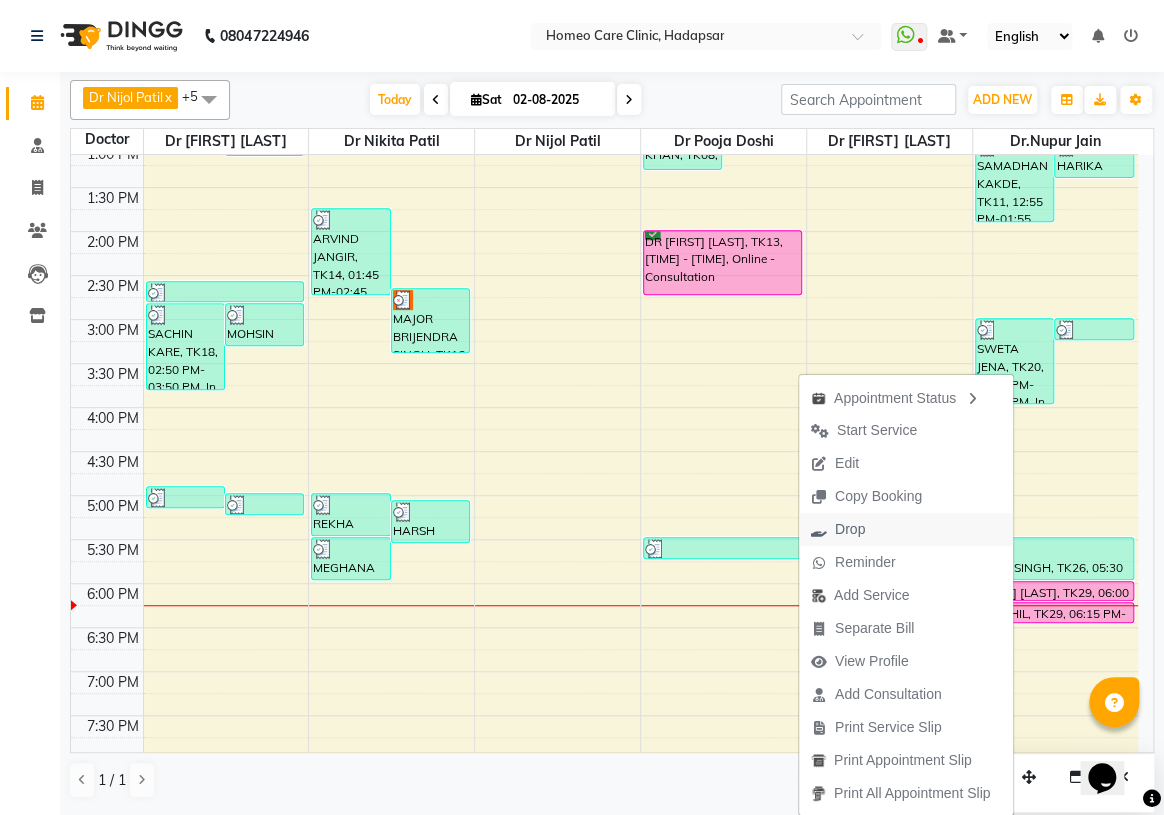 click on "Drop" at bounding box center (850, 529) 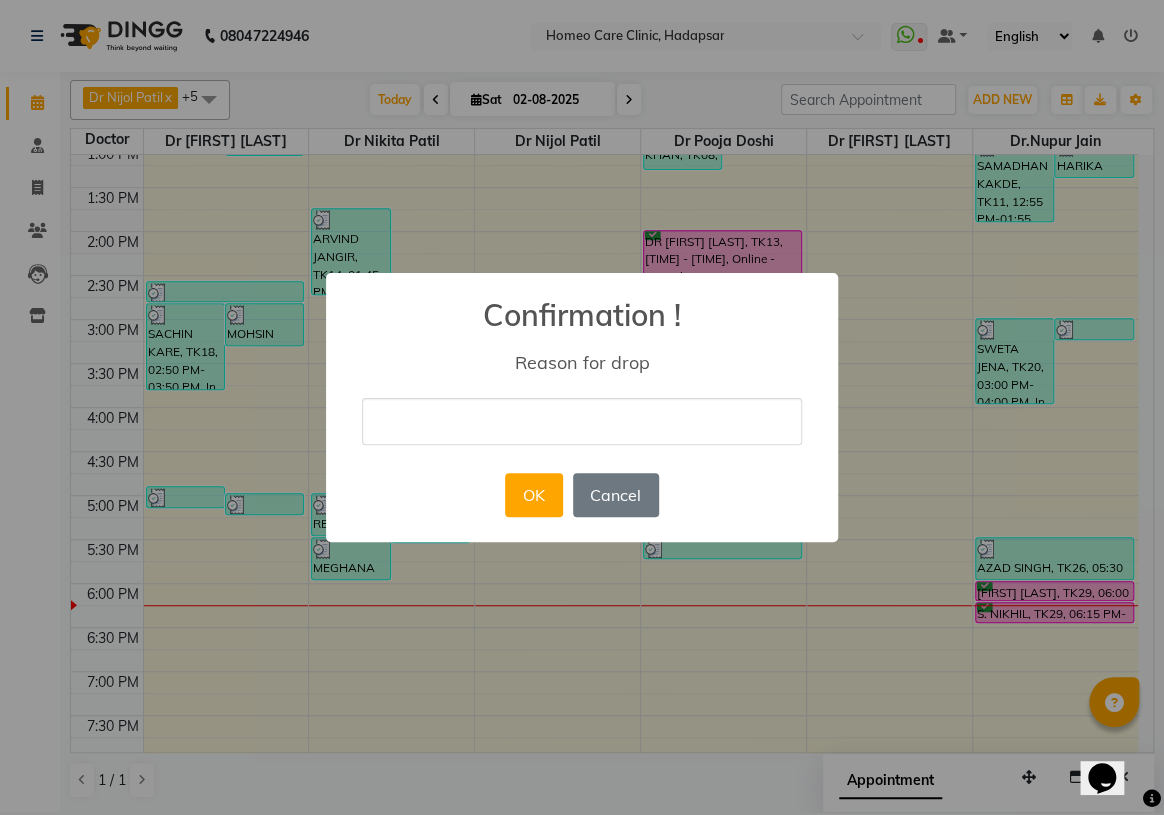 click at bounding box center (582, 421) 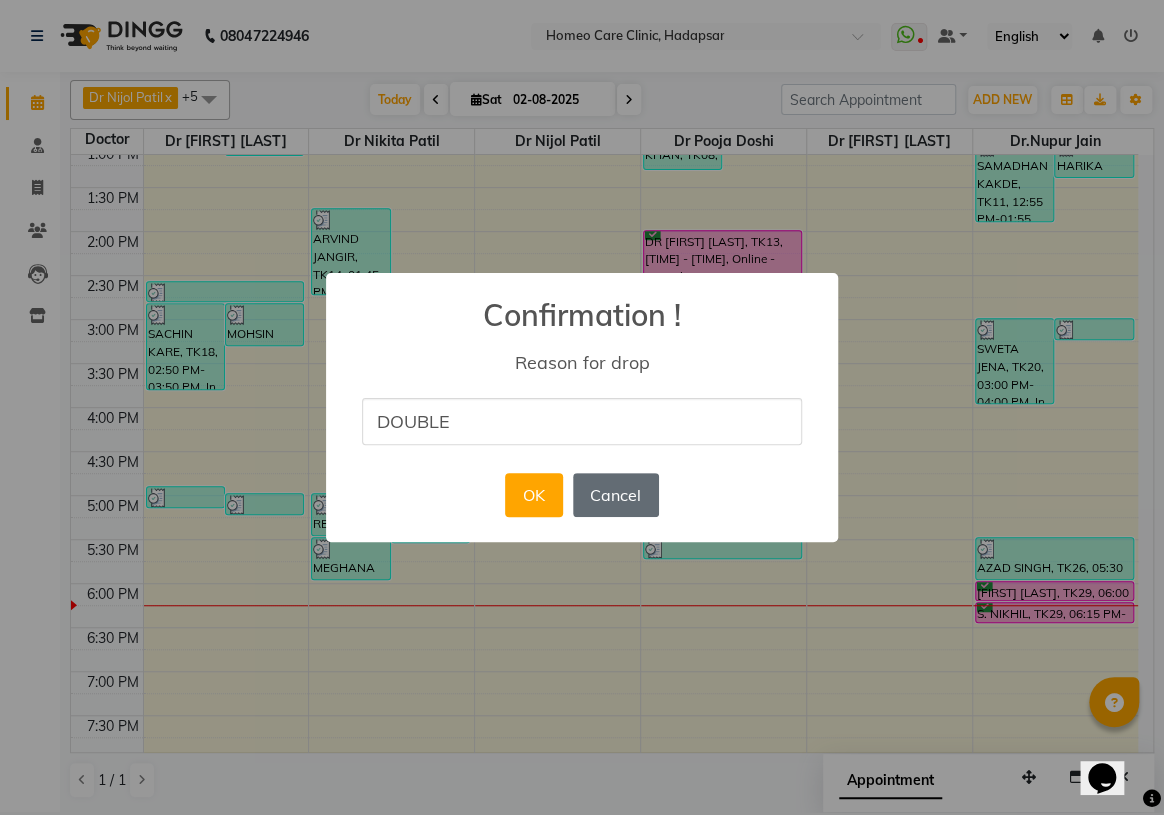 click on "Cancel" at bounding box center (616, 495) 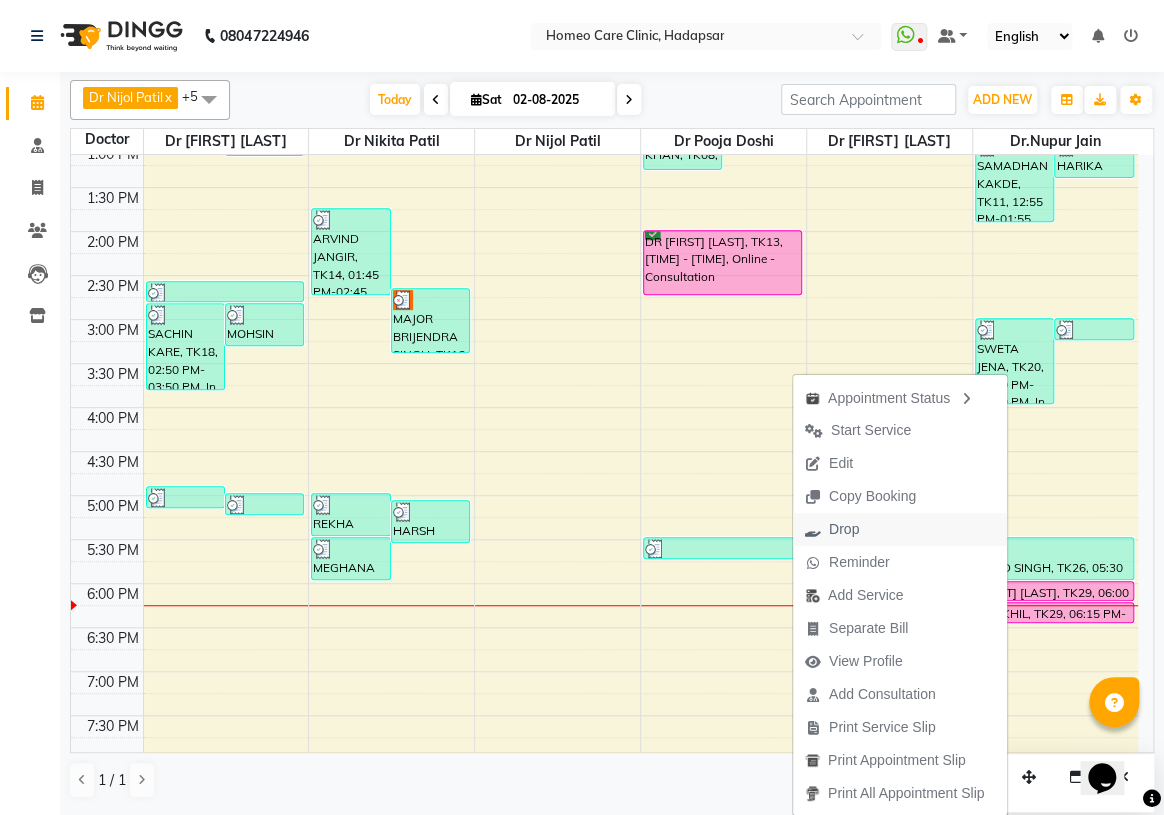 click on "Drop" at bounding box center [844, 529] 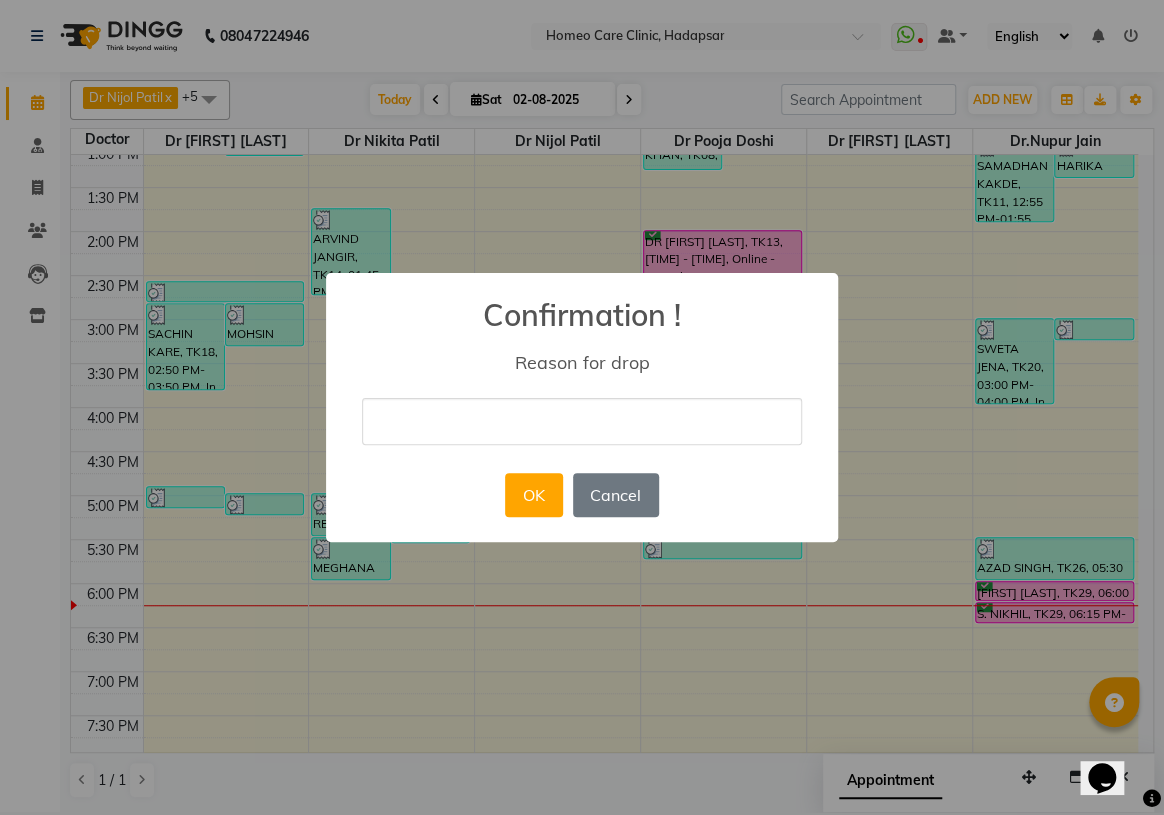 click at bounding box center [582, 421] 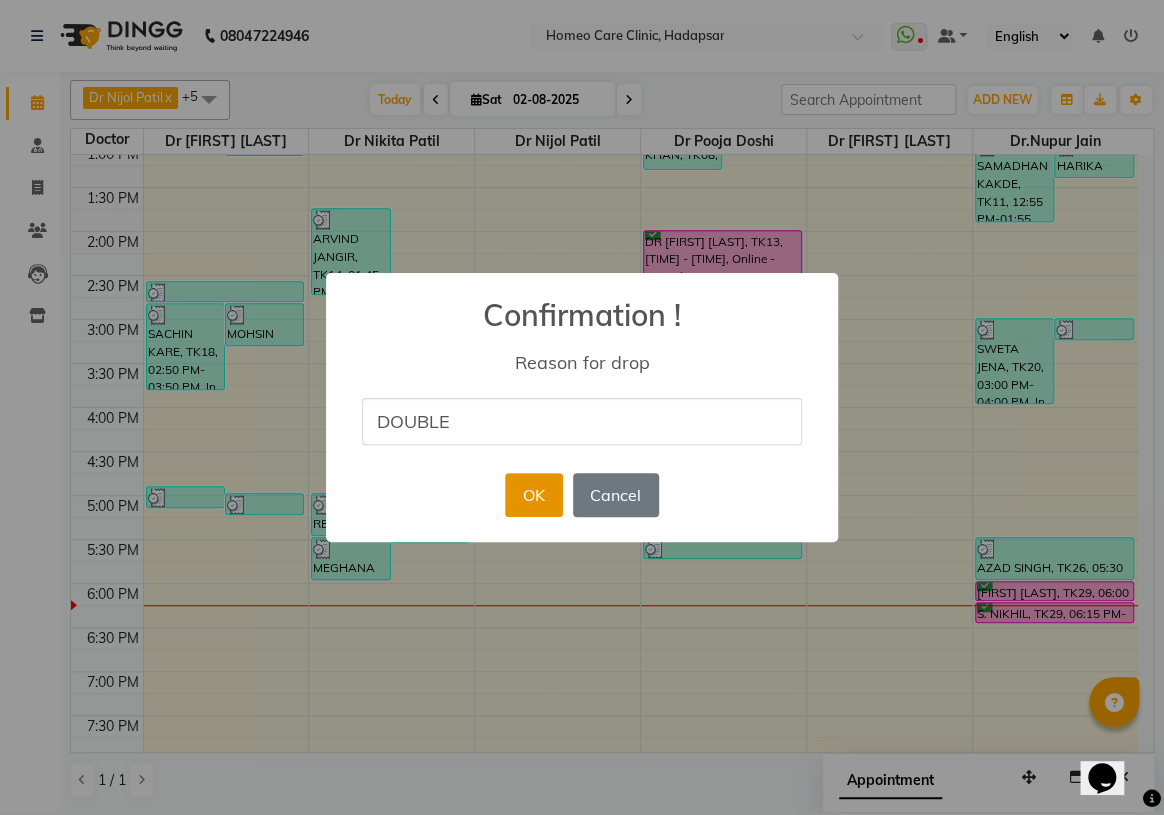 click on "OK" at bounding box center (533, 495) 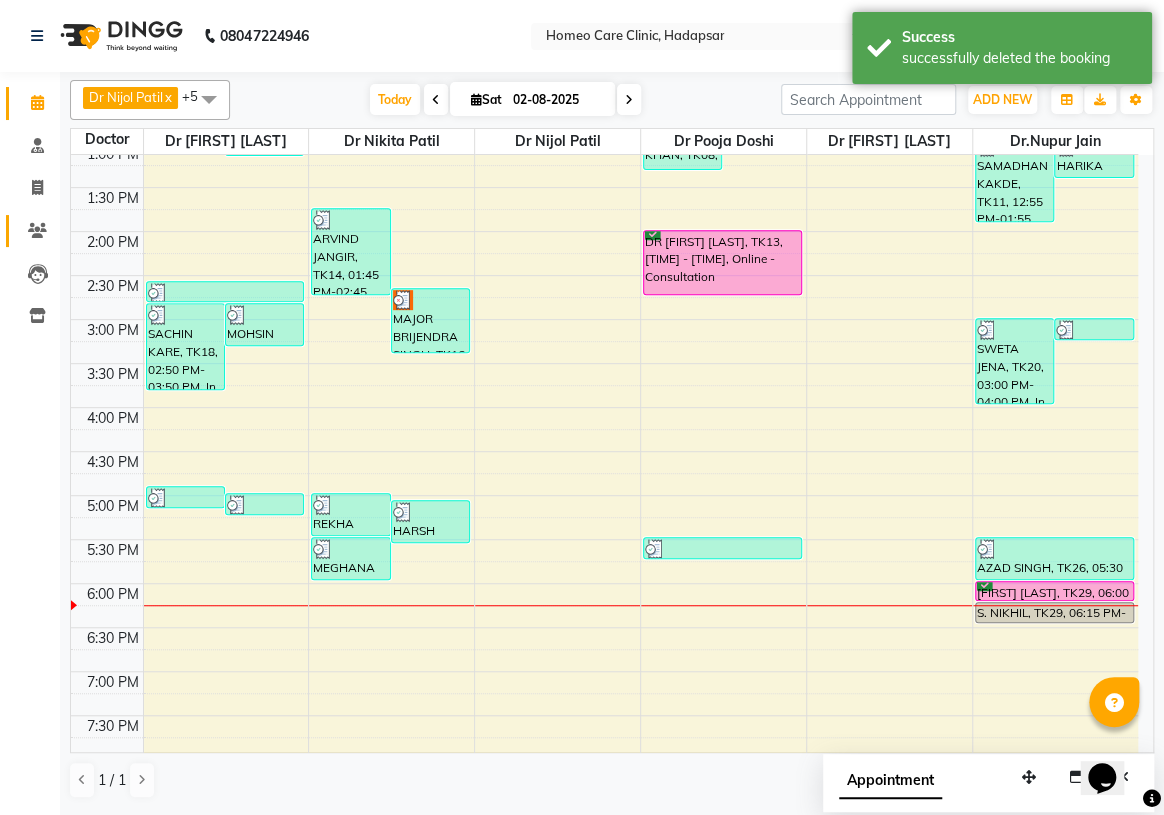 click 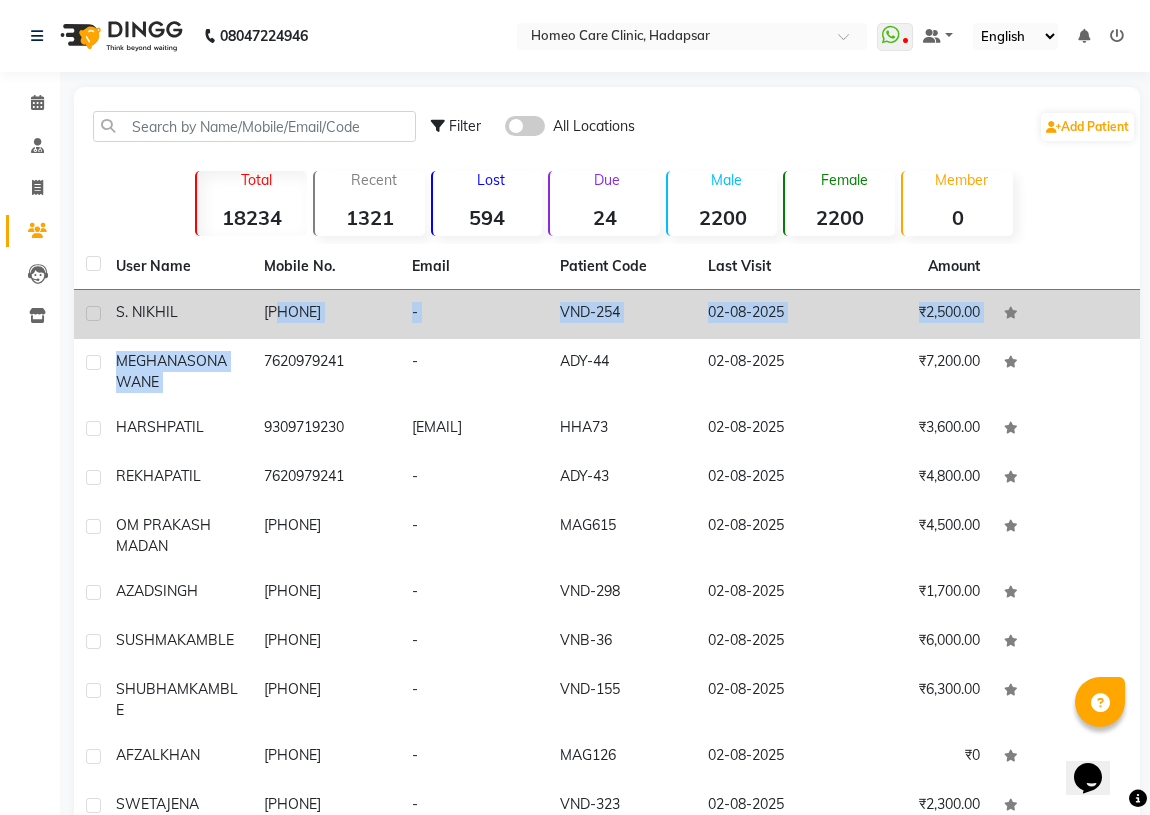 drag, startPoint x: 261, startPoint y: 342, endPoint x: 246, endPoint y: 329, distance: 19.849434 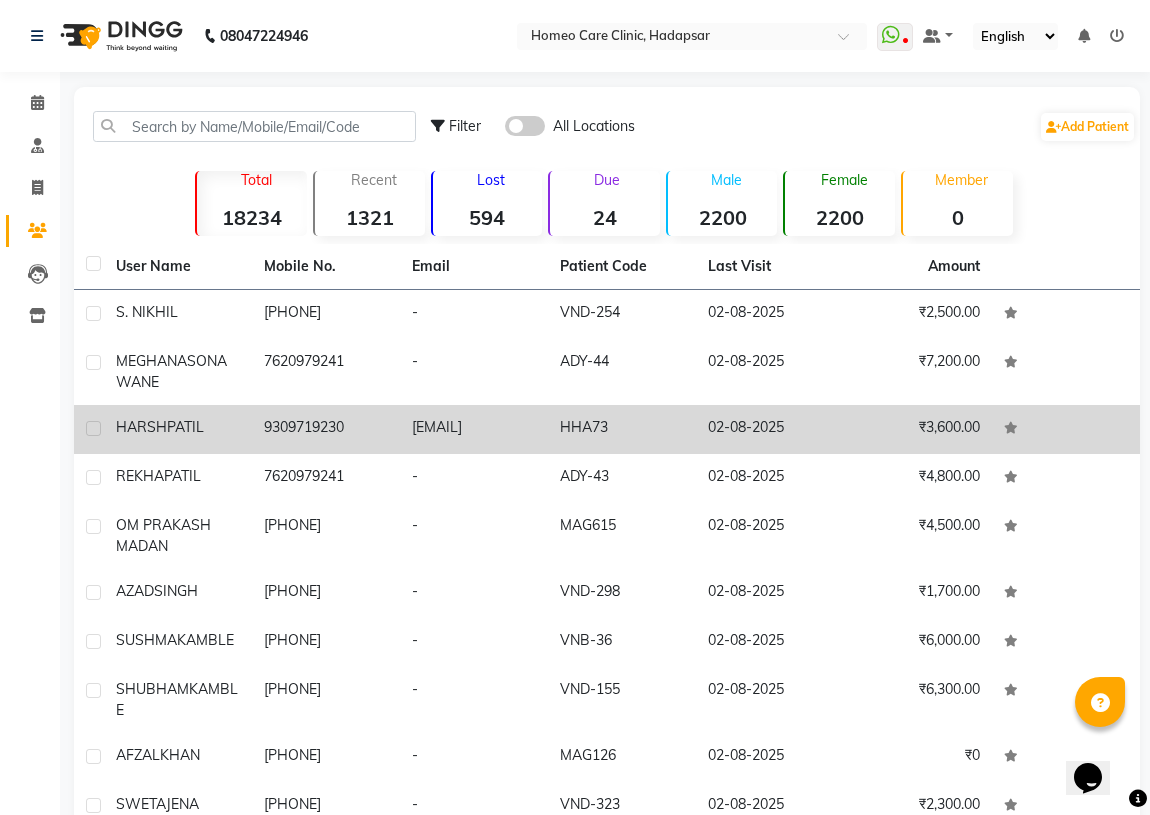 click on "9309719230" 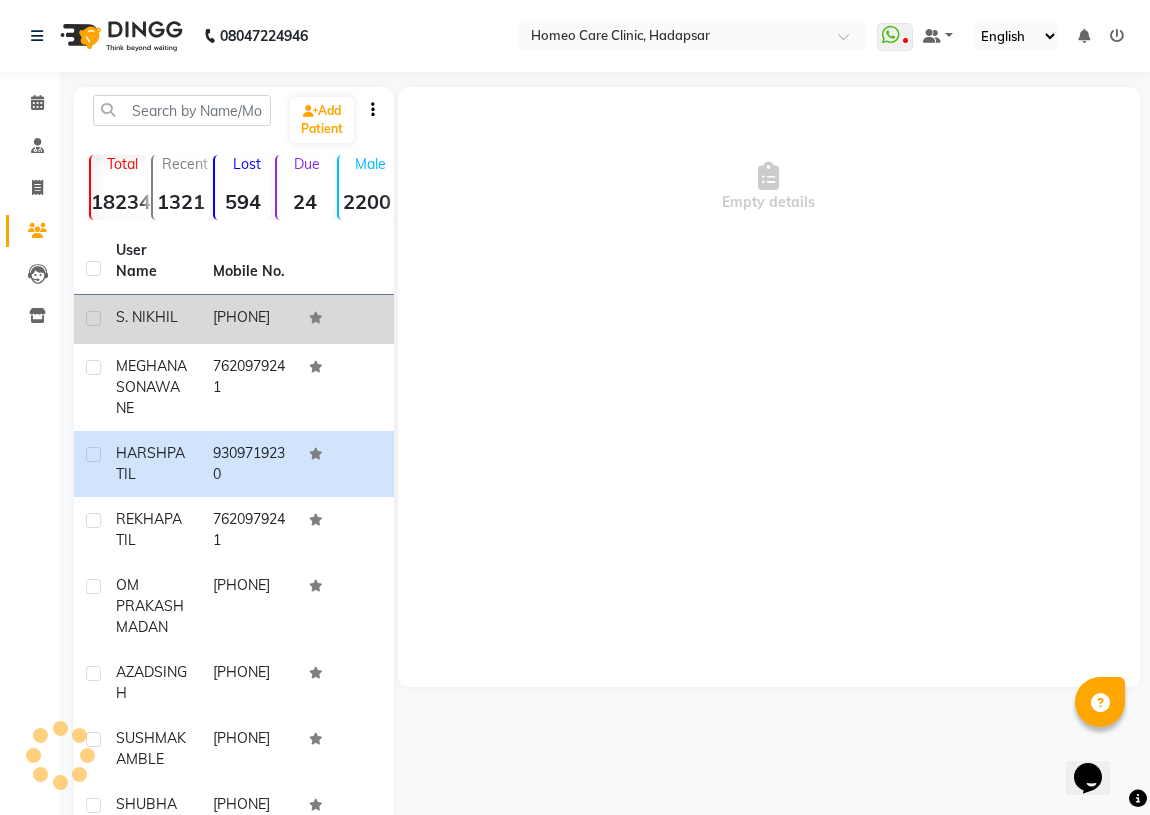click on "S. NIKHIL" 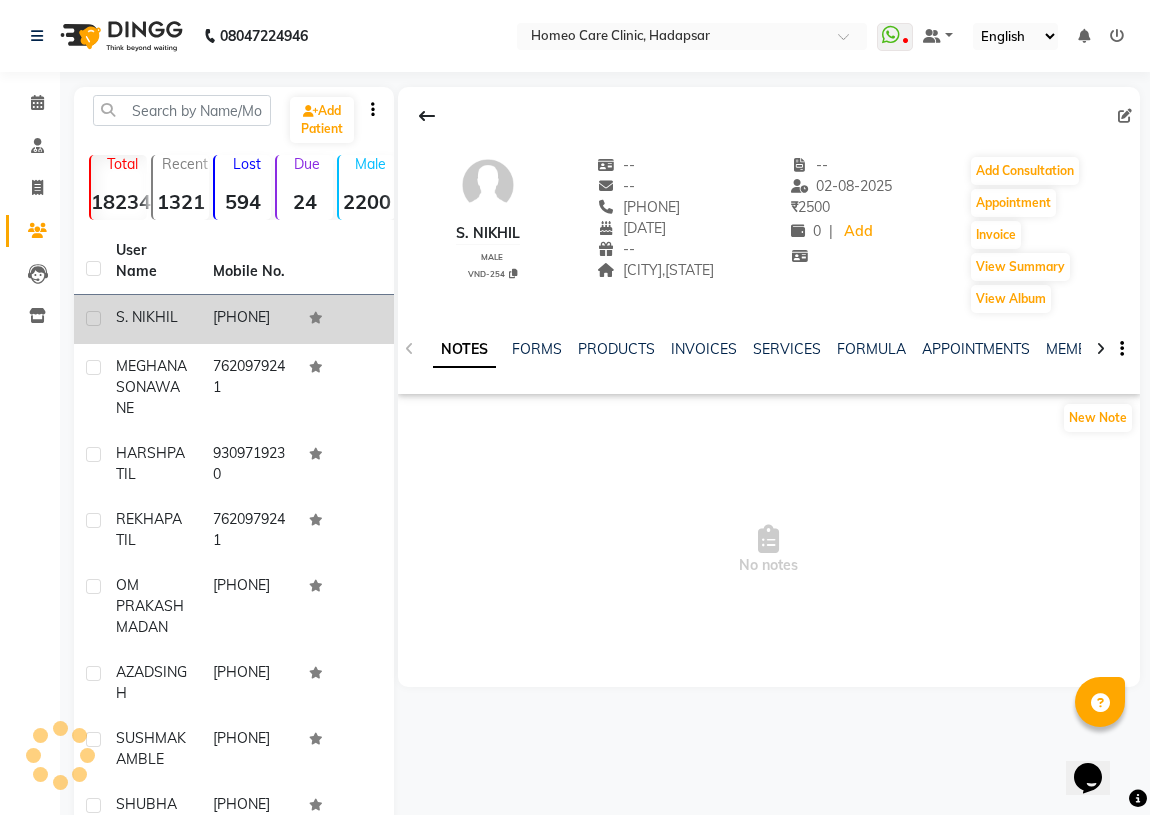click on "[PHONE]" 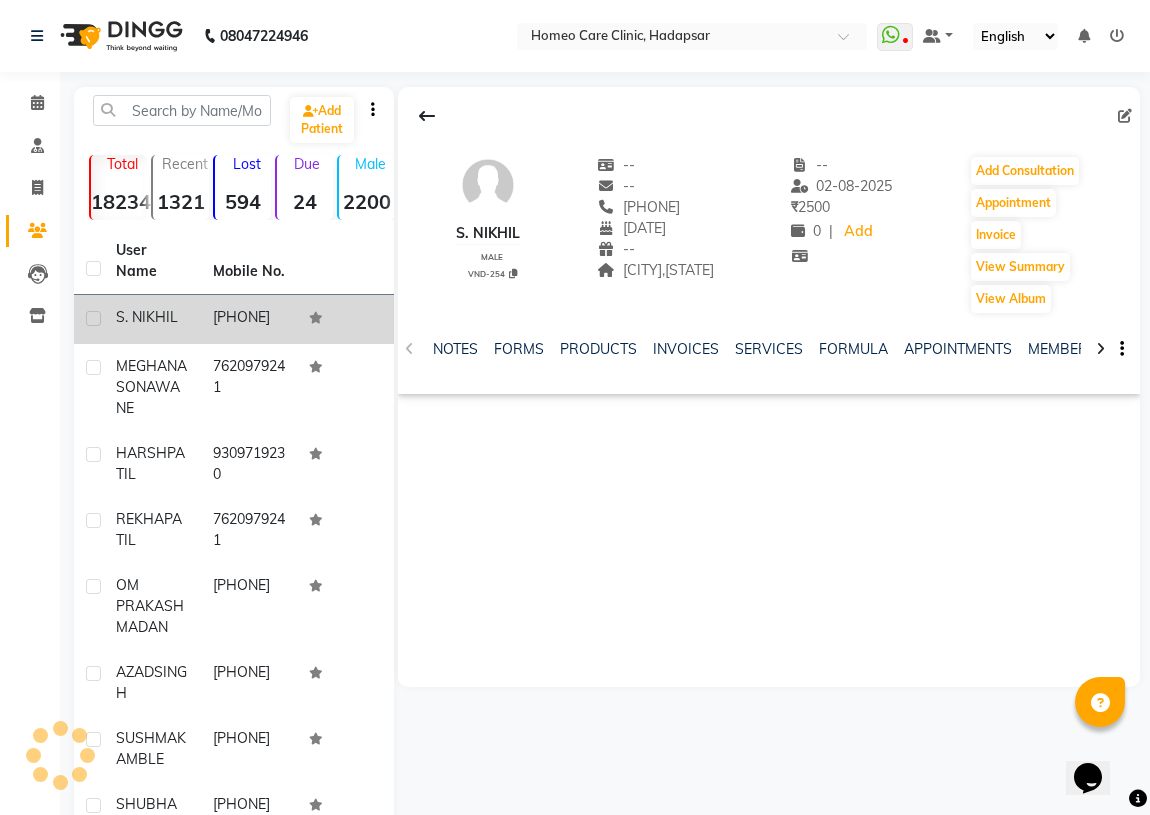 click on "[PHONE]" 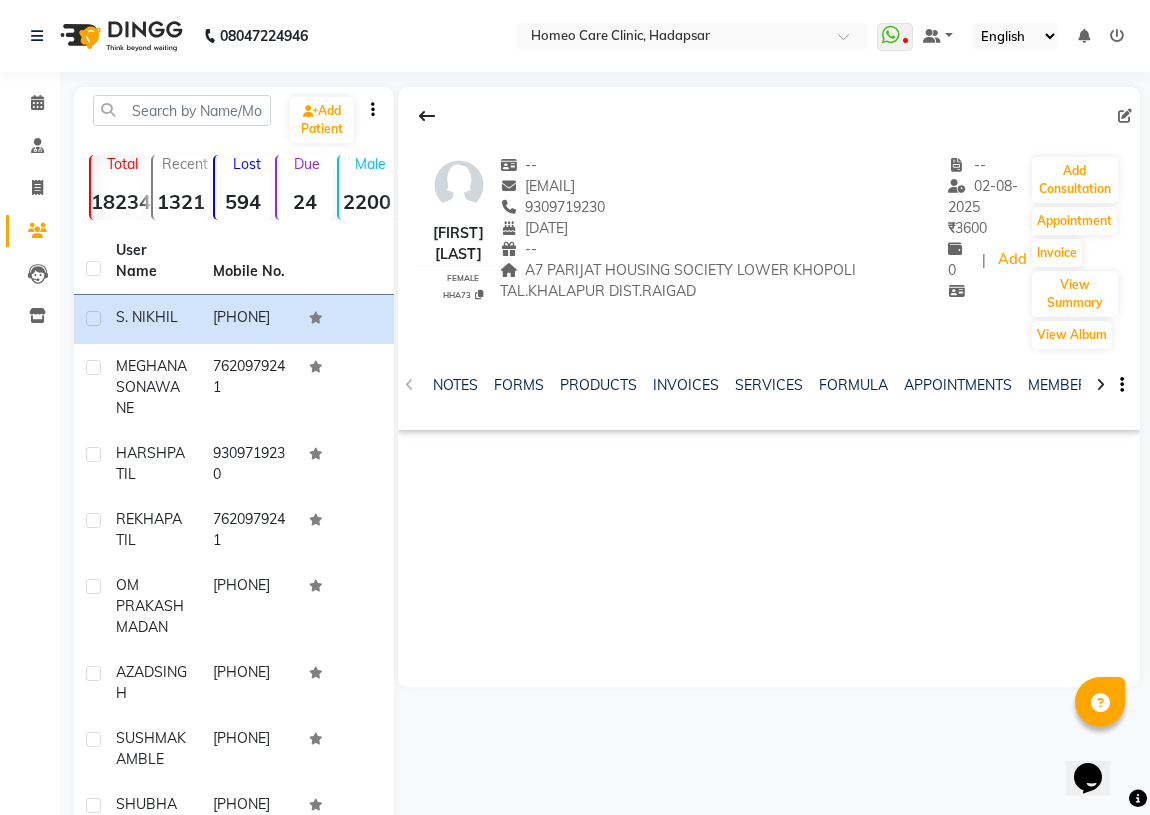 click on "[FIRST] [LAST]   female  HHA73   --   [EMAIL]  [PHONE]  04-10-1999  --  A7 PARIJAT HOUSING SOCIETY LOWER KHOPOLI TAL.KHALAPUR DIST.RAIGAD  -- 02-08-2025 ₹    3600 0 |  Add   Add Consultation   Appointment   Invoice  View Summary  View Album  NOTES FORMS PRODUCTS INVOICES SERVICES FORMULA APPOINTMENTS MEMBERSHIP PACKAGES VOUCHERS GIFTCARDS POINTS FAMILY CARDS WALLET" 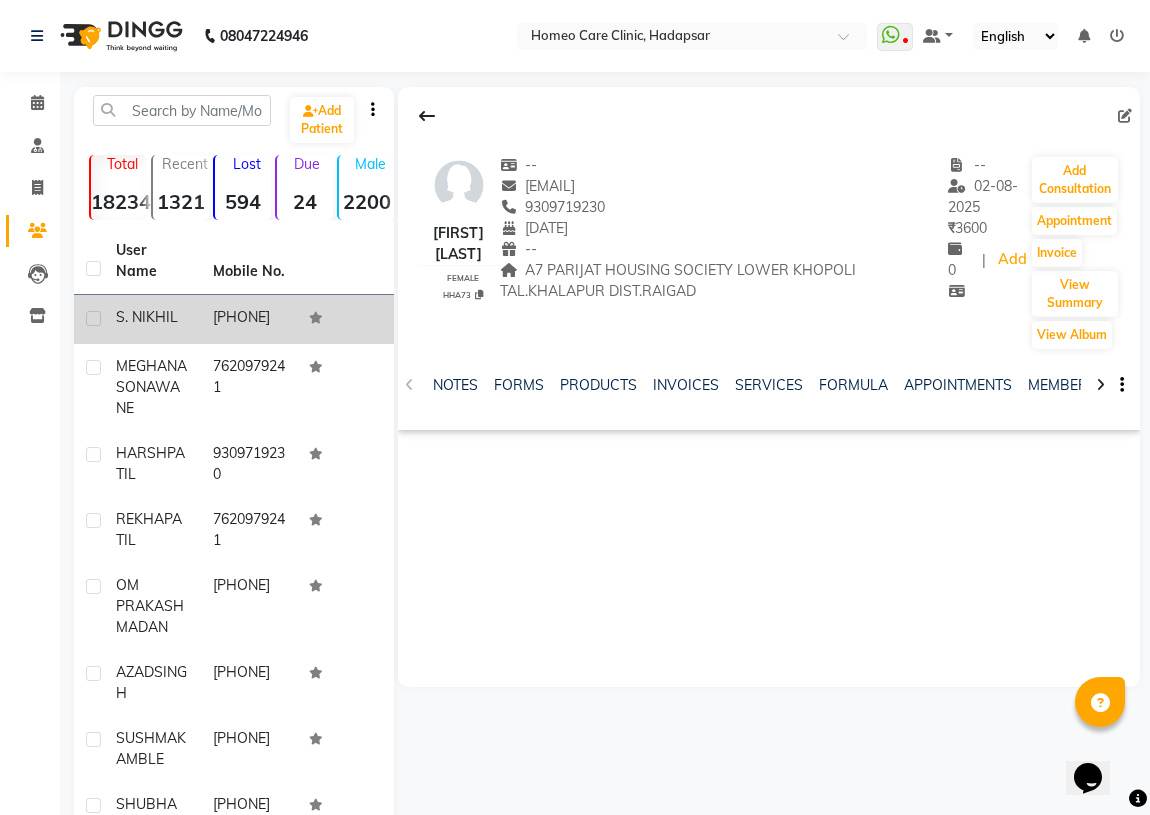 click on "S. NIKHIL" 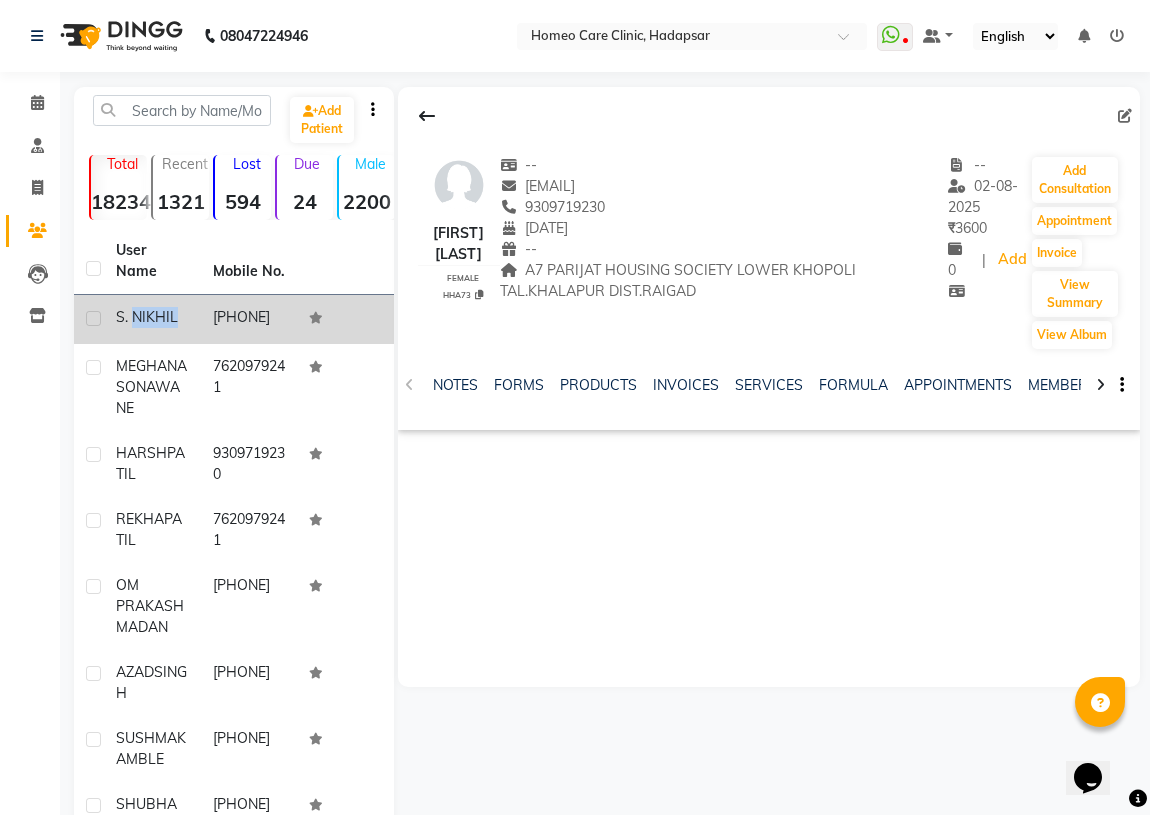 click on "S. NIKHIL" 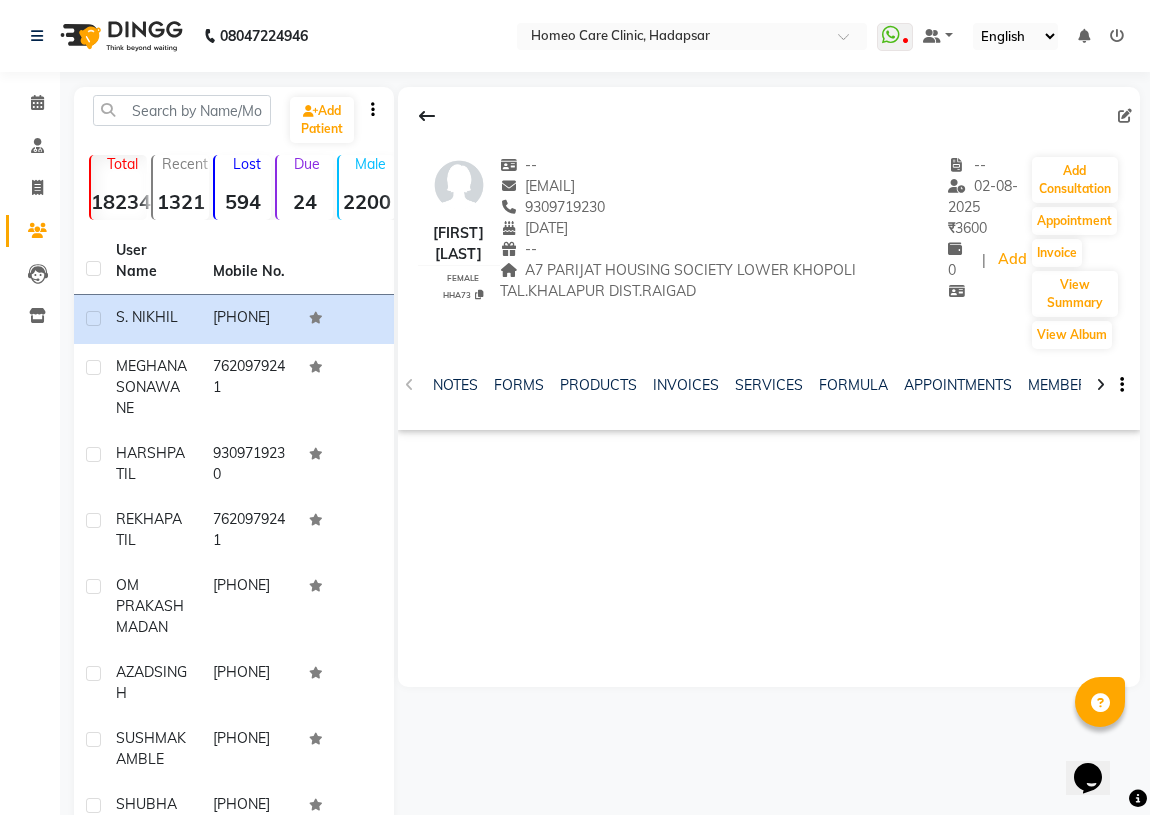 click on "[FIRST] [LAST]   female  HHA73   --   [EMAIL]  [PHONE]  04-10-1999  --  A7 PARIJAT HOUSING SOCIETY LOWER KHOPOLI TAL.KHALAPUR DIST.RAIGAD  -- 02-08-2025 ₹    3600 0 |  Add   Add Consultation   Appointment   Invoice  View Summary  View Album  NOTES FORMS PRODUCTS INVOICES SERVICES FORMULA APPOINTMENTS MEMBERSHIP PACKAGES VOUCHERS GIFTCARDS POINTS FAMILY CARDS WALLET" 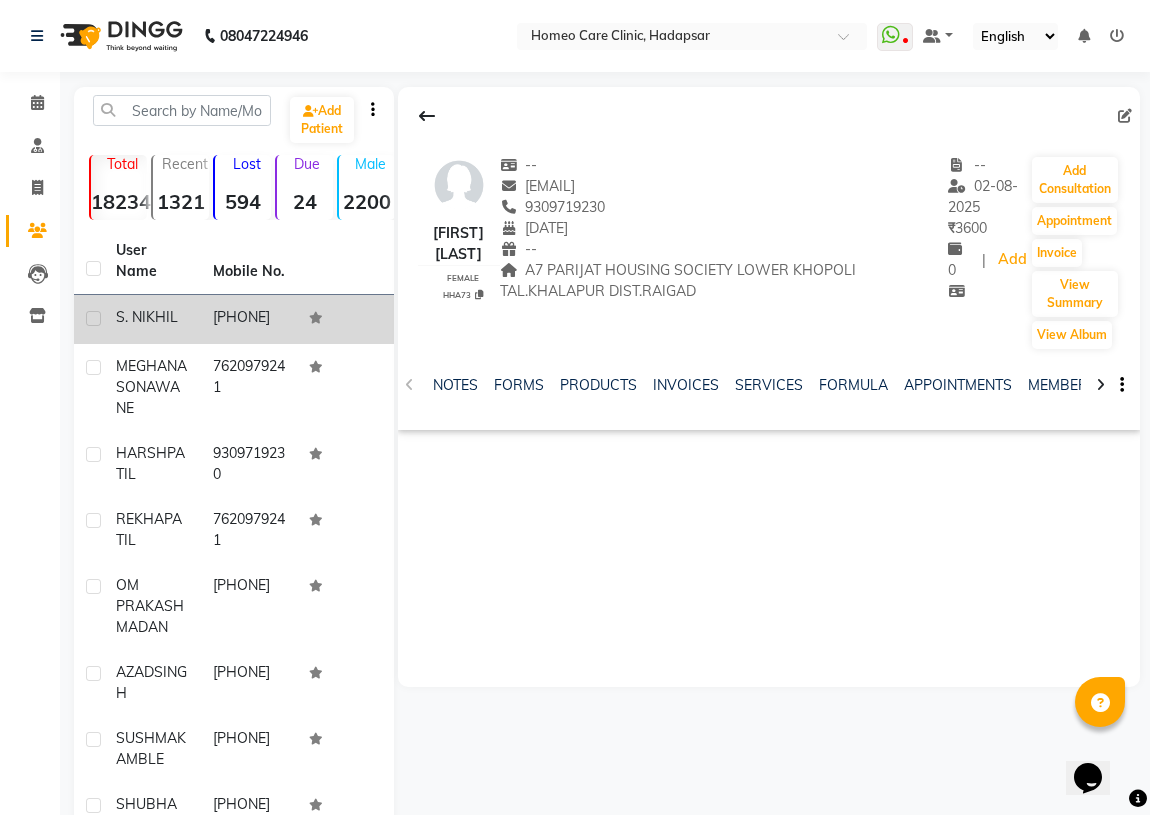 click on "[PHONE]" 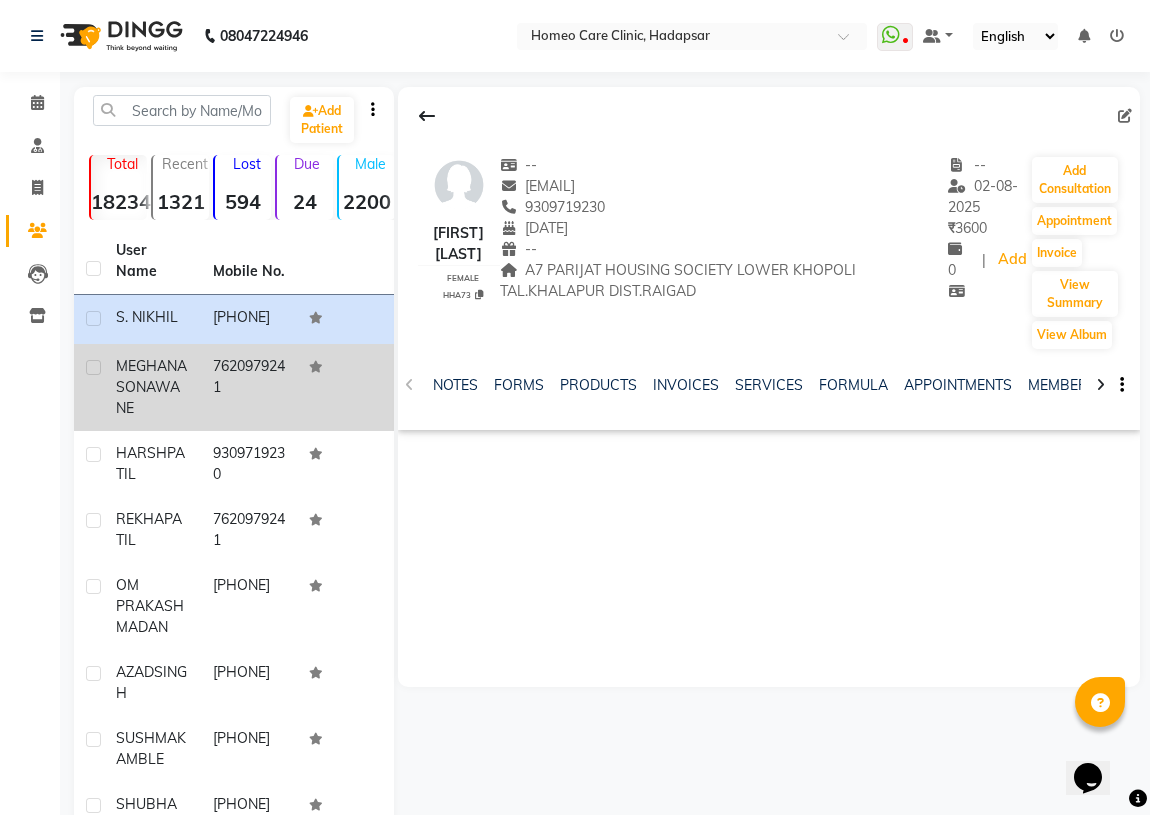 click on "7620979241" 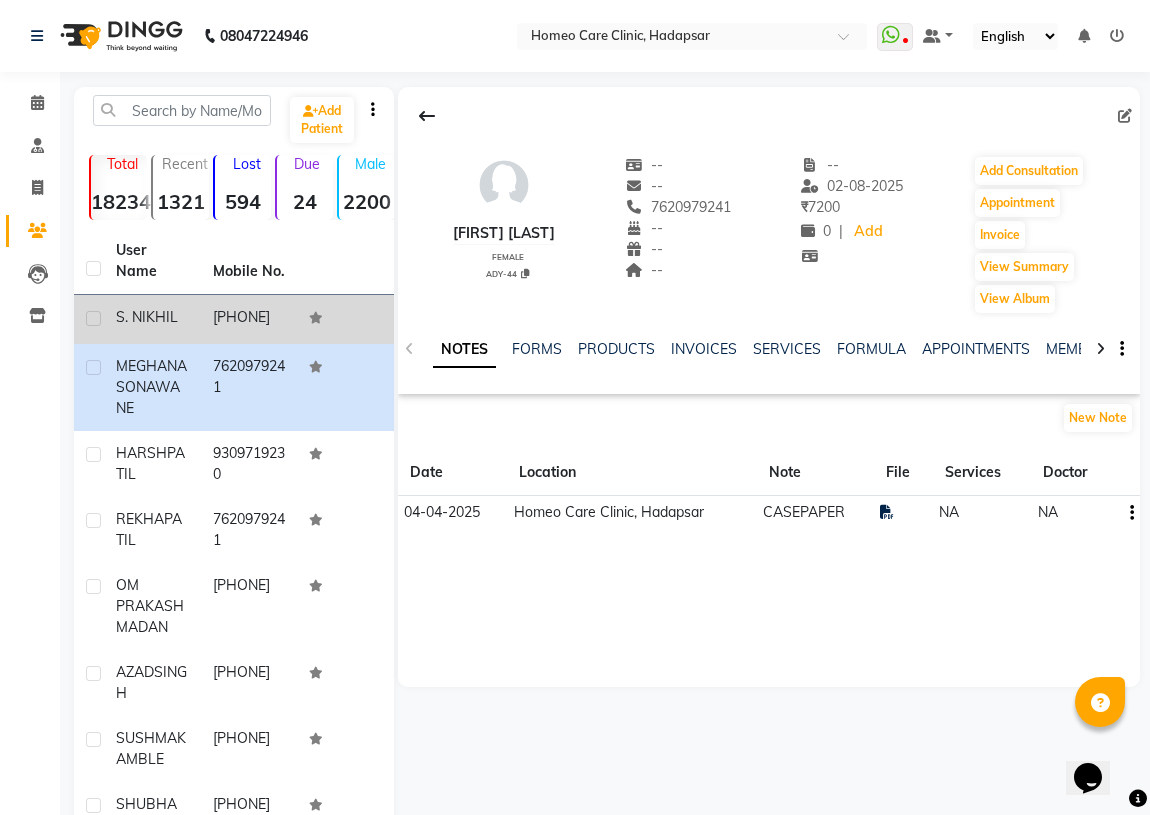 click on "[PHONE]" 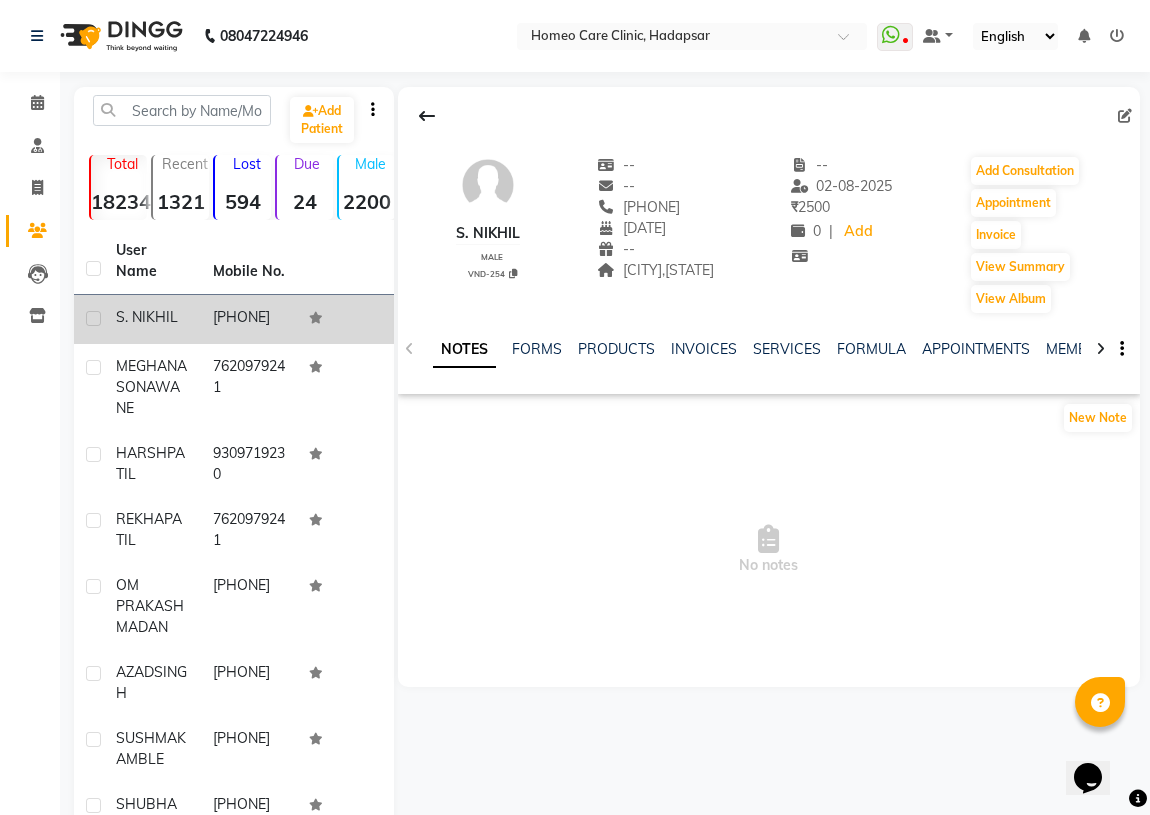 click on "[PHONE]" 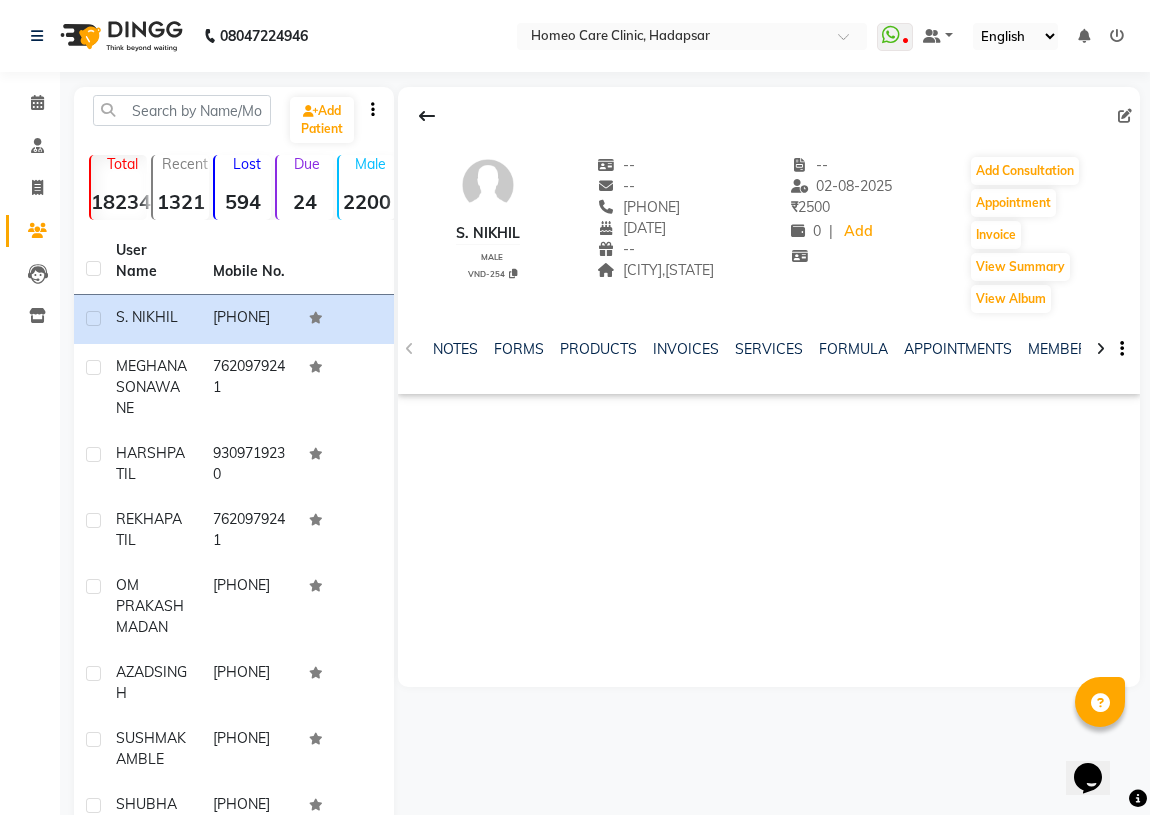 click on "[FIRST] [LAST]    male  VND-254   --   --   [PHONE]  02-05-1994  --  WARANGAL,TELANGANA  -- 02-08-2025 ₹    2500 0 |  Add   Add Consultation   Appointment   Invoice  View Summary  View Album  NOTES FORMS PRODUCTS INVOICES SERVICES FORMULA APPOINTMENTS MEMBERSHIP PACKAGES VOUCHERS GIFTCARDS POINTS FAMILY CARDS WALLET" 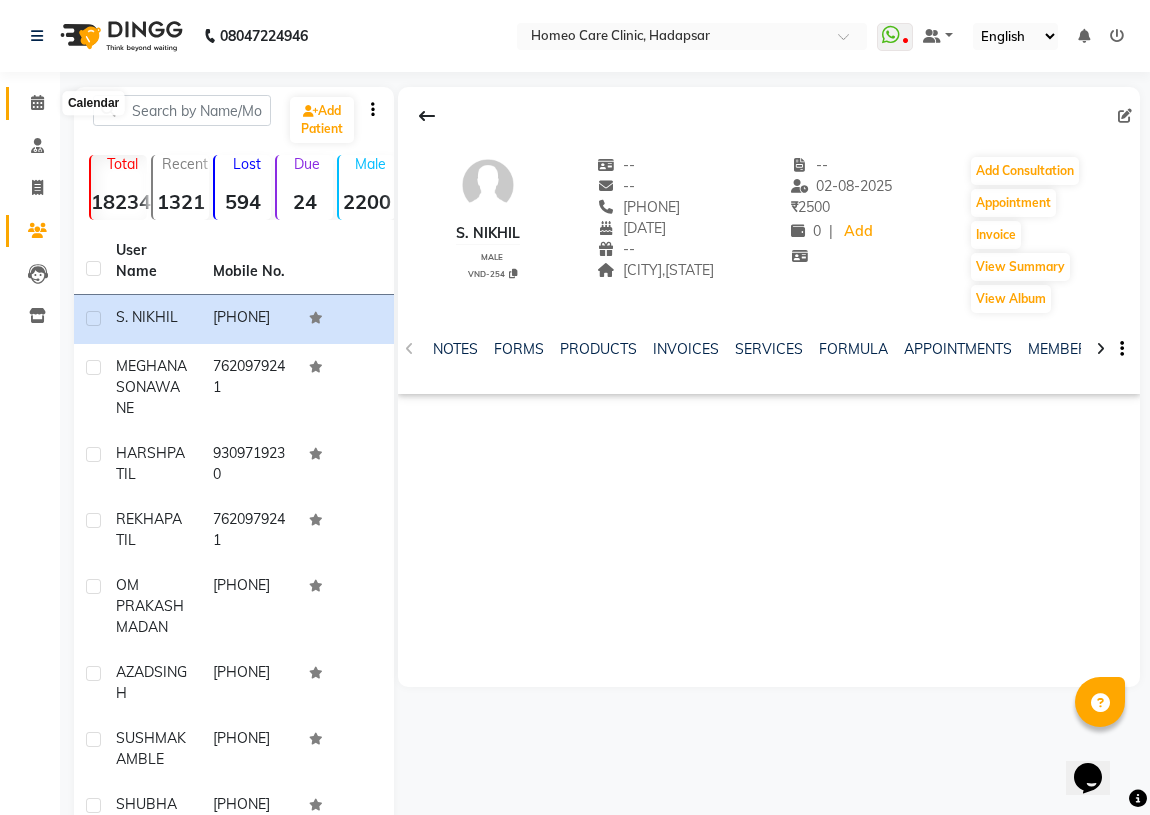 click 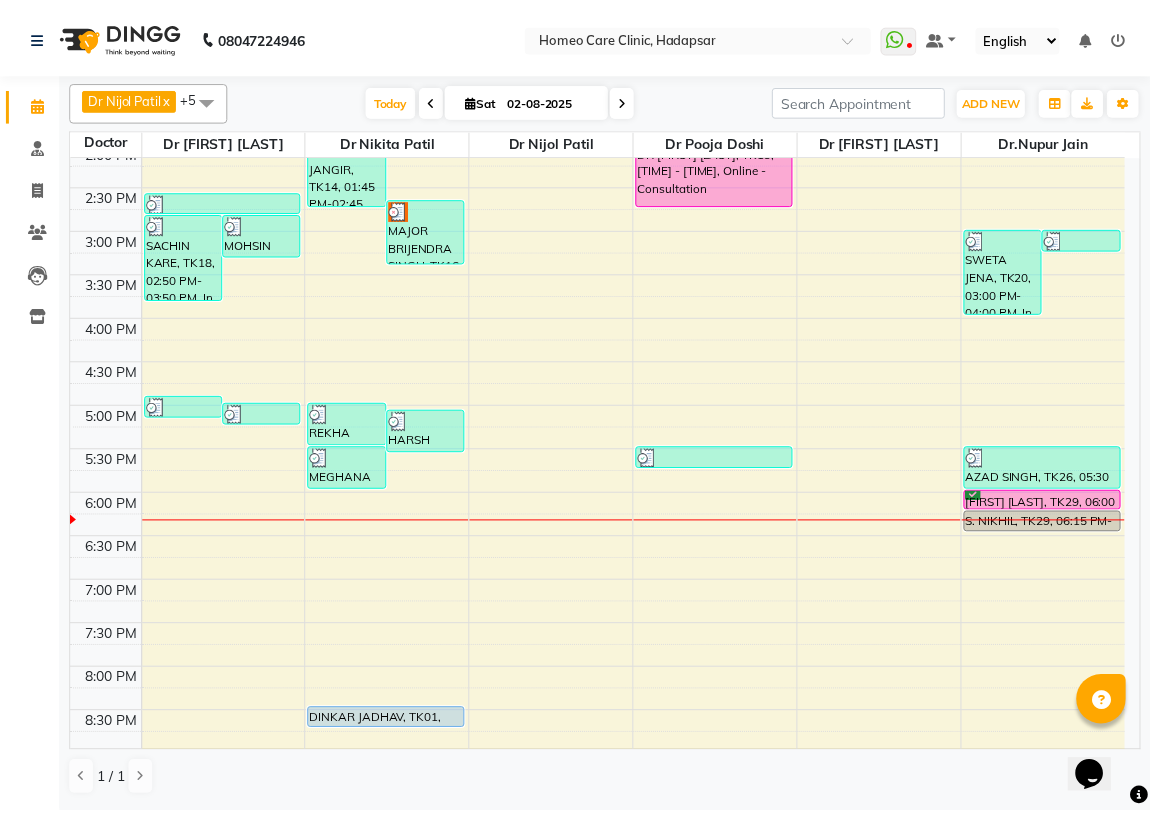 scroll, scrollTop: 446, scrollLeft: 0, axis: vertical 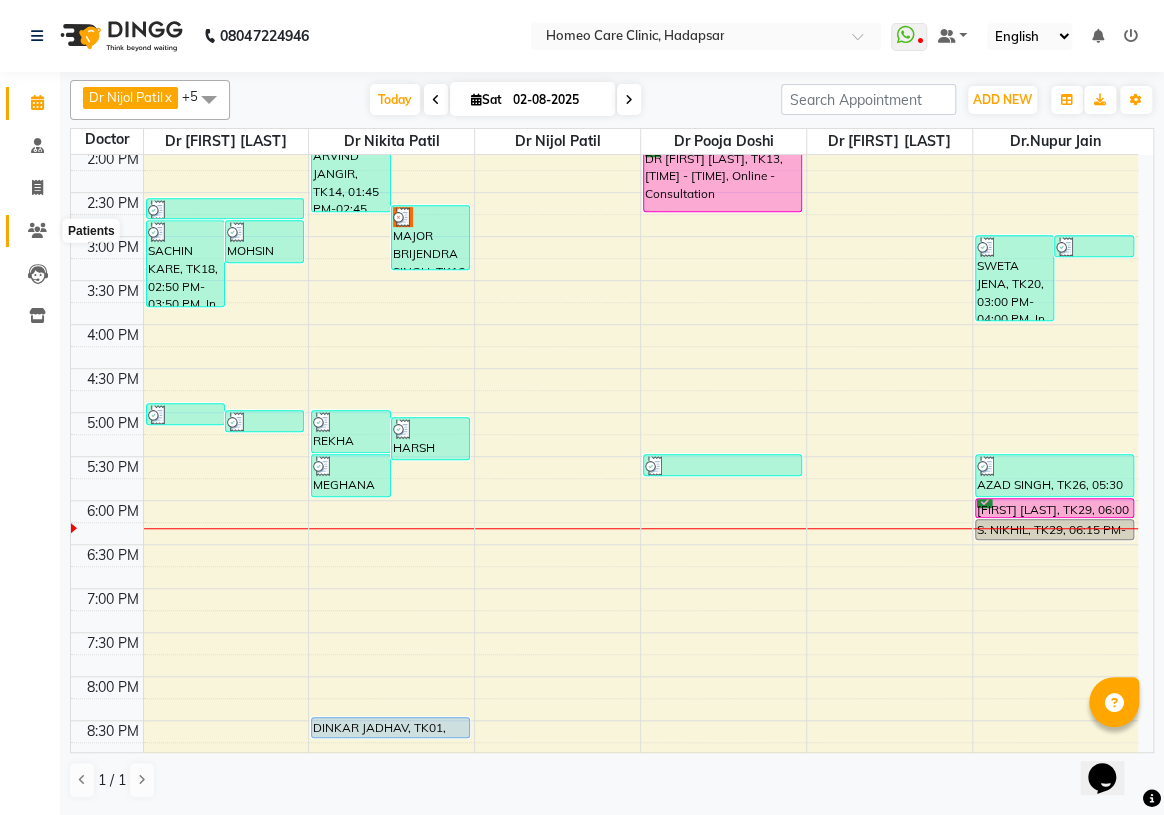 click 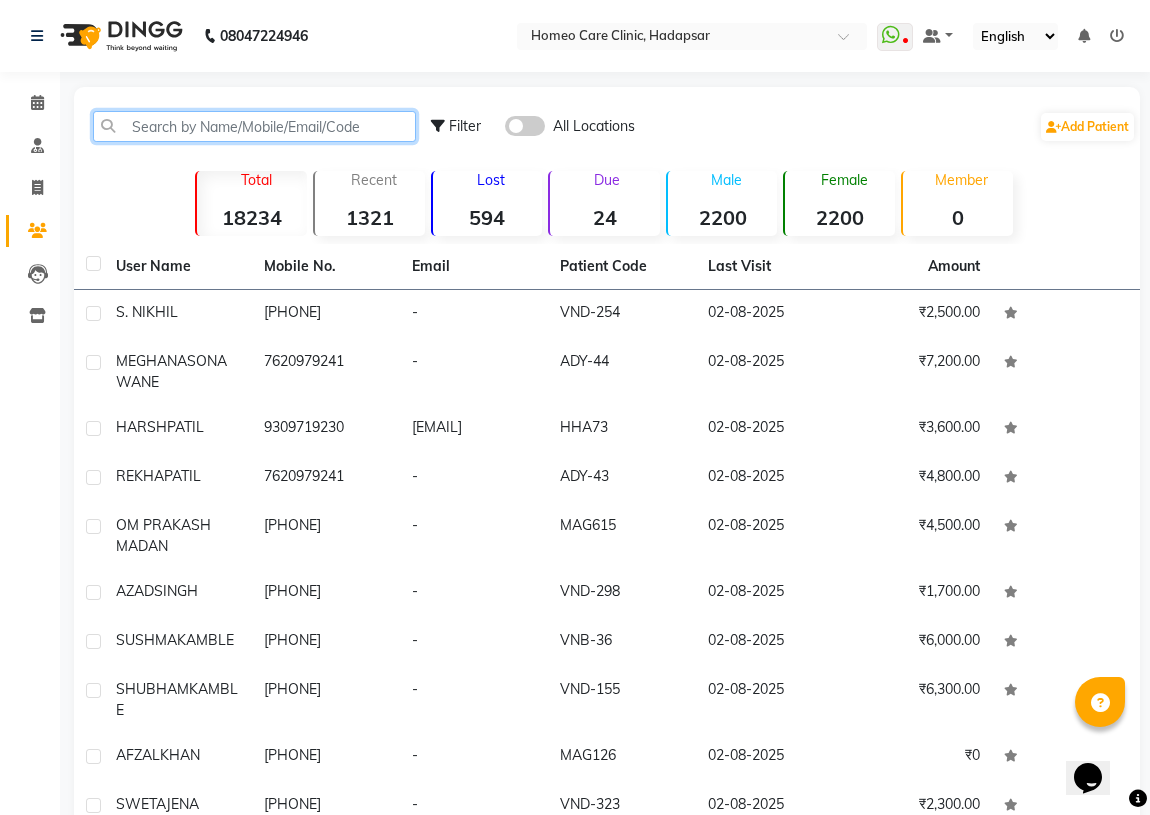 click 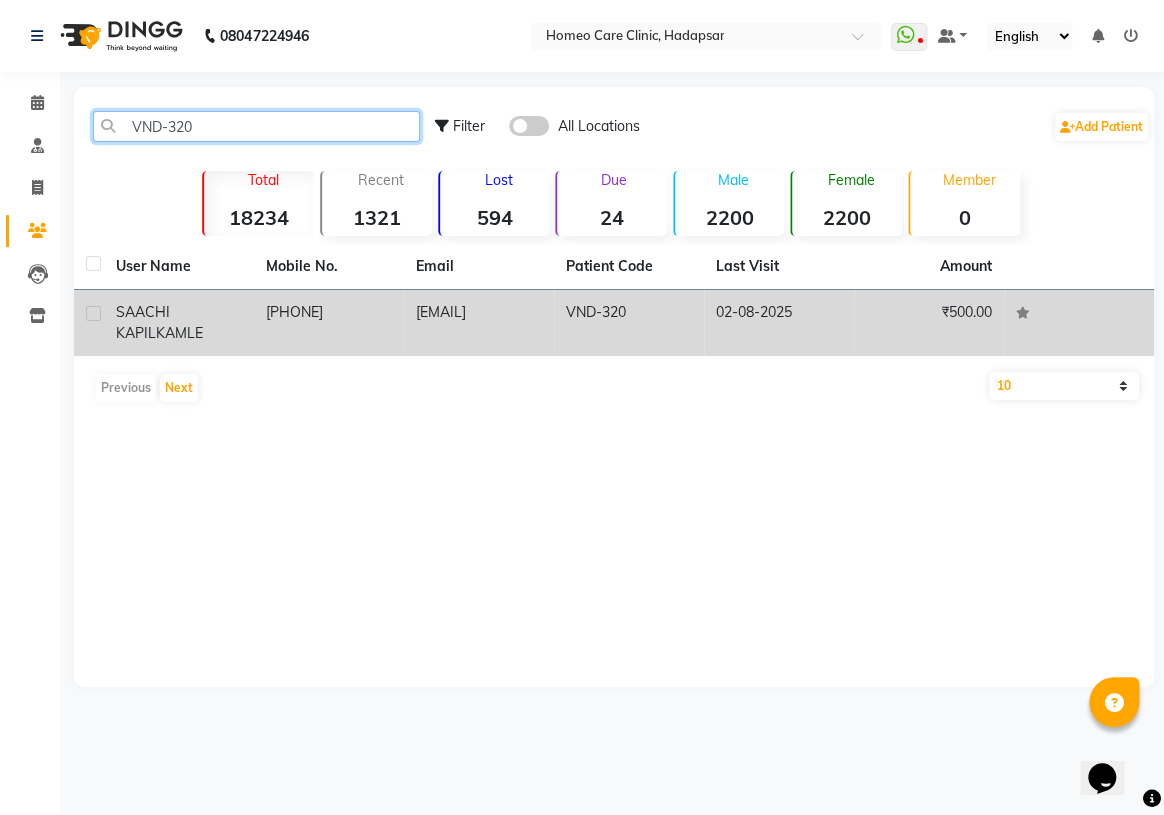 type on "VND-320" 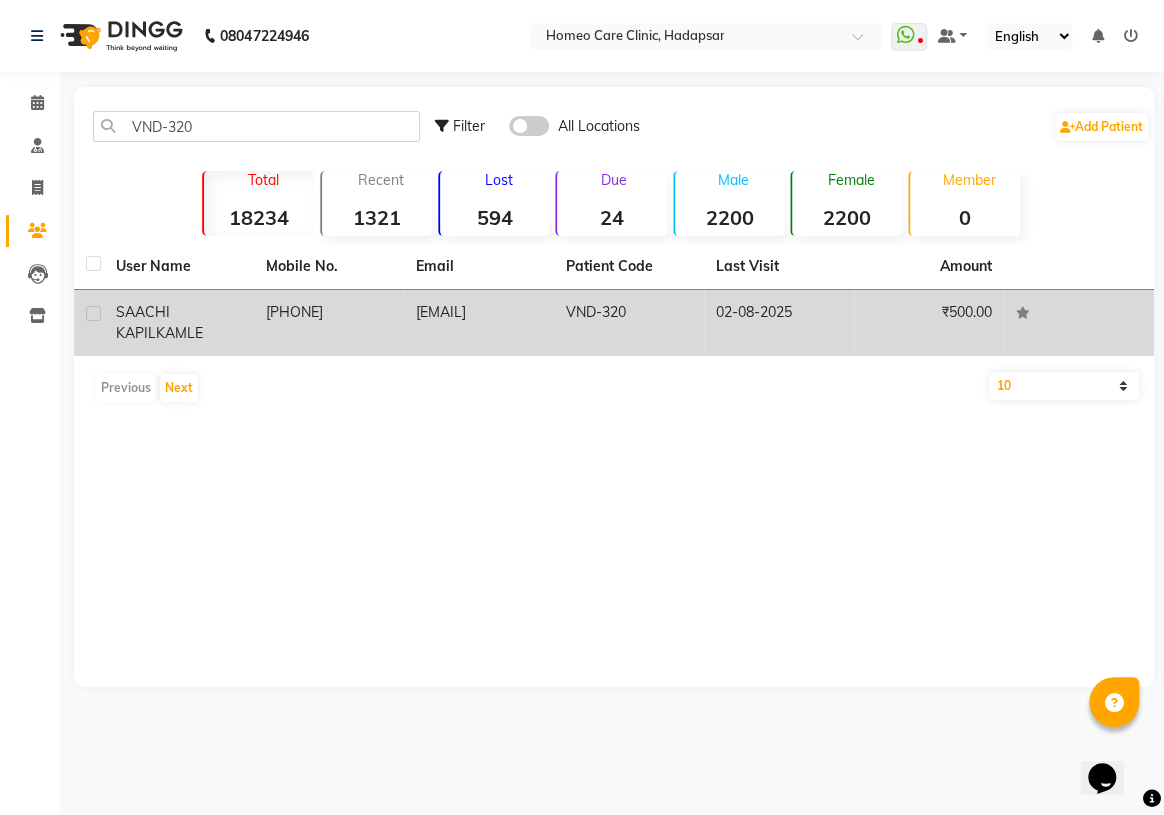 click on "[FIRST] [LAST] [LAST]" 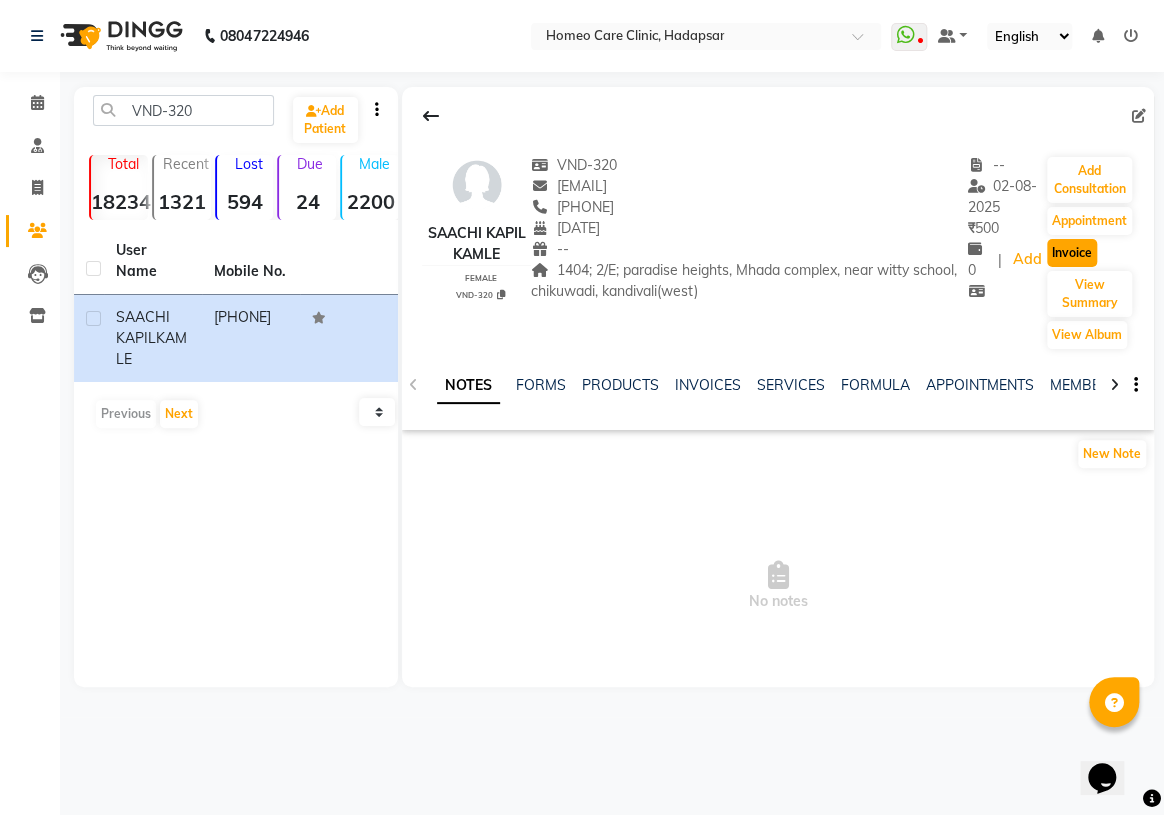 click on "Invoice" 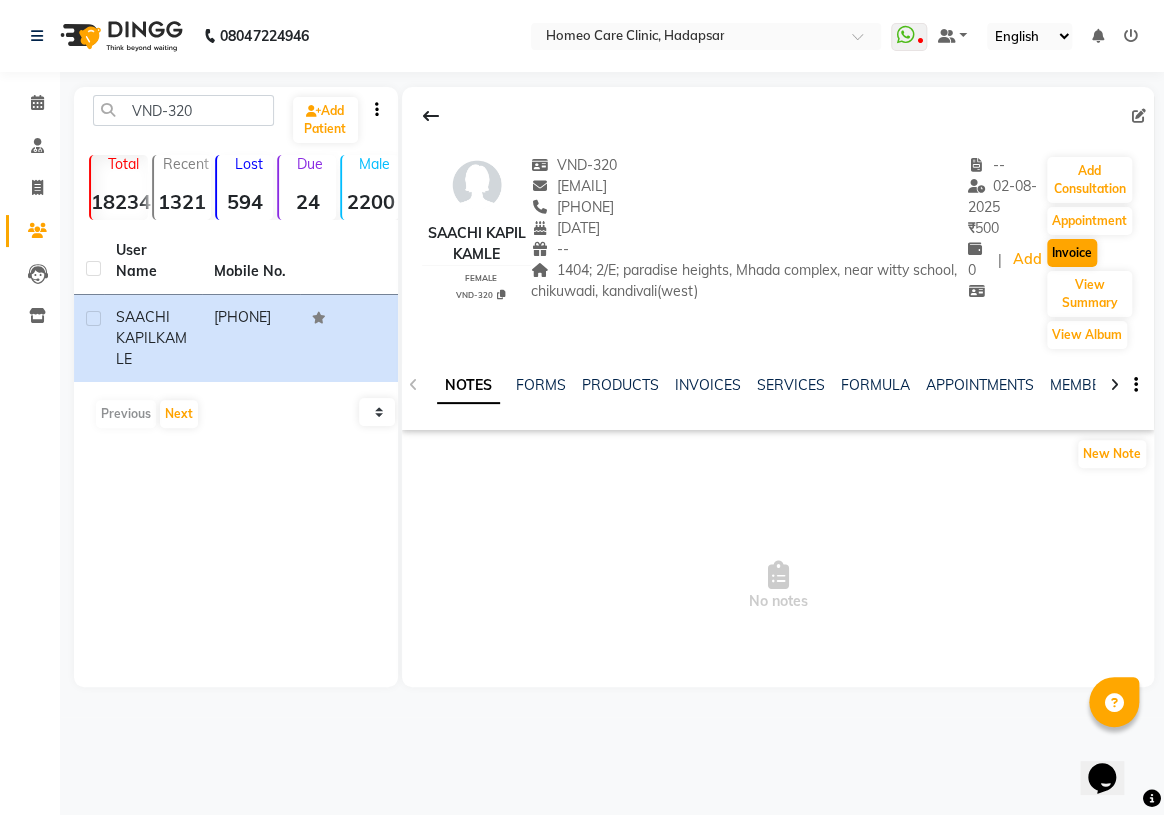 select on "7485" 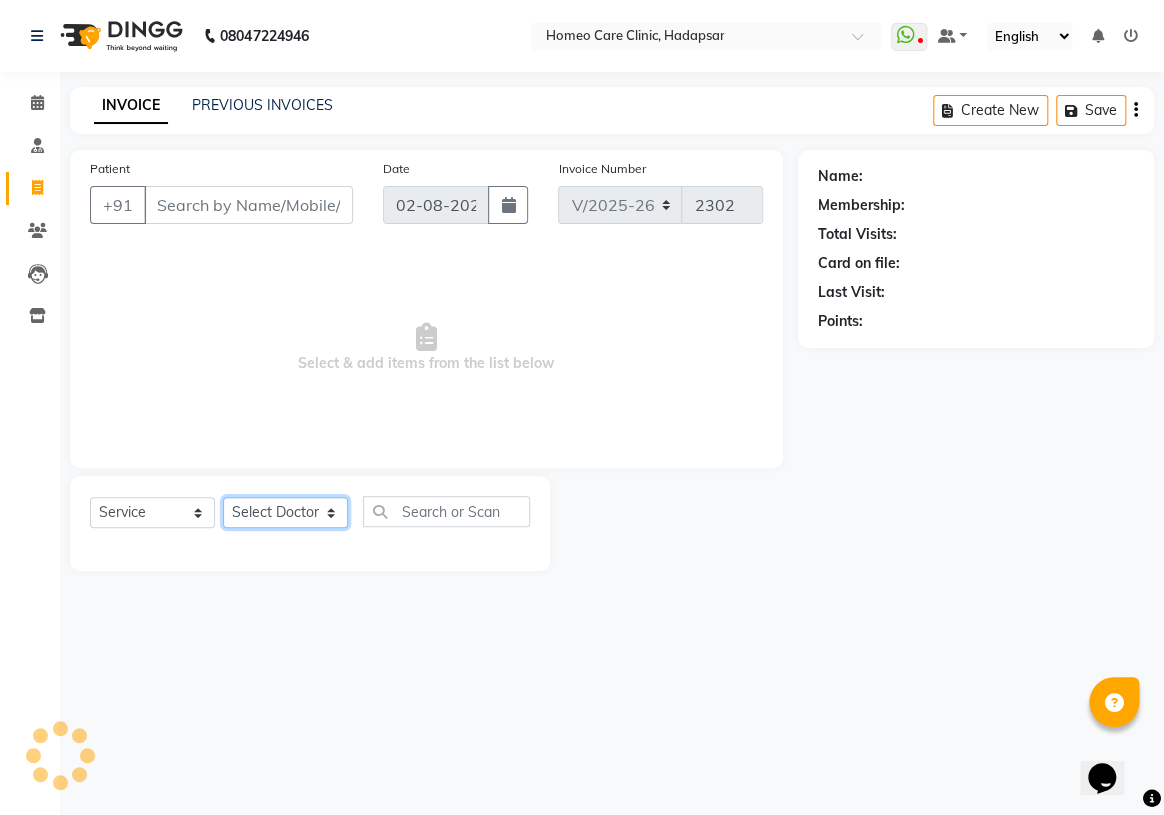 type on "[PHONE]" 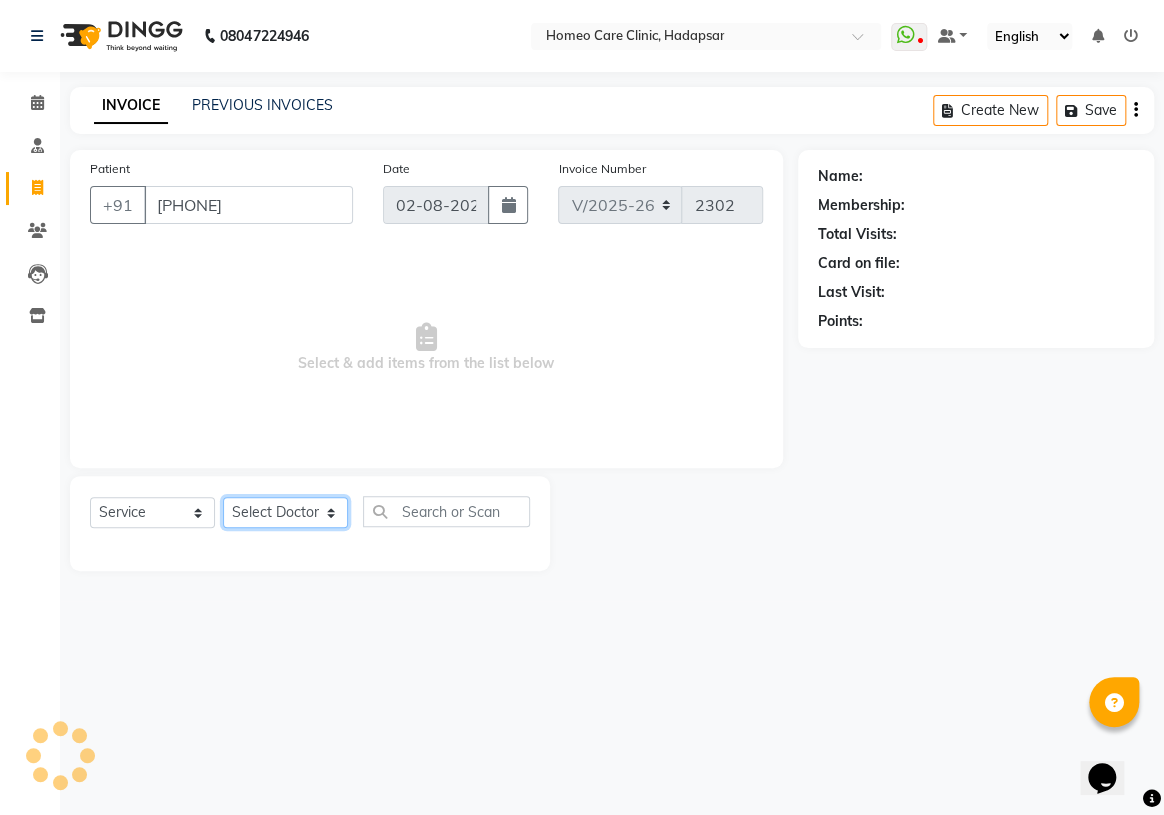 click on "Select Doctor" 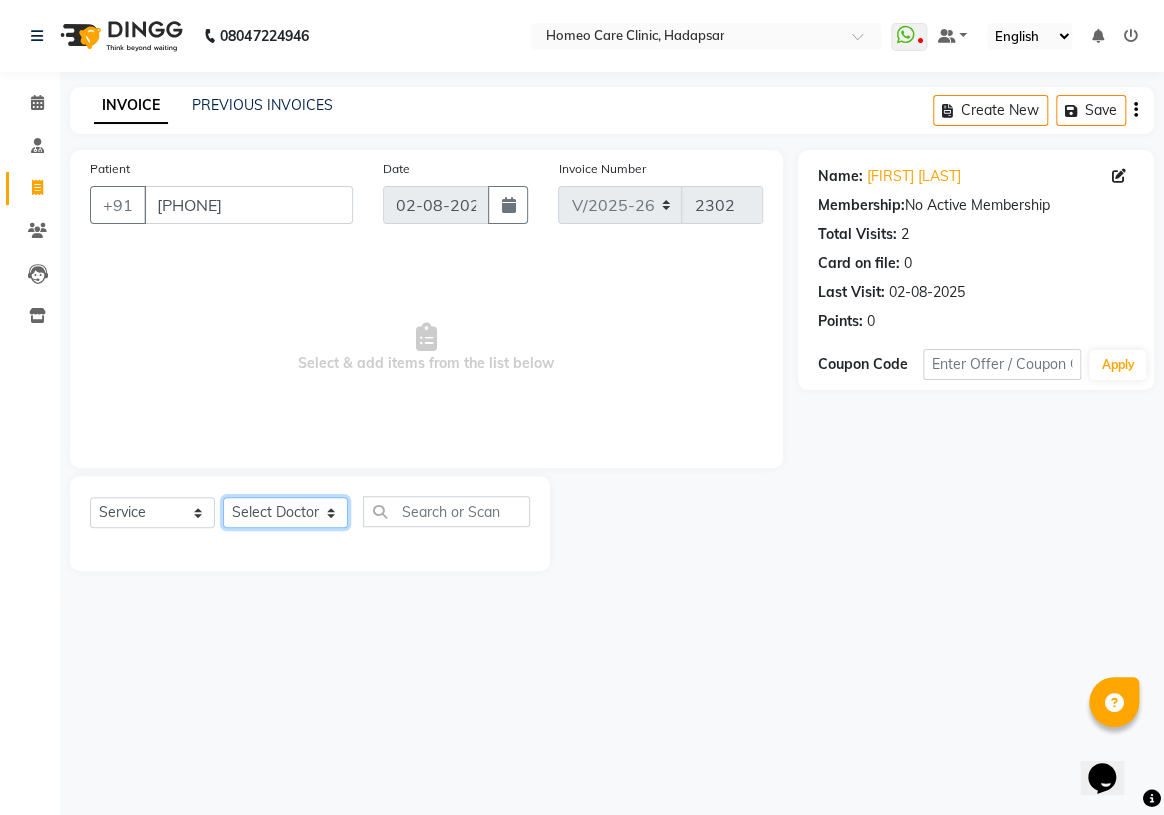 click on "Select Doctor Dingg Support Dr.Anisa Choudhary Dr Faraz Choudhary  Dr Komal Saste Dr Nijol Patil Dr Nikita Patil Dr.Nupur Jain Dr Pooja Doshi Dr Shraddha Nair Dr Vaseem Choudhary Ejas Choudhary Nikita Bhondave [FIRST] [LAST]" 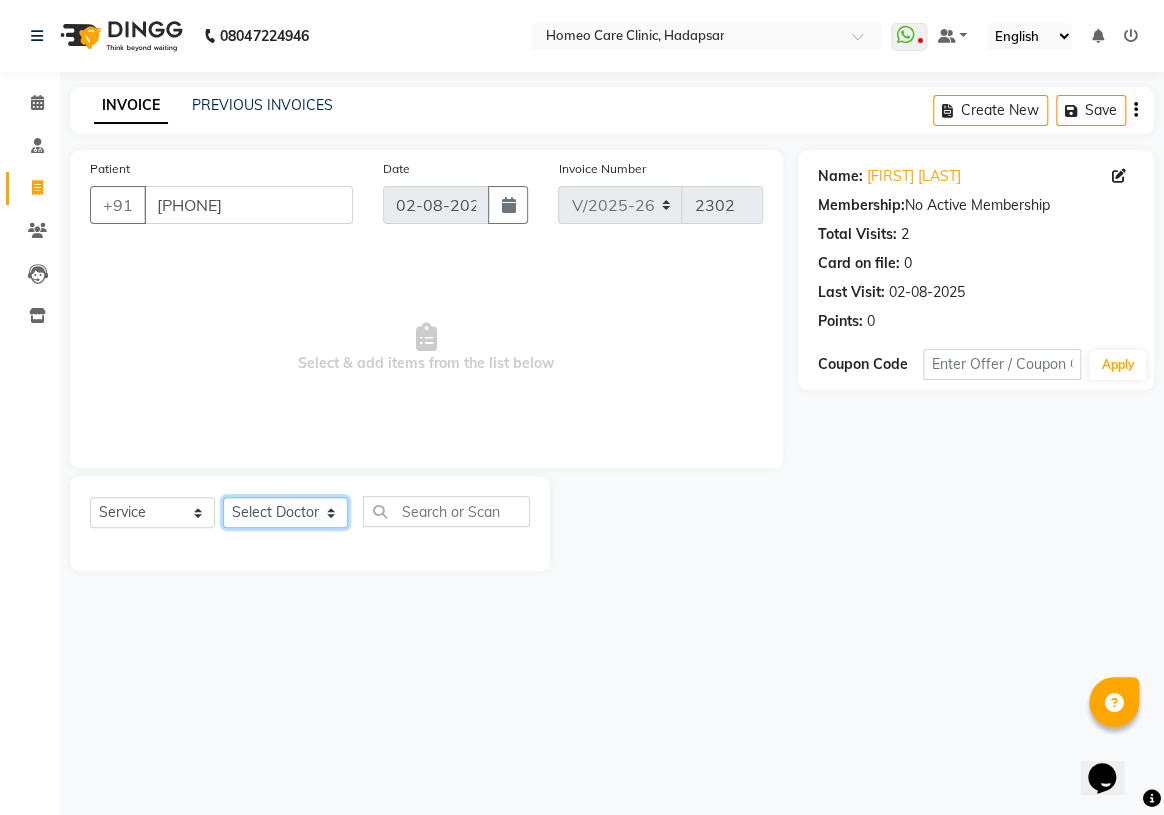 select on "65961" 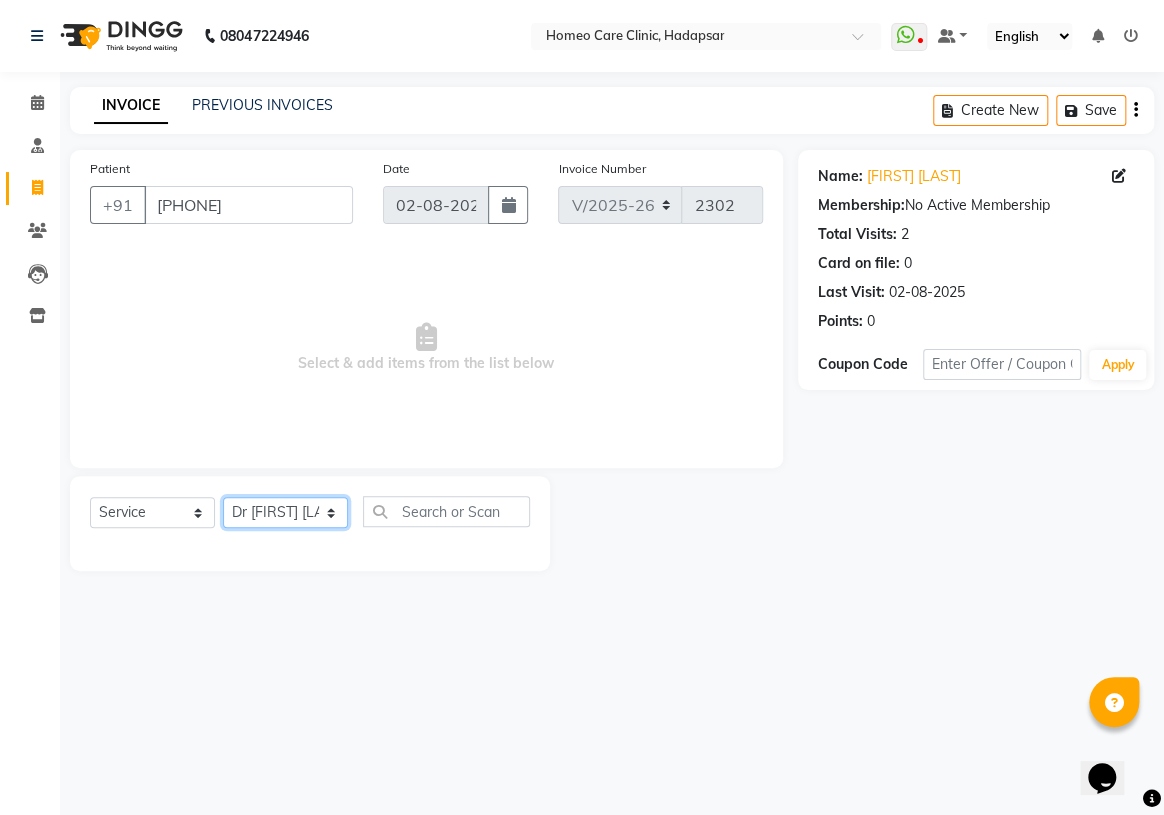 click on "Select Doctor Dingg Support Dr.Anisa Choudhary Dr Faraz Choudhary  Dr Komal Saste Dr Nijol Patil Dr Nikita Patil Dr.Nupur Jain Dr Pooja Doshi Dr Shraddha Nair Dr Vaseem Choudhary Ejas Choudhary Nikita Bhondave [FIRST] [LAST]" 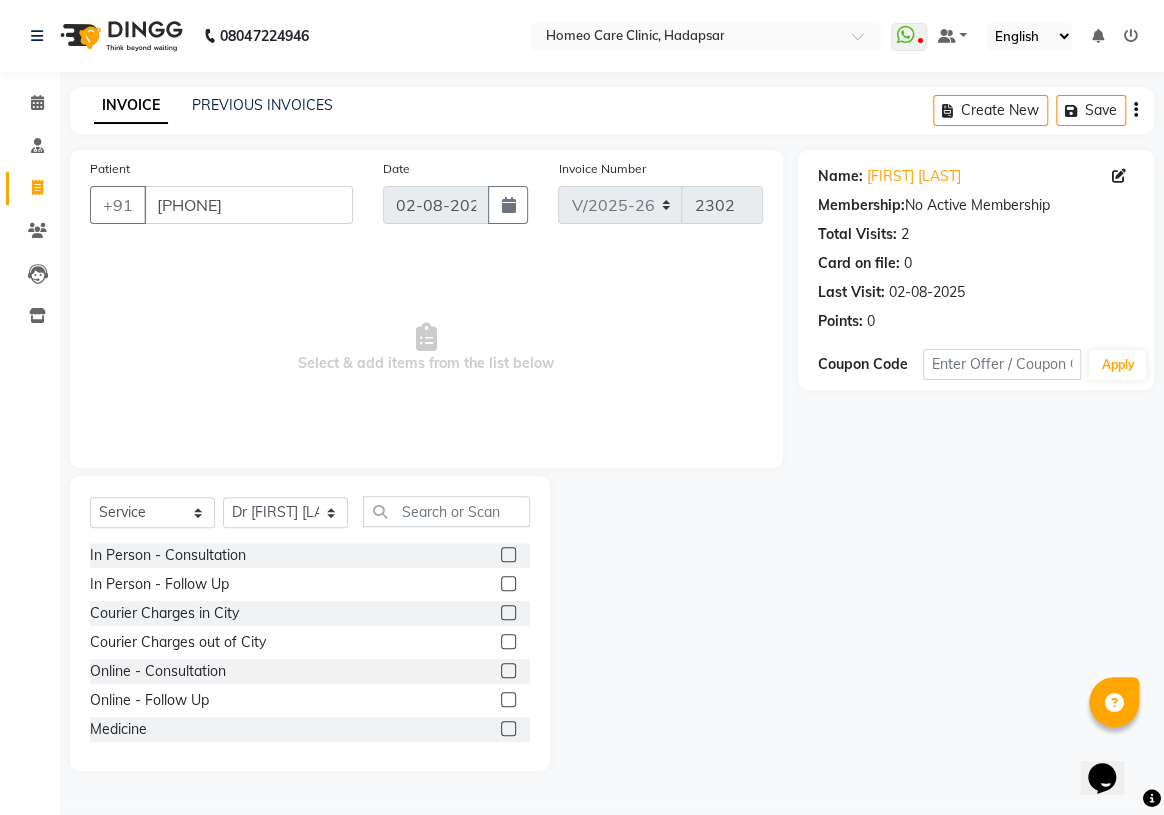 click 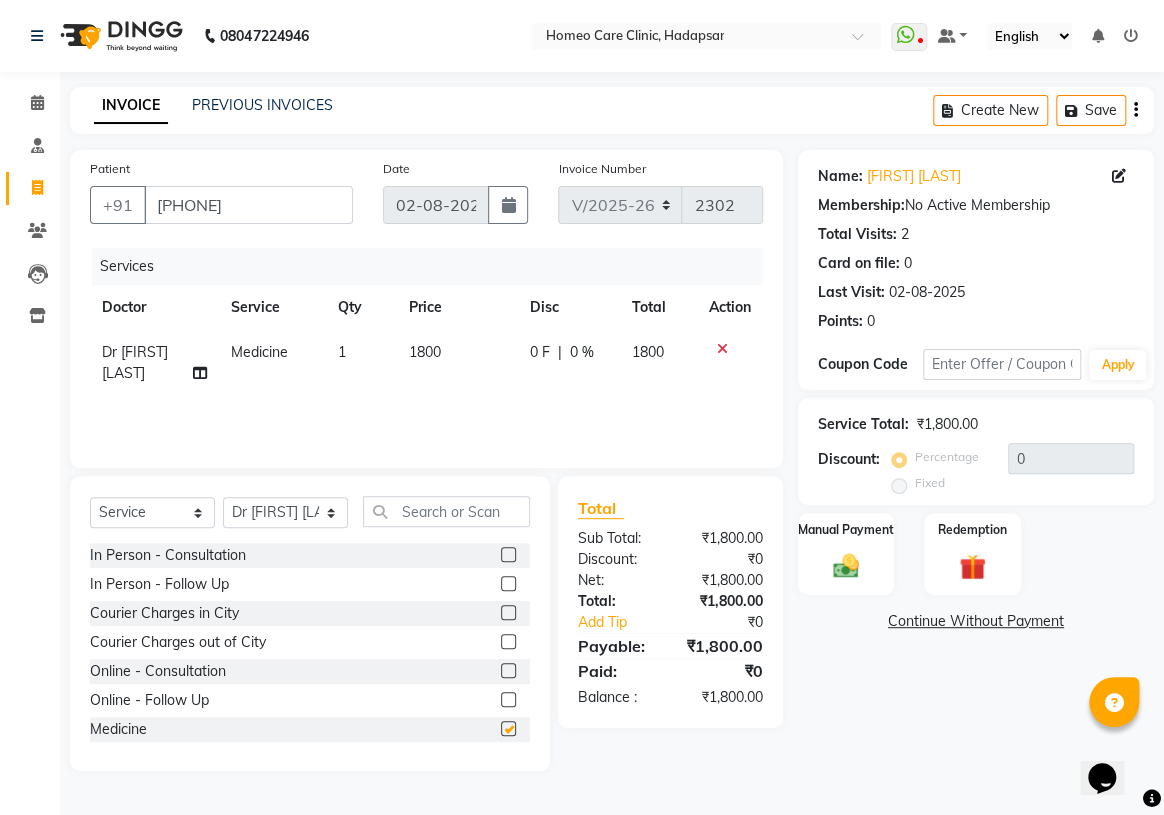 checkbox on "false" 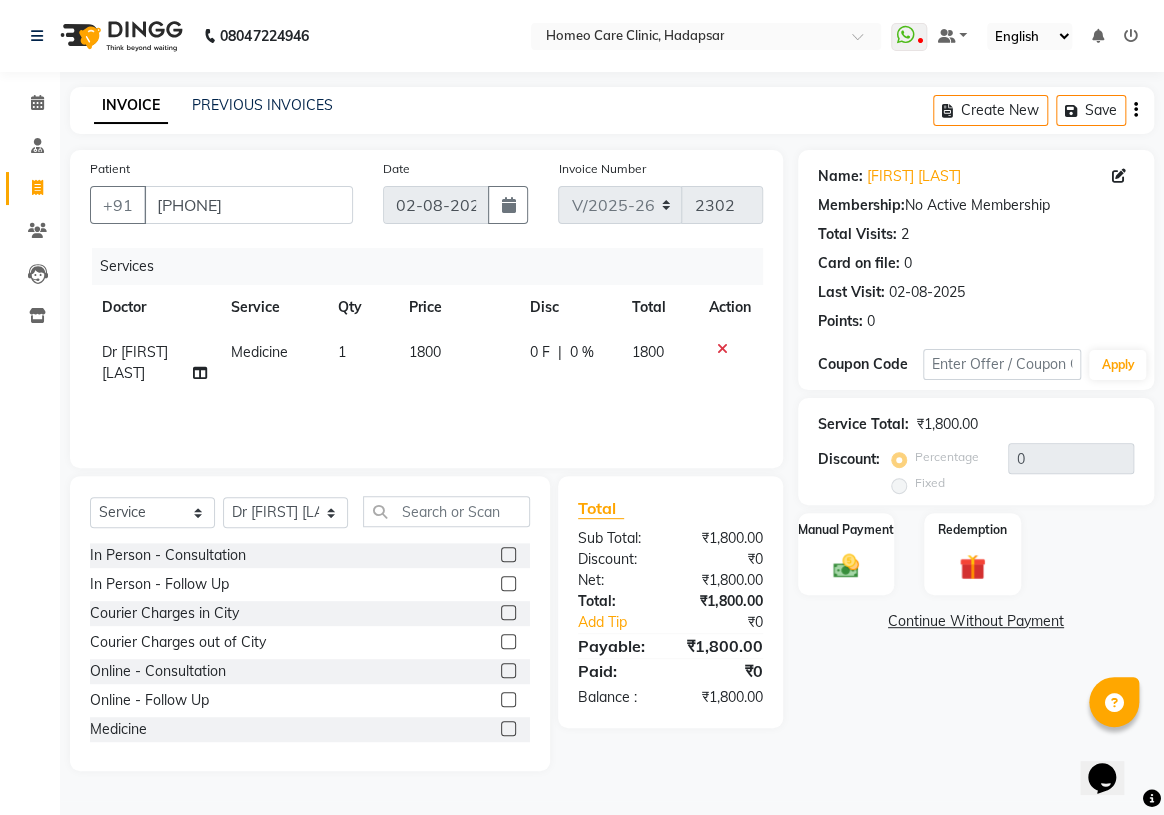 click 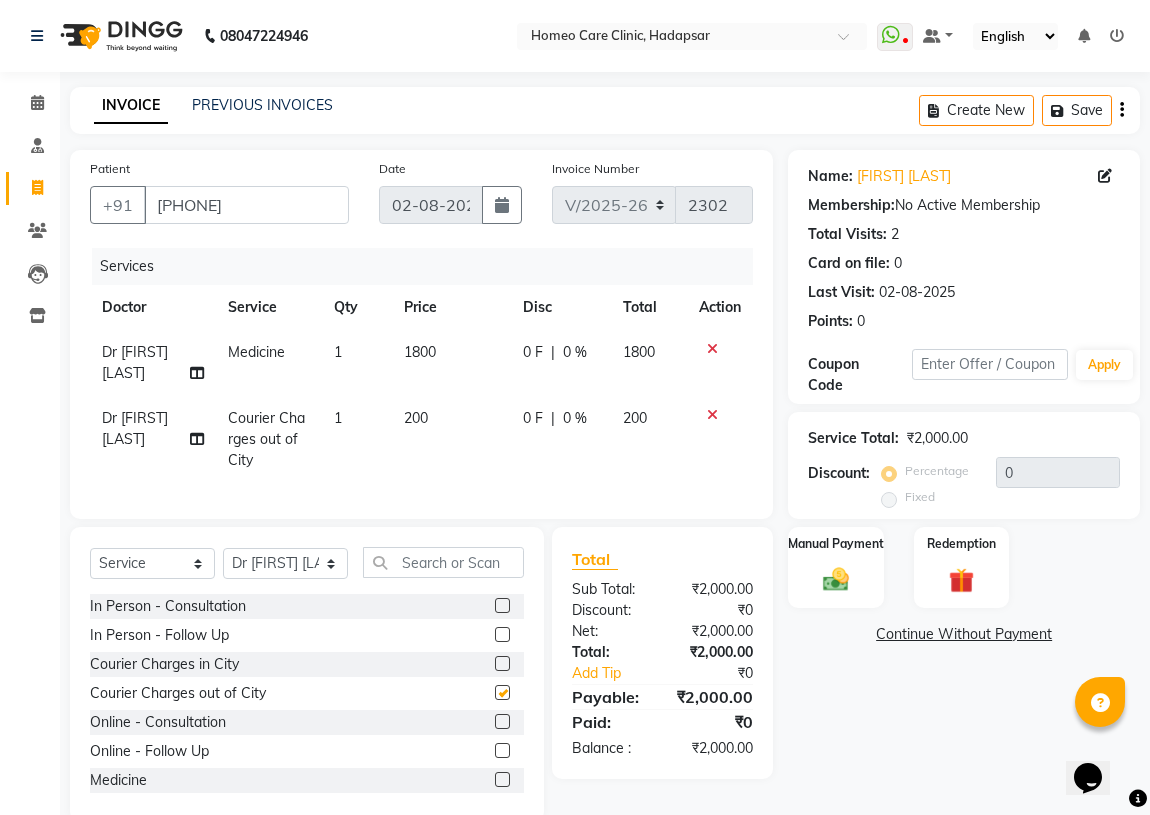 checkbox on "false" 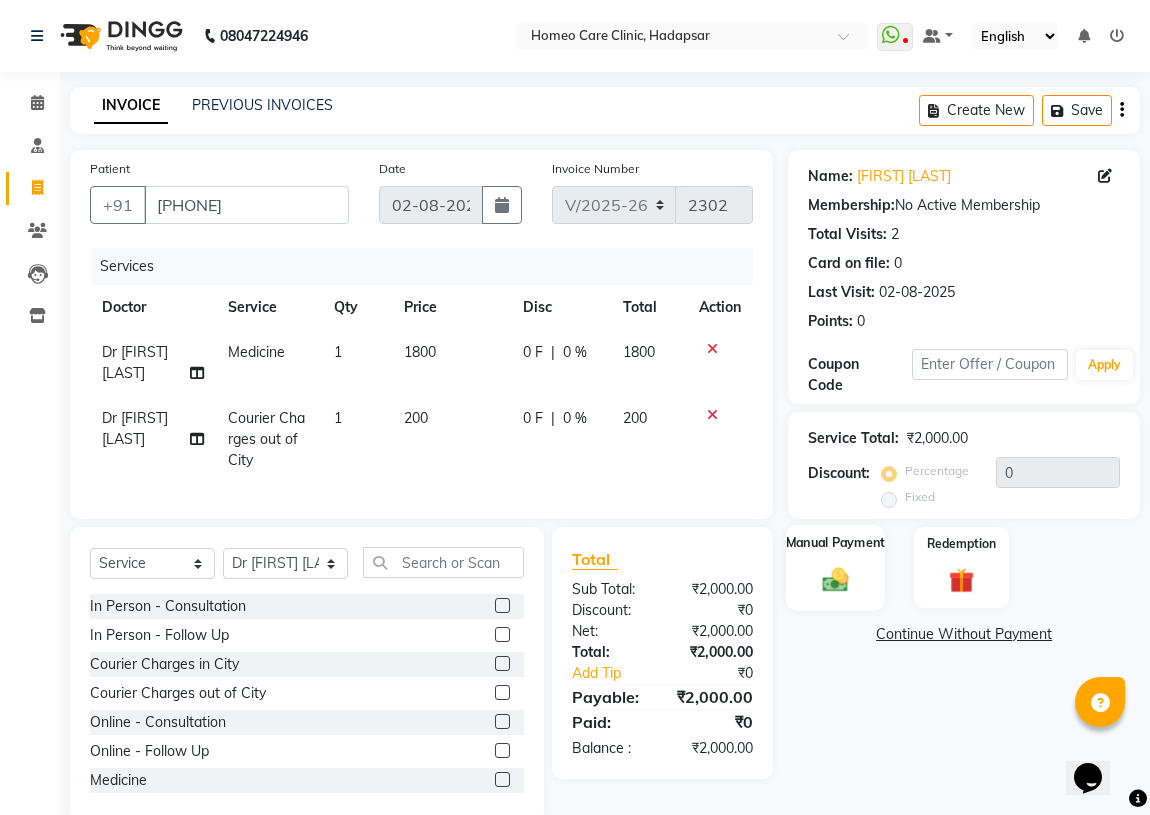 click 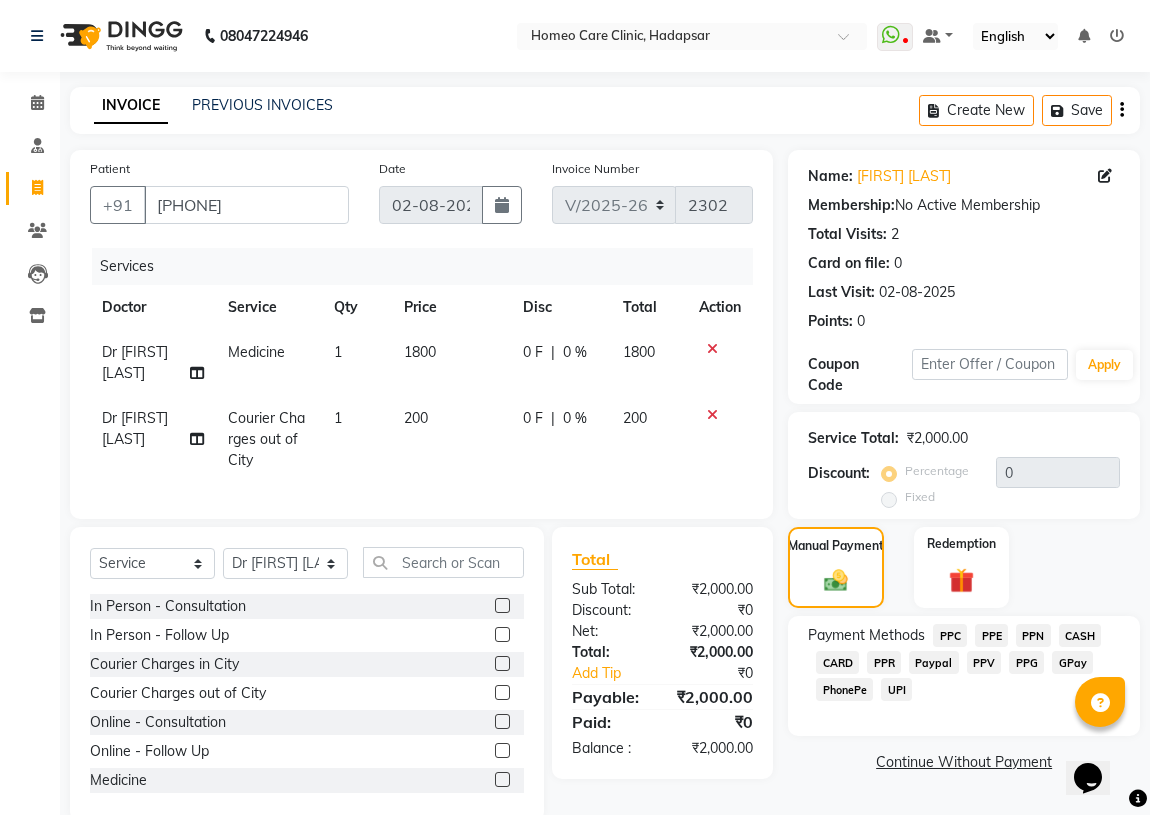 click on "PPR" 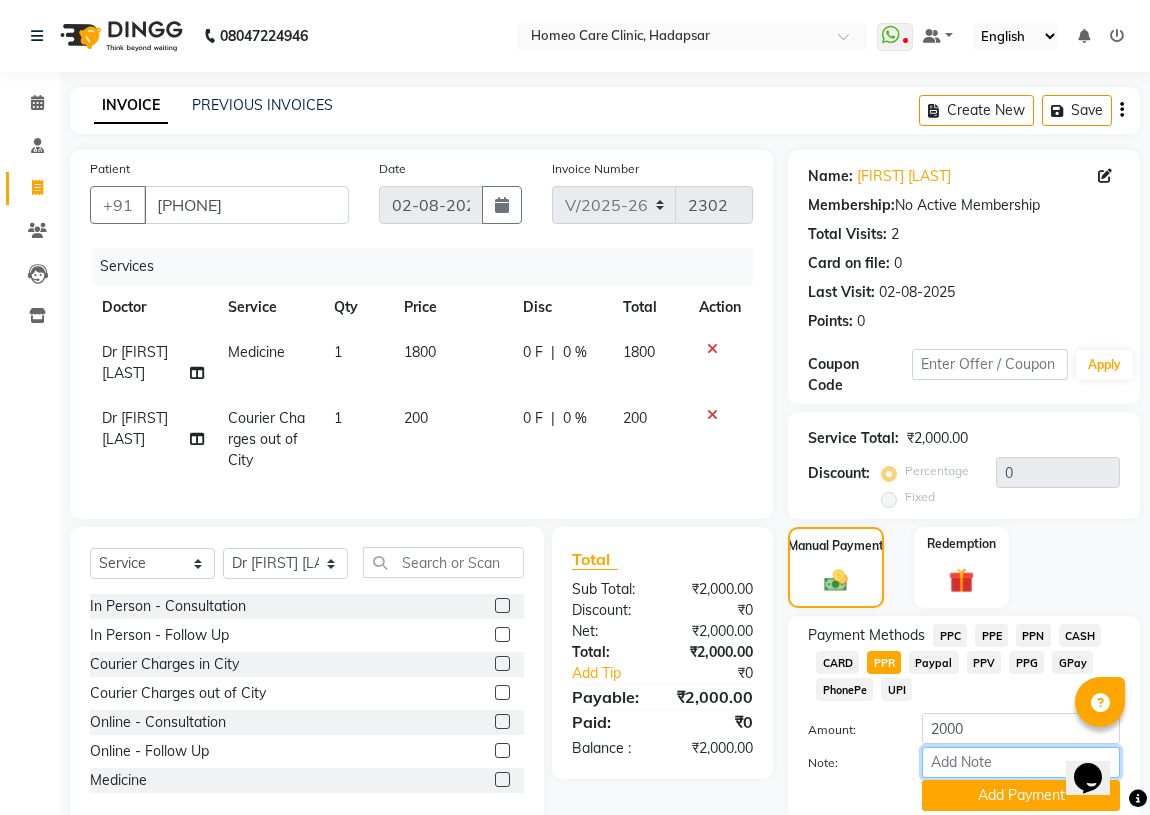 click on "Note:" at bounding box center [1021, 762] 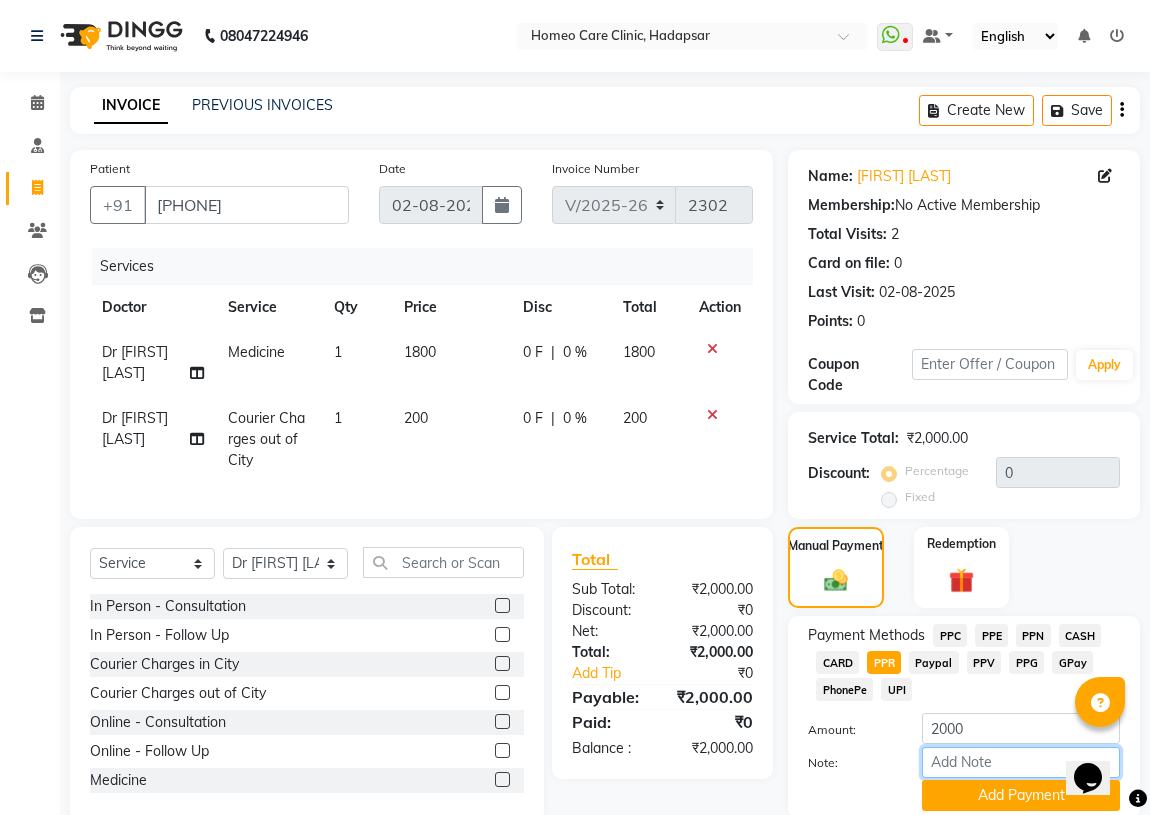 type on "PPR" 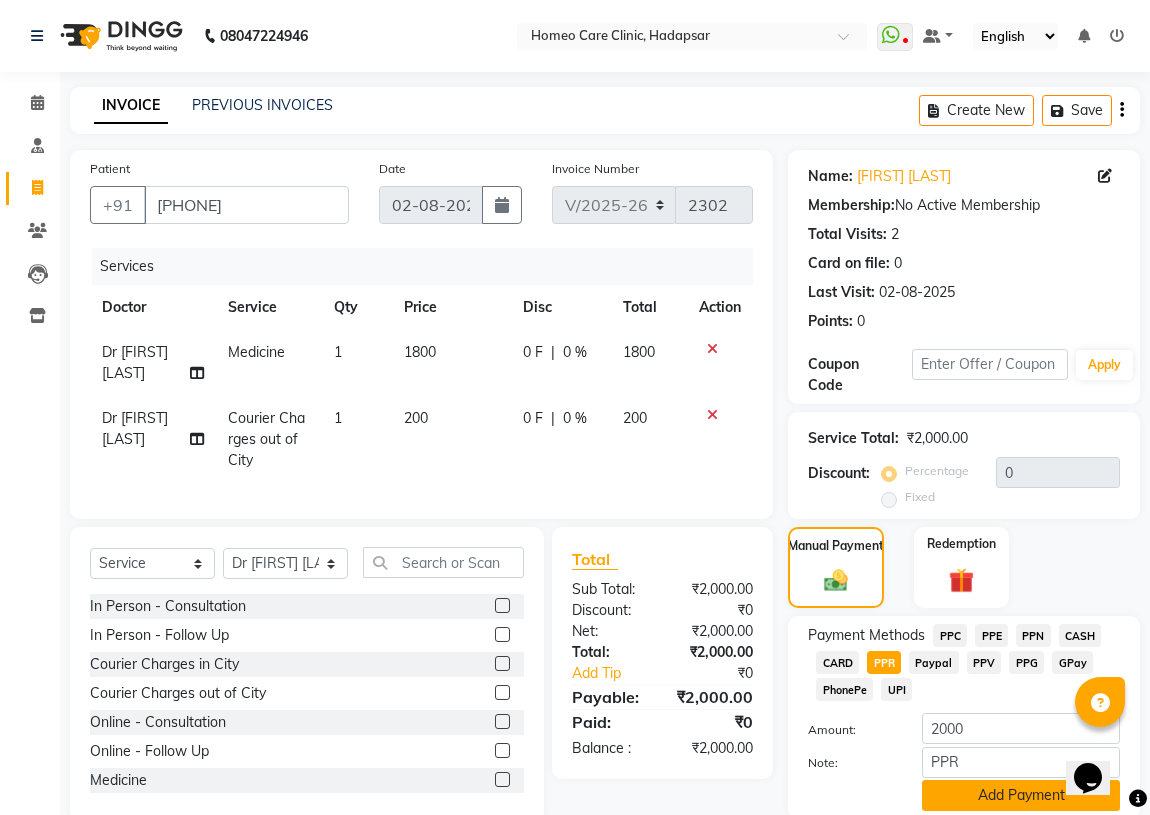 click on "Add Payment" 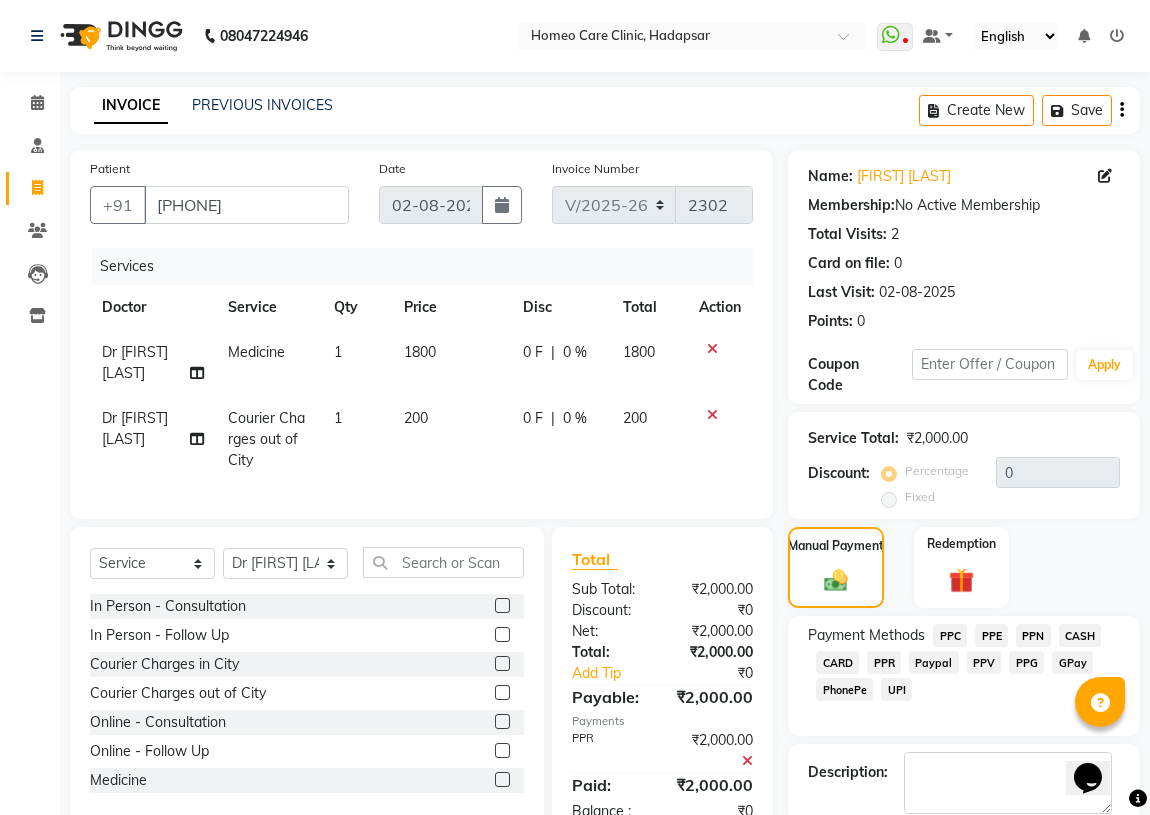 scroll, scrollTop: 74, scrollLeft: 0, axis: vertical 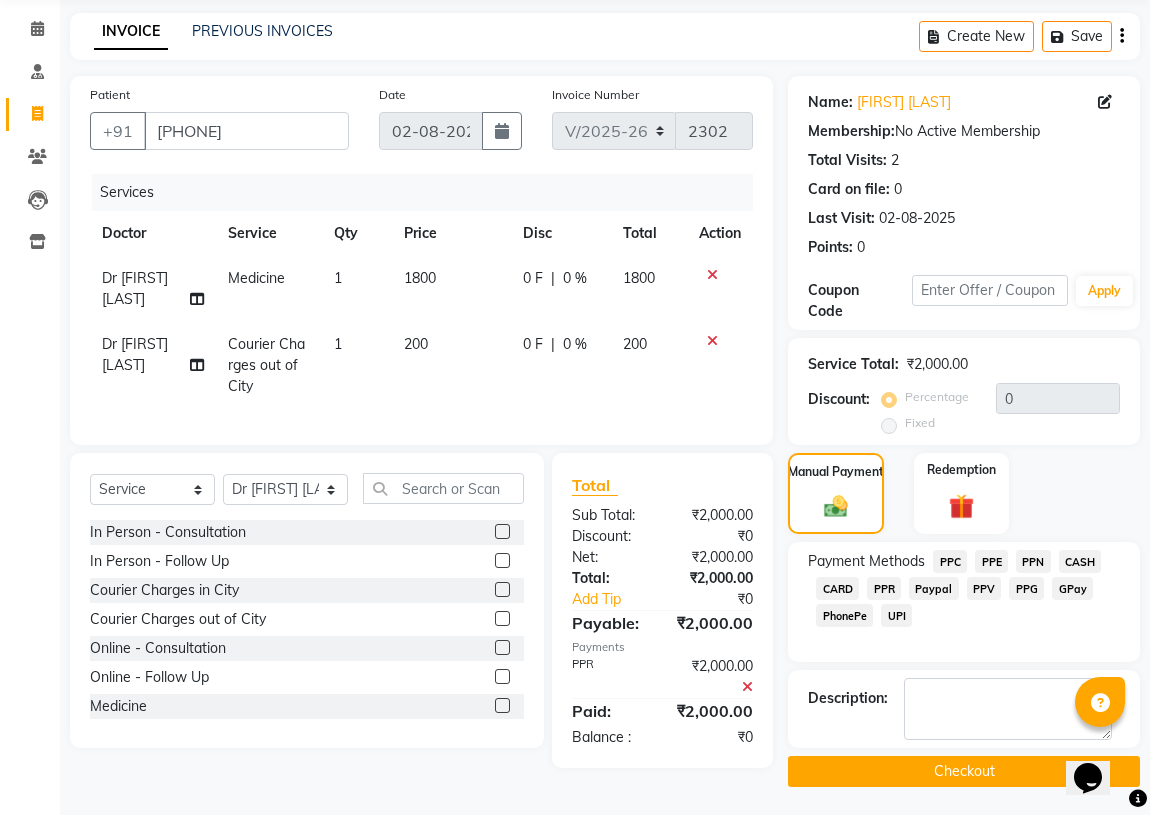 click on "Checkout" 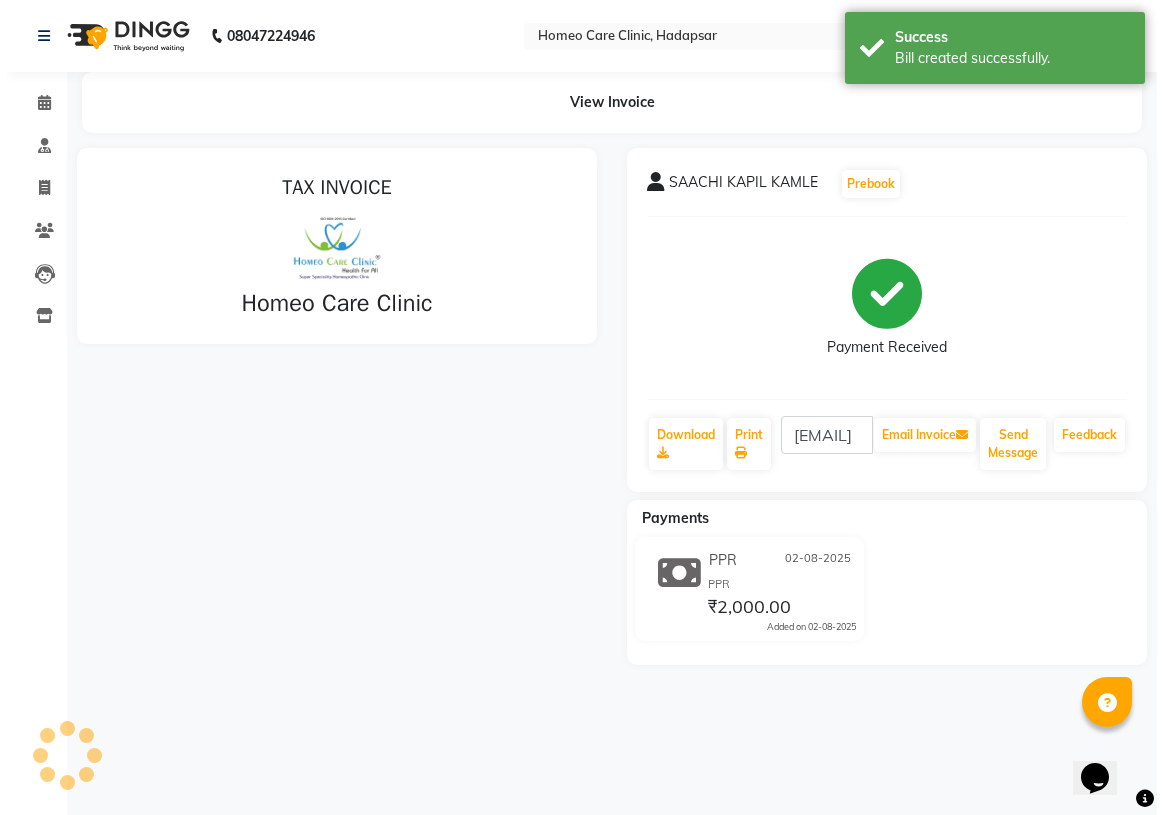 scroll, scrollTop: 0, scrollLeft: 0, axis: both 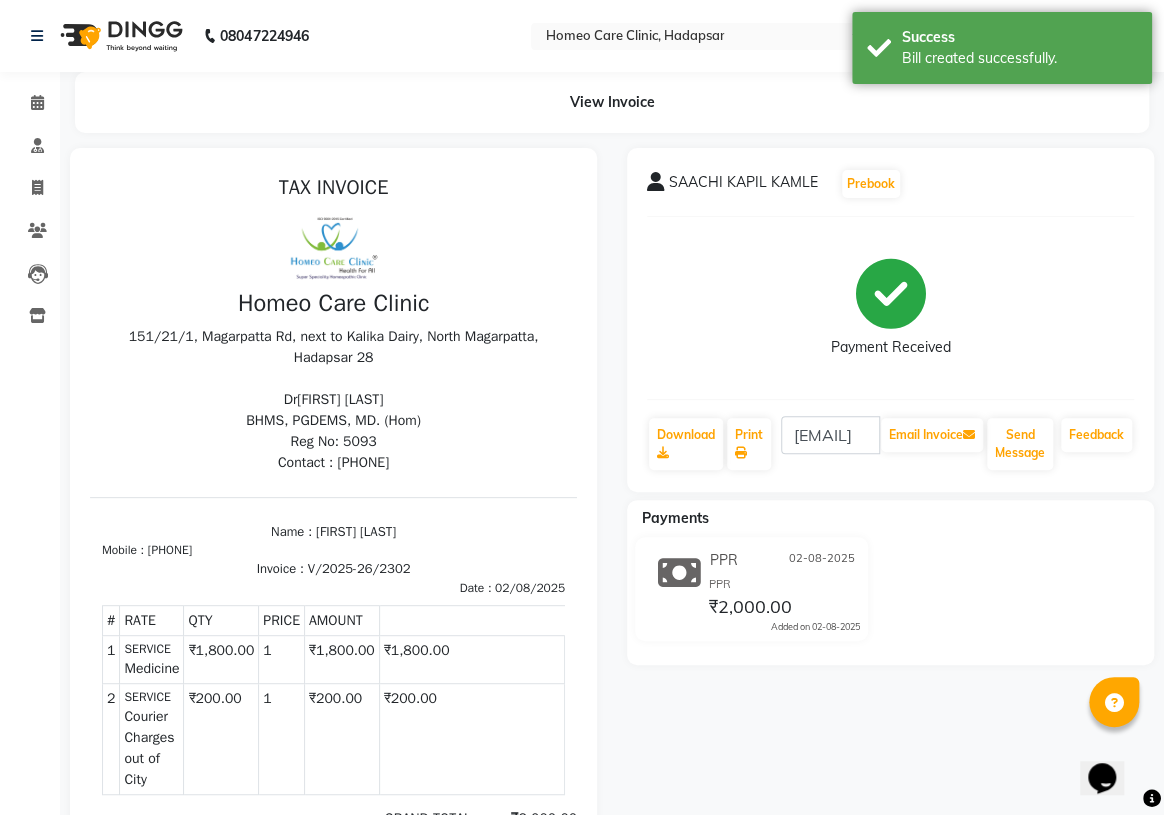 select on "service" 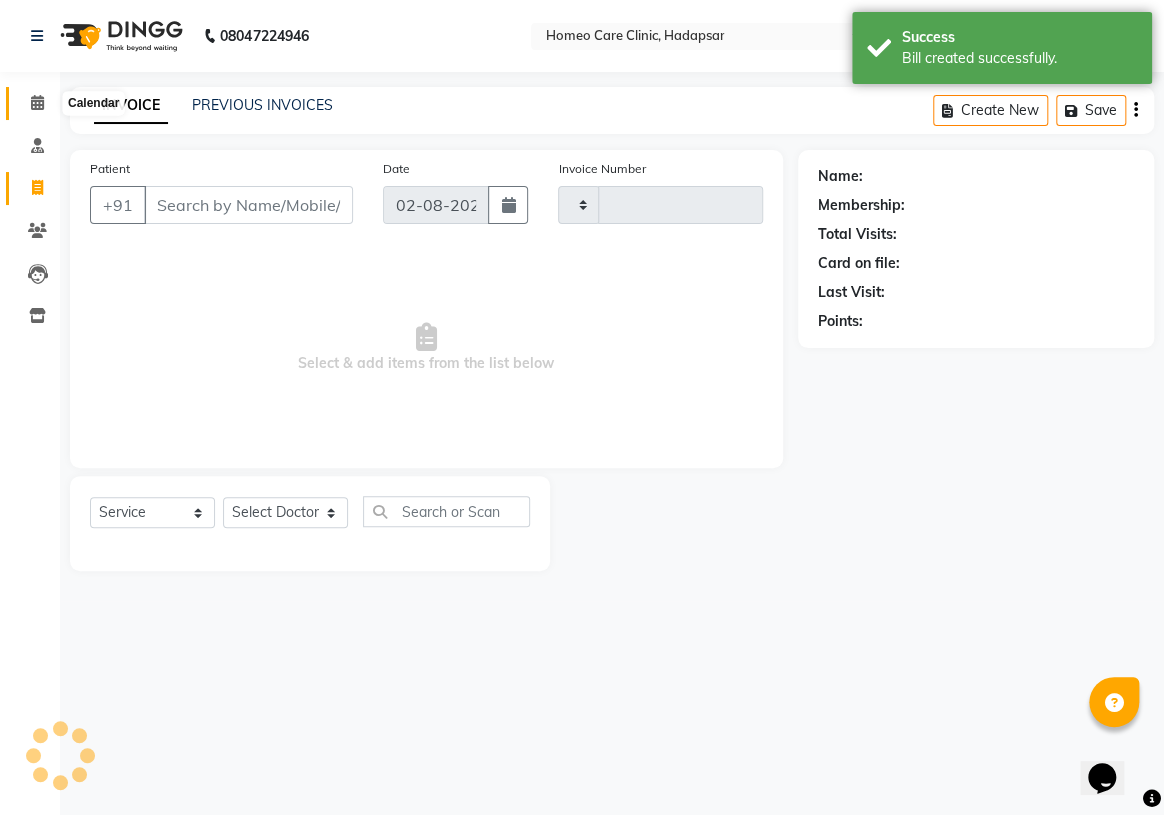 type on "[PHONE]" 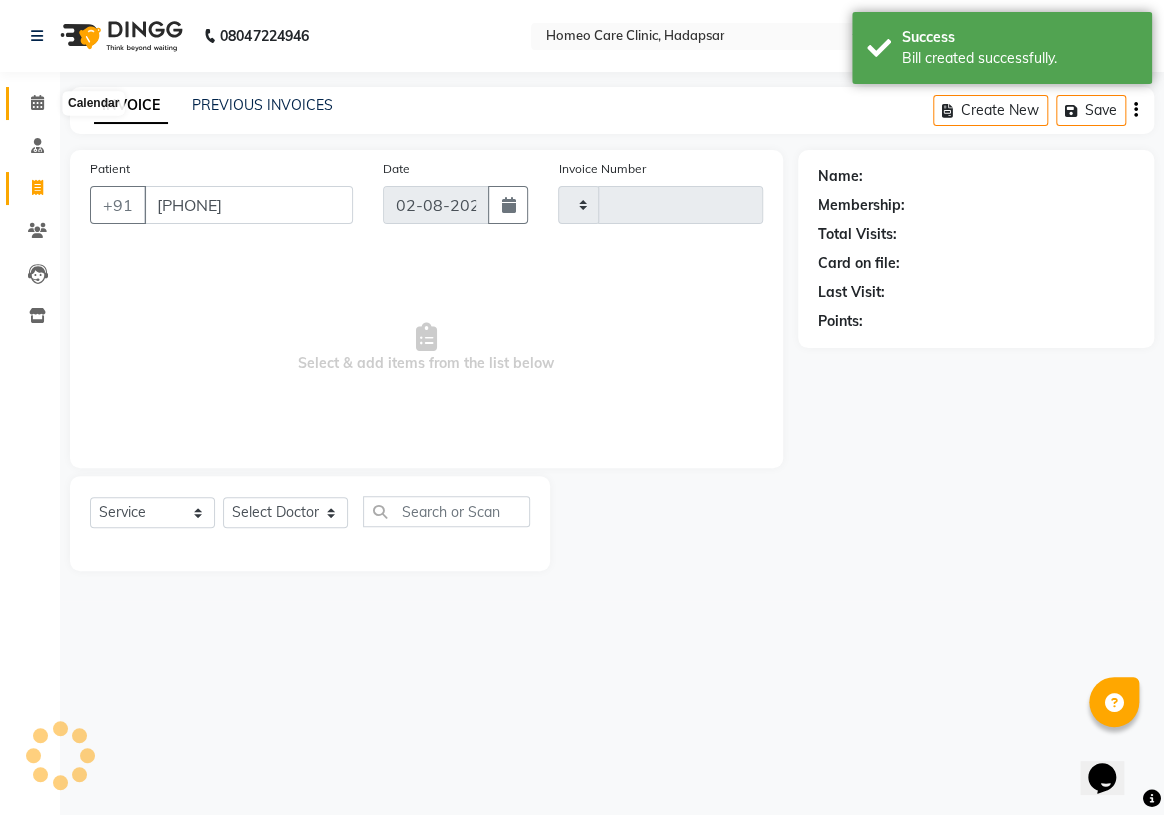 click 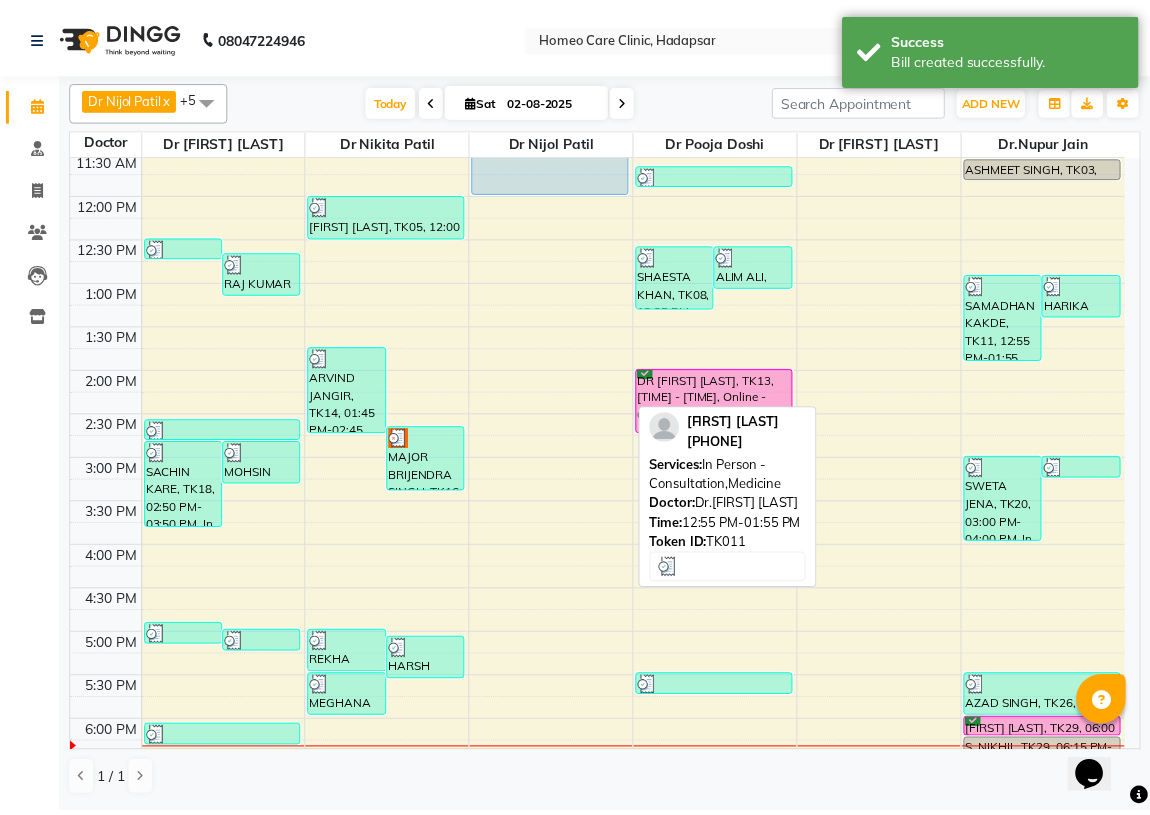 scroll, scrollTop: 363, scrollLeft: 0, axis: vertical 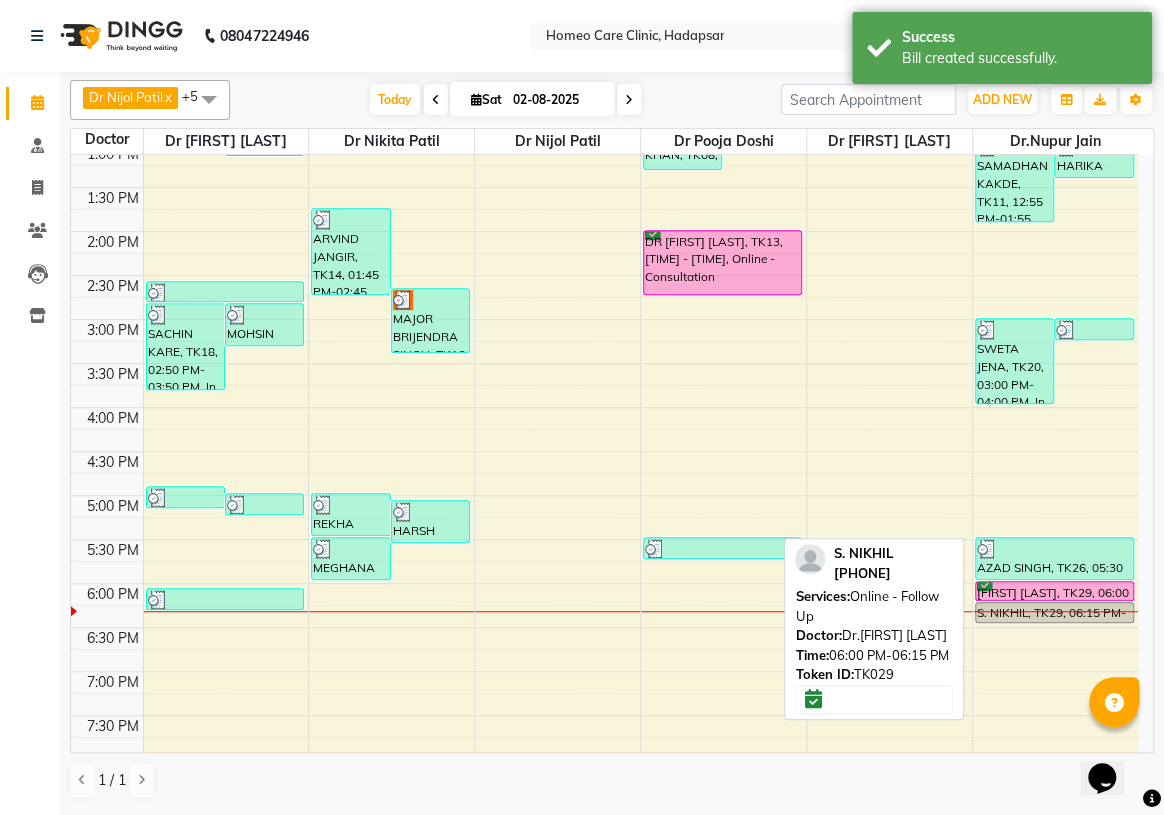click at bounding box center (1054, 600) 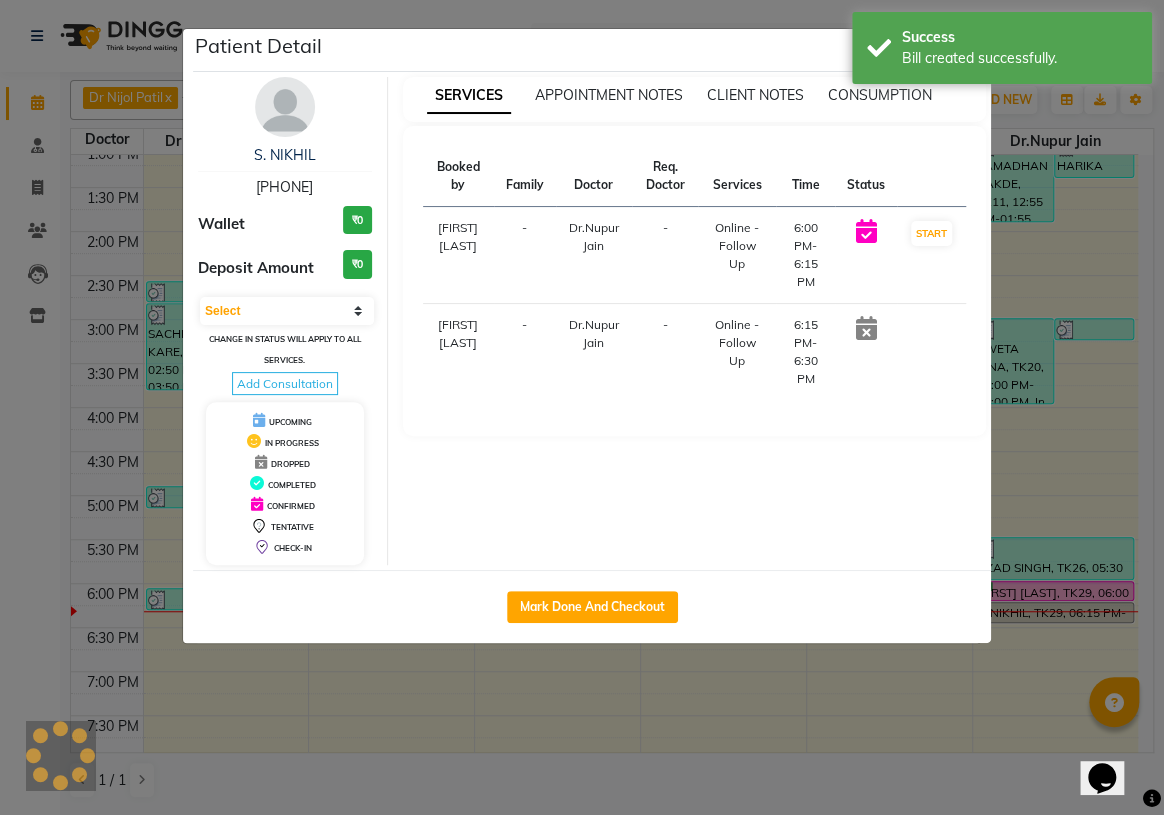 click on "Patient Detail  [FIRST] [LAST]    [PHONE] Wallet ₹0 Deposit Amount  ₹0  Select IN SERVICE CONFIRMED TENTATIVE CHECK IN MARK DONE DROPPED UPCOMING Change in status will apply to all services. Add Consultation UPCOMING IN PROGRESS DROPPED COMPLETED CONFIRMED TENTATIVE CHECK-IN SERVICES APPOINTMENT NOTES CLIENT NOTES CONSUMPTION Booked by Family Doctor Req. Doctor Services Time Status  [FIRST] [LAST]  - Dr.[FIRST] [LAST] -  Online - Follow Up   6:00 PM-6:15 PM   START   [FIRST] [LAST]  - Dr.[FIRST] [LAST] -  Online - Follow Up   6:15 PM-6:30 PM   Mark Done And Checkout" 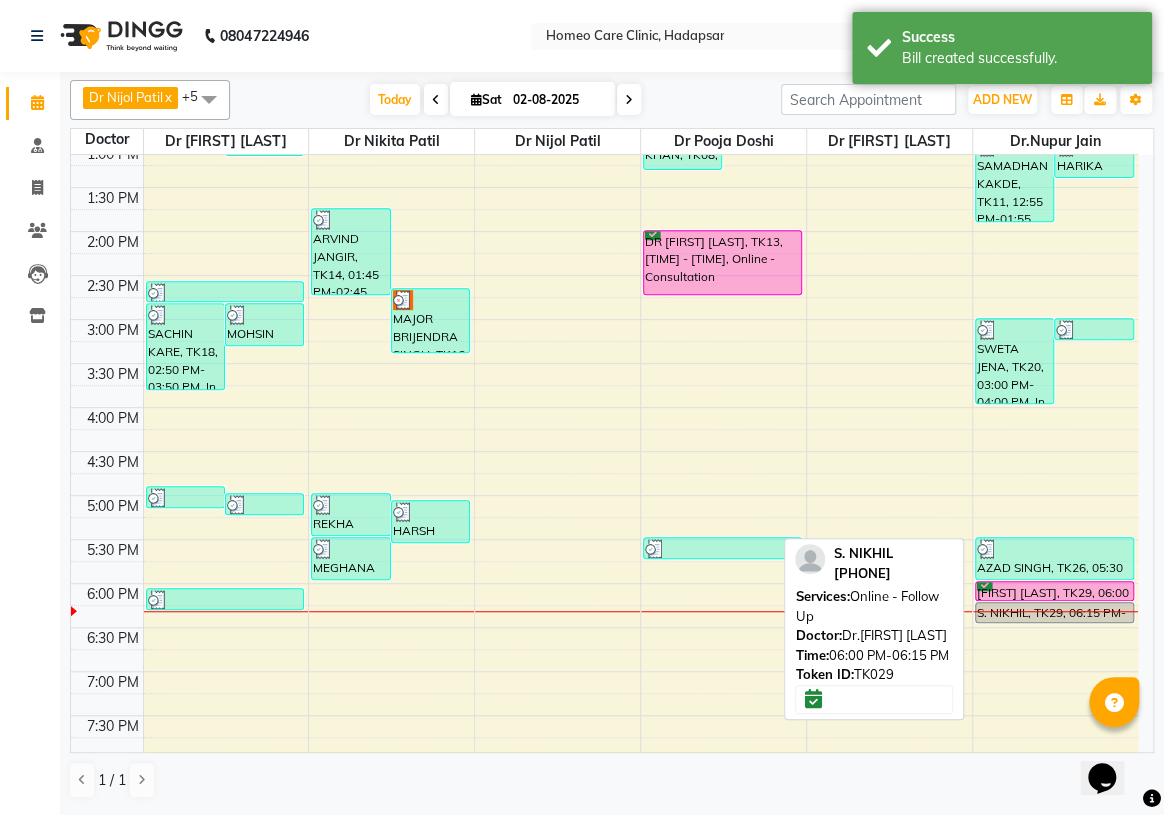 click on "[FIRST] [LAST], TK29, 06:00 PM-06:15 PM, Online - Follow Up" at bounding box center (1054, 591) 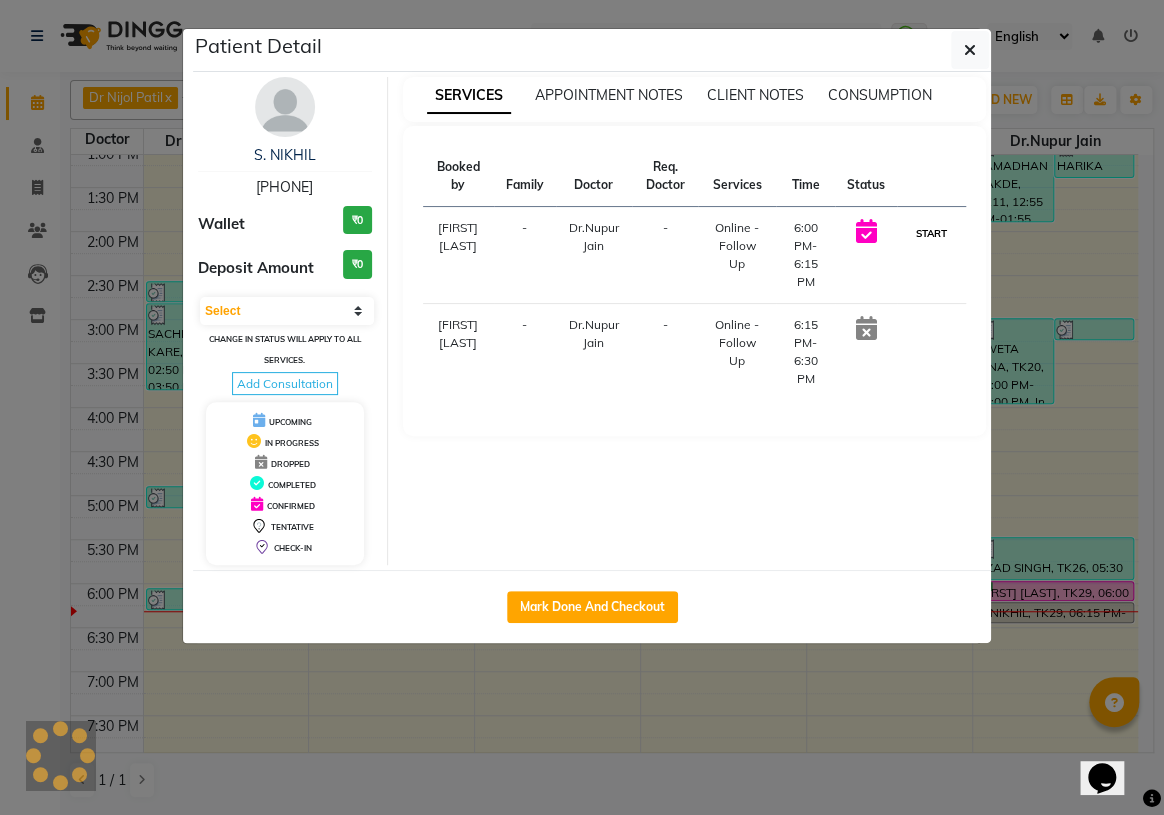 click on "START" at bounding box center (931, 233) 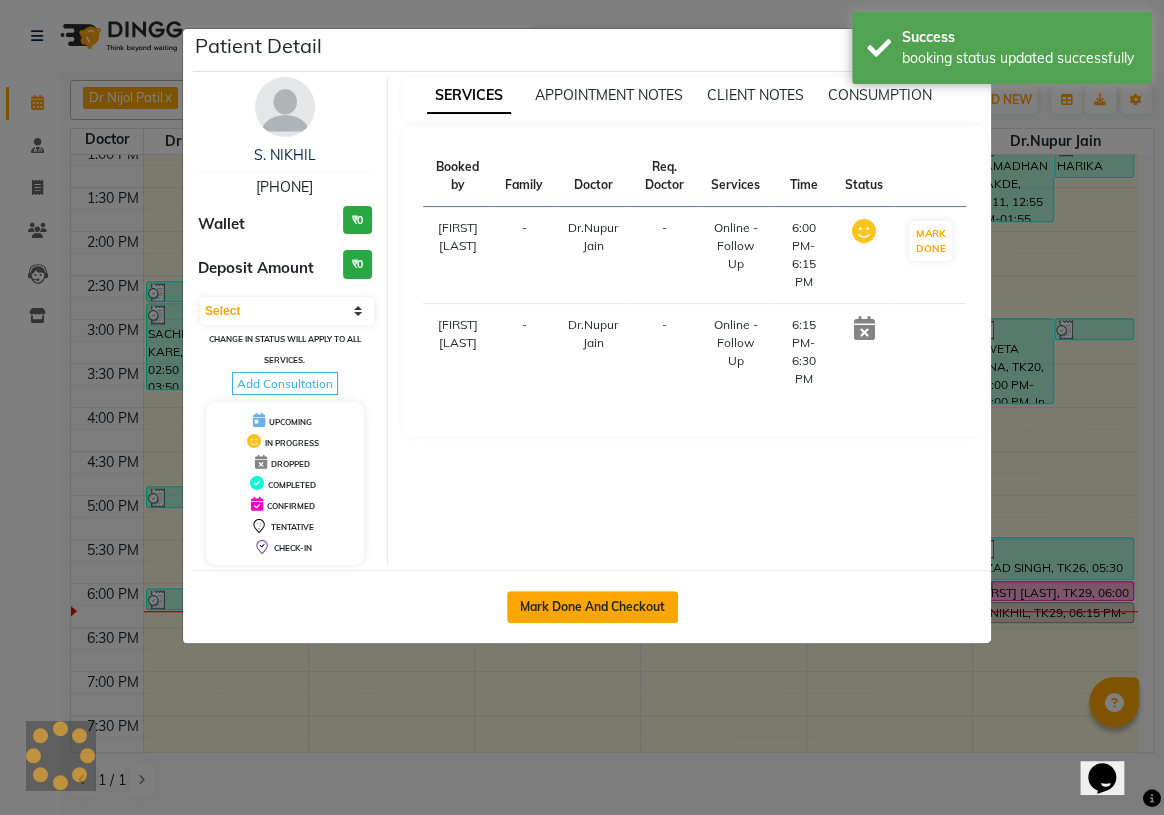 click on "Mark Done And Checkout" 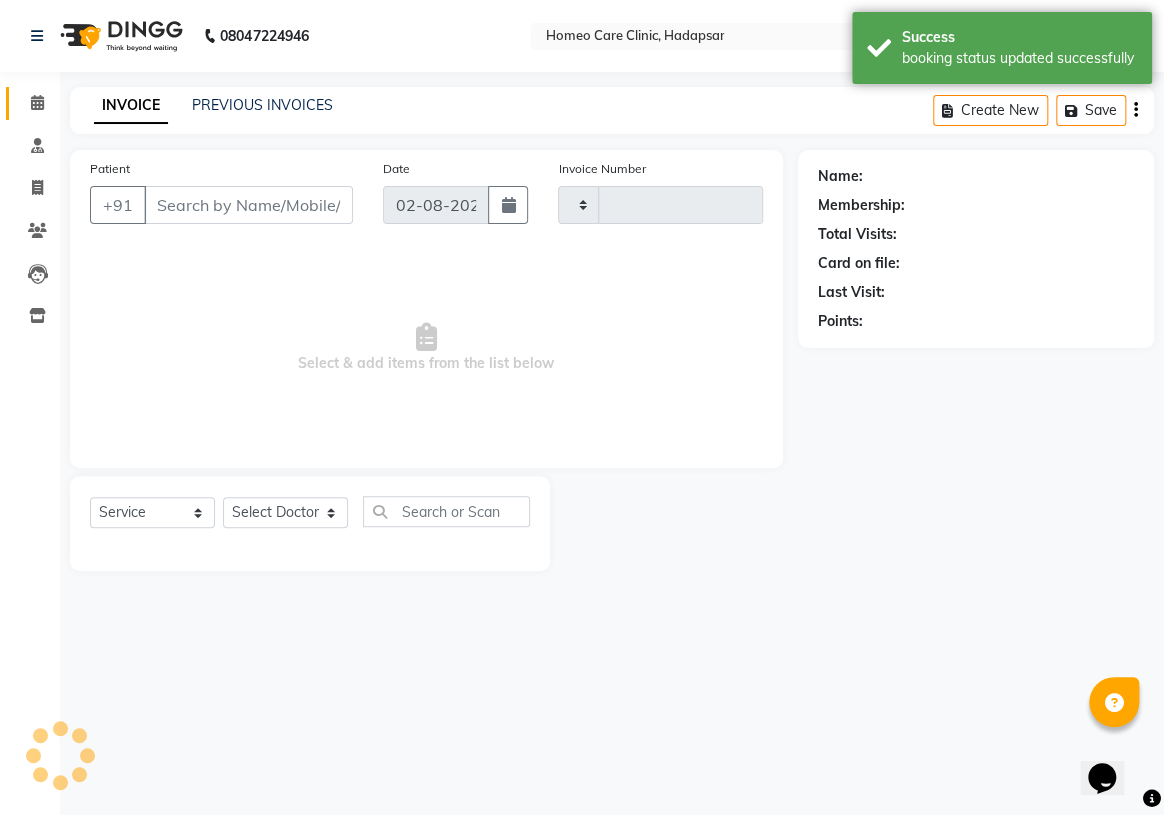 type on "2303" 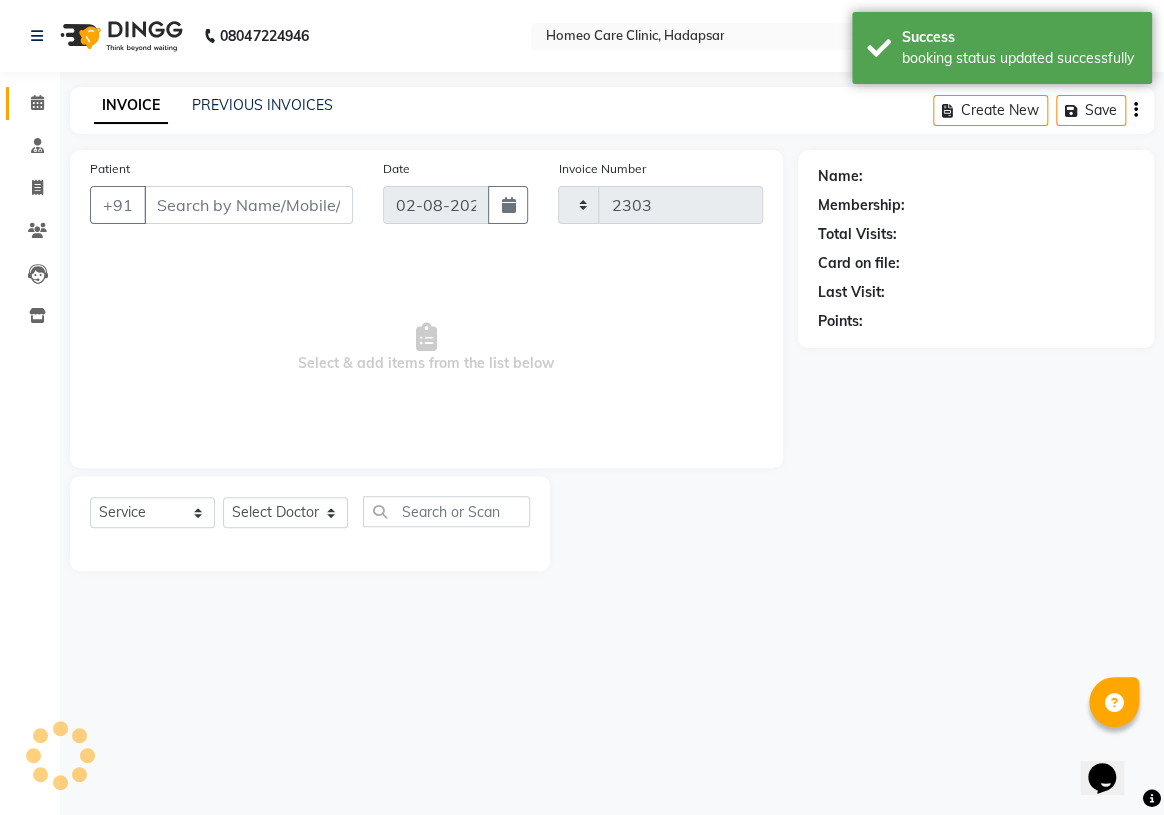 select on "7485" 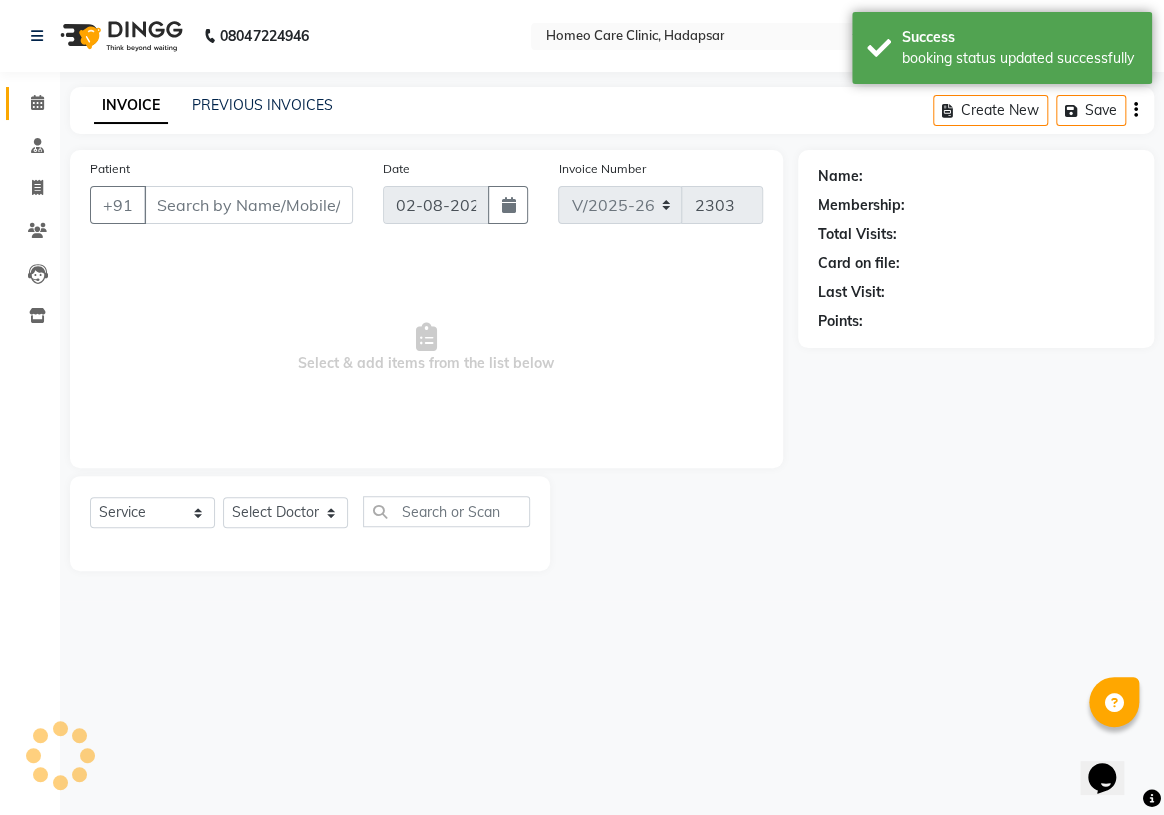 type on "[PHONE]" 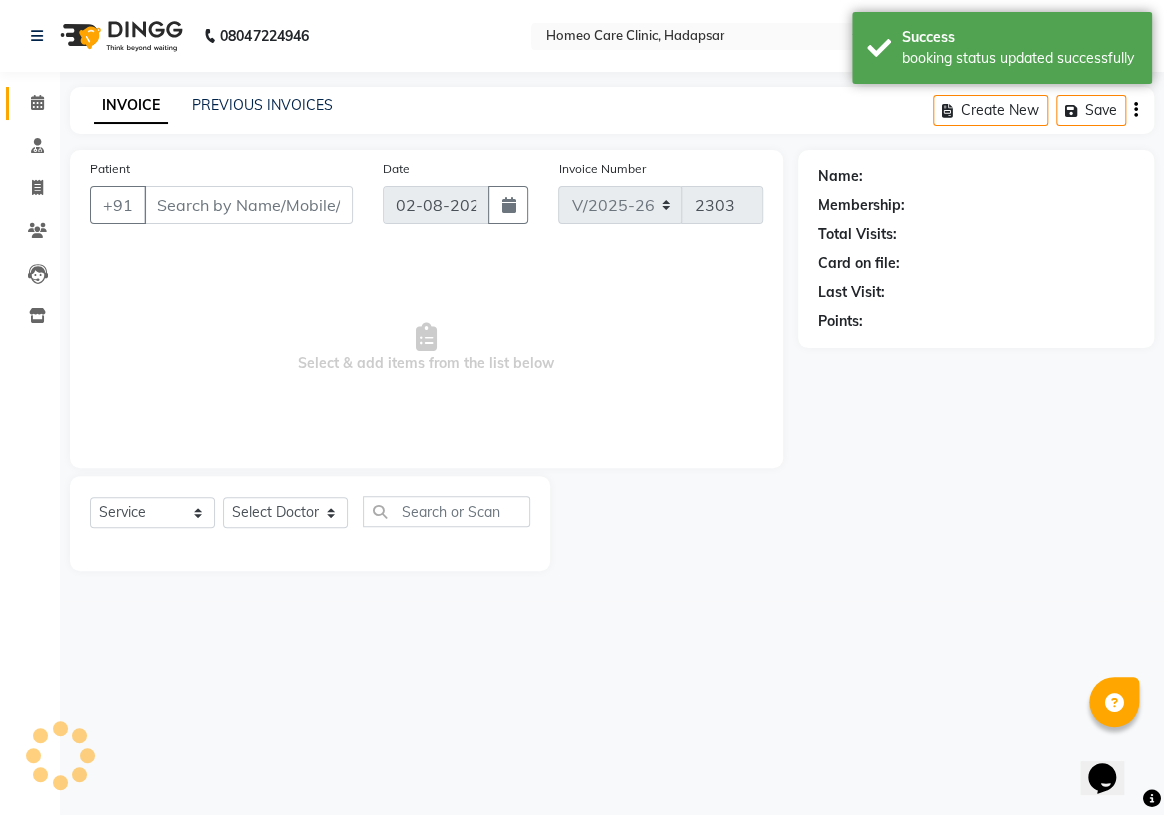 select on "70882" 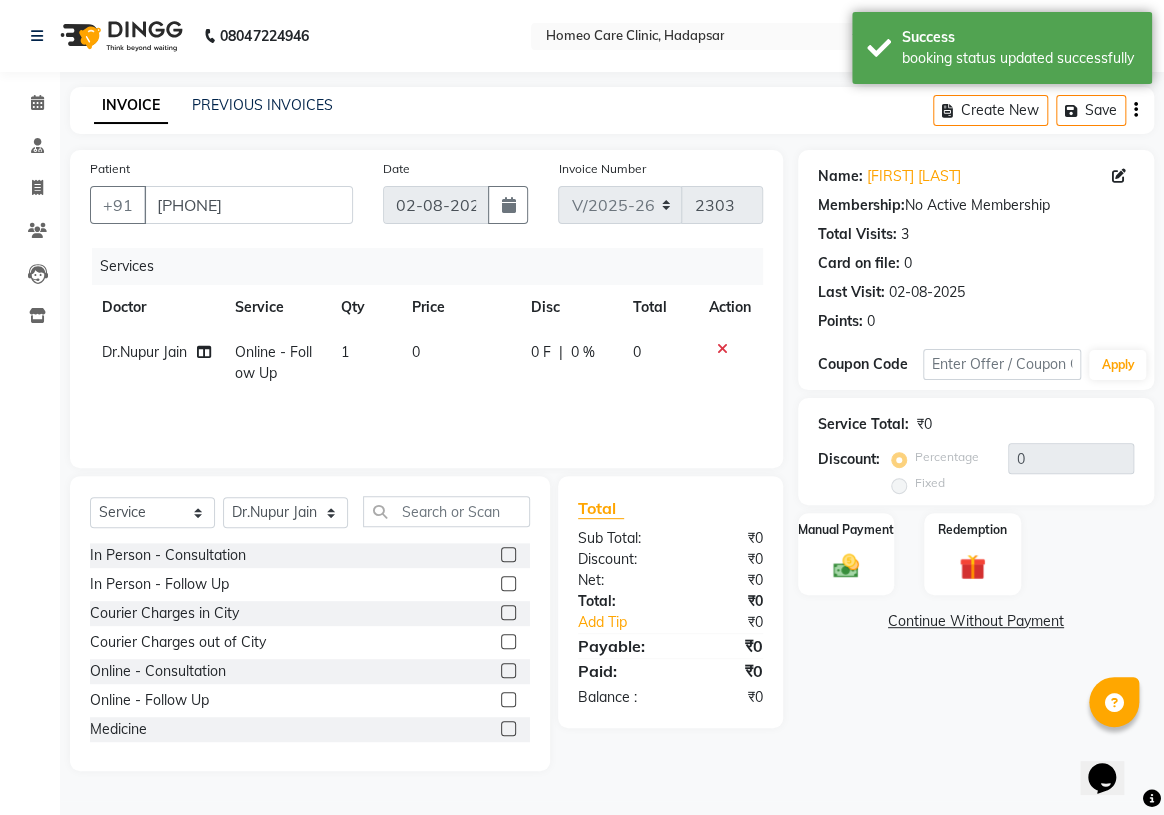 click 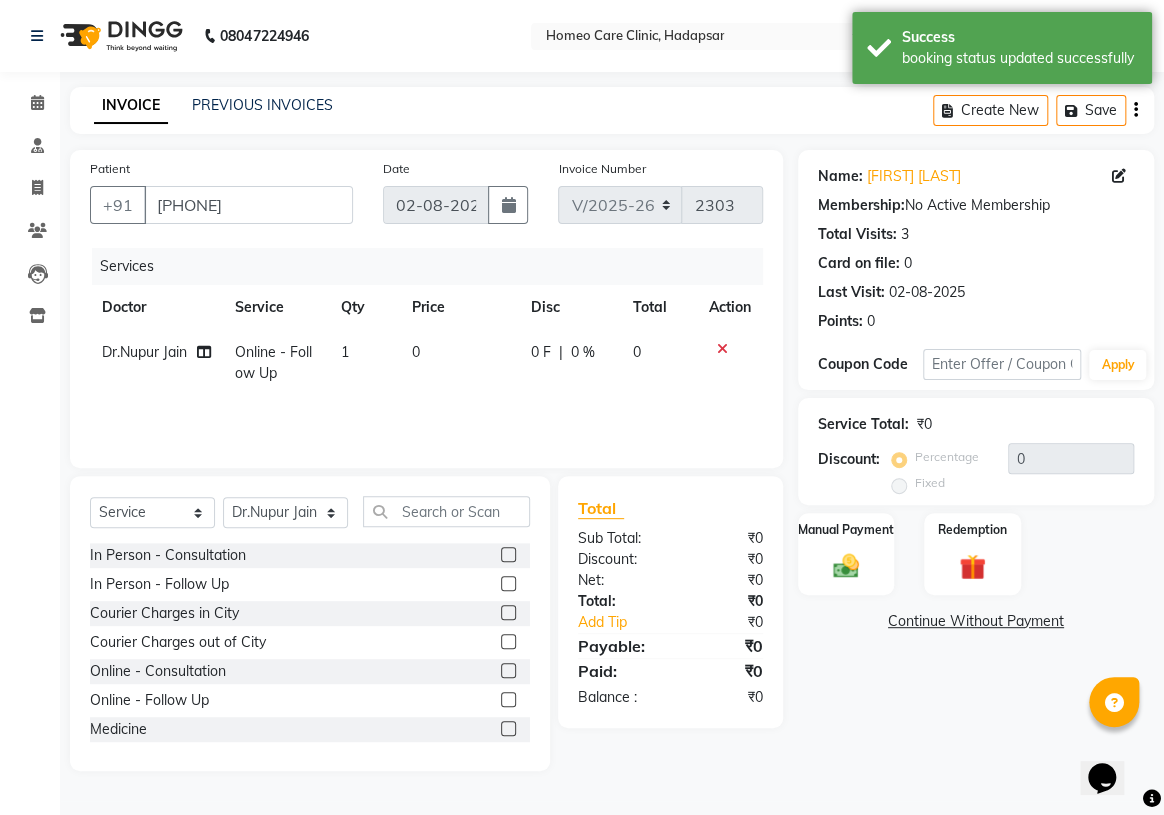 click at bounding box center [507, 729] 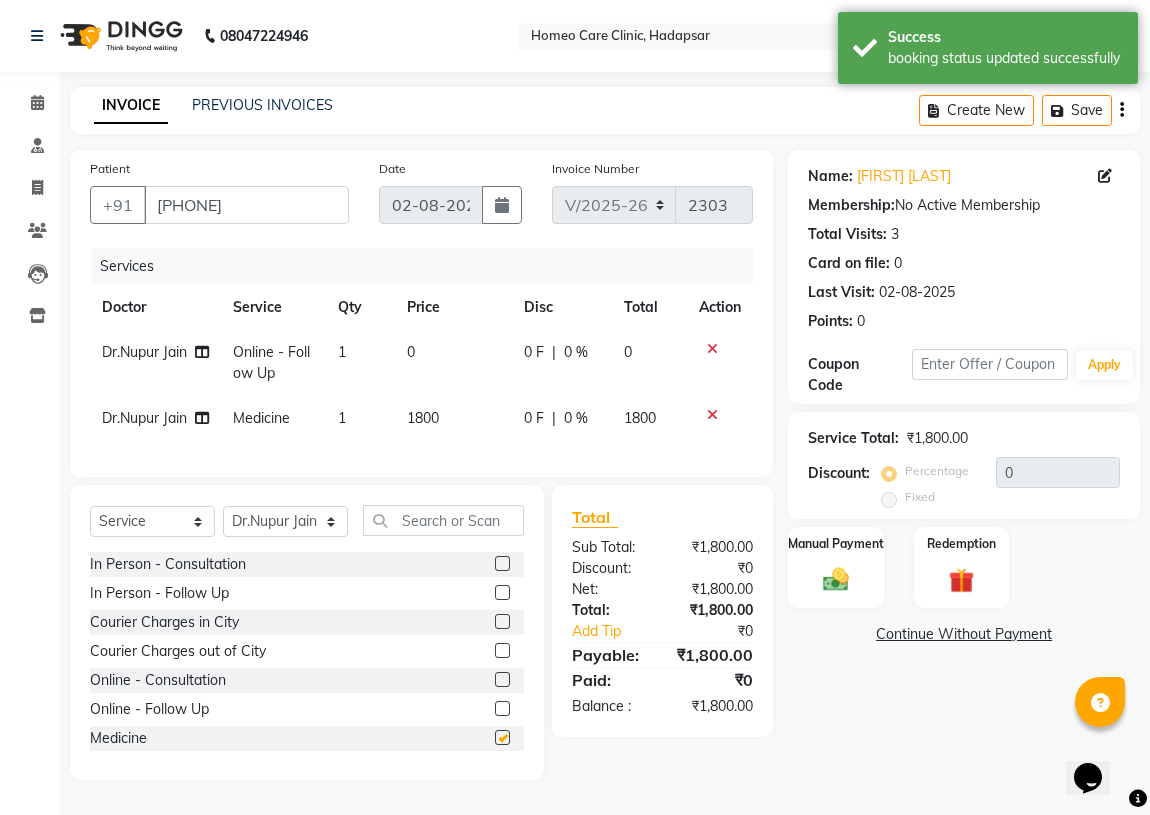 checkbox on "false" 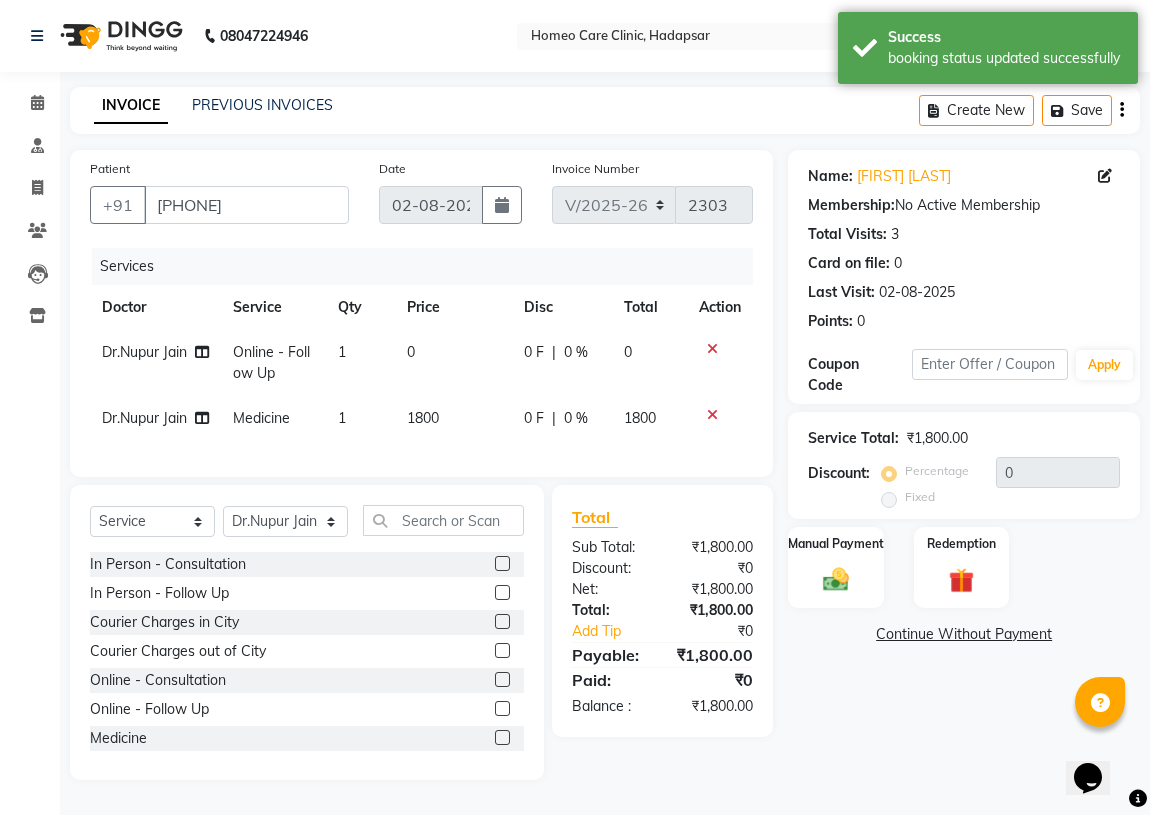 click 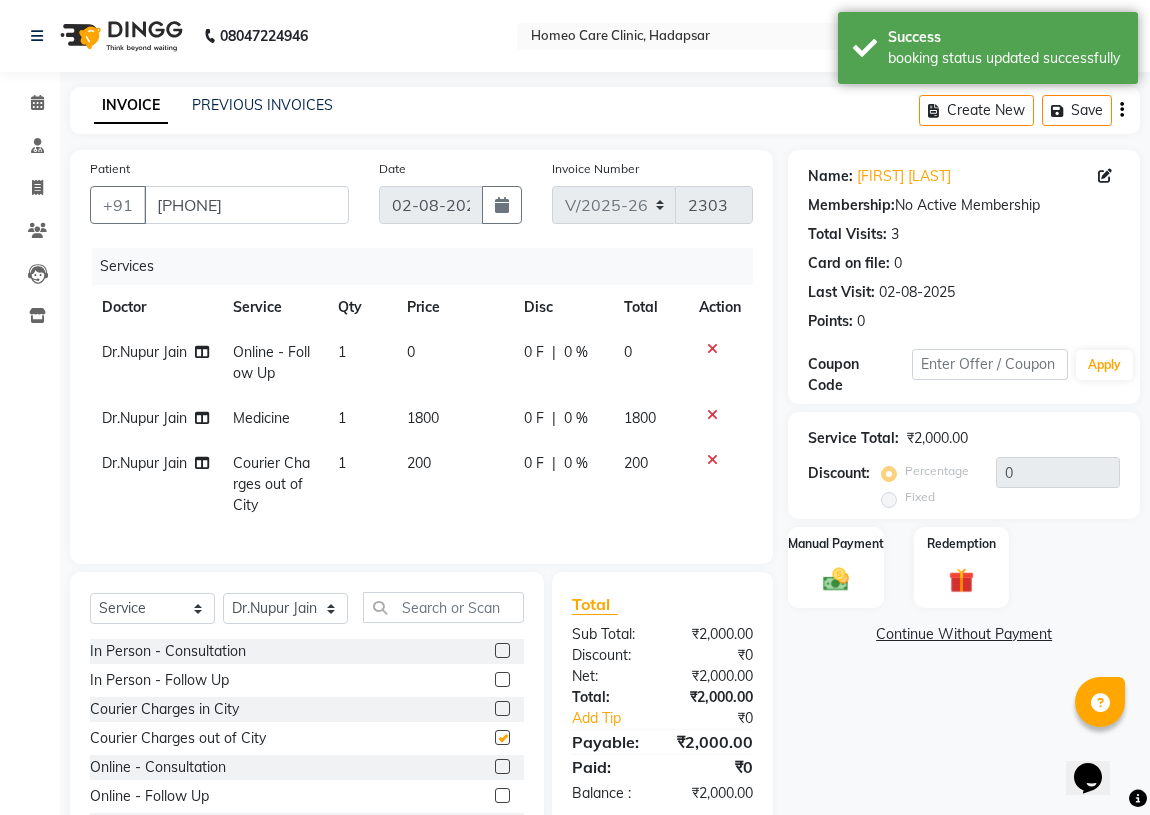 checkbox on "false" 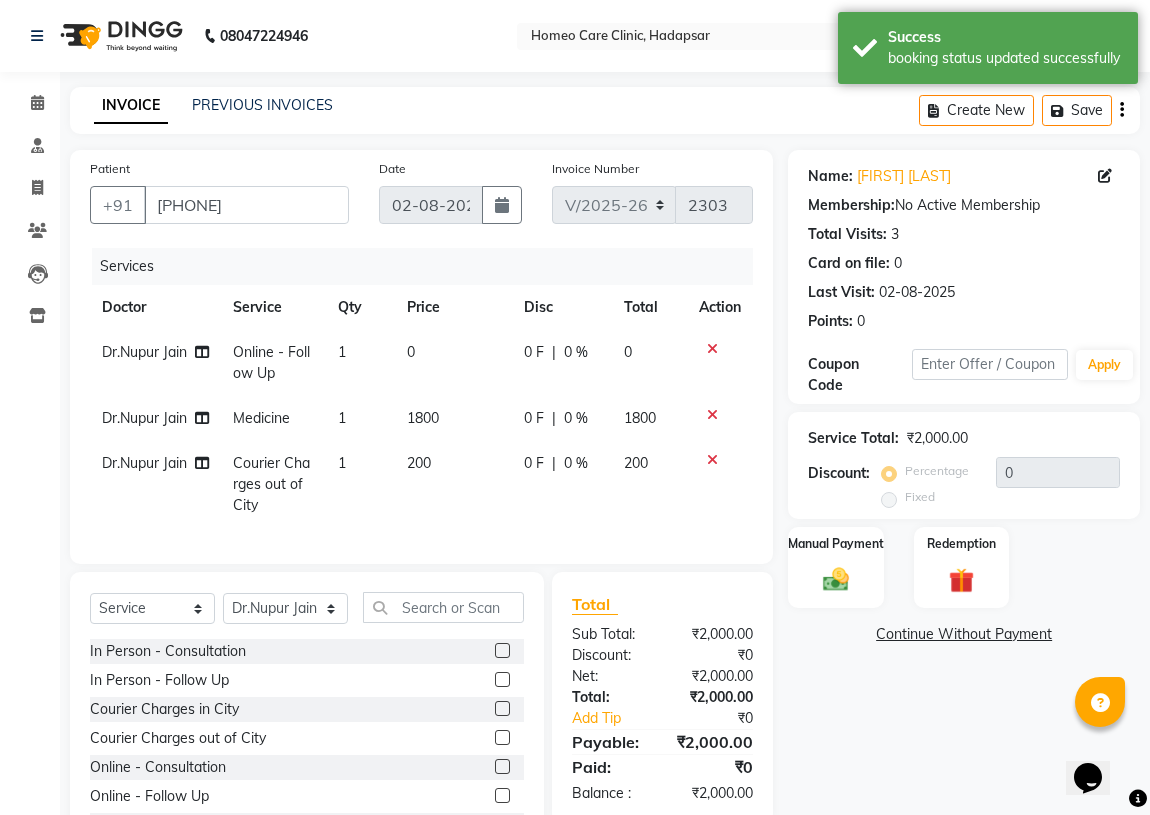click on "Name: S. [FIRST] Membership:  No Active Membership  Total Visits:  3 Card on file:  0 Last Visit:   [DATE] Points:   0  Coupon Code Apply Service Total:  ₹2,000.00  Discount:  Percentage   Fixed  0 Manual Payment Redemption  Continue Without Payment" 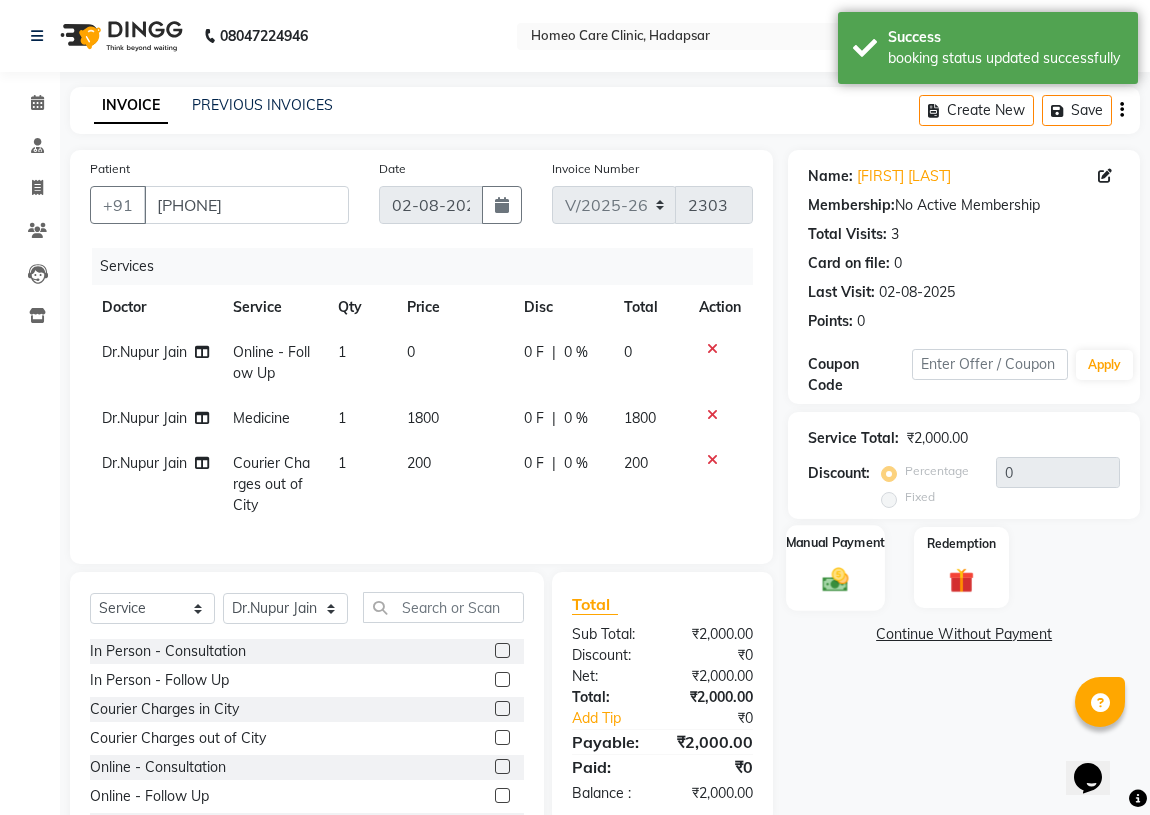 scroll, scrollTop: 95, scrollLeft: 0, axis: vertical 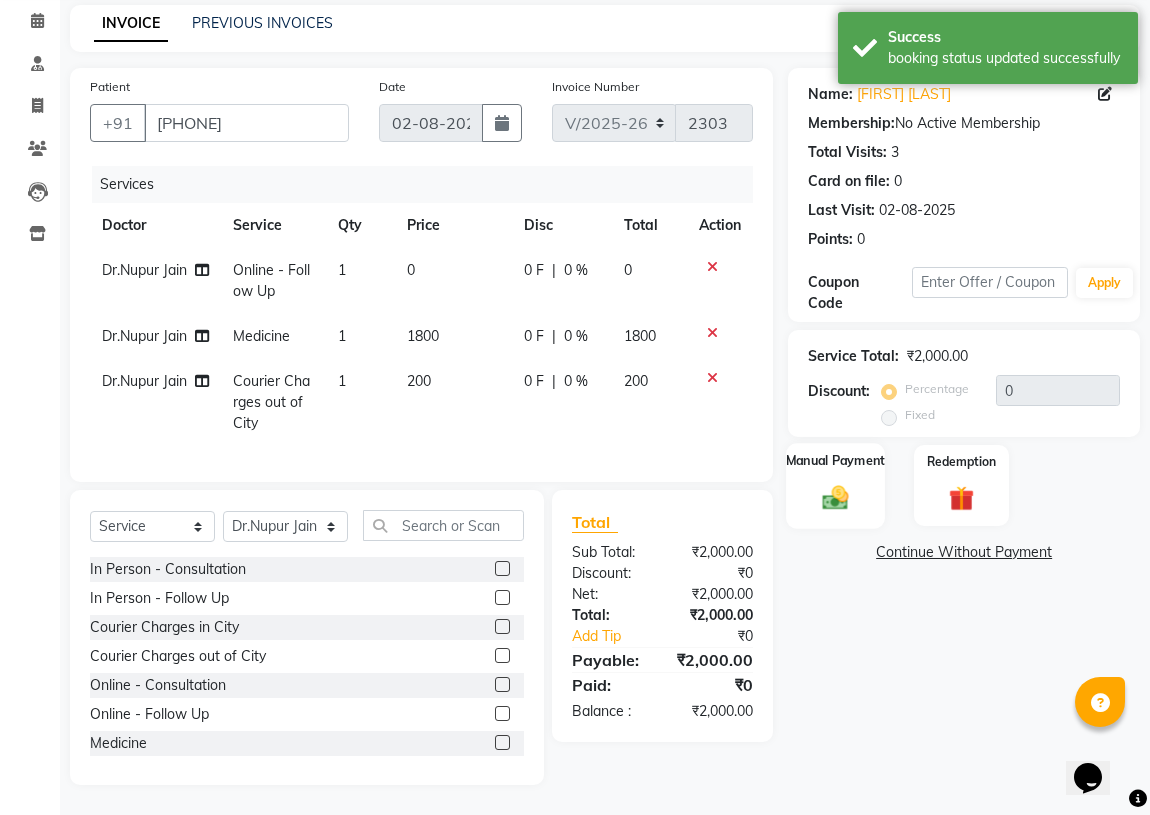 click 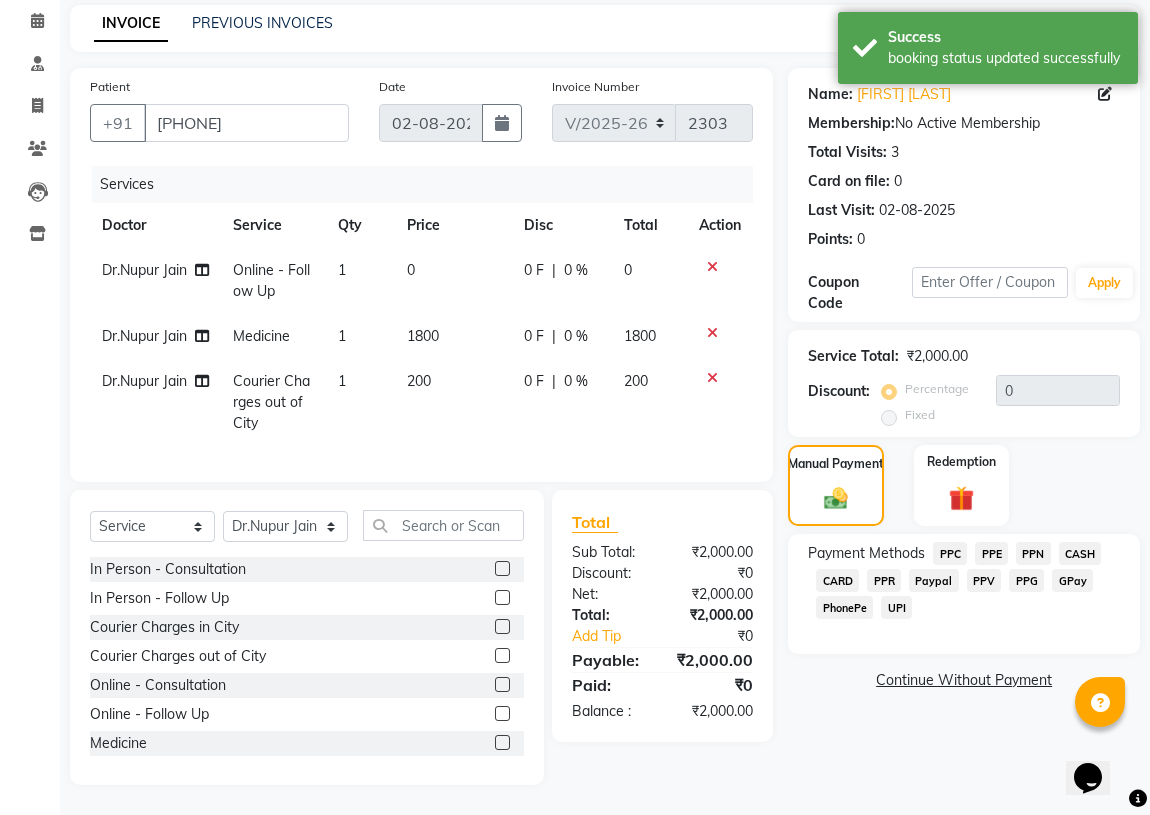 click on "PPR" 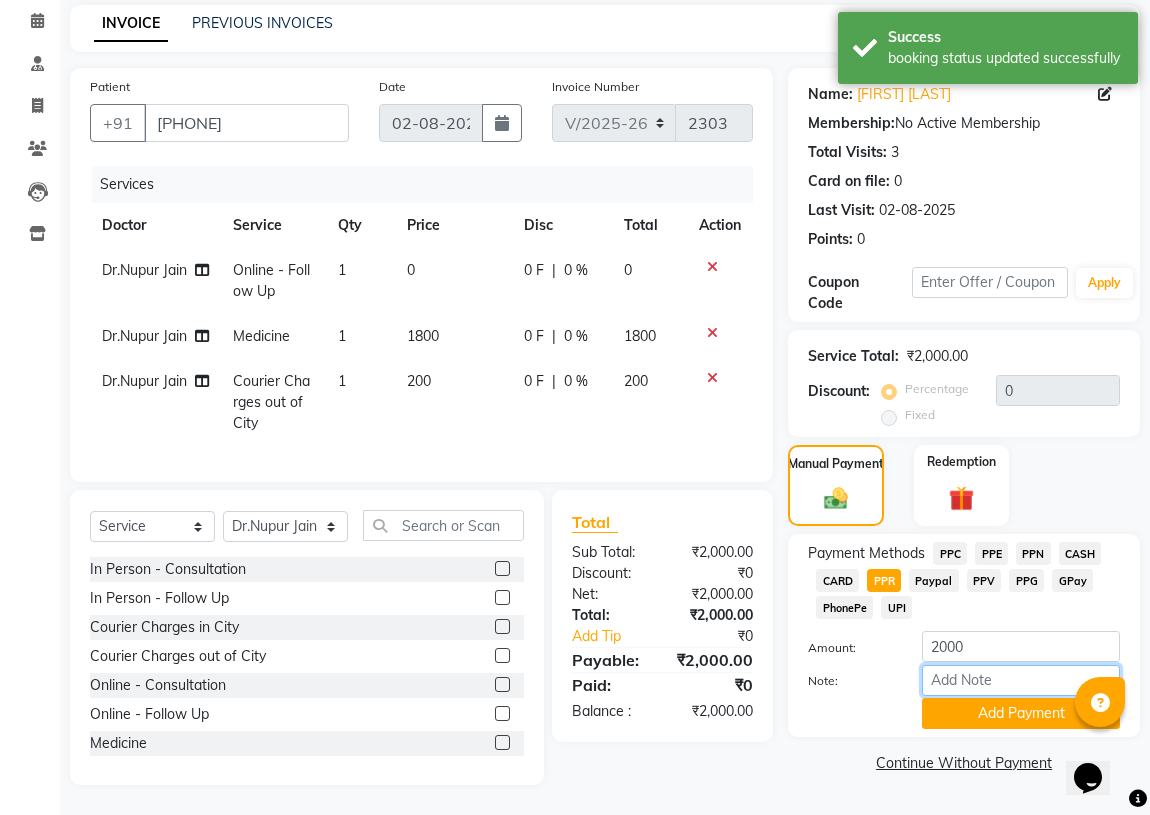 click on "Note:" at bounding box center (1021, 680) 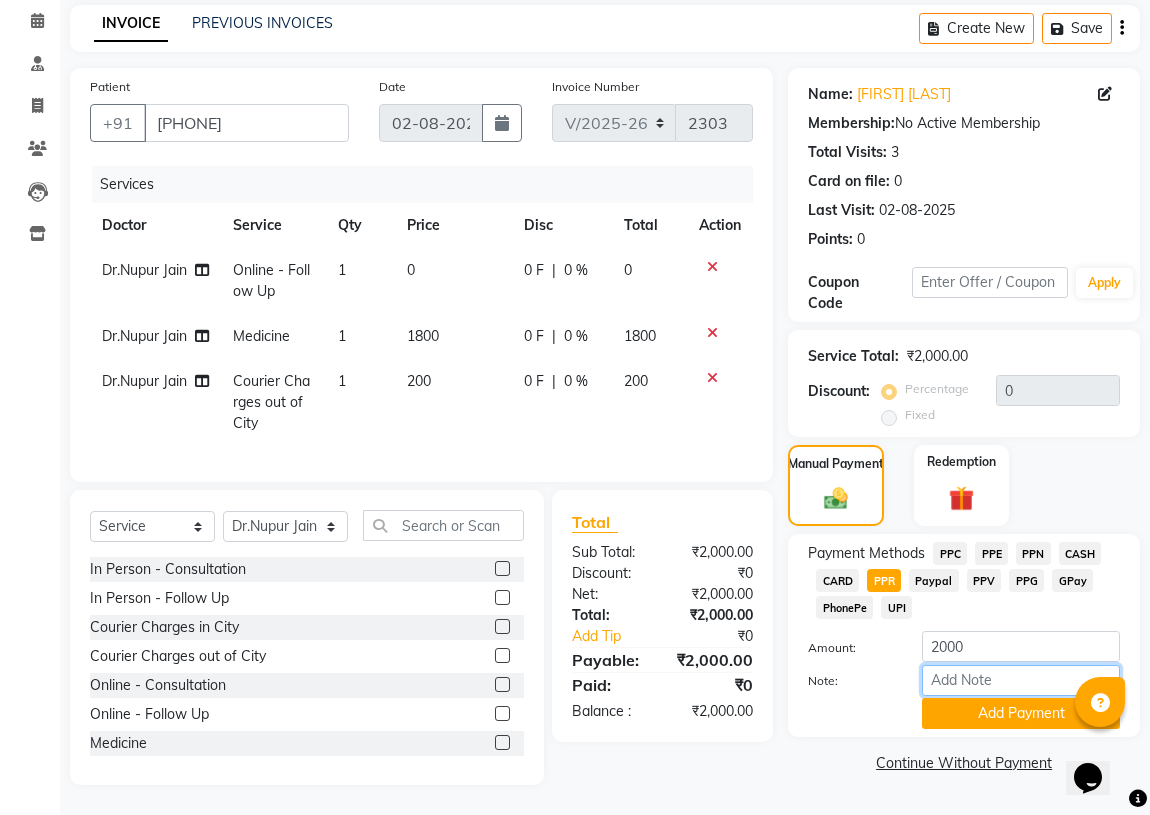 type on "PPR" 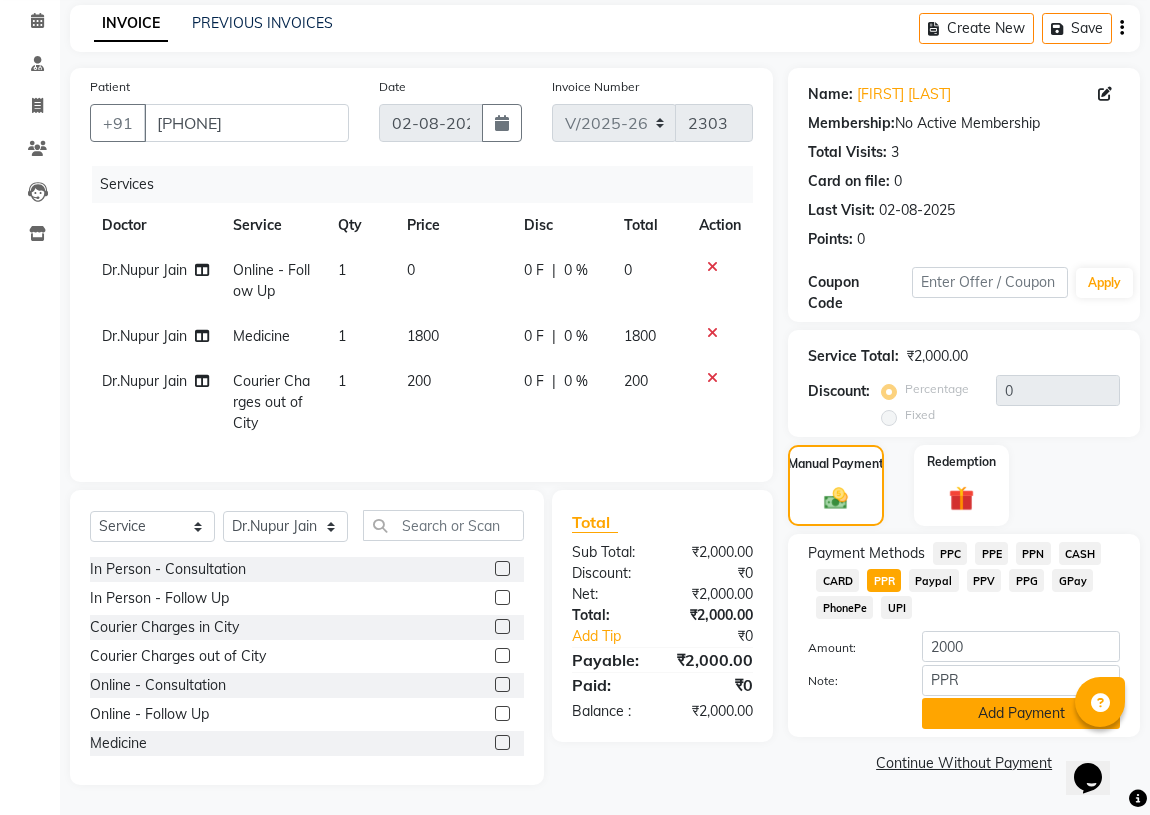click on "Add Payment" 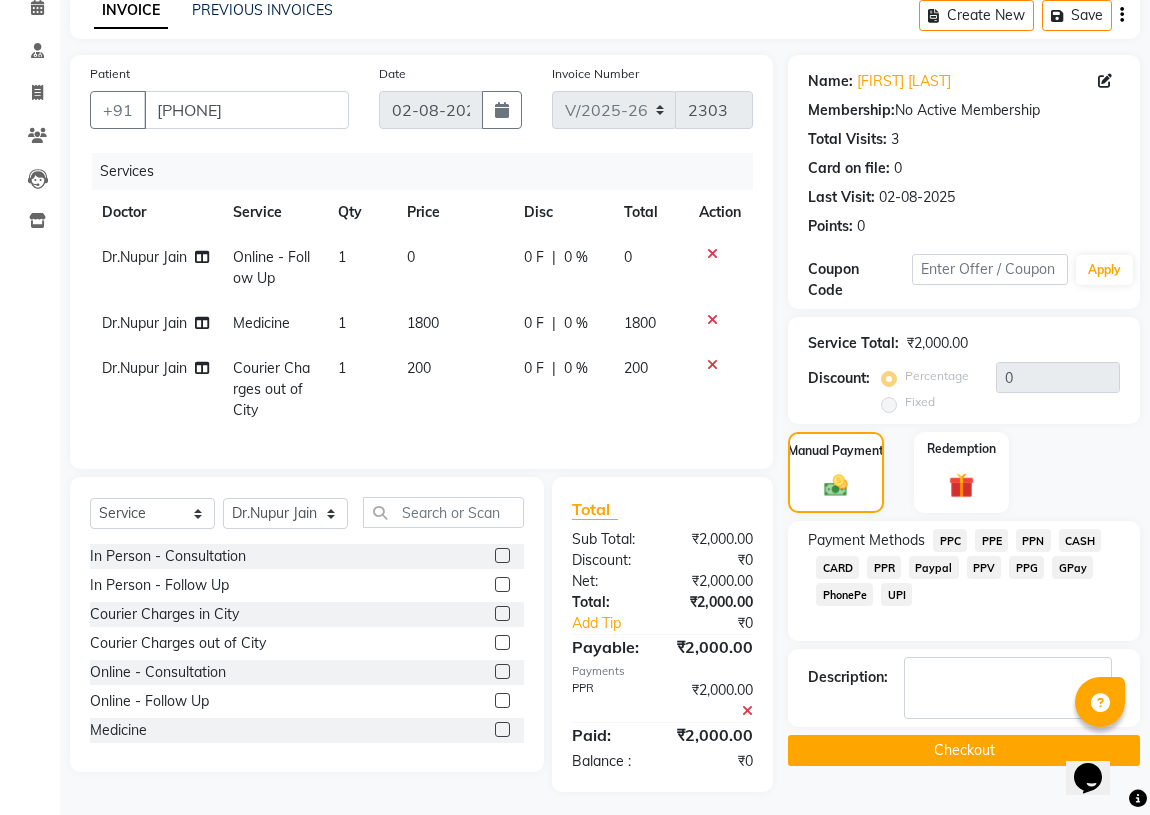 drag, startPoint x: 939, startPoint y: 742, endPoint x: 945, endPoint y: 753, distance: 12.529964 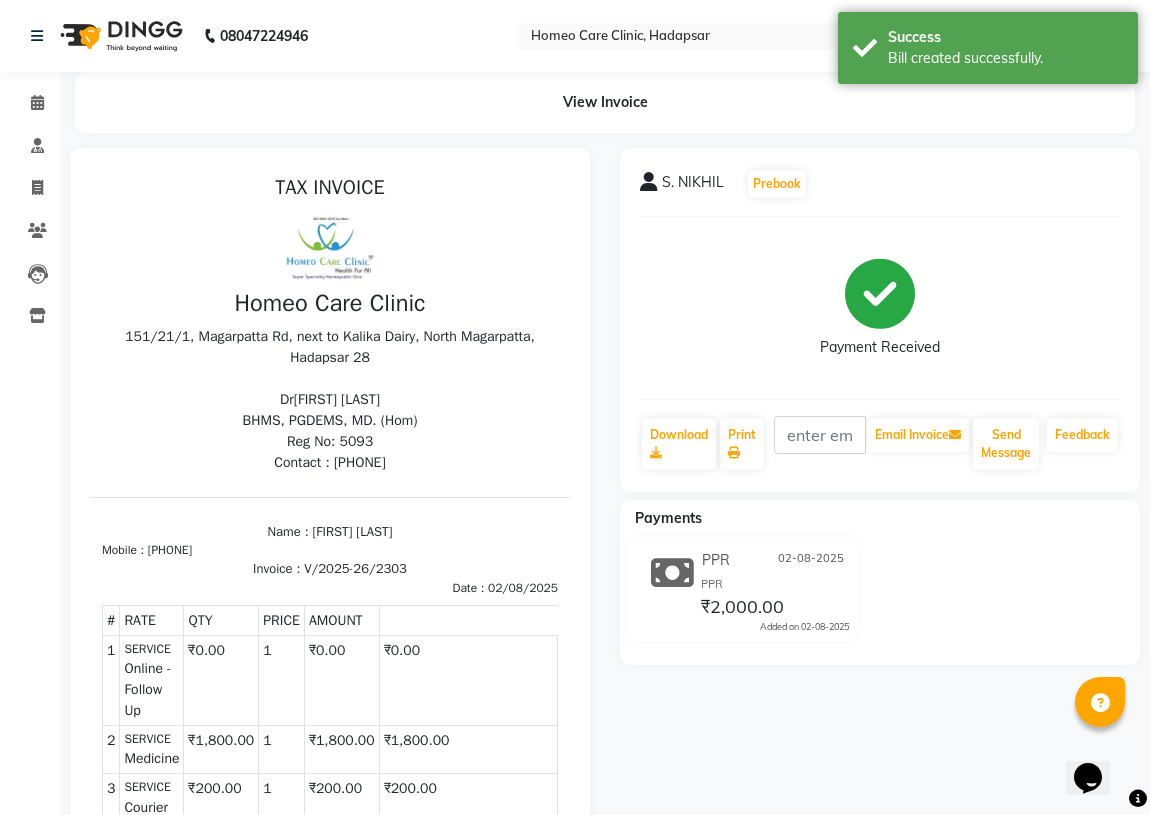 scroll, scrollTop: 16, scrollLeft: 0, axis: vertical 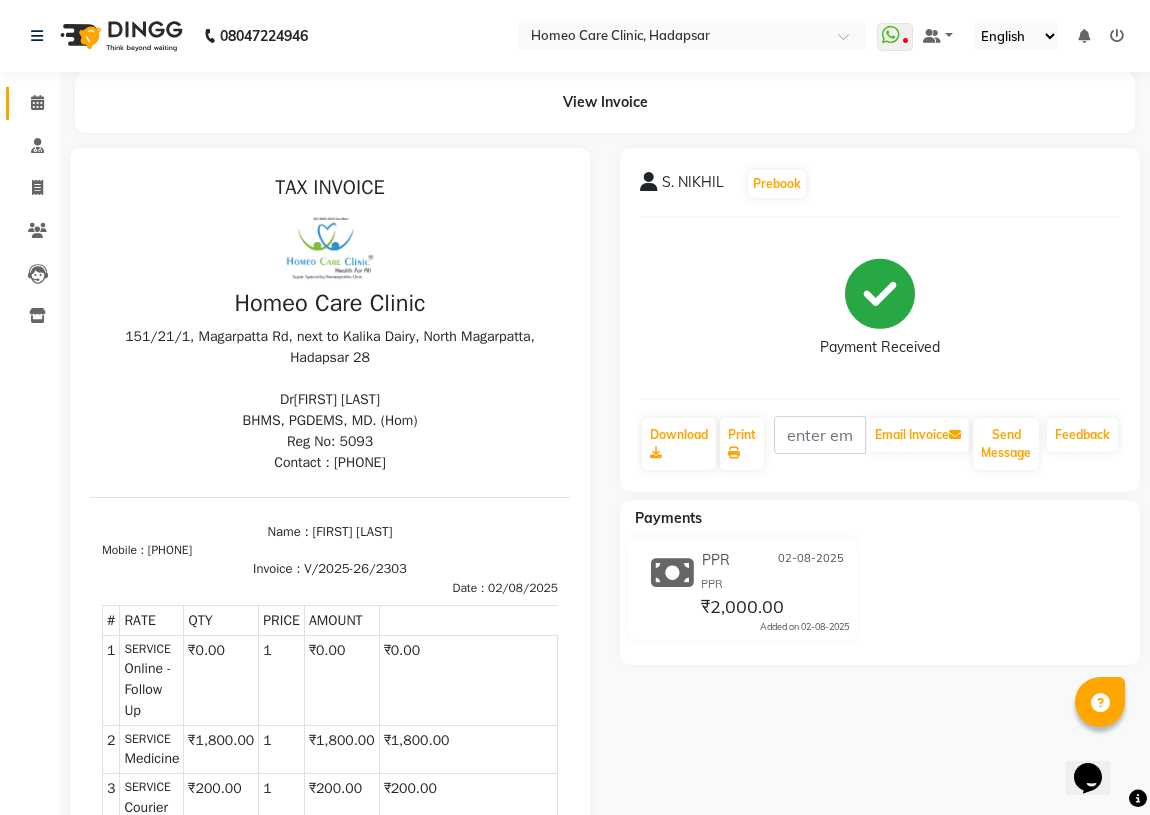 click on "Calendar" 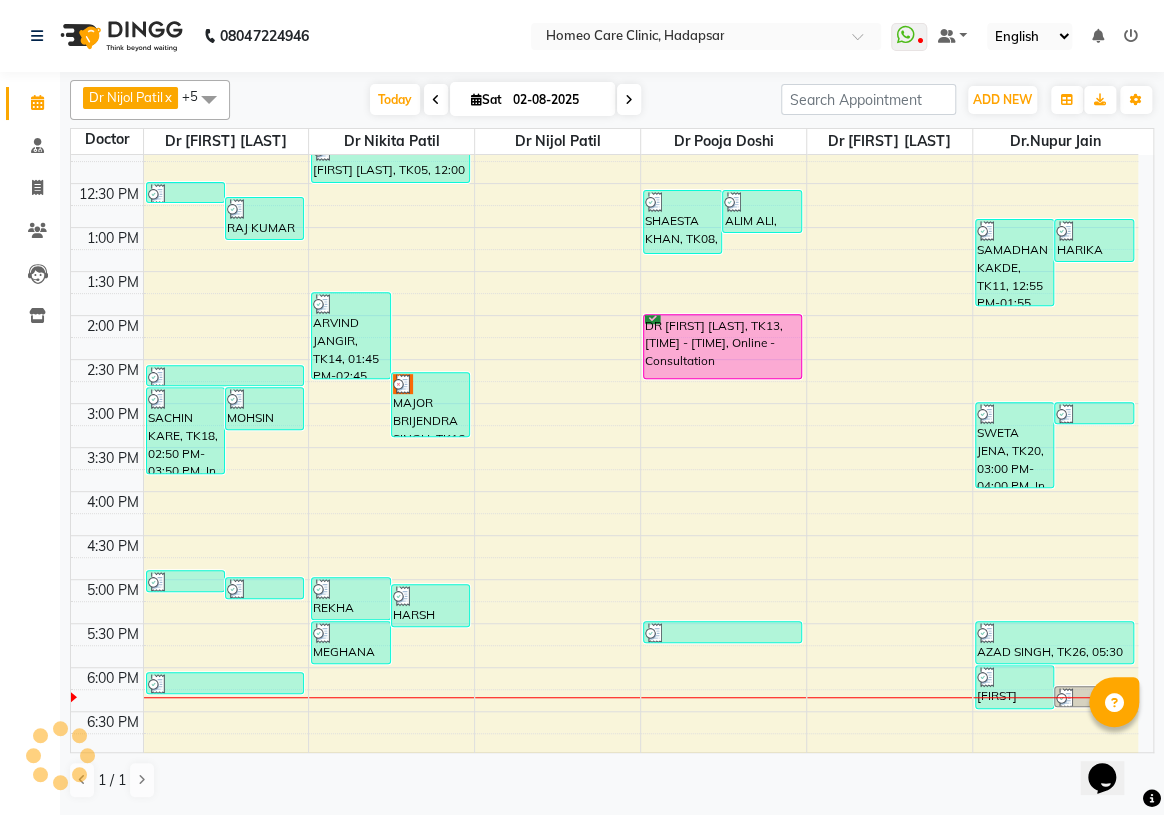 scroll, scrollTop: 363, scrollLeft: 0, axis: vertical 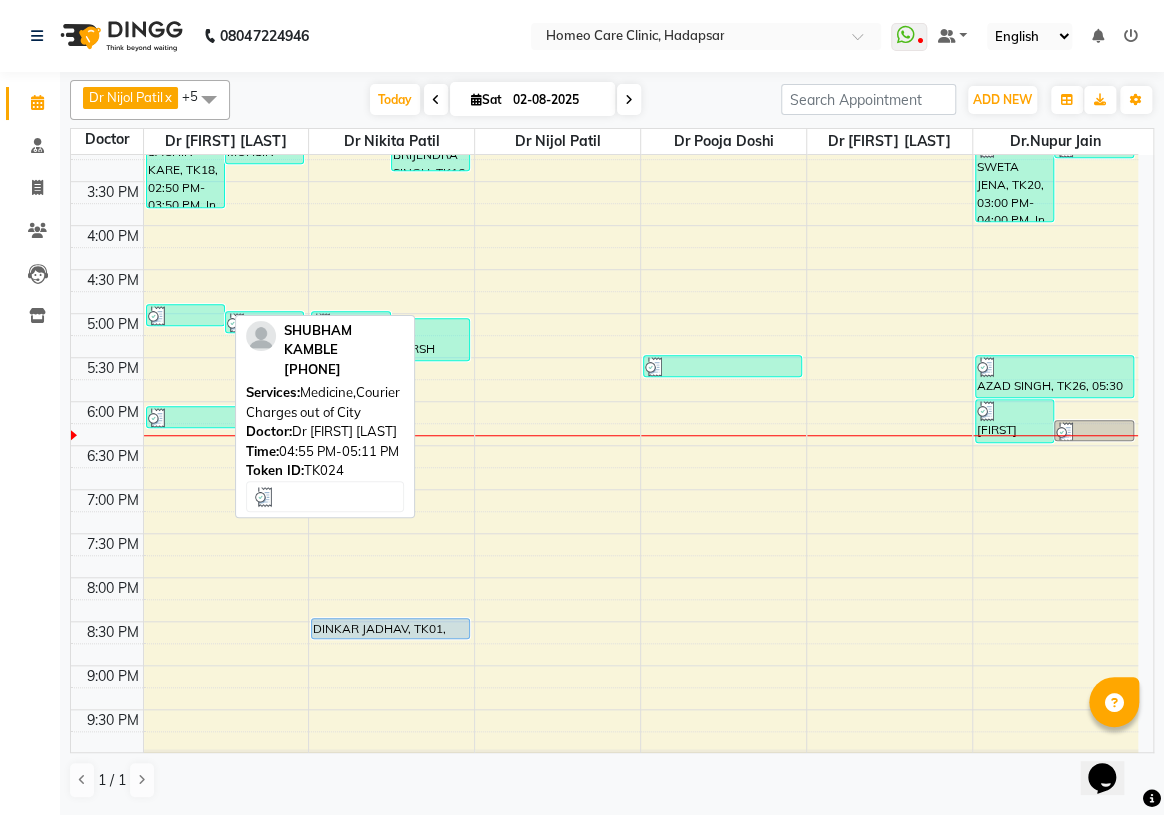 click at bounding box center (185, 316) 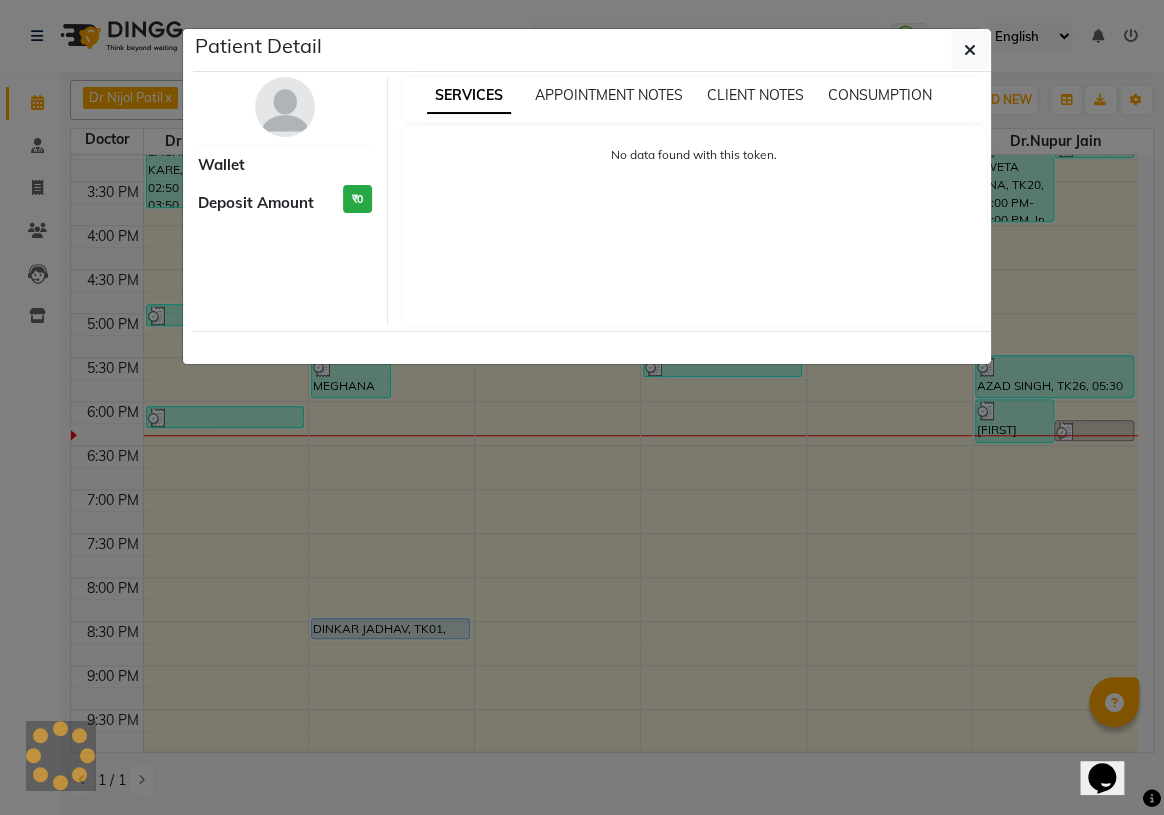 select on "3" 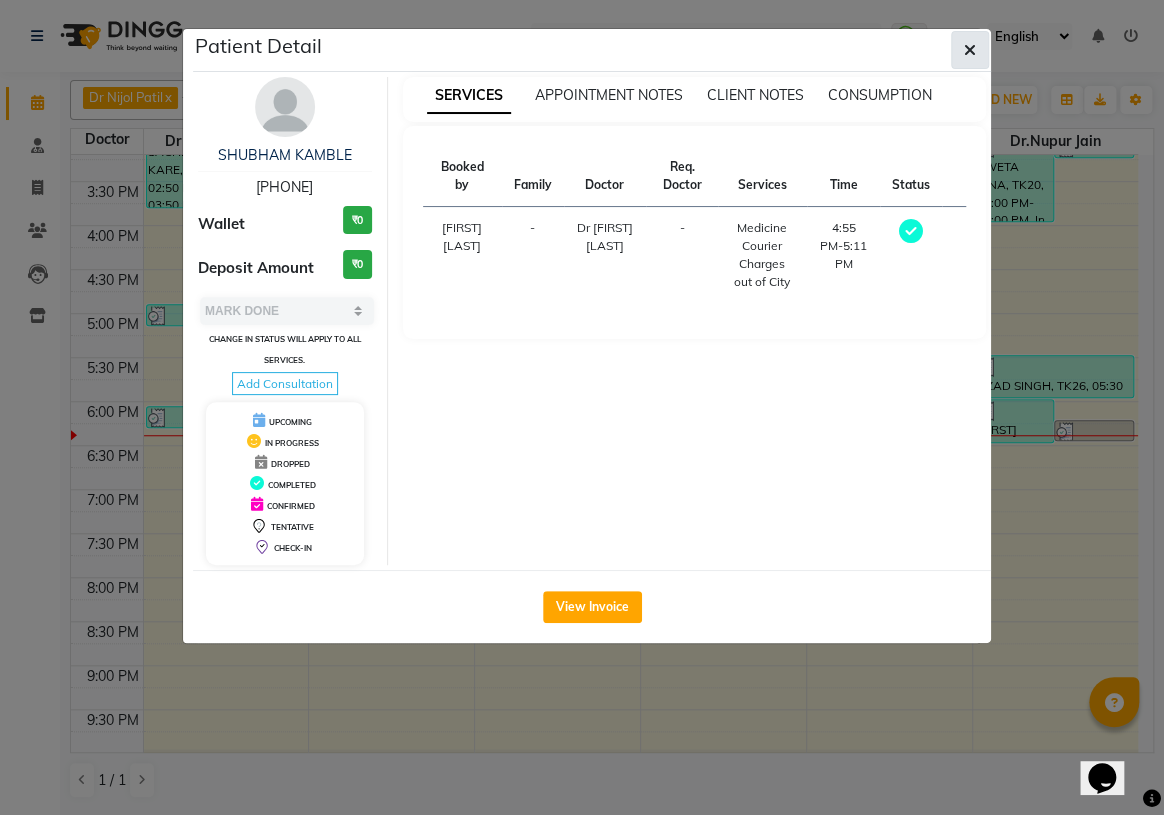 drag, startPoint x: 964, startPoint y: 39, endPoint x: 959, endPoint y: 80, distance: 41.303753 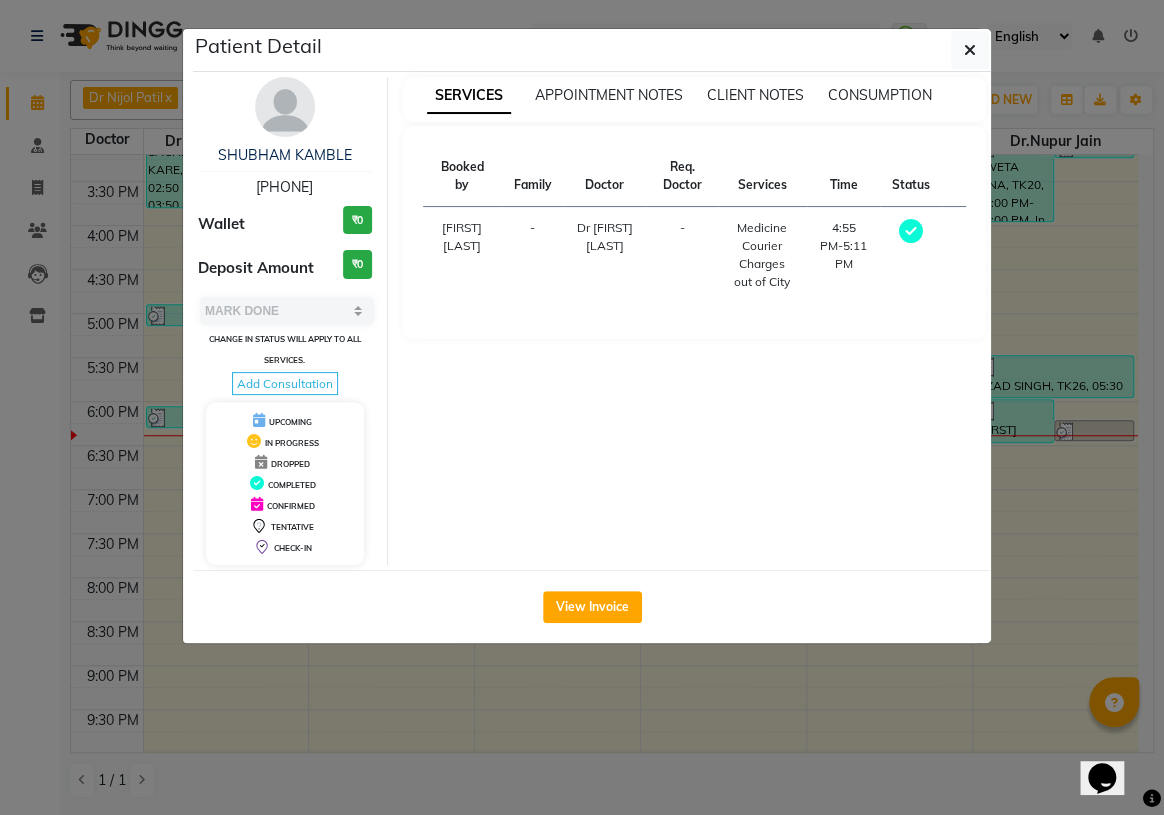 click 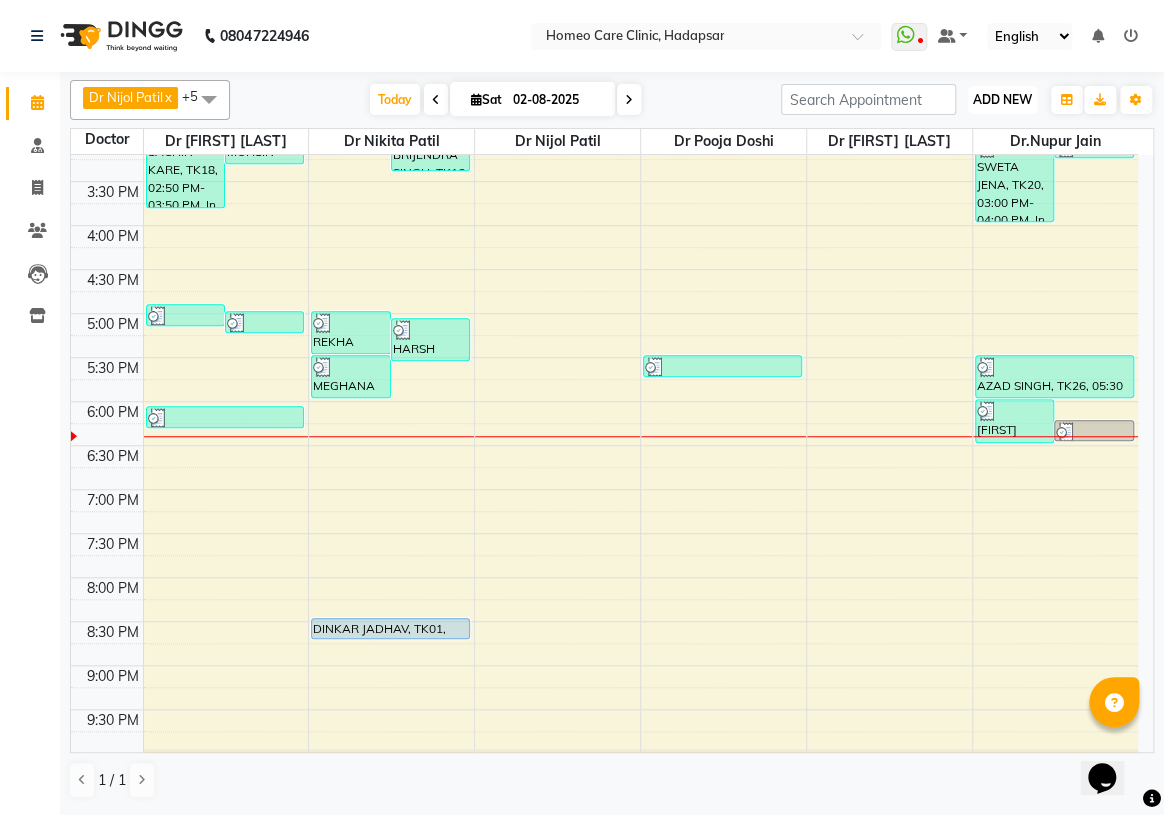 drag, startPoint x: 996, startPoint y: 100, endPoint x: 983, endPoint y: 126, distance: 29.068884 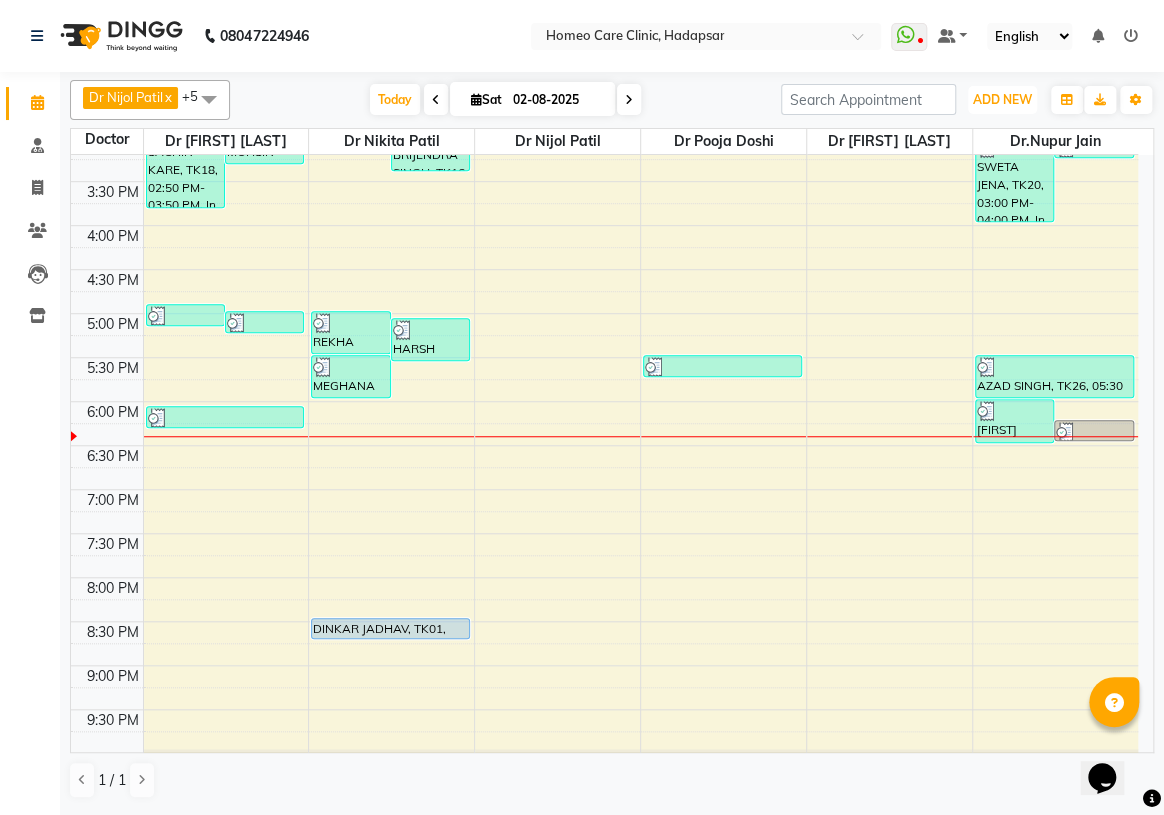 click on "ADD NEW" at bounding box center (1002, 99) 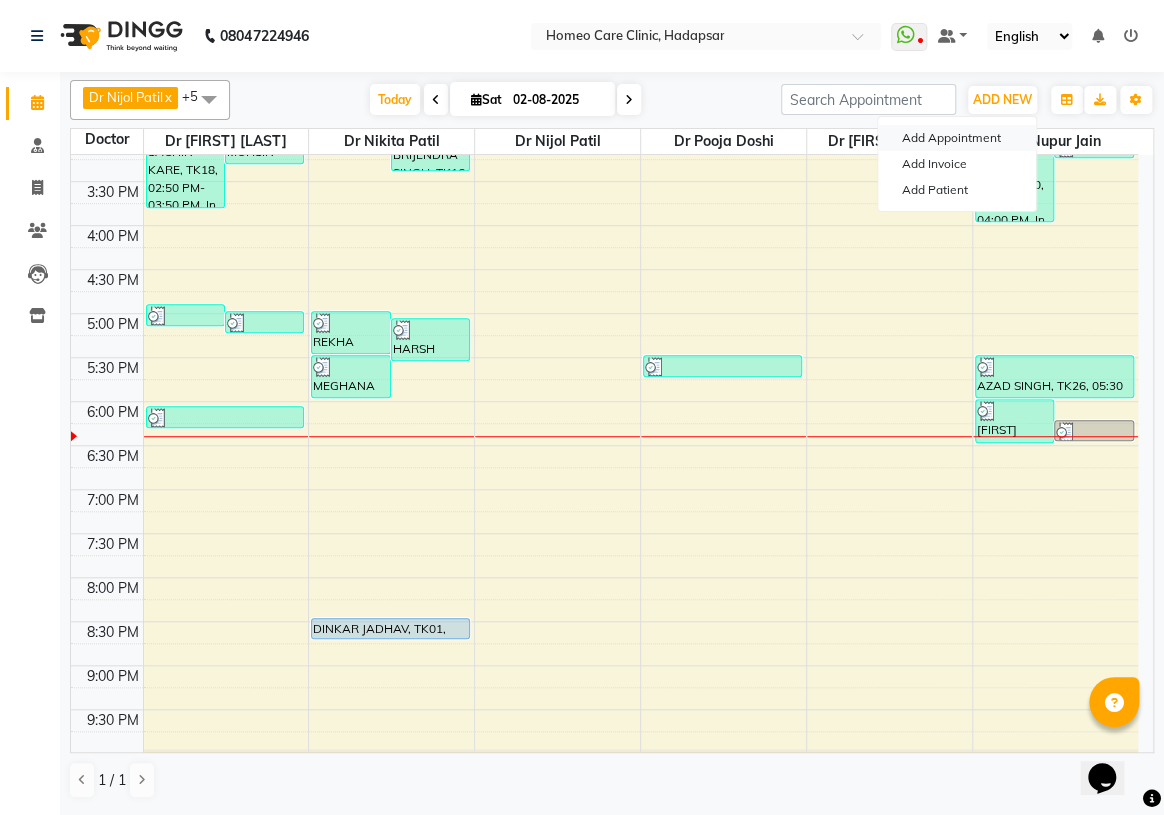 click on "Add Appointment" at bounding box center (957, 138) 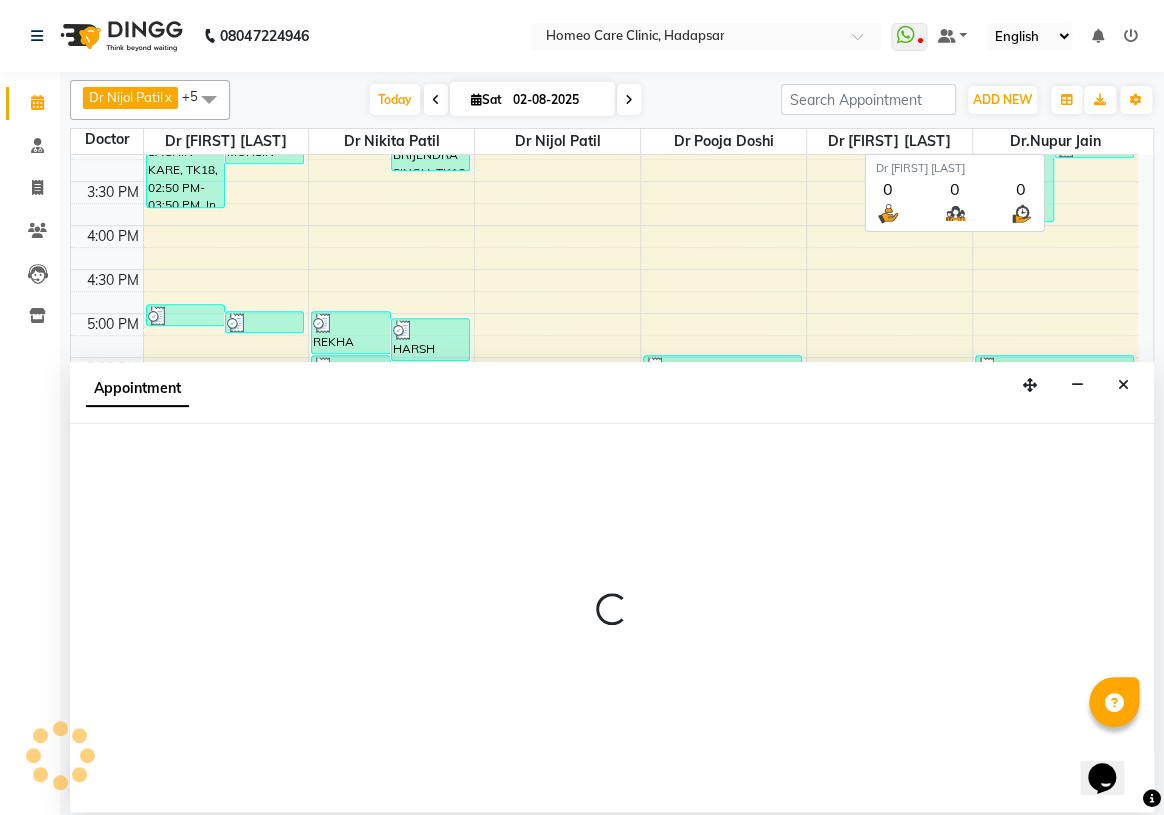 select on "600" 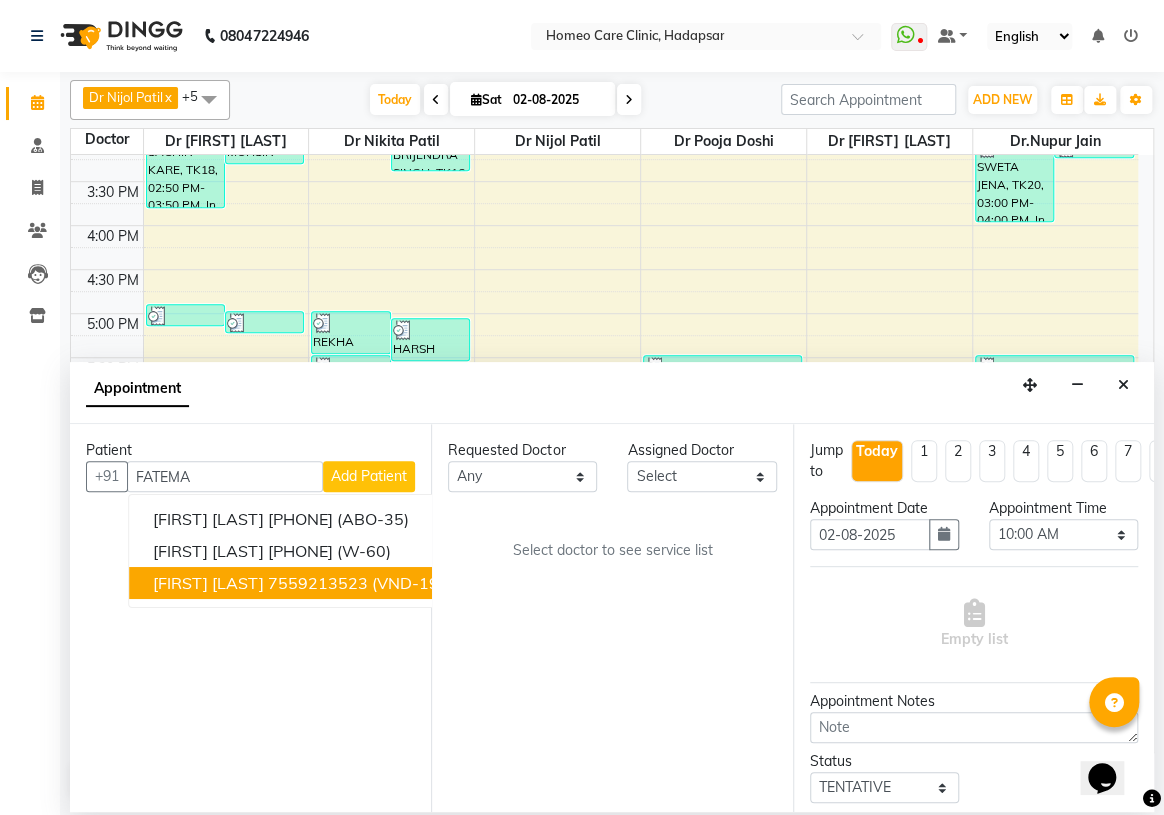 click on "[FIRST] [LAST]" at bounding box center [208, 583] 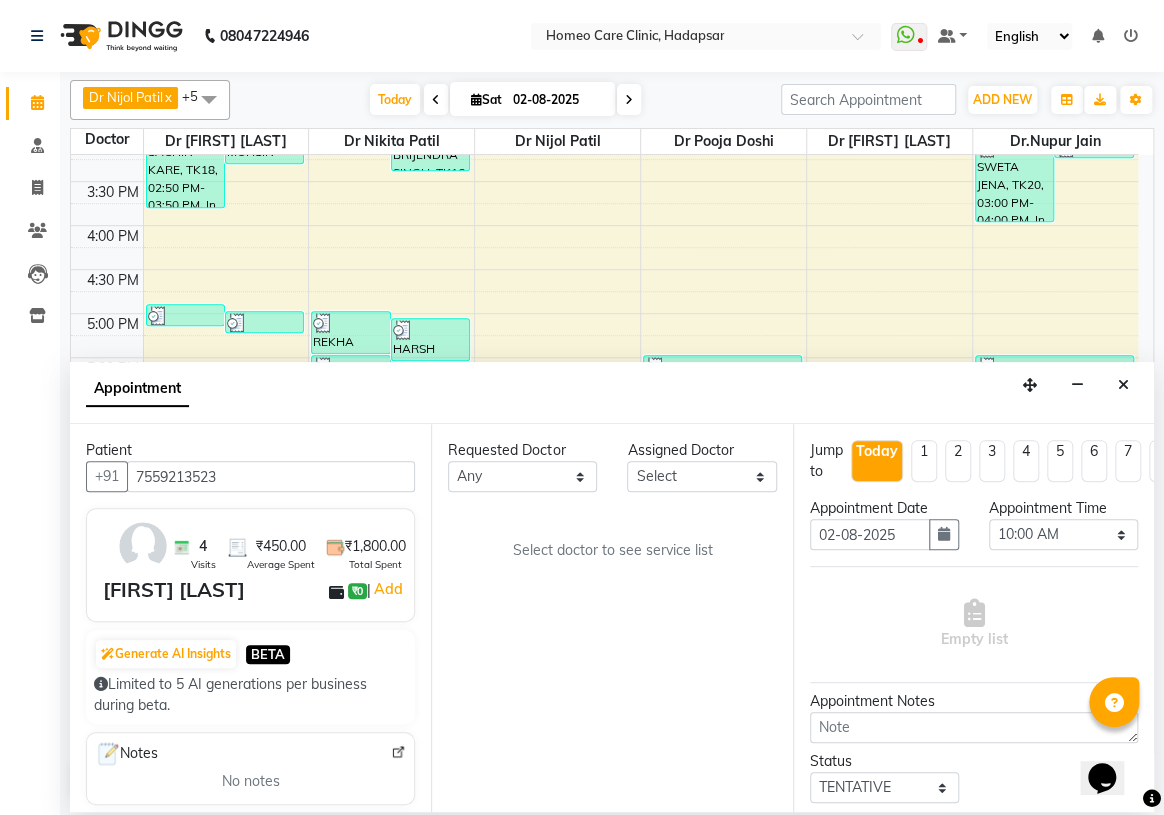 type 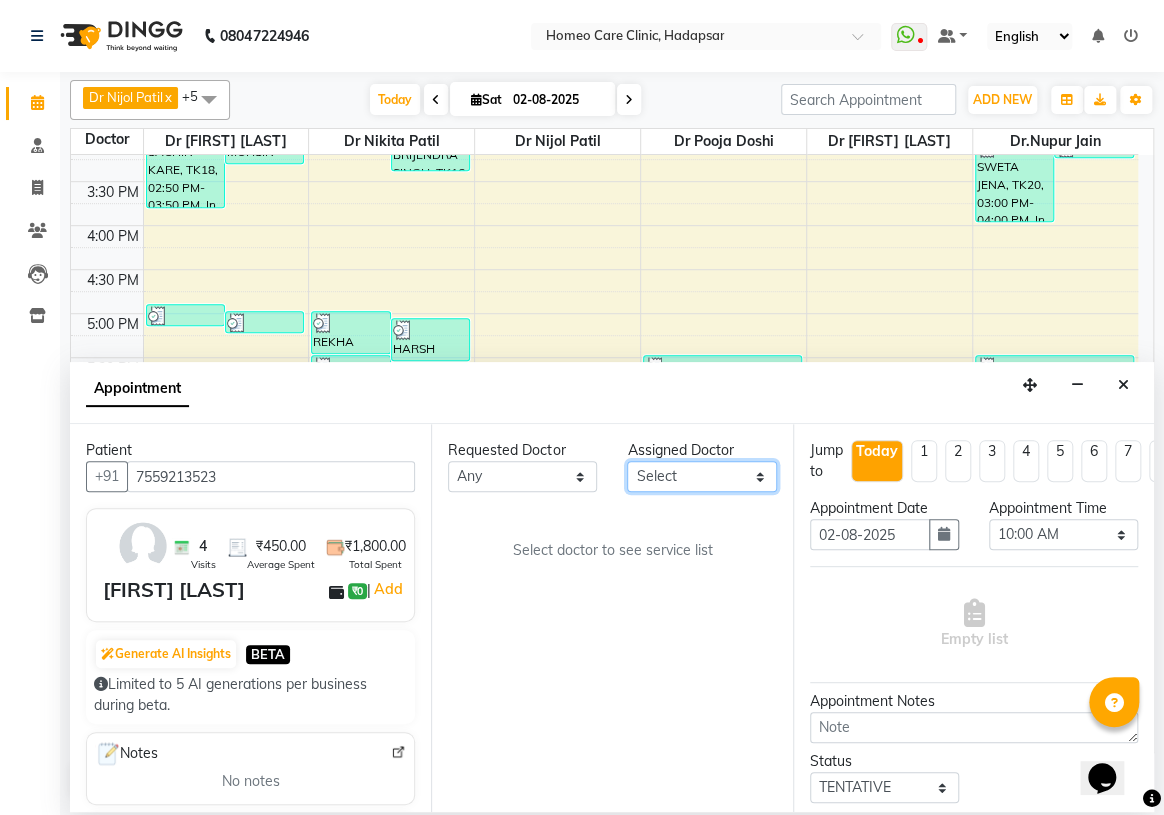 click on "Select Dingg Support Dr.[FIRST] [LAST] Dr [FIRST] [LAST]  Dr [FIRST] [LAST] Dr [FIRST] [LAST] Dr [FIRST] [LAST] Dr.[FIRST] [LAST] Dr [FIRST] [LAST] Dr [FIRST] [LAST] Dr [FIRST] [LAST] [FIRST] [LAST]" at bounding box center (701, 476) 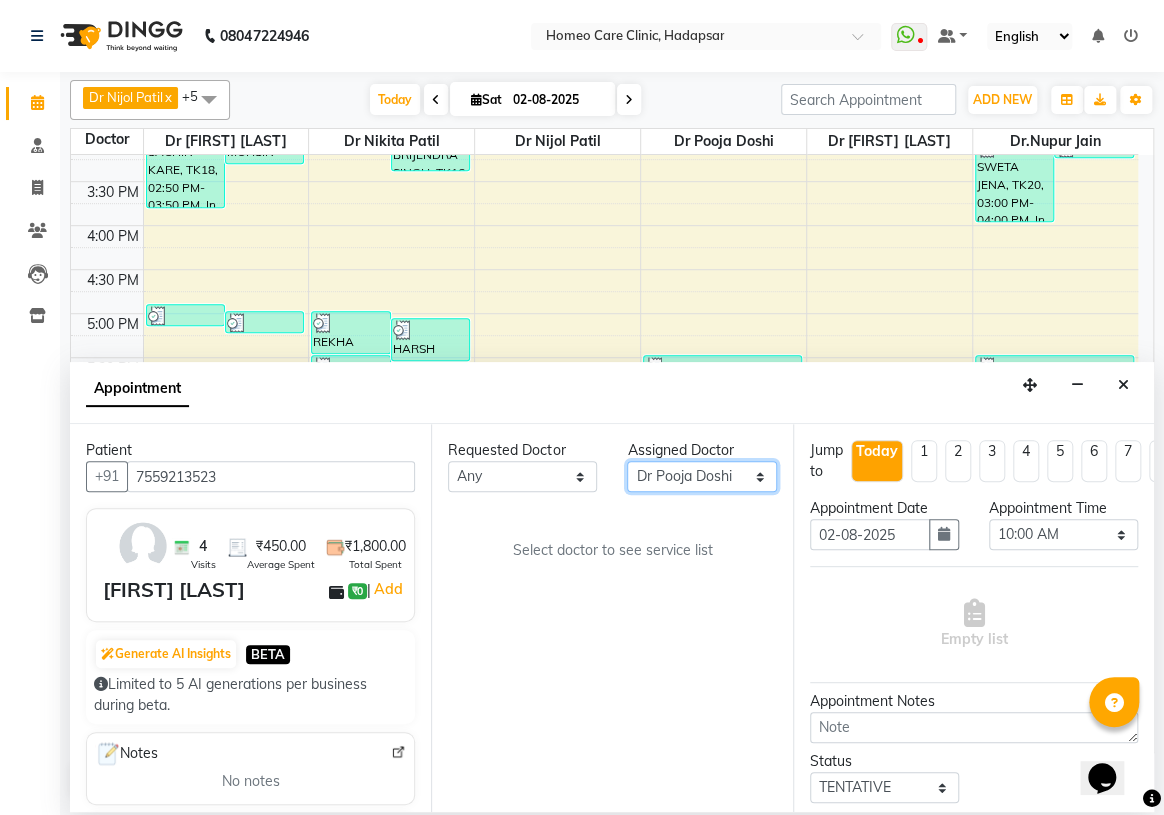 click on "Select Dingg Support Dr.[FIRST] [LAST] Dr [FIRST] [LAST]  Dr [FIRST] [LAST] Dr [FIRST] [LAST] Dr [FIRST] [LAST] Dr.[FIRST] [LAST] Dr [FIRST] [LAST] Dr [FIRST] [LAST] Dr [FIRST] [LAST] [FIRST] [LAST]" at bounding box center (701, 476) 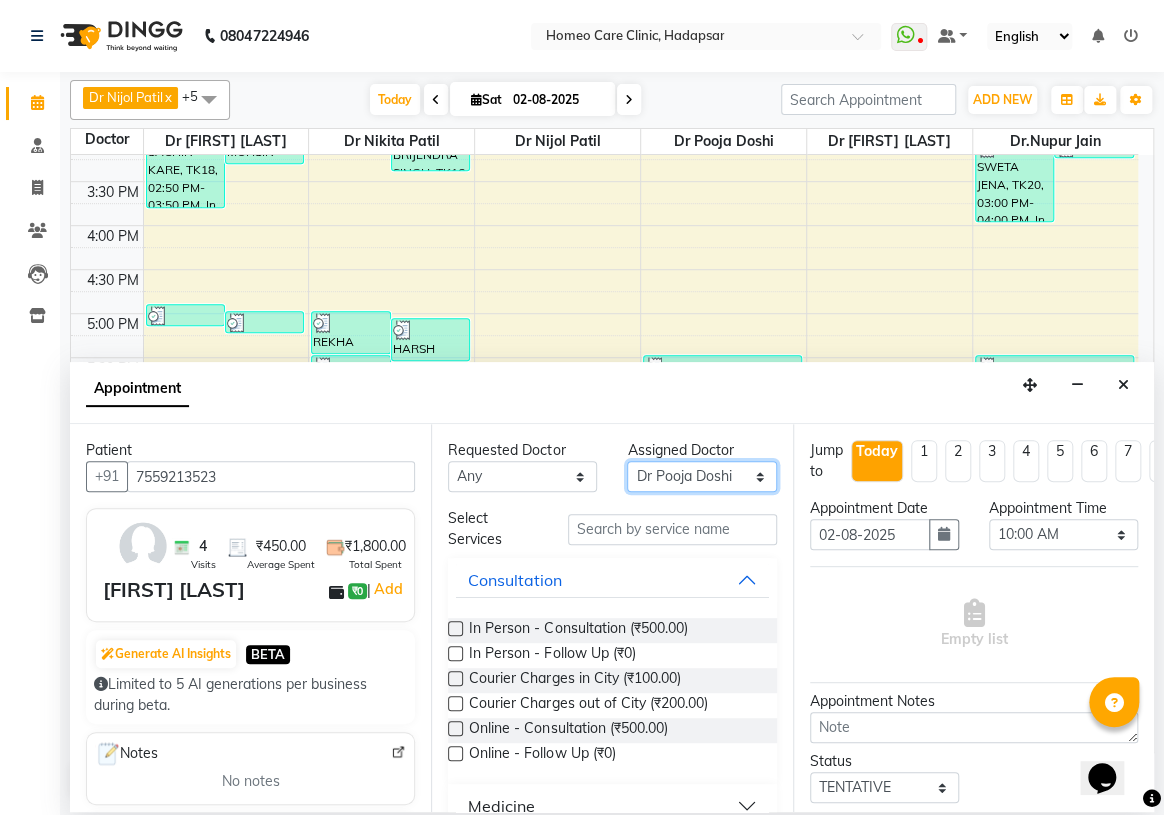click on "Select Dingg Support Dr.[FIRST] [LAST] Dr [FIRST] [LAST]  Dr [FIRST] [LAST] Dr [FIRST] [LAST] Dr [FIRST] [LAST] Dr.[FIRST] [LAST] Dr [FIRST] [LAST] Dr [FIRST] [LAST] Dr [FIRST] [LAST] [FIRST] [LAST]" at bounding box center (701, 476) 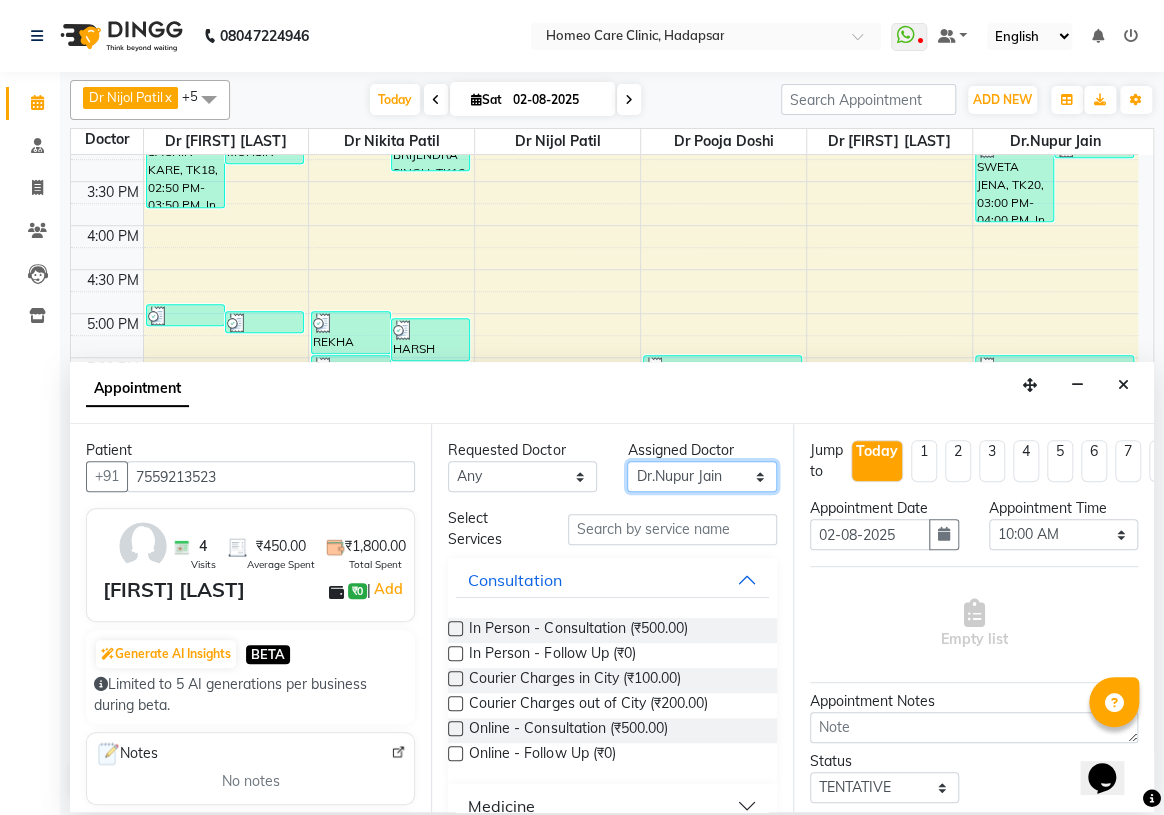 click on "Select Dingg Support Dr.[FIRST] [LAST] Dr [FIRST] [LAST]  Dr [FIRST] [LAST] Dr [FIRST] [LAST] Dr [FIRST] [LAST] Dr.[FIRST] [LAST] Dr [FIRST] [LAST] Dr [FIRST] [LAST] Dr [FIRST] [LAST] [FIRST] [LAST]" at bounding box center [701, 476] 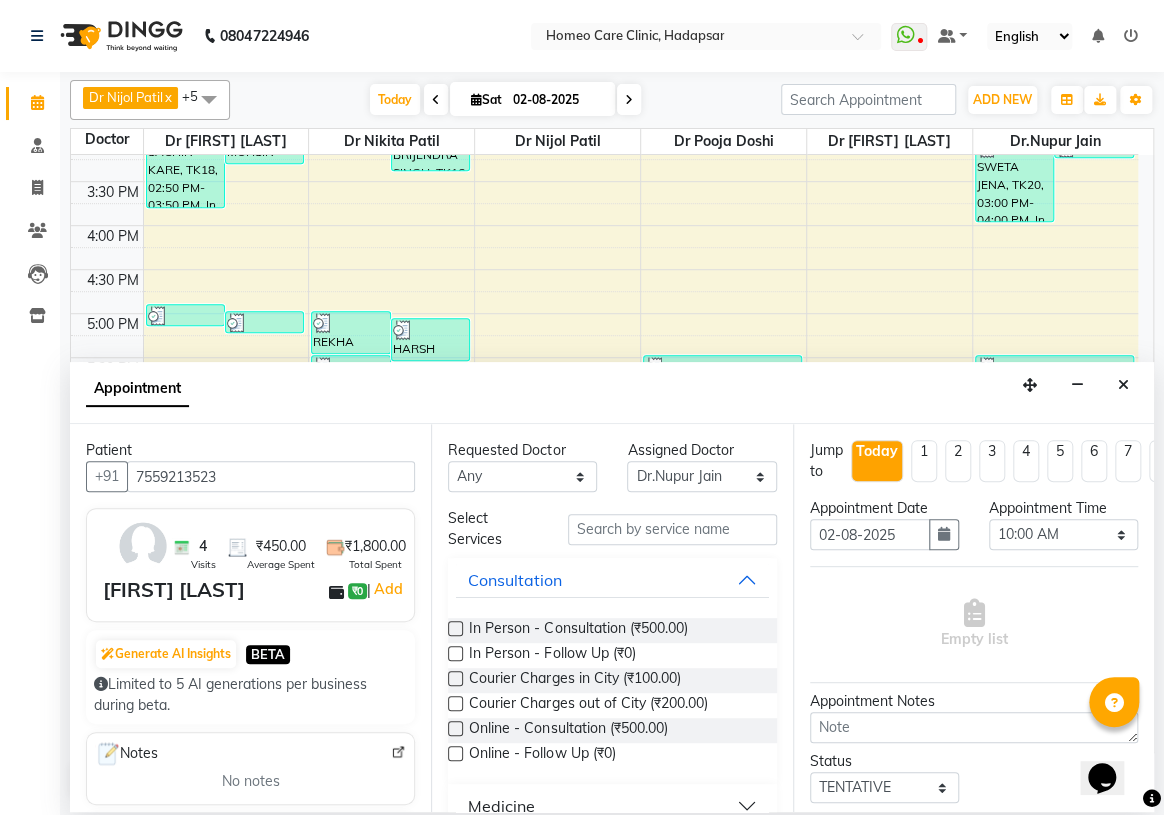 click at bounding box center [455, 753] 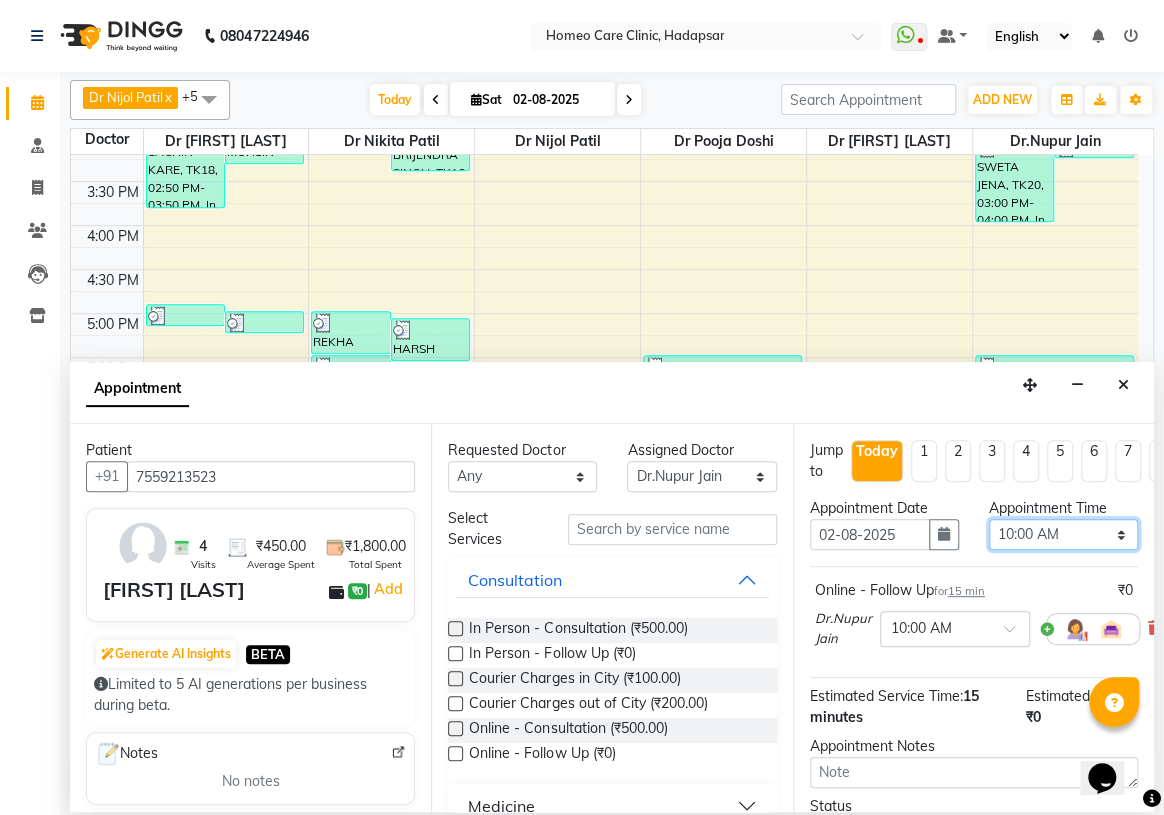 click on "Select 10:00 AM 10:05 AM 10:10 AM 10:15 AM 10:20 AM 10:25 AM 10:30 AM 10:35 AM 10:40 AM 10:45 AM 10:50 AM 10:55 AM 11:00 AM 11:05 AM 11:10 AM 11:15 AM 11:20 AM 11:25 AM 11:30 AM 11:35 AM 11:40 AM 11:45 AM 11:50 AM 11:55 AM 12:00 PM 12:05 PM 12:10 PM 12:15 PM 12:20 PM 12:25 PM 12:30 PM 12:35 PM 12:40 PM 12:45 PM 12:50 PM 12:55 PM 01:00 PM 01:05 PM 01:10 PM 01:15 PM 01:20 PM 01:25 PM 01:30 PM 01:35 PM 01:40 PM 01:45 PM 01:50 PM 01:55 PM 02:00 PM 02:05 PM 02:10 PM 02:15 PM 02:20 PM 02:25 PM 02:30 PM 02:35 PM 02:40 PM 02:45 PM 02:50 PM 02:55 PM 03:00 PM 03:05 PM 03:10 PM 03:15 PM 03:20 PM 03:25 PM 03:30 PM 03:35 PM 03:40 PM 03:45 PM 03:50 PM 03:55 PM 04:00 PM 04:05 PM 04:10 PM 04:15 PM 04:20 PM 04:25 PM 04:30 PM 04:35 PM 04:40 PM 04:45 PM 04:50 PM 04:55 PM 05:00 PM 05:05 PM 05:10 PM 05:15 PM 05:20 PM 05:25 PM 05:30 PM 05:35 PM 05:40 PM 05:45 PM 05:50 PM 05:55 PM 06:00 PM 06:05 PM 06:10 PM 06:15 PM 06:20 PM 06:25 PM 06:30 PM 06:35 PM 06:40 PM 06:45 PM 06:50 PM 06:55 PM 07:00 PM 07:05 PM 07:10 PM 07:15 PM 07:20 PM" at bounding box center (1063, 534) 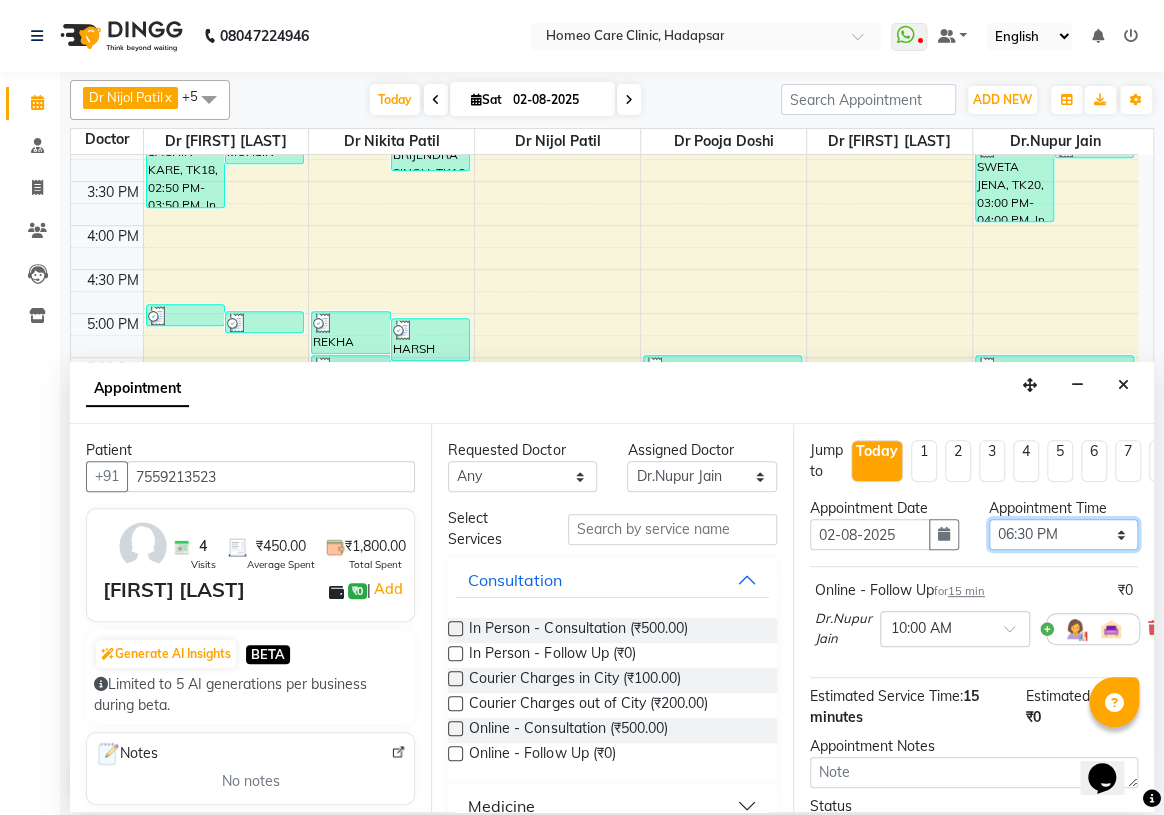 click on "Select 10:00 AM 10:05 AM 10:10 AM 10:15 AM 10:20 AM 10:25 AM 10:30 AM 10:35 AM 10:40 AM 10:45 AM 10:50 AM 10:55 AM 11:00 AM 11:05 AM 11:10 AM 11:15 AM 11:20 AM 11:25 AM 11:30 AM 11:35 AM 11:40 AM 11:45 AM 11:50 AM 11:55 AM 12:00 PM 12:05 PM 12:10 PM 12:15 PM 12:20 PM 12:25 PM 12:30 PM 12:35 PM 12:40 PM 12:45 PM 12:50 PM 12:55 PM 01:00 PM 01:05 PM 01:10 PM 01:15 PM 01:20 PM 01:25 PM 01:30 PM 01:35 PM 01:40 PM 01:45 PM 01:50 PM 01:55 PM 02:00 PM 02:05 PM 02:10 PM 02:15 PM 02:20 PM 02:25 PM 02:30 PM 02:35 PM 02:40 PM 02:45 PM 02:50 PM 02:55 PM 03:00 PM 03:05 PM 03:10 PM 03:15 PM 03:20 PM 03:25 PM 03:30 PM 03:35 PM 03:40 PM 03:45 PM 03:50 PM 03:55 PM 04:00 PM 04:05 PM 04:10 PM 04:15 PM 04:20 PM 04:25 PM 04:30 PM 04:35 PM 04:40 PM 04:45 PM 04:50 PM 04:55 PM 05:00 PM 05:05 PM 05:10 PM 05:15 PM 05:20 PM 05:25 PM 05:30 PM 05:35 PM 05:40 PM 05:45 PM 05:50 PM 05:55 PM 06:00 PM 06:05 PM 06:10 PM 06:15 PM 06:20 PM 06:25 PM 06:30 PM 06:35 PM 06:40 PM 06:45 PM 06:50 PM 06:55 PM 07:00 PM 07:05 PM 07:10 PM 07:15 PM 07:20 PM" at bounding box center [1063, 534] 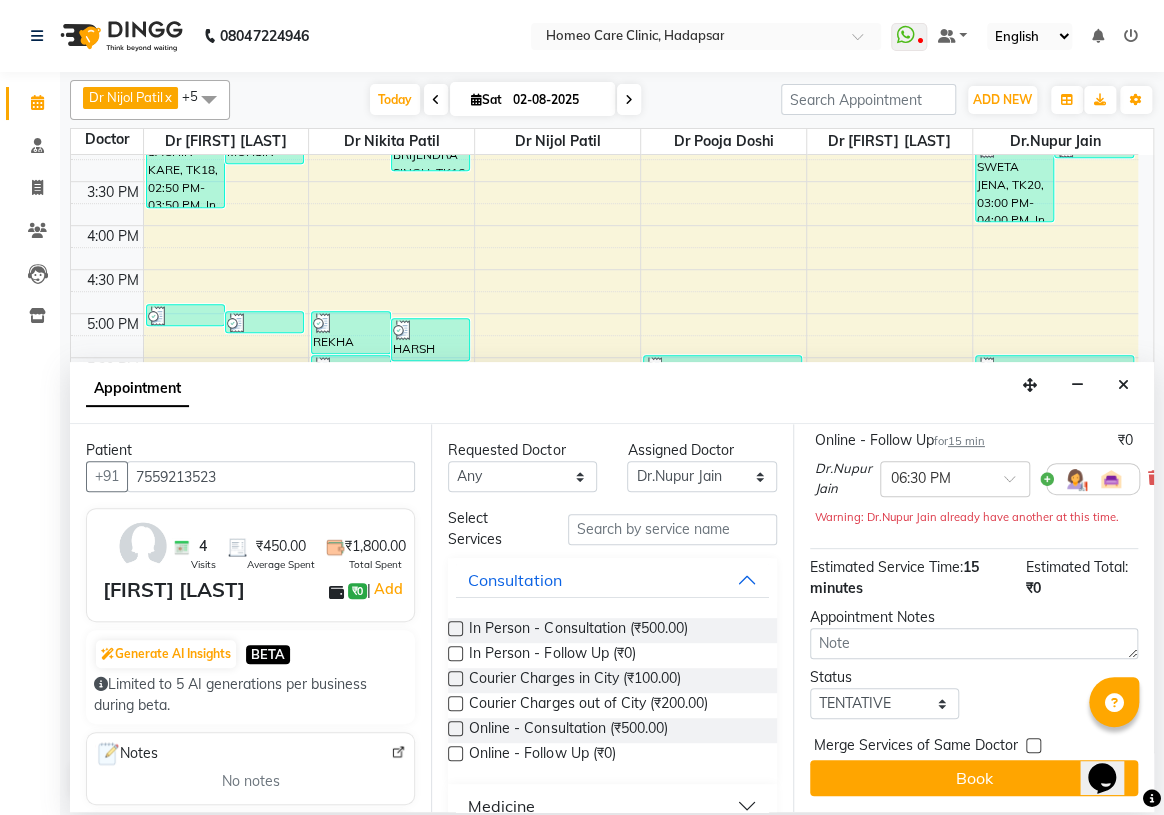 scroll, scrollTop: 163, scrollLeft: 0, axis: vertical 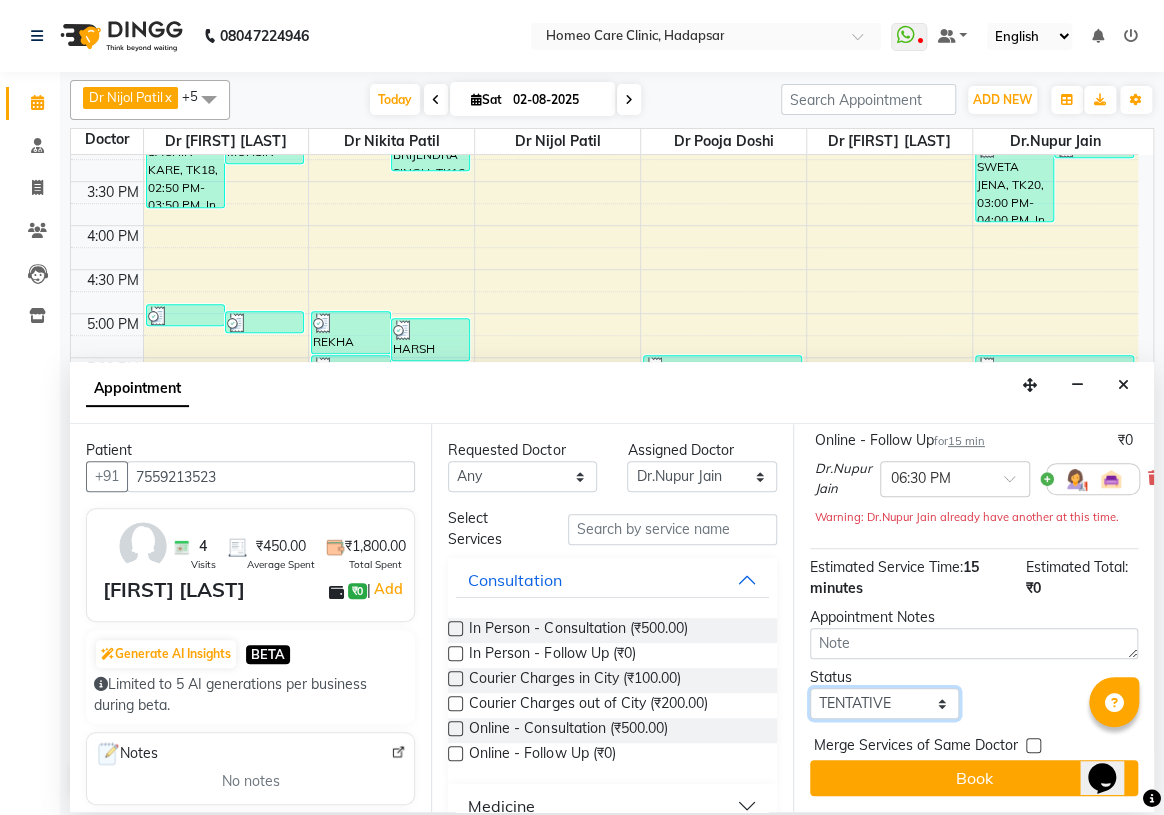click on "Select TENTATIVE CONFIRM CHECK-IN UPCOMING" at bounding box center (884, 703) 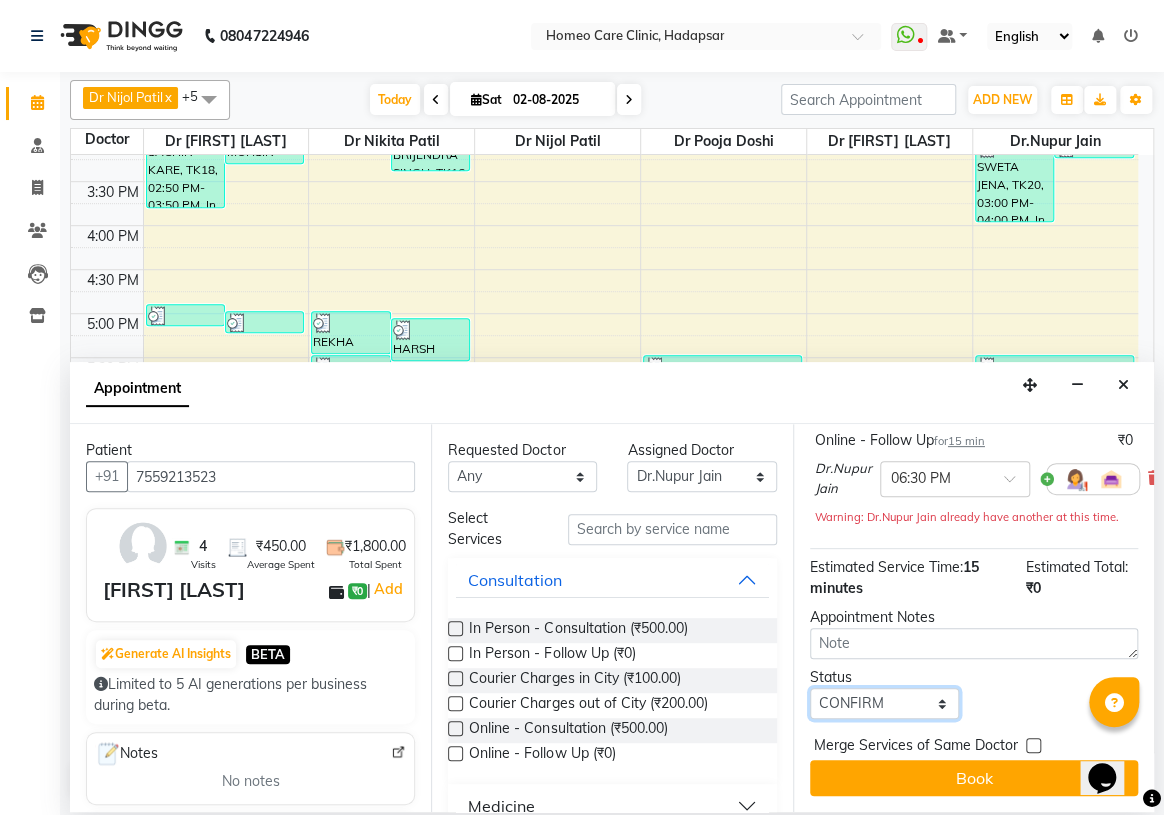 click on "Select TENTATIVE CONFIRM CHECK-IN UPCOMING" at bounding box center (884, 703) 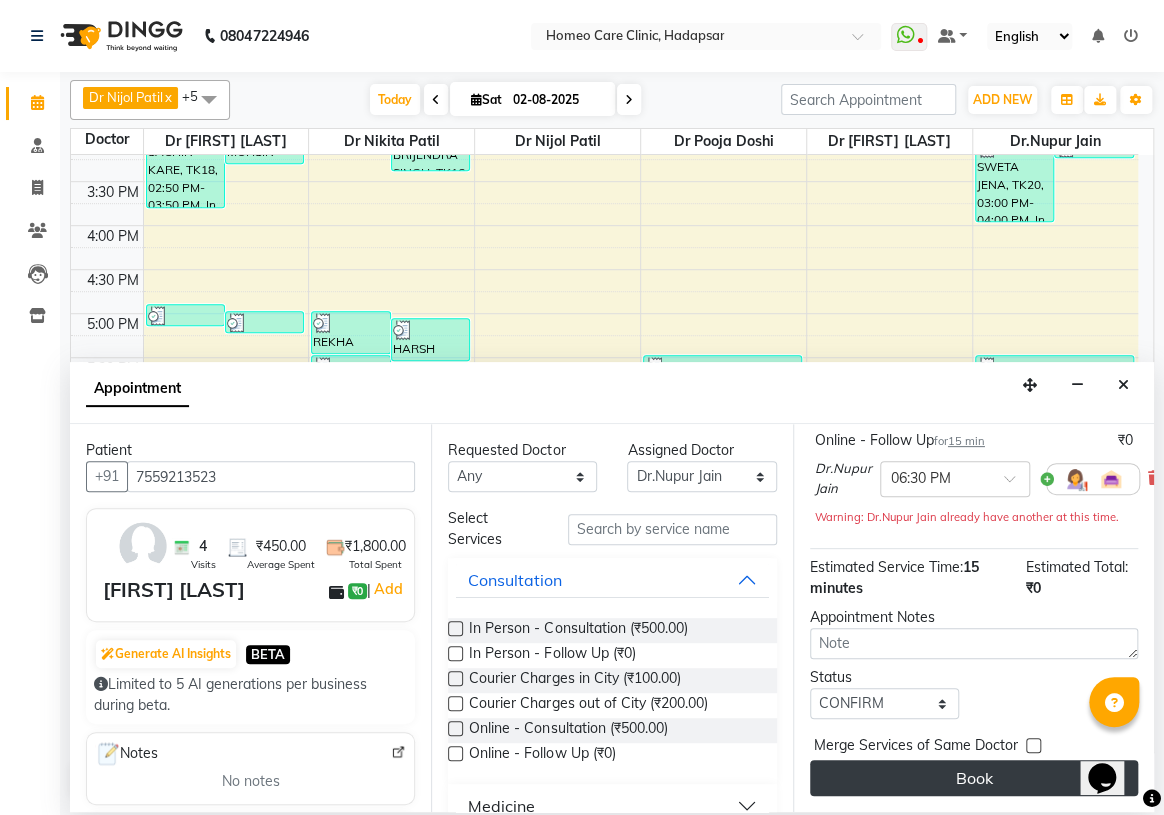 click on "Book" at bounding box center (974, 778) 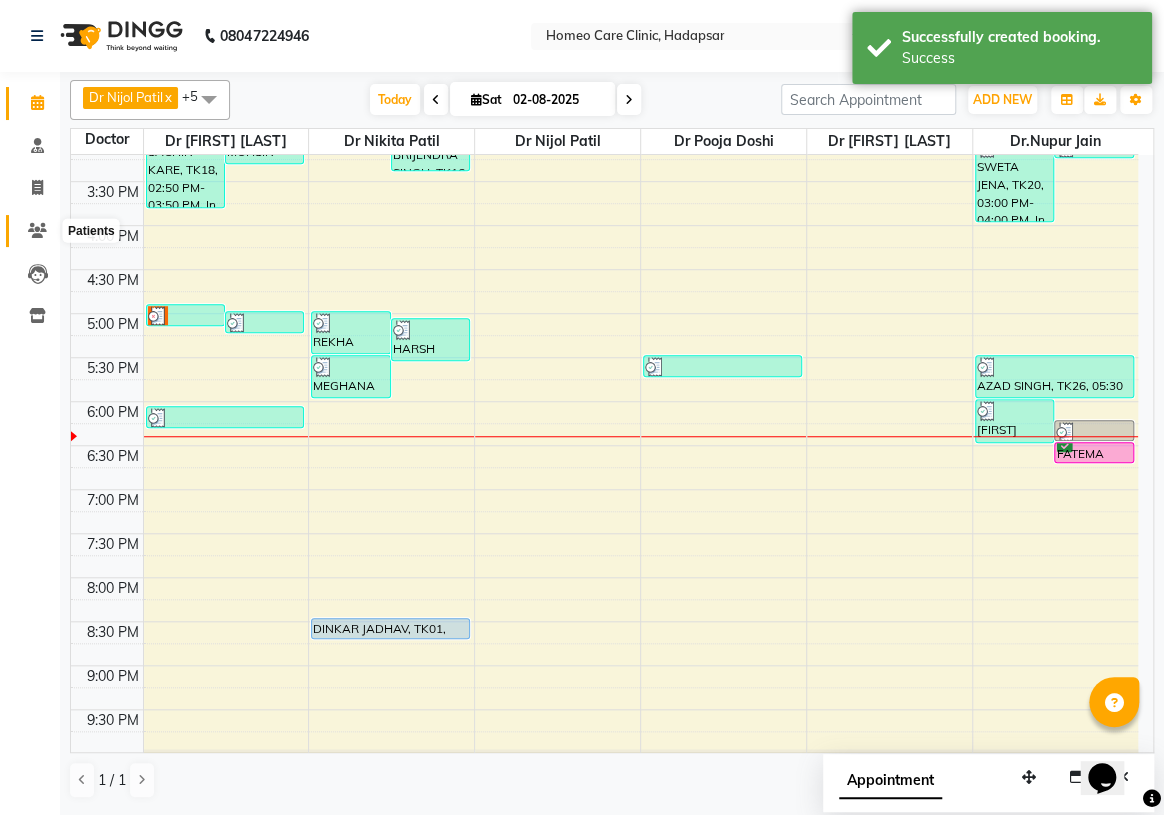click 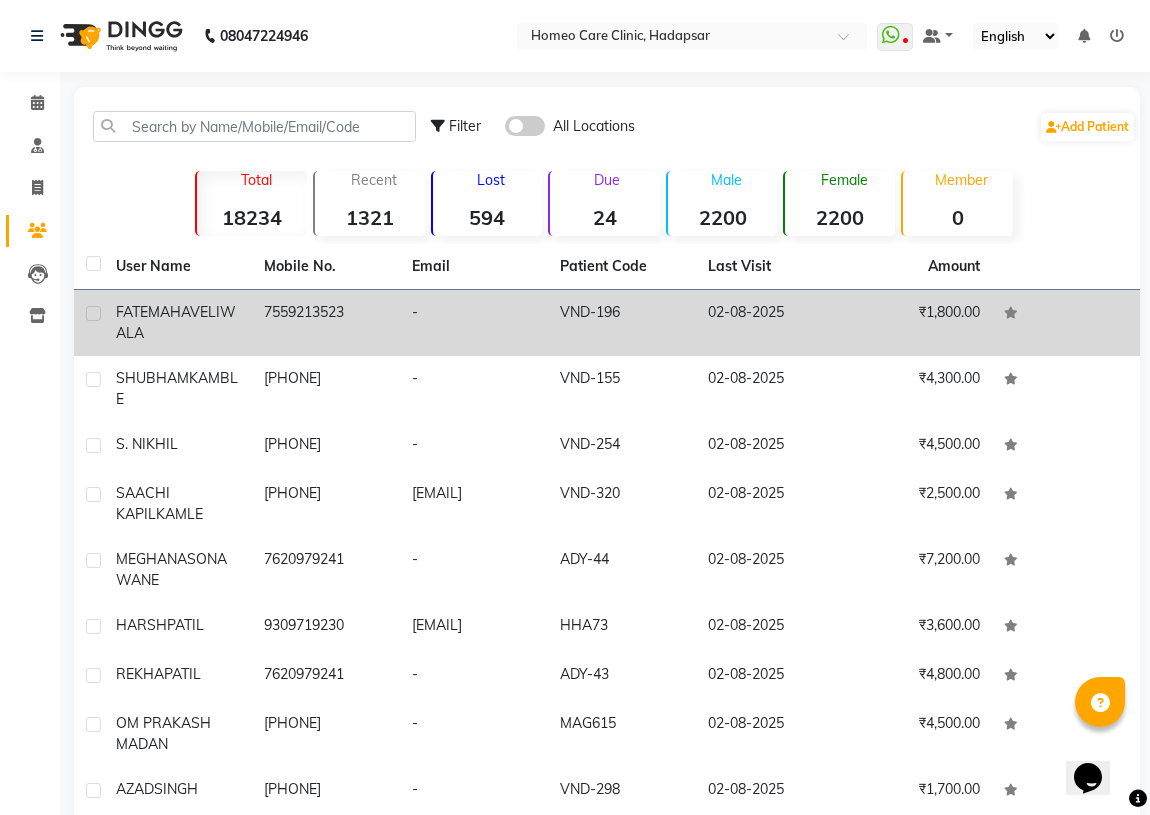 click on "-" 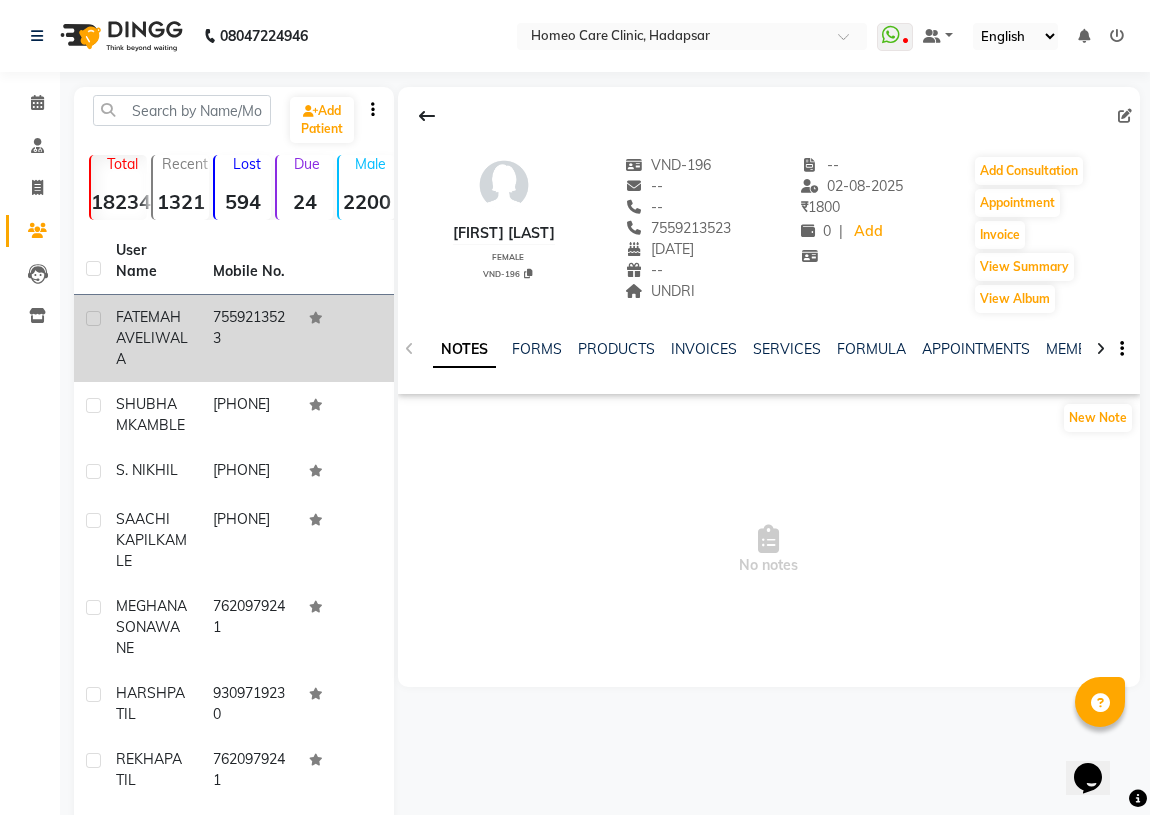 click on "NOTES FORMS PRODUCTS INVOICES SERVICES FORMULA APPOINTMENTS MEMBERSHIP PACKAGES VOUCHERS GIFTCARDS POINTS FAMILY CARDS WALLET" 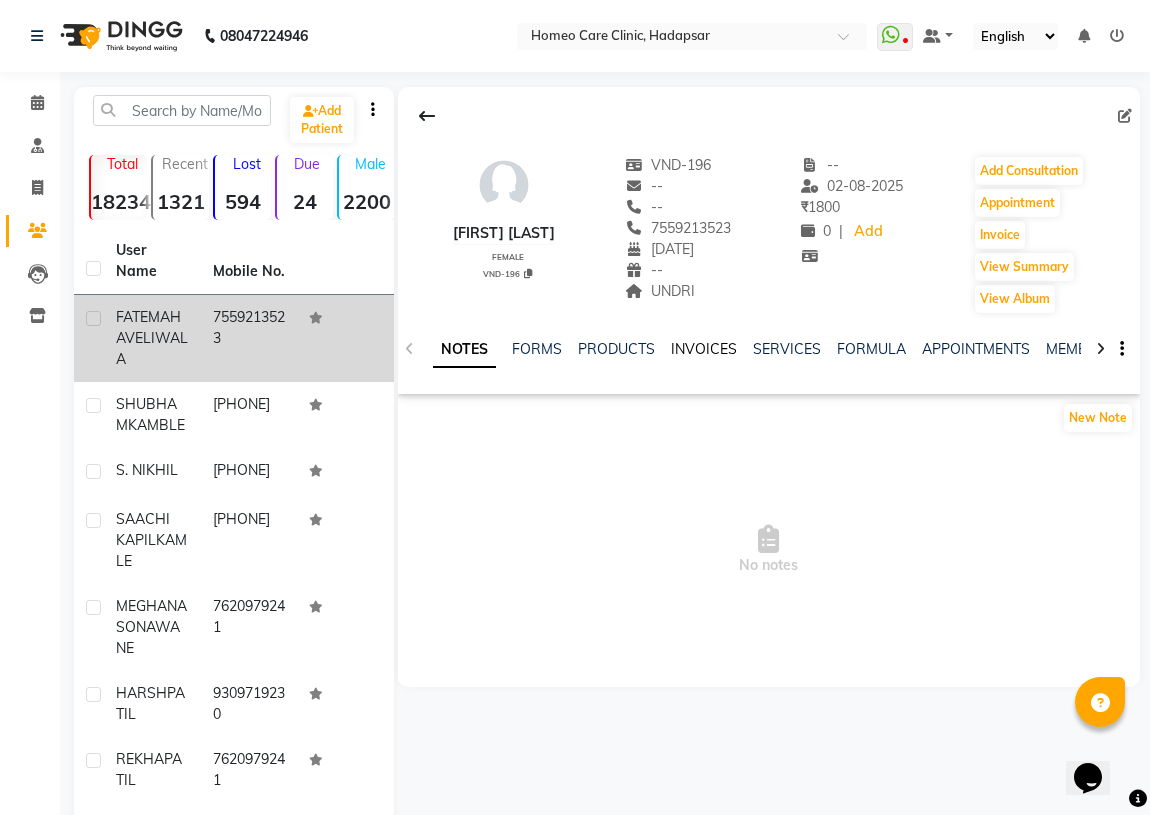 click on "INVOICES" 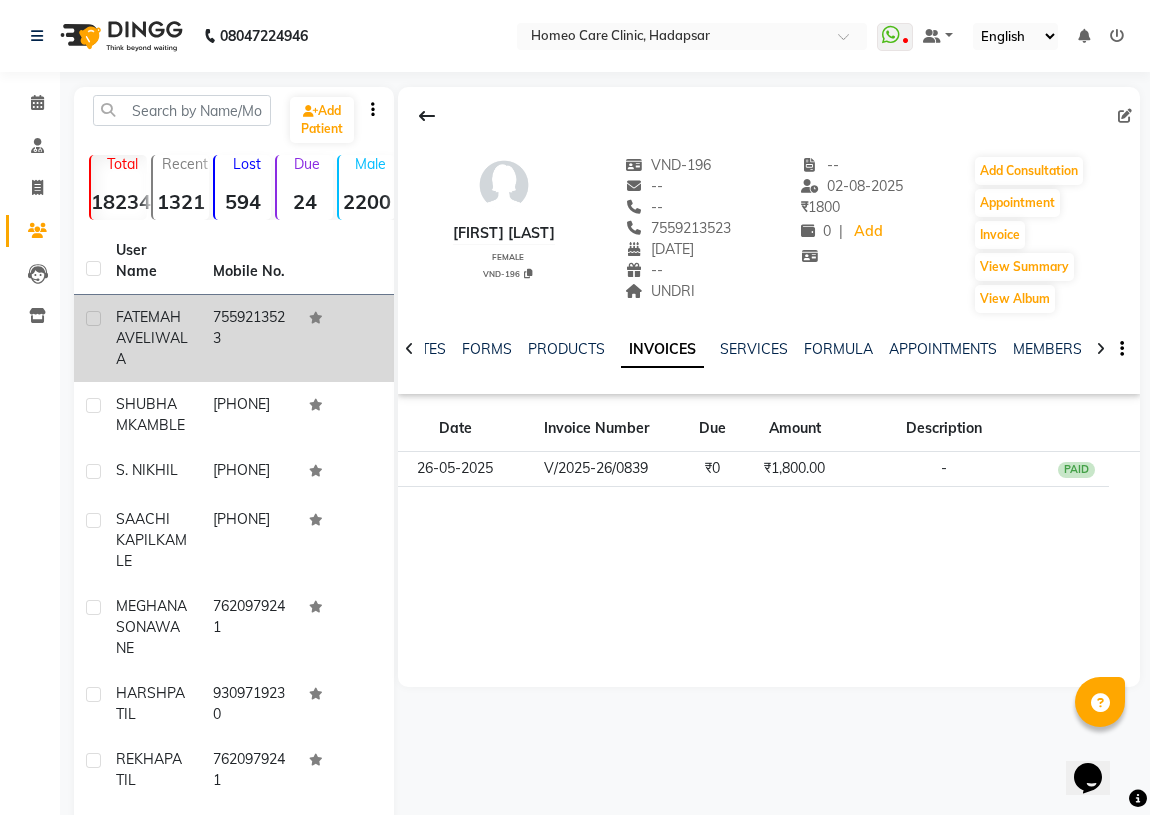 drag, startPoint x: 682, startPoint y: 223, endPoint x: 786, endPoint y: 232, distance: 104.388695 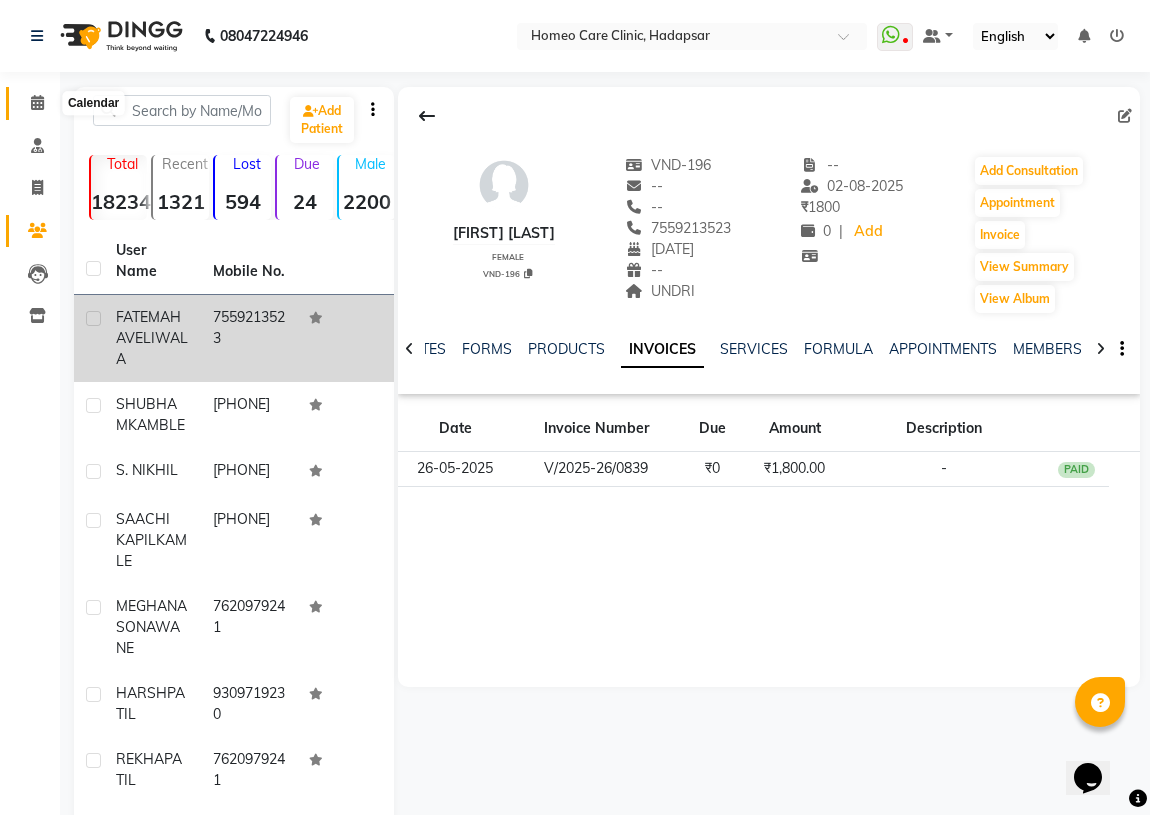 click 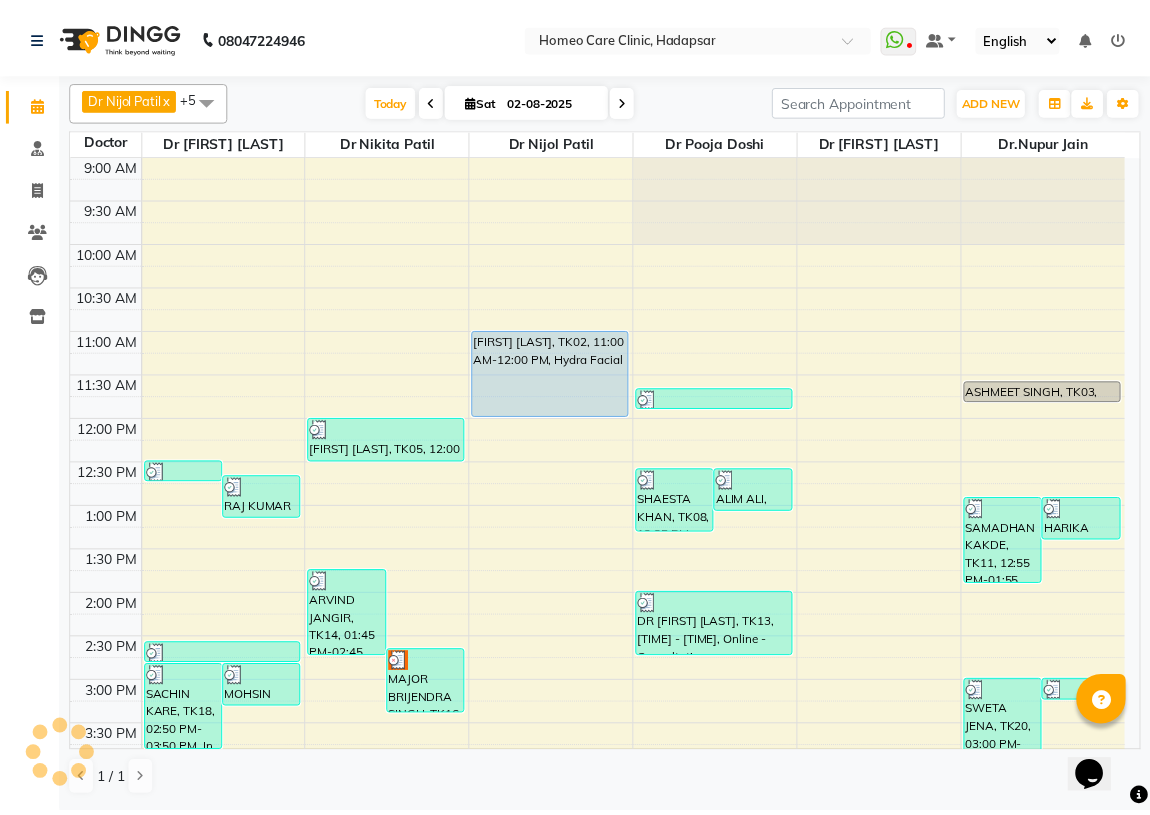 scroll, scrollTop: 590, scrollLeft: 0, axis: vertical 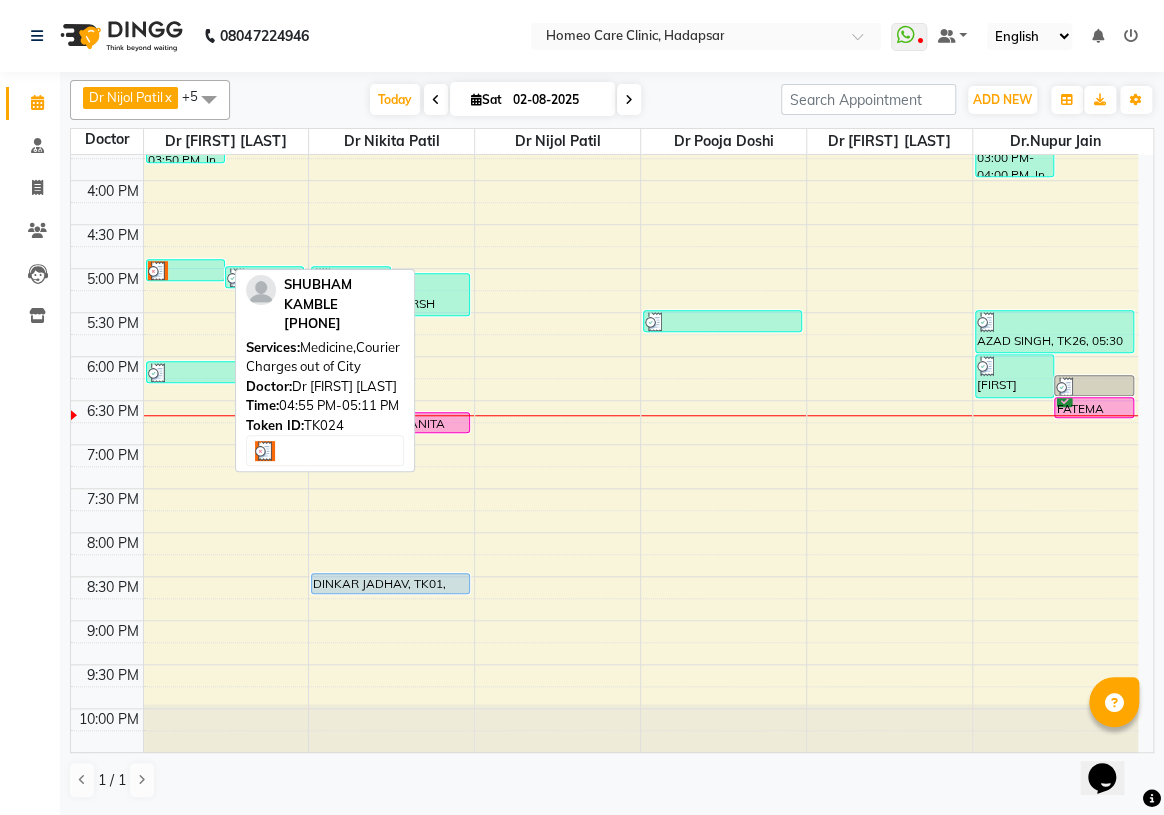 click at bounding box center (158, 271) 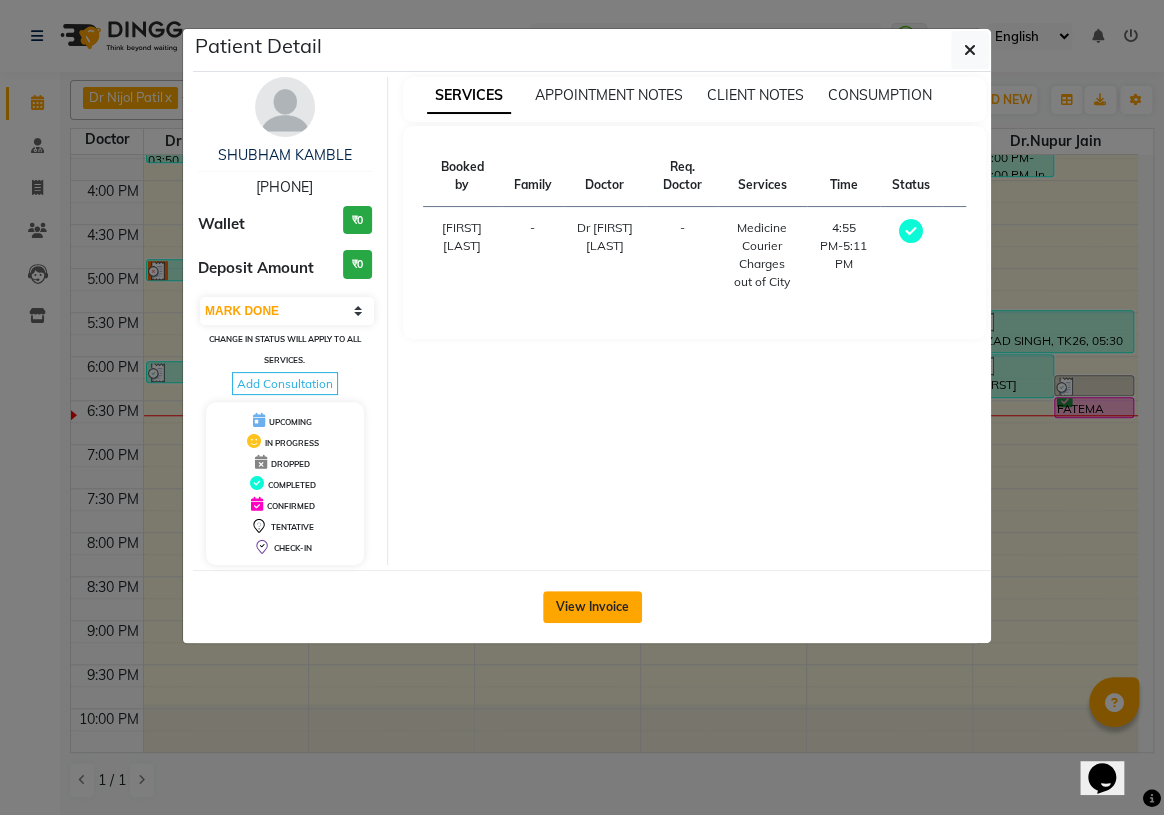 click on "View Invoice" 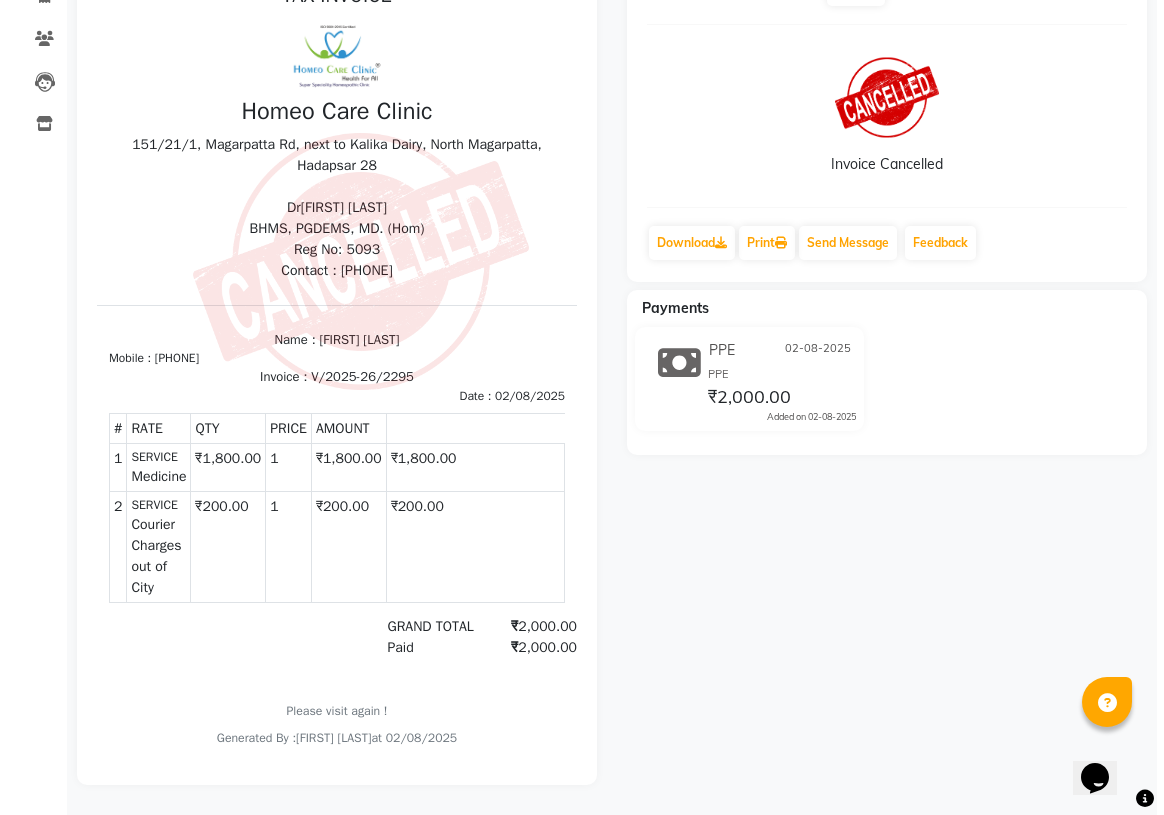 scroll, scrollTop: 0, scrollLeft: 0, axis: both 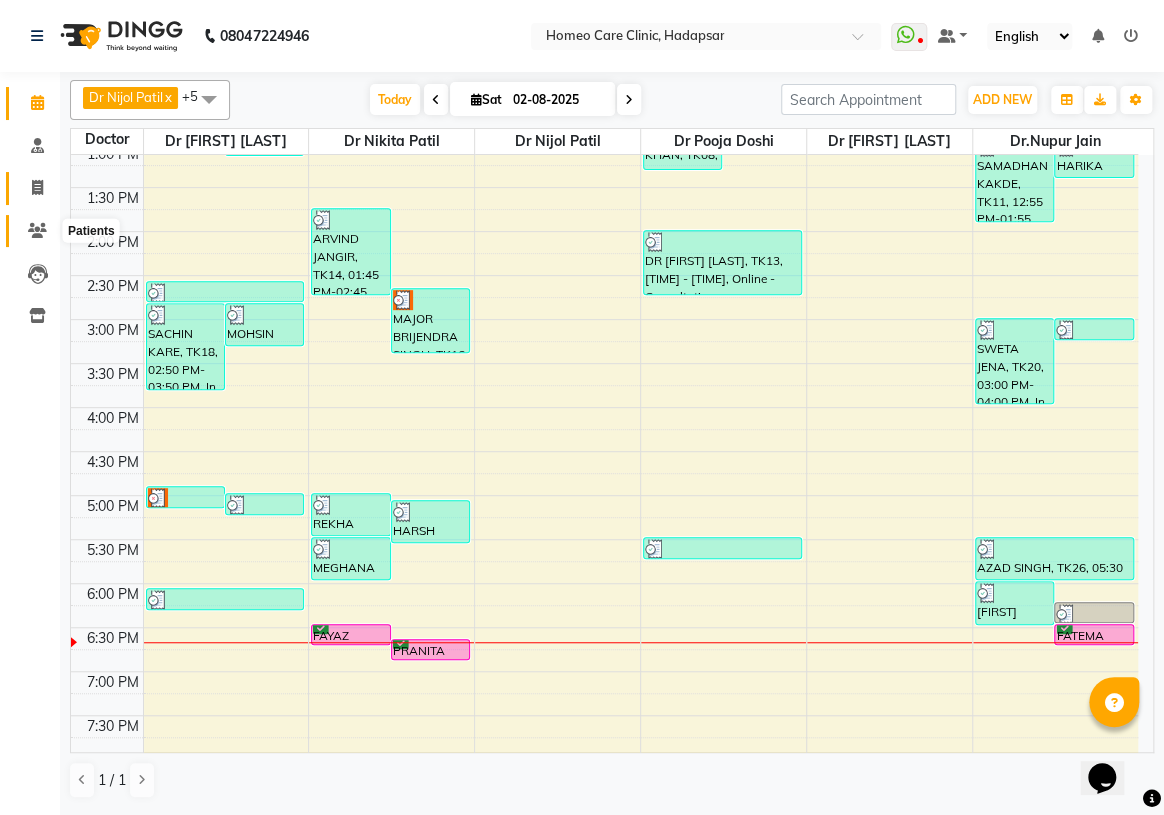 drag, startPoint x: 36, startPoint y: 234, endPoint x: 17, endPoint y: 201, distance: 38.078865 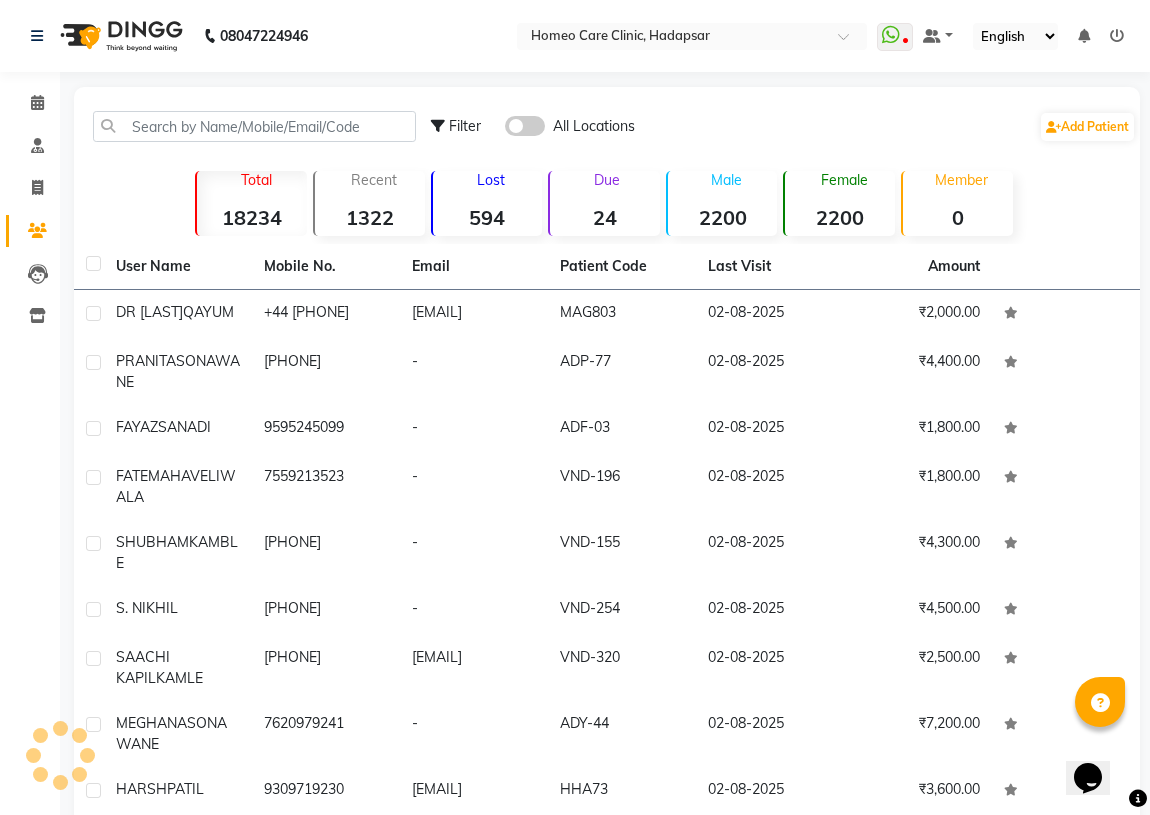 click on "Filter All Locations  Add Patient" 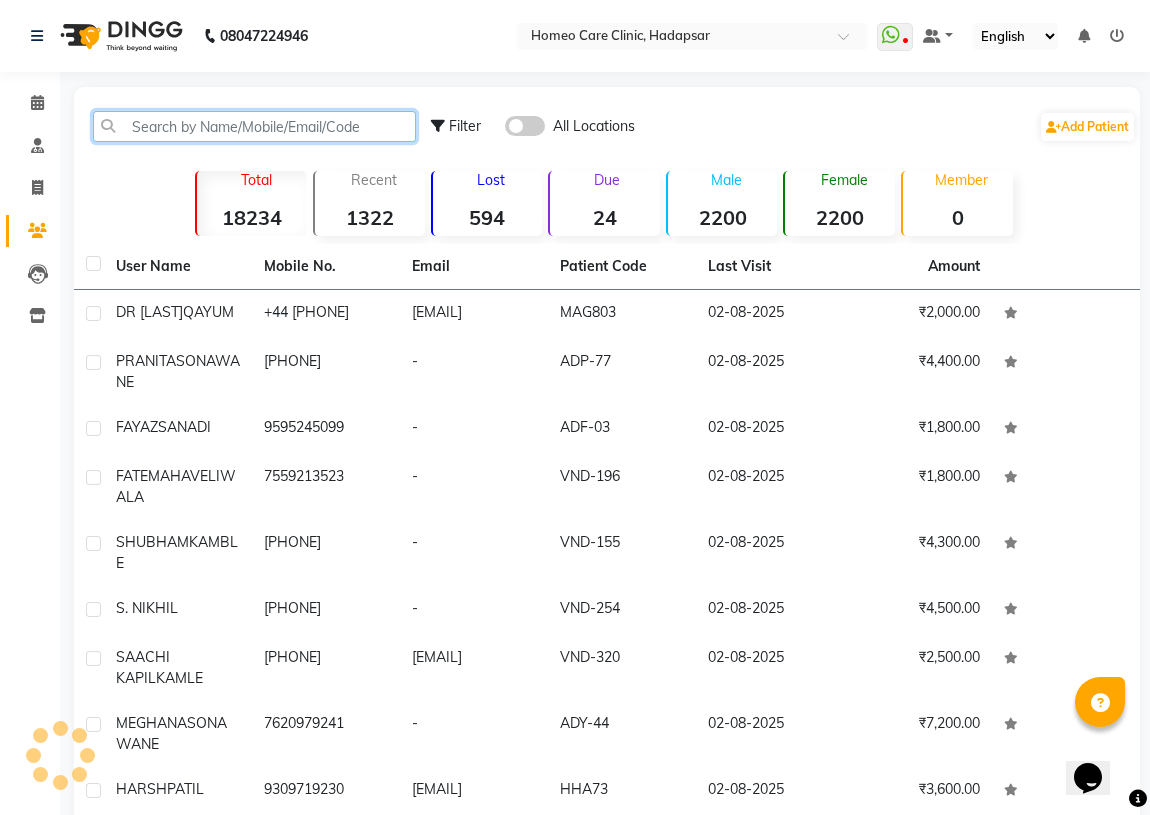 click 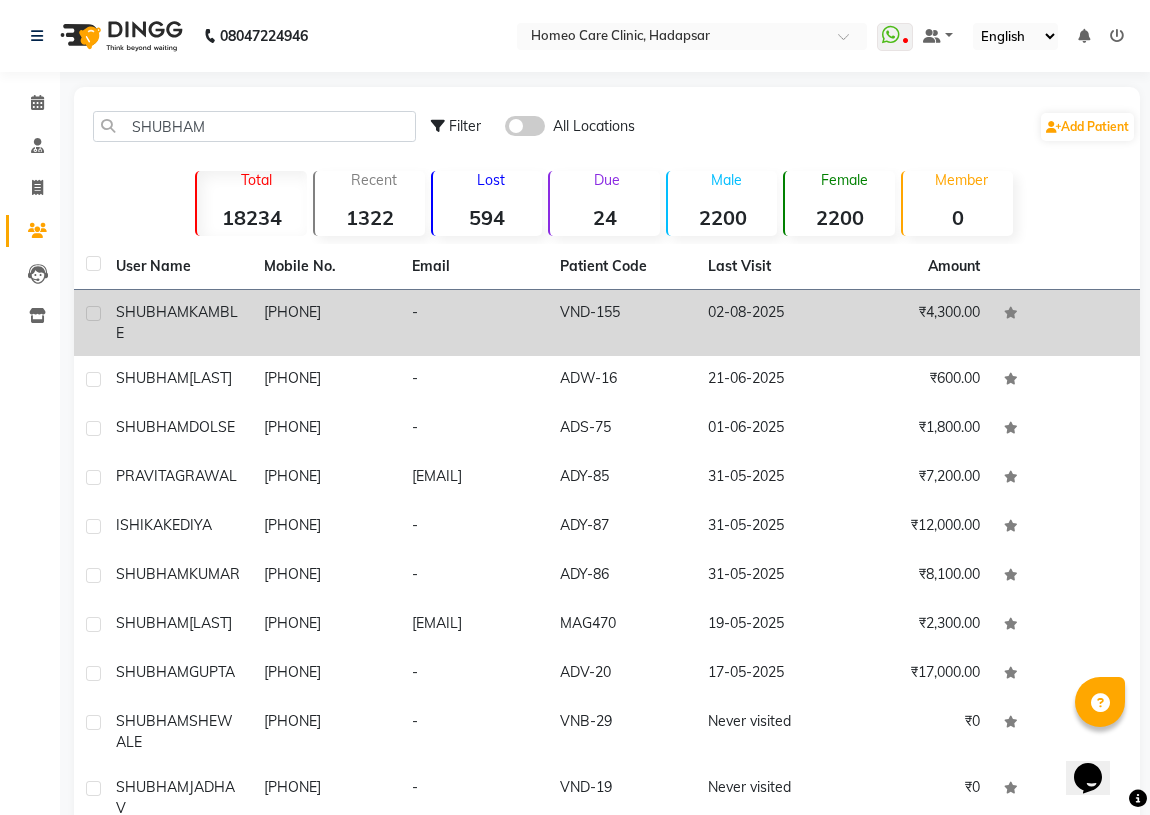 click on "[PHONE]" 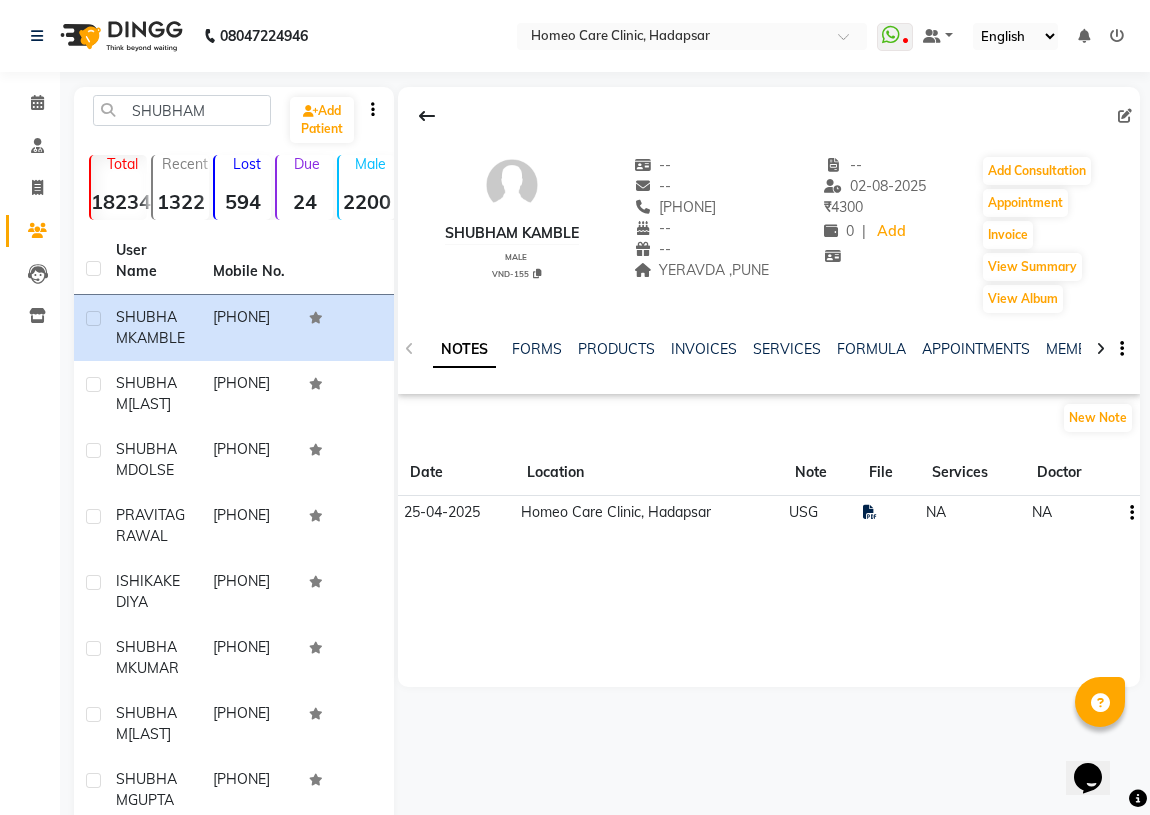 click on "NOTES FORMS PRODUCTS INVOICES SERVICES FORMULA APPOINTMENTS MEMBERSHIP PACKAGES VOUCHERS GIFTCARDS POINTS FAMILY CARDS WALLET" 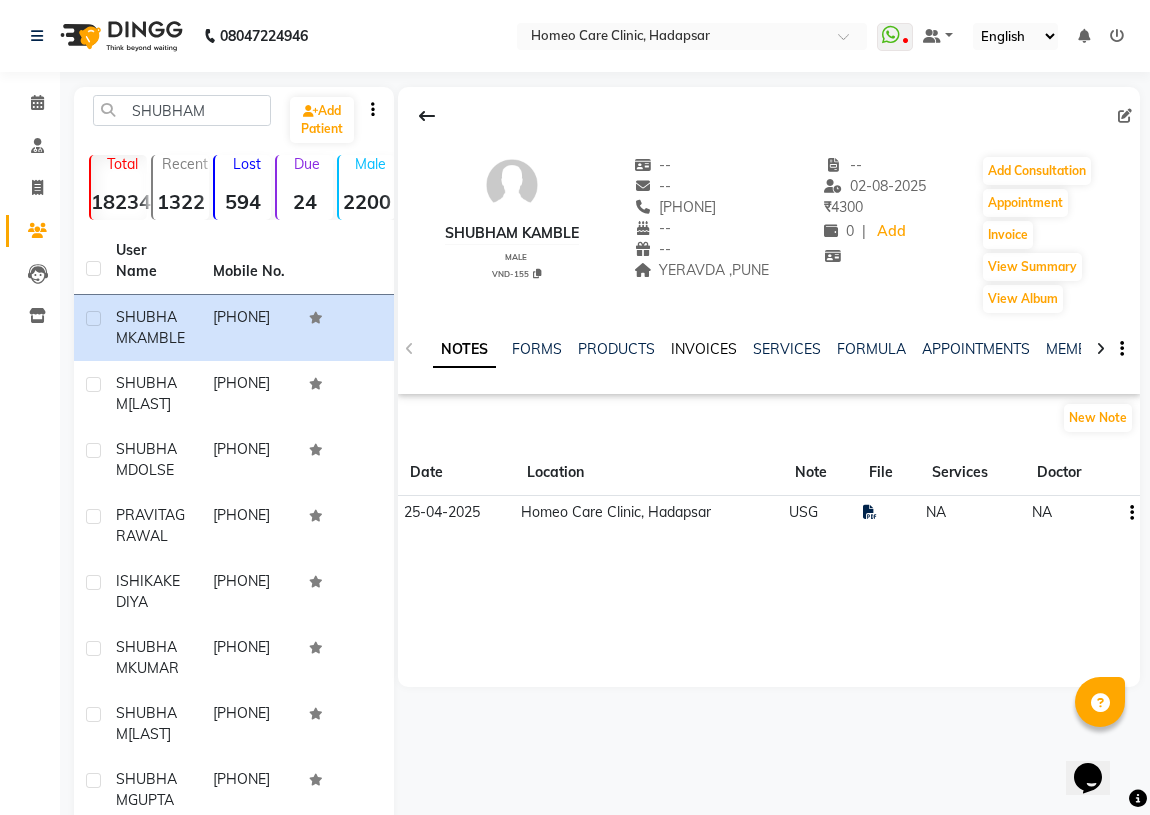 click on "INVOICES" 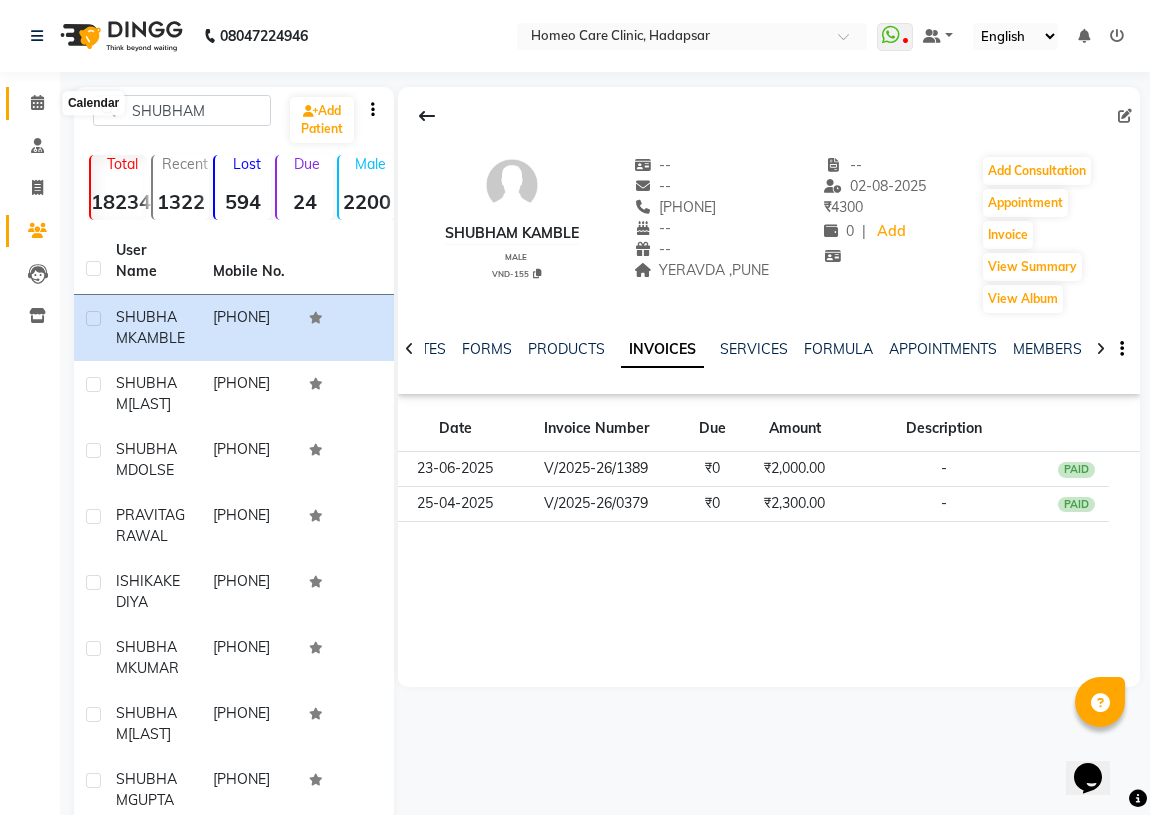 click 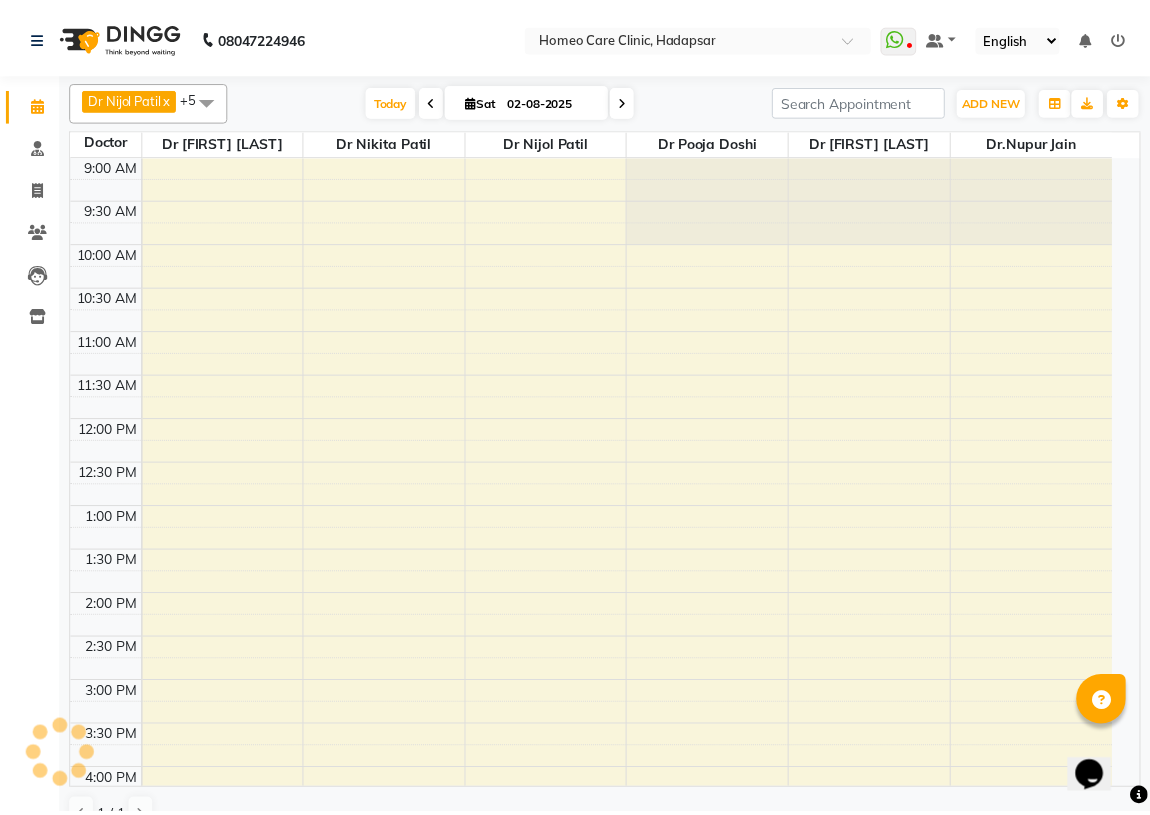 scroll, scrollTop: 590, scrollLeft: 0, axis: vertical 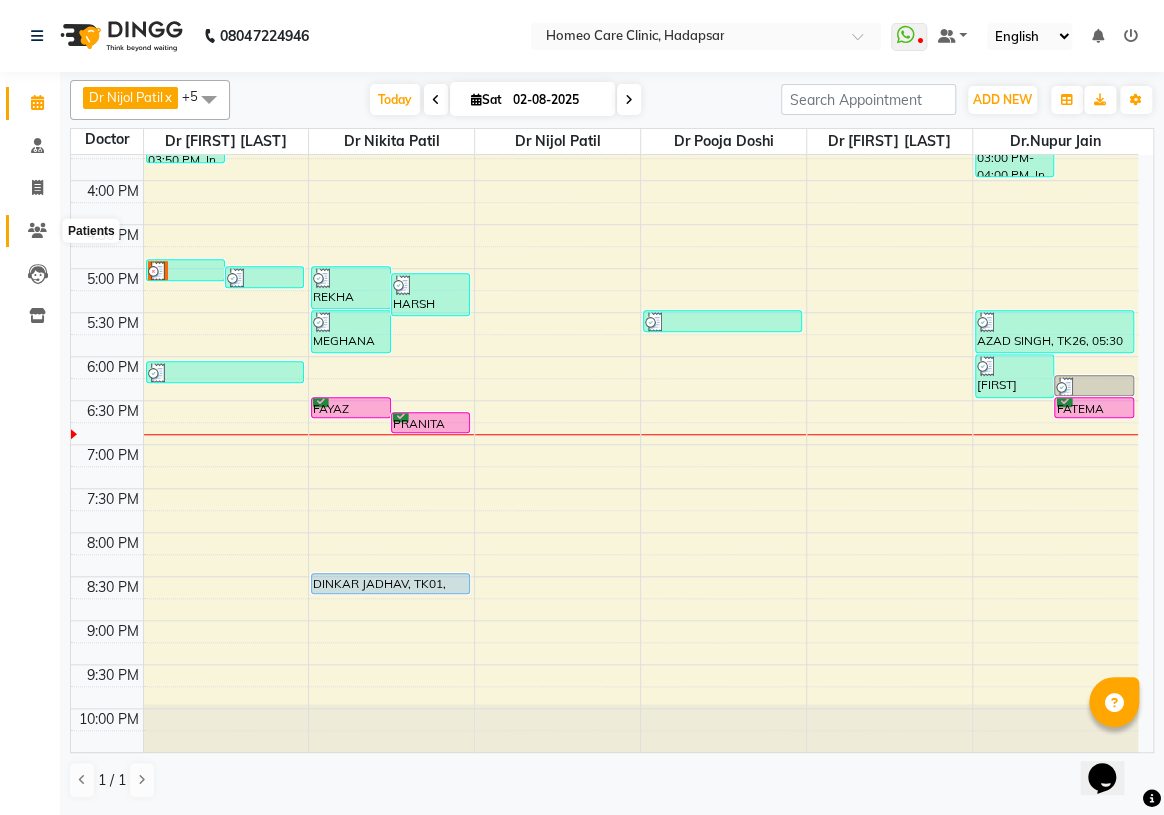click 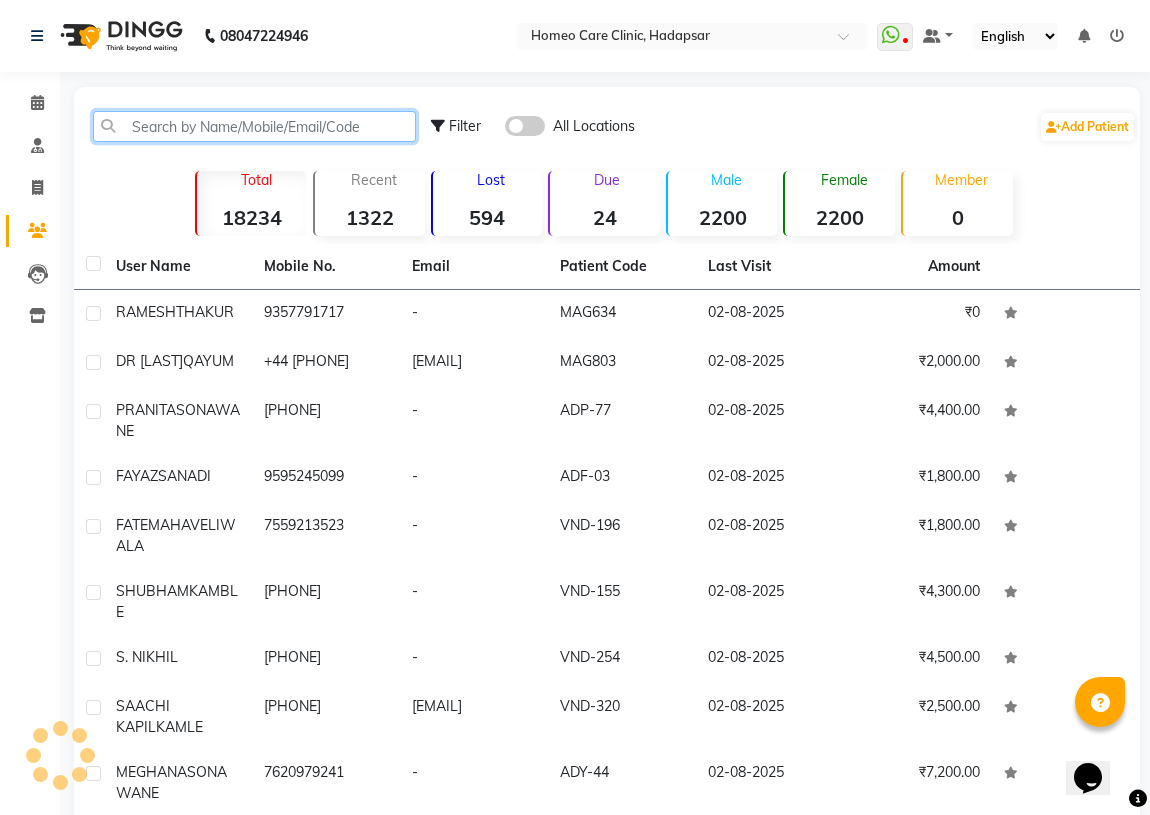 click 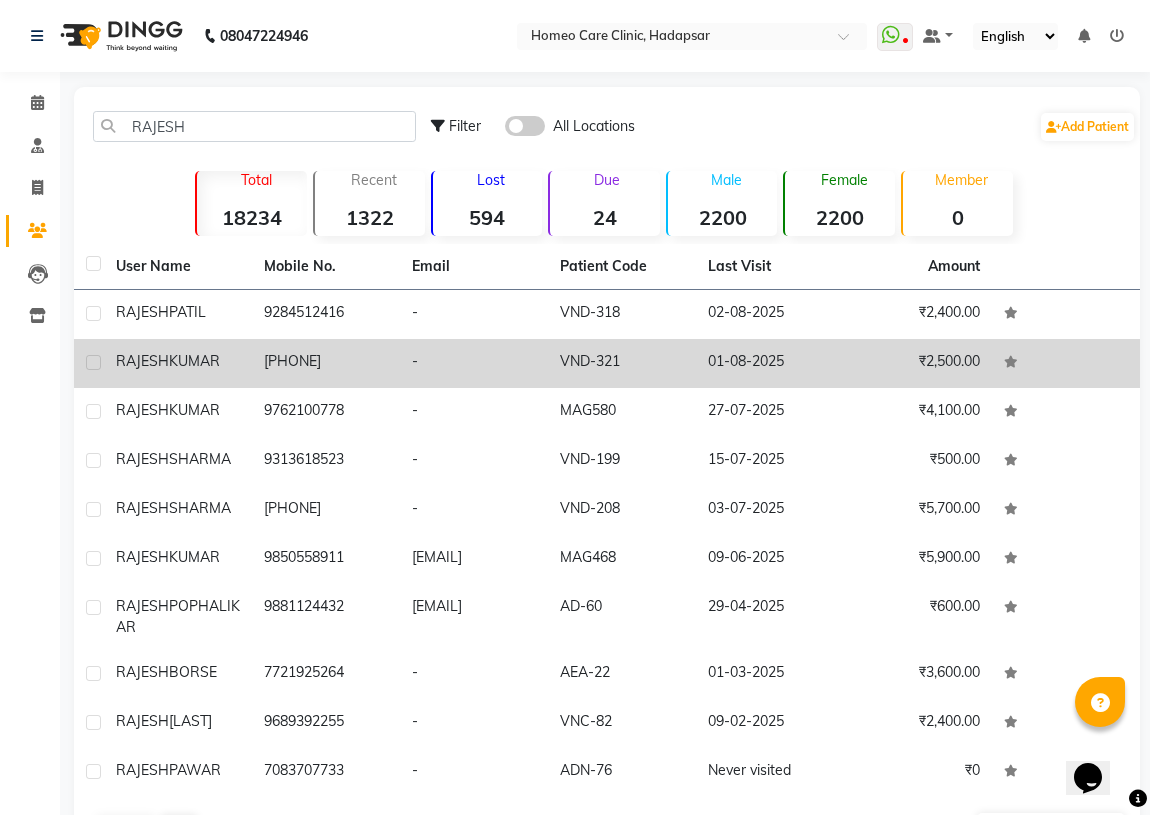 click on "-" 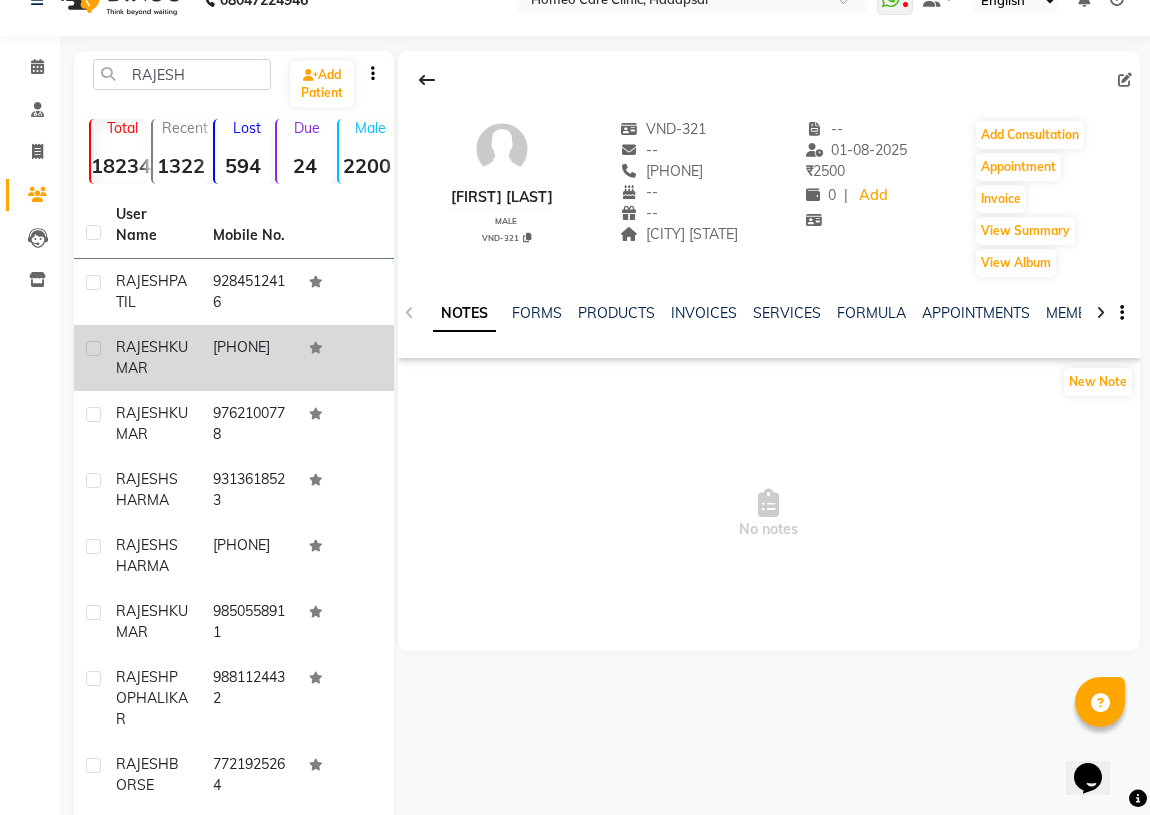 scroll, scrollTop: 72, scrollLeft: 0, axis: vertical 